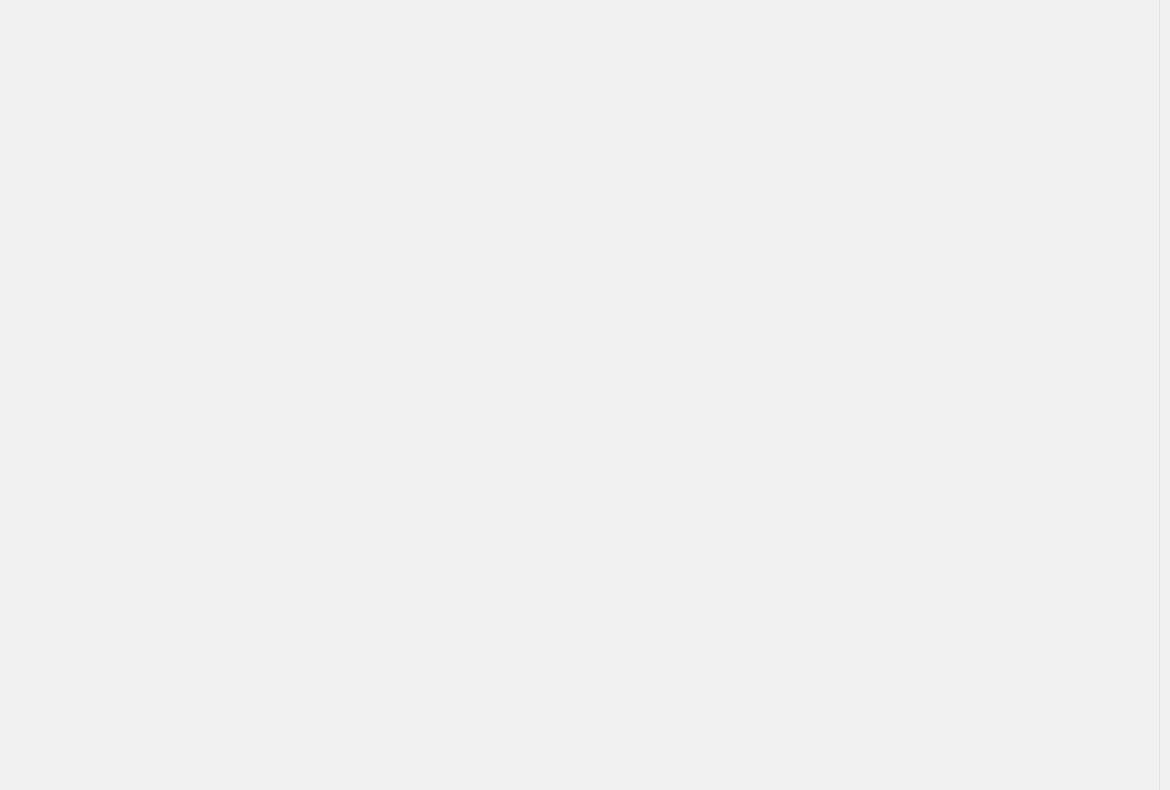 scroll, scrollTop: 0, scrollLeft: 0, axis: both 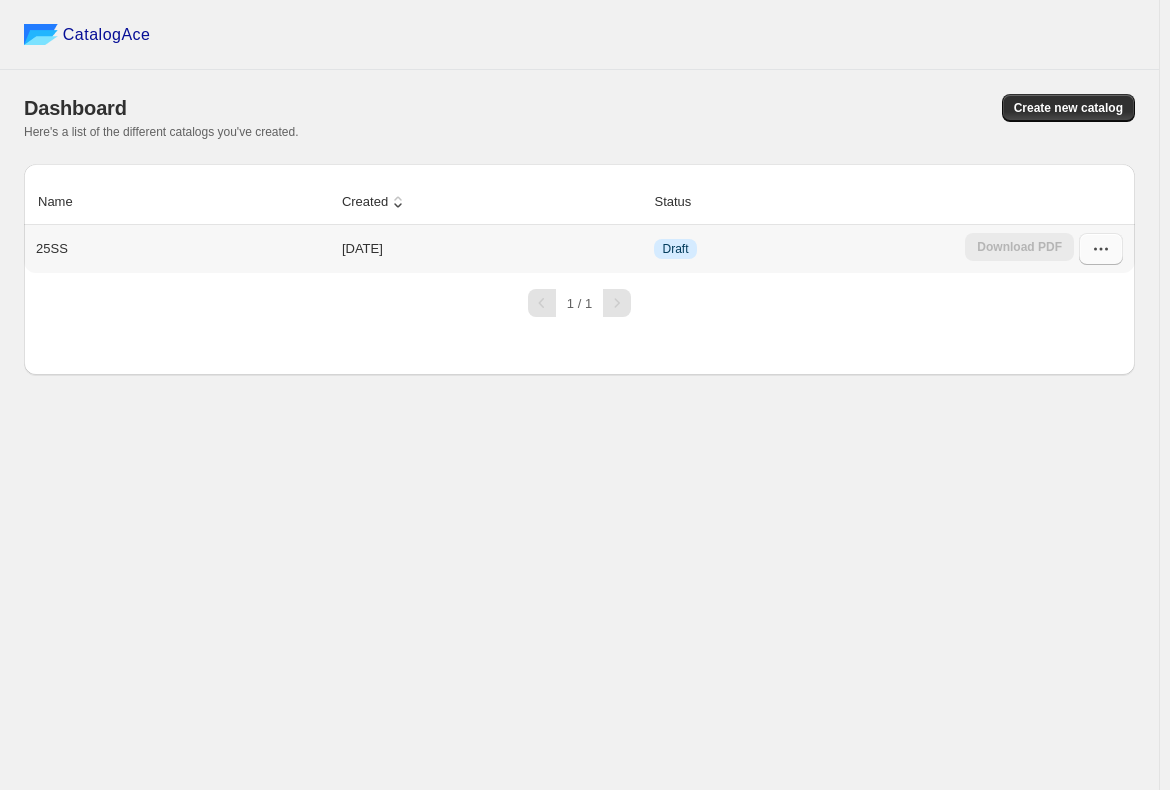click 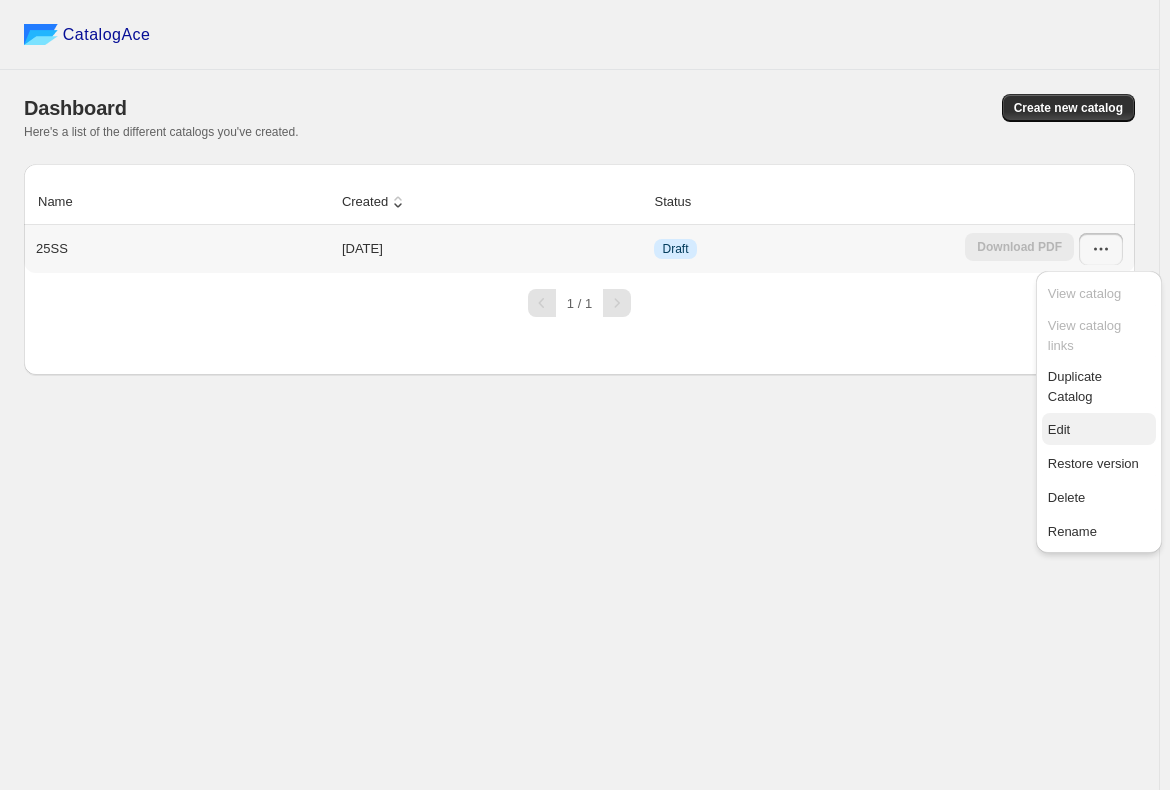 click on "Edit" at bounding box center (1099, 430) 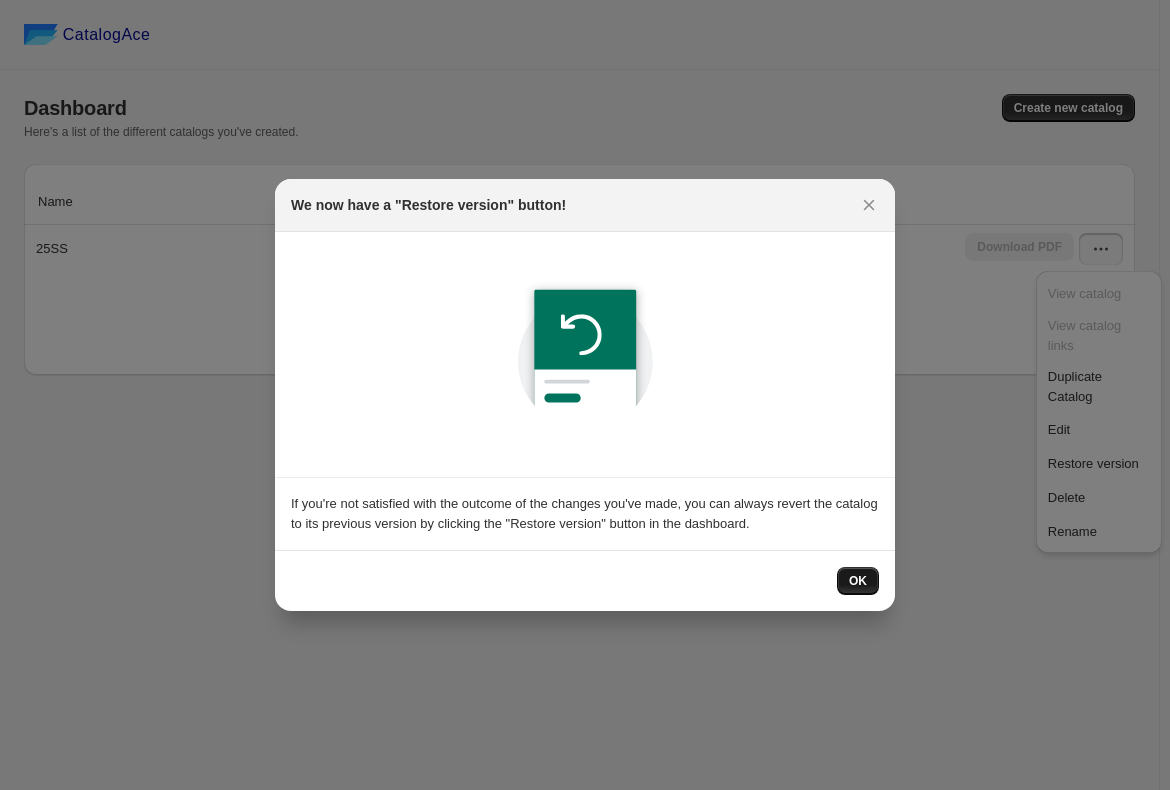 click on "OK" at bounding box center [858, 581] 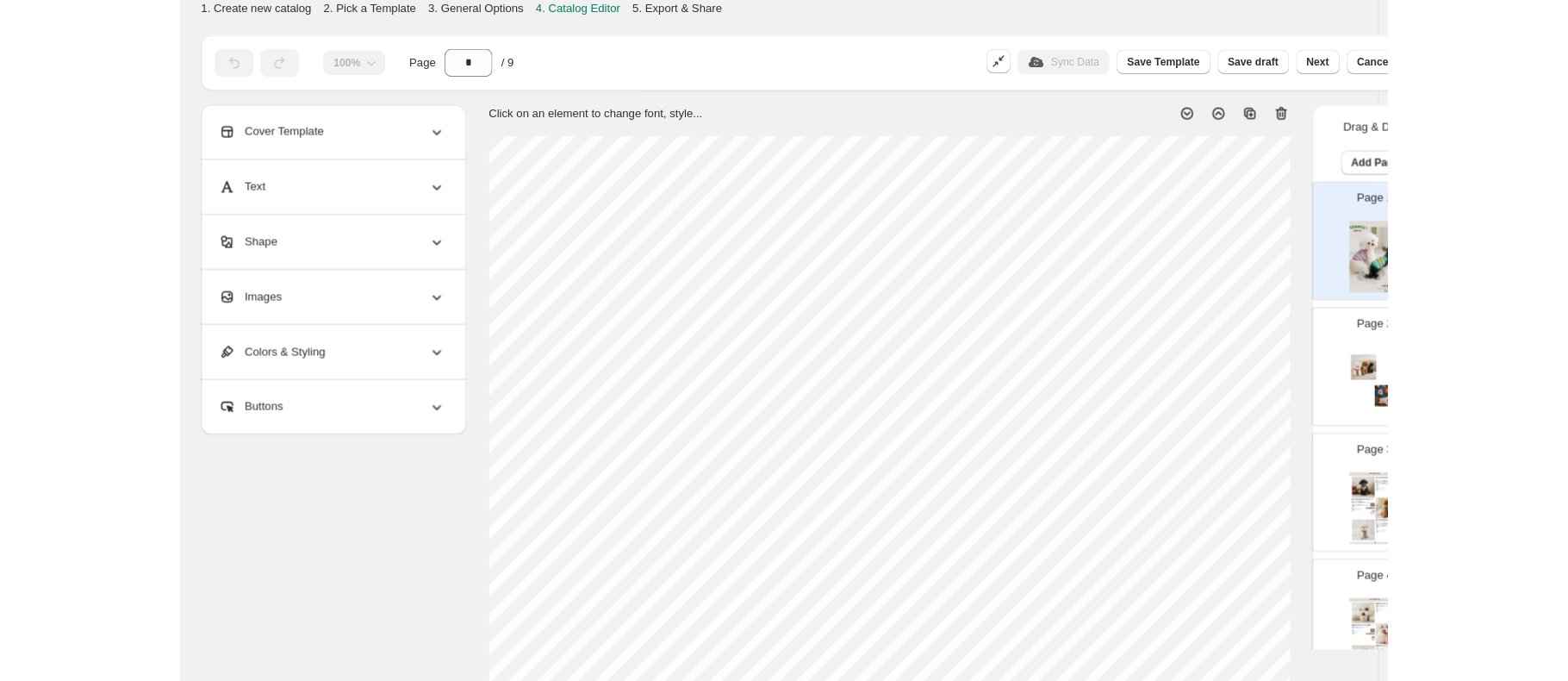 scroll, scrollTop: 259, scrollLeft: 0, axis: vertical 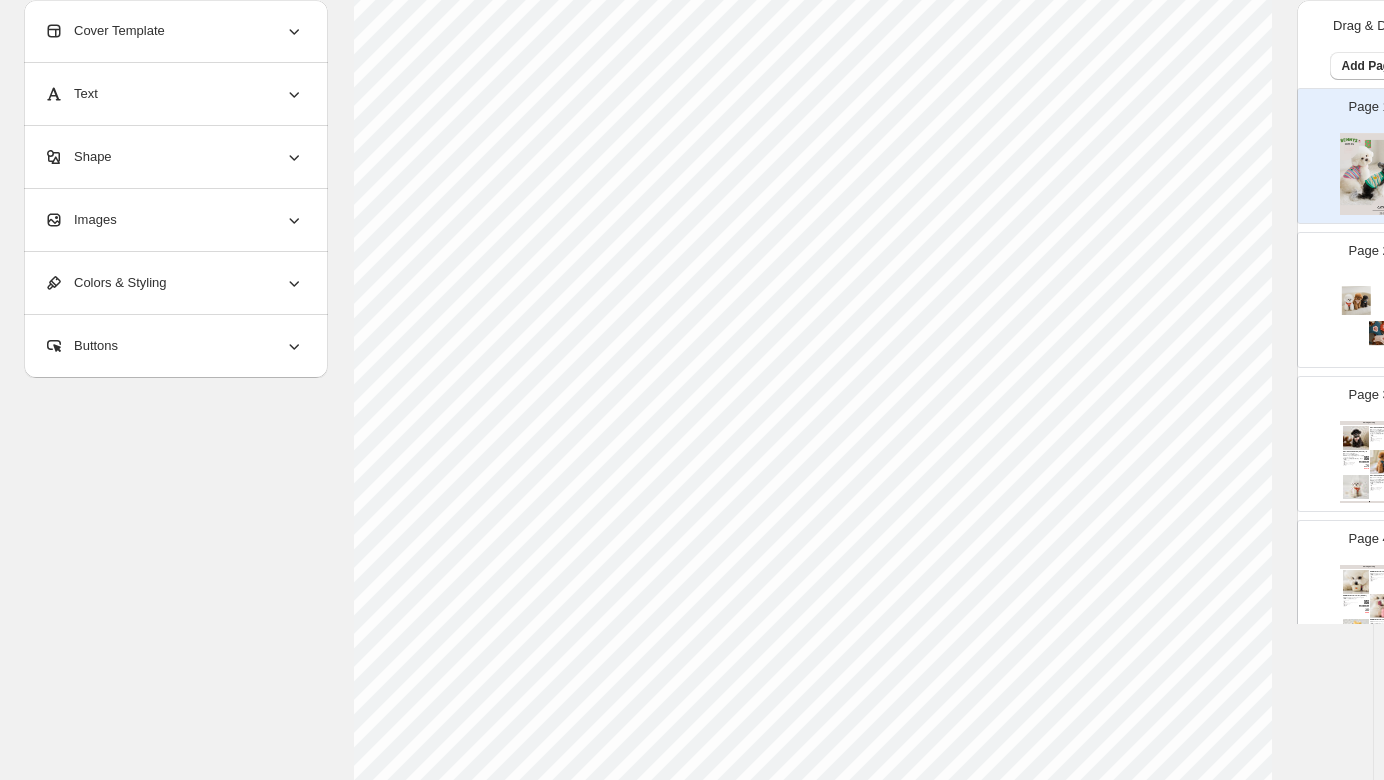 click on "Page 2" at bounding box center (1361, 292) 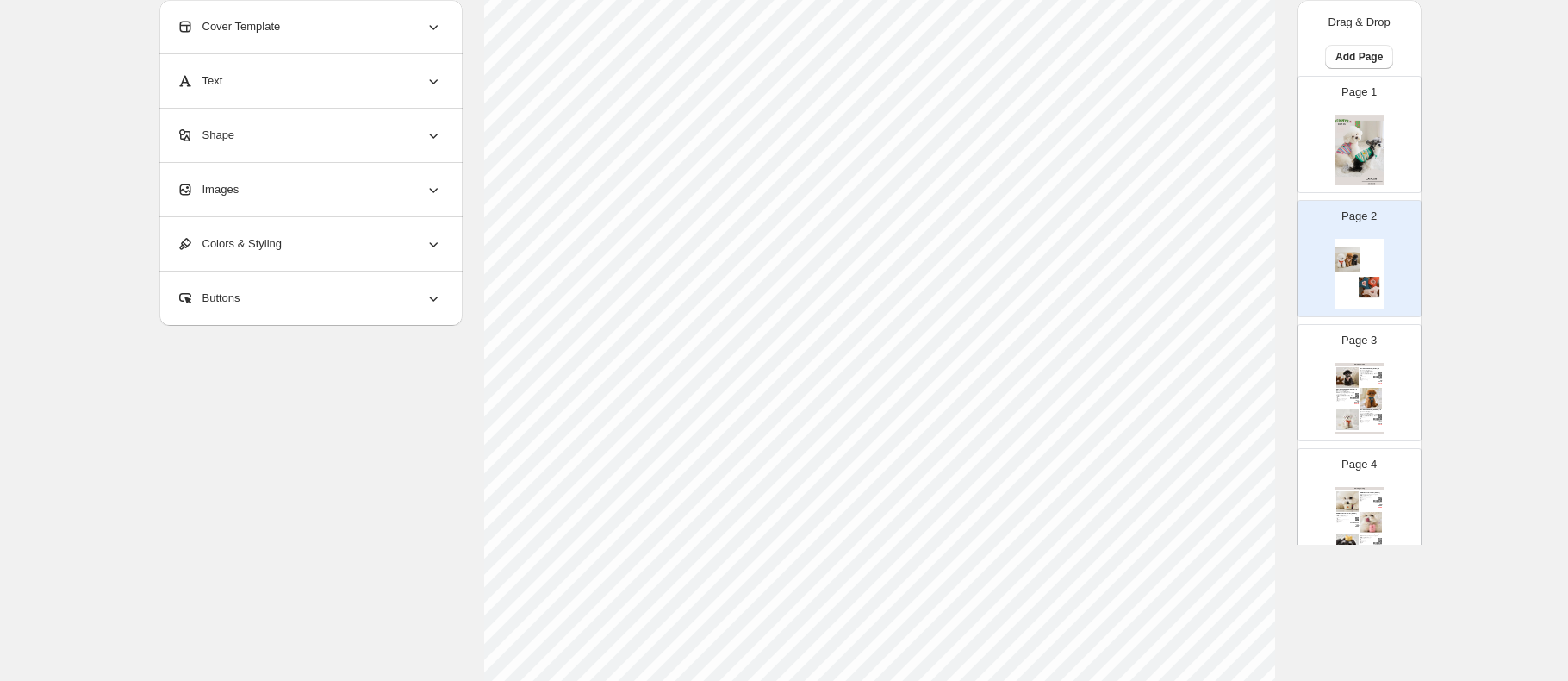 click at bounding box center (1371, 398) 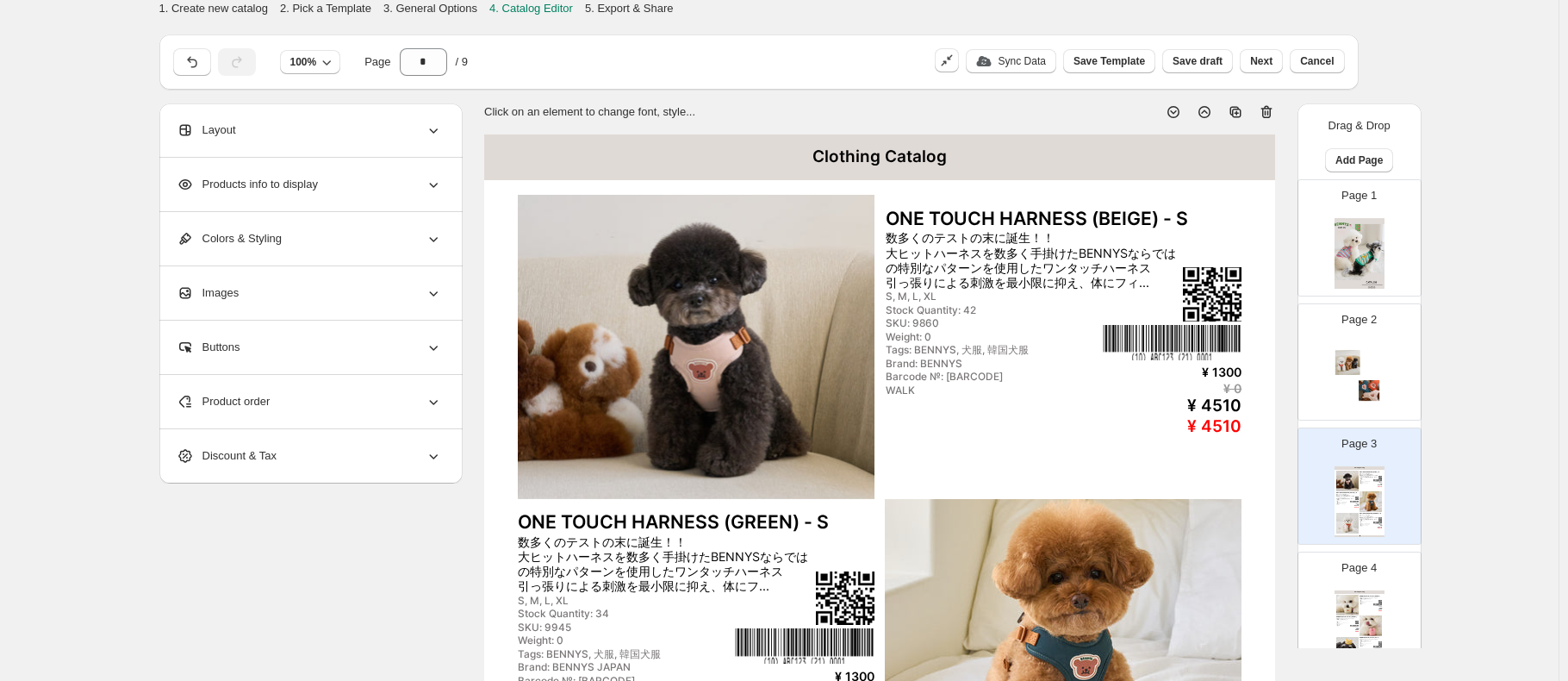 scroll, scrollTop: 172, scrollLeft: 0, axis: vertical 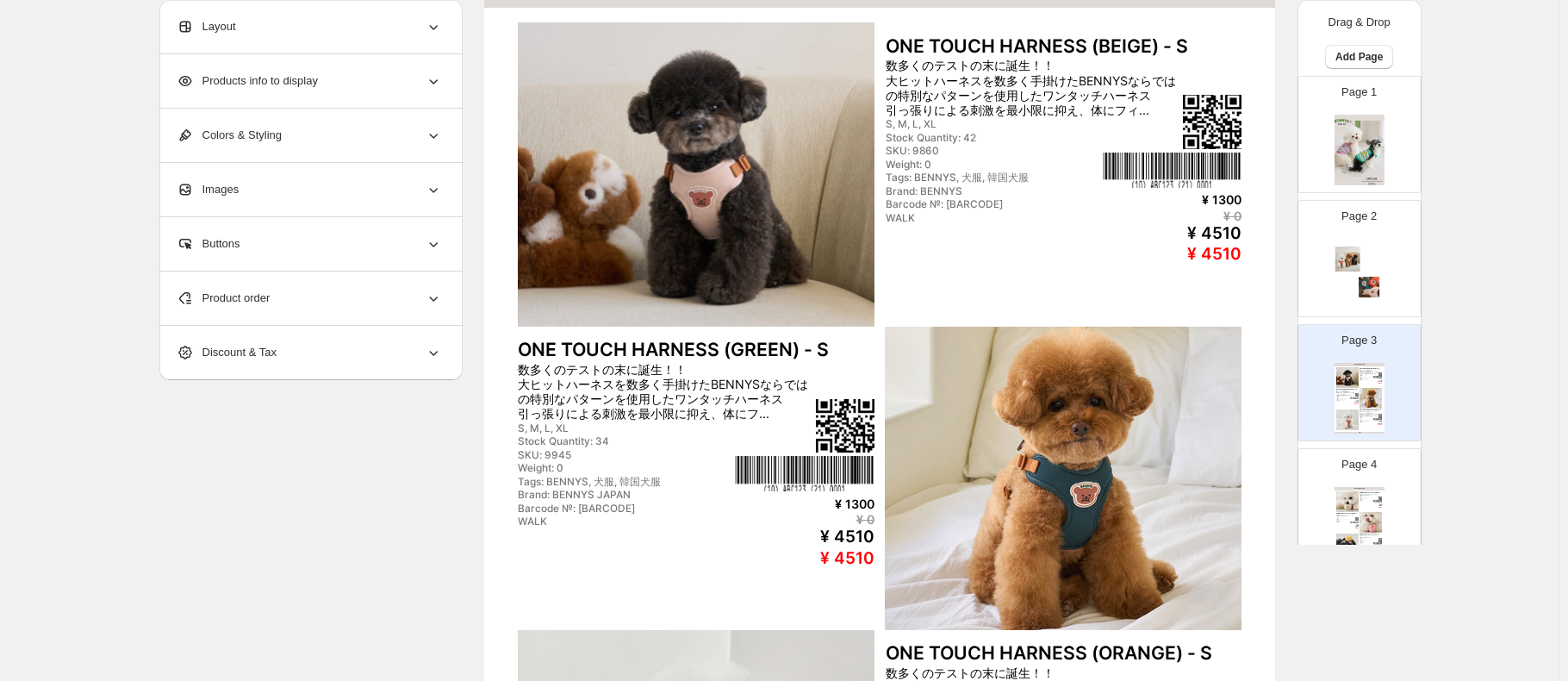 click on "ANIMAL BEBE LATEX TOY (DOGGY)" at bounding box center (1371, 493) 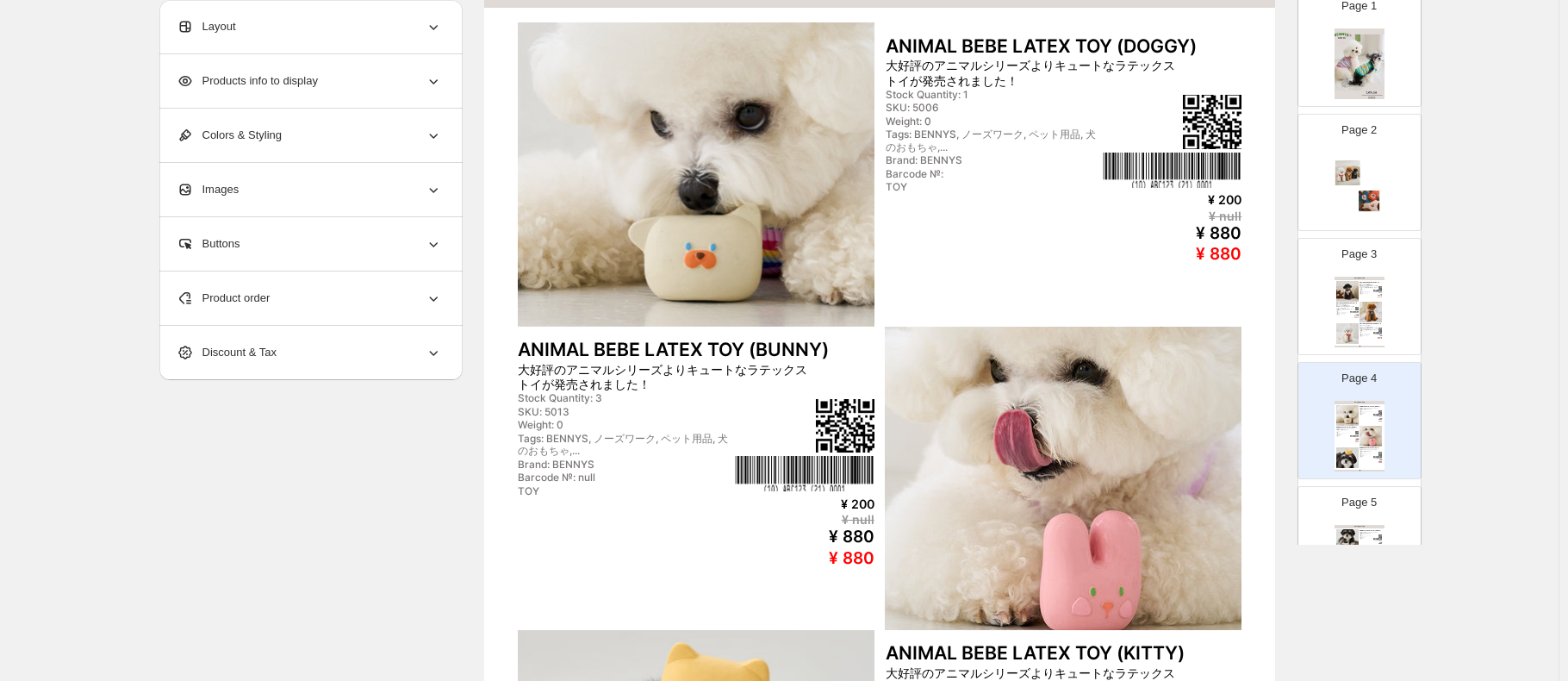 scroll, scrollTop: 172, scrollLeft: 0, axis: vertical 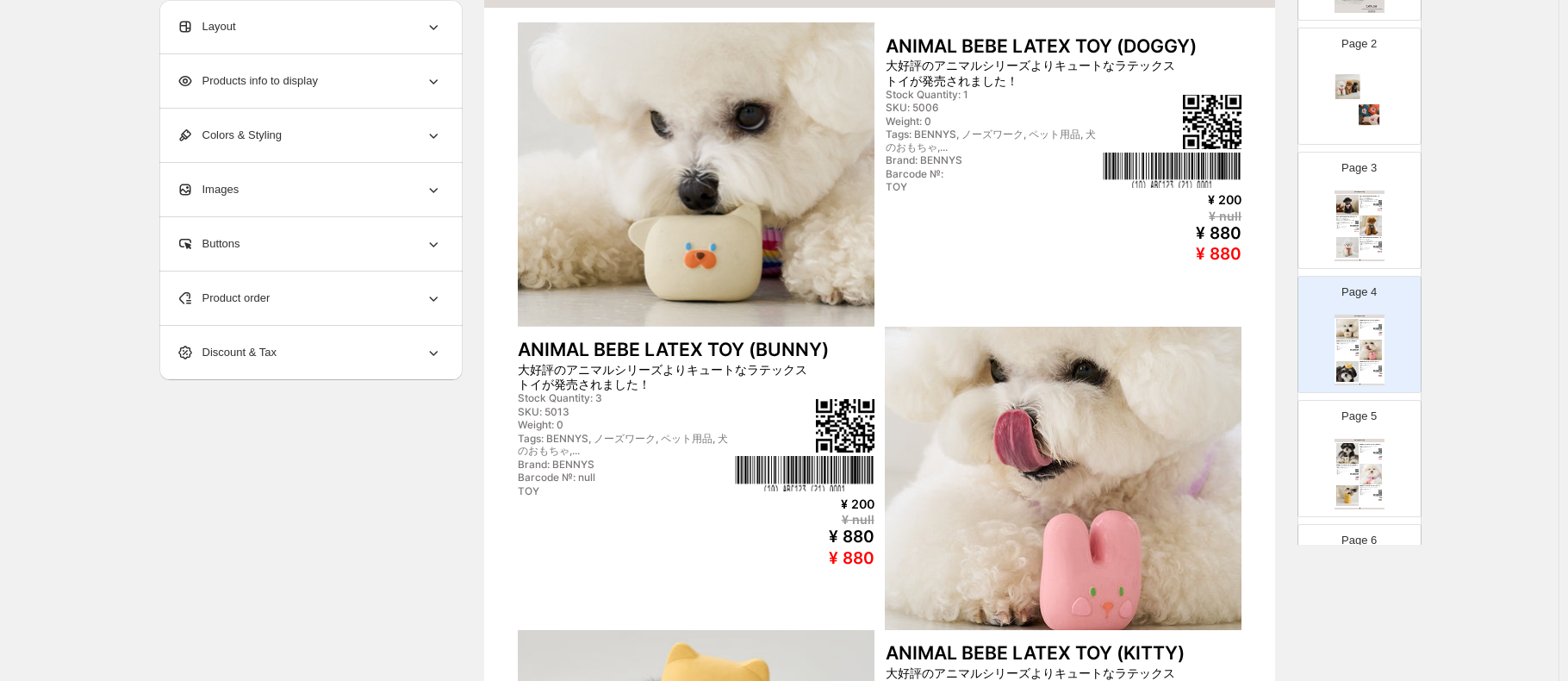 click on "Stock Quantity:  18" at bounding box center (1366, 490) 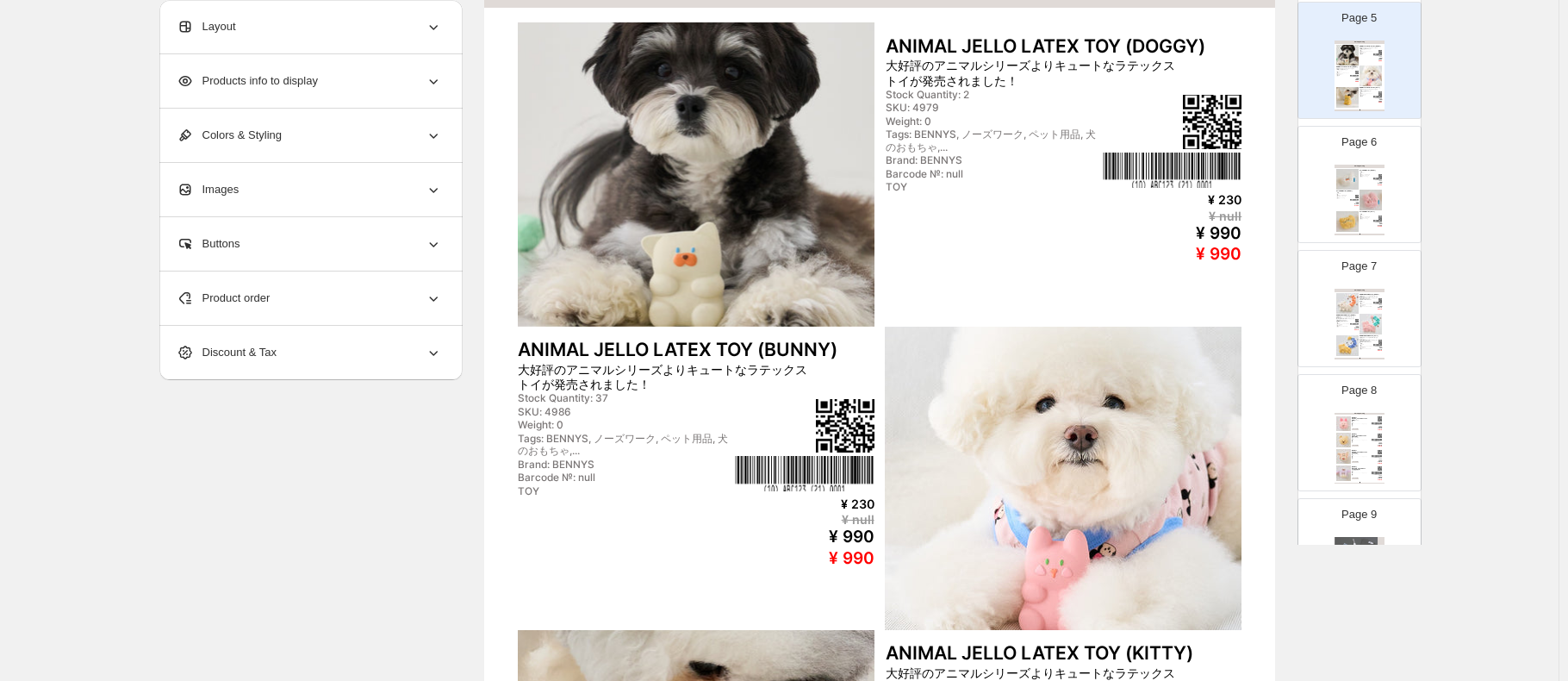 scroll, scrollTop: 686, scrollLeft: 0, axis: vertical 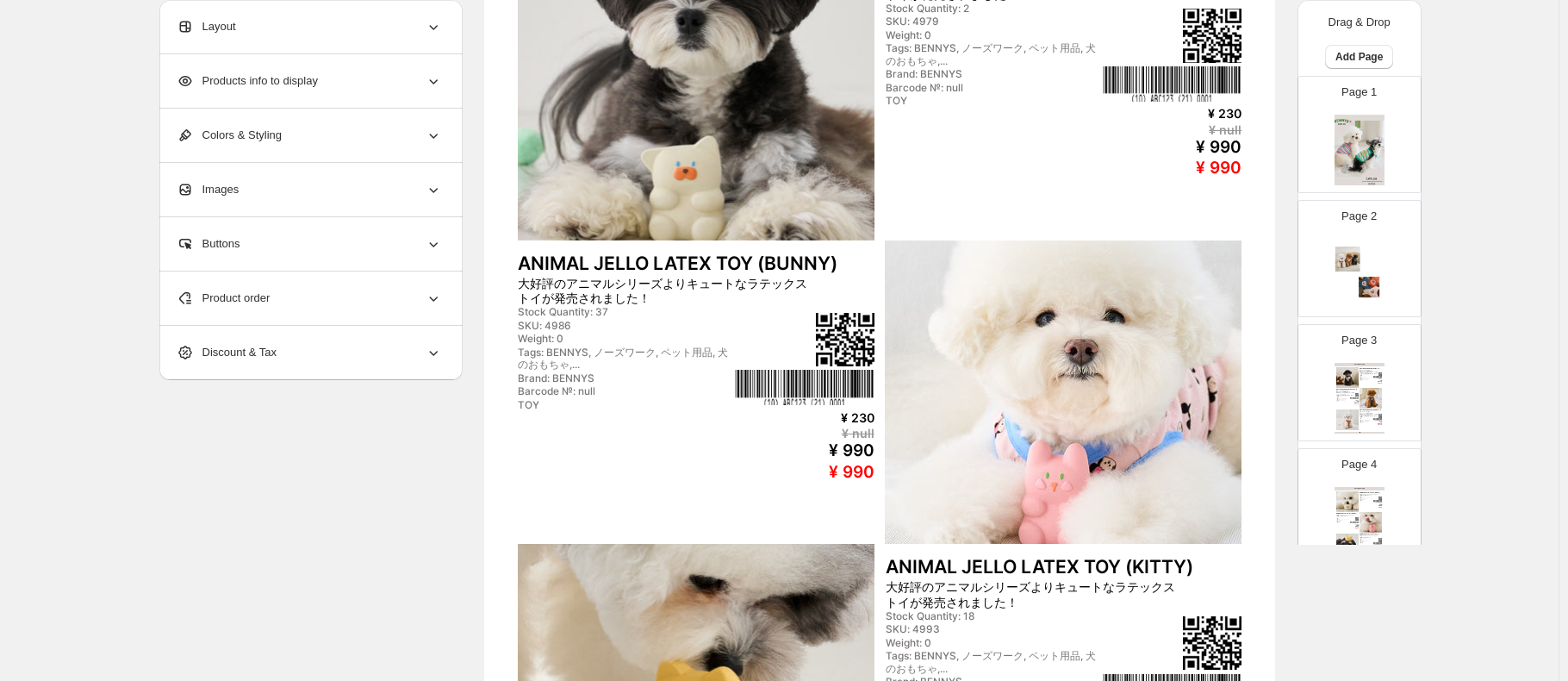 click at bounding box center [1360, 274] 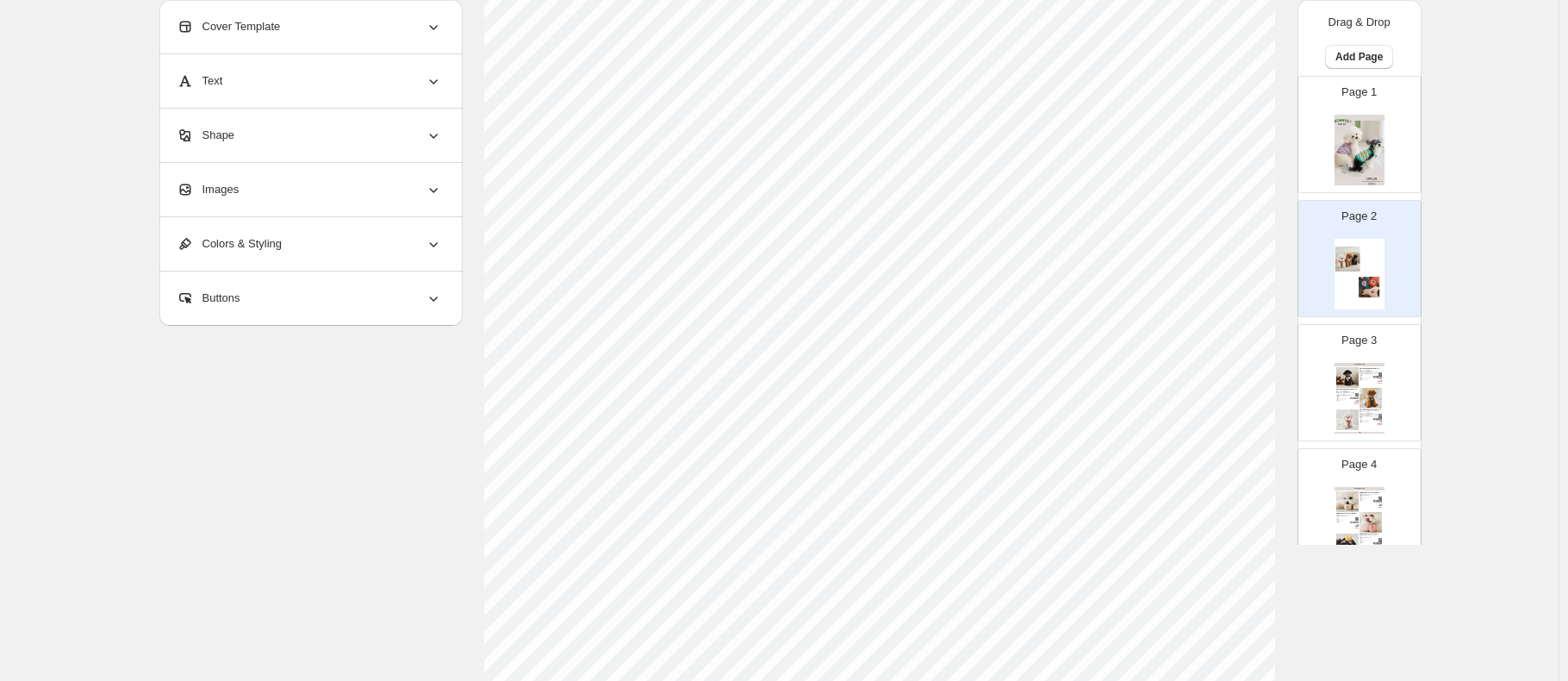 click on "数多くのテストの末に誕生！！
大ヒットハーネスを数多く手掛けたBENNYSならではの特別なパターンを使用したワンタッチハーネス
引っ張りによる刺激を最小限に抑え、体にフ..." at bounding box center (1346, 393) 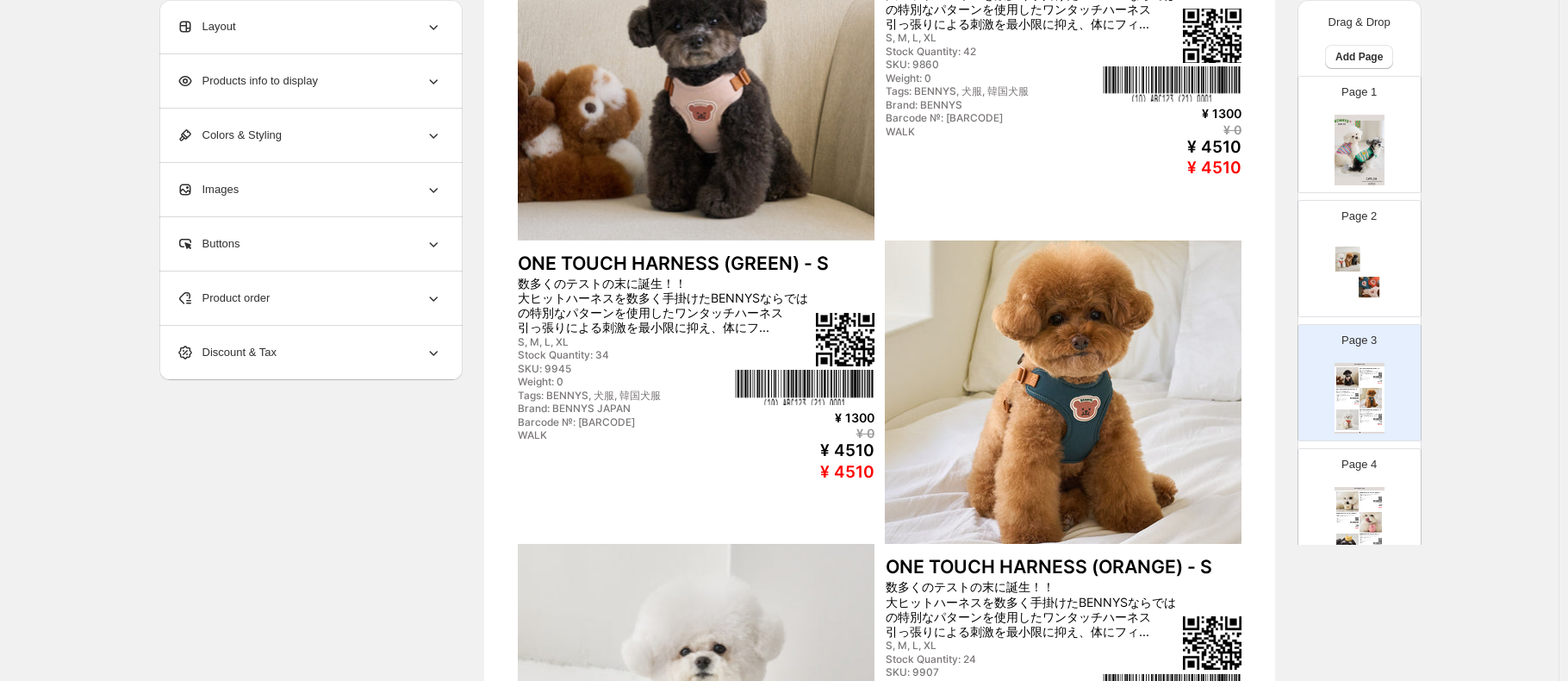 scroll, scrollTop: 86, scrollLeft: 0, axis: vertical 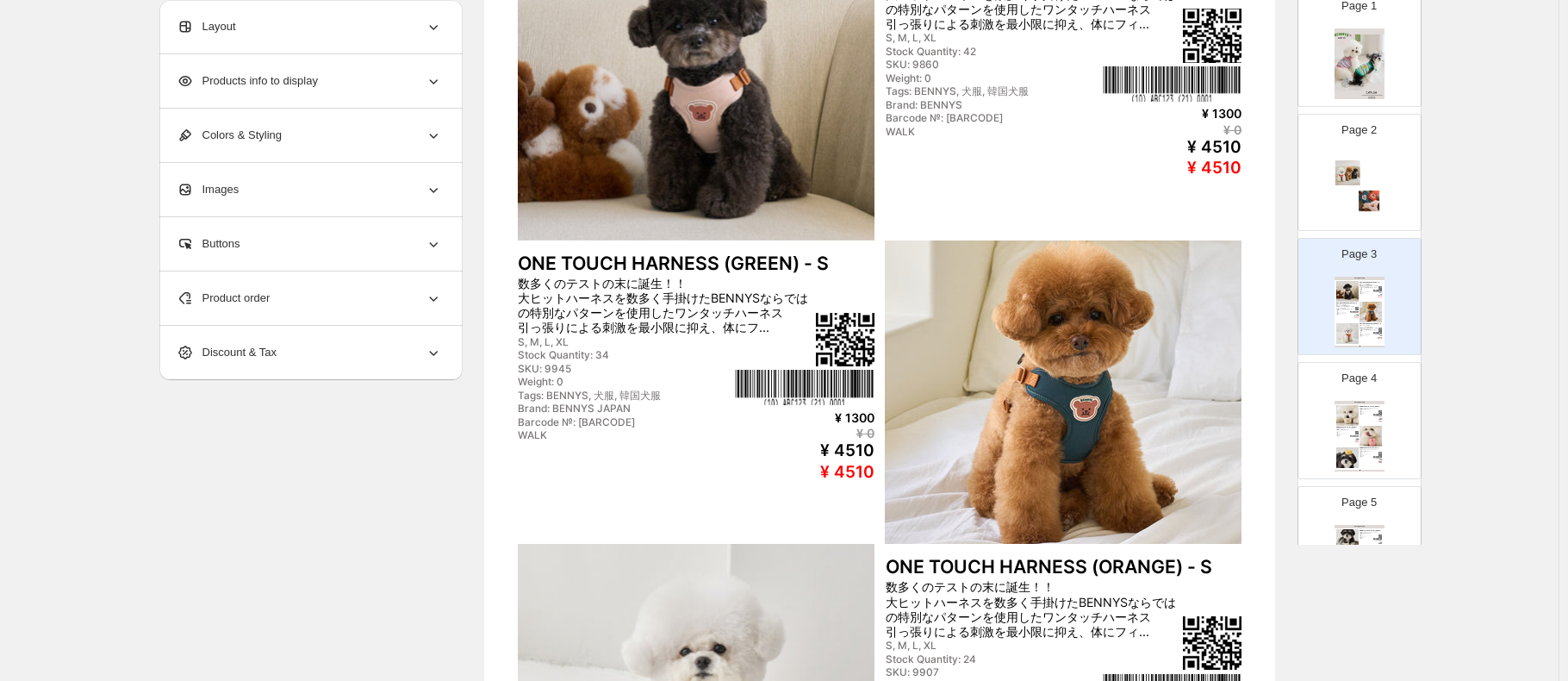 click at bounding box center [1378, 291] 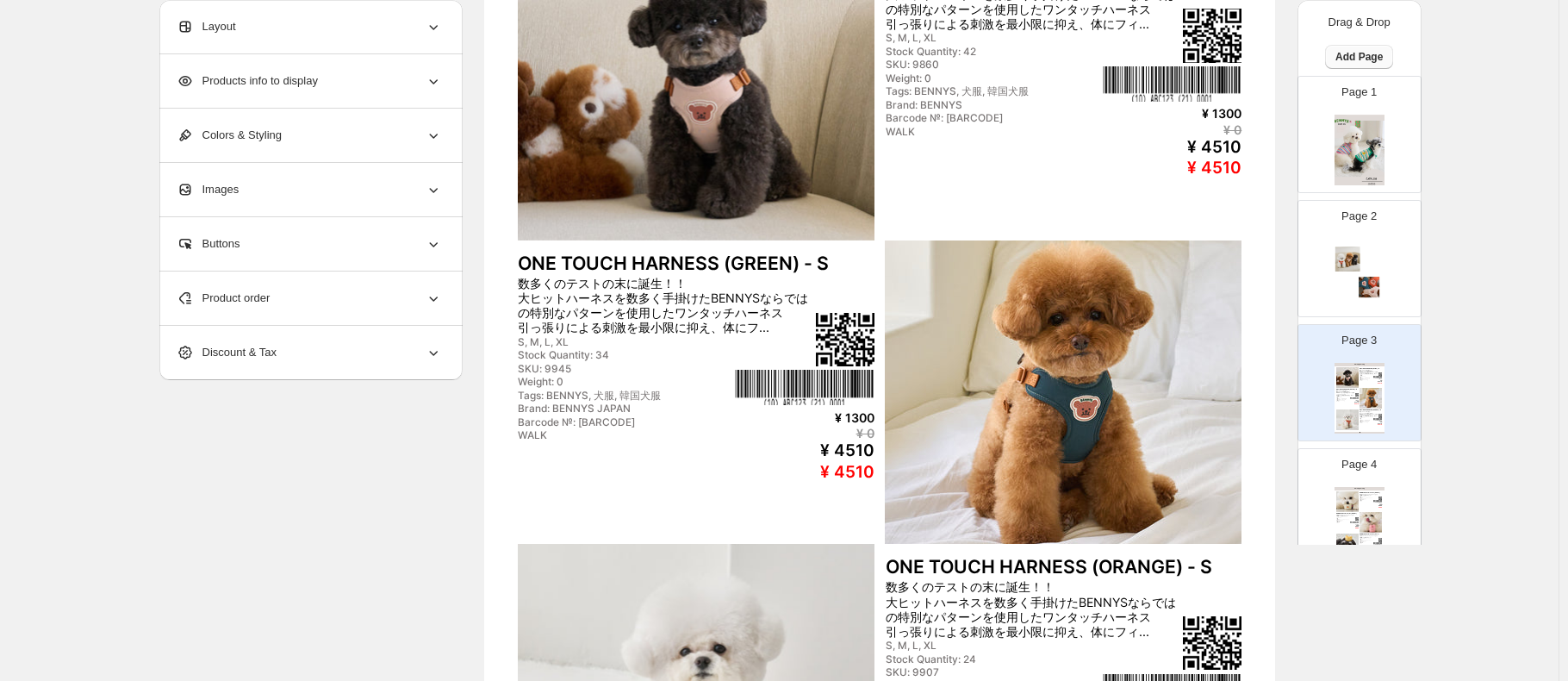 click on "Add Page" at bounding box center [1359, 57] 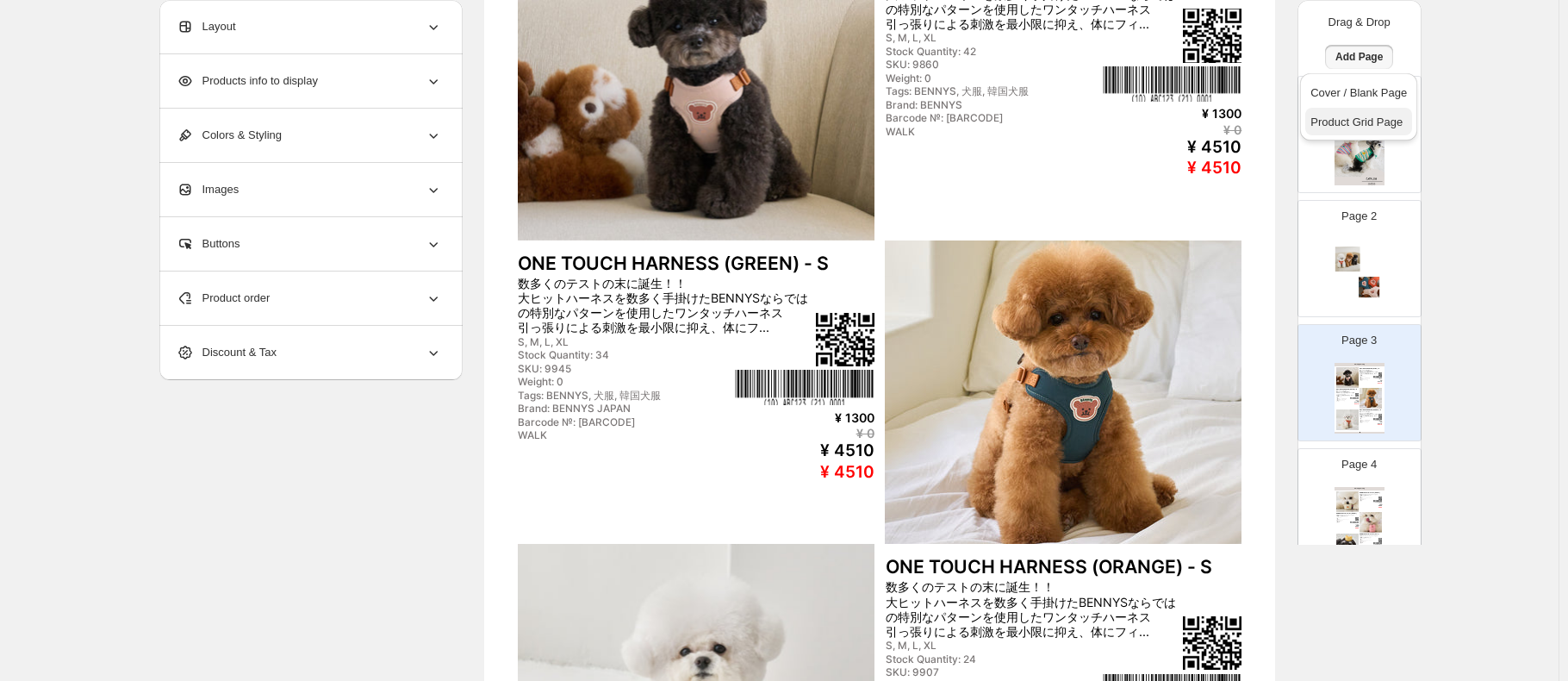 click on "Product Grid Page" at bounding box center (1359, 122) 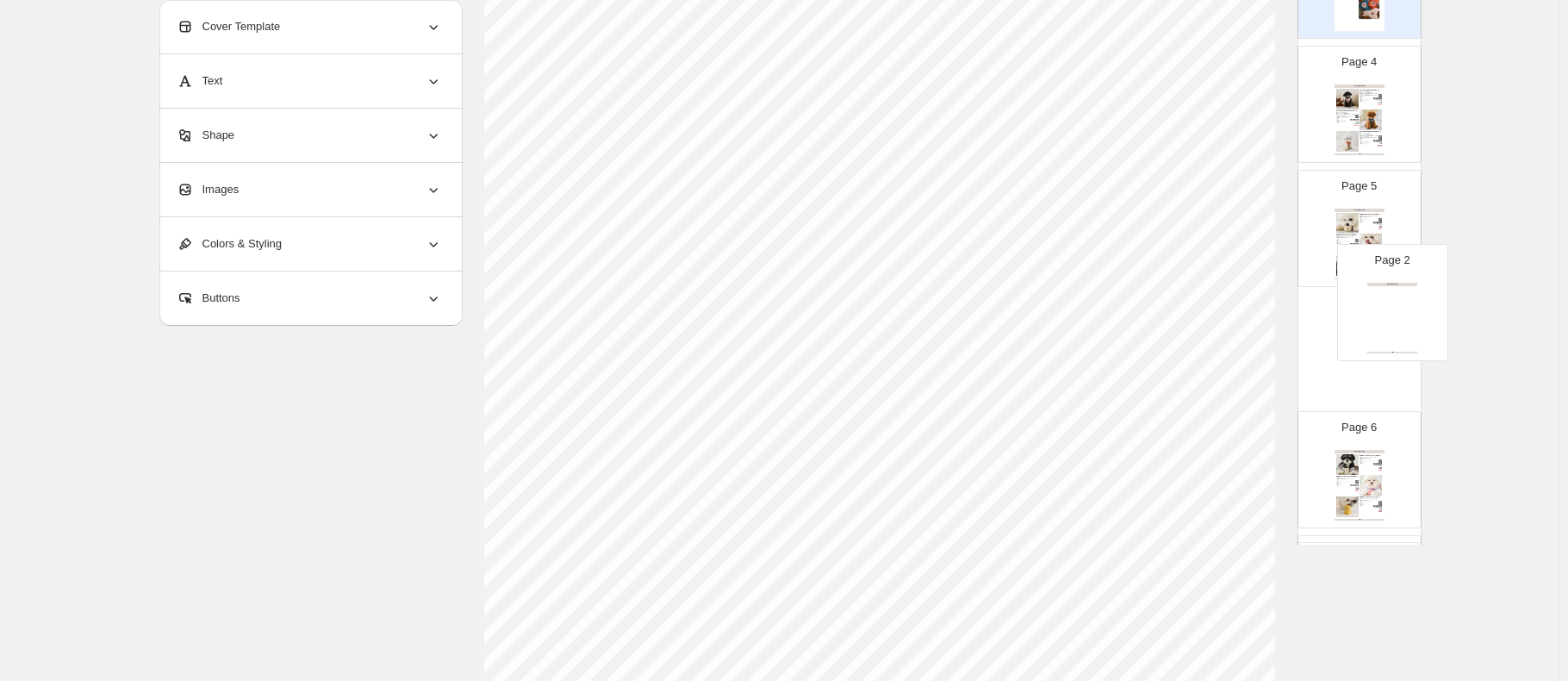 scroll, scrollTop: 278, scrollLeft: 0, axis: vertical 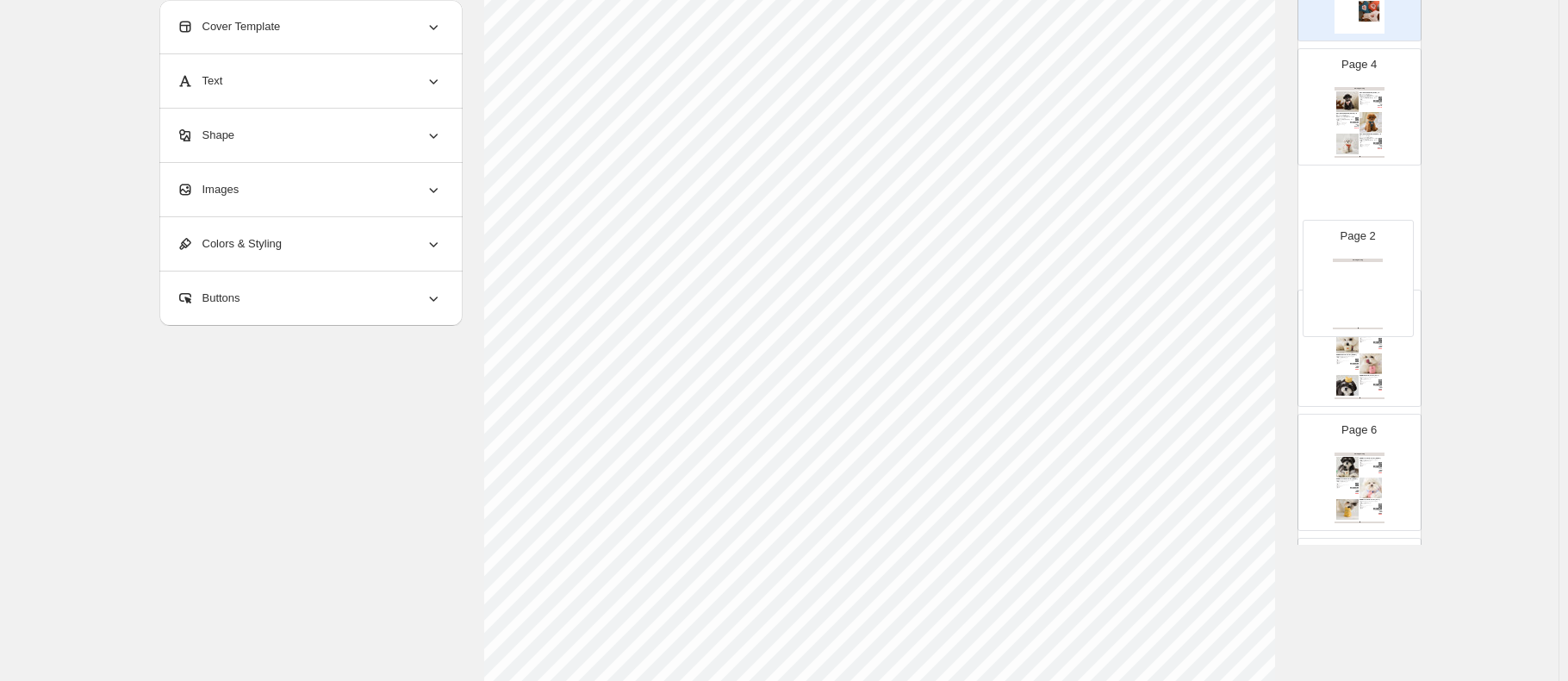 drag, startPoint x: 1338, startPoint y: 241, endPoint x: 1339, endPoint y: 271, distance: 30.0167 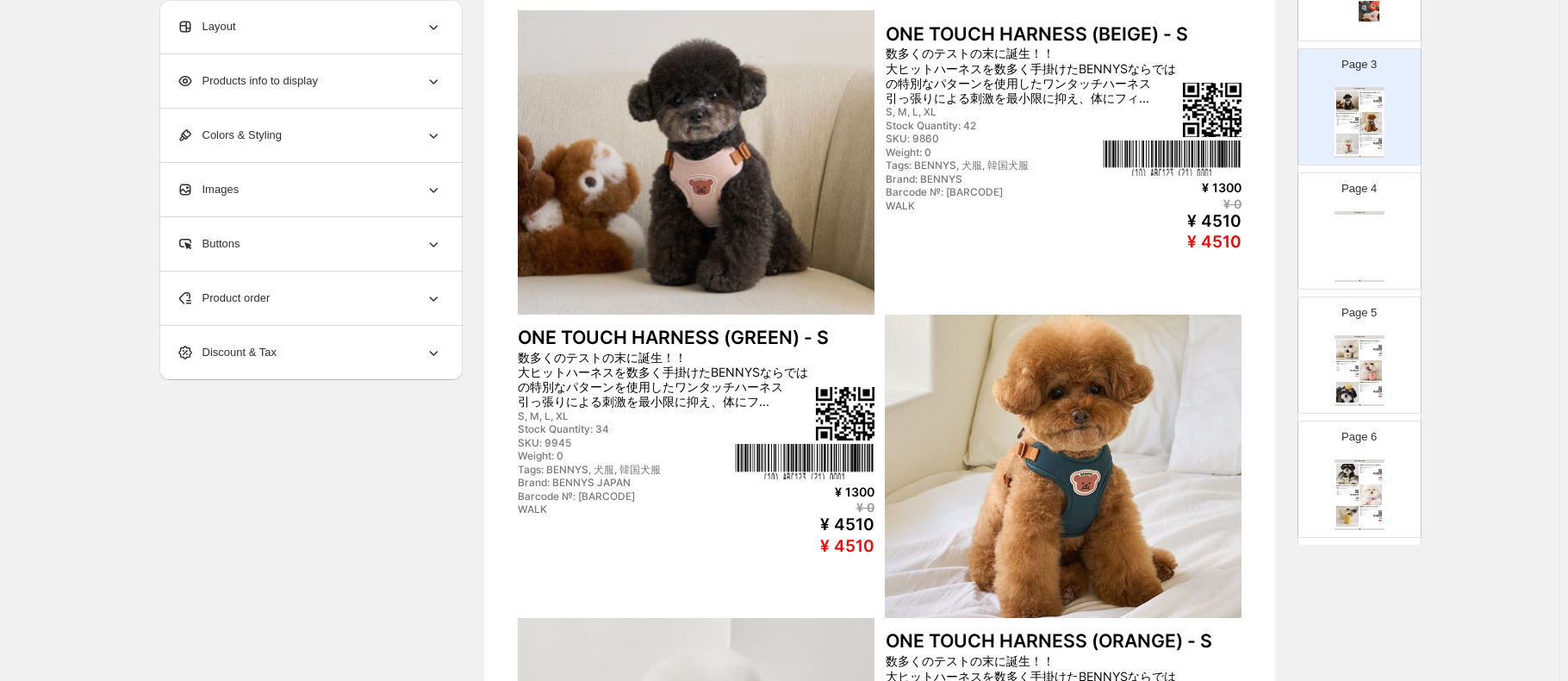 click on "Page 4 Clothing Catalog Clothing Catalog | Page undefined" at bounding box center [1353, 224] 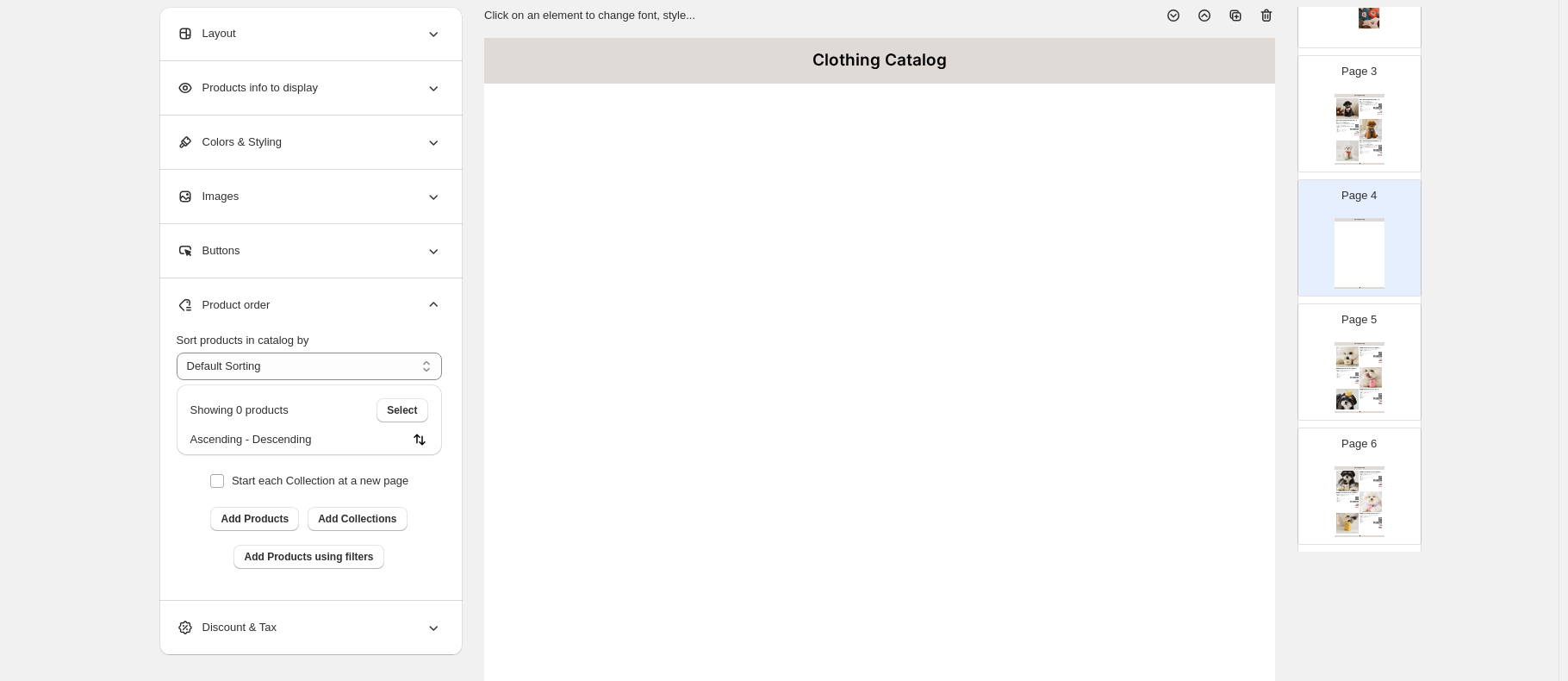 scroll, scrollTop: 0, scrollLeft: 0, axis: both 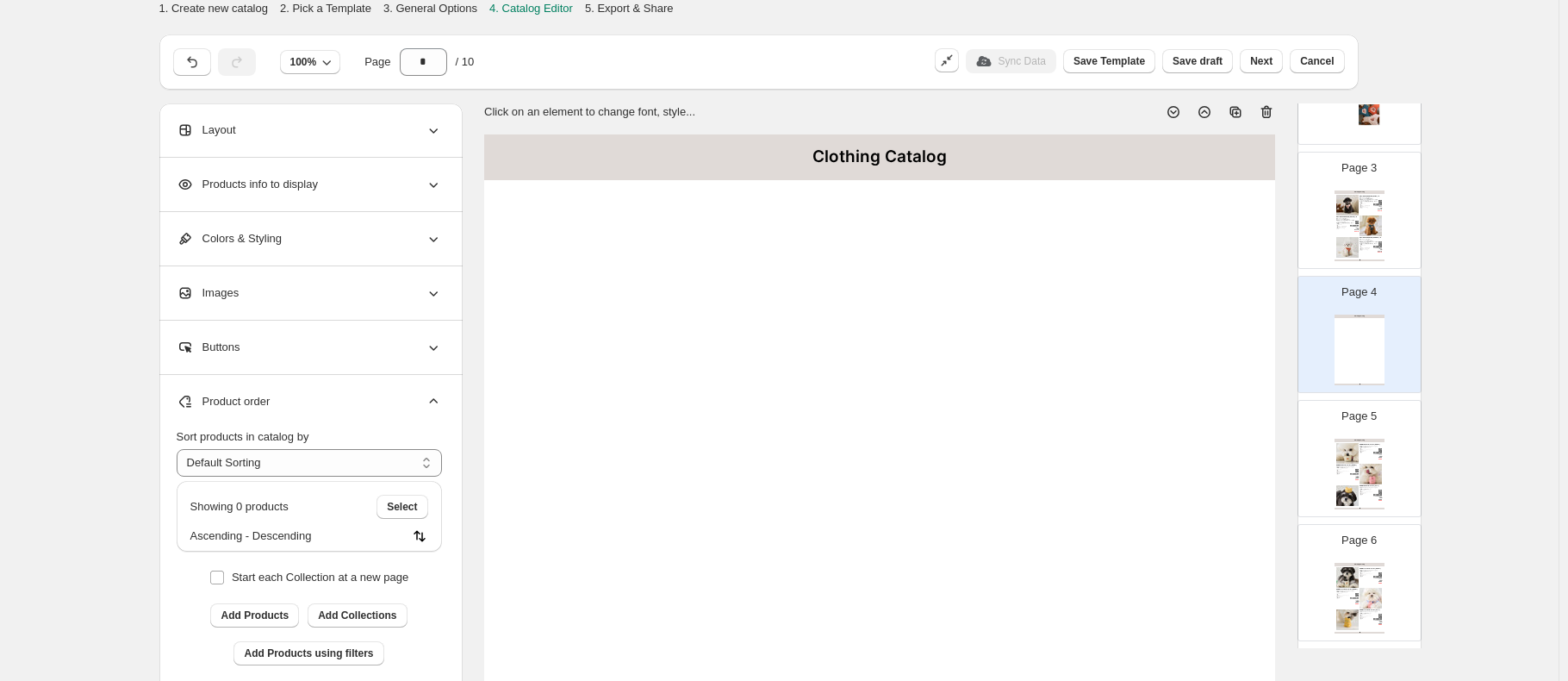 click on "Layout" at bounding box center (309, 130) 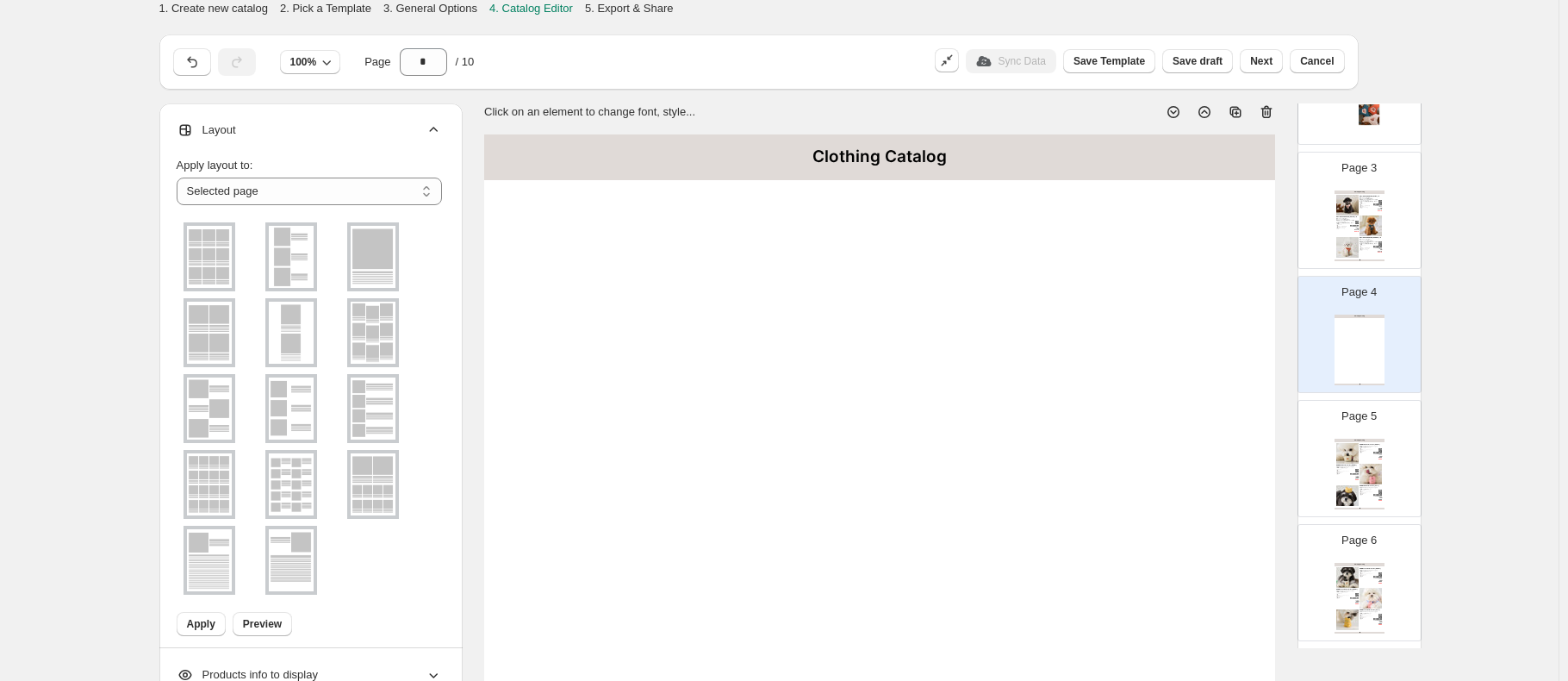 click on "Clothing Catalog" at bounding box center (1360, 316) 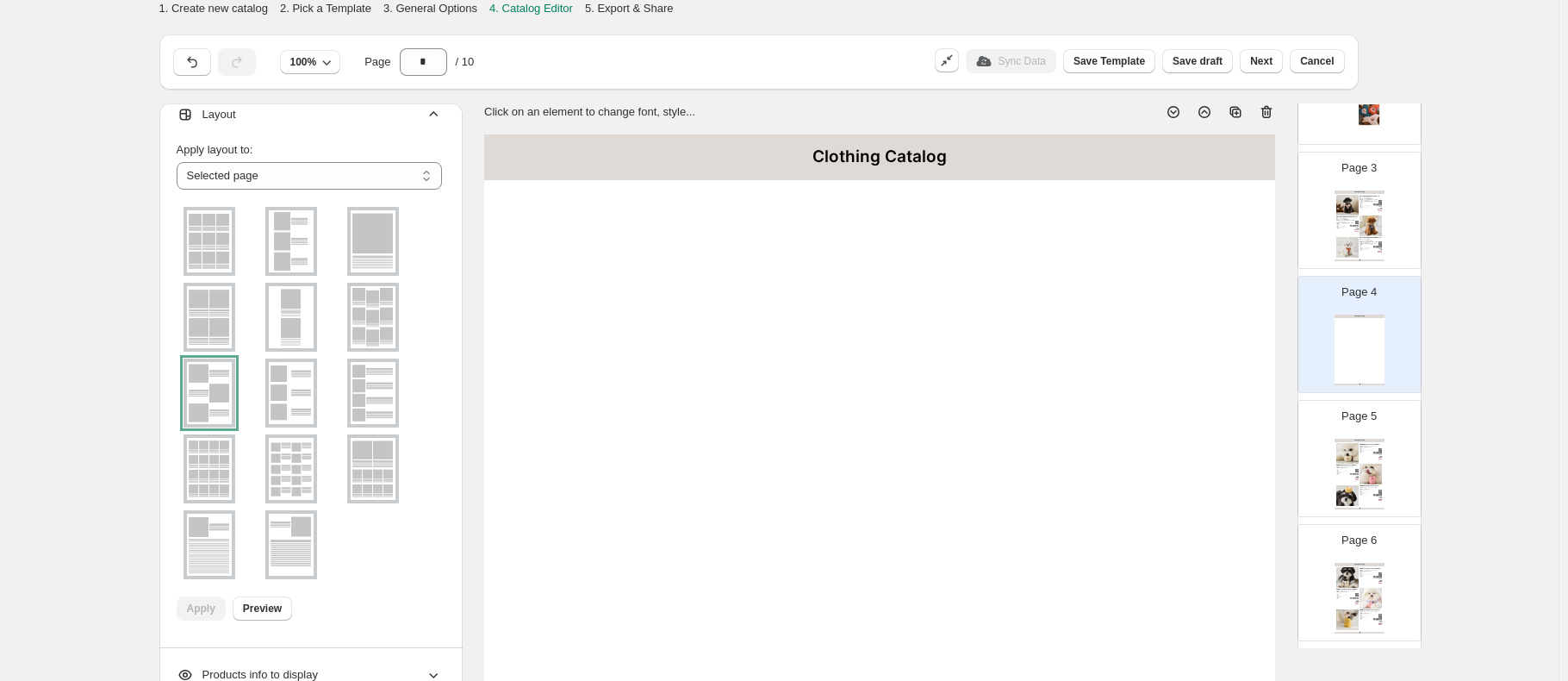 scroll, scrollTop: 20, scrollLeft: 0, axis: vertical 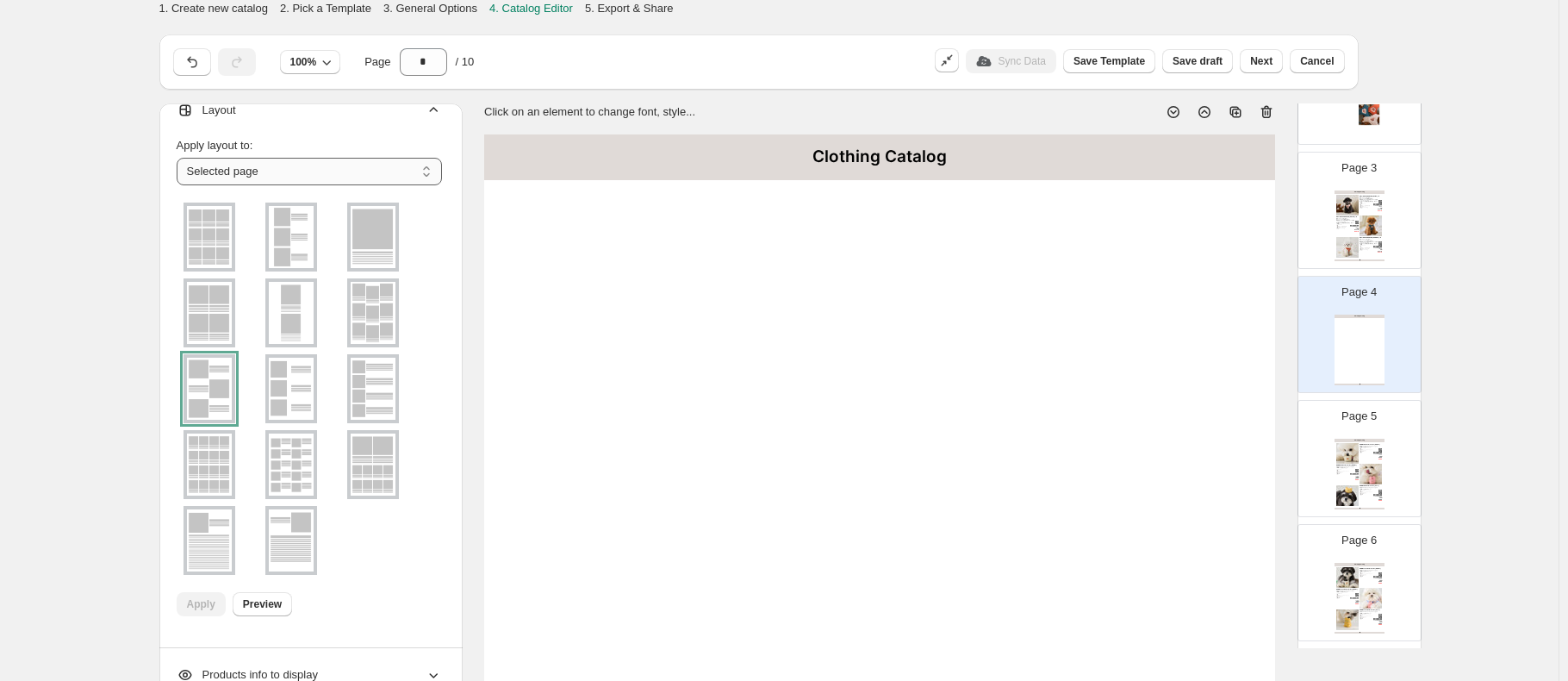 click on "**********" at bounding box center [309, 172] 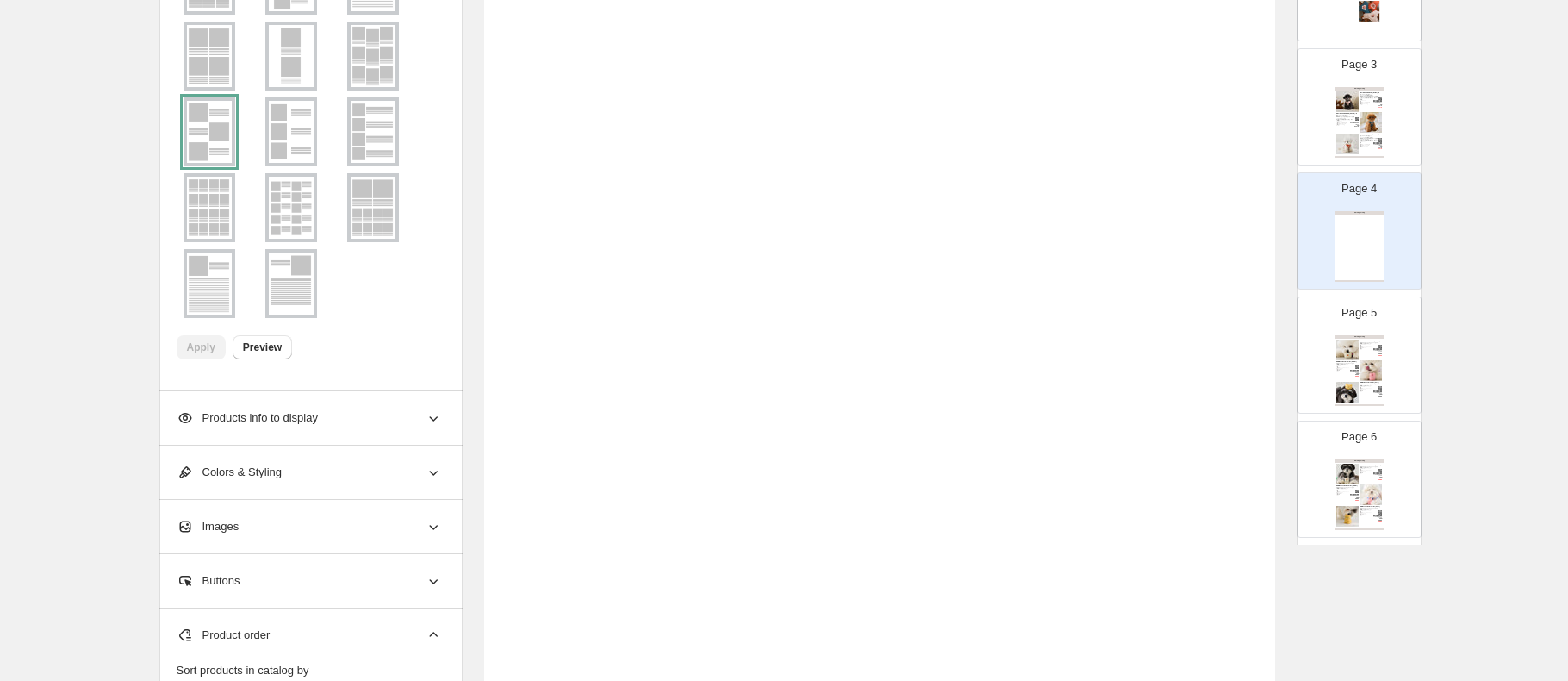 scroll, scrollTop: 259, scrollLeft: 0, axis: vertical 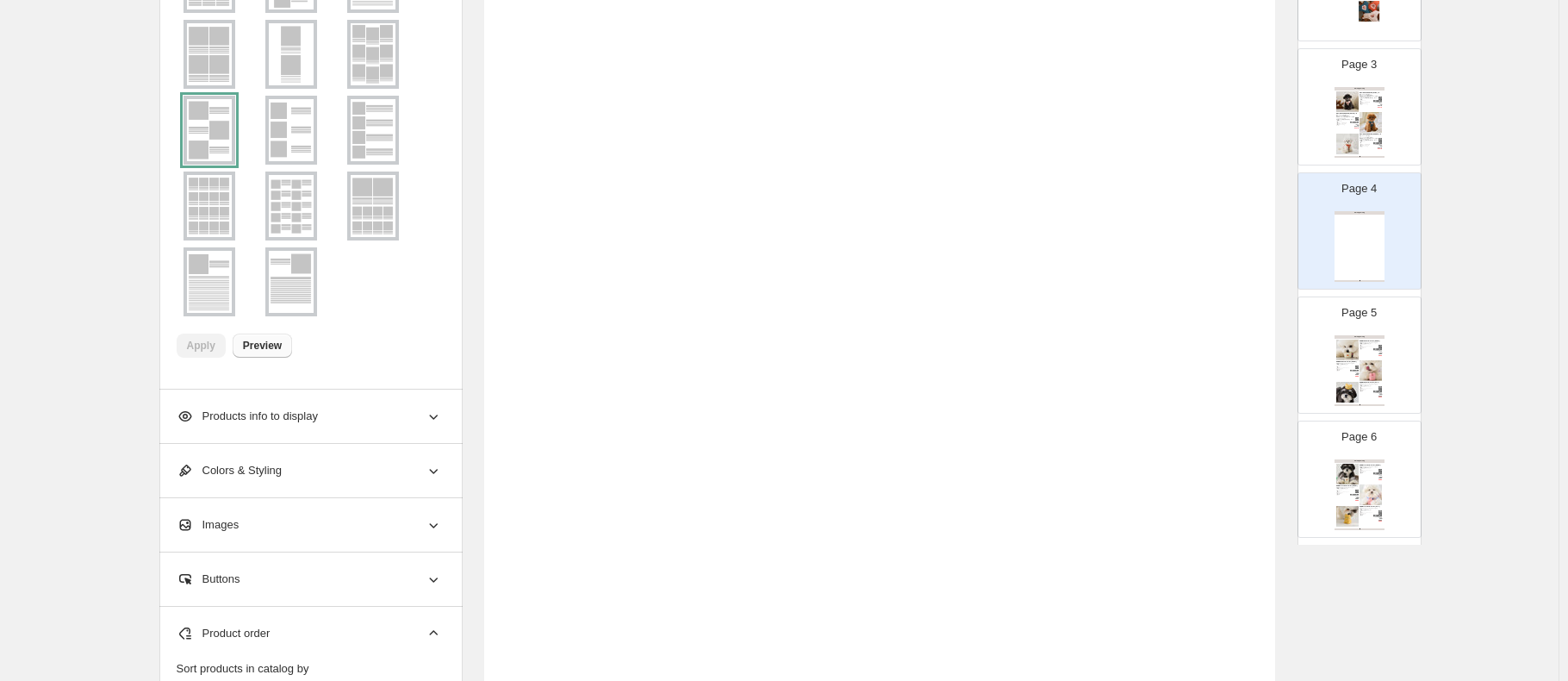 click on "Preview" at bounding box center (262, 346) 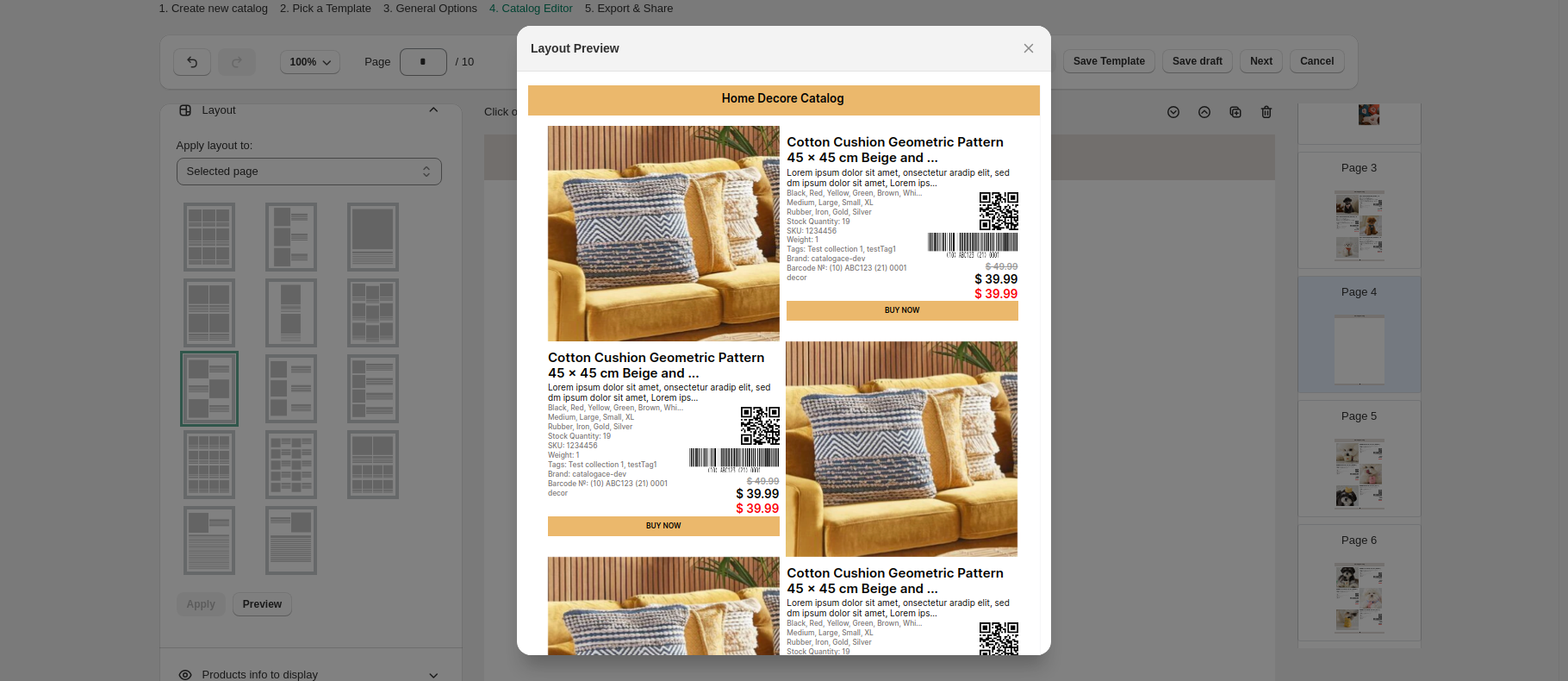 scroll, scrollTop: 259, scrollLeft: 0, axis: vertical 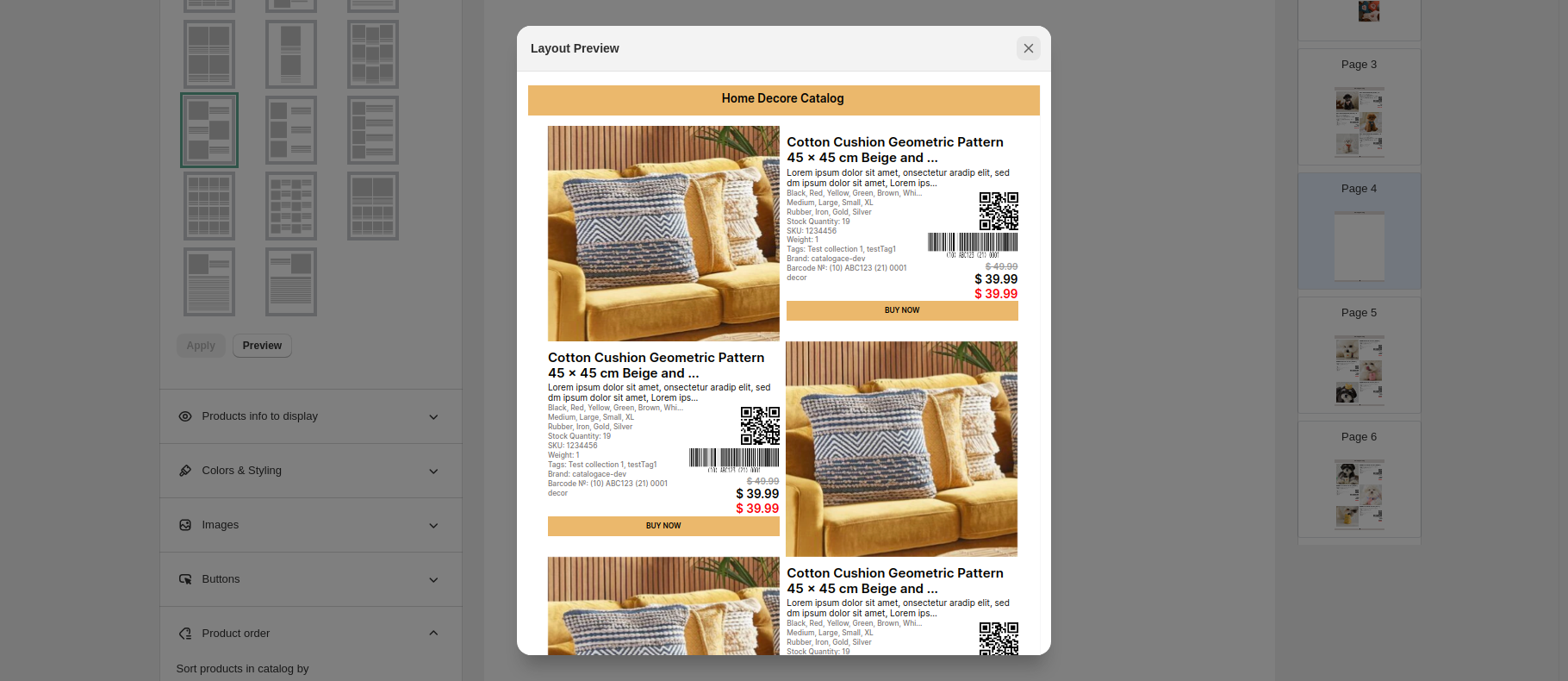 click 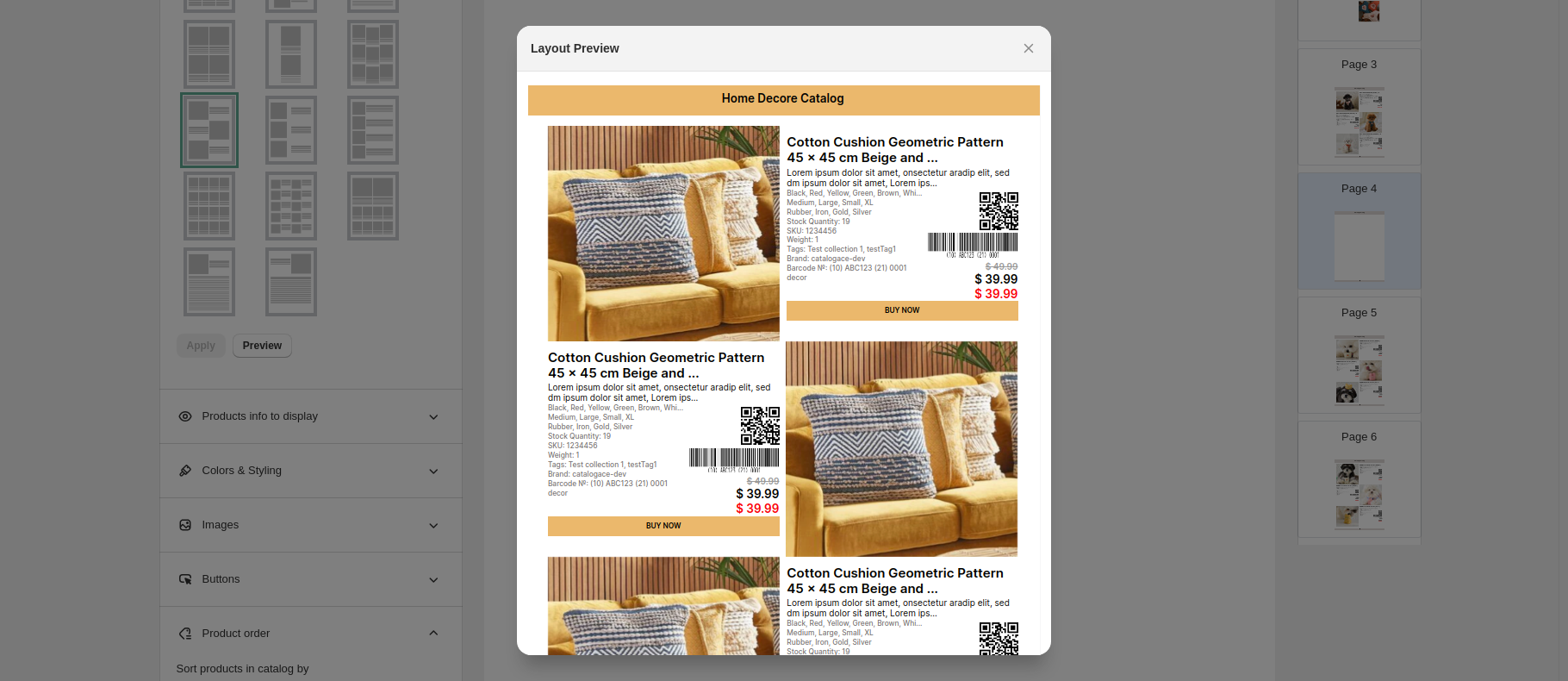 scroll, scrollTop: 259, scrollLeft: 0, axis: vertical 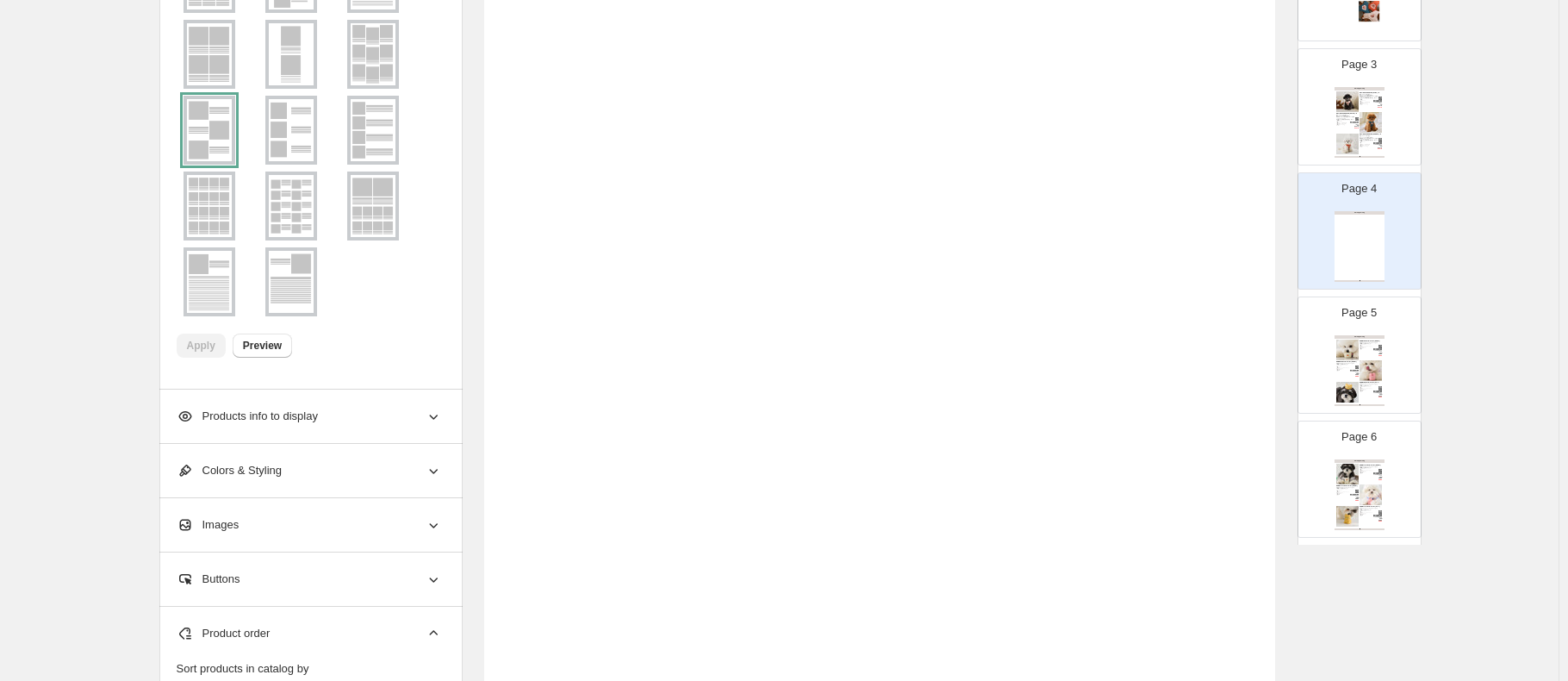 click on "Apply" at bounding box center [201, 346] 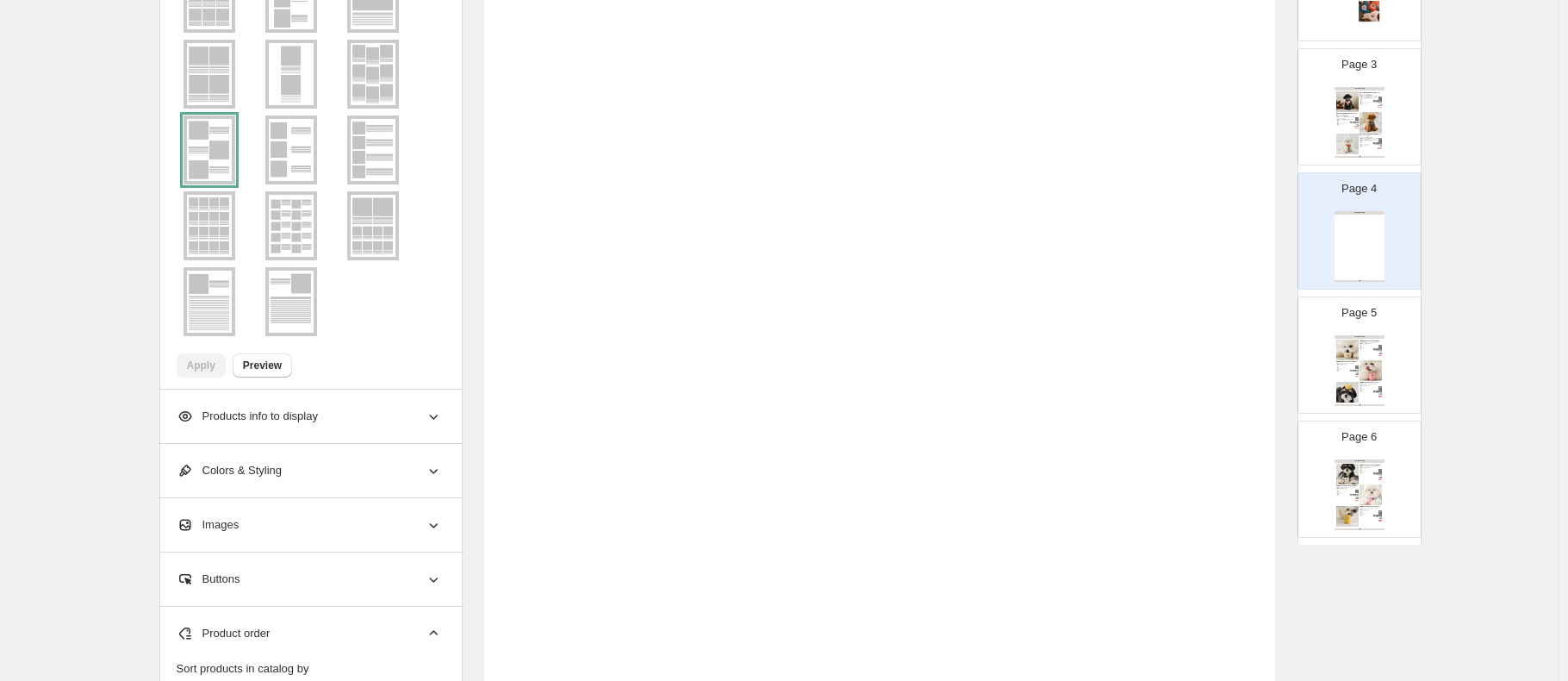 click at bounding box center [209, 150] 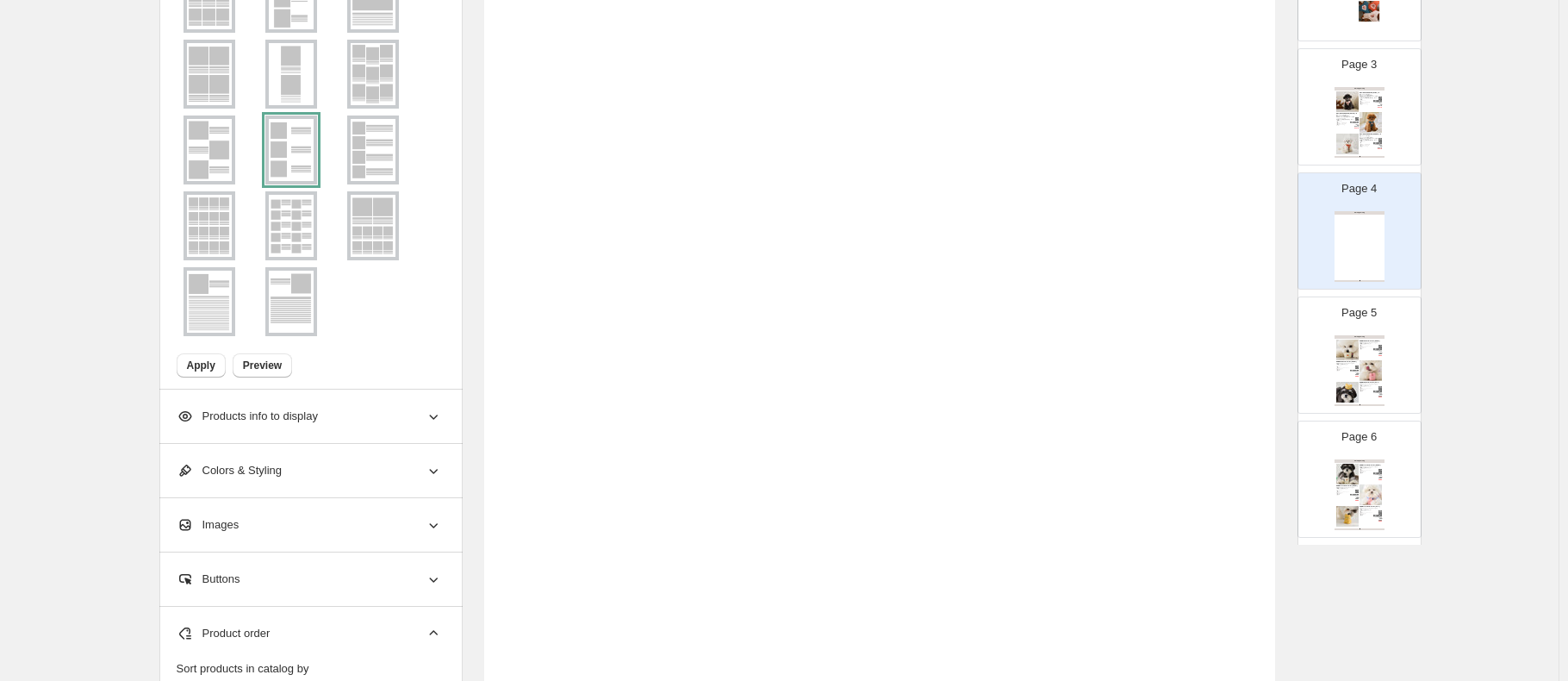 click at bounding box center [209, 150] 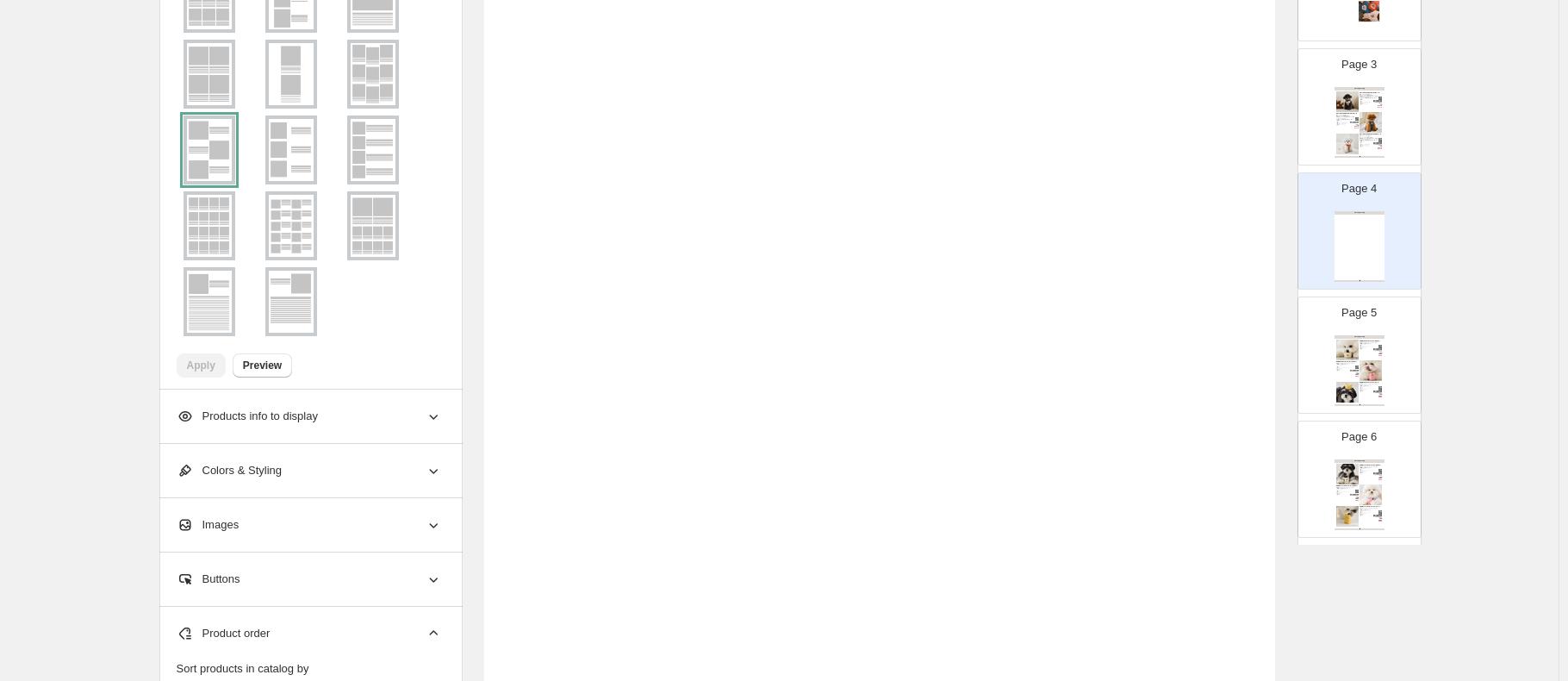 click at bounding box center (1371, 122) 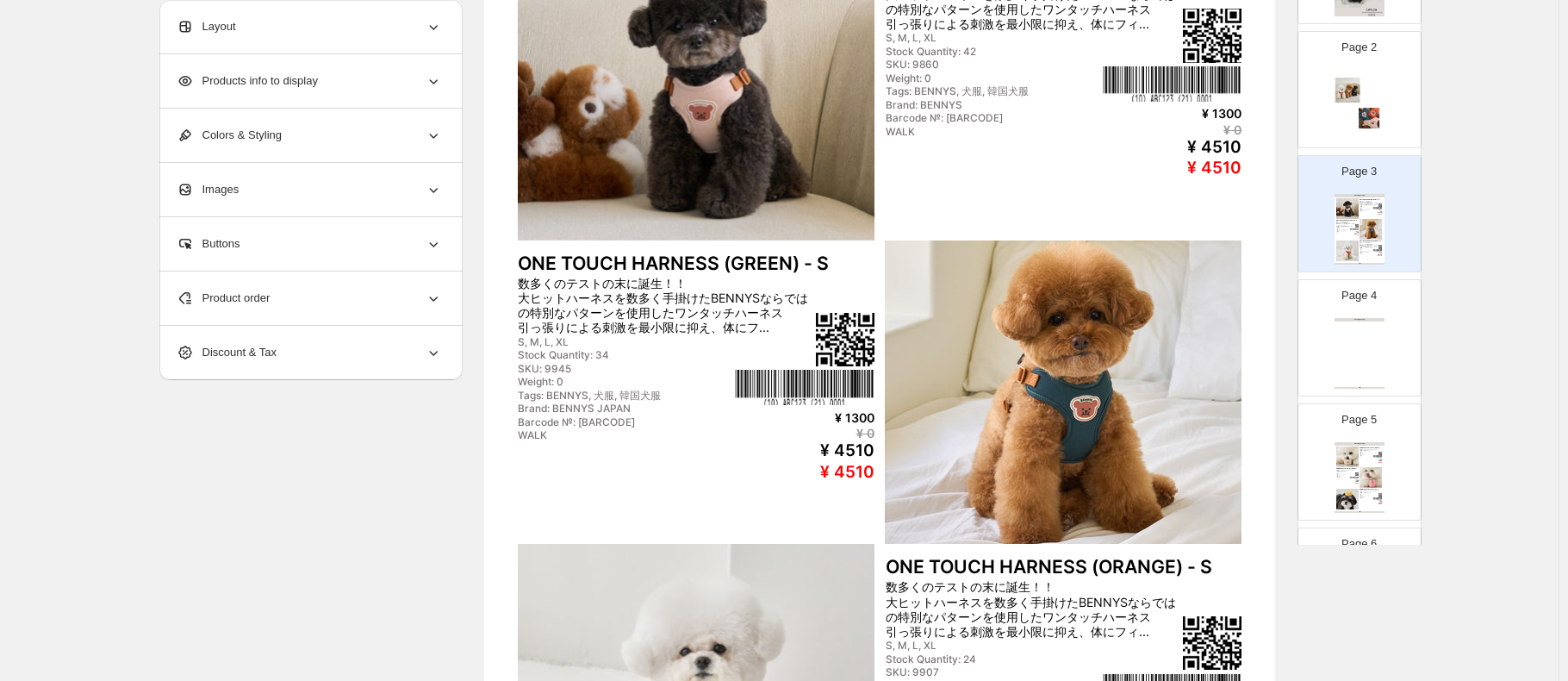 scroll, scrollTop: 190, scrollLeft: 0, axis: vertical 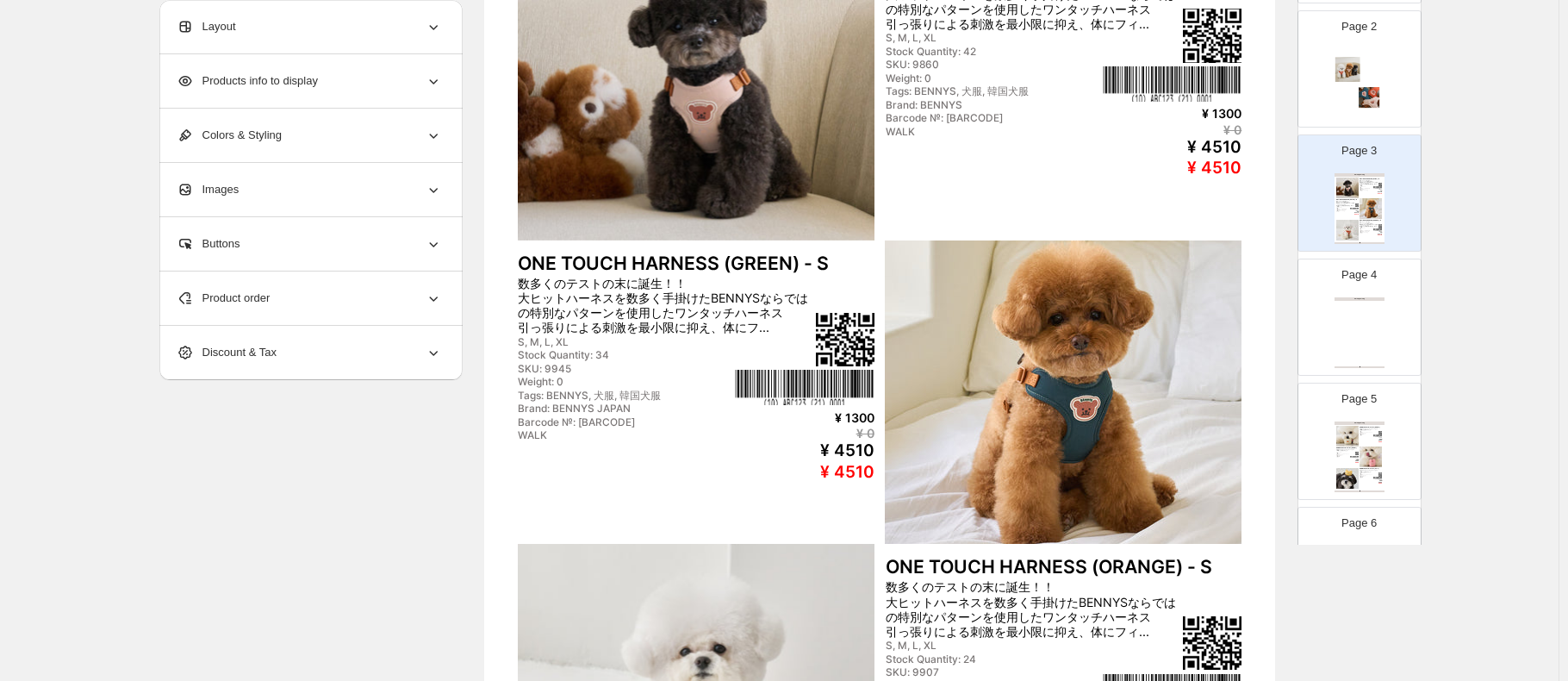 click on "ONE TOUCH HARNESS (ORANGE) - S" at bounding box center [1371, 221] 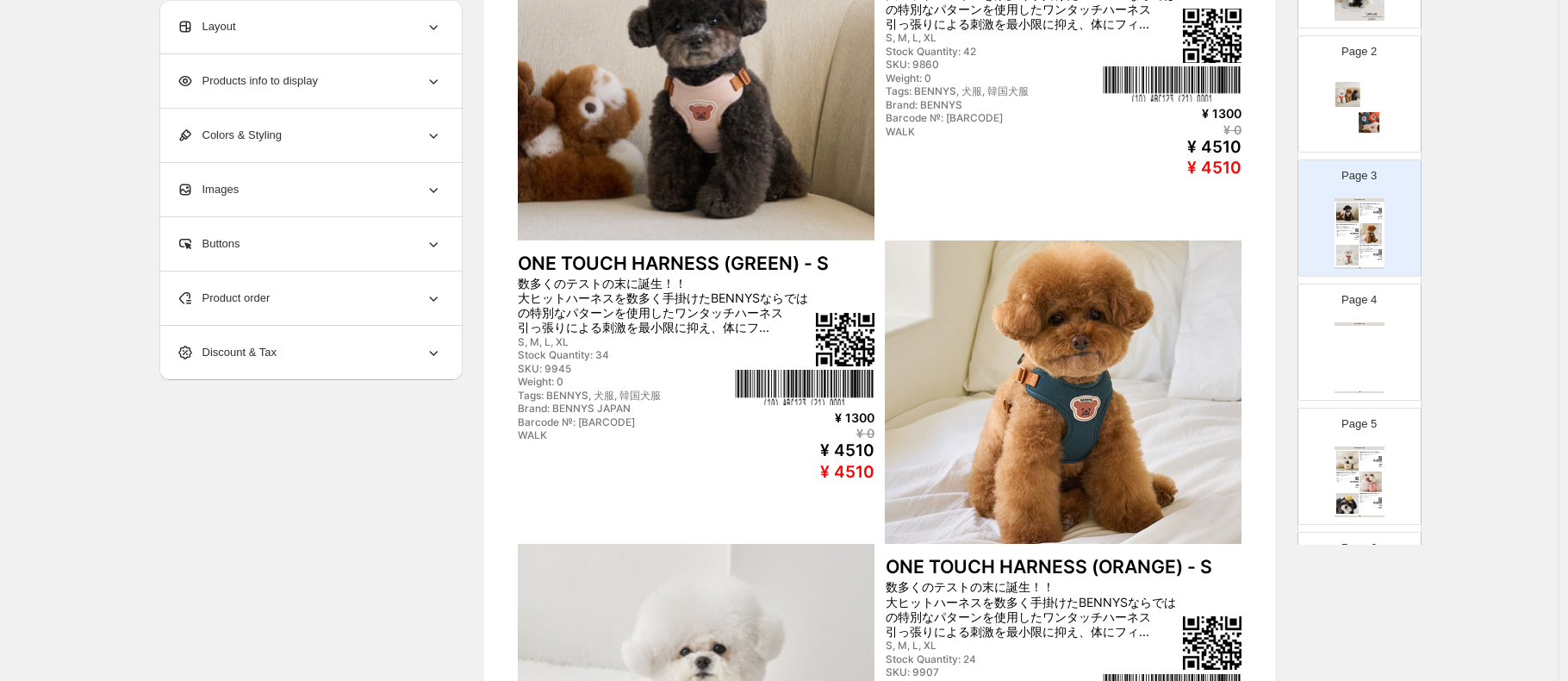 scroll, scrollTop: 0, scrollLeft: 0, axis: both 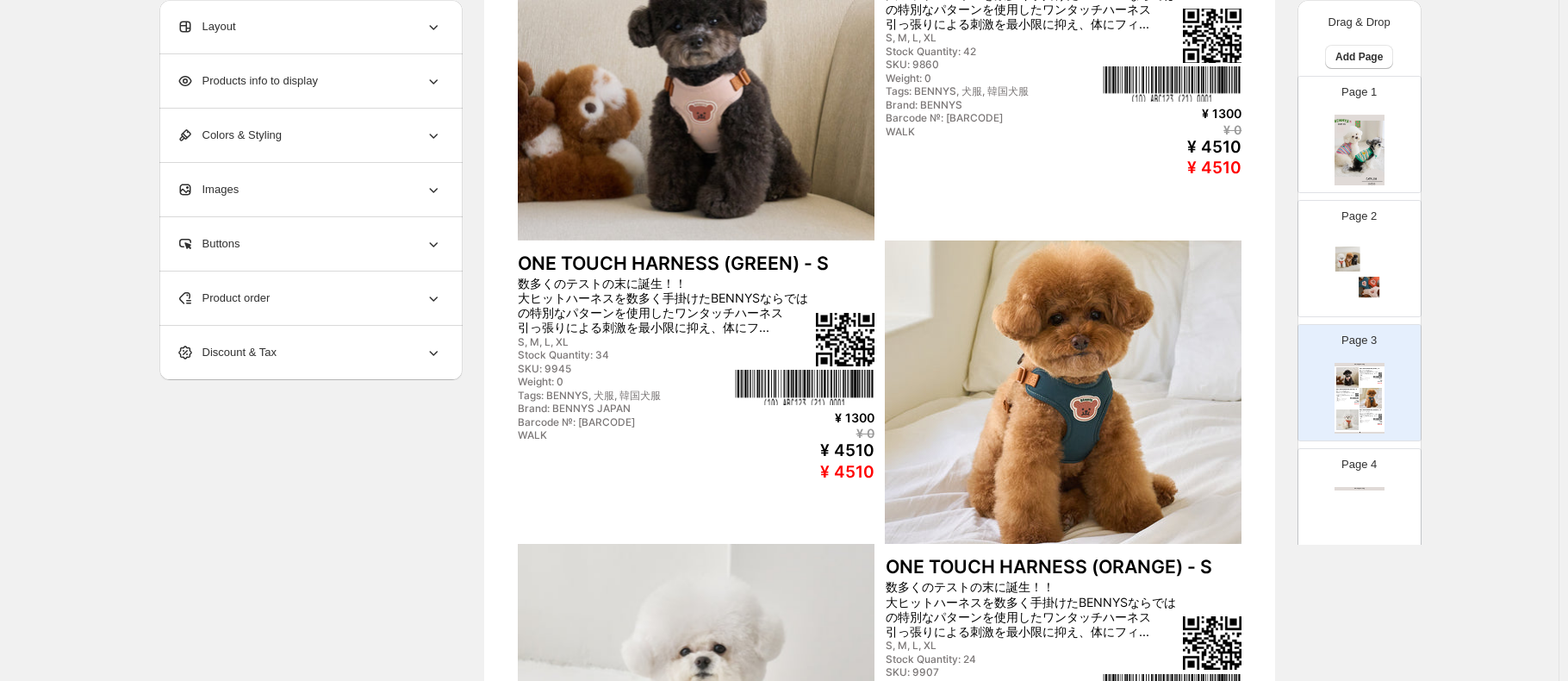 click on "Page 4" at bounding box center [1359, 465] 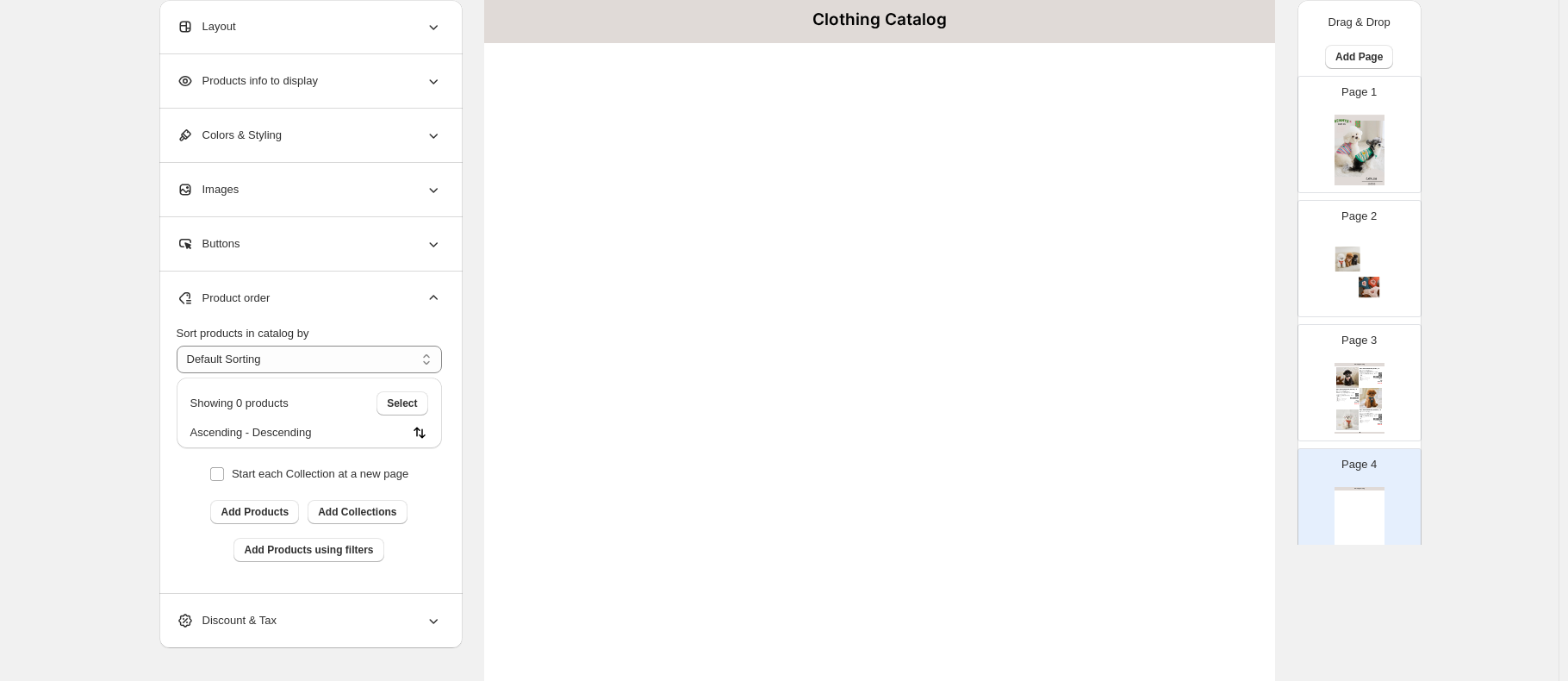 scroll, scrollTop: 0, scrollLeft: 0, axis: both 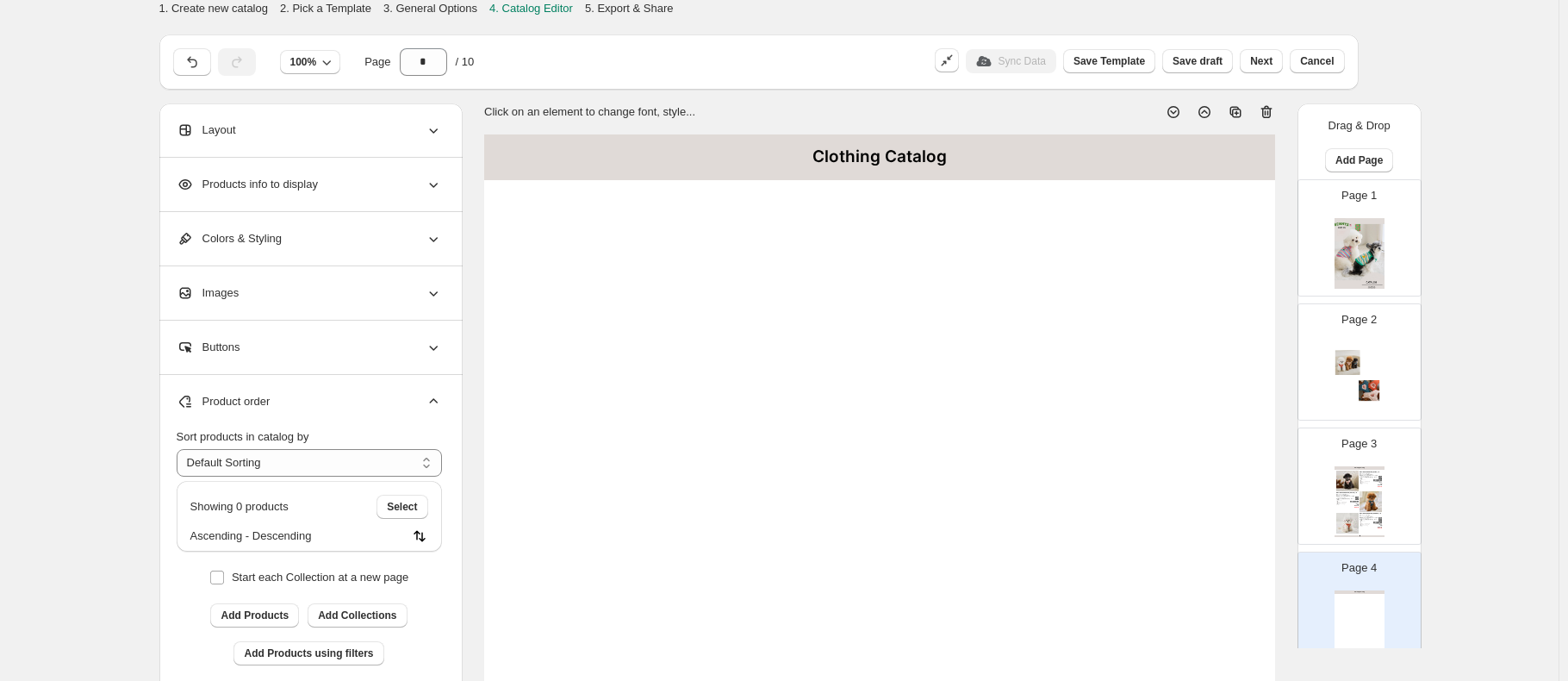 click on "Layout" at bounding box center [309, 130] 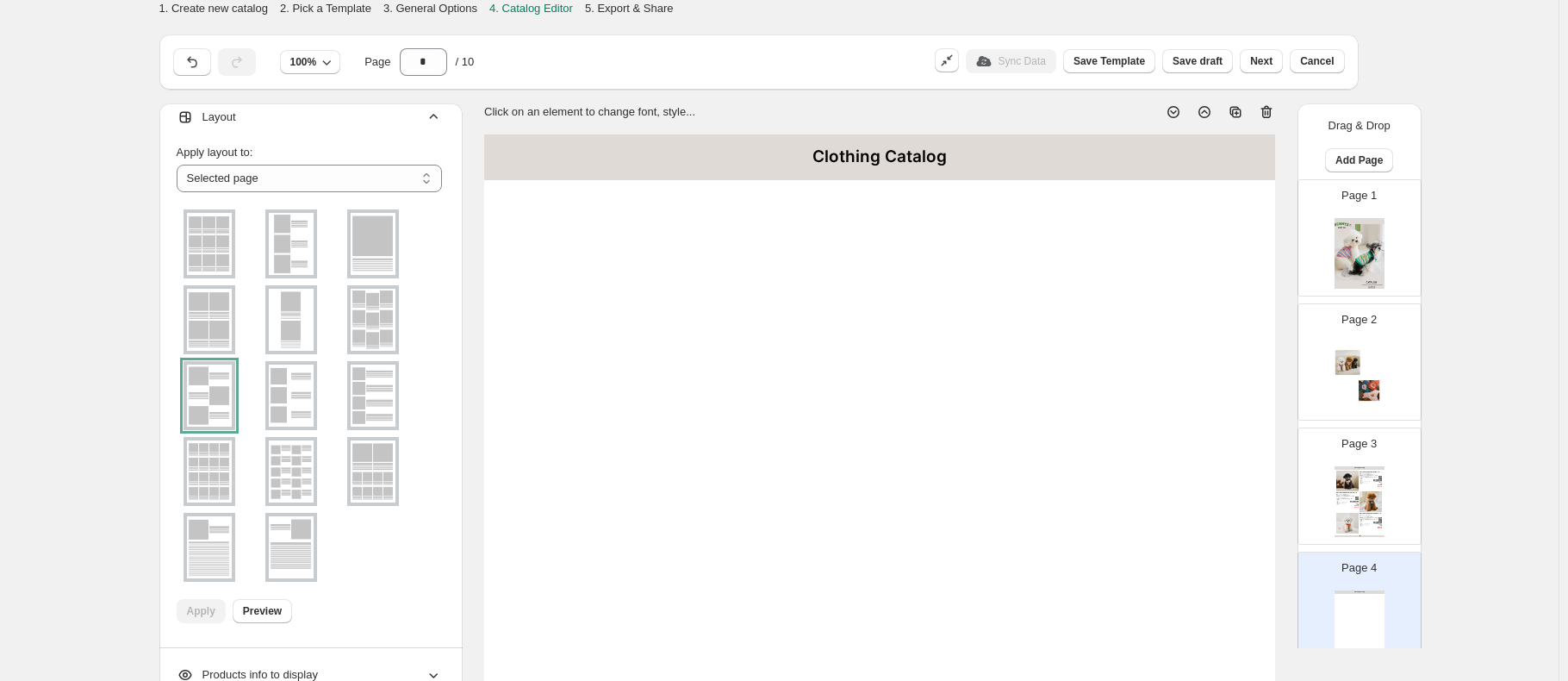 scroll, scrollTop: 20, scrollLeft: 0, axis: vertical 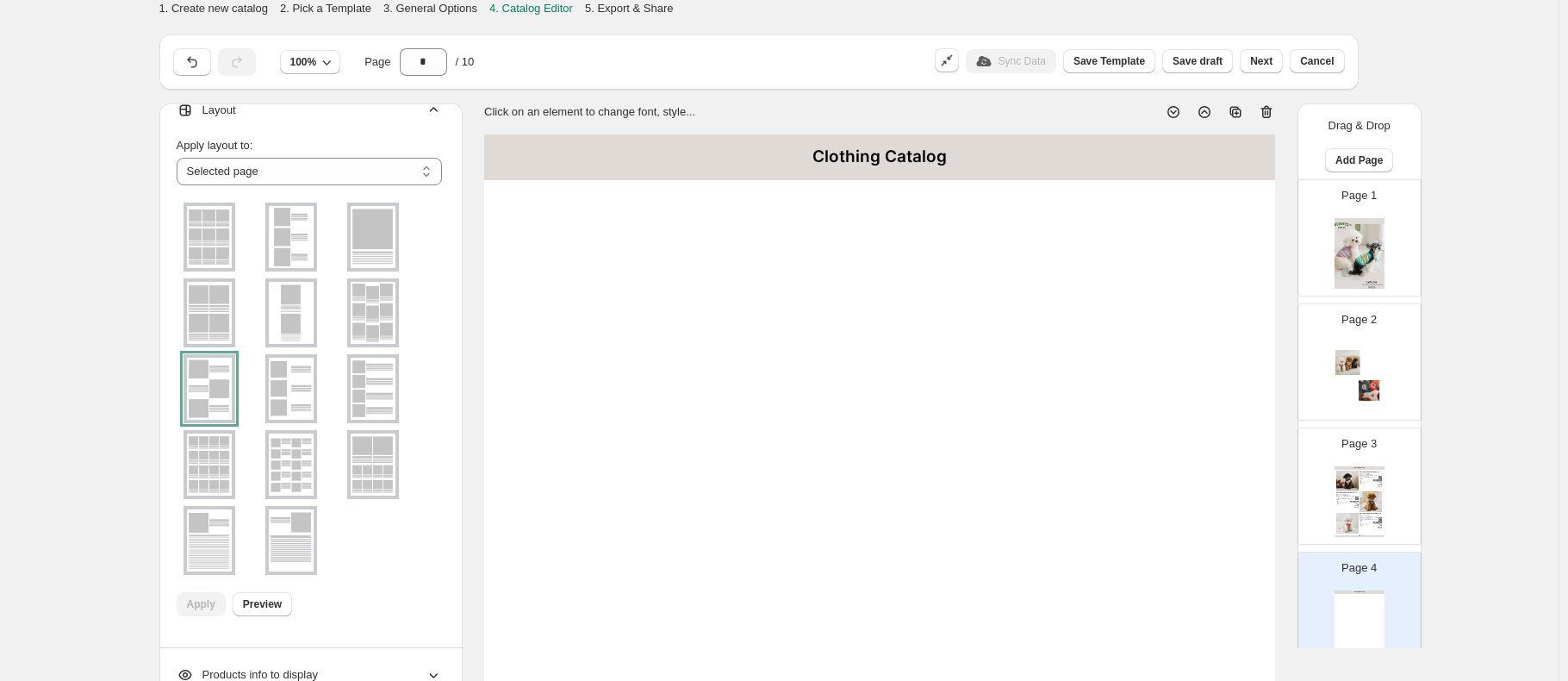 click at bounding box center [1371, 502] 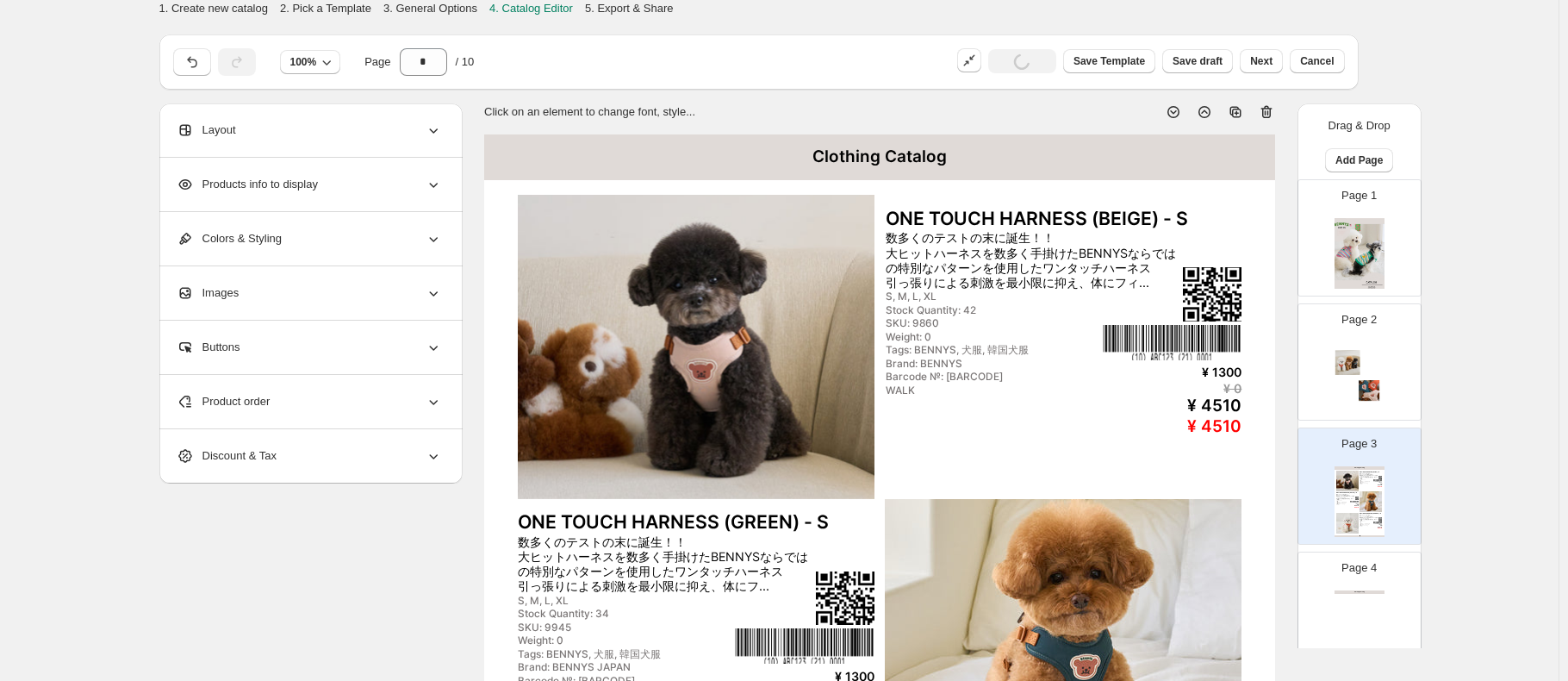 scroll, scrollTop: 0, scrollLeft: 0, axis: both 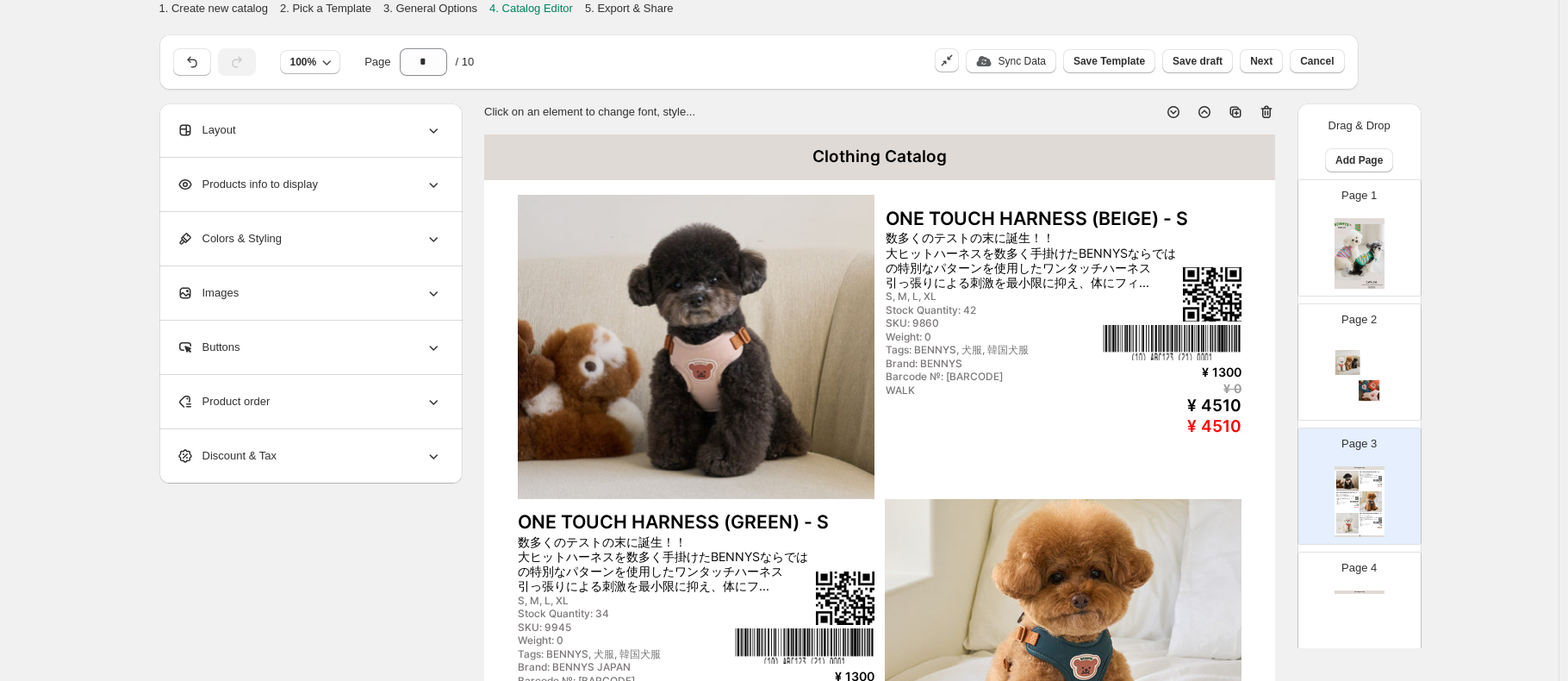 click 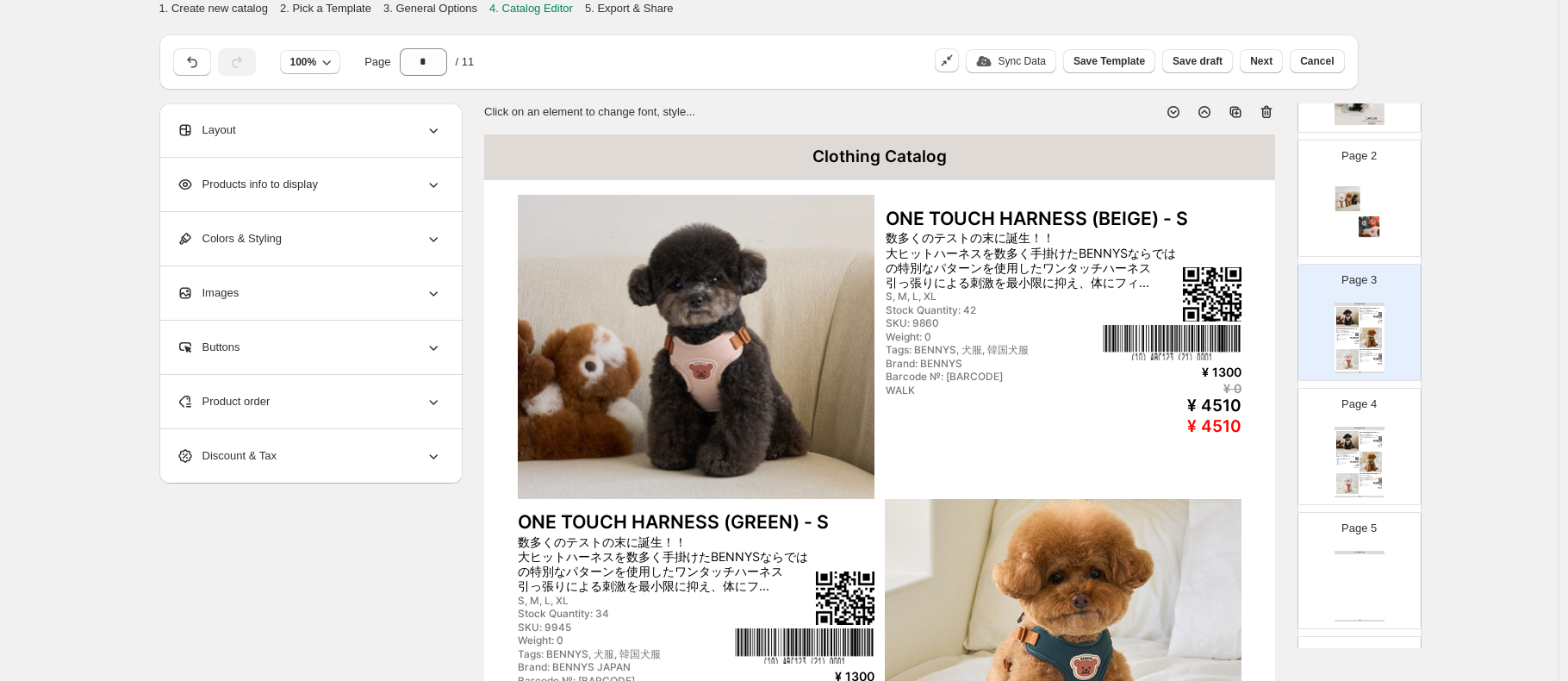 scroll, scrollTop: 172, scrollLeft: 0, axis: vertical 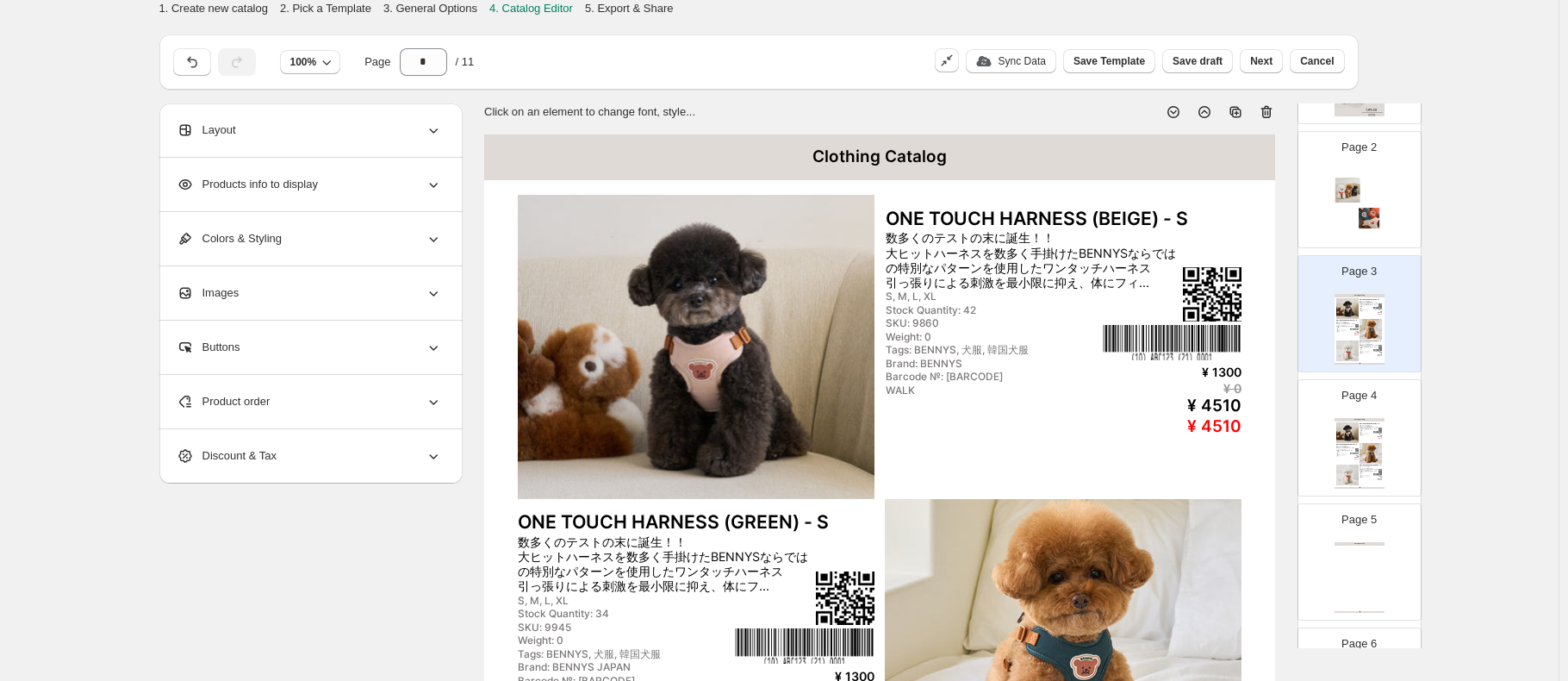 click on "Clothing Catalog Clothing Catalog | Page undefined" at bounding box center [1360, 578] 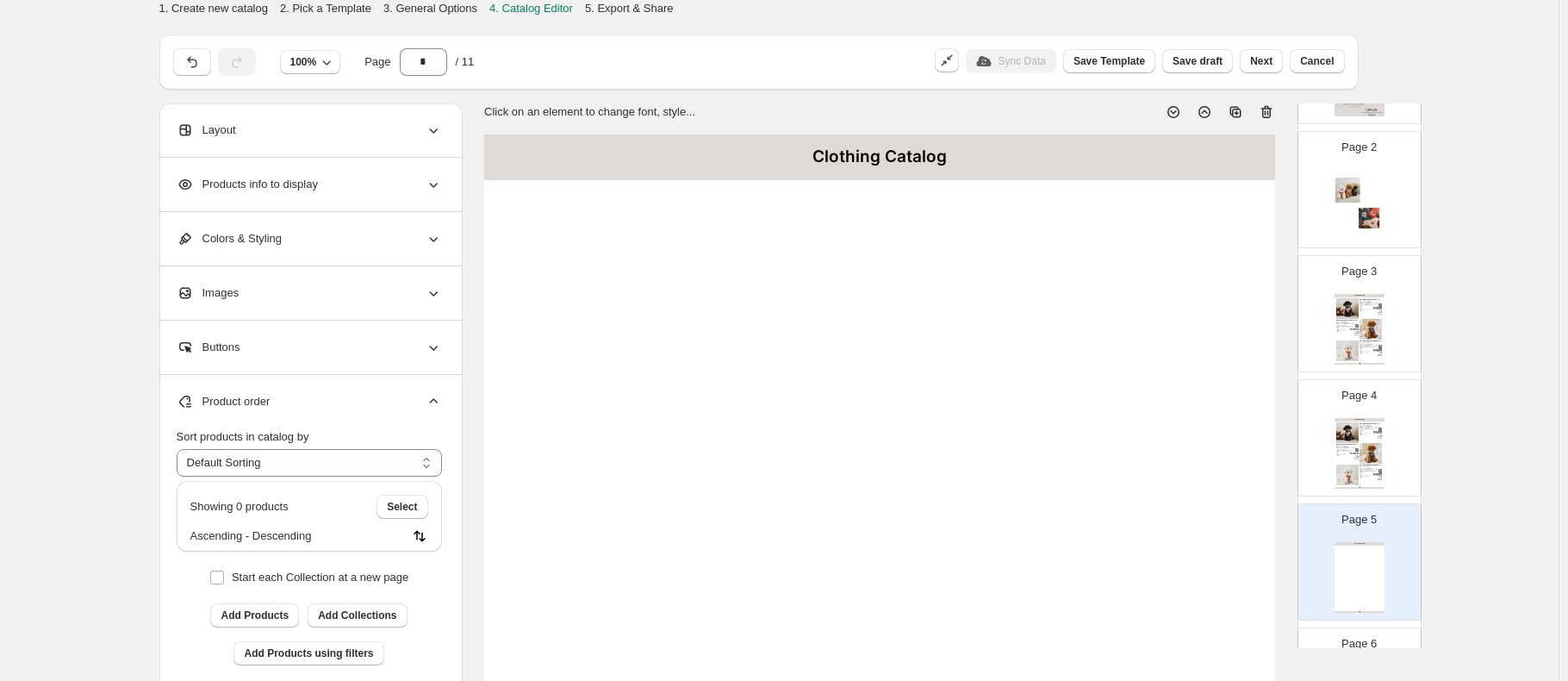 click 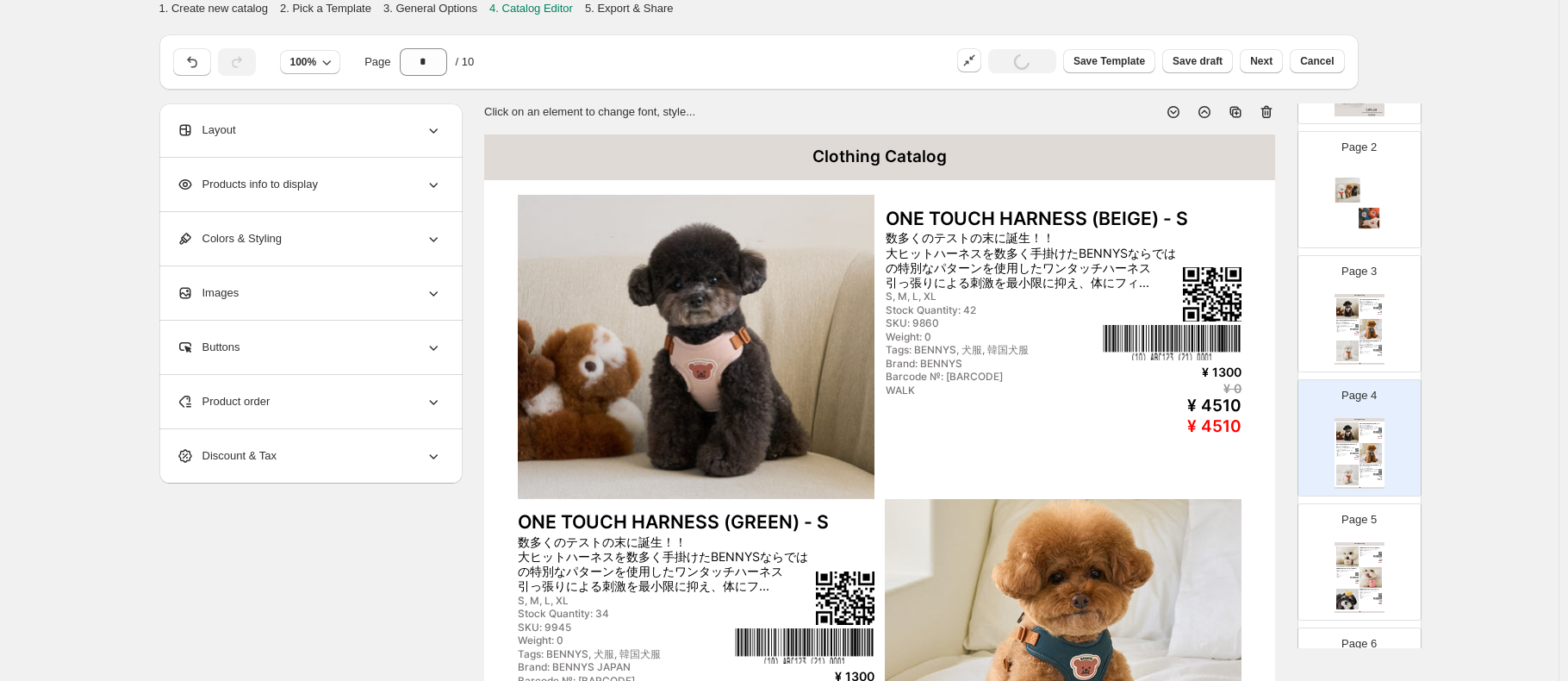 click on "数多くのテストの末に誕生！！
大ヒットハーネスを数多く手掛けたBENNYSならではの特別なパターンを使用したワンタッチハーネス
引っ張りによる刺激を最小限に抑え、体にフ..." at bounding box center (1346, 448) 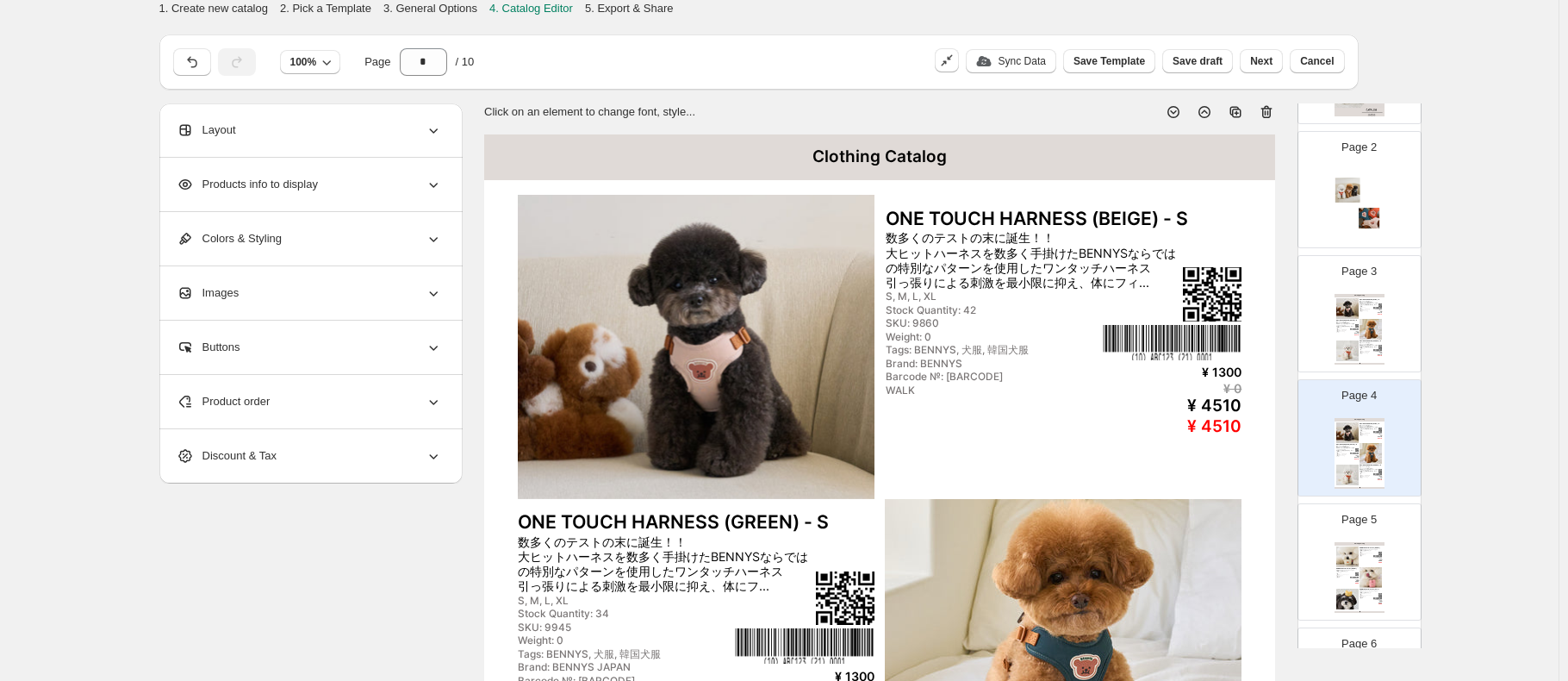 click on "Layout" at bounding box center (309, 130) 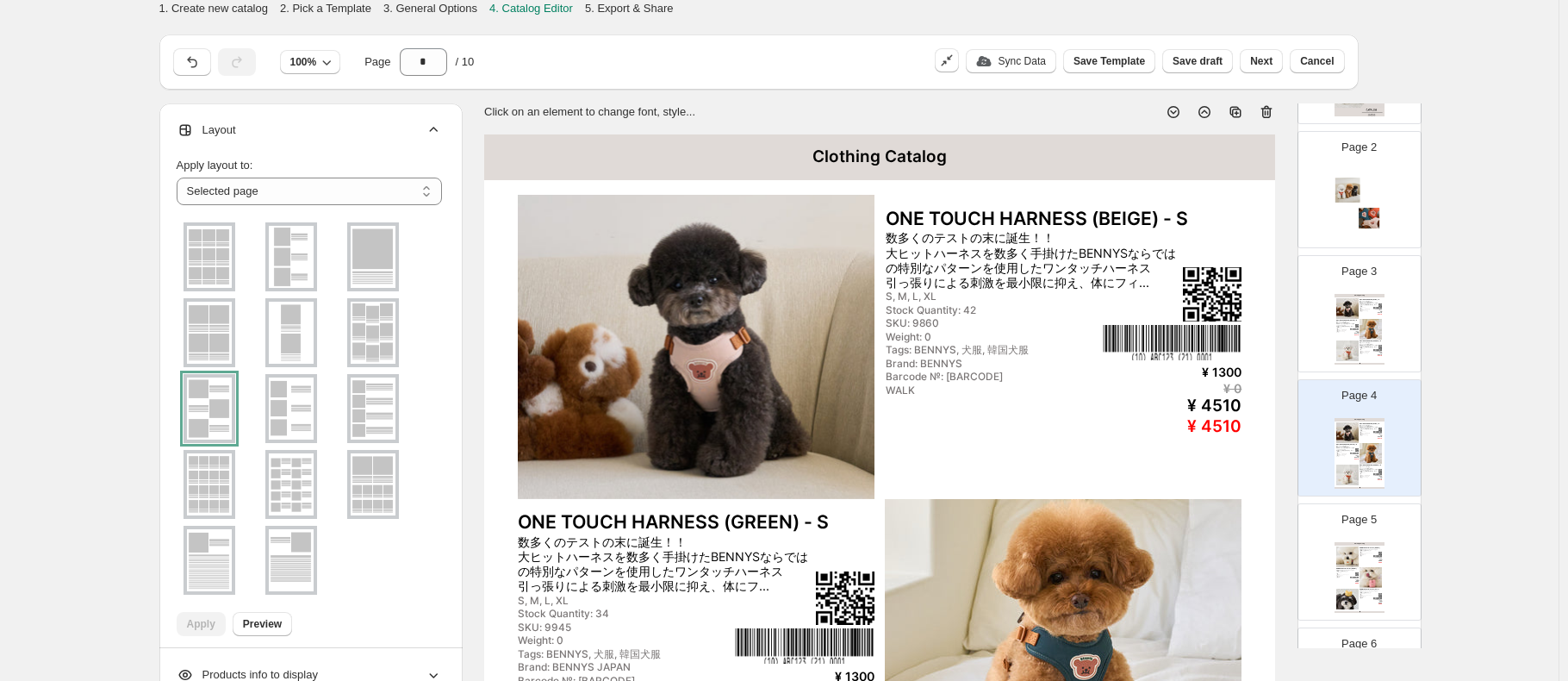 click on "Layout" at bounding box center [309, 130] 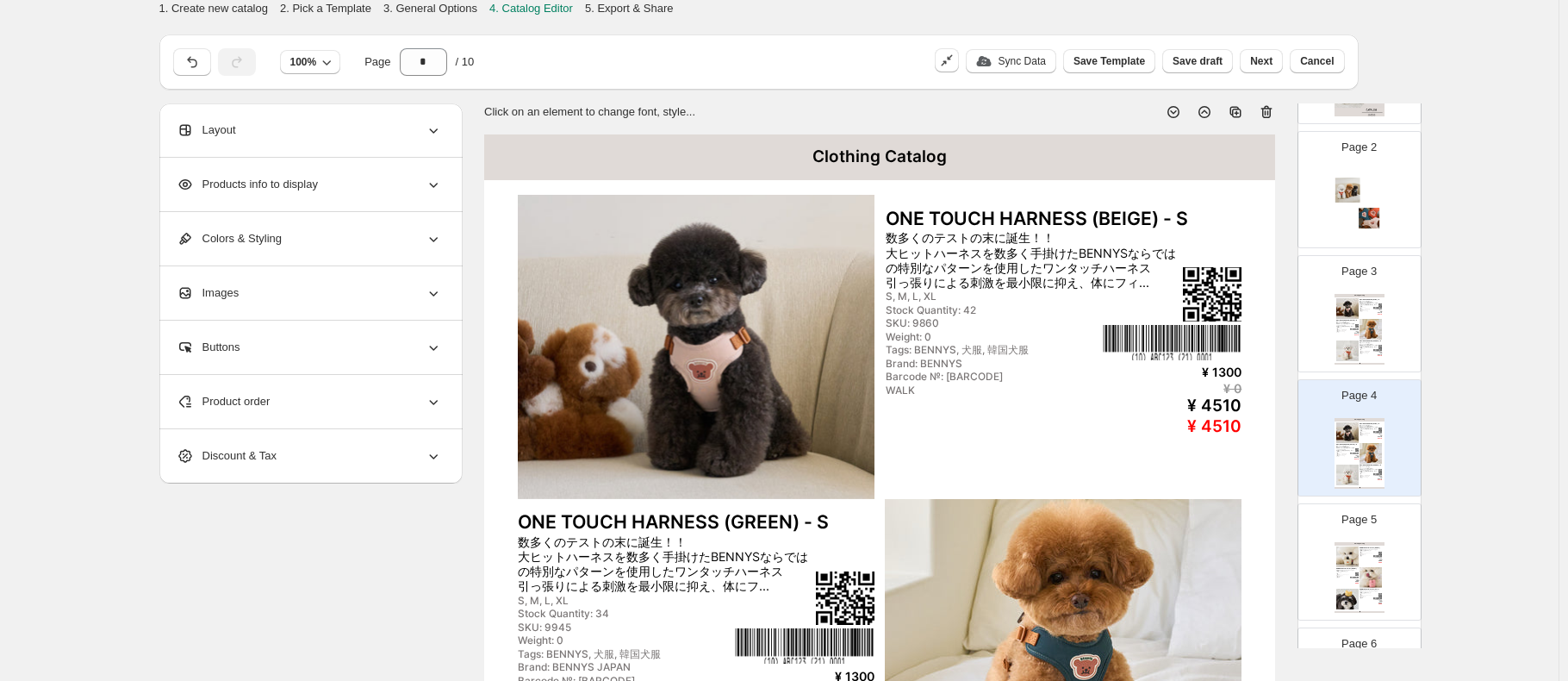 click on "Products info to display" at bounding box center (309, 184) 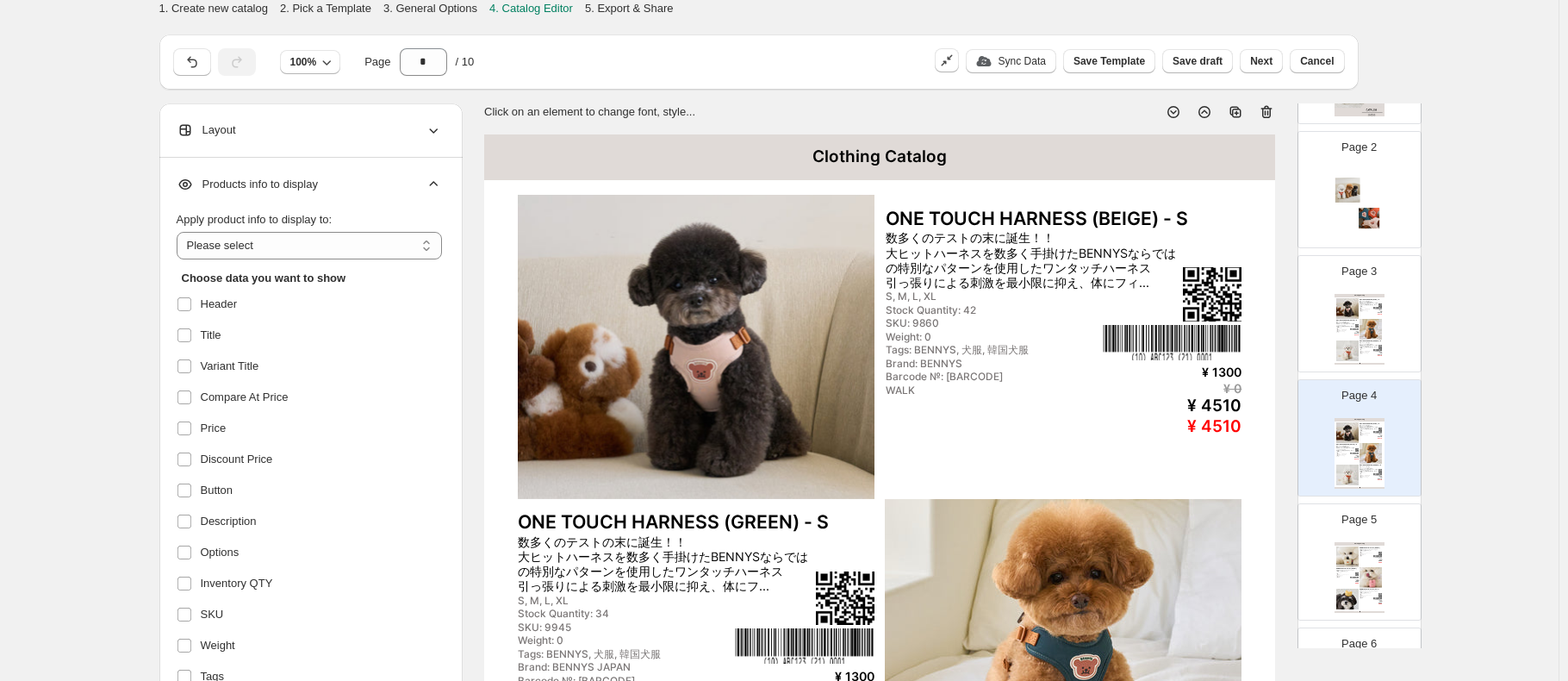 click on "Products info to display" at bounding box center [309, 184] 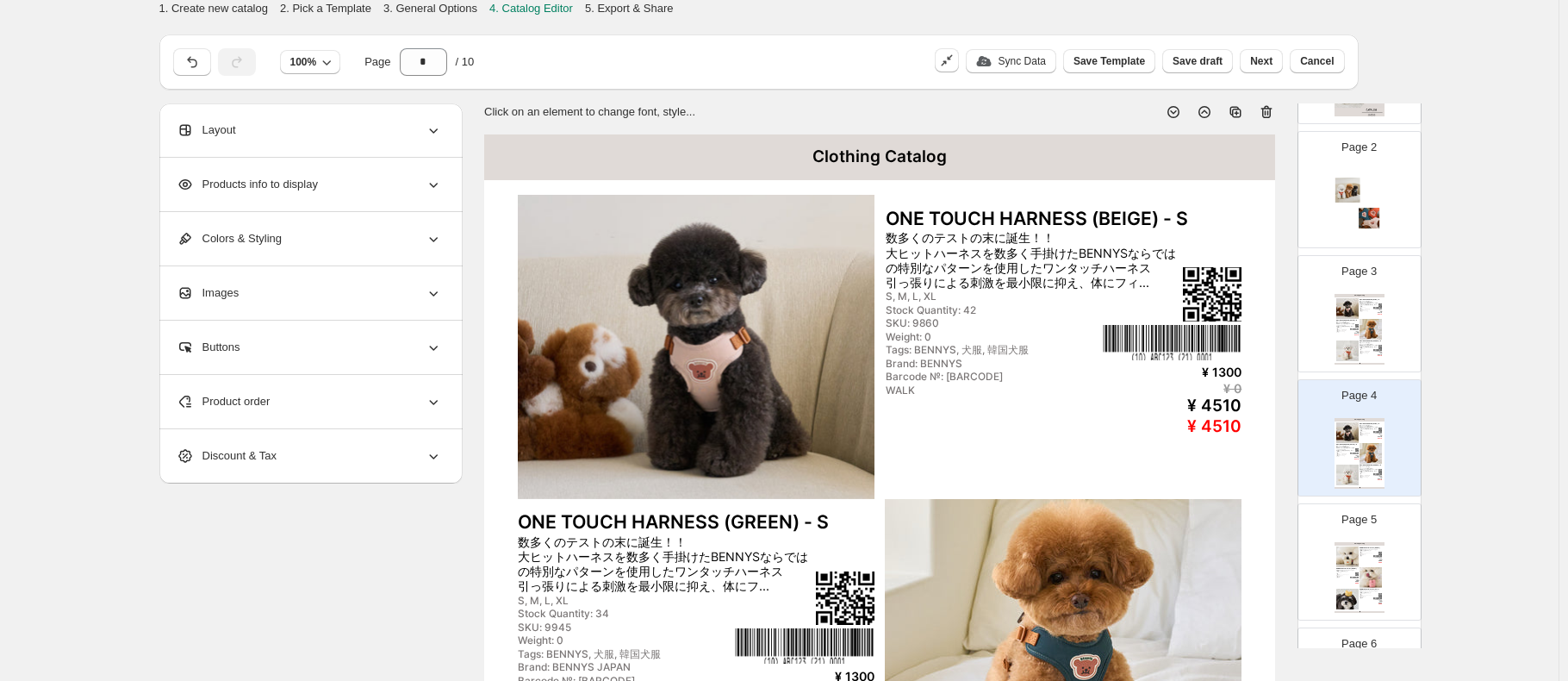 click on "Layout" at bounding box center (309, 130) 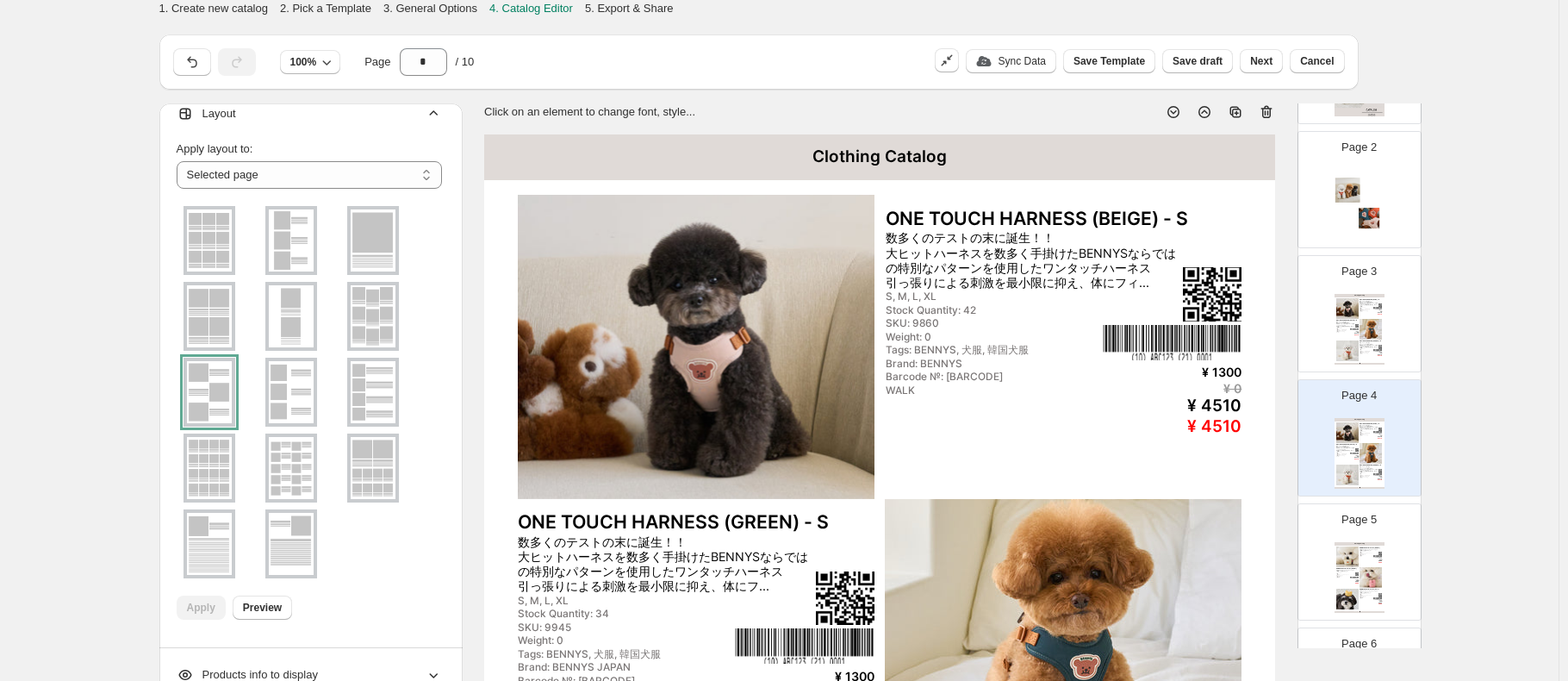 scroll, scrollTop: 20, scrollLeft: 0, axis: vertical 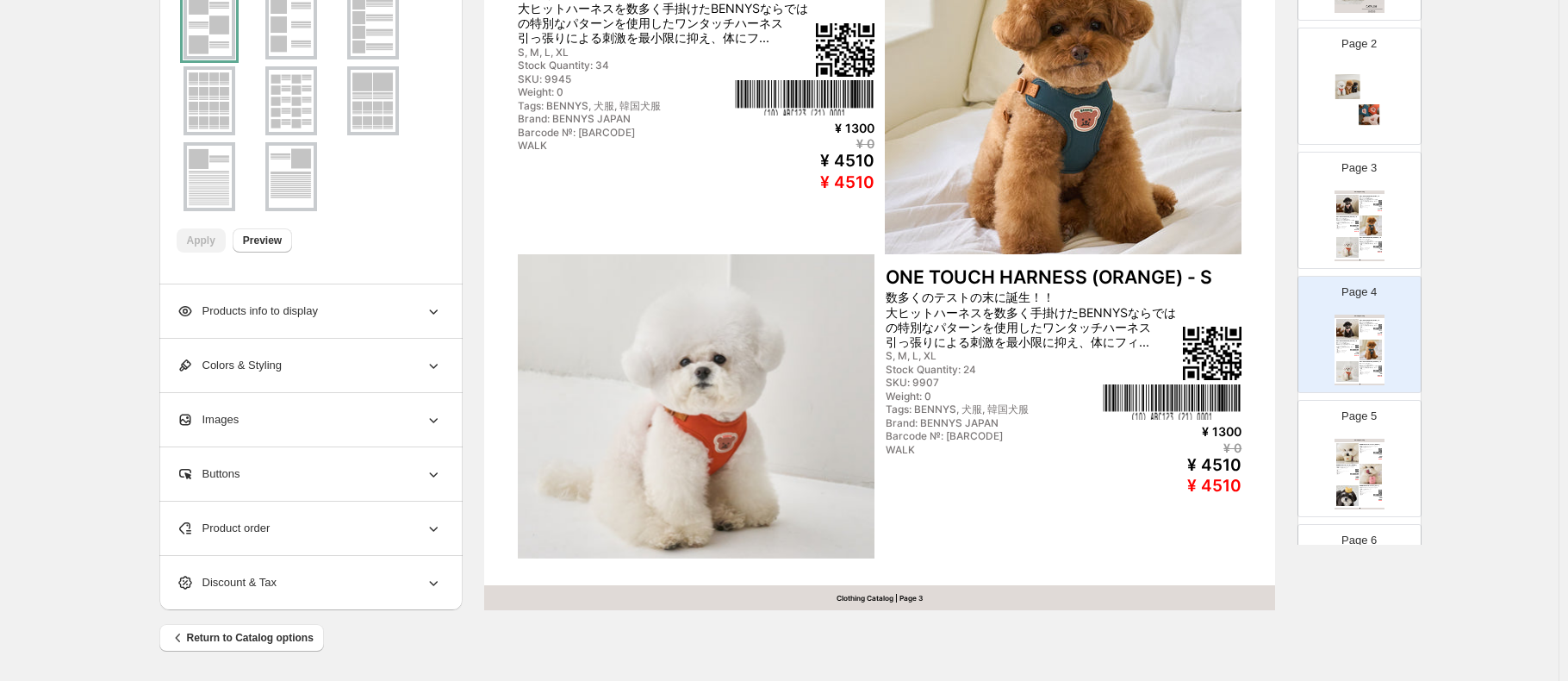 click on "Products info to display" at bounding box center (309, 311) 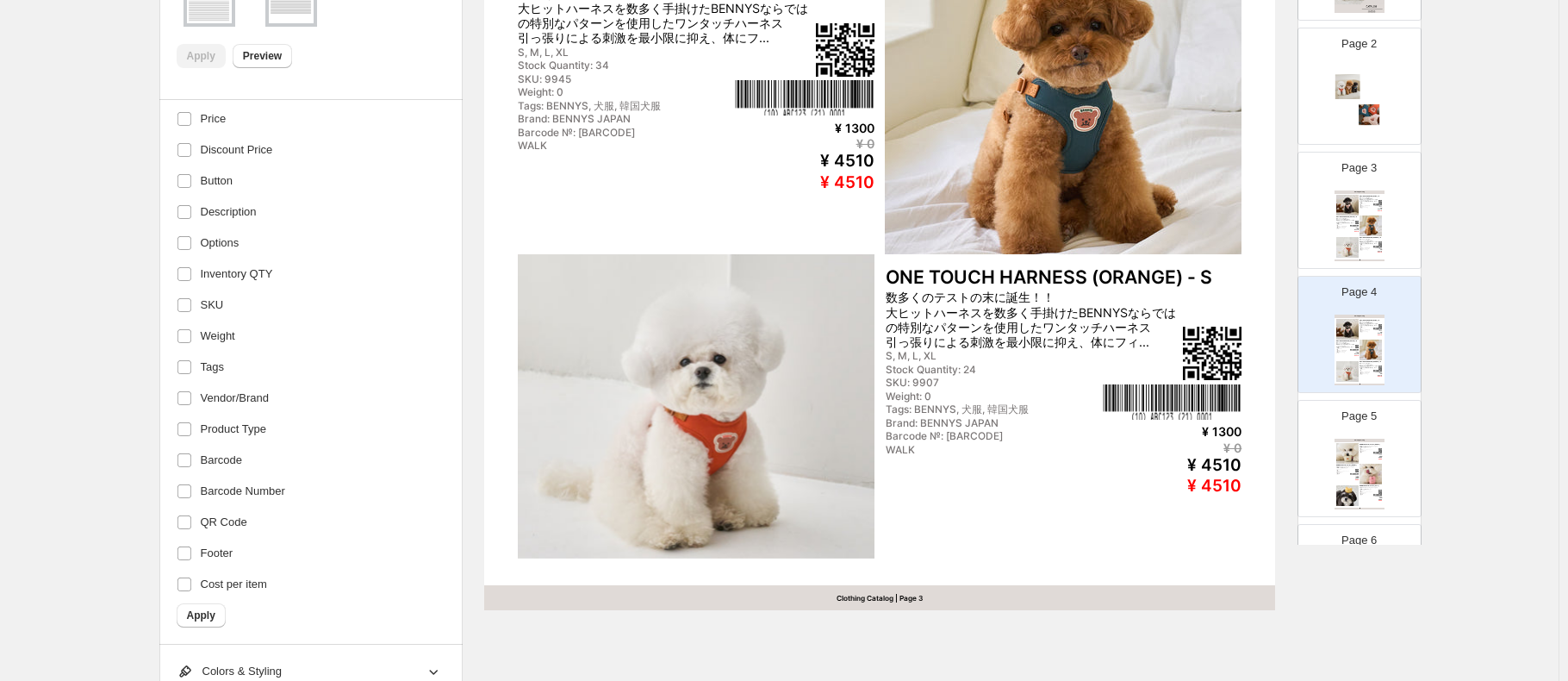 scroll, scrollTop: 253, scrollLeft: 0, axis: vertical 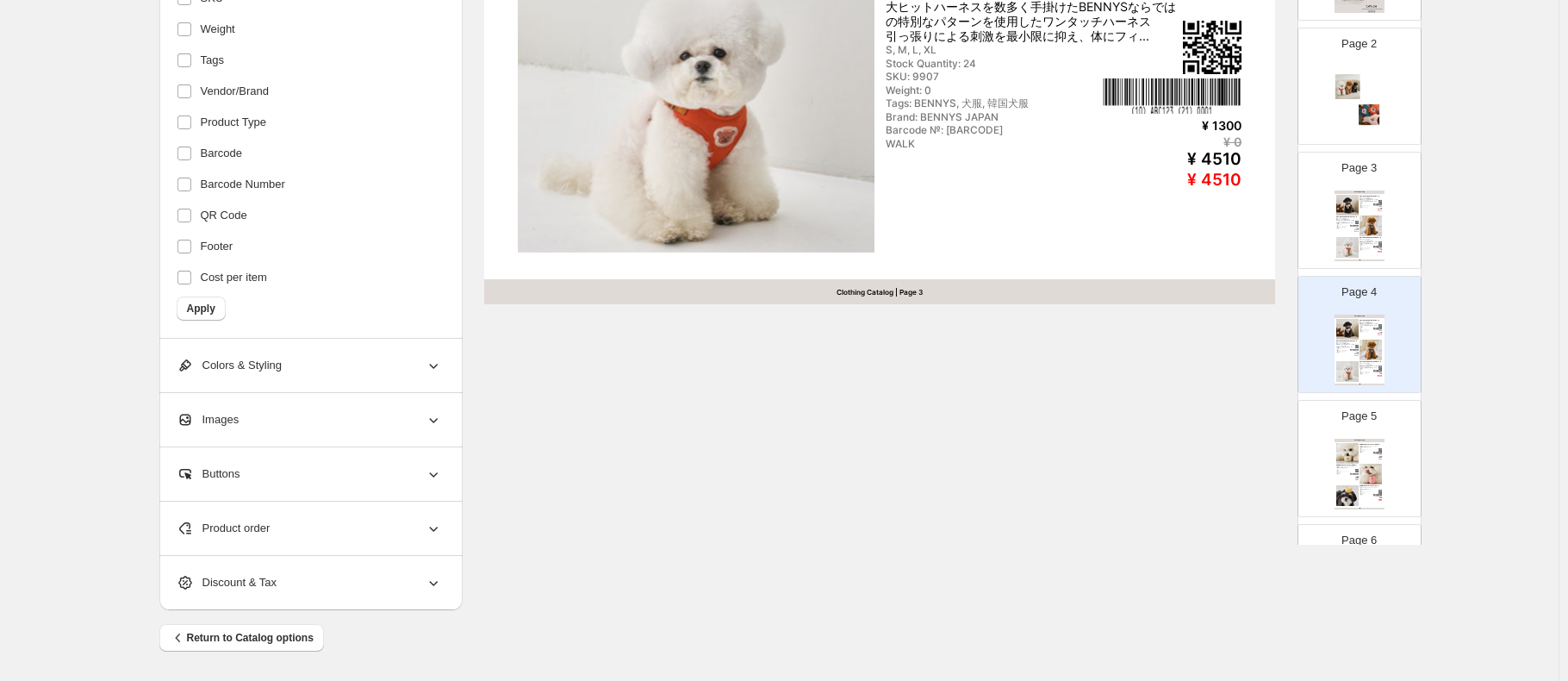 click on "Product order" at bounding box center [309, 528] 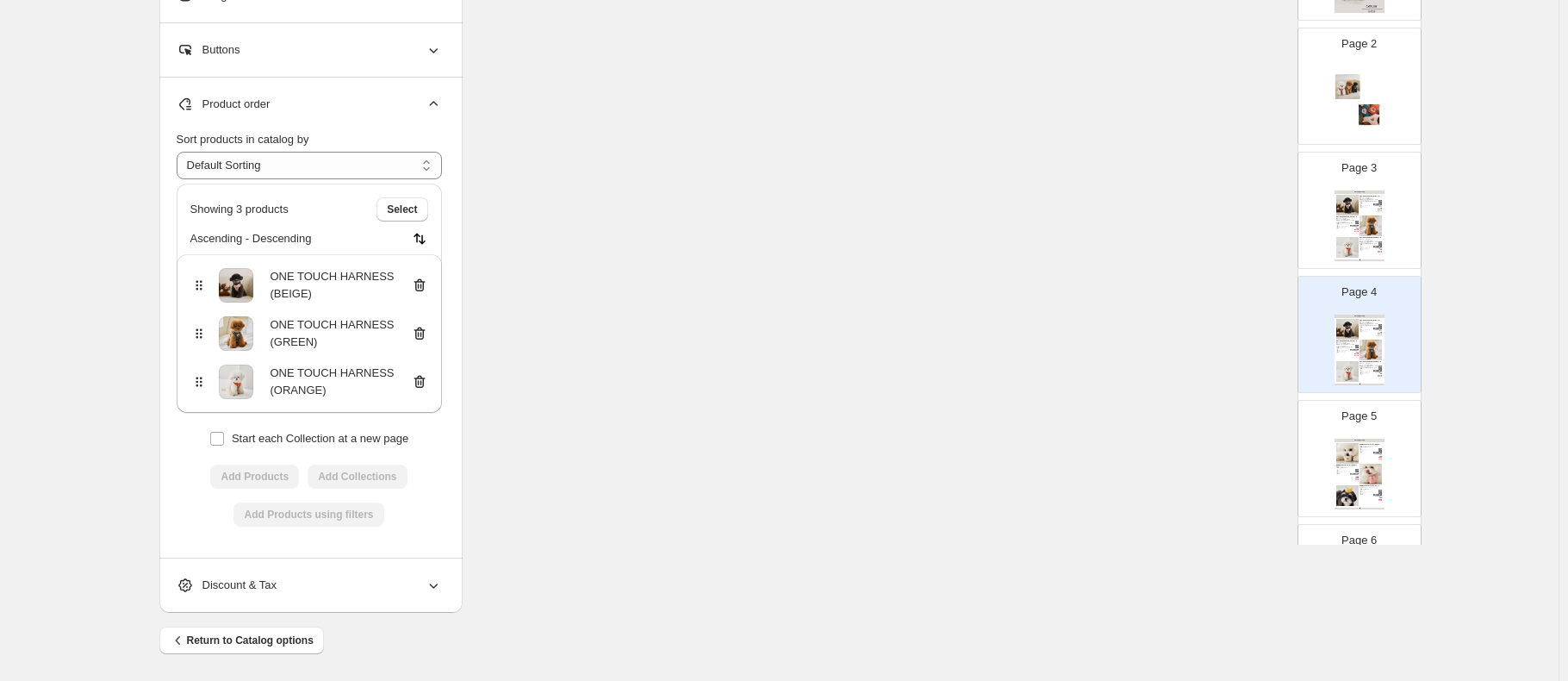 scroll, scrollTop: 1281, scrollLeft: 0, axis: vertical 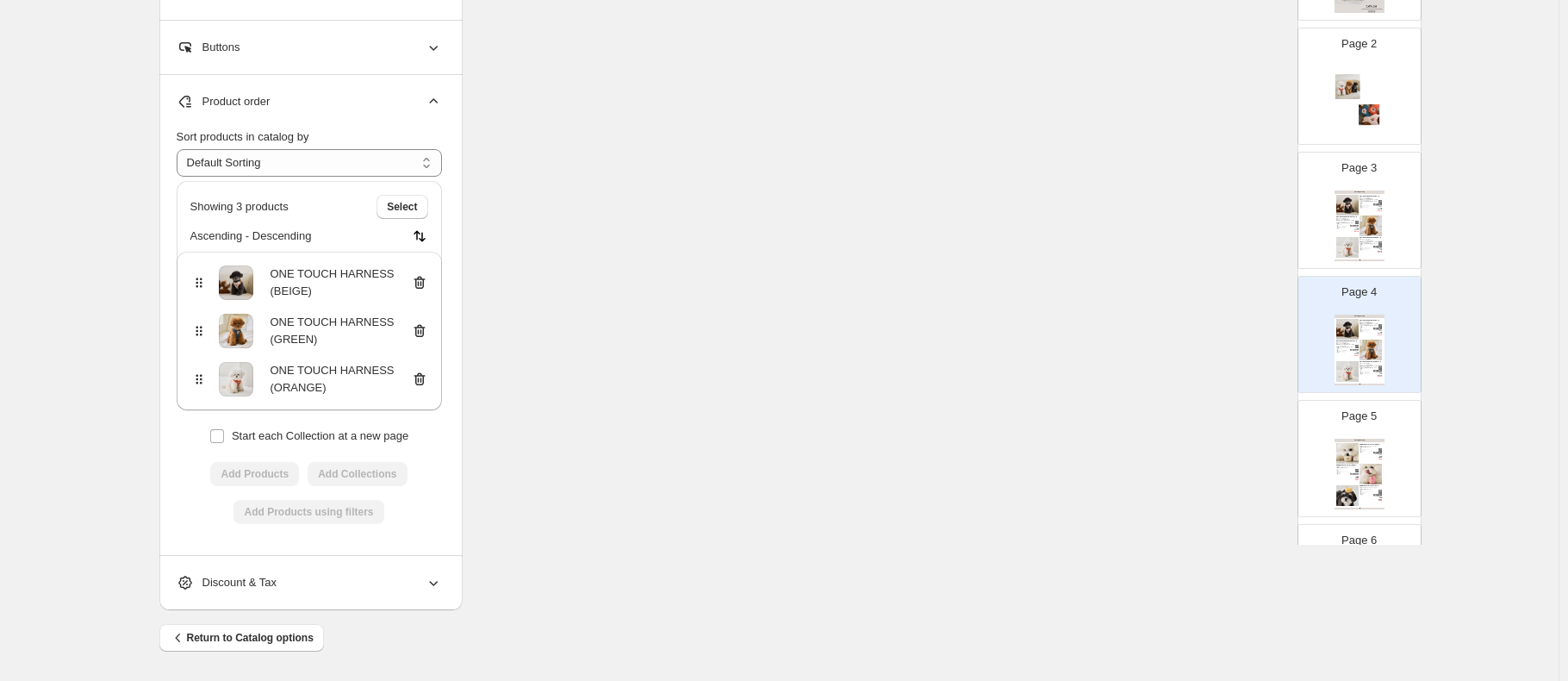 click on "ONE TOUCH HARNESS (BEIGE)" at bounding box center [309, 283] 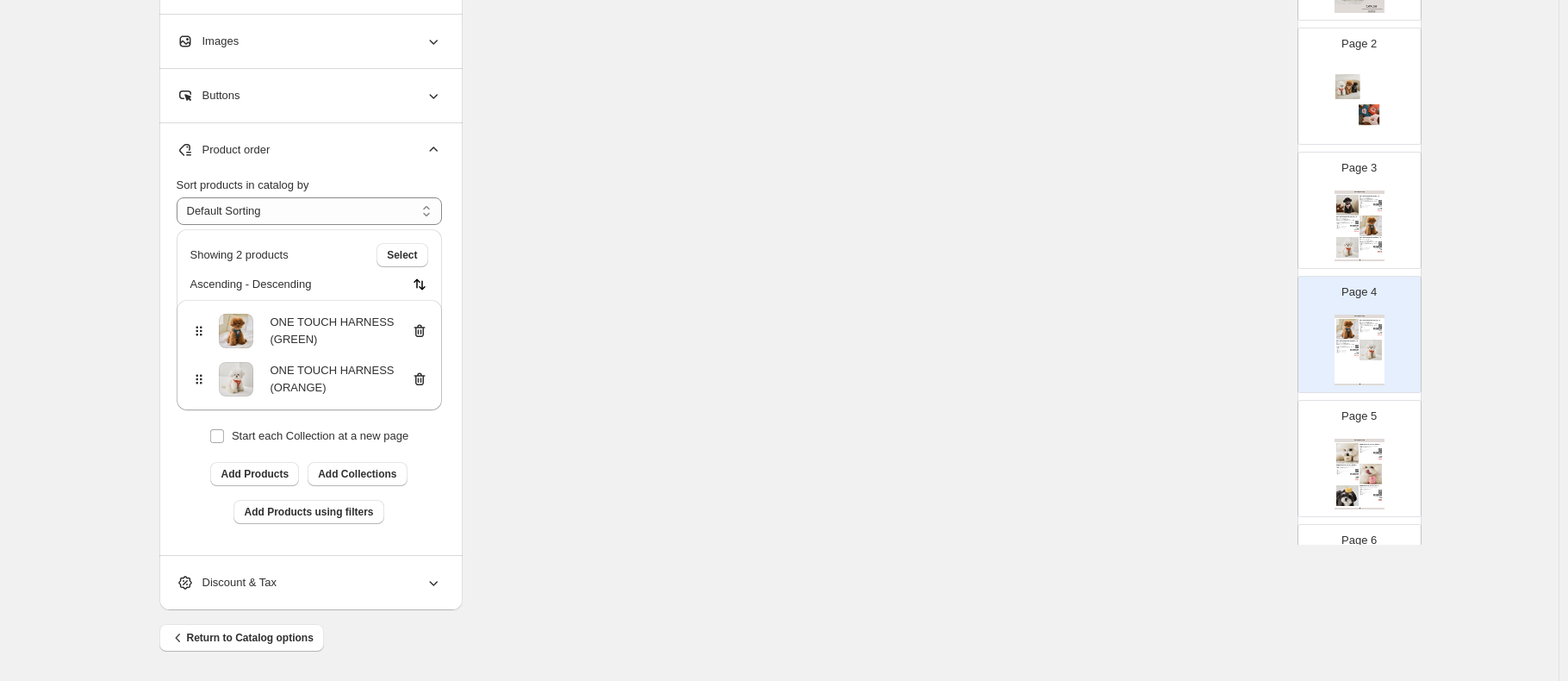 click 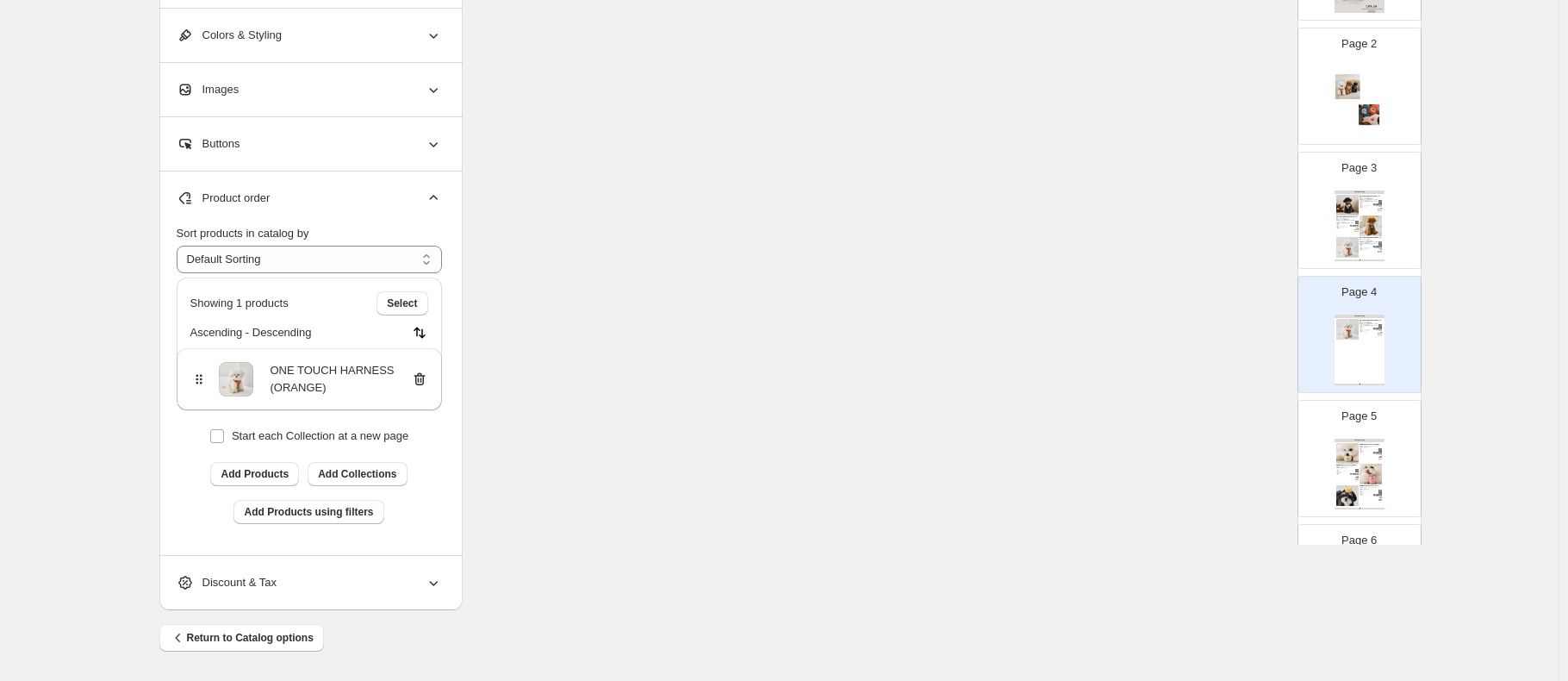 click 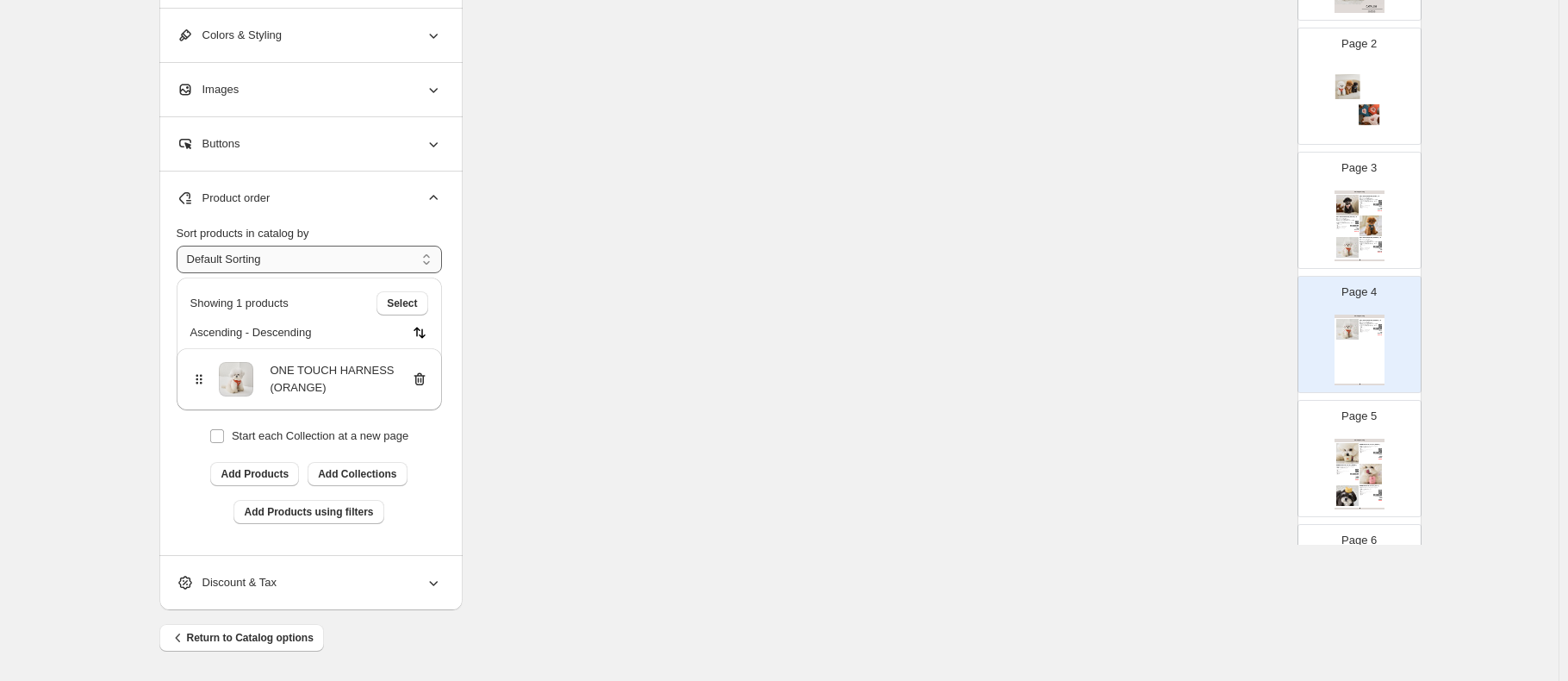 scroll, scrollTop: 982, scrollLeft: 0, axis: vertical 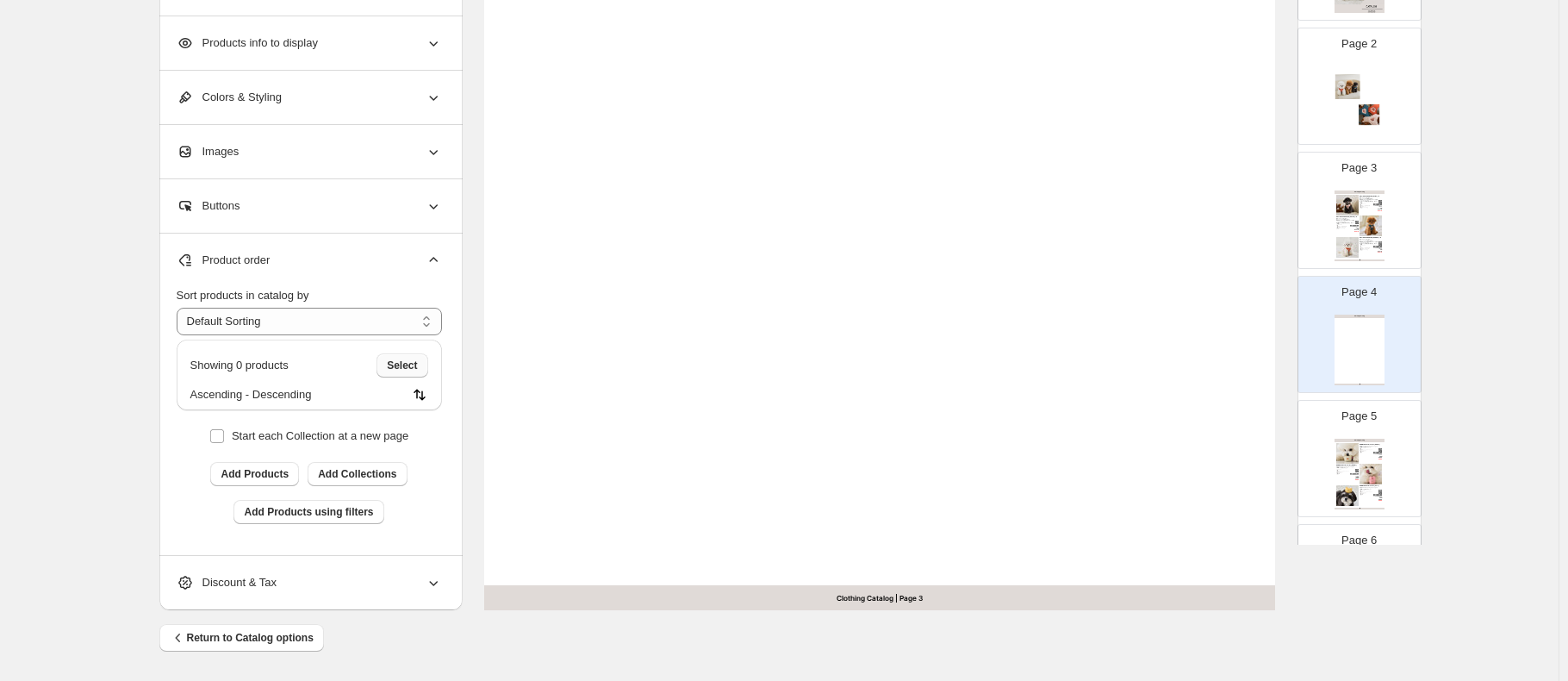 click on "Select" at bounding box center (401, 365) 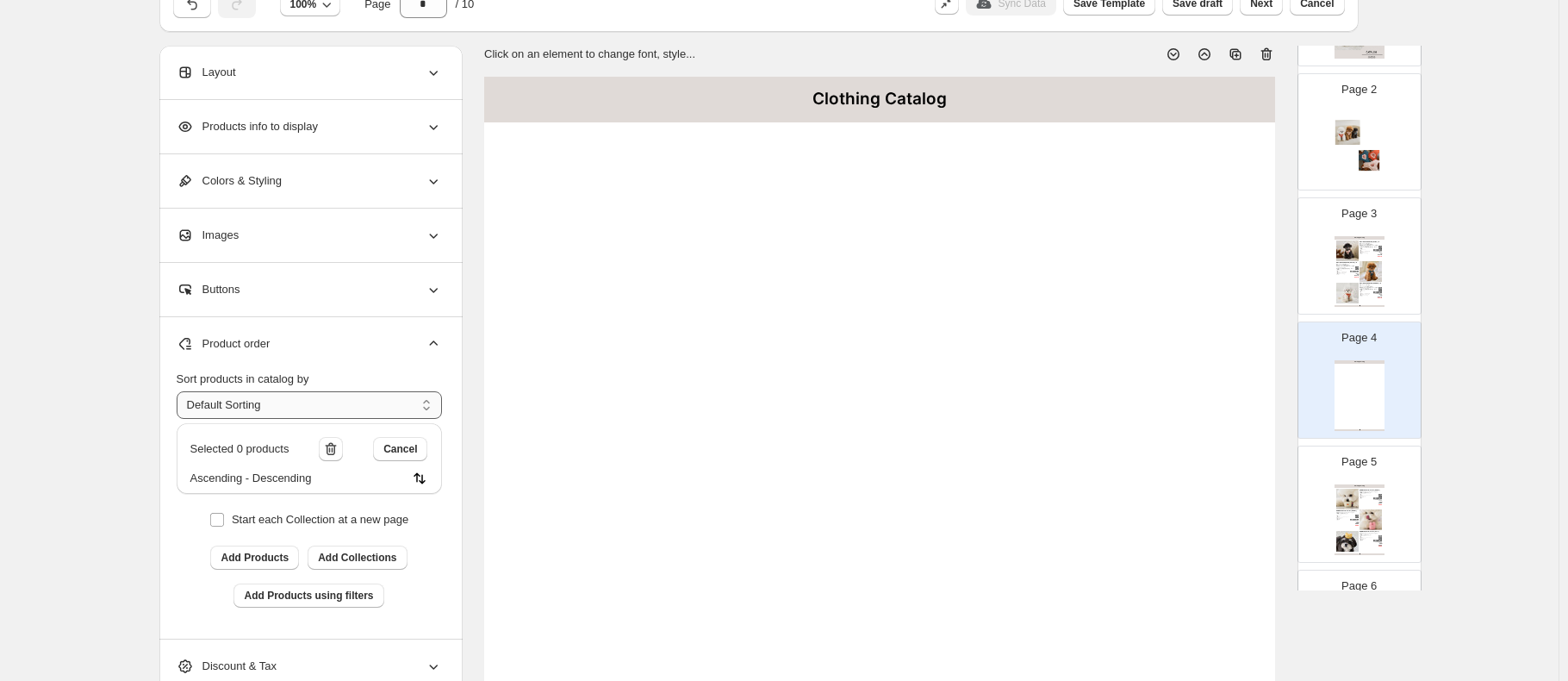 scroll, scrollTop: 86, scrollLeft: 0, axis: vertical 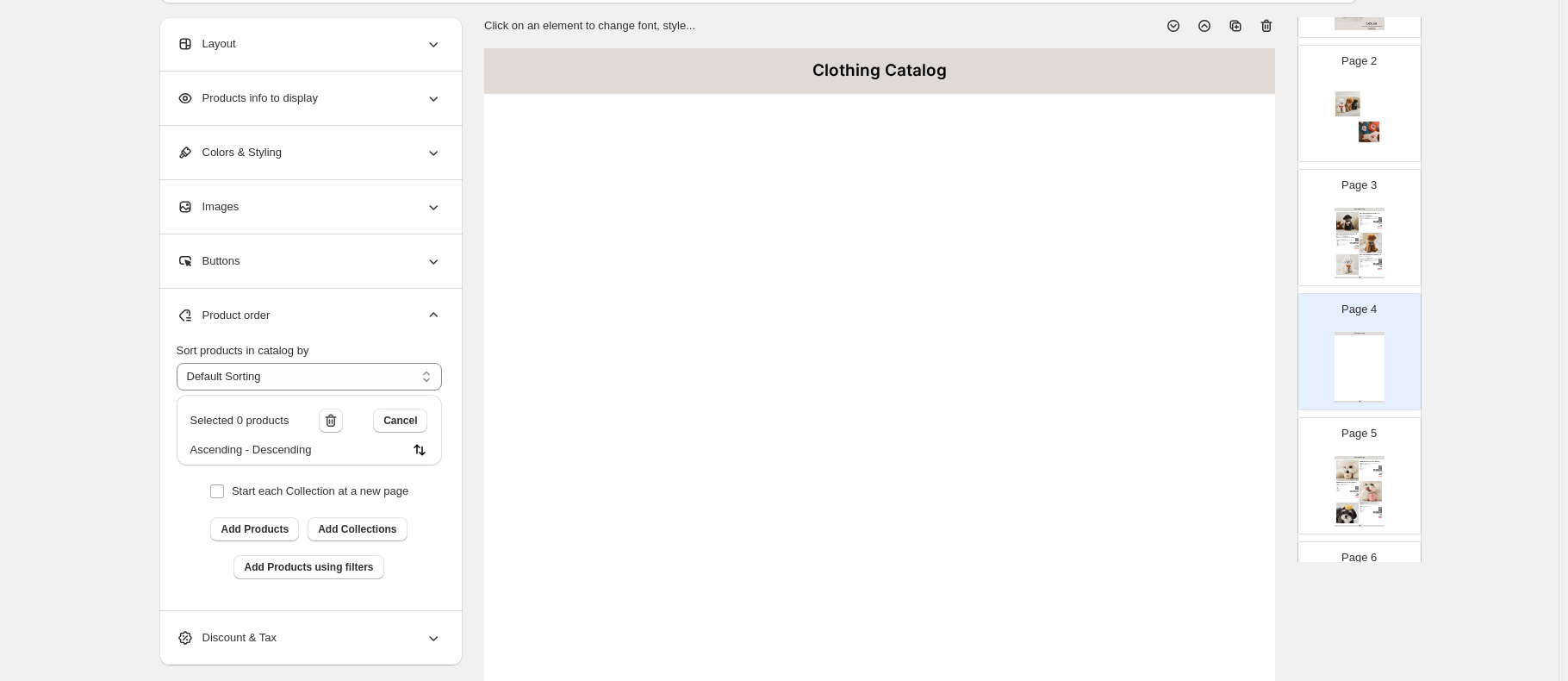click on "Selected 0 products" at bounding box center (240, 421) 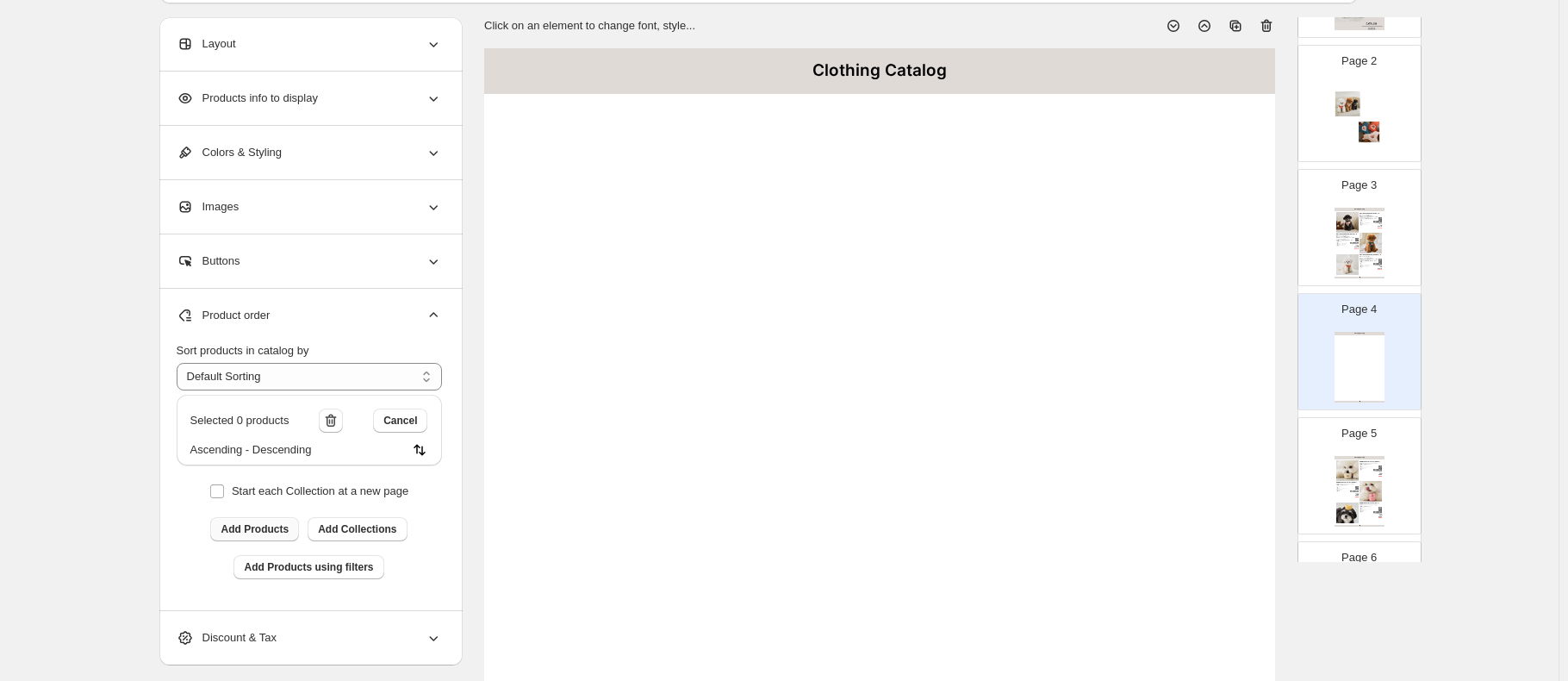 click on "Add Products" at bounding box center [254, 529] 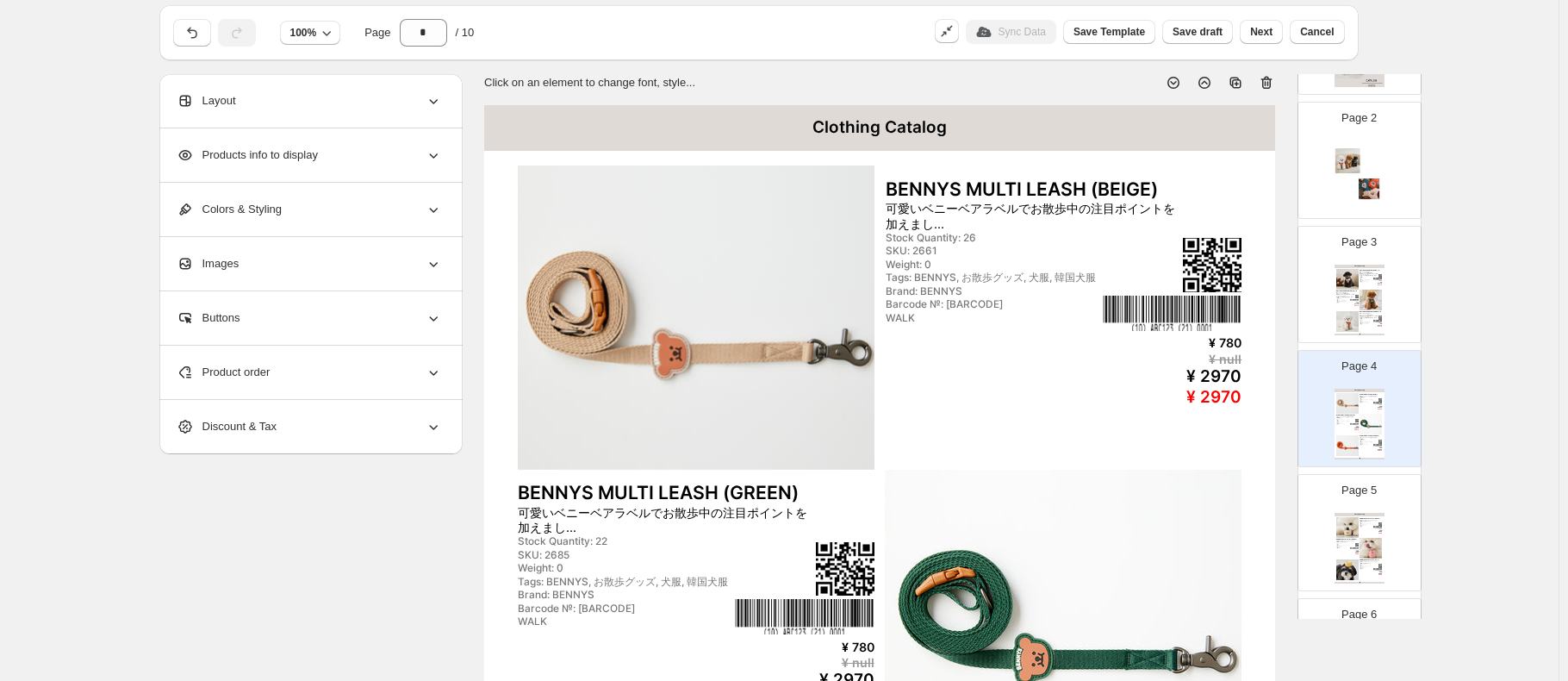 scroll, scrollTop: 0, scrollLeft: 0, axis: both 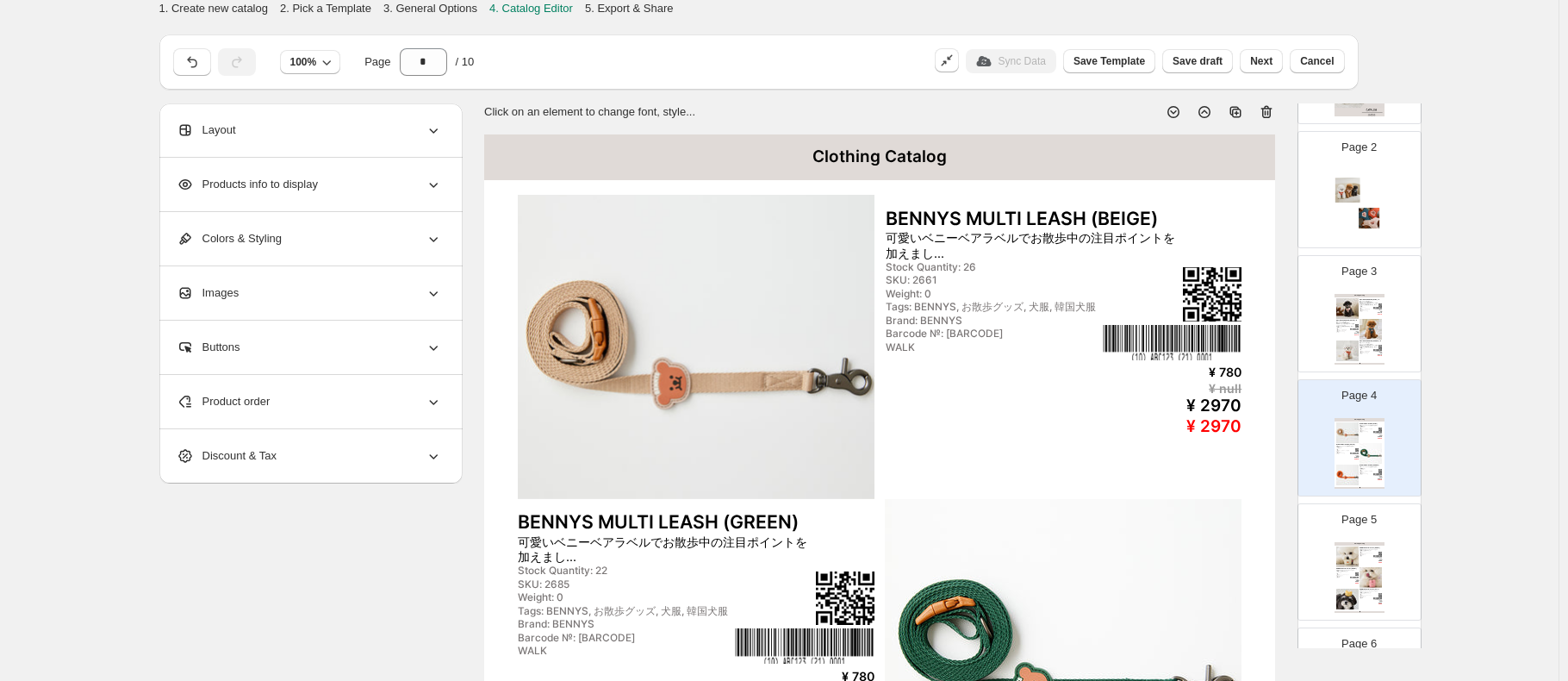 click on "Layout" at bounding box center [309, 130] 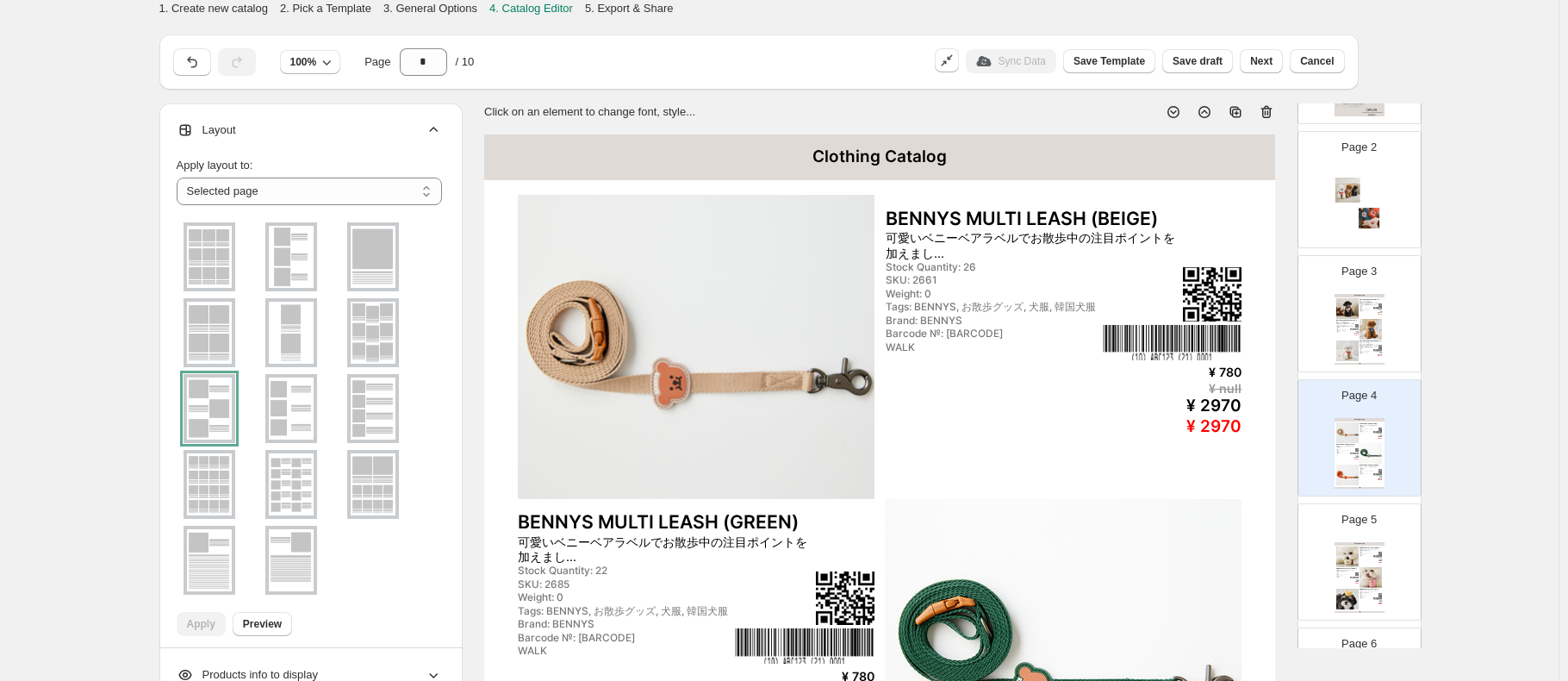 click at bounding box center (291, 257) 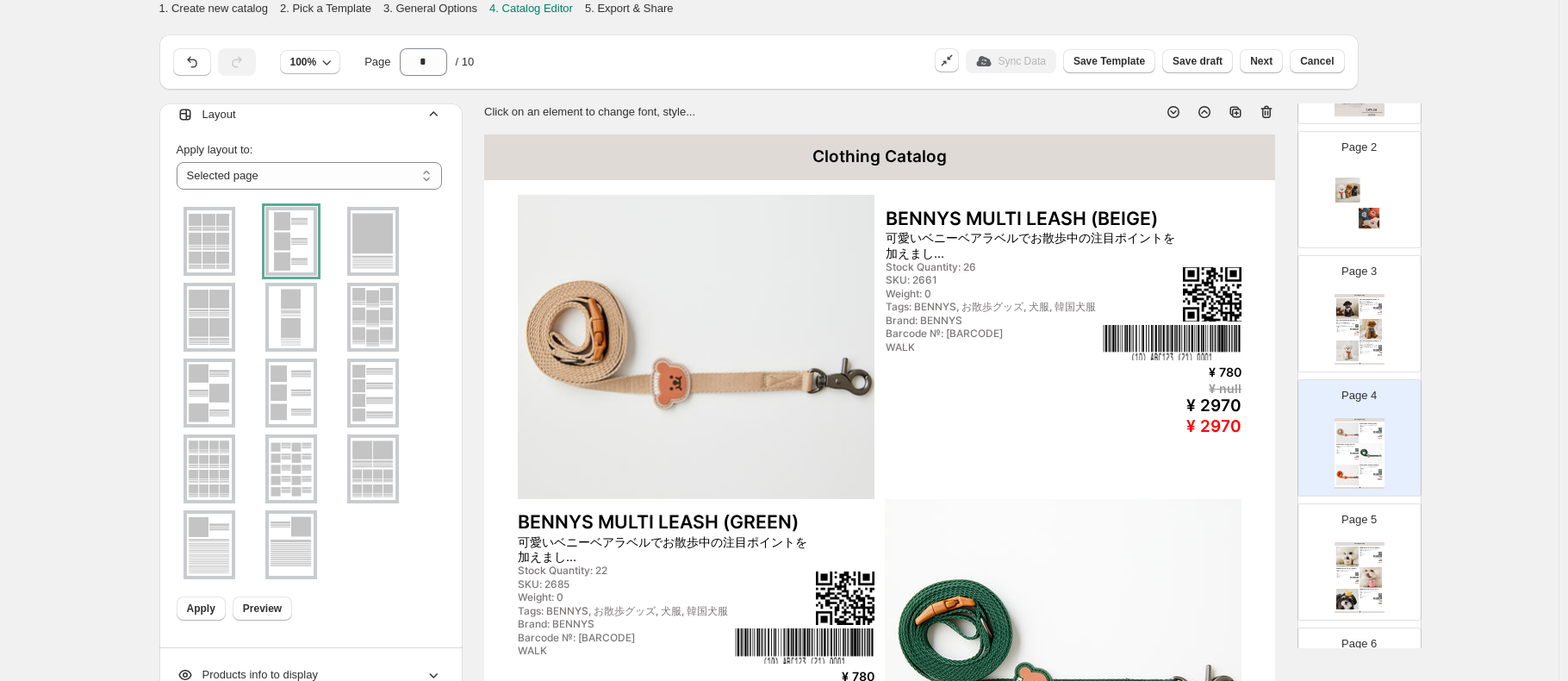 scroll, scrollTop: 20, scrollLeft: 0, axis: vertical 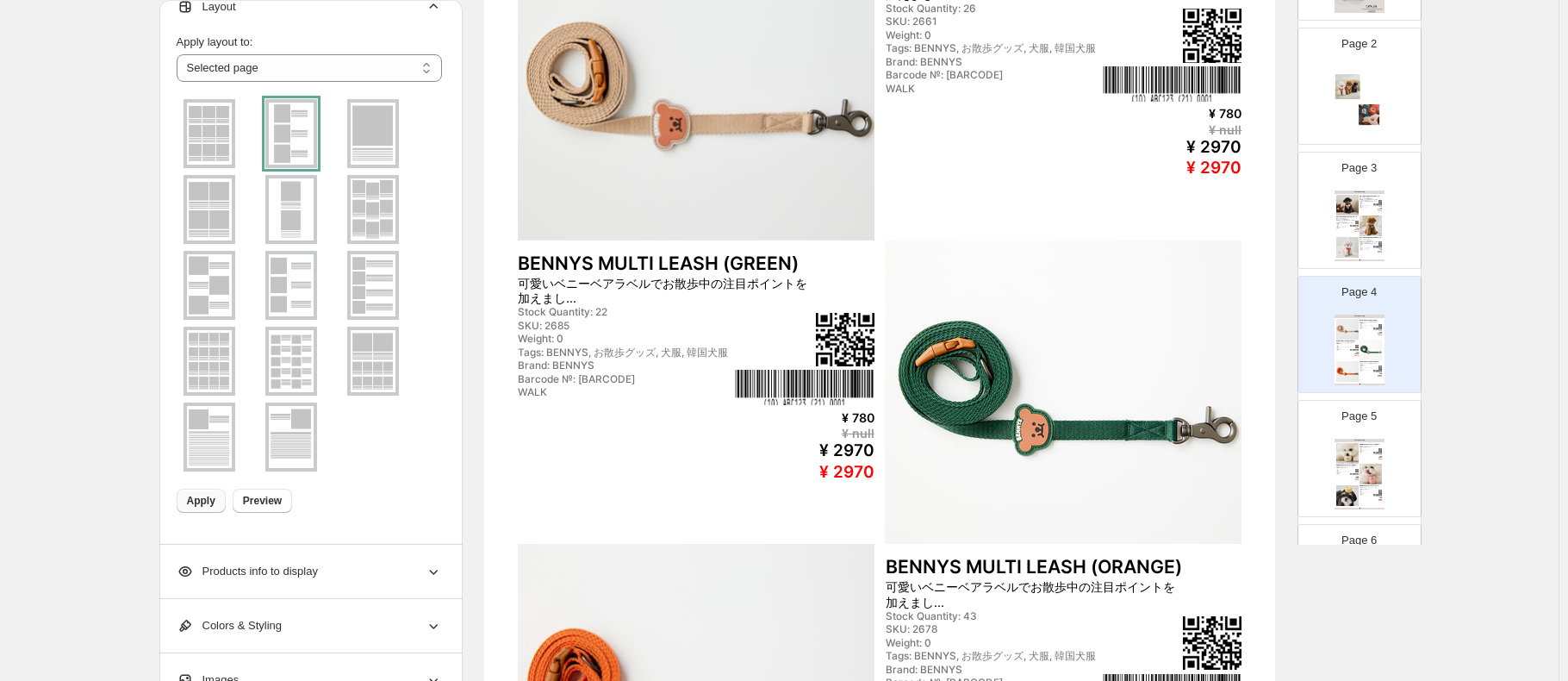 click on "Apply" at bounding box center [201, 501] 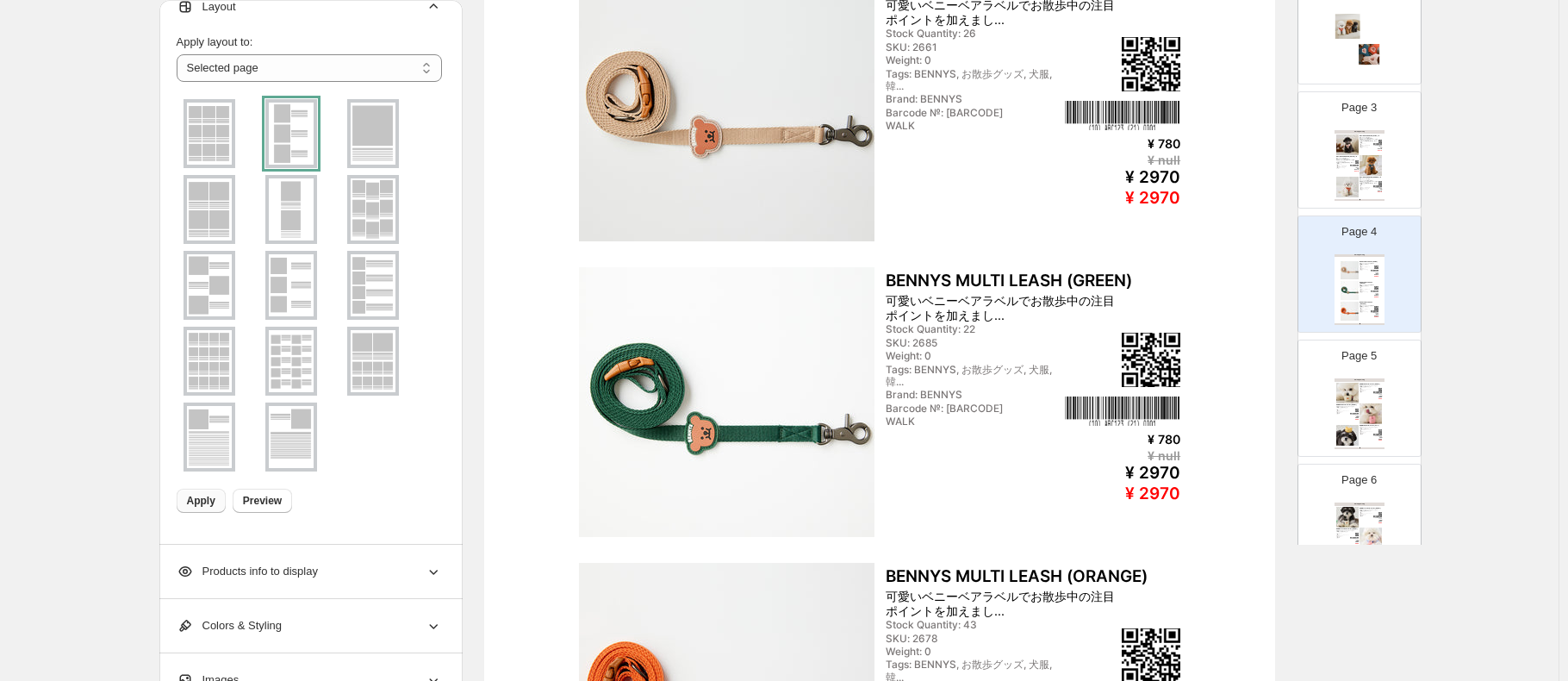scroll, scrollTop: 259, scrollLeft: 0, axis: vertical 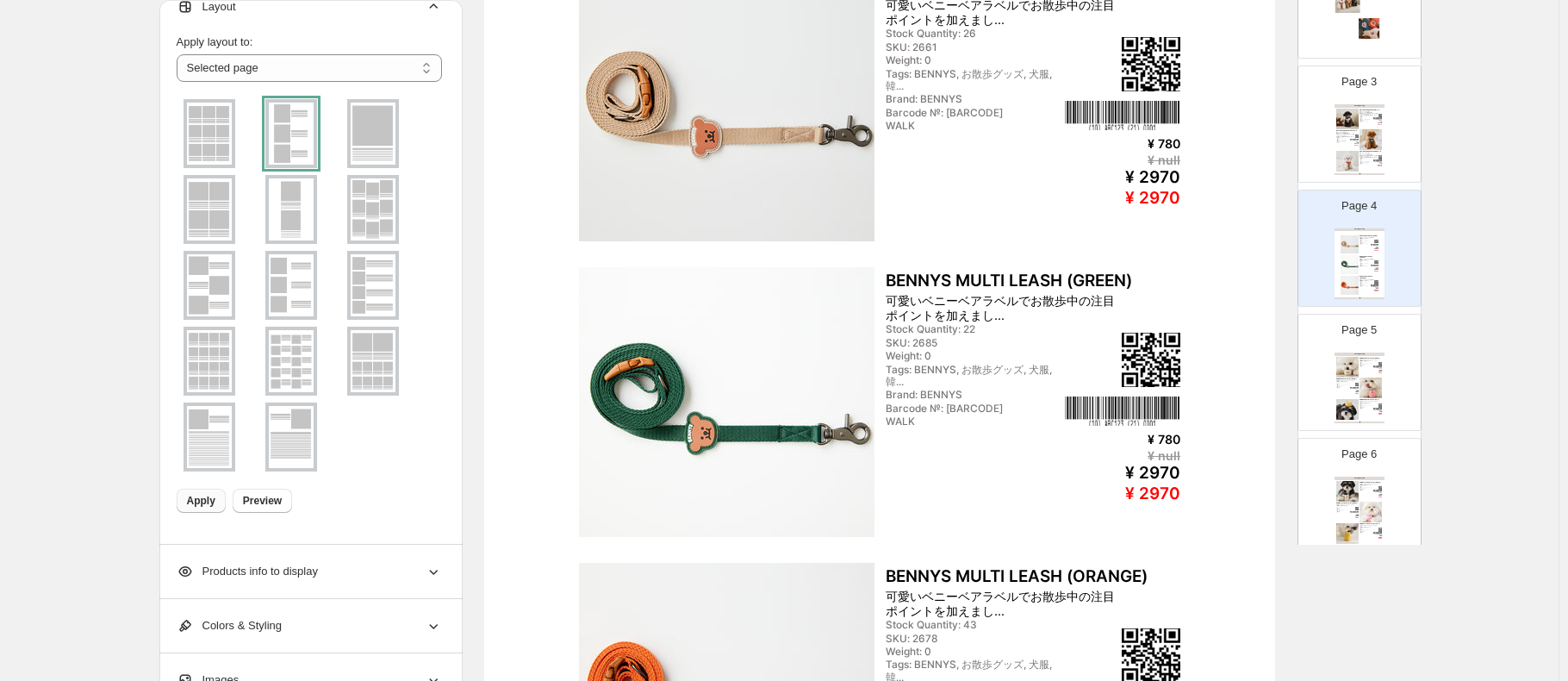 click at bounding box center [373, 134] 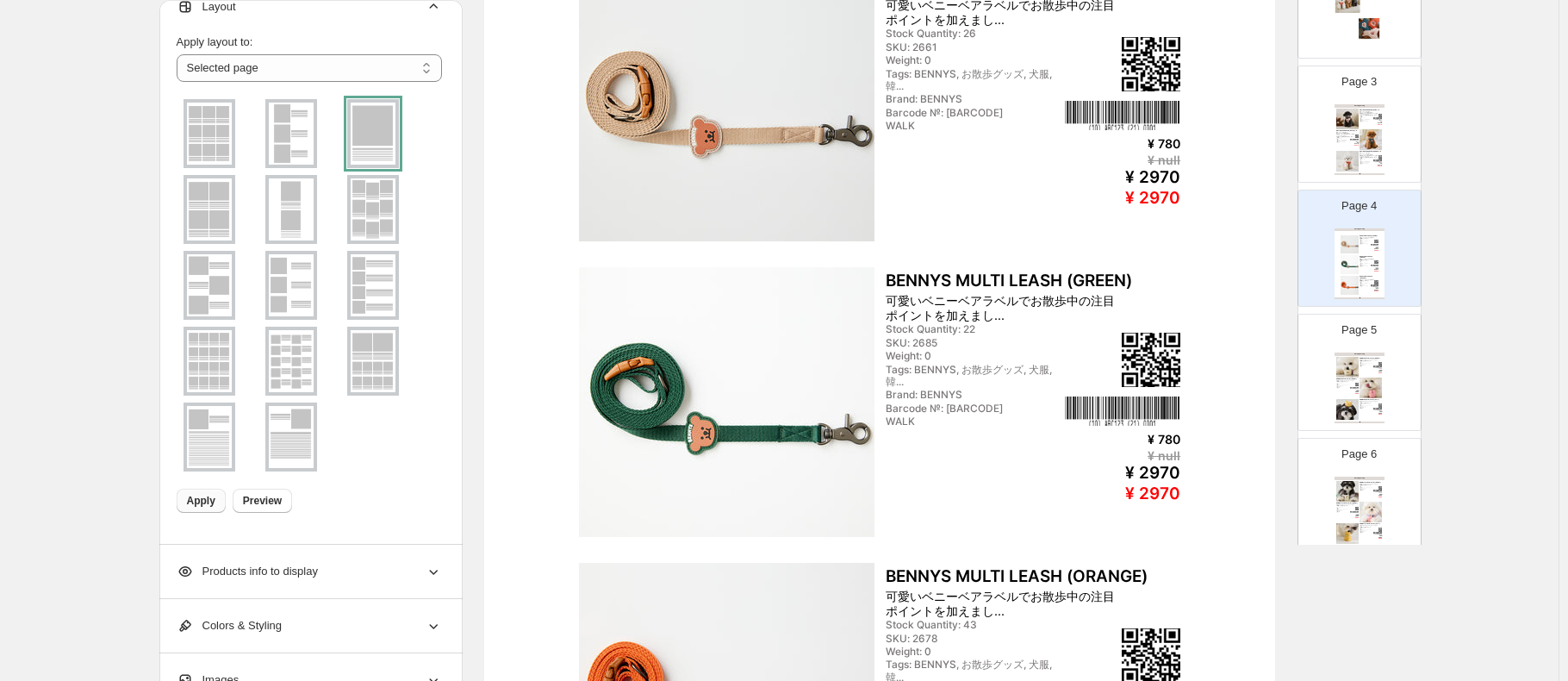 click at bounding box center (291, 134) 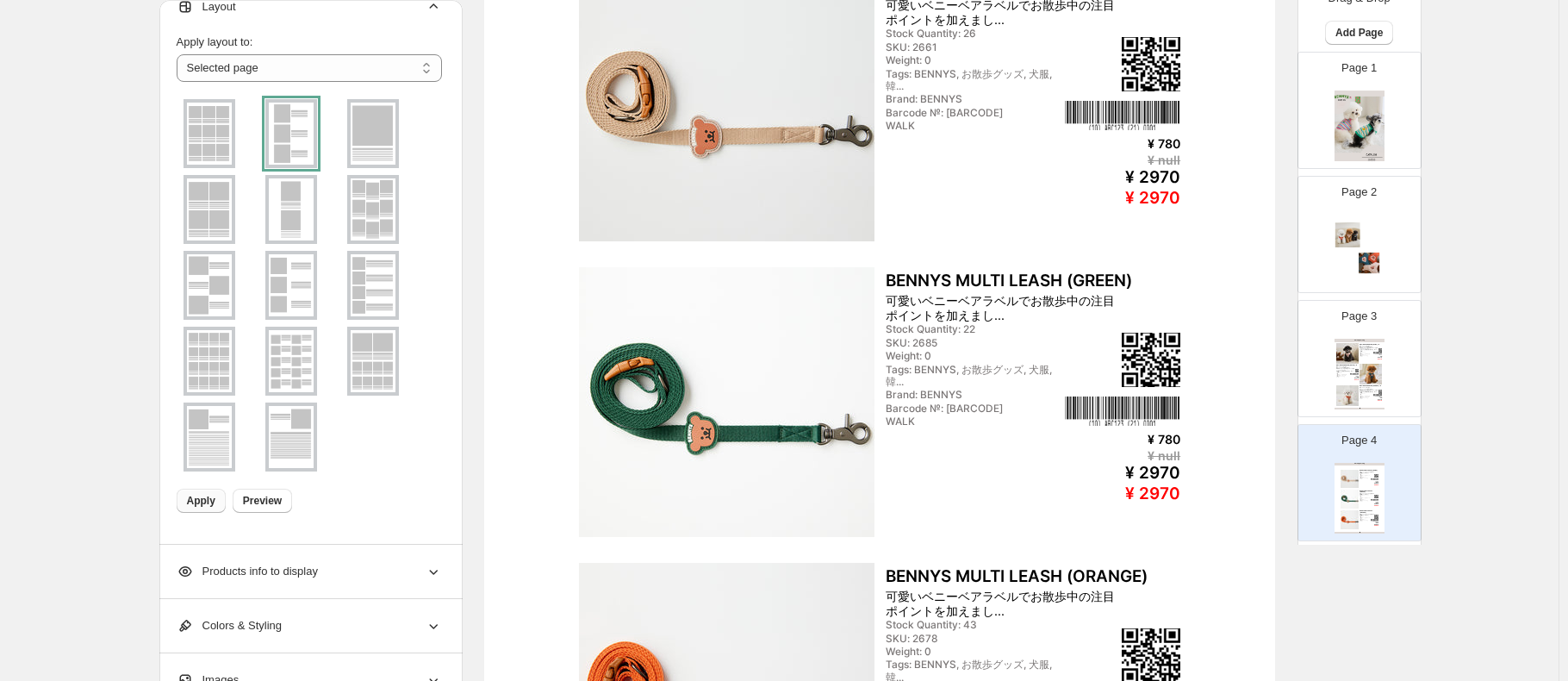 scroll, scrollTop: 0, scrollLeft: 0, axis: both 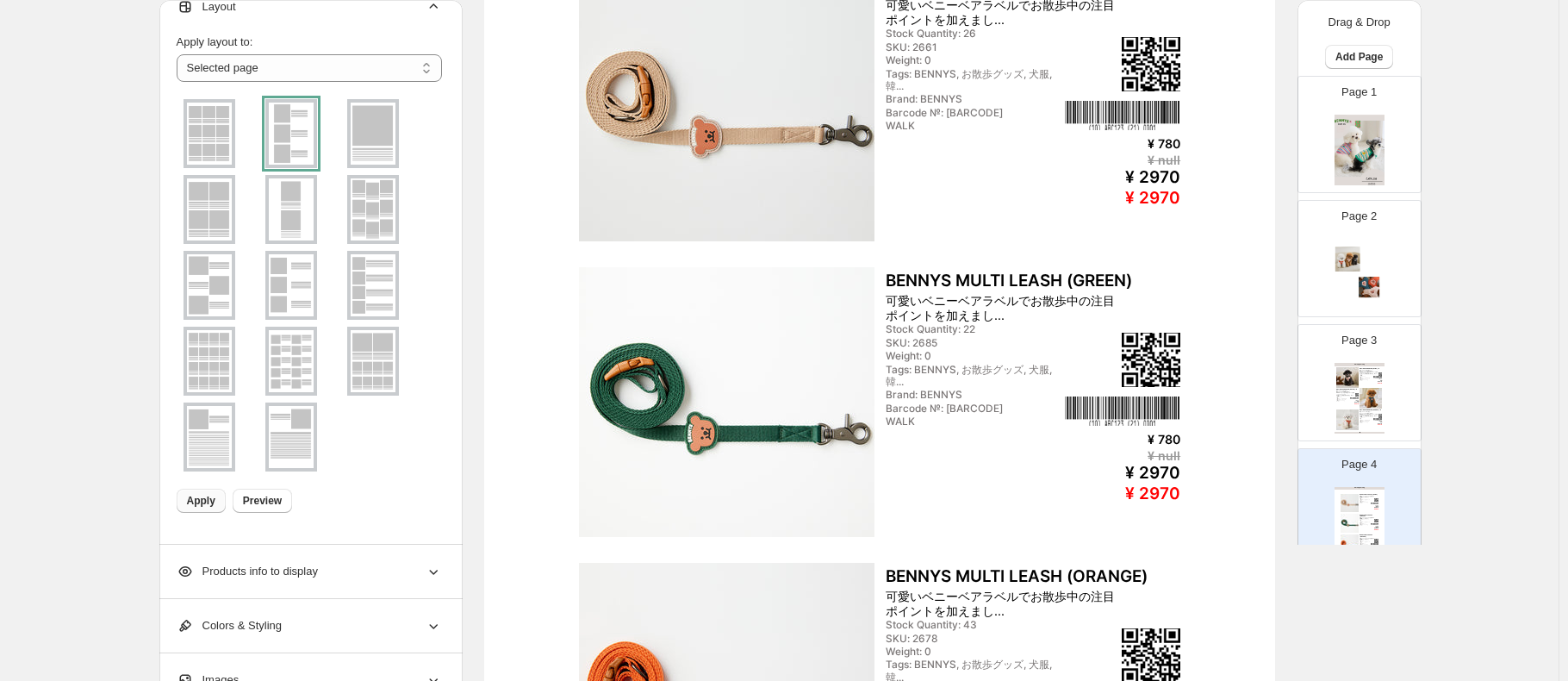 click at bounding box center [209, 134] 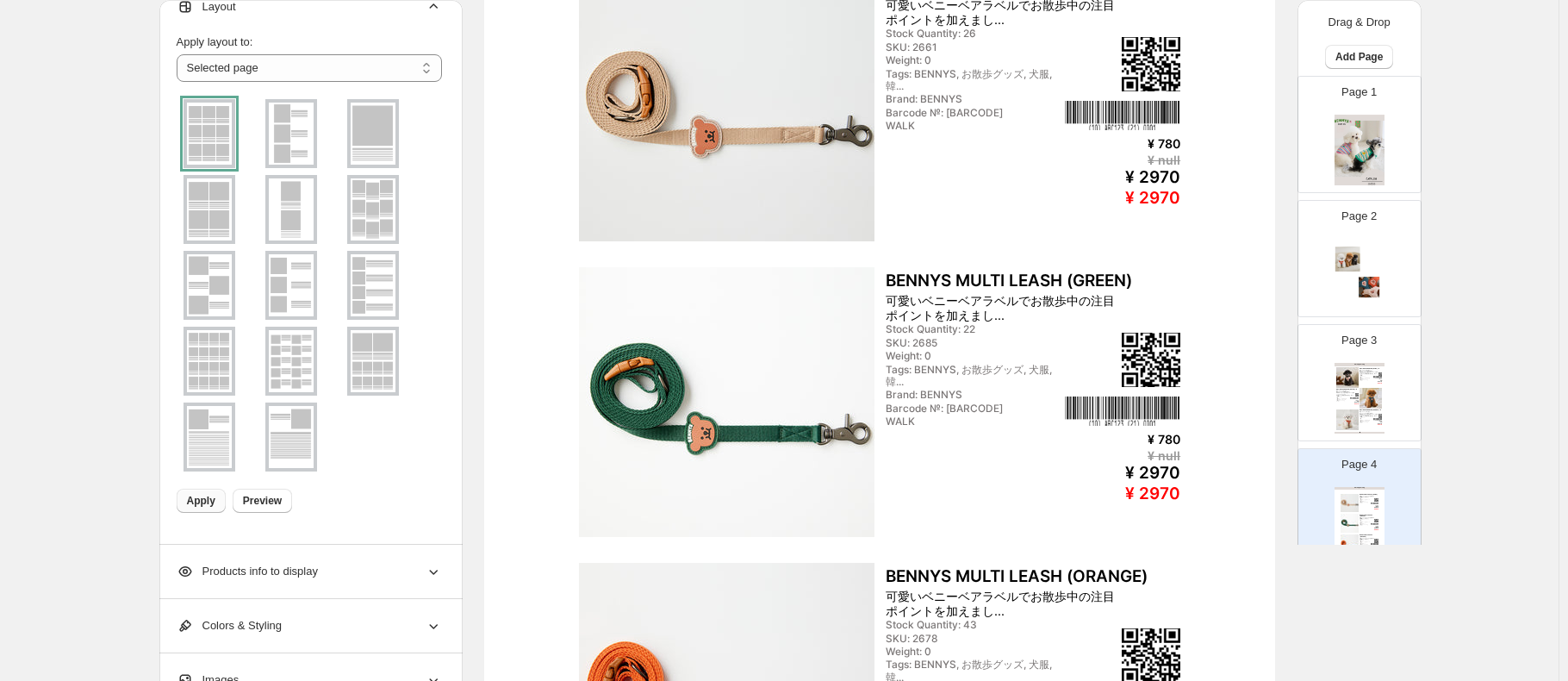 click at bounding box center (291, 134) 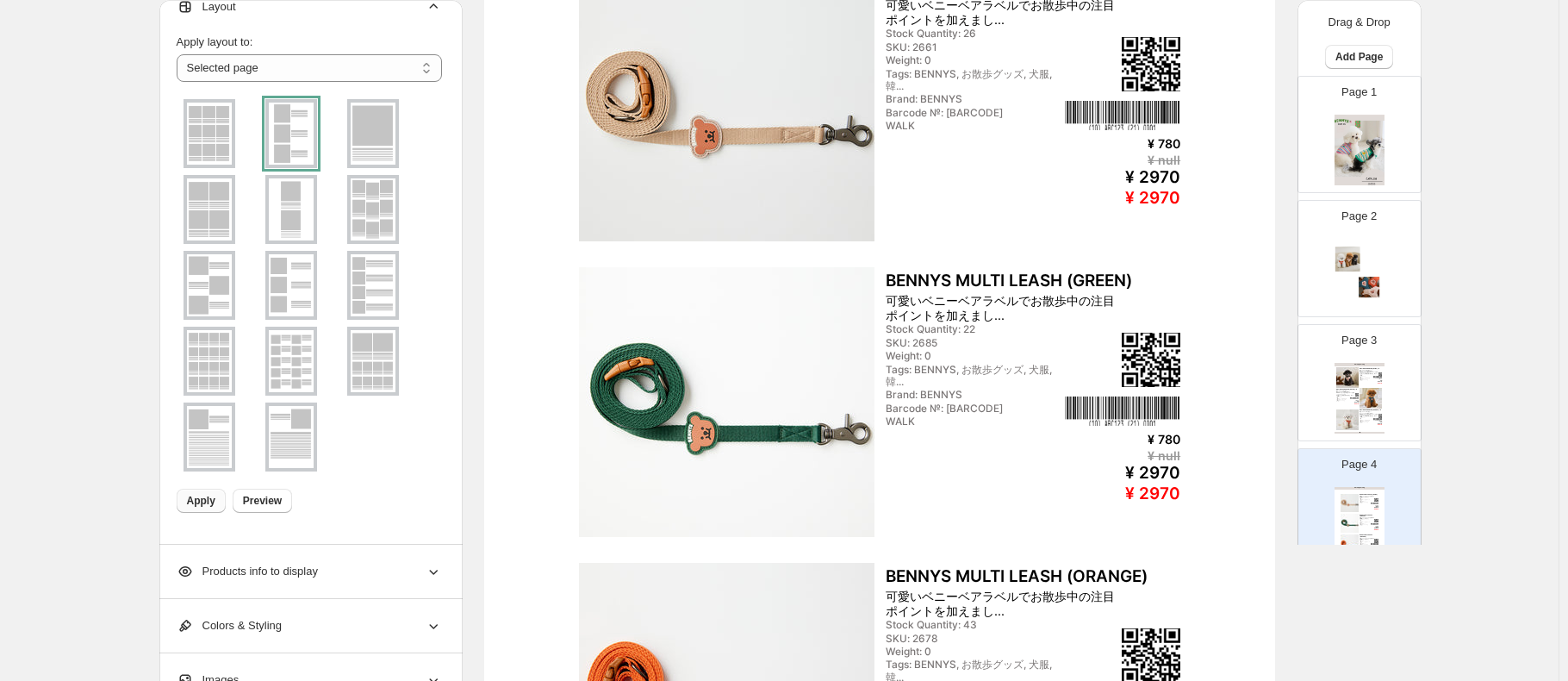 click at bounding box center [291, 209] 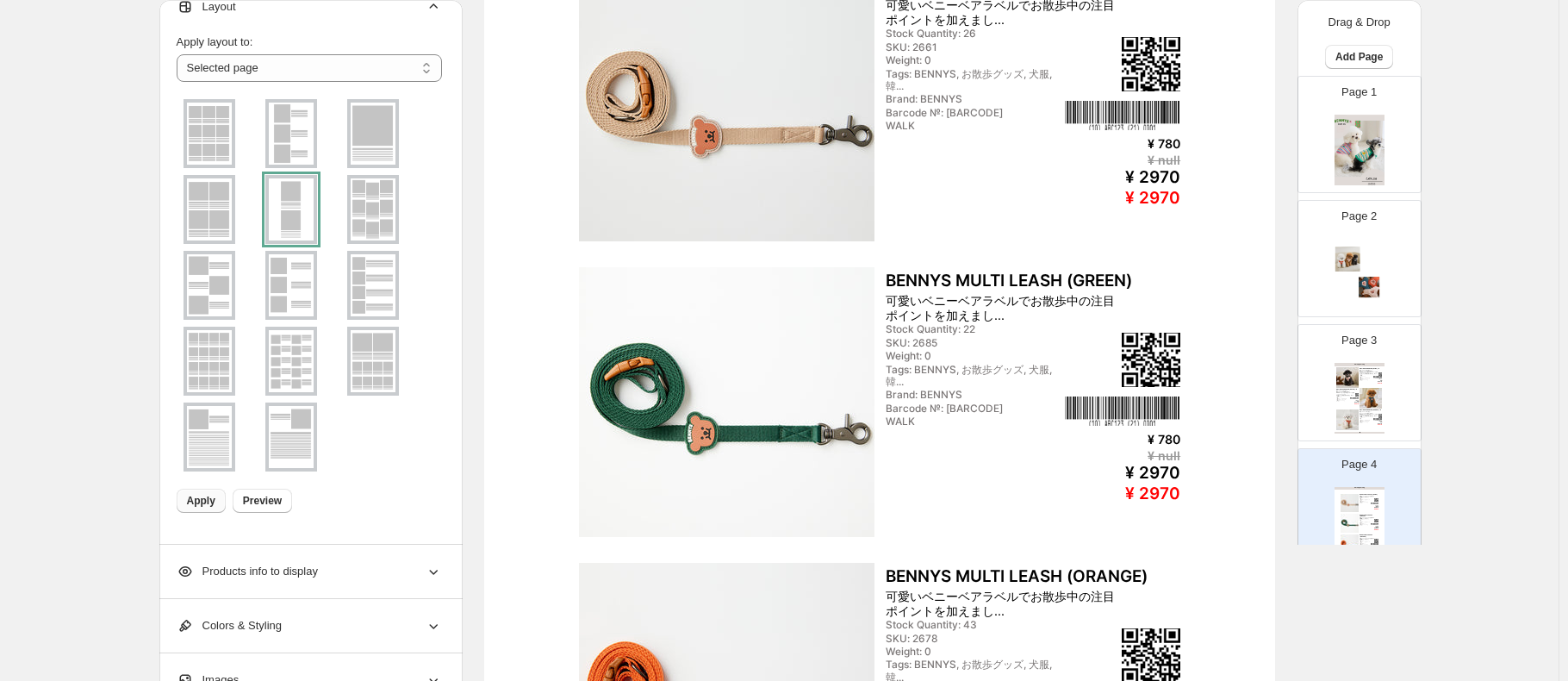 click at bounding box center (291, 134) 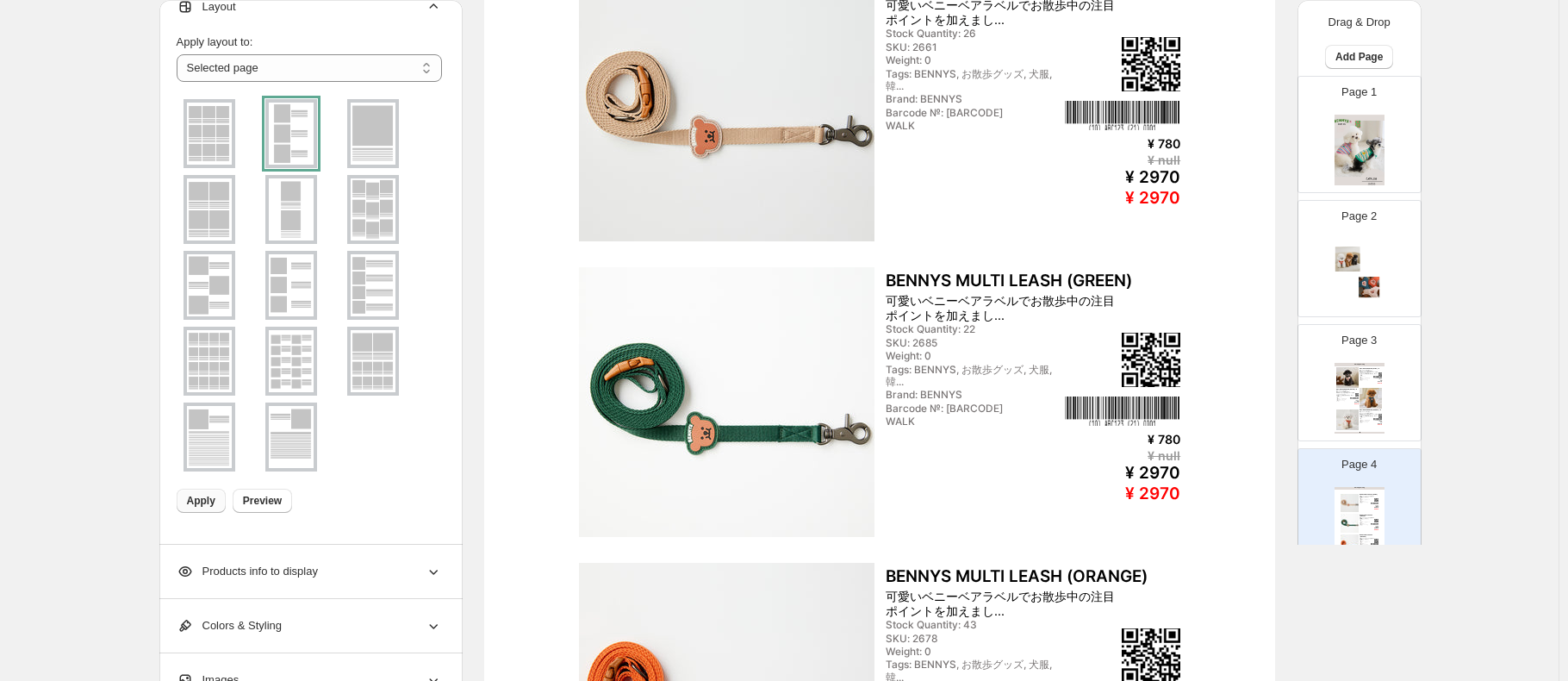 click at bounding box center (209, 285) 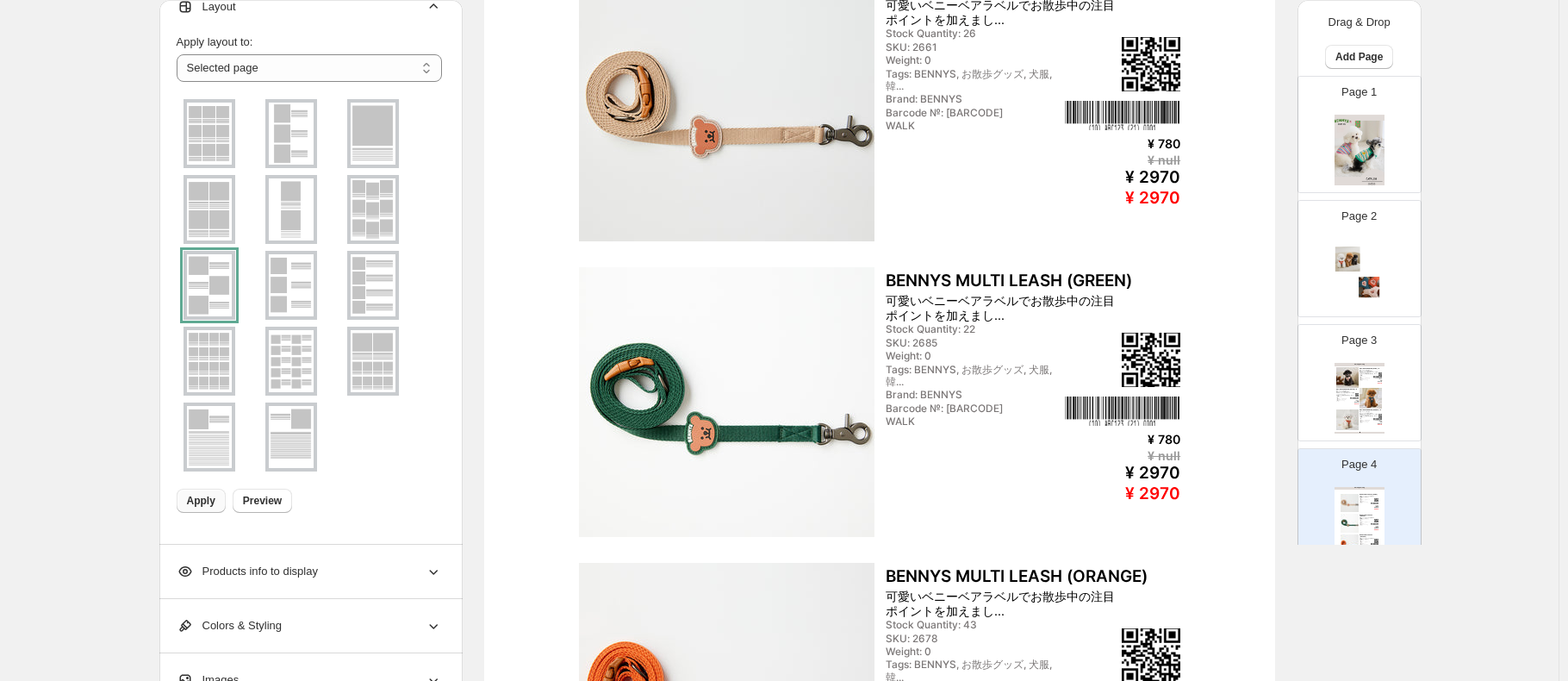 click at bounding box center [291, 134] 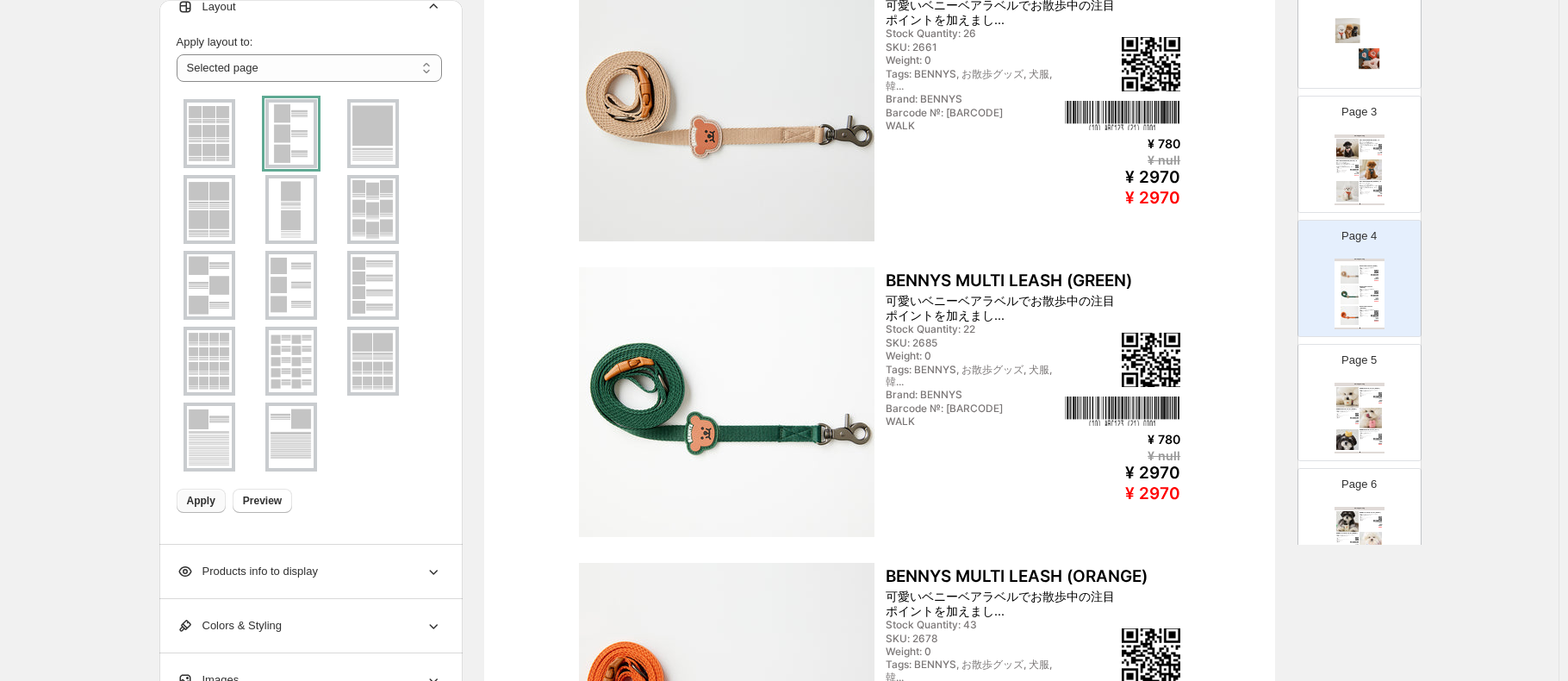scroll, scrollTop: 259, scrollLeft: 0, axis: vertical 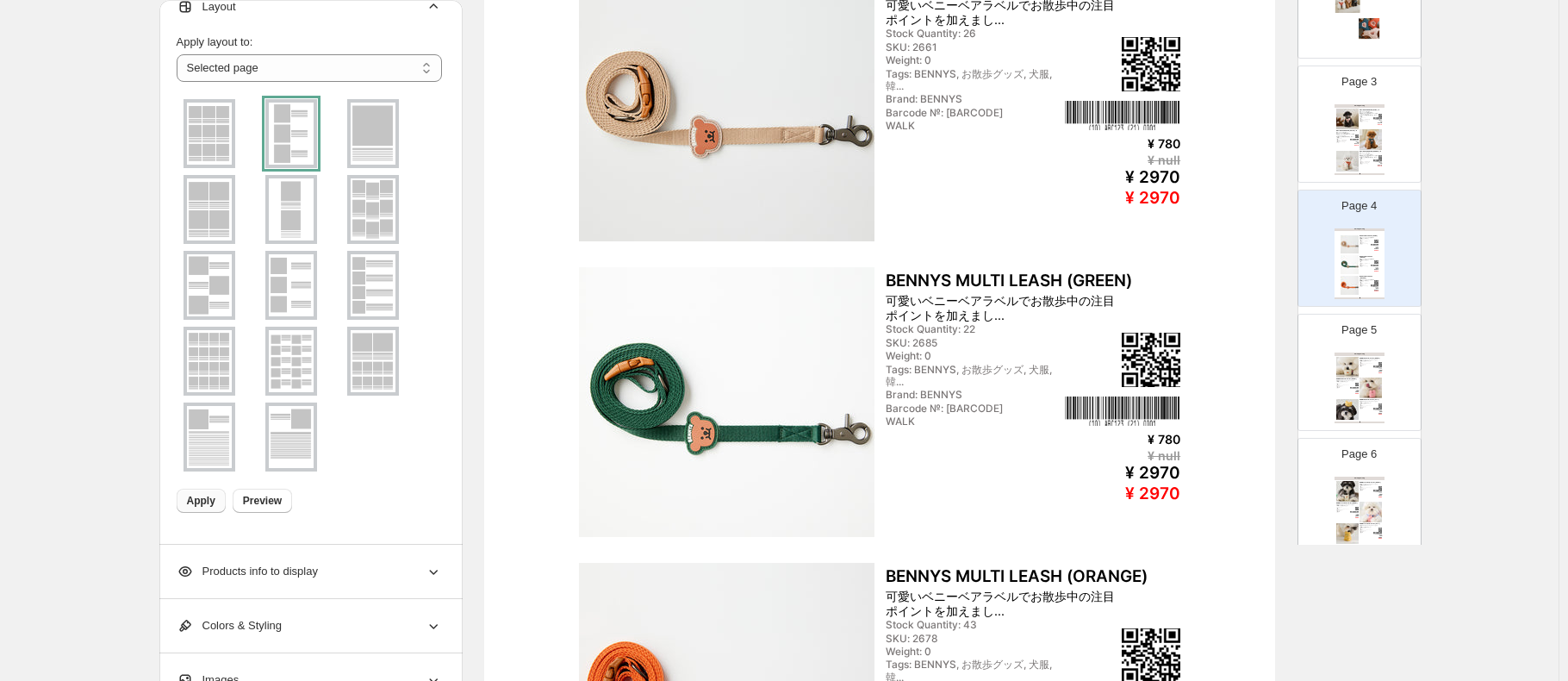 click on "Page 4 Clothing Catalog BENNYS MULTI LEASH (BEIGE)
ワンタッチハーネスと合わせるともっと可愛いマルチリードが登場。
長さ調節機能付きバックルで多様に活用いただけます。
可愛いベニーベアラベルでお散歩中の注目ポイントを加えまし... Stock Quantity:  26 SKU:  2661 Weight:  0 Tags:  BENNYS, お散歩グッズ, 犬服, 韓... Brand:  BENNYS Barcode №:  8809940232661 WALK ¥ 780 ¥ null ¥ 2970 ¥ 2970 BENNYS MULTI LEASH (GREEN)
ワンタッチハーネスと合わせるともっと可愛いマルチリードが登場。
長さ調節機能付きバックルで多様に活用いただけます。
可愛いベニーベアラベルでお散歩中の注目ポイントを加えまし... Stock Quantity:  22 SKU:  2685 Weight:  0 Tags:  BENNYS, お散歩グッズ, 犬服, 韓... Brand:  BENNYS Barcode №:  8809940232685 WALK ¥ 780 ¥ null ¥ 2970 ¥ 2970 BENNYS MULTI LEASH (ORANGE) Stock Quantity:  43 SKU:  2678 Weight:  0 WALK" at bounding box center (1360, 248) 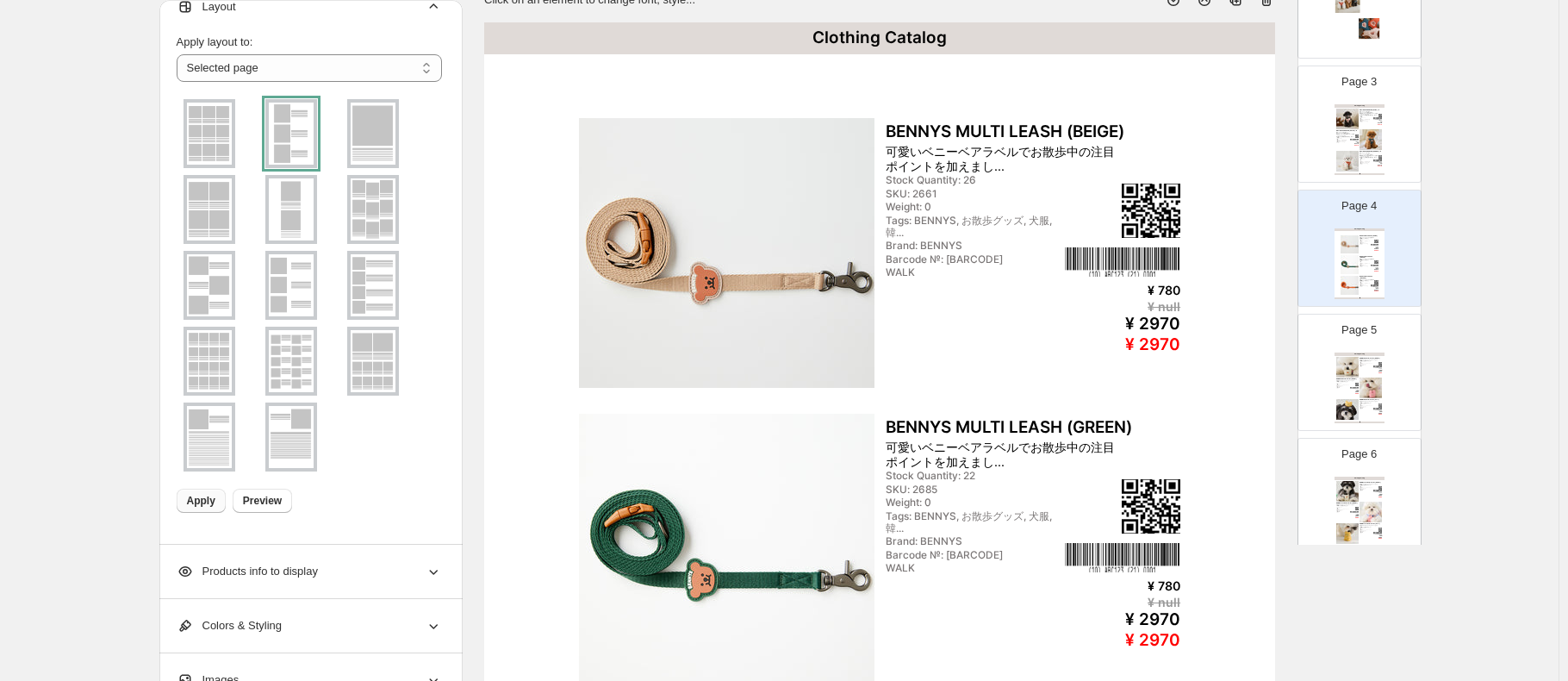 scroll, scrollTop: 0, scrollLeft: 0, axis: both 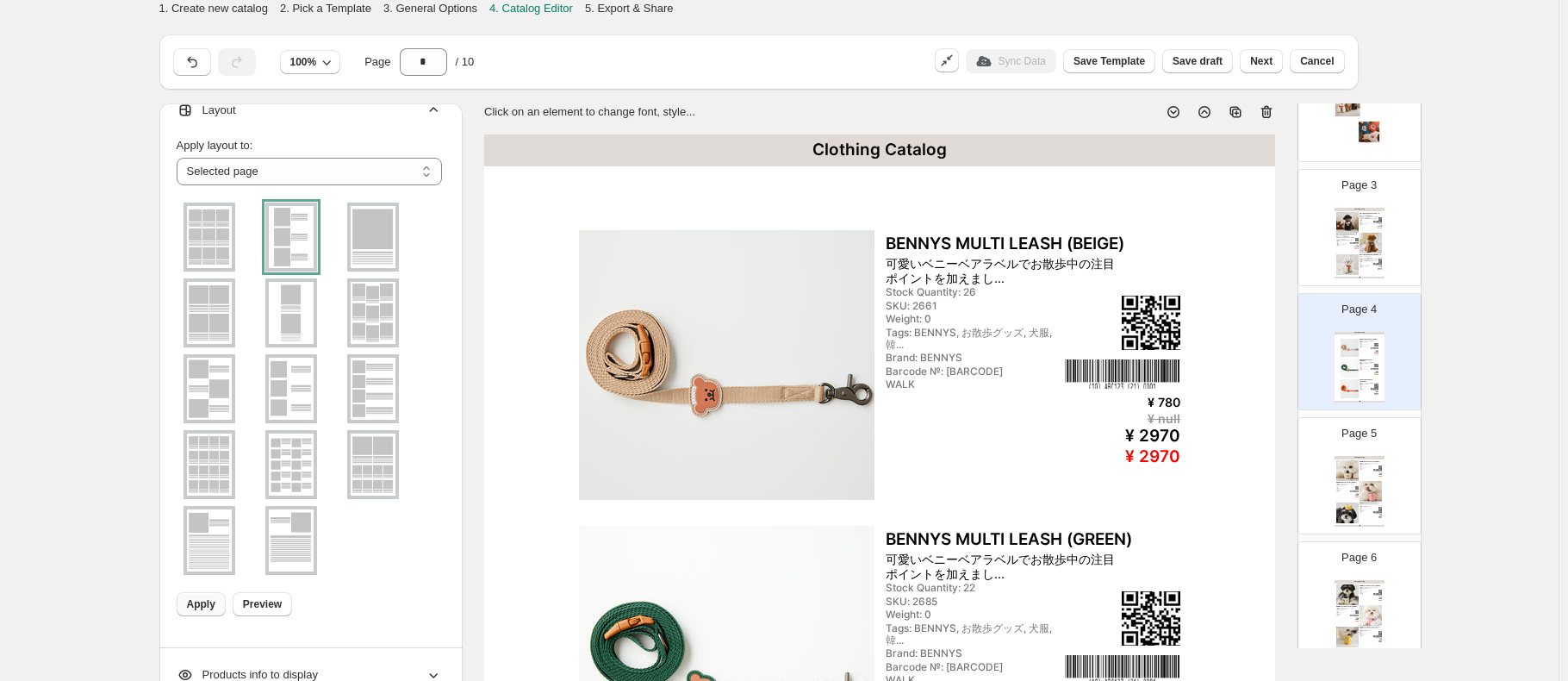 click 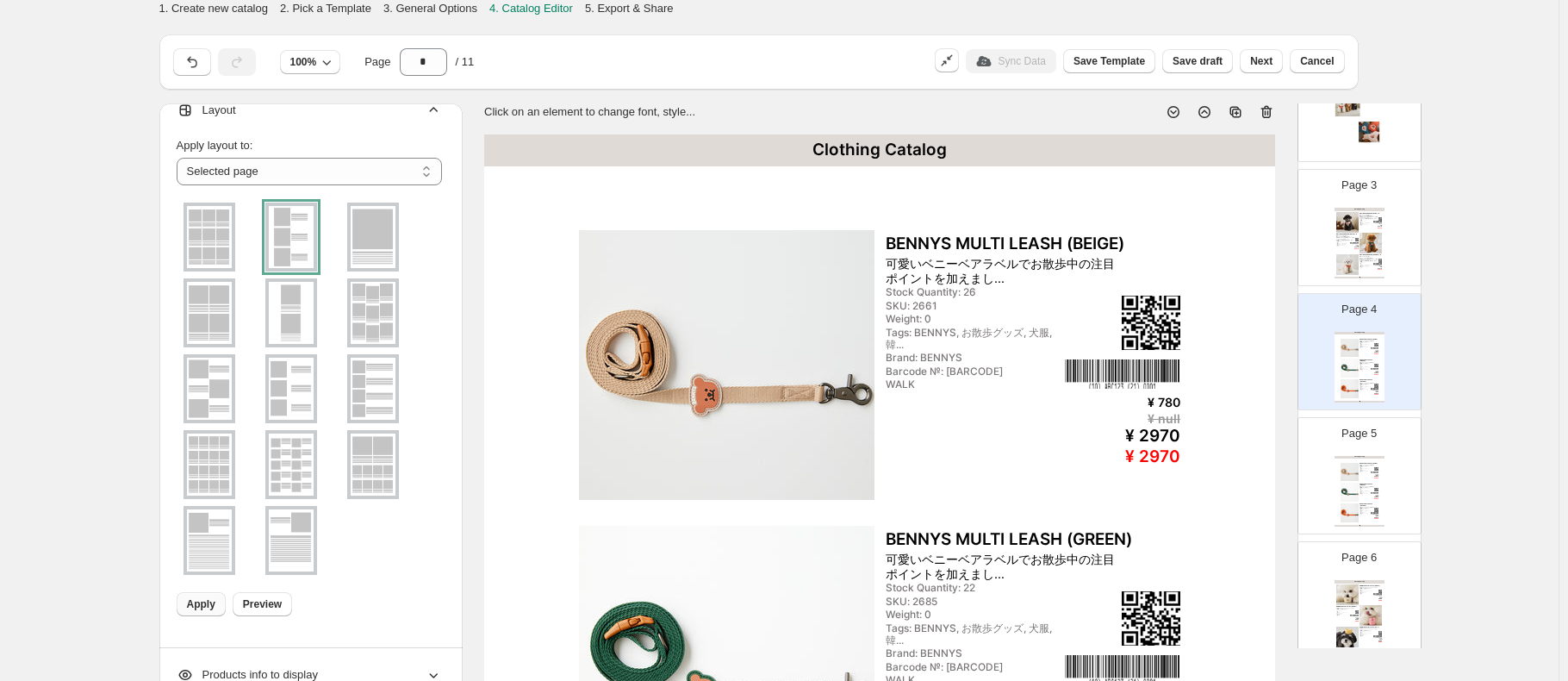 click on "SKU:  2685" at bounding box center [1365, 489] 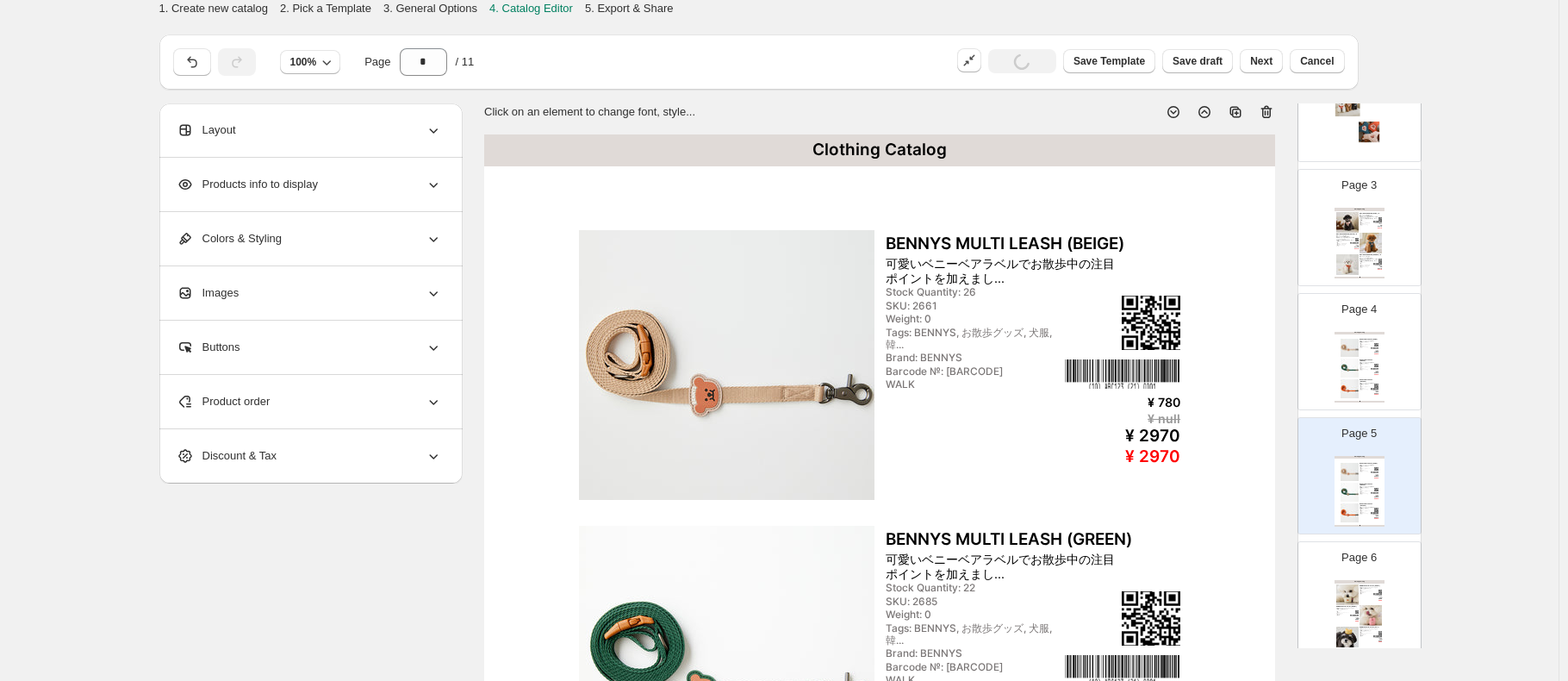 scroll, scrollTop: 0, scrollLeft: 0, axis: both 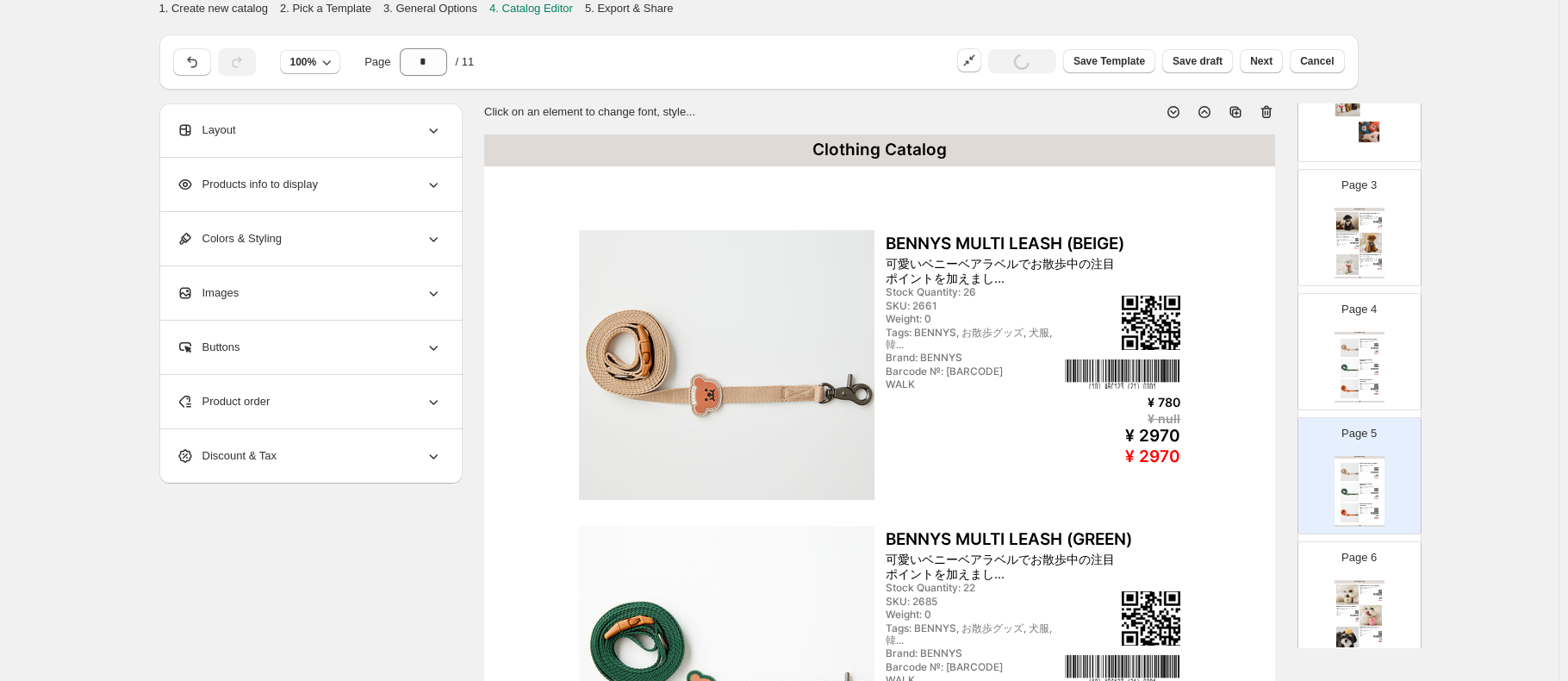 click on "Layout" at bounding box center (309, 130) 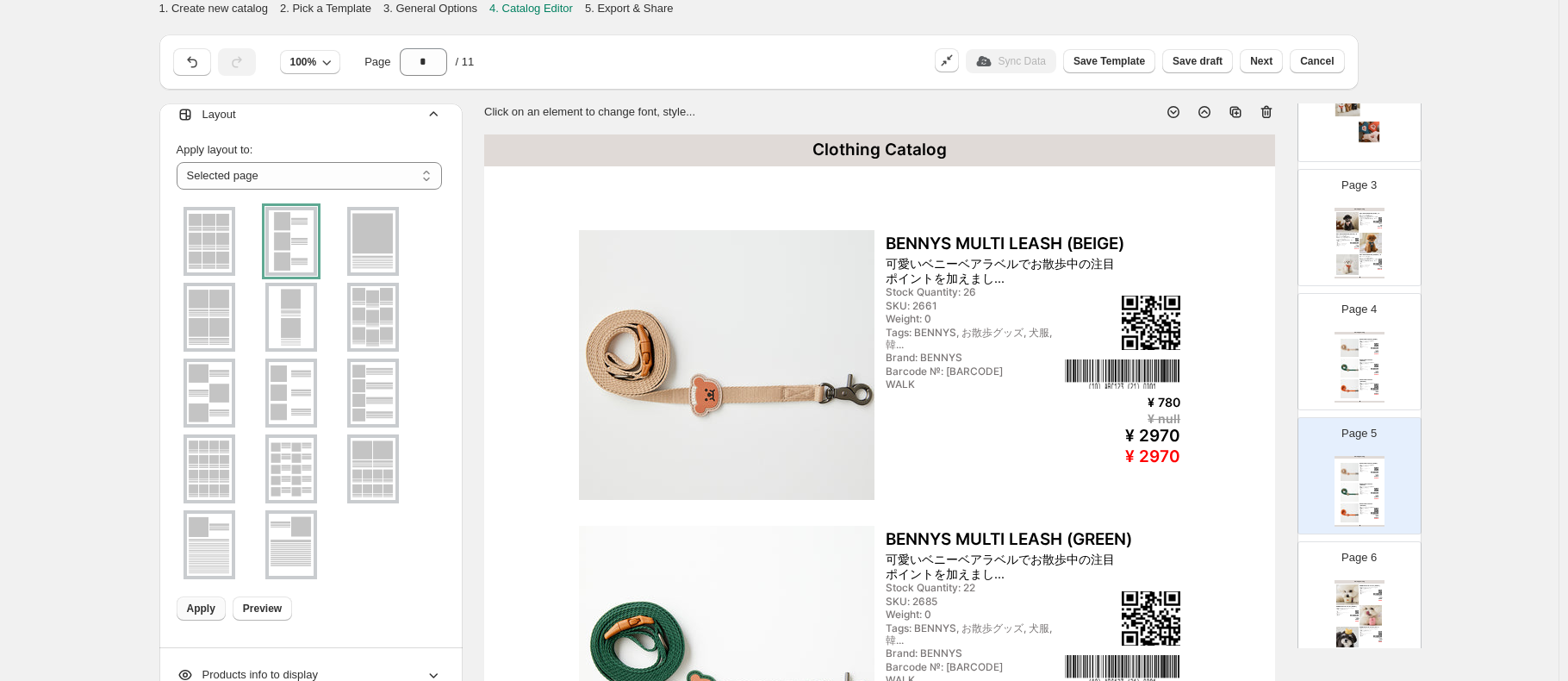 scroll, scrollTop: 20, scrollLeft: 0, axis: vertical 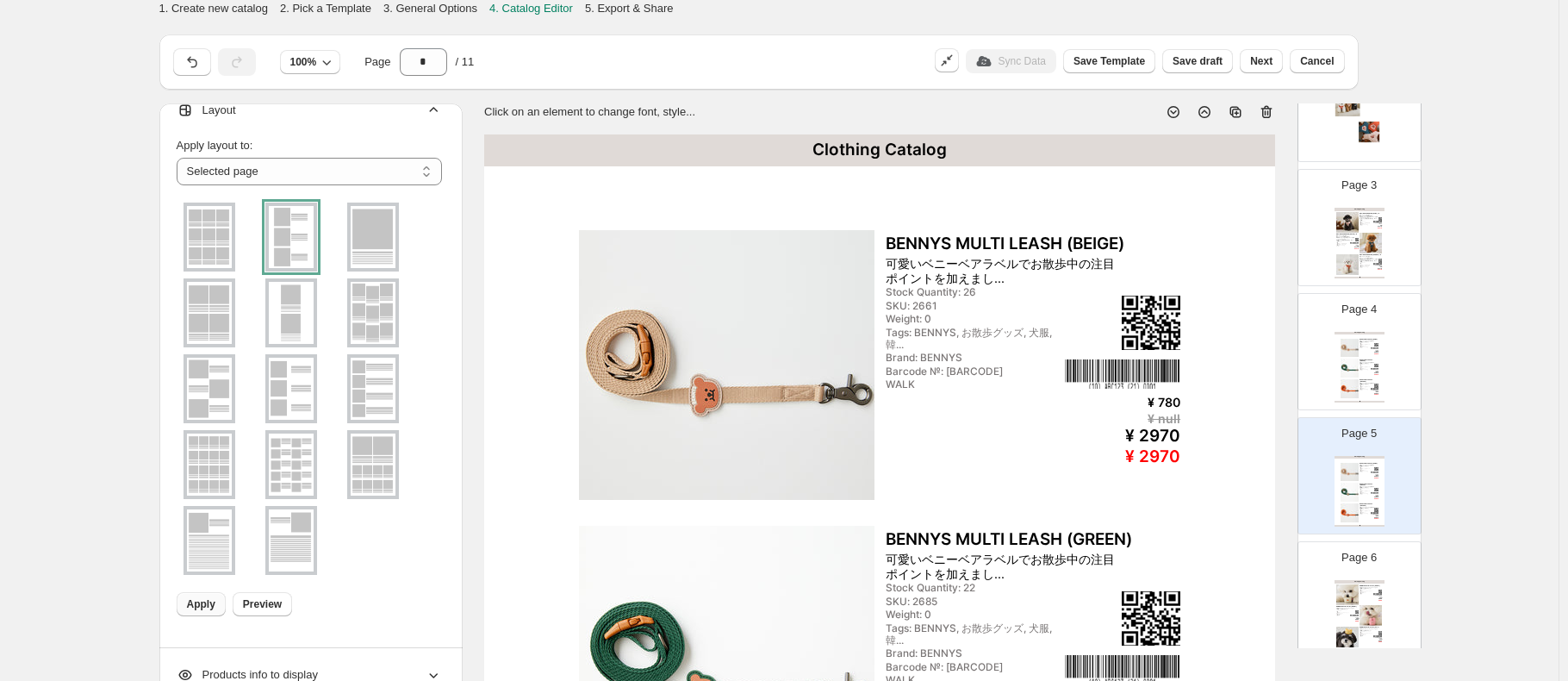 click at bounding box center (373, 237) 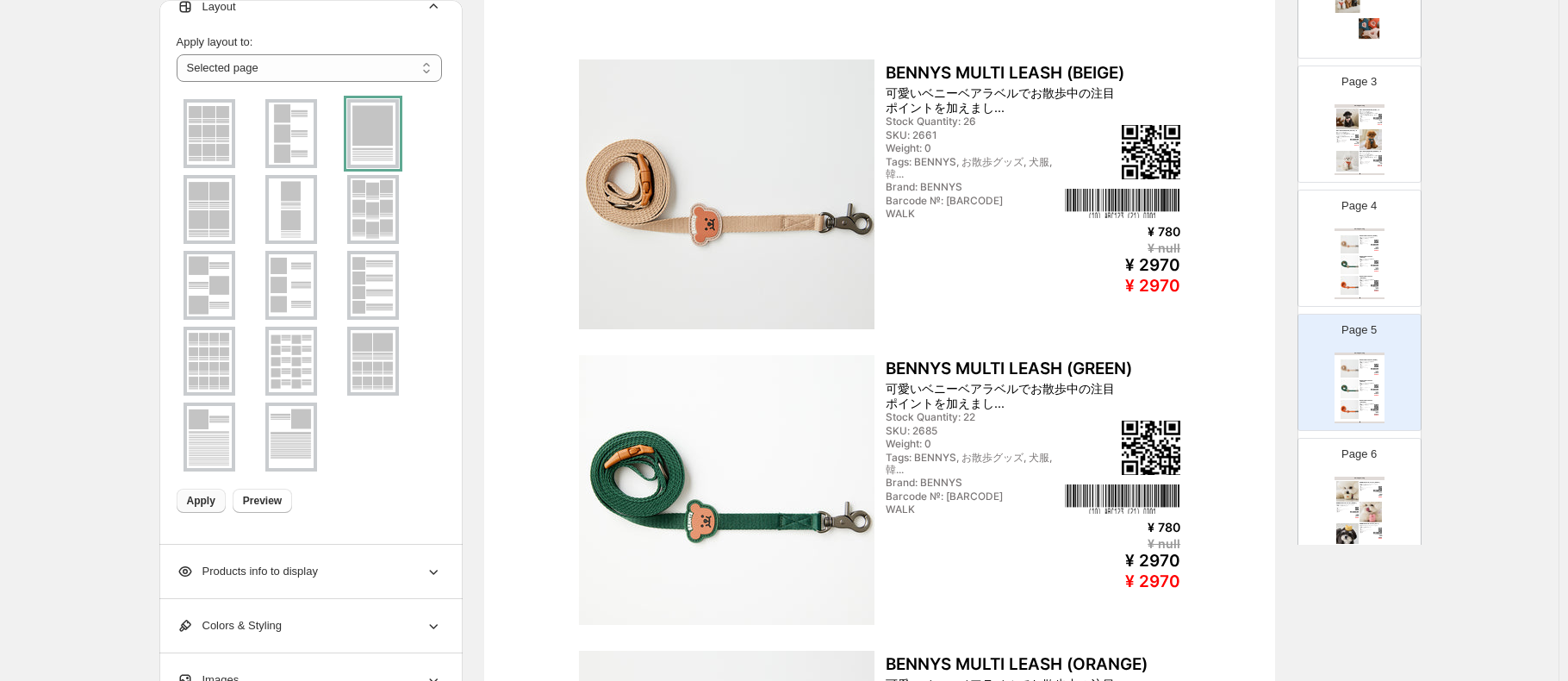 scroll, scrollTop: 172, scrollLeft: 0, axis: vertical 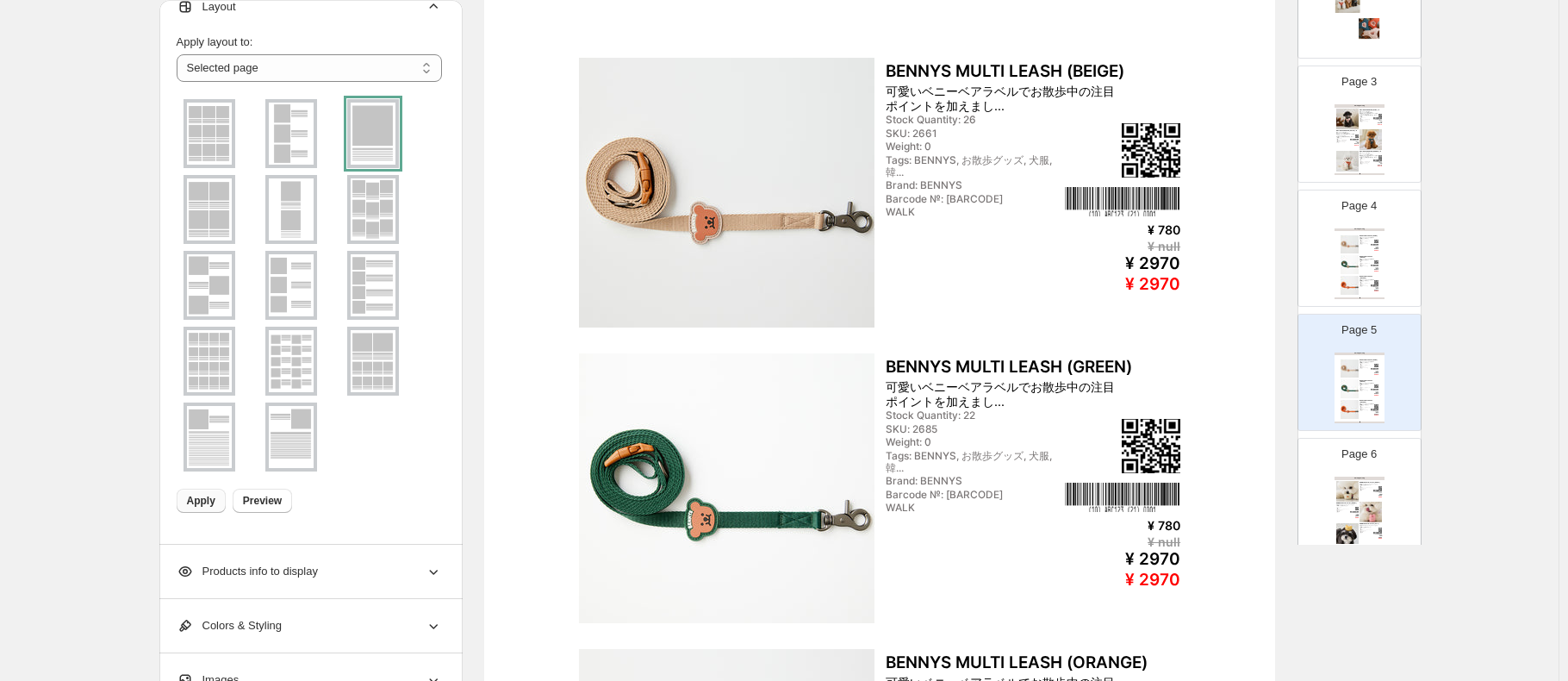 click on "Apply" at bounding box center (201, 501) 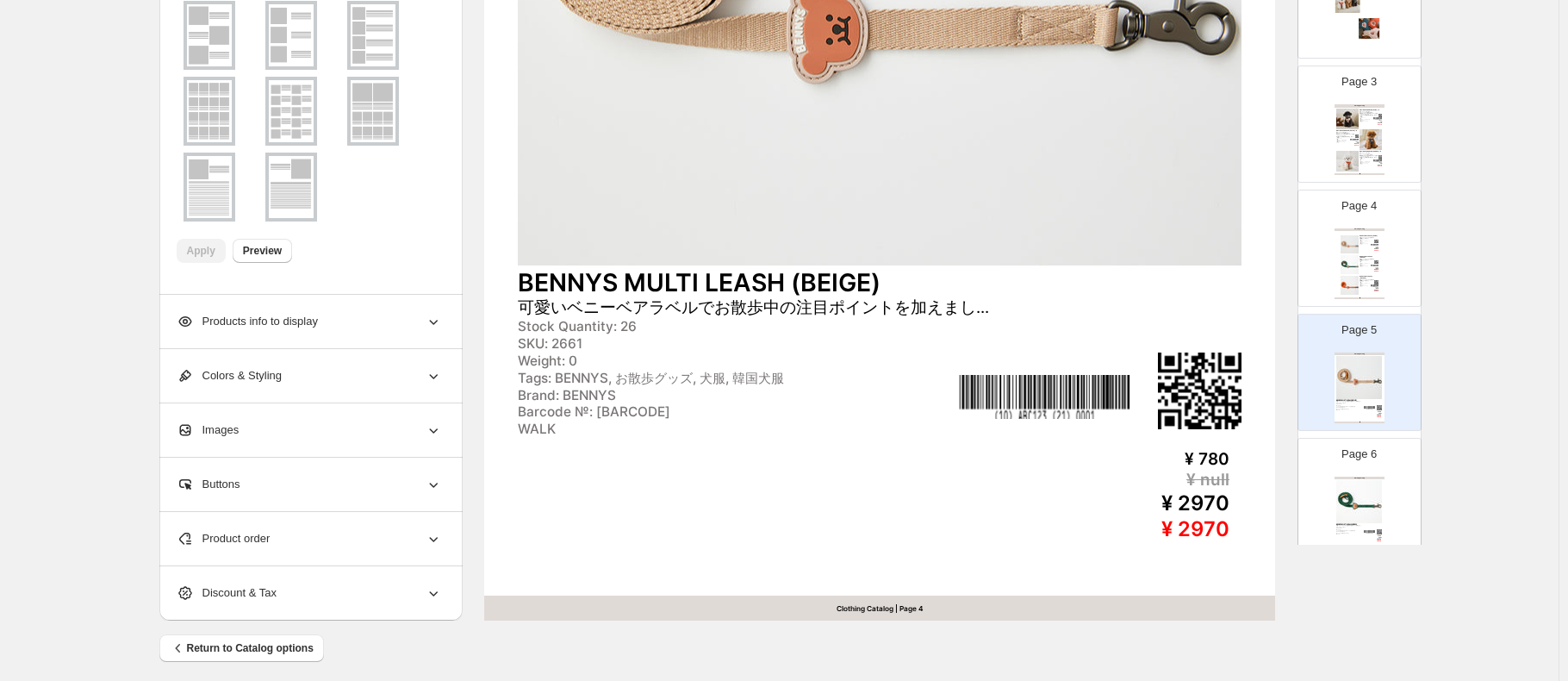 scroll, scrollTop: 548, scrollLeft: 0, axis: vertical 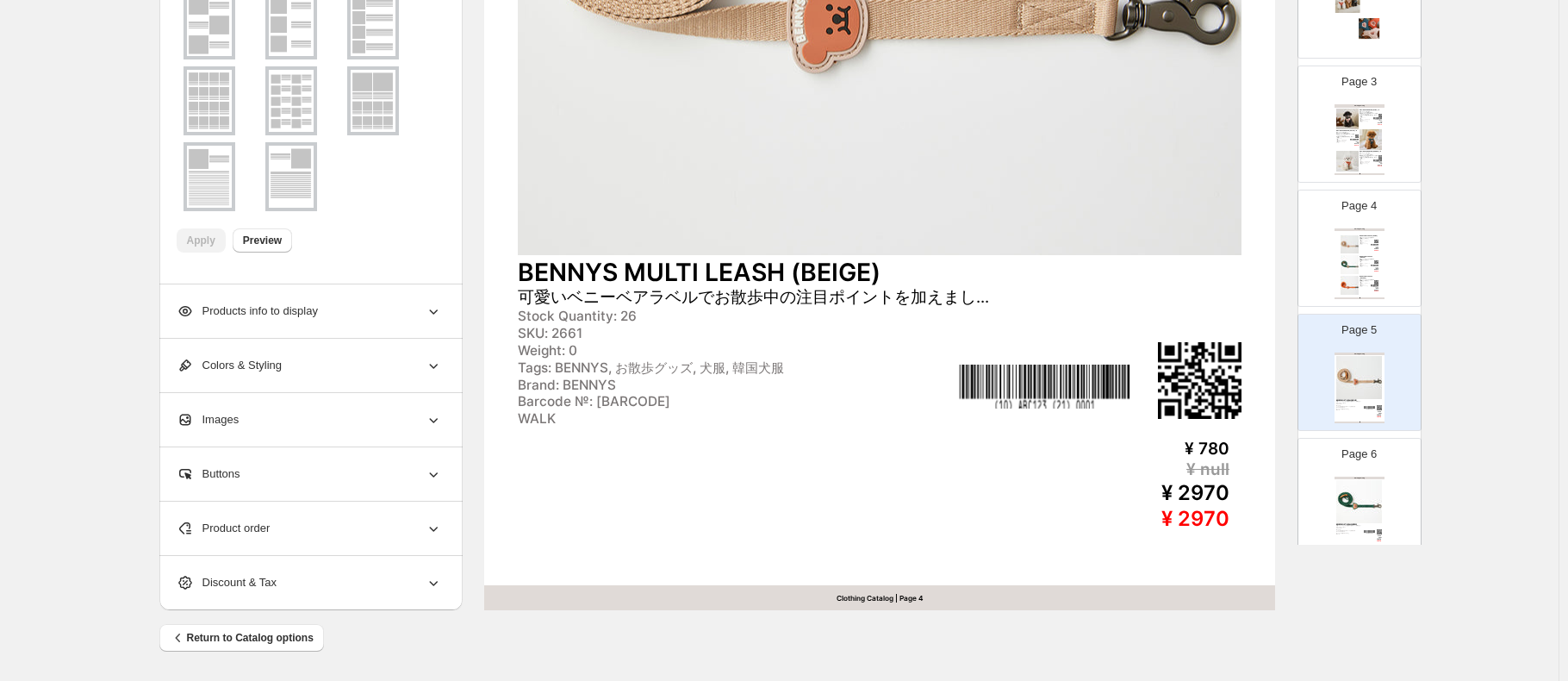 click on "Product order" at bounding box center [309, 528] 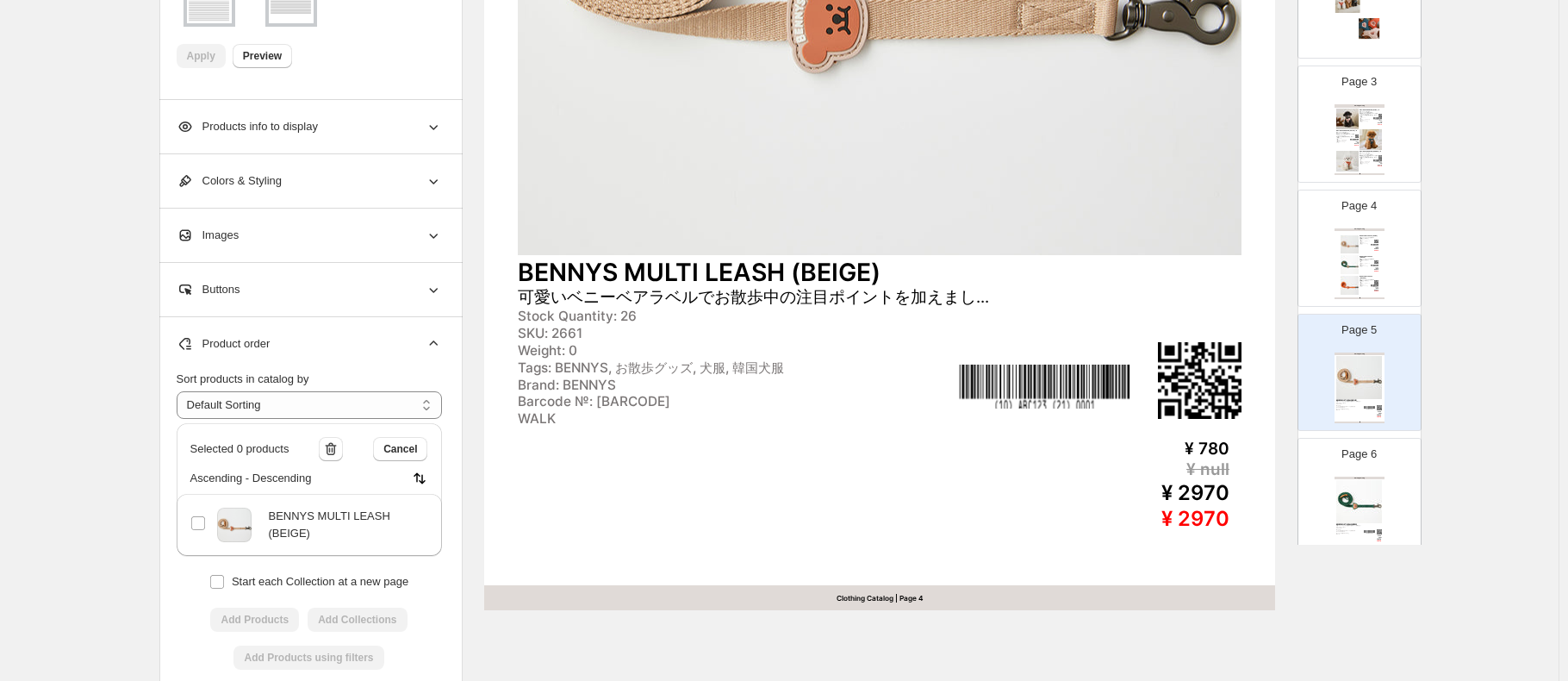 click on "BENNYS MULTI LEASH (BEIGE)" at bounding box center [342, 525] 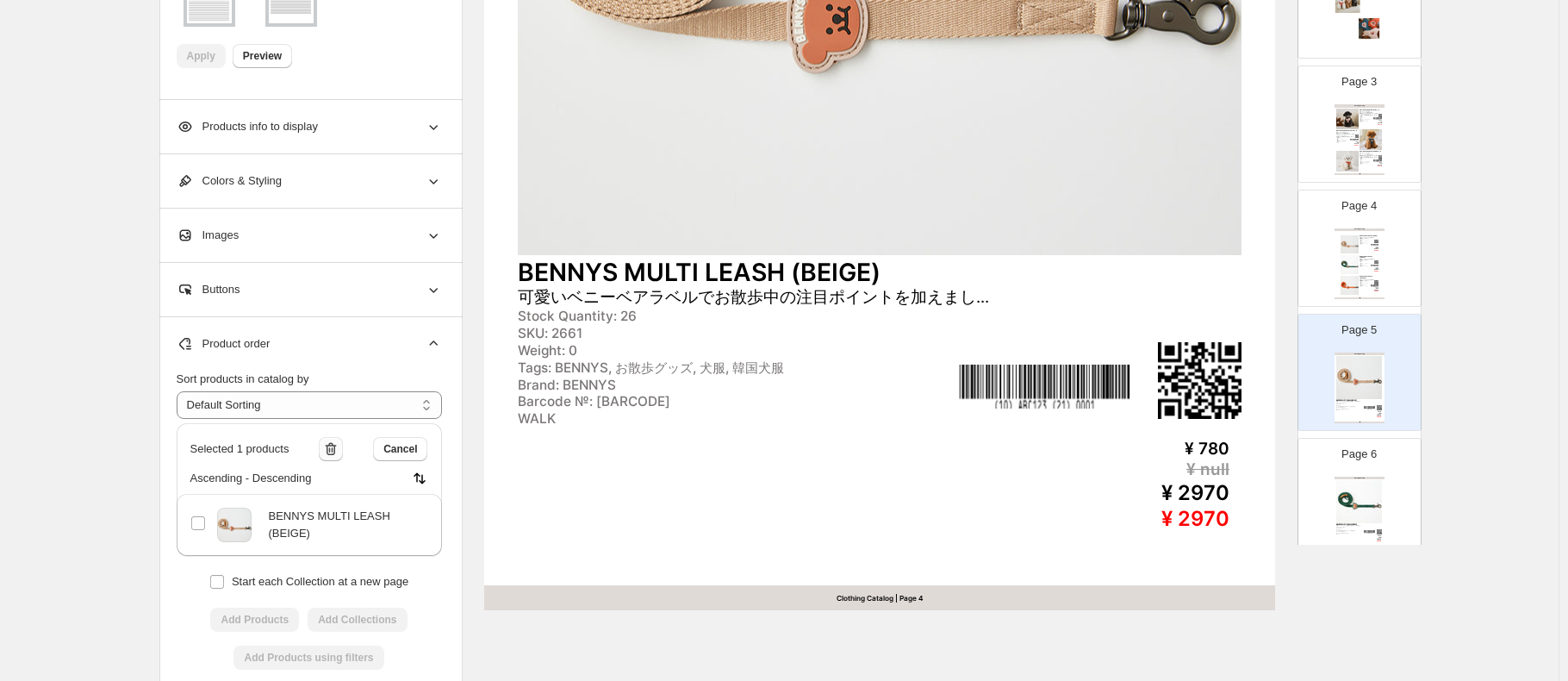 click 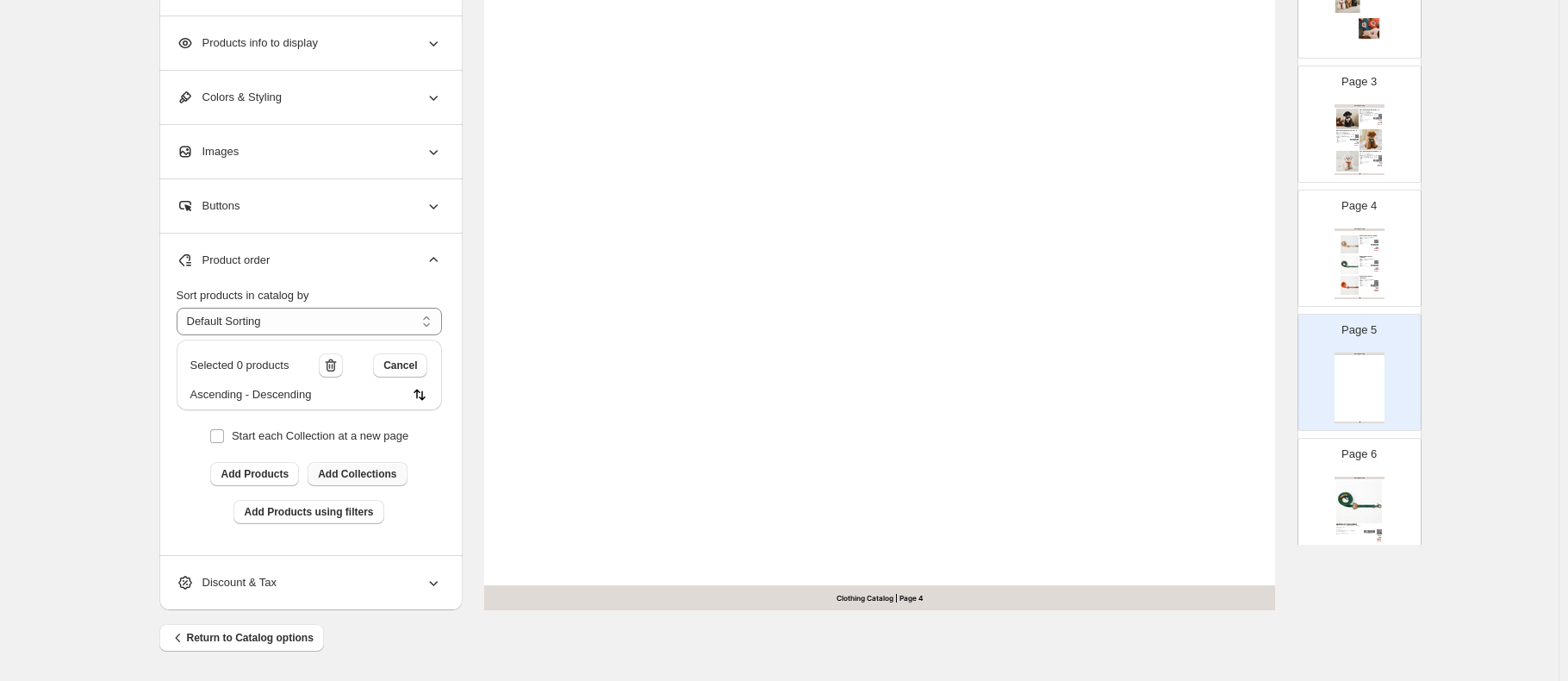 scroll, scrollTop: 0, scrollLeft: 0, axis: both 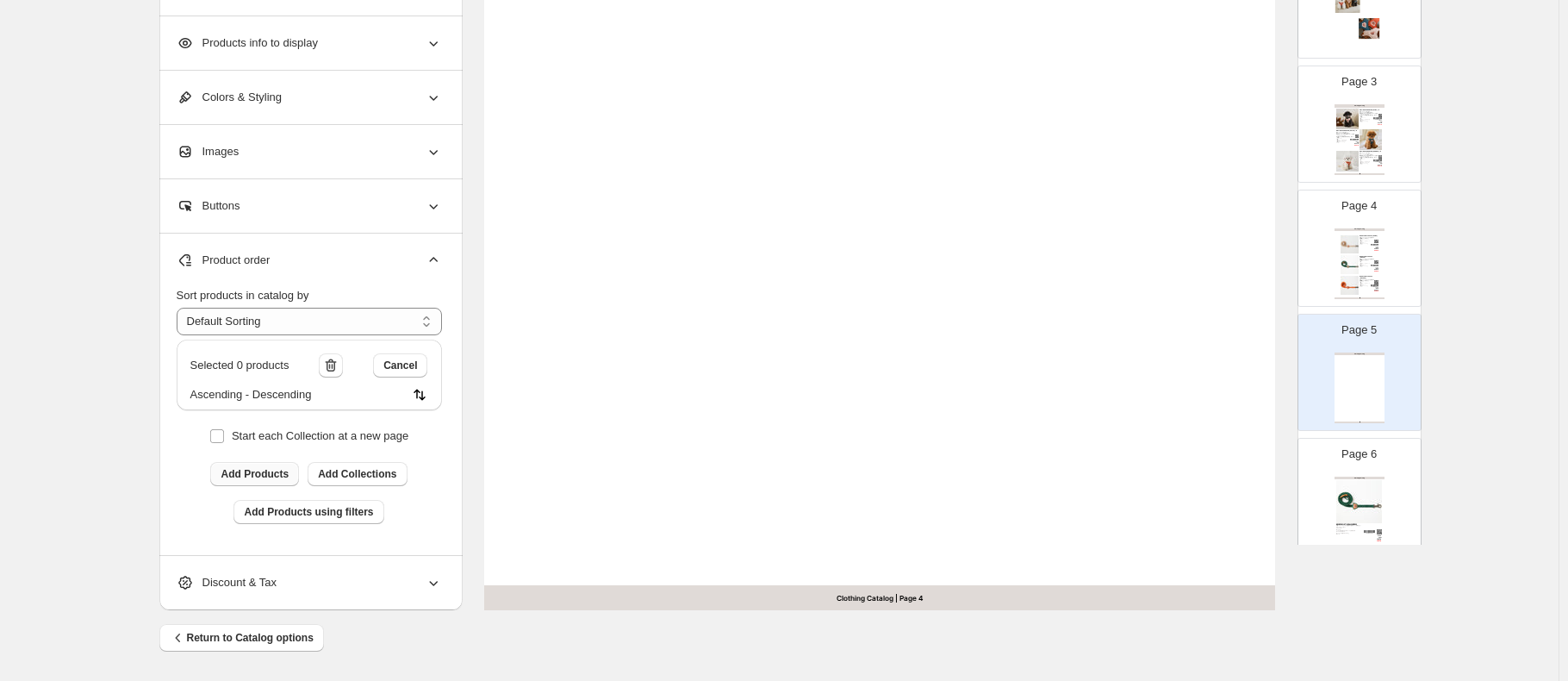 click on "Add Products" at bounding box center [254, 474] 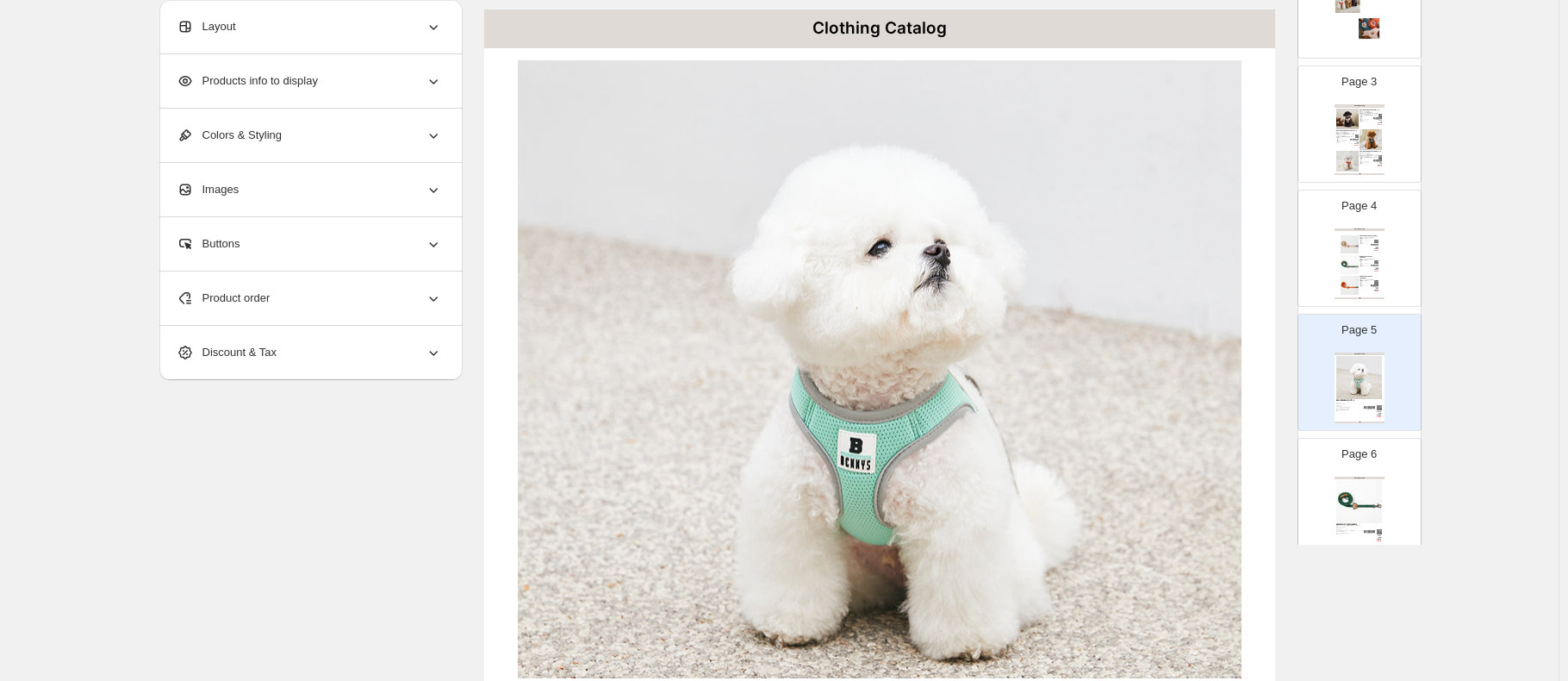 scroll, scrollTop: 172, scrollLeft: 0, axis: vertical 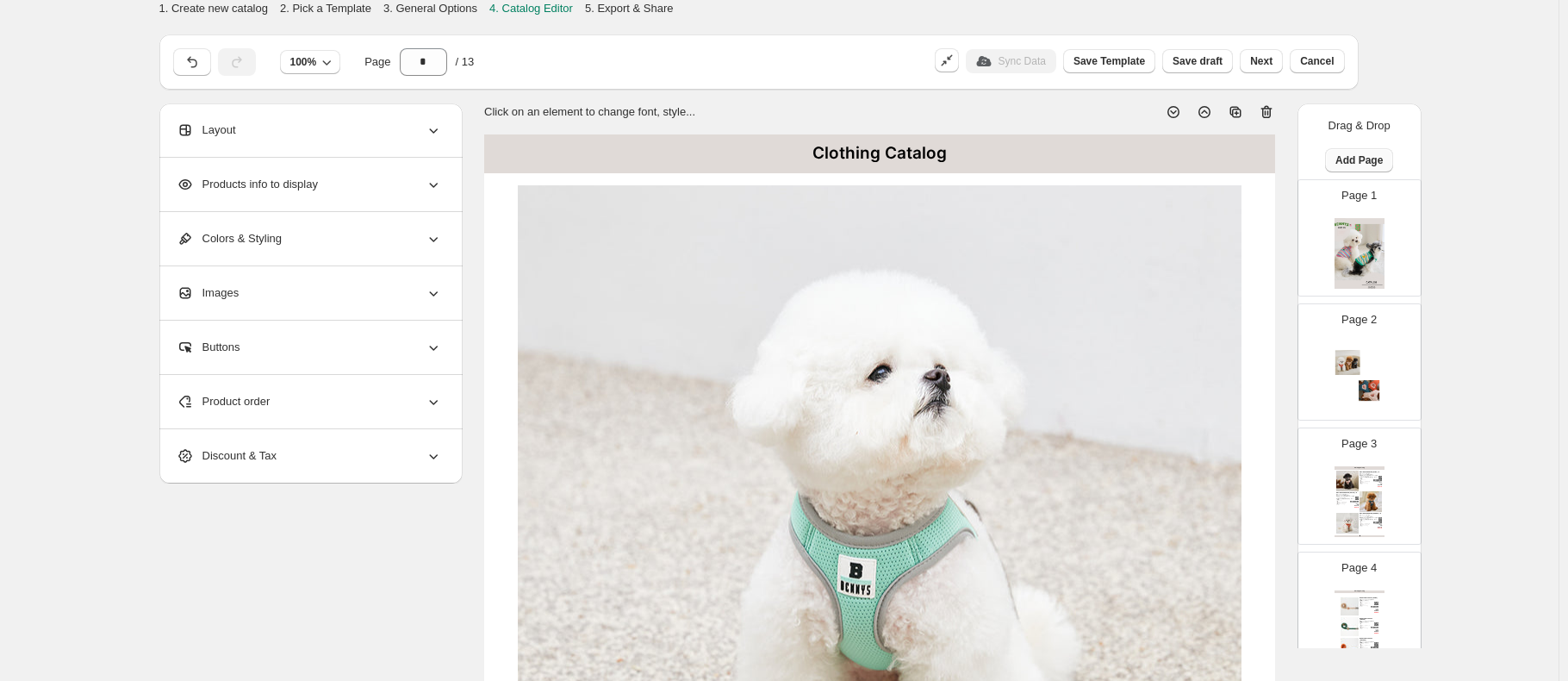 click on "Add Page" at bounding box center [1359, 160] 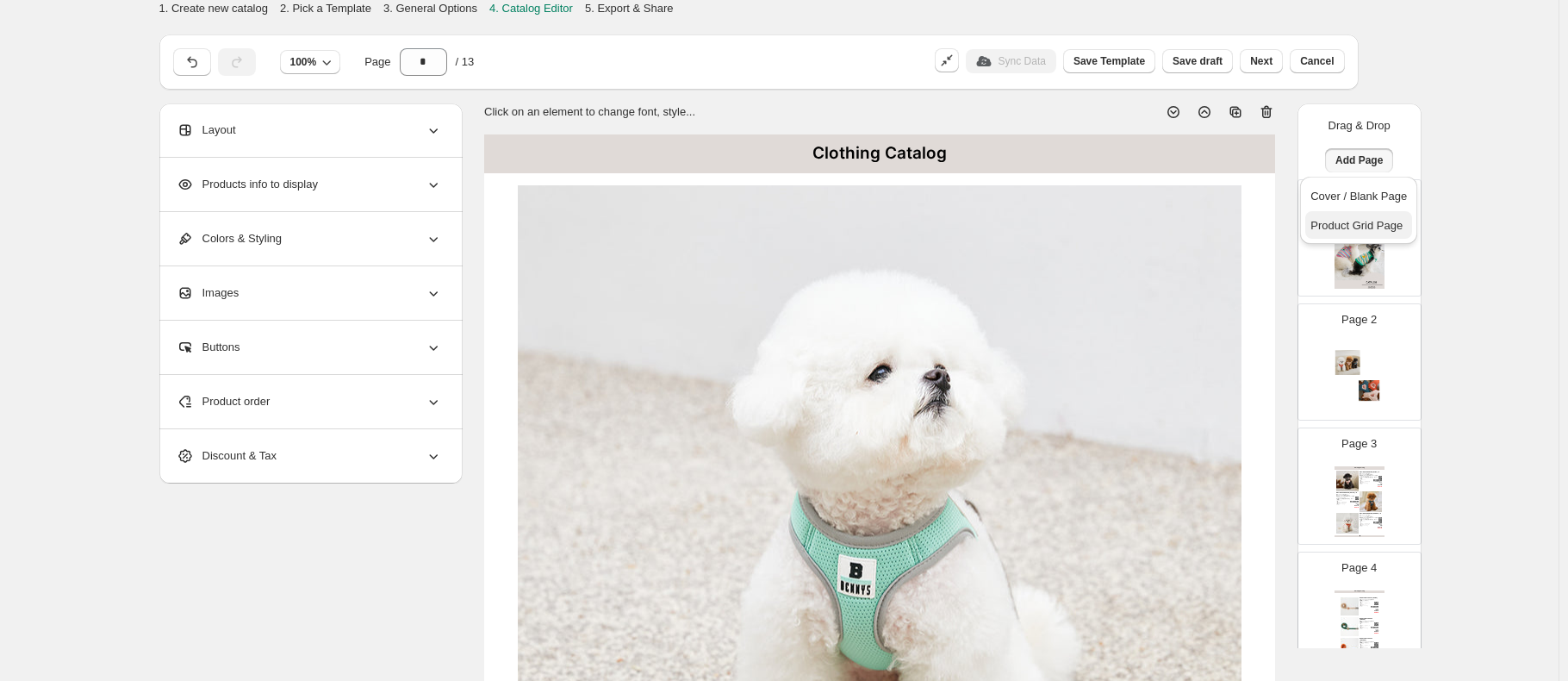 click on "Product Grid Page" at bounding box center (1356, 225) 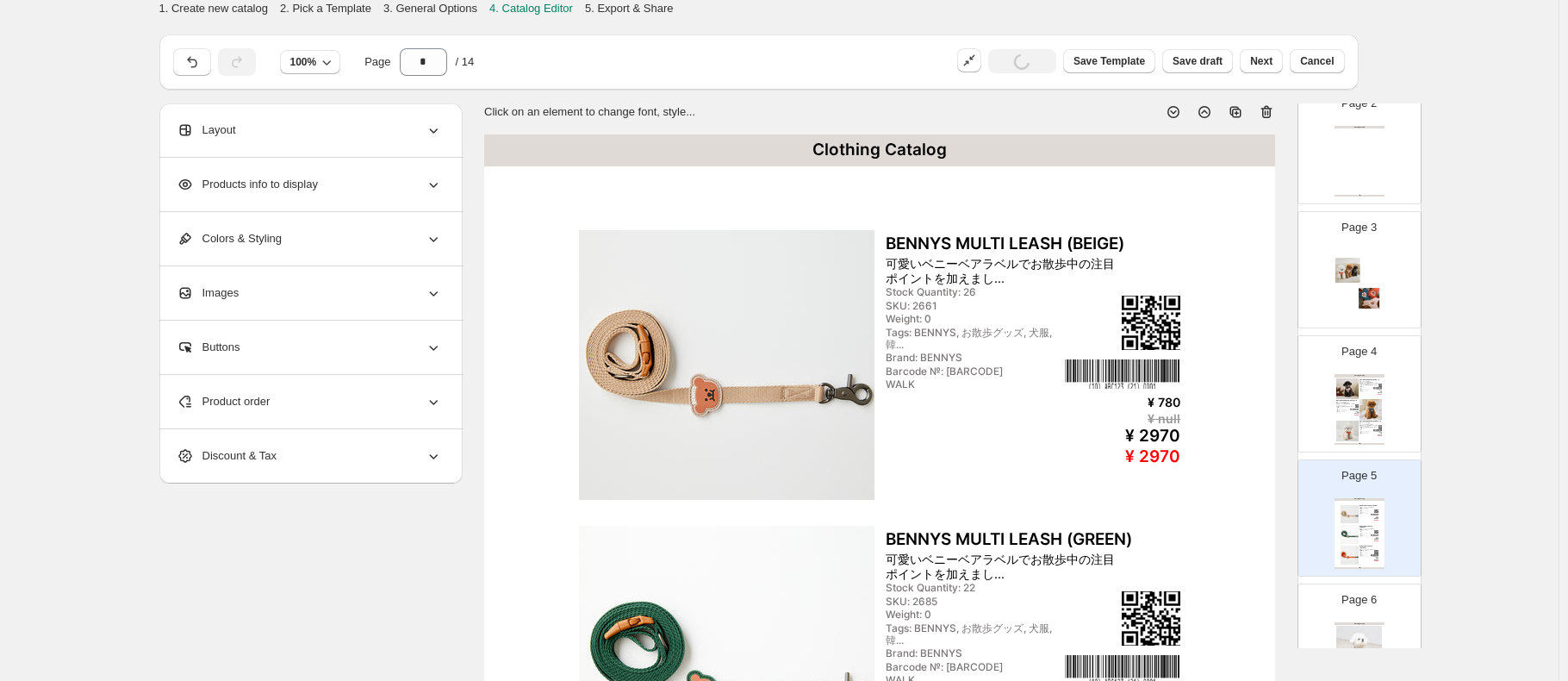 scroll, scrollTop: 86, scrollLeft: 0, axis: vertical 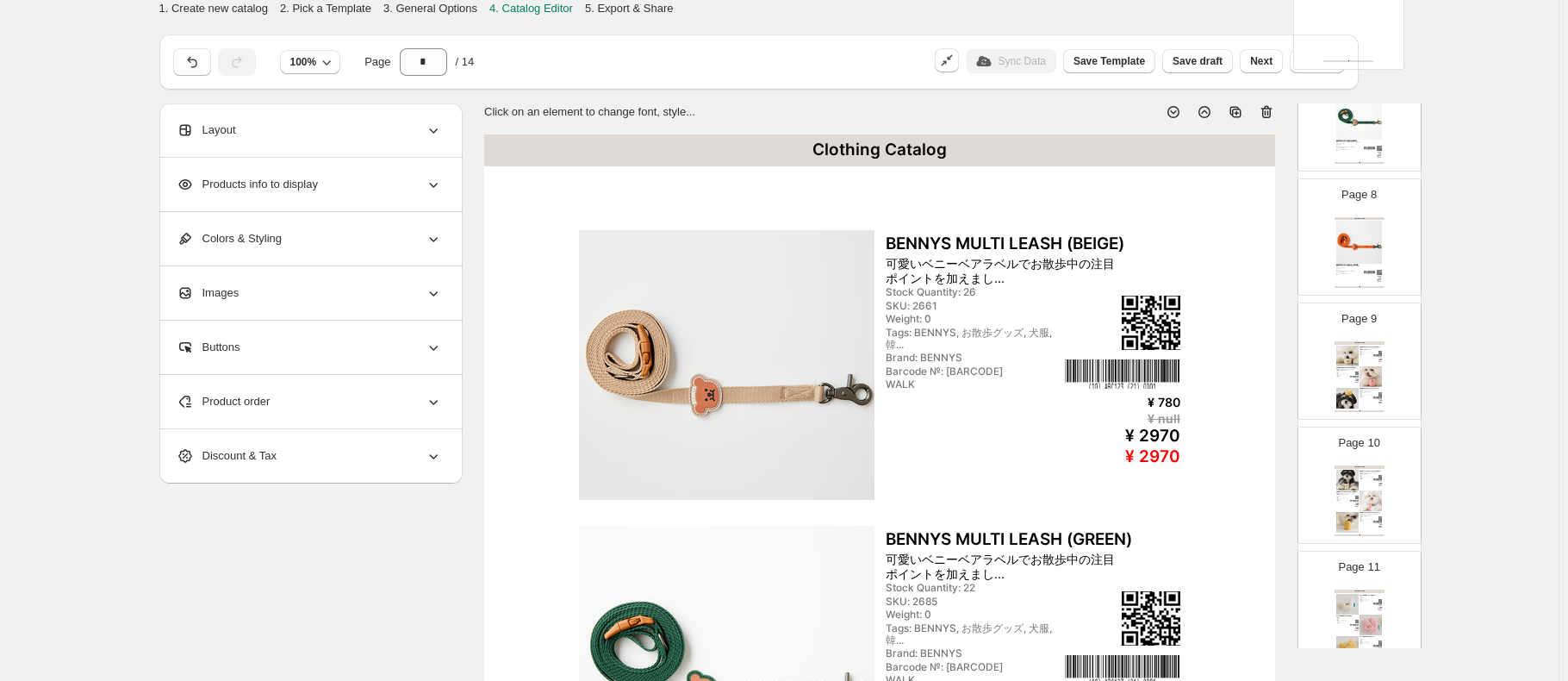 drag, startPoint x: 1364, startPoint y: 255, endPoint x: 1355, endPoint y: 0, distance: 255.15877 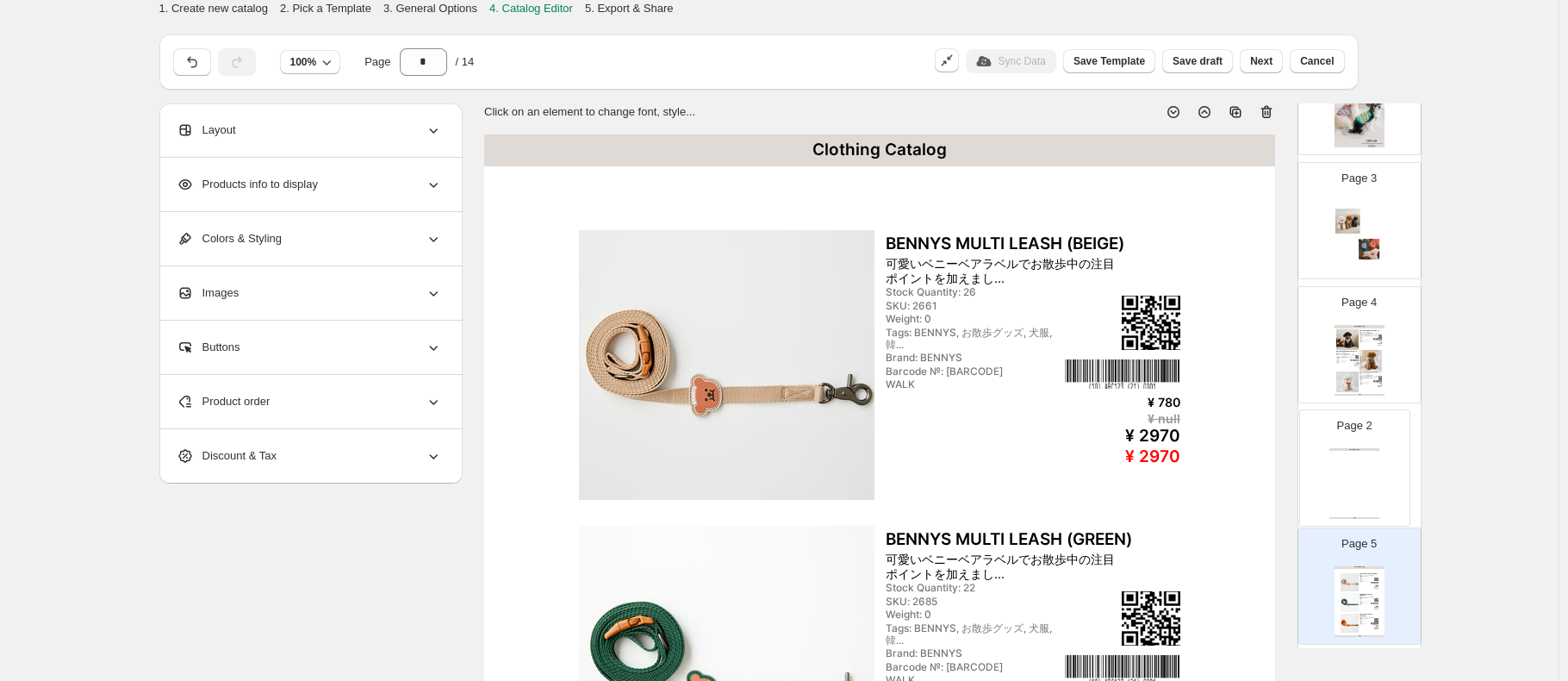 drag, startPoint x: 1372, startPoint y: 221, endPoint x: 1372, endPoint y: 530, distance: 309 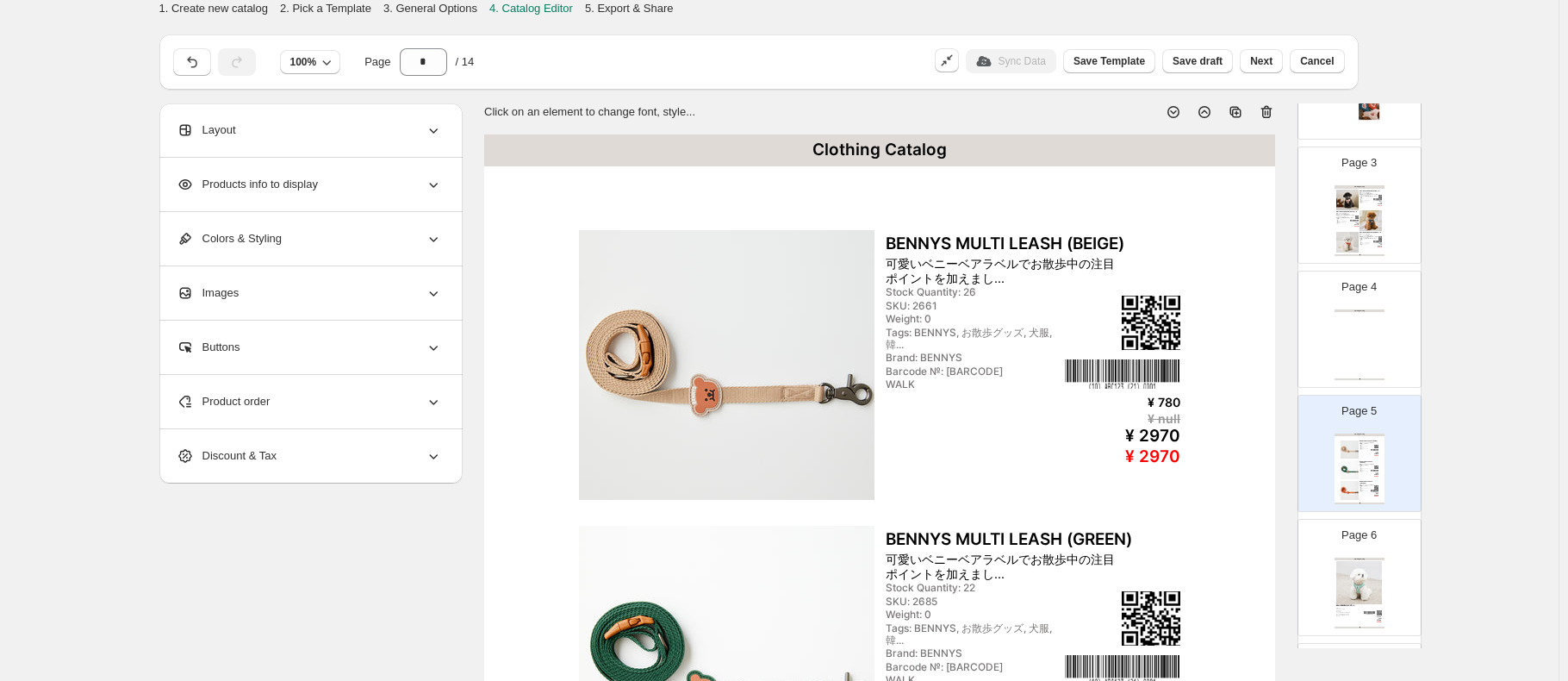 scroll, scrollTop: 314, scrollLeft: 0, axis: vertical 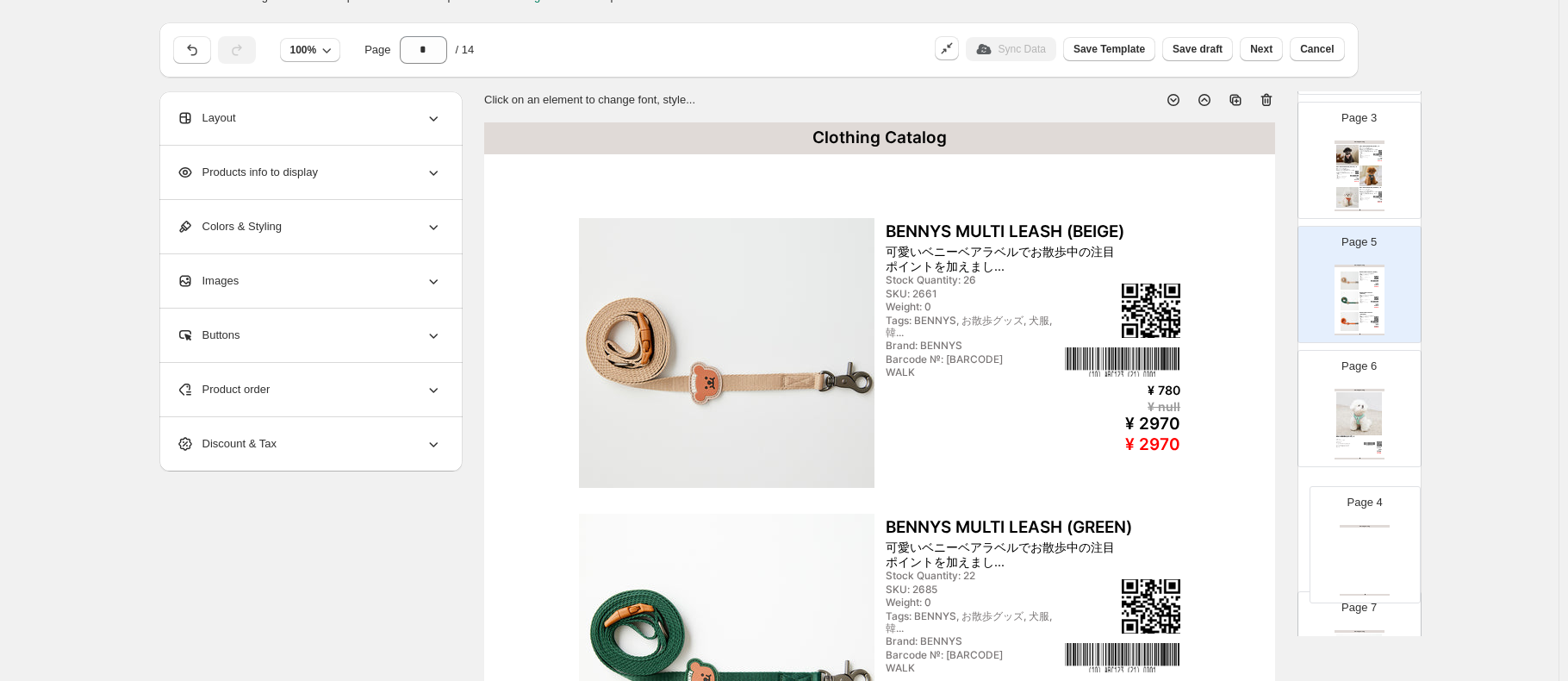 drag, startPoint x: 1366, startPoint y: 304, endPoint x: 1376, endPoint y: 545, distance: 241.20738 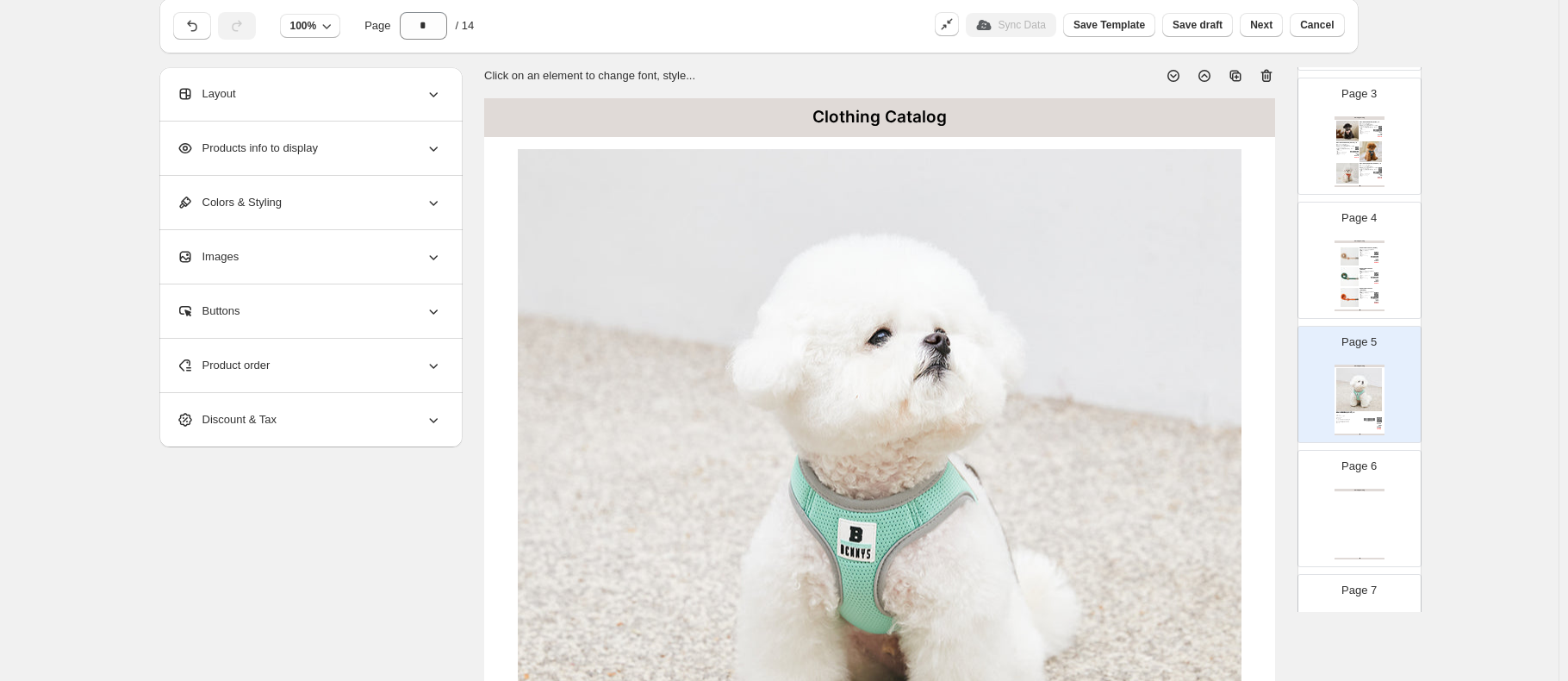 click on "Page 6 Clothing Catalog Clothing Catalog | Page undefined" at bounding box center [1360, 509] 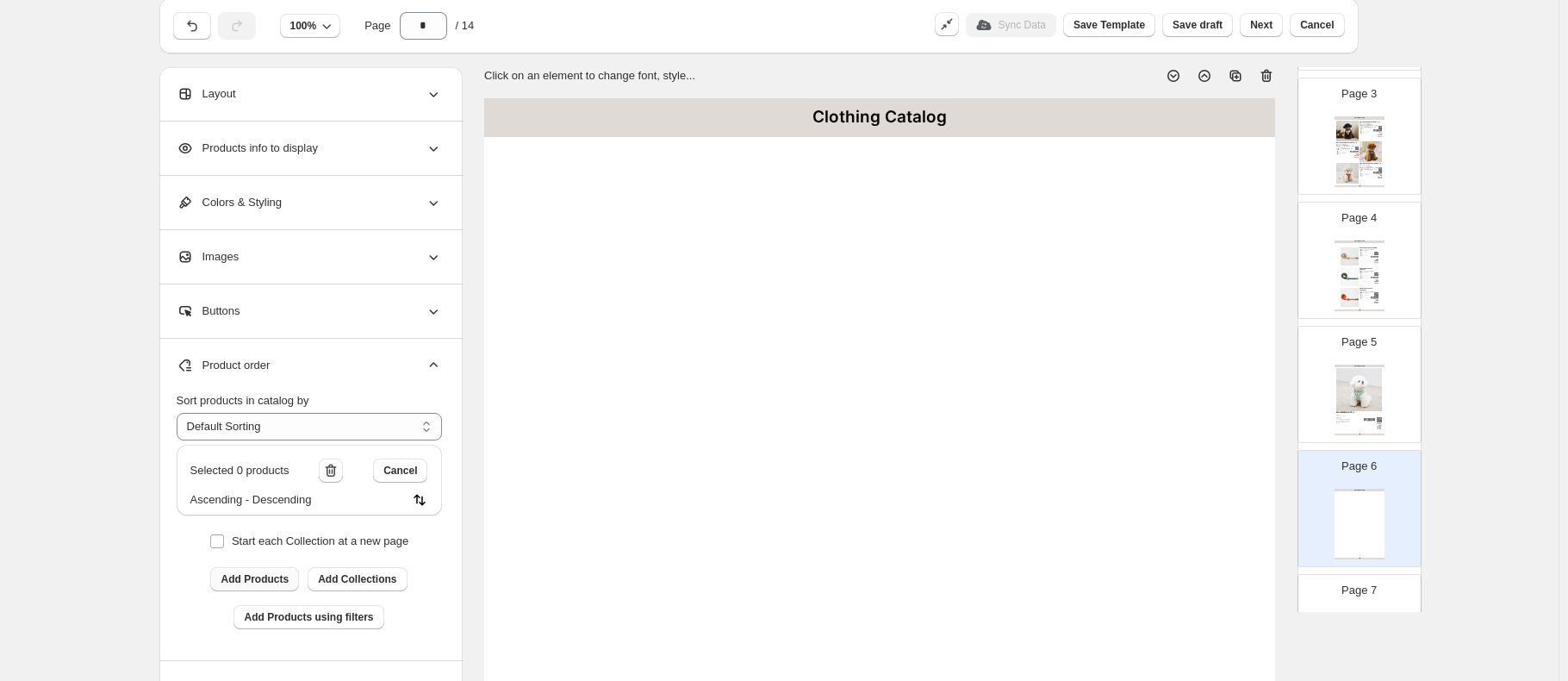 click on "Layout" at bounding box center [309, 94] 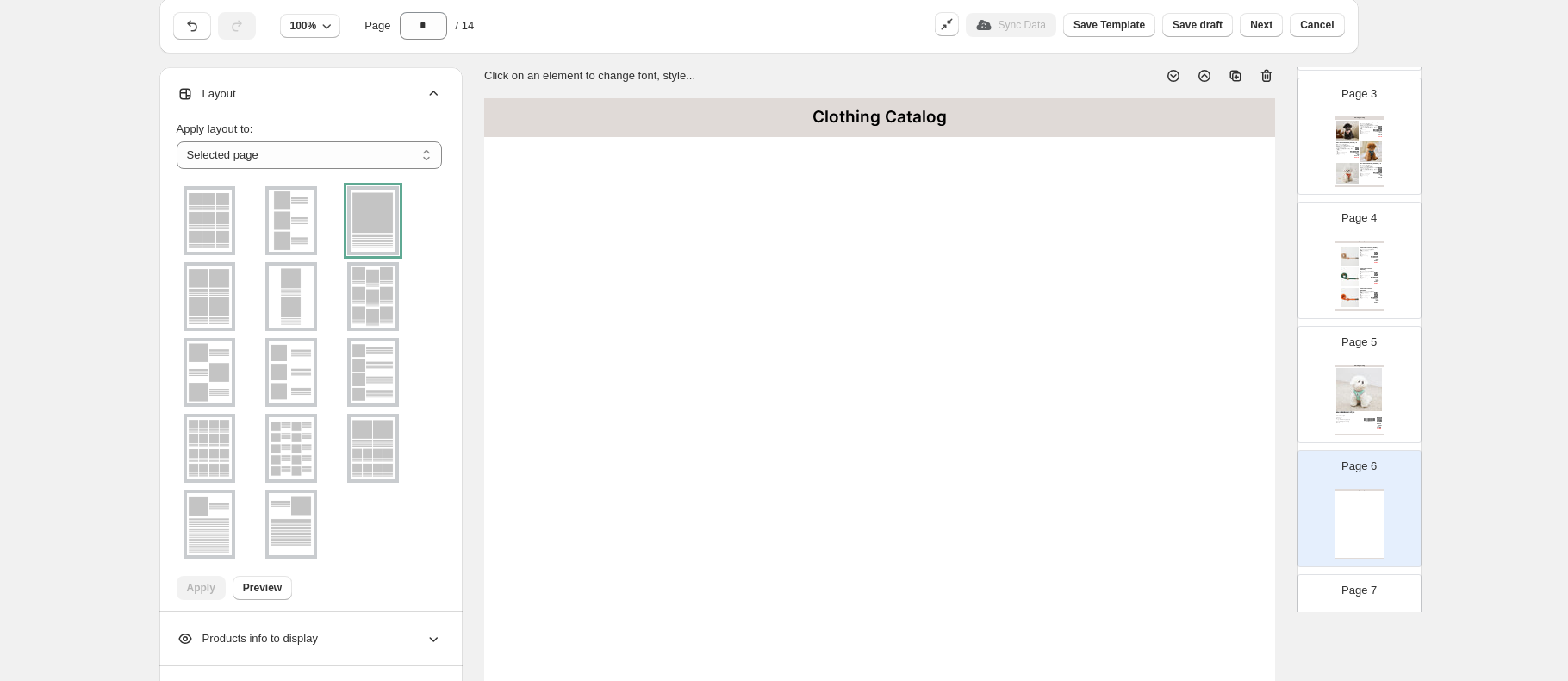 click at bounding box center (373, 297) 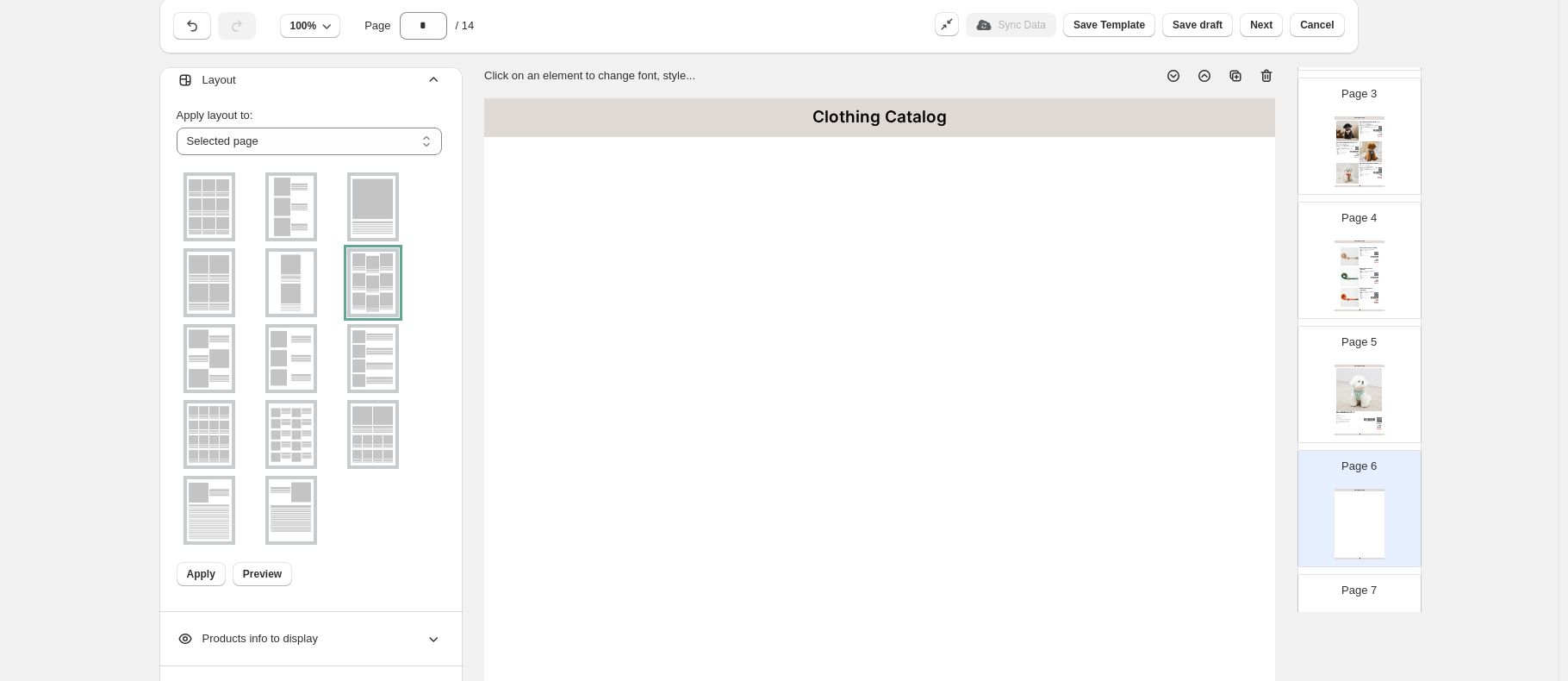 scroll, scrollTop: 20, scrollLeft: 0, axis: vertical 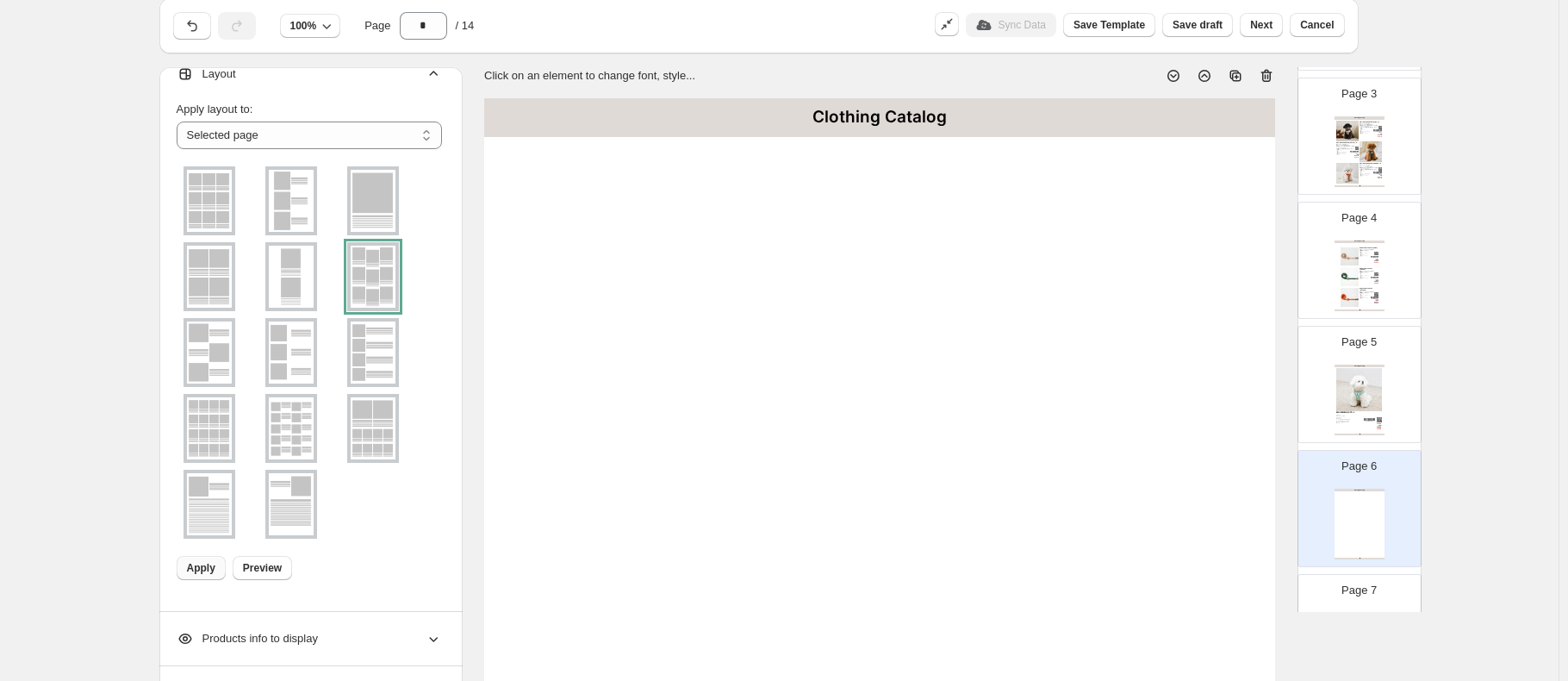 click on "Apply" at bounding box center (201, 568) 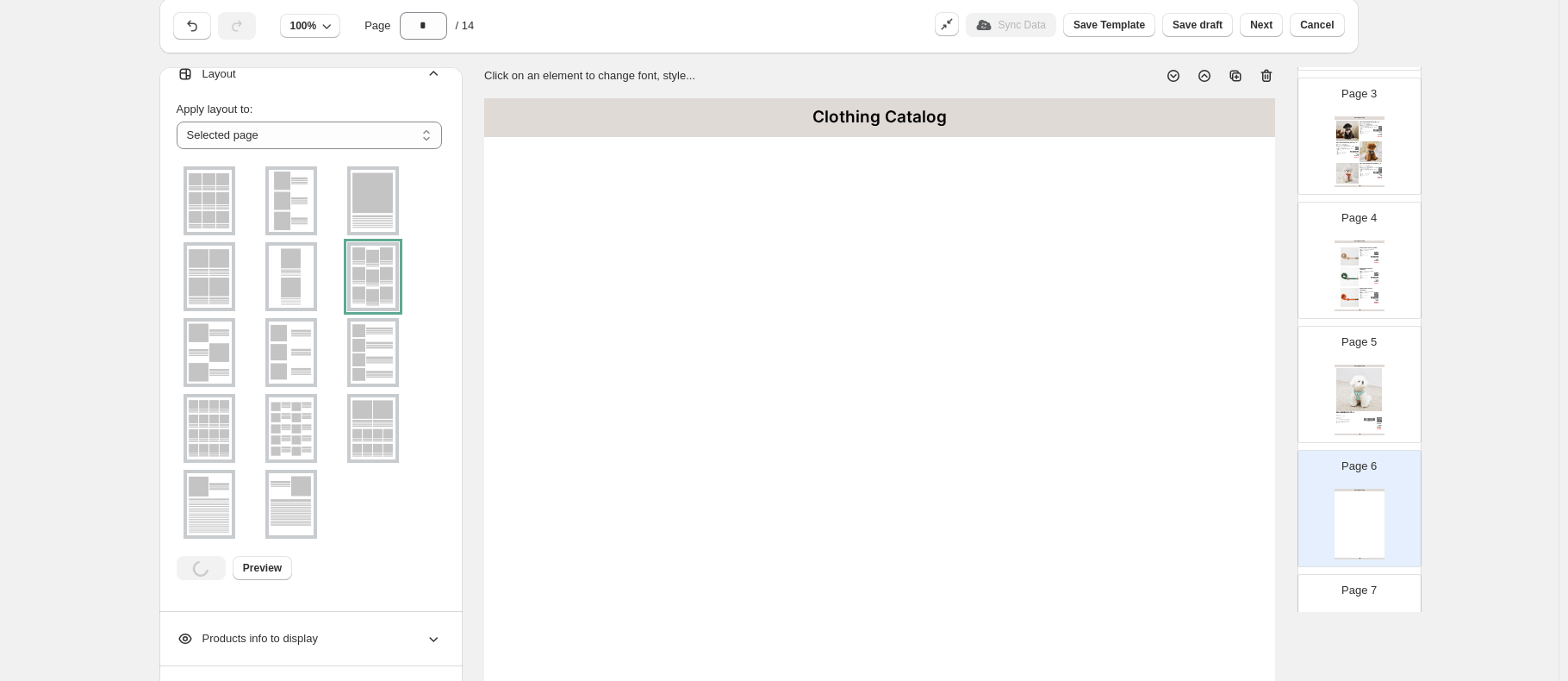 scroll, scrollTop: 0, scrollLeft: 0, axis: both 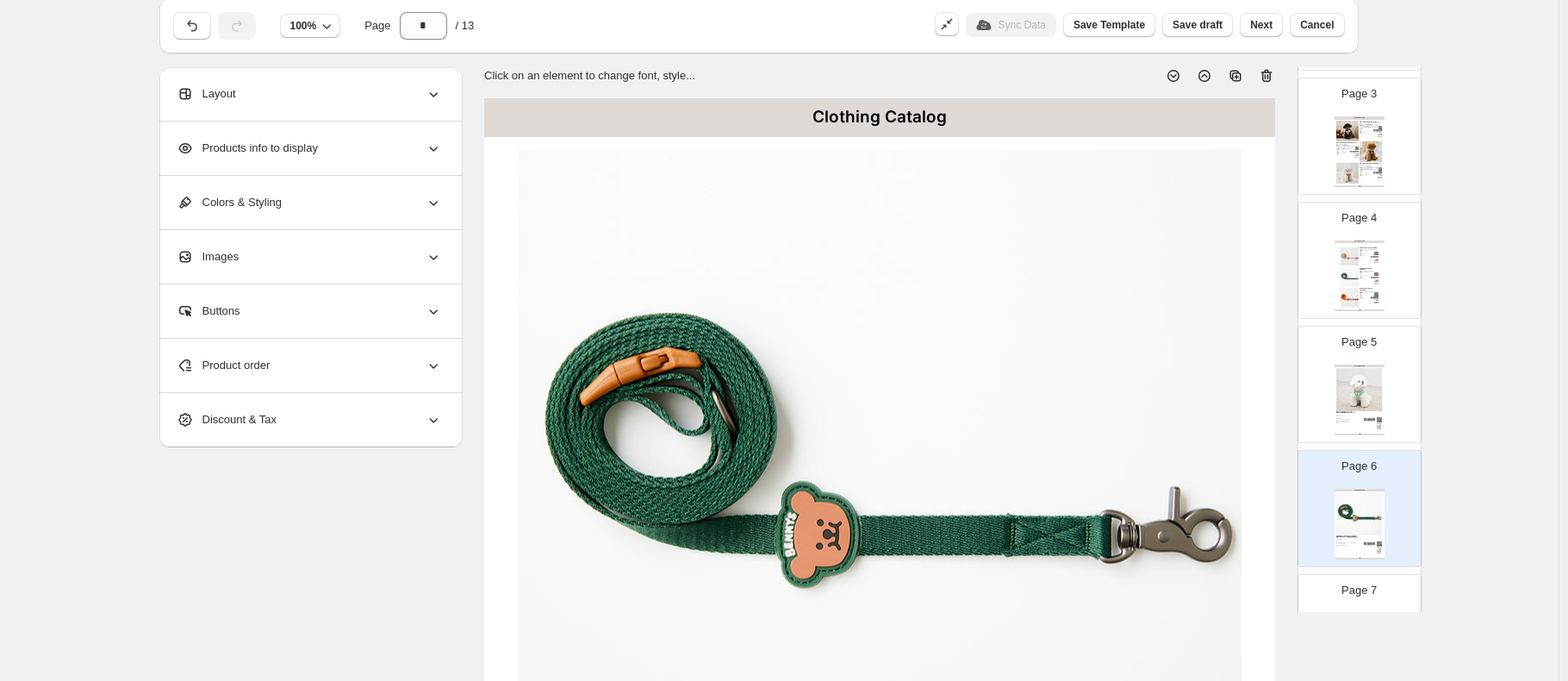 click on "Layout" at bounding box center [309, 94] 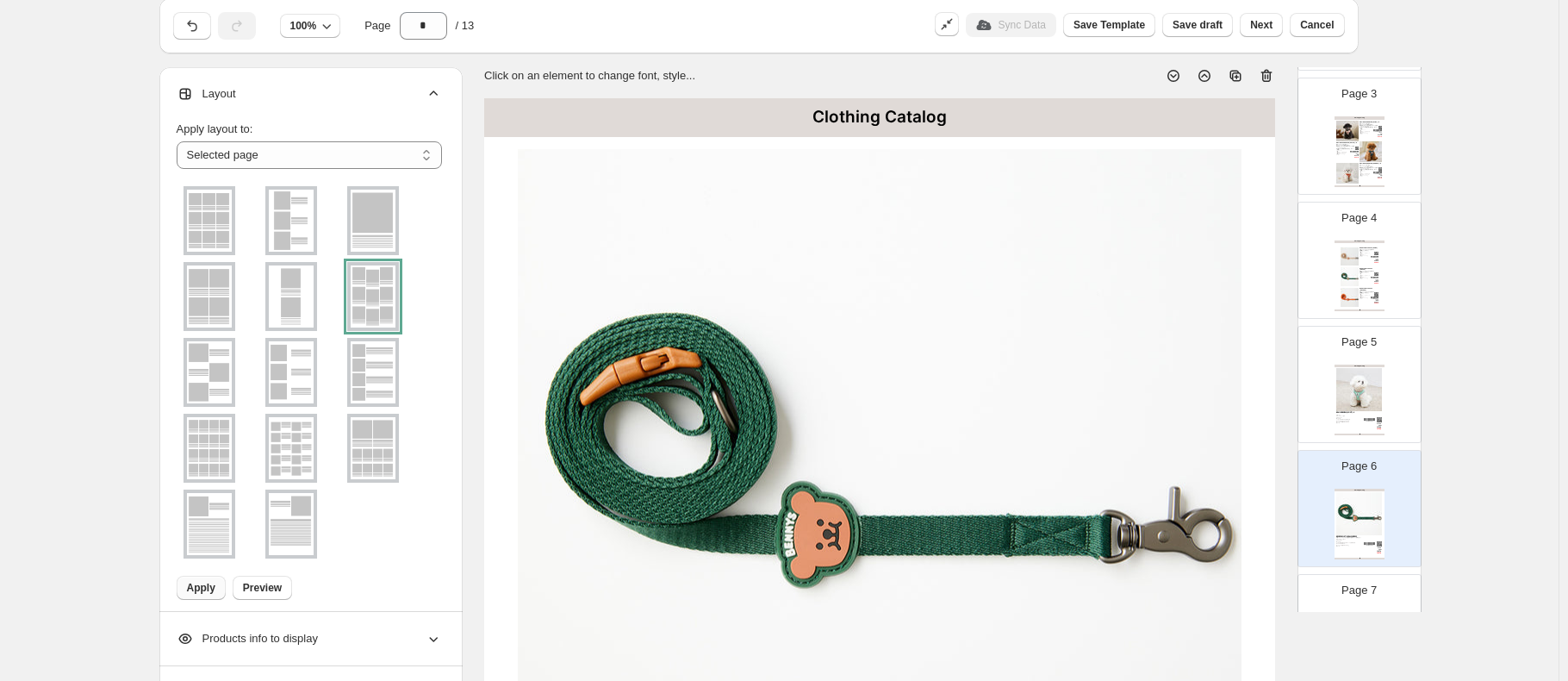 click on "Apply" at bounding box center [201, 588] 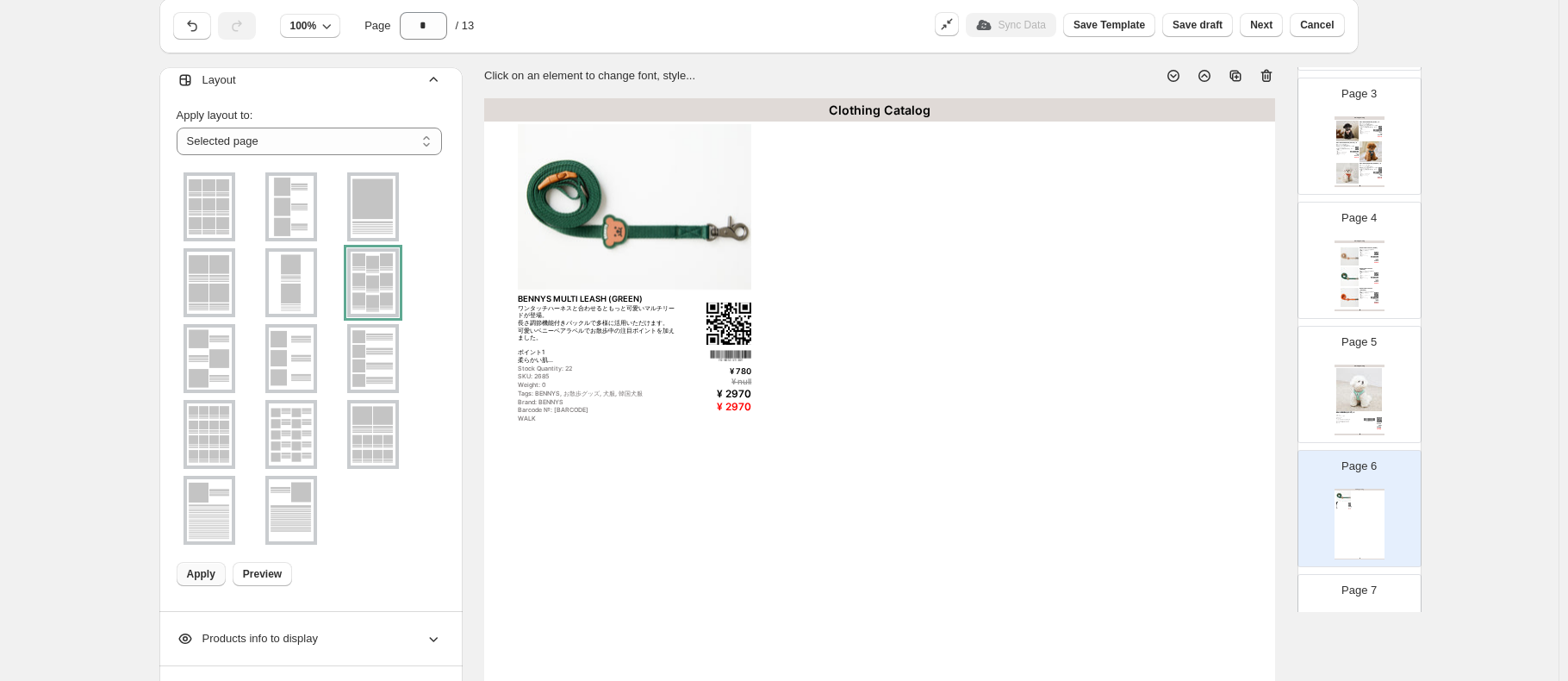 scroll, scrollTop: 20, scrollLeft: 0, axis: vertical 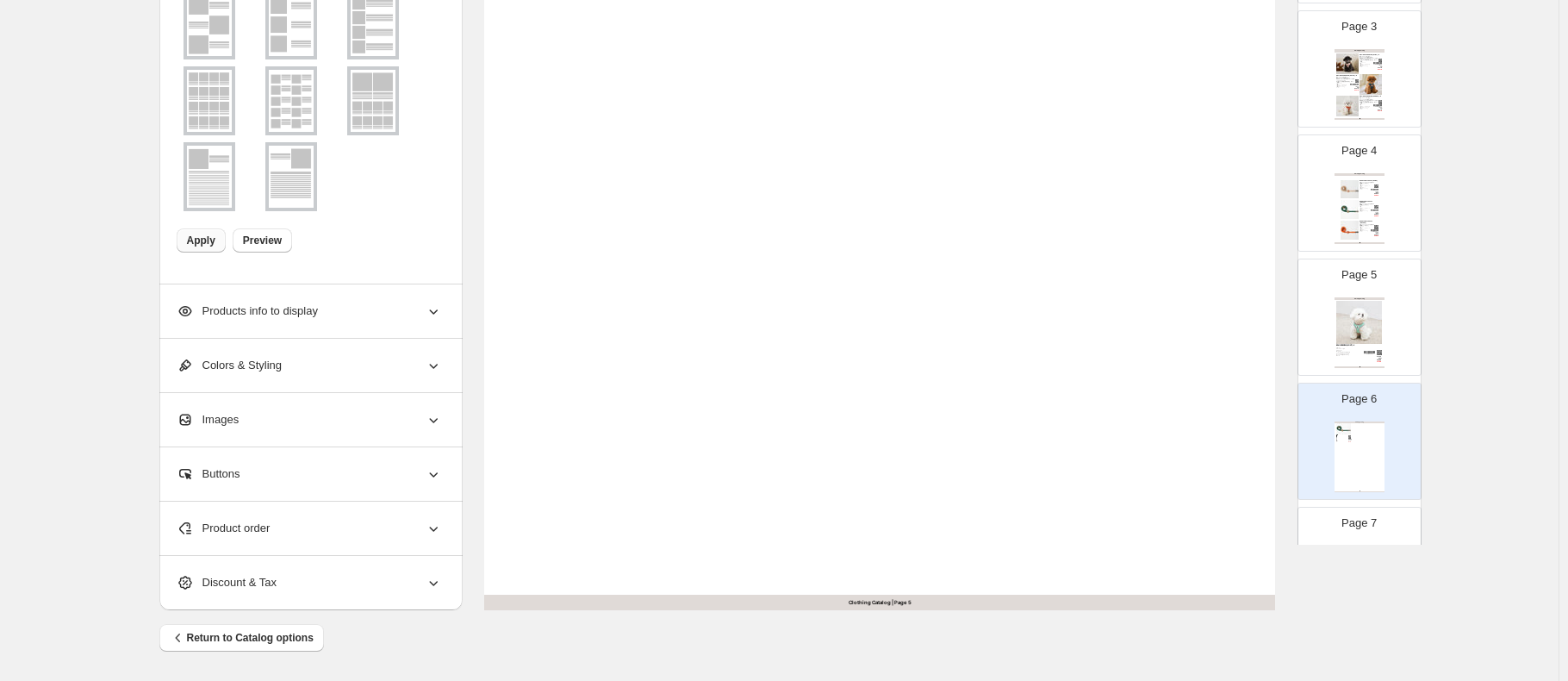 click on "Product order" at bounding box center [309, 528] 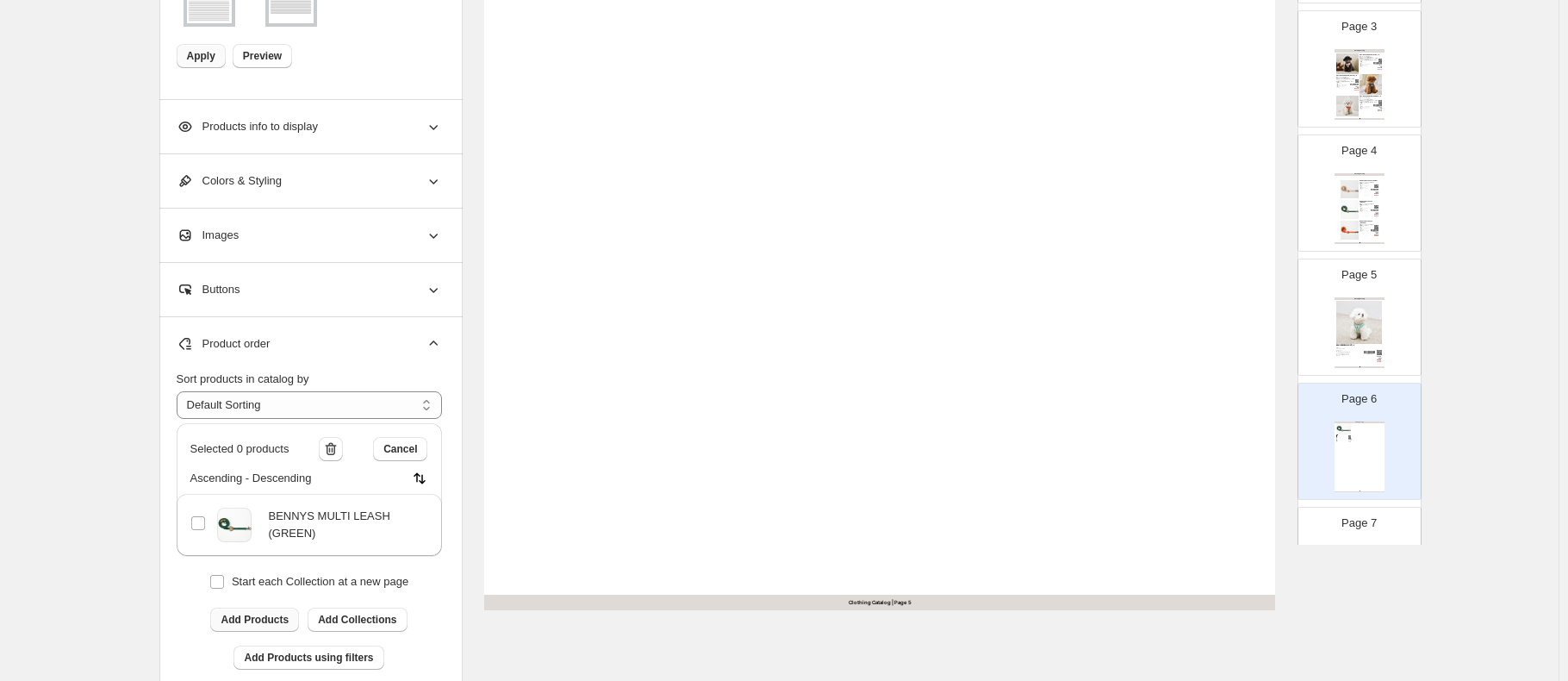 click on "BENNYS MULTI LEASH (GREEN)" at bounding box center [309, 525] 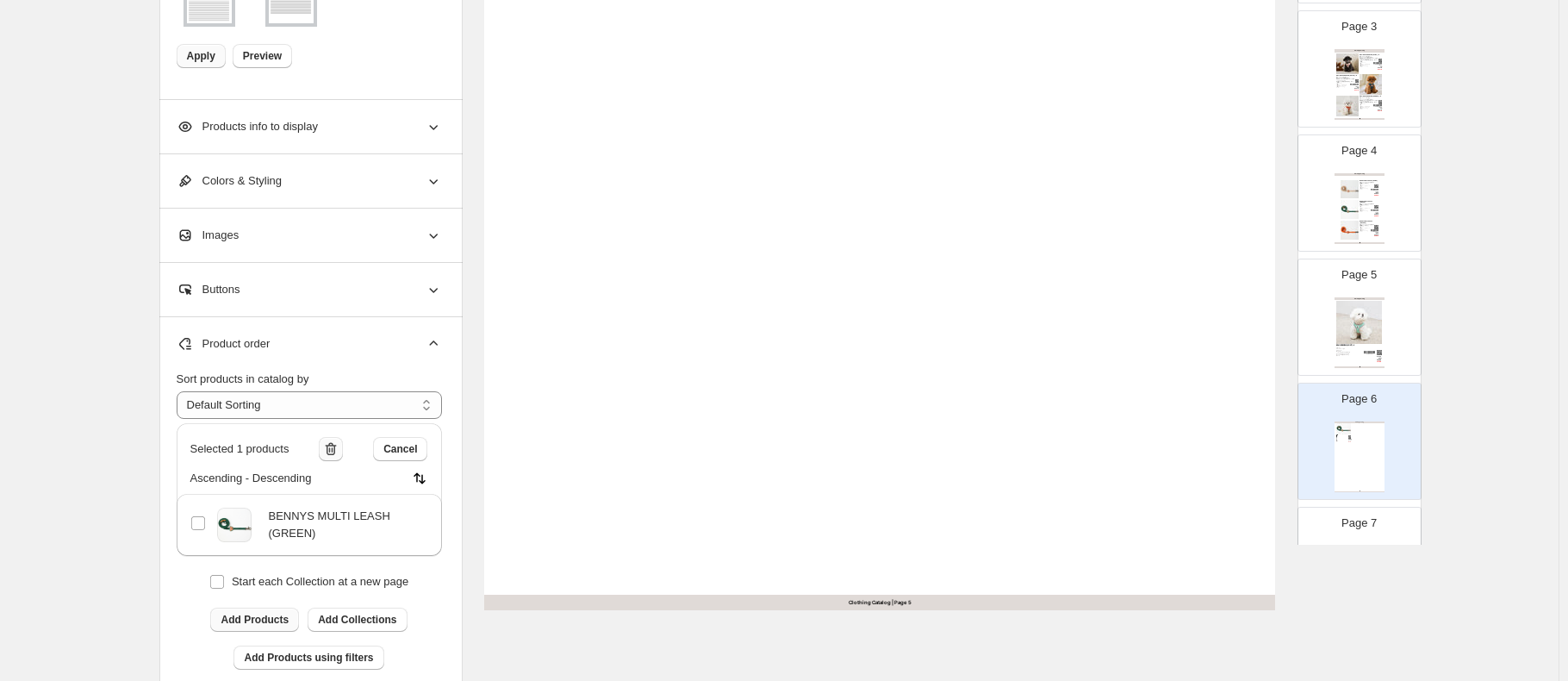 click 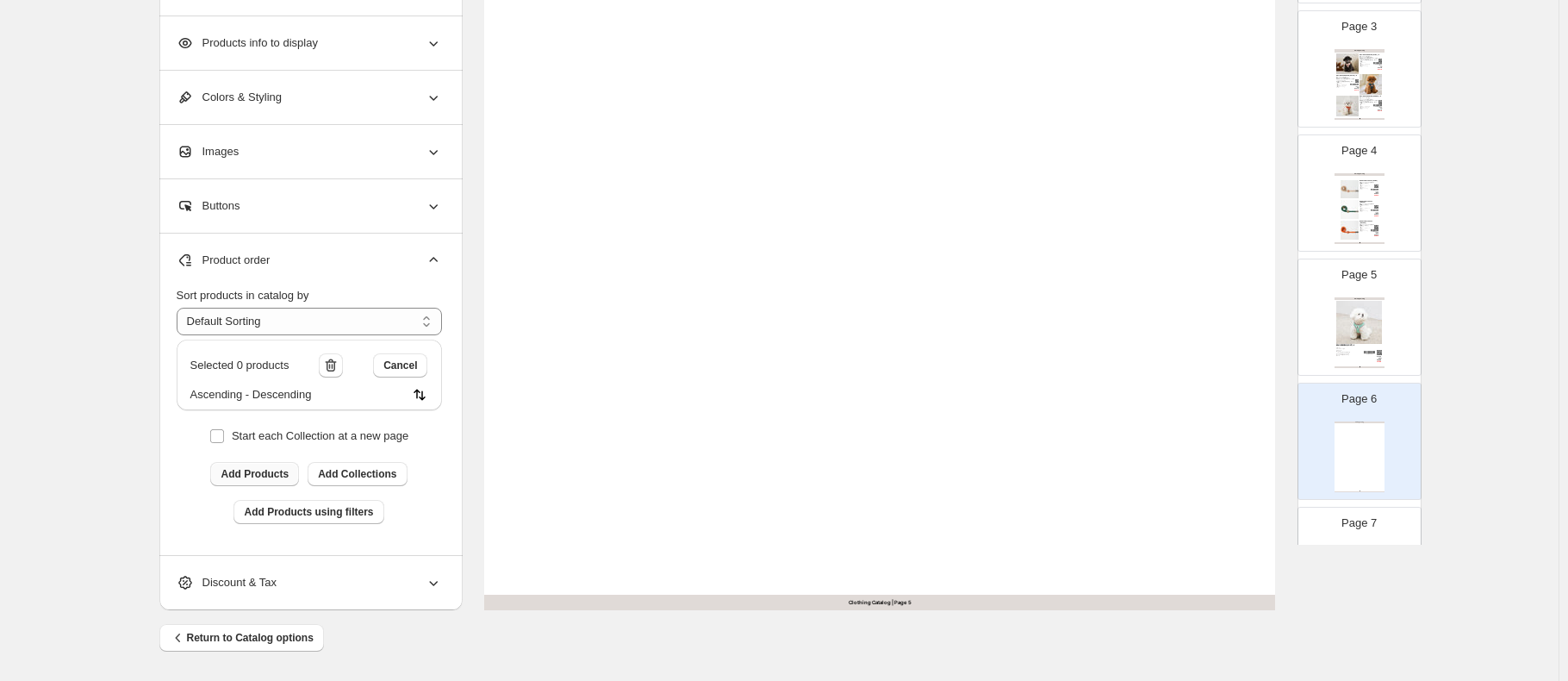 scroll, scrollTop: 0, scrollLeft: 0, axis: both 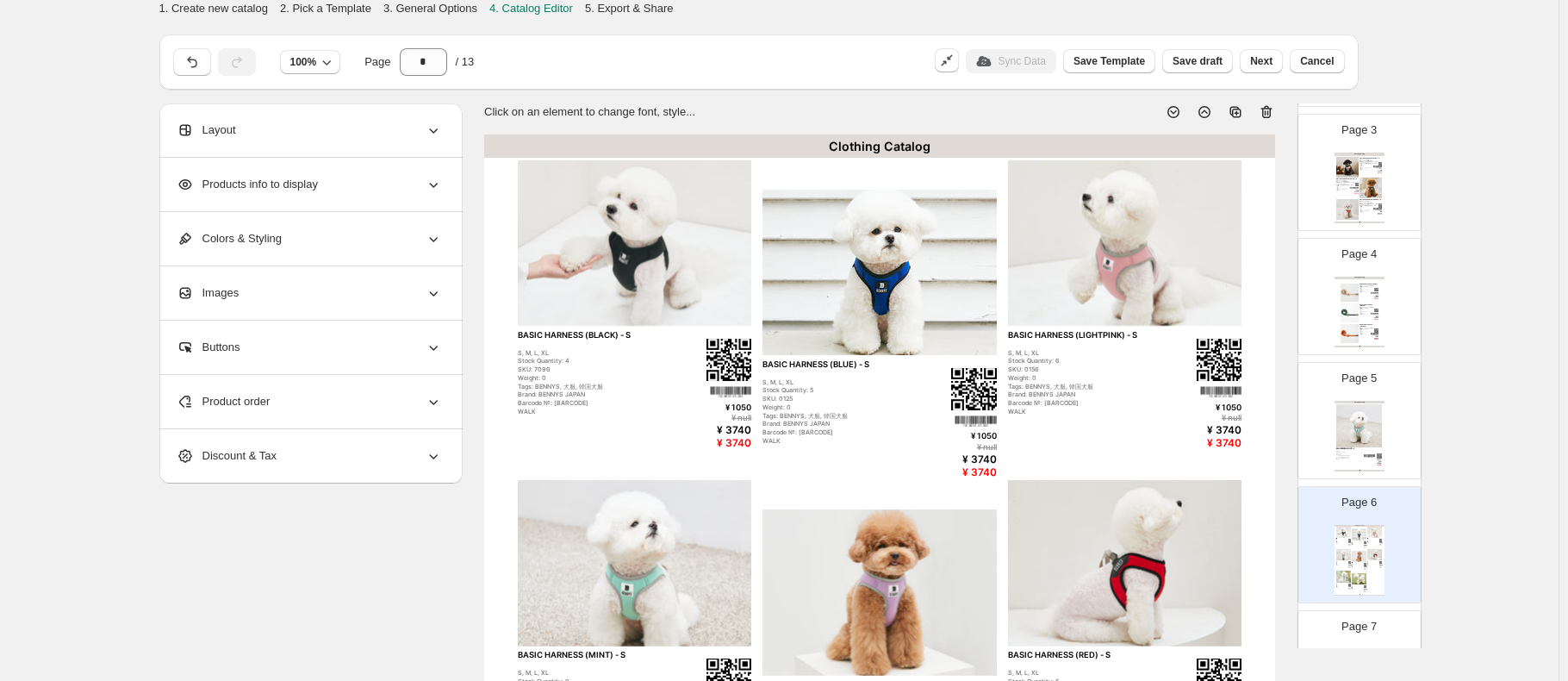 click on "Layout" at bounding box center (309, 130) 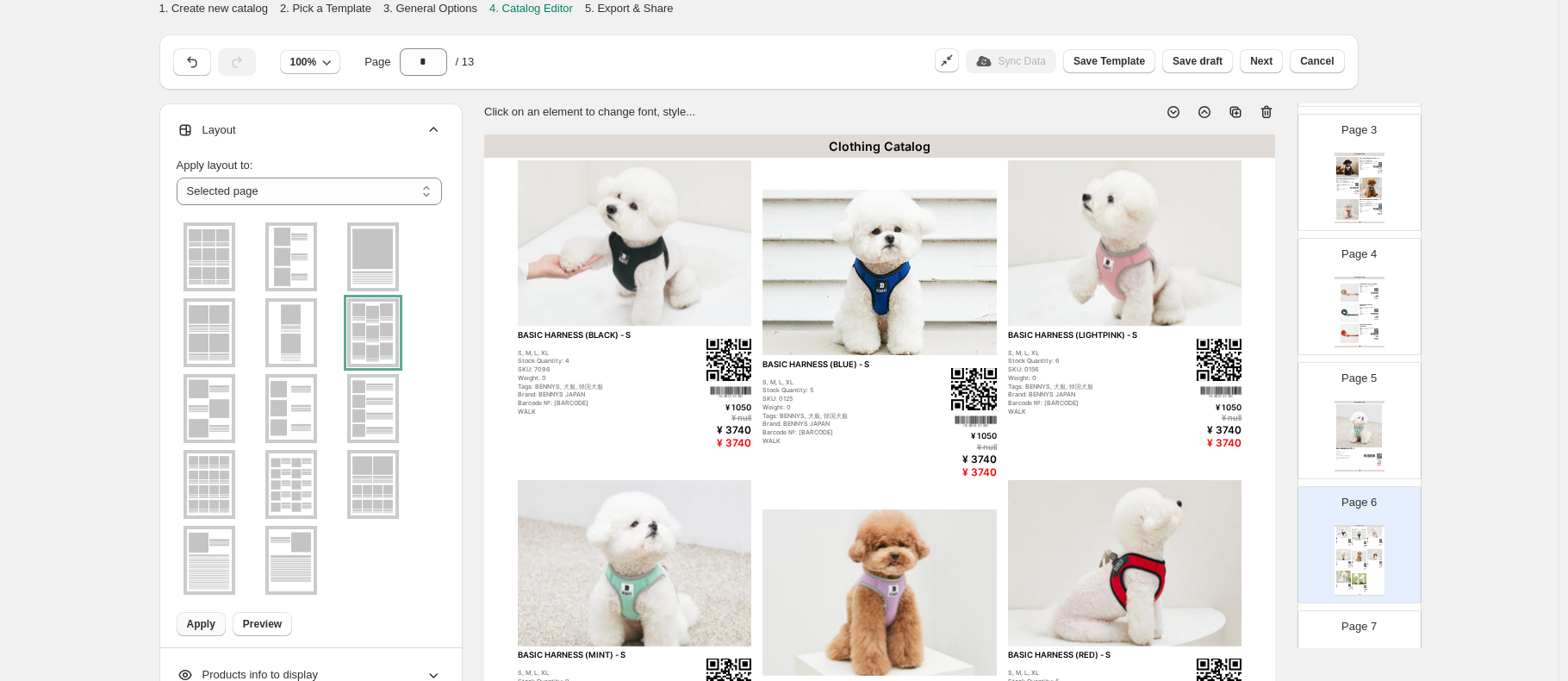 click on "Layout" at bounding box center [309, 130] 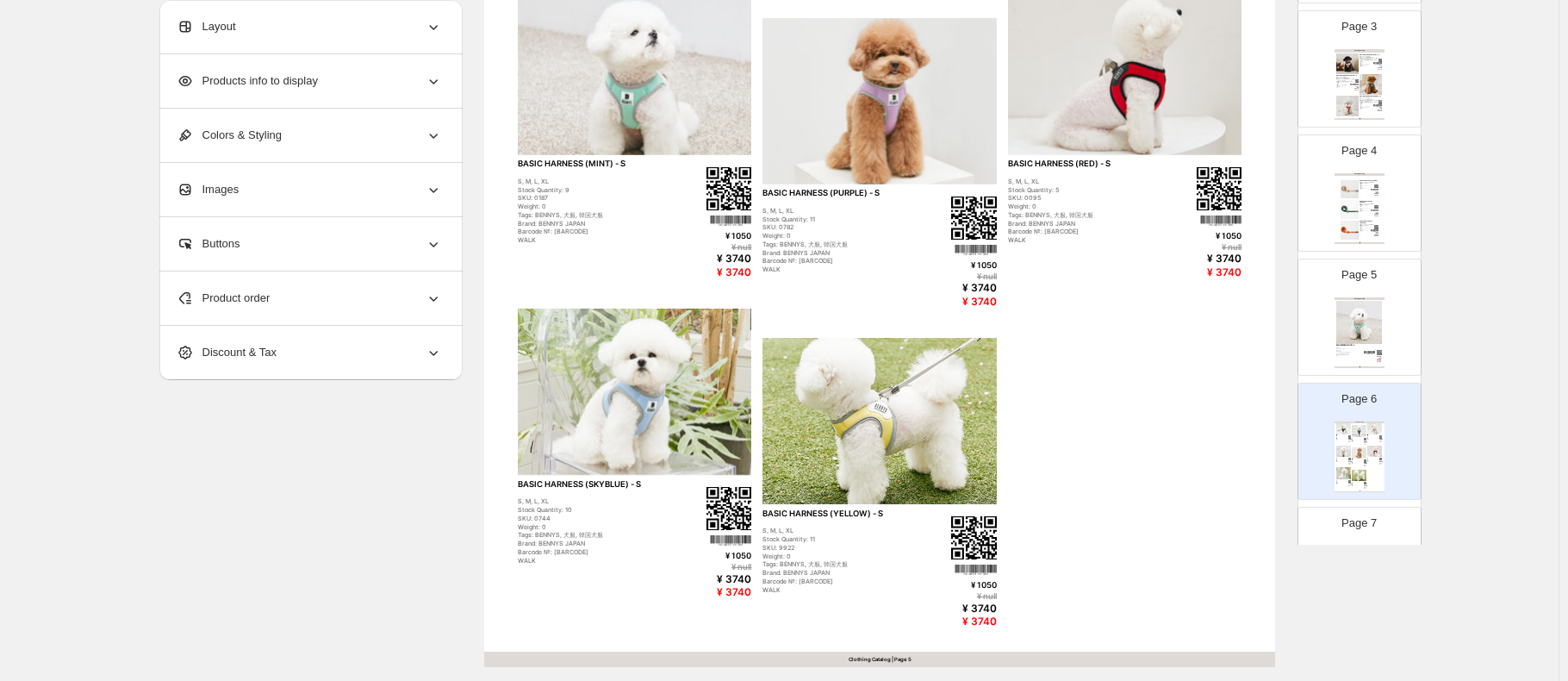 scroll, scrollTop: 517, scrollLeft: 0, axis: vertical 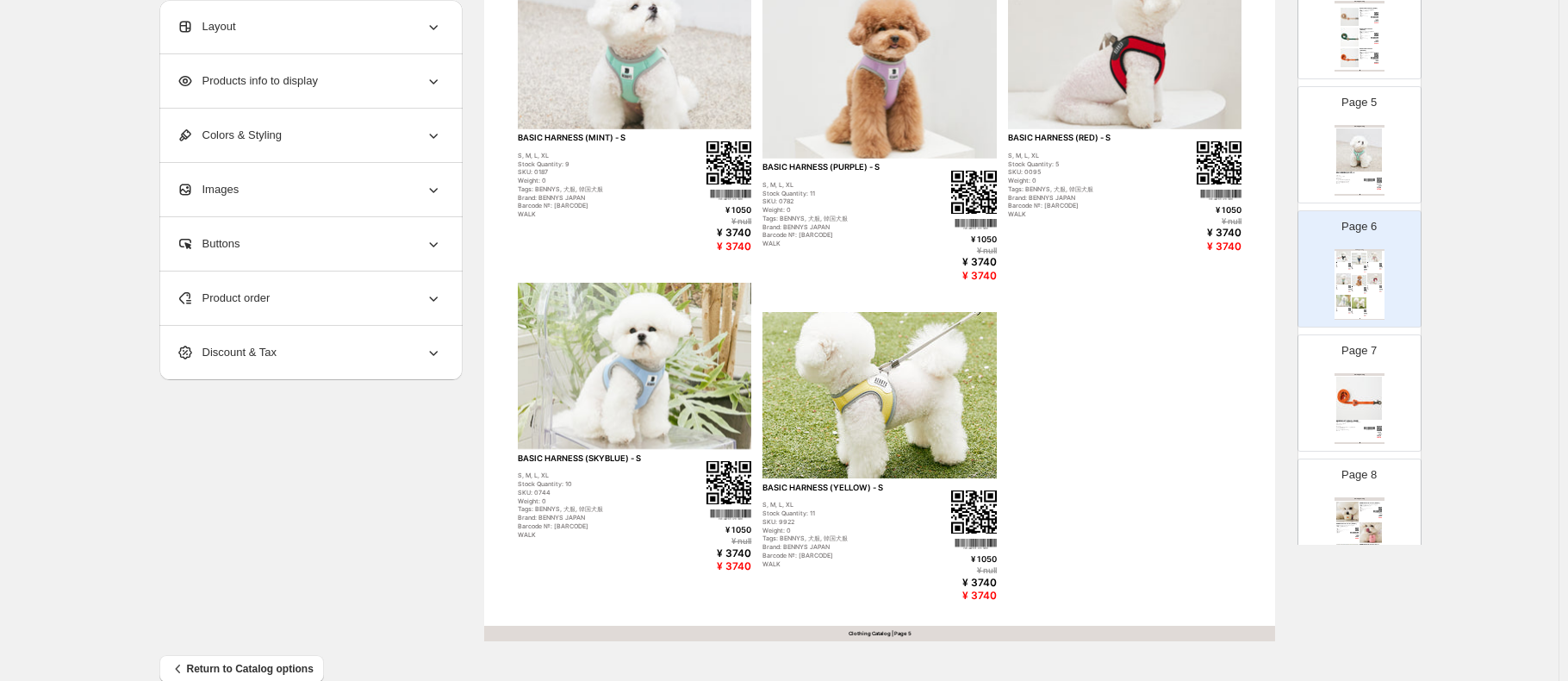 click at bounding box center (1359, 397) 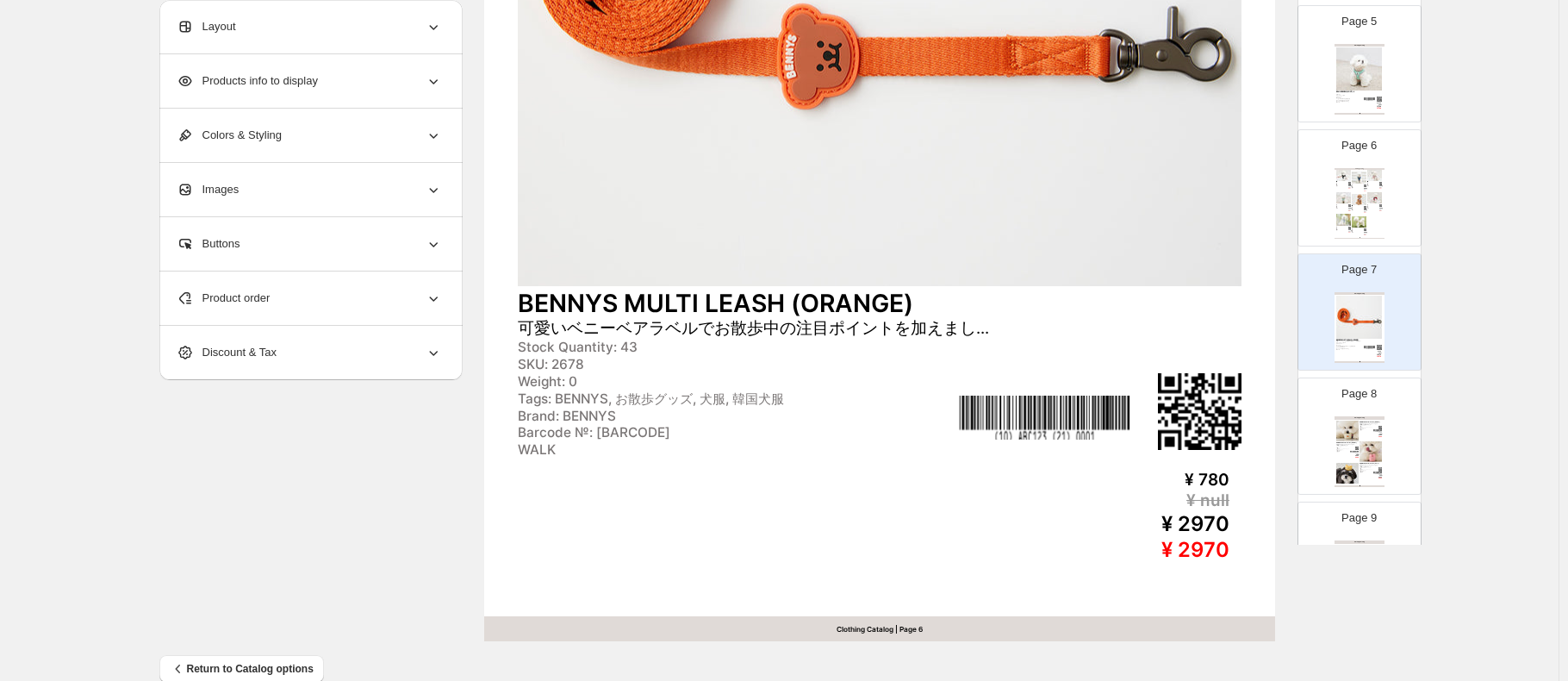 scroll, scrollTop: 572, scrollLeft: 0, axis: vertical 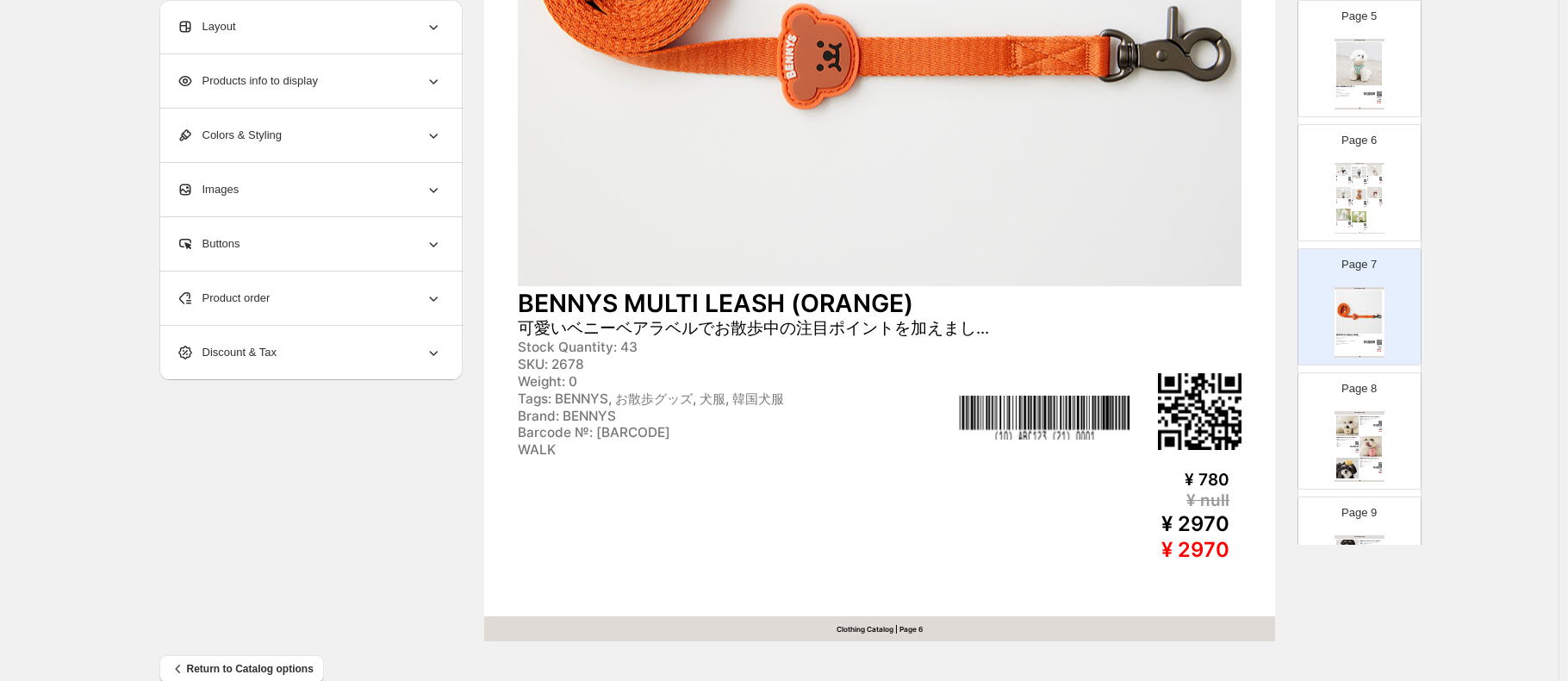 click on "Page 7 Clothing Catalog BENNYS MULTI LEASH (ORANGE)
ワンタッチハーネスと合わせるともっと可愛いマルチリードが登場。
長さ調節機能付きバックルで多様に活用いただけます。
可愛いベニーベアラベルでお散歩中の注目ポイントを加えまし... Stock Quantity:  43 SKU:  2678 Weight:  0 Tags:  BENNYS, お散歩グッズ, 犬服, 韓国犬服 Brand:  BENNYS Barcode №:  8809940232678 WALK ¥ 780 ¥ null ¥ 2970 ¥ 2970 Clothing Catalog | Page undefined" at bounding box center (1353, 300) 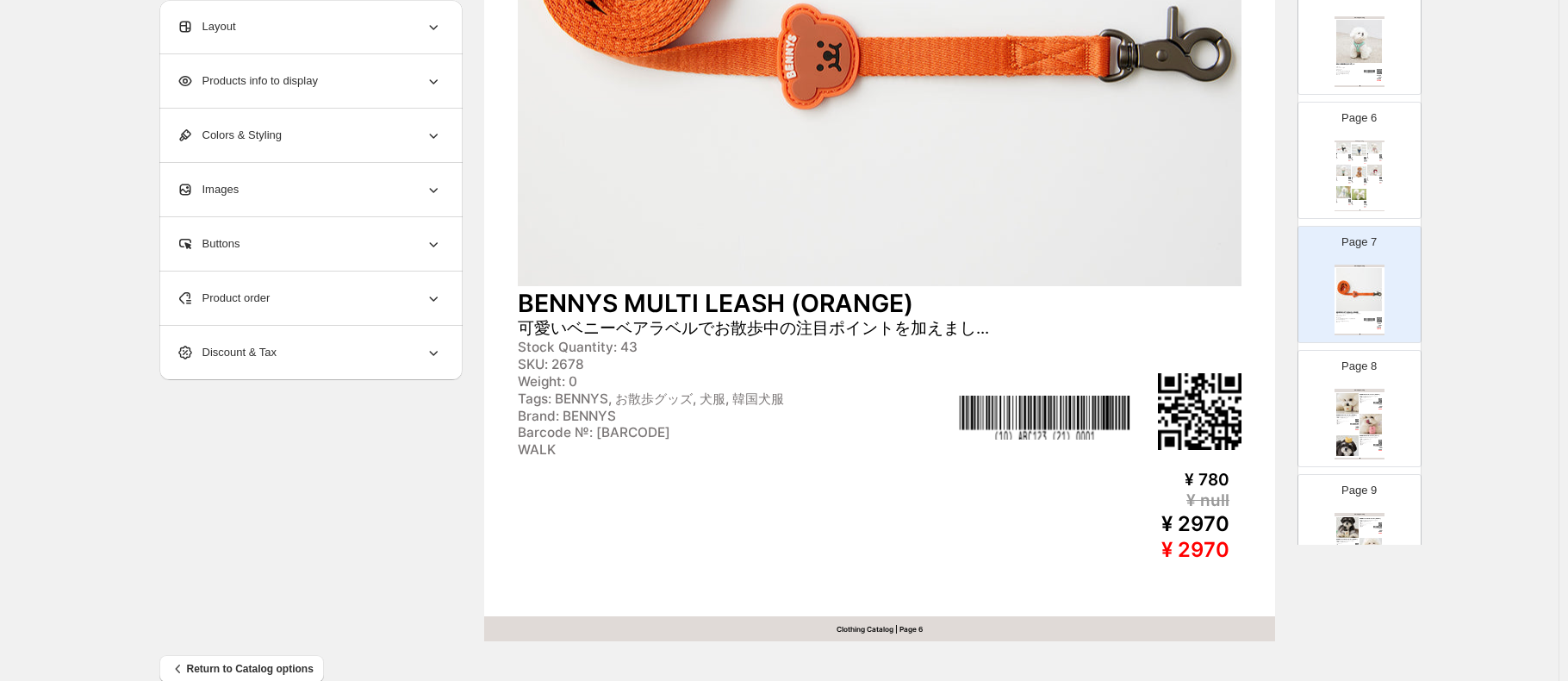 scroll, scrollTop: 400, scrollLeft: 0, axis: vertical 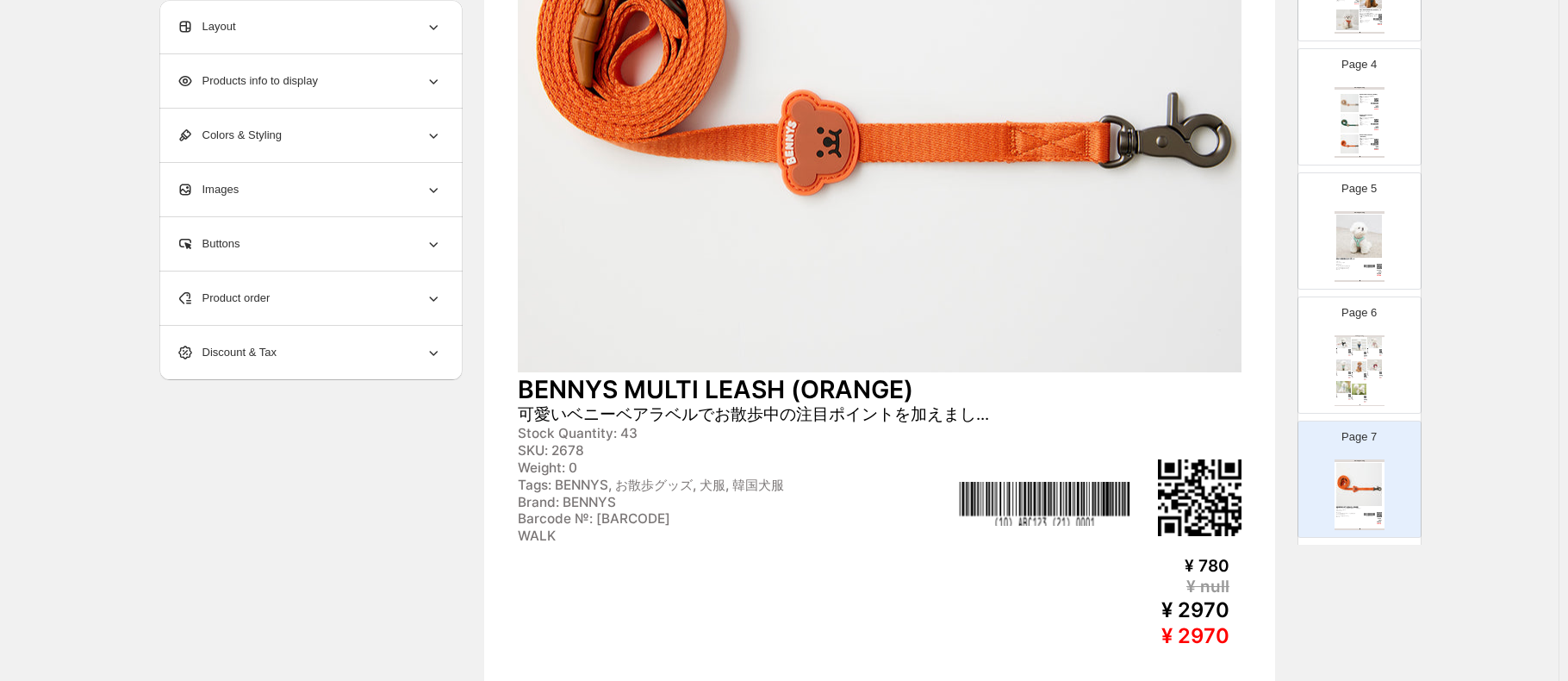 click on "Clothing Catalog" at bounding box center (1360, 460) 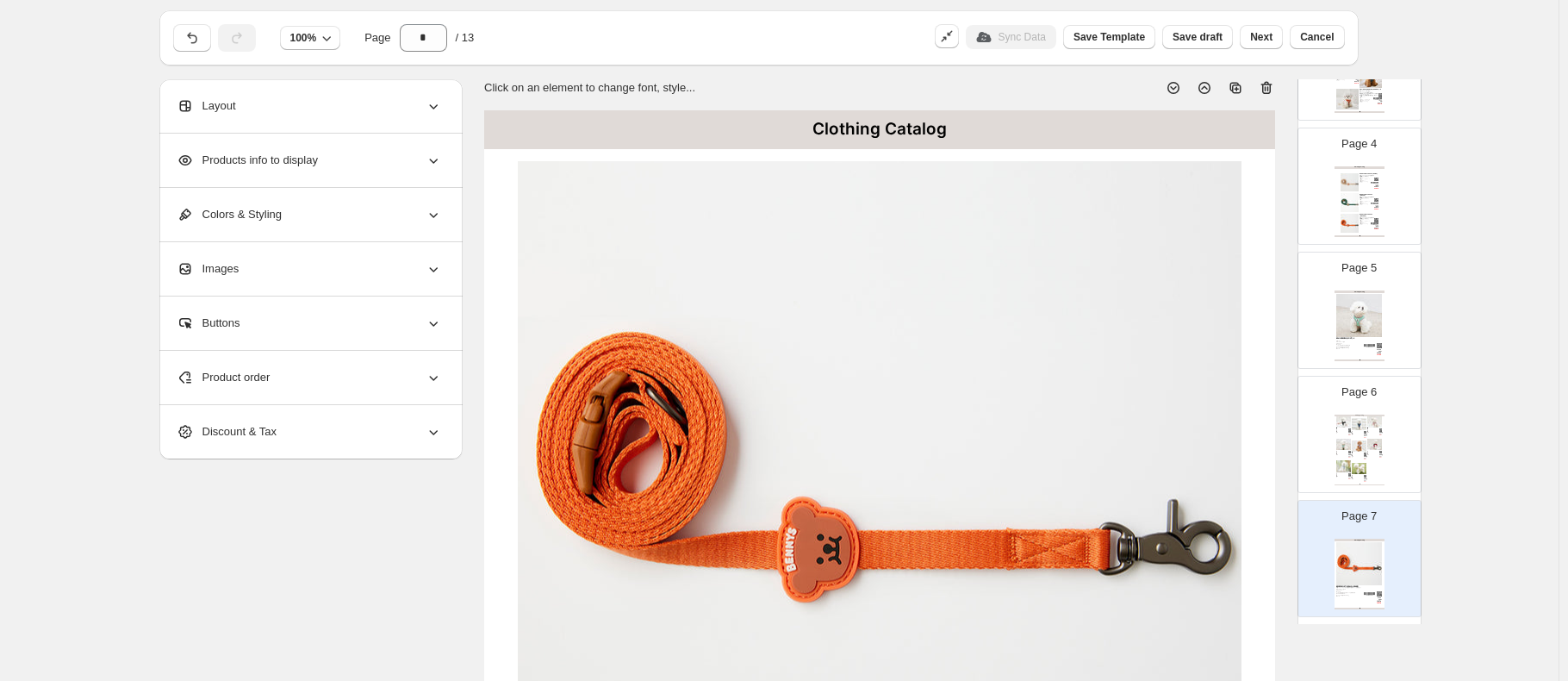 scroll, scrollTop: 0, scrollLeft: 0, axis: both 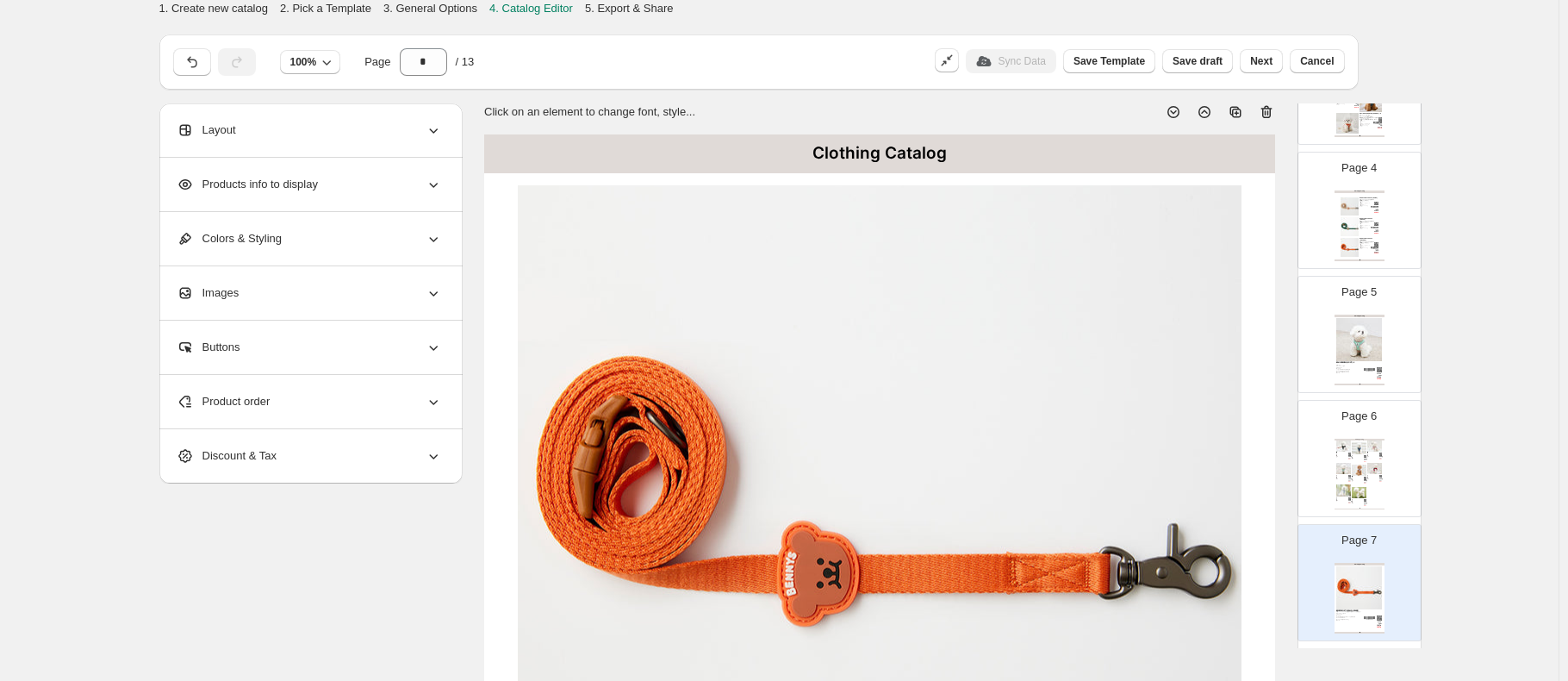 click on "Layout" at bounding box center [309, 130] 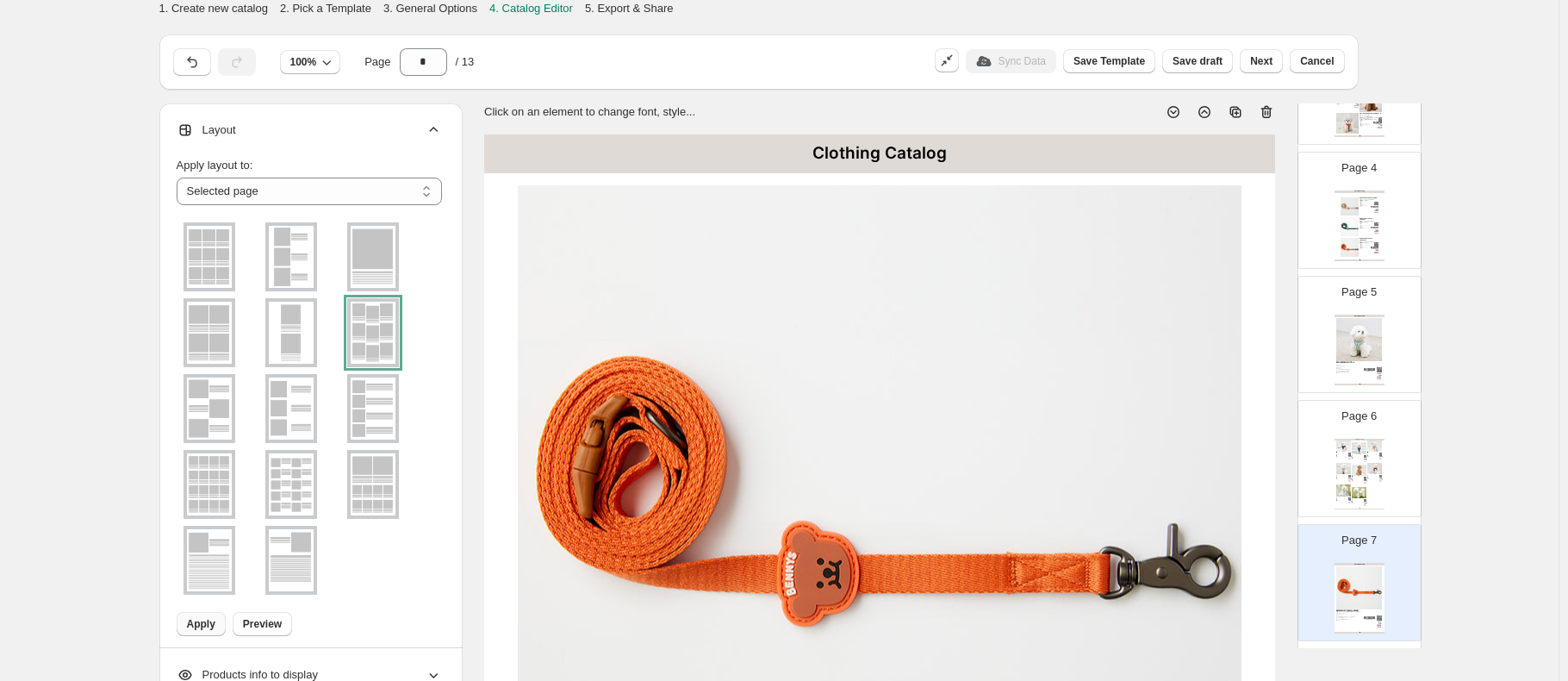 click at bounding box center (373, 333) 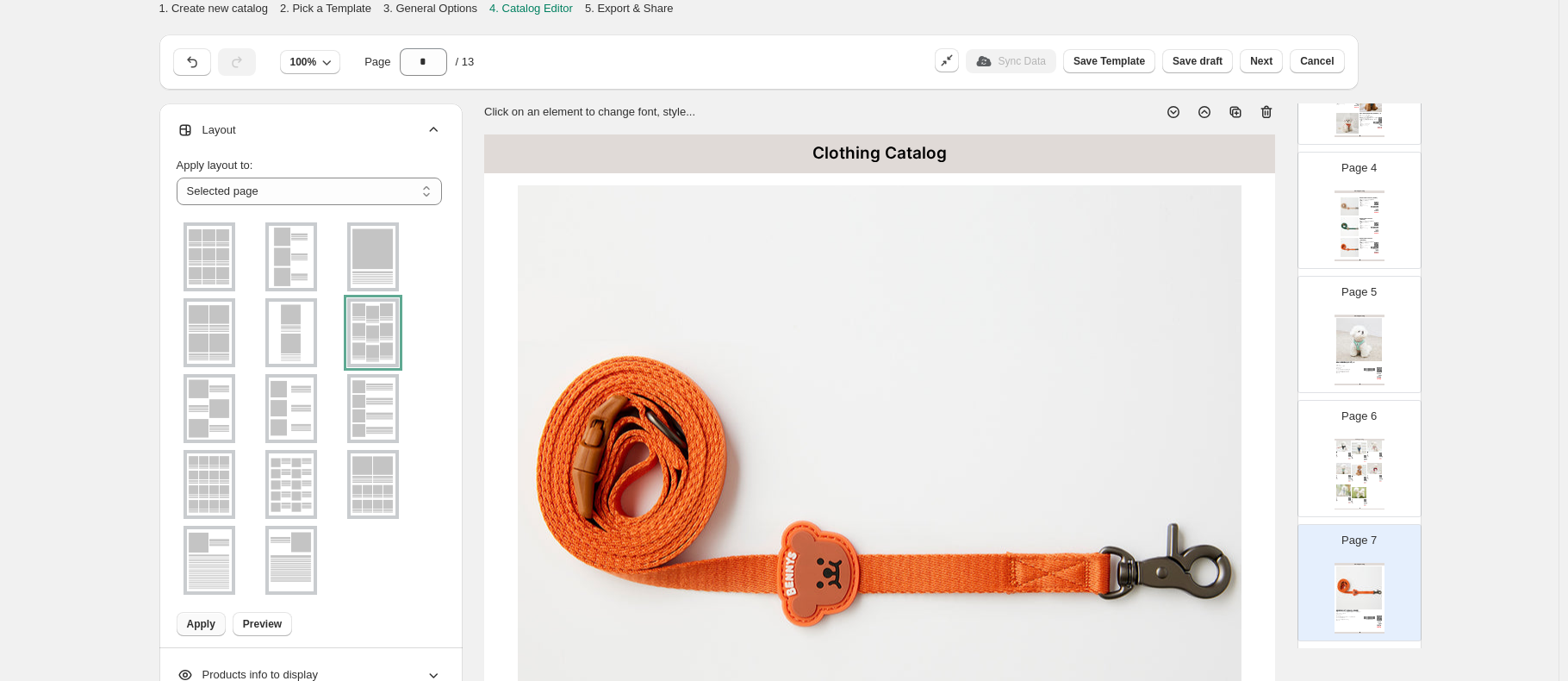 click at bounding box center (373, 484) 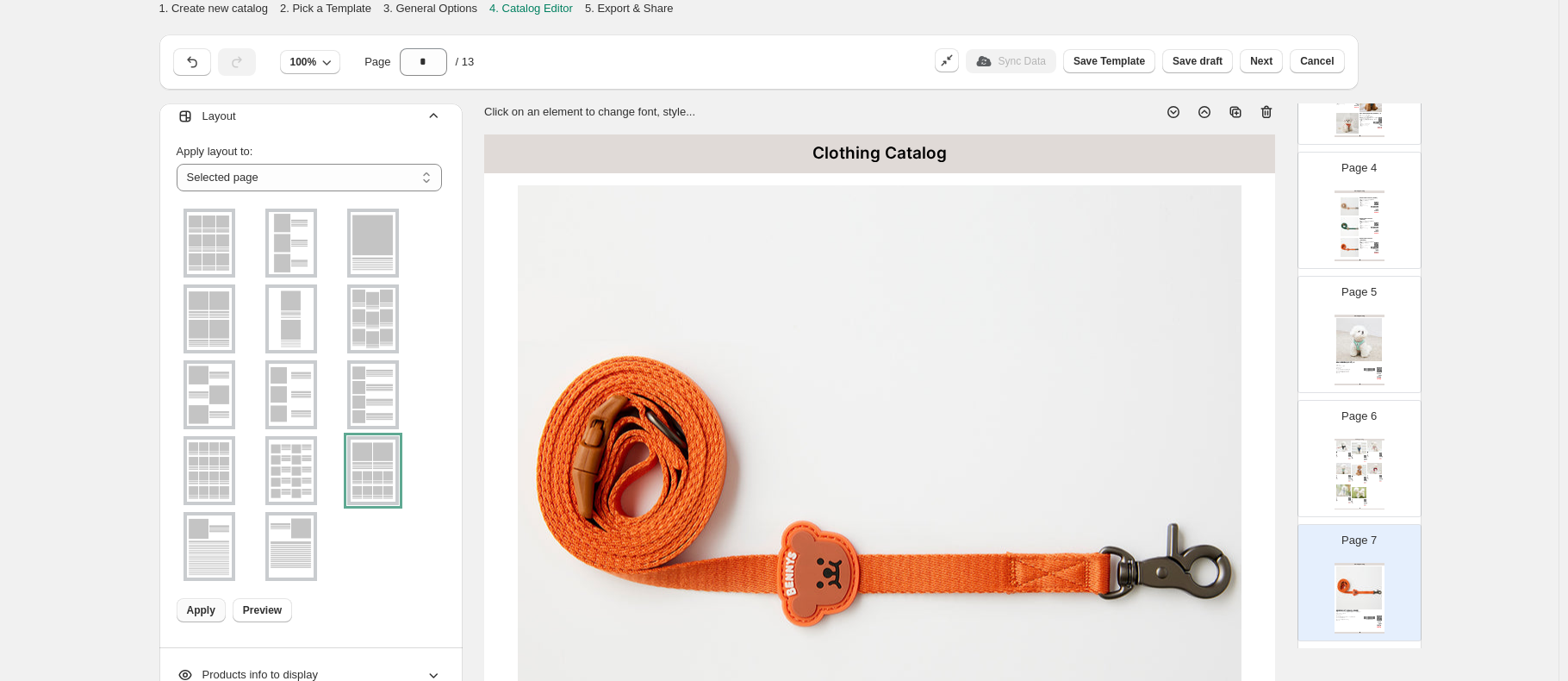 scroll, scrollTop: 20, scrollLeft: 0, axis: vertical 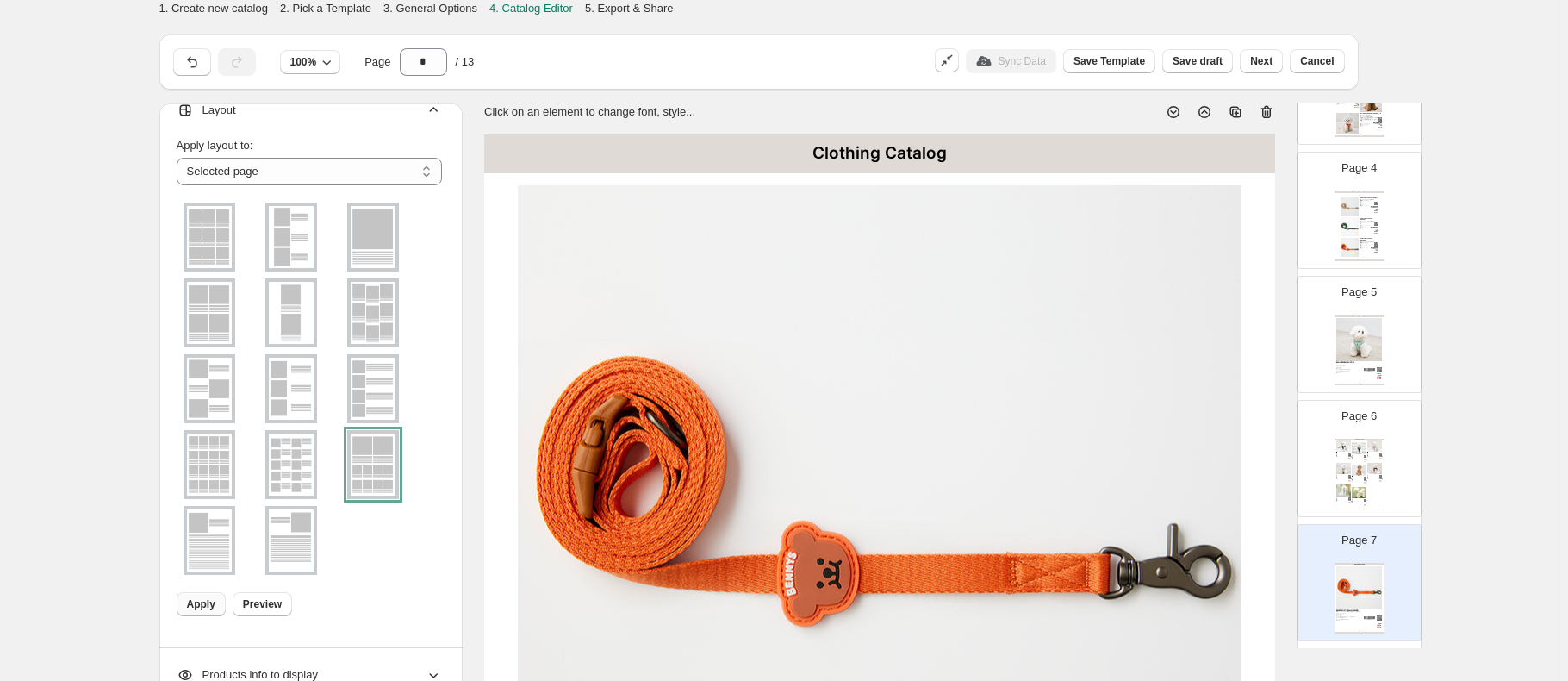 click on "Apply" at bounding box center (201, 604) 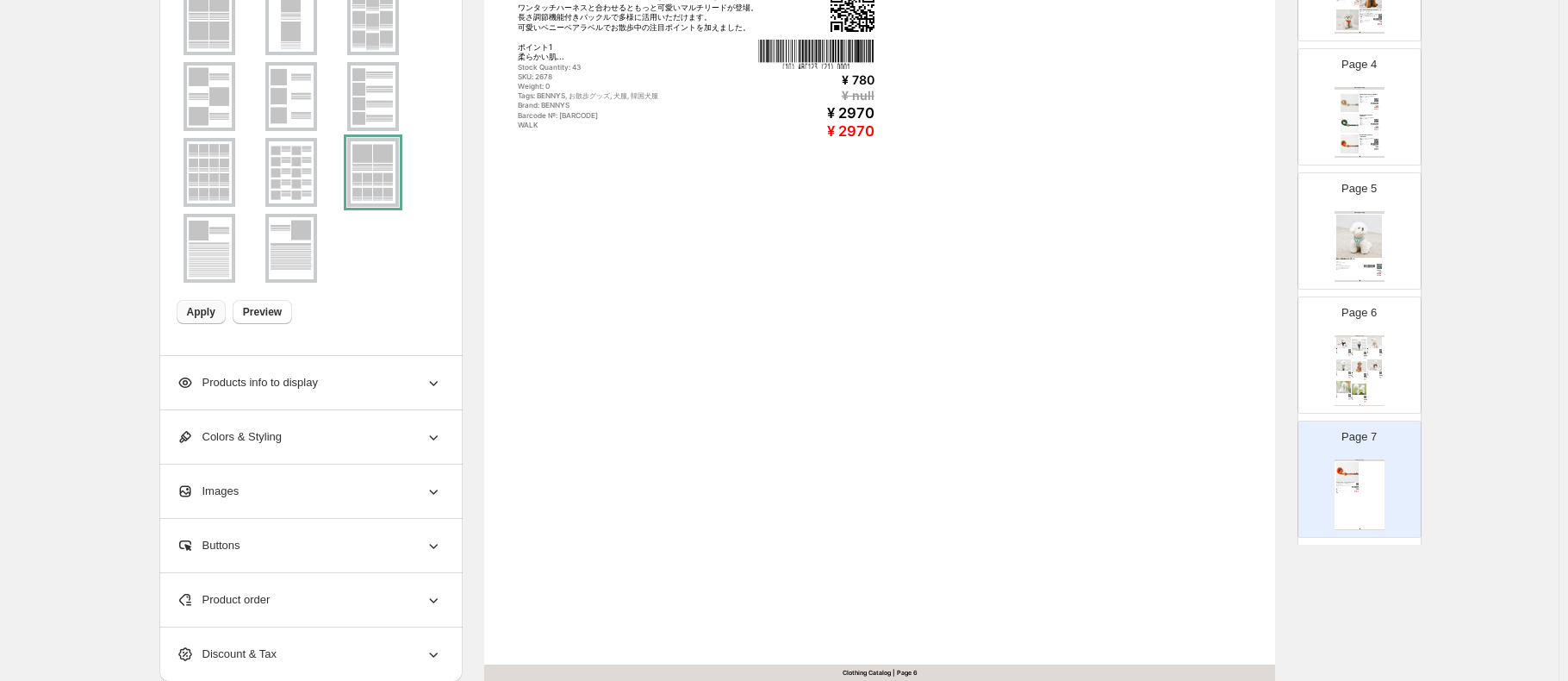 scroll, scrollTop: 548, scrollLeft: 0, axis: vertical 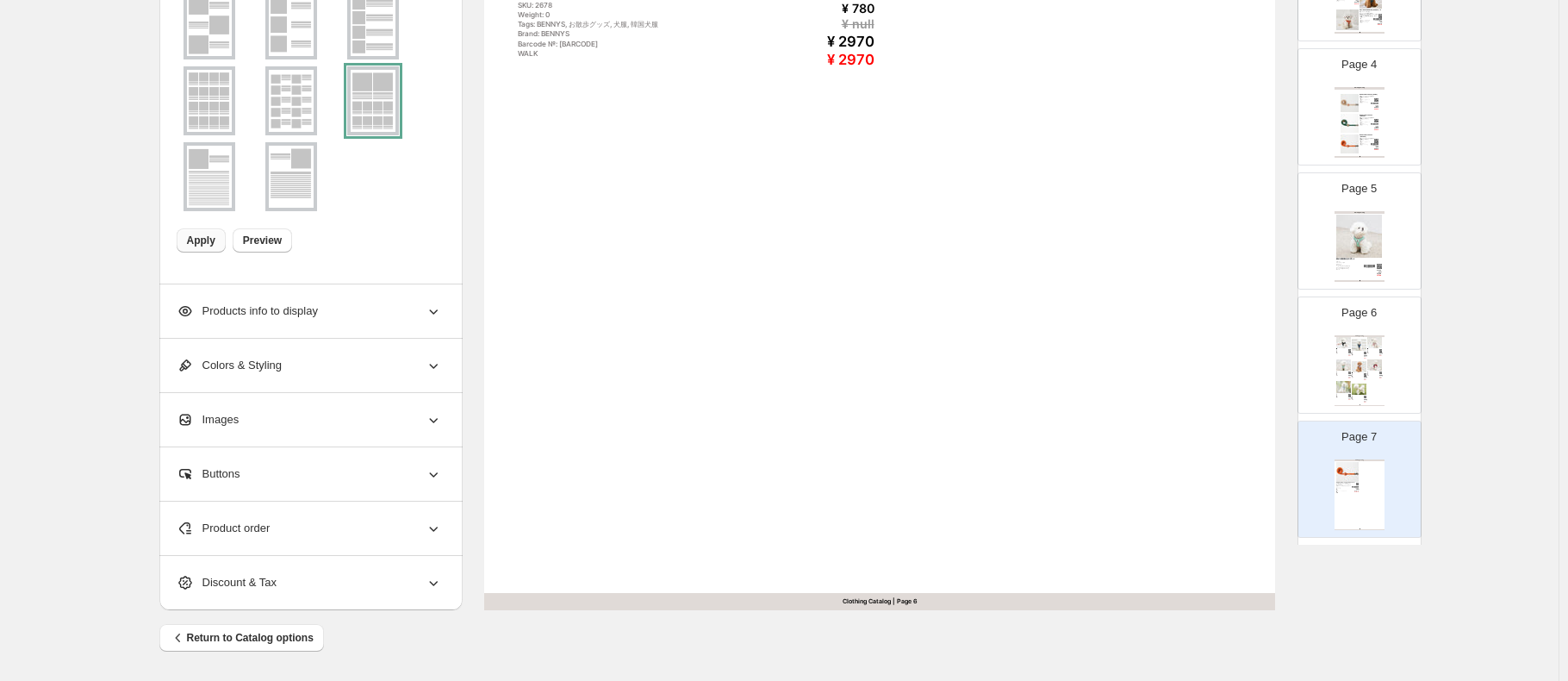 click on "Product order" at bounding box center [309, 528] 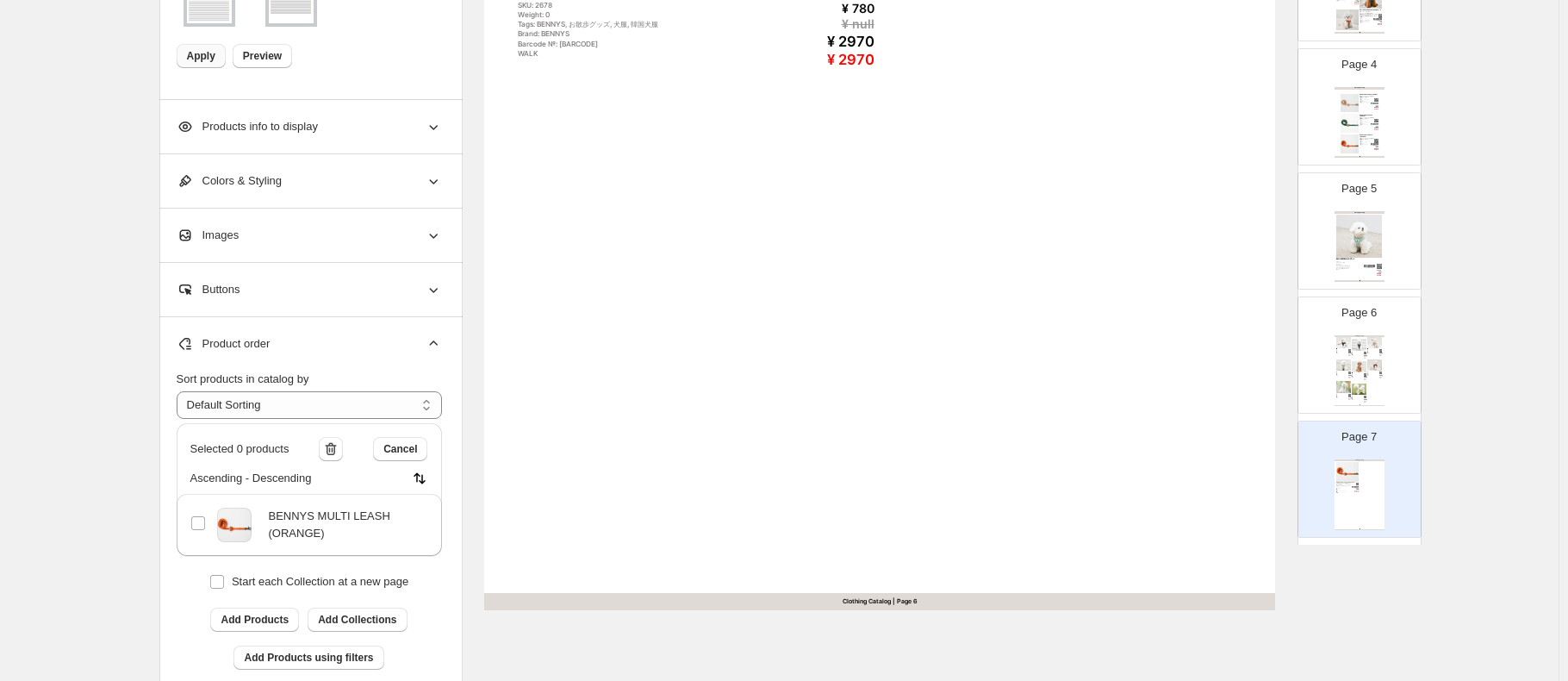 click on "BENNYS MULTI LEASH (ORANGE)" at bounding box center (342, 525) 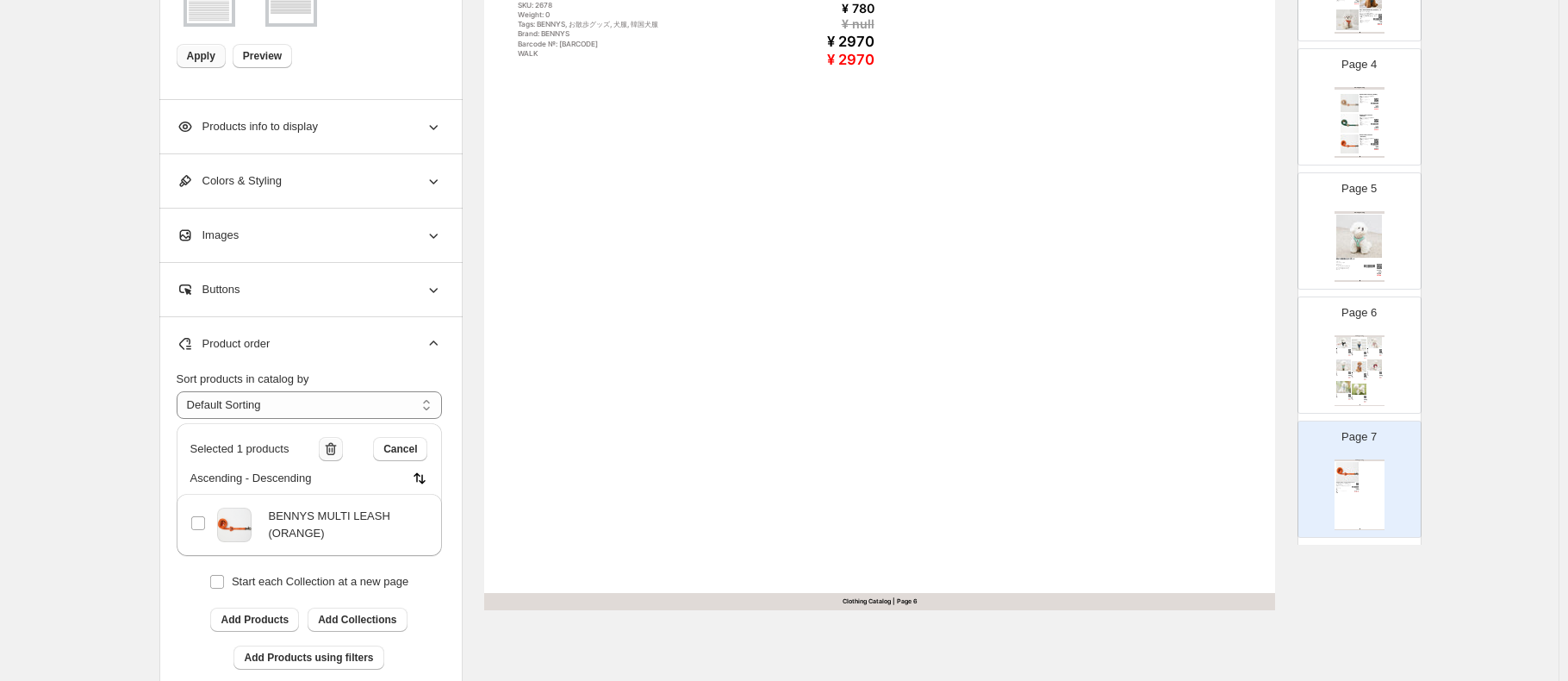 click 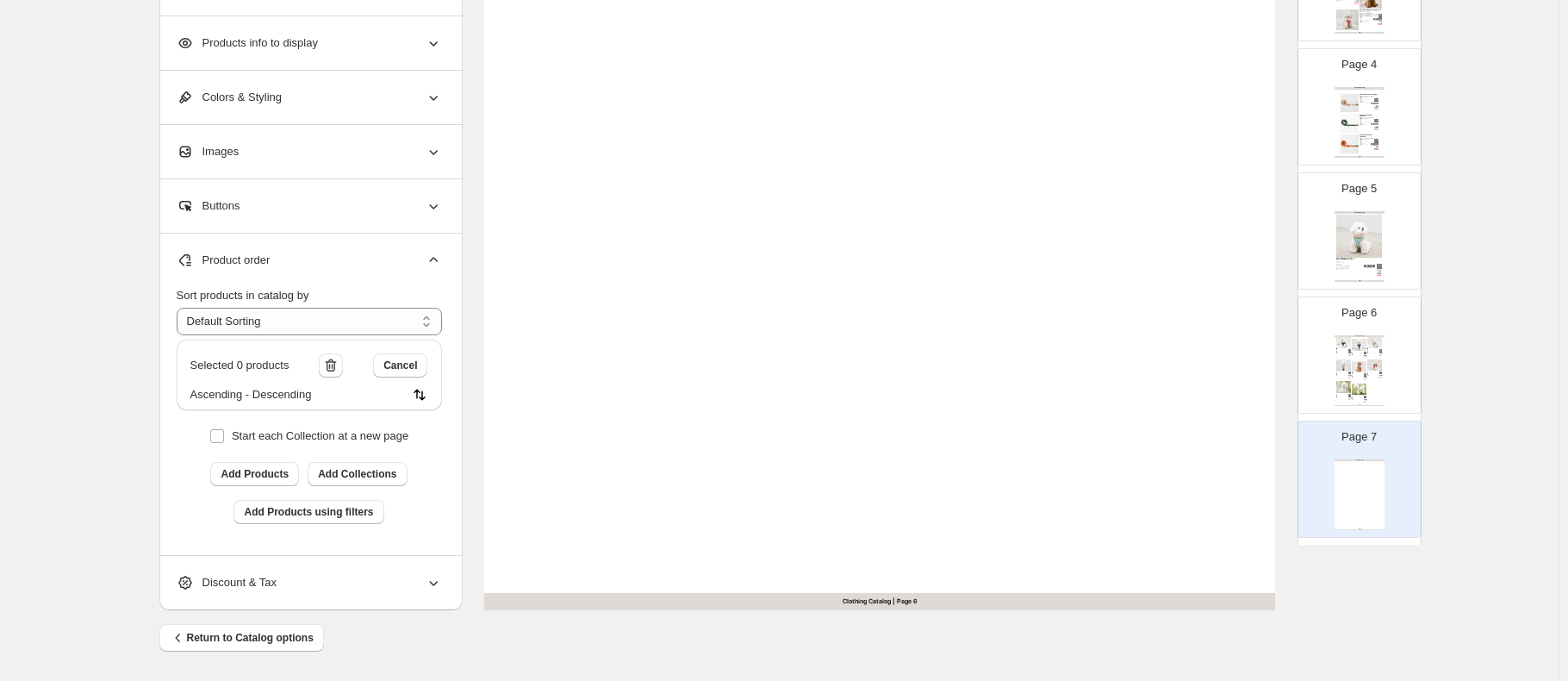 scroll, scrollTop: 0, scrollLeft: 0, axis: both 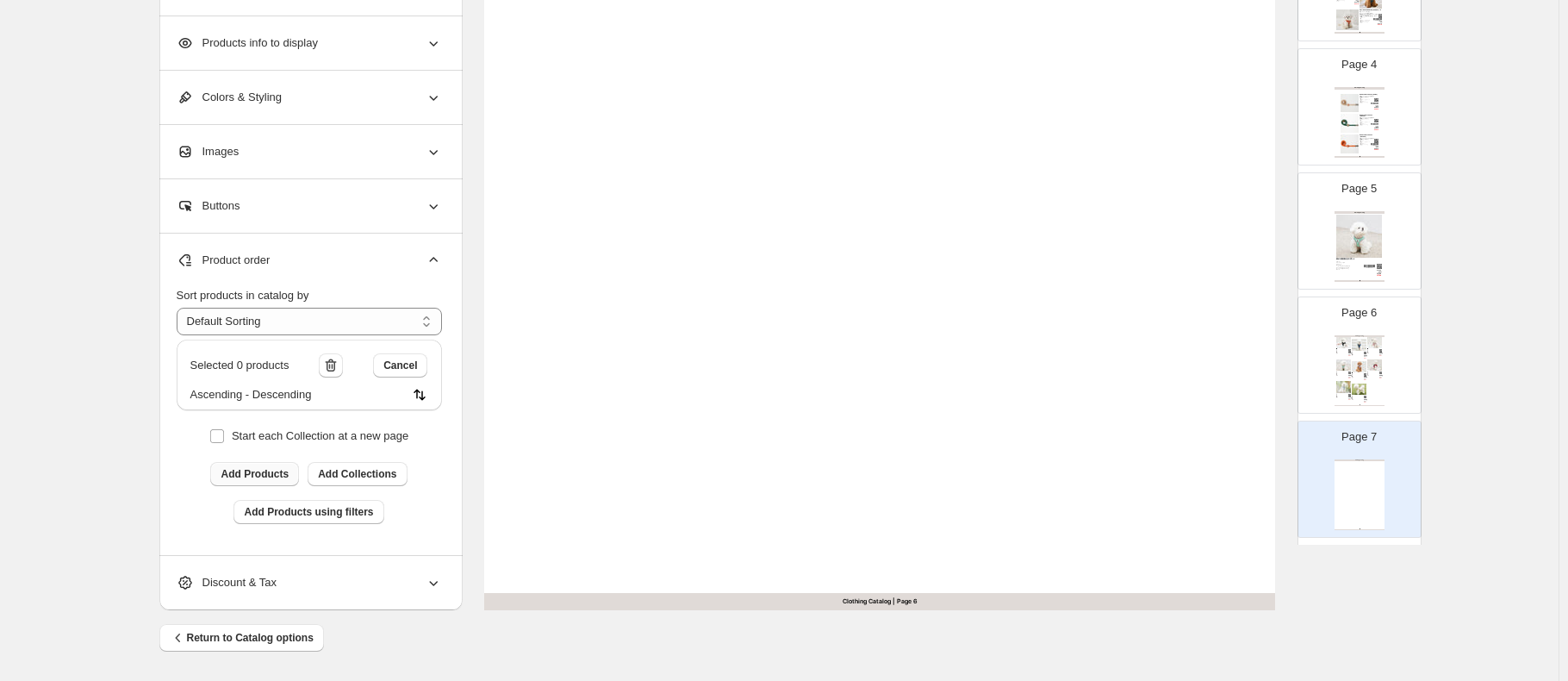 click on "Add Products" at bounding box center [254, 474] 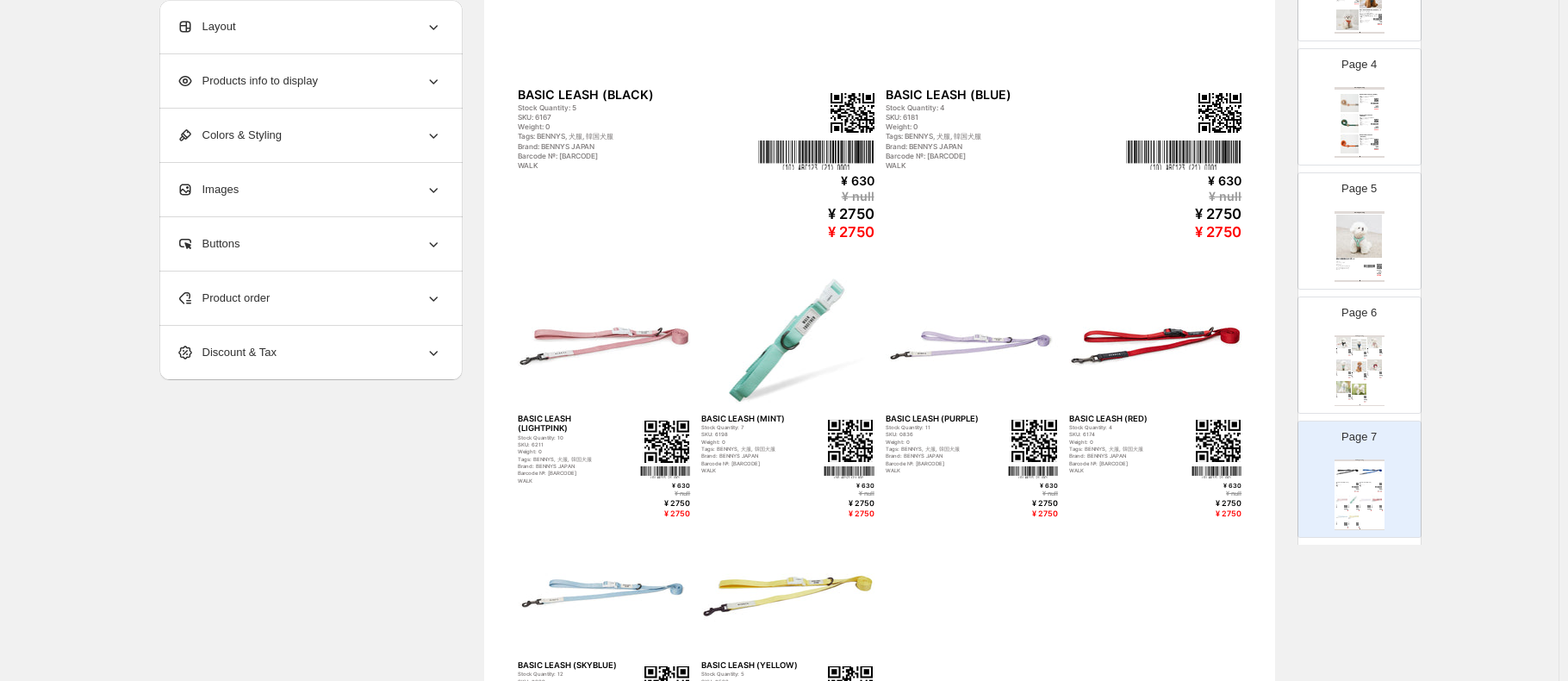scroll, scrollTop: 517, scrollLeft: 0, axis: vertical 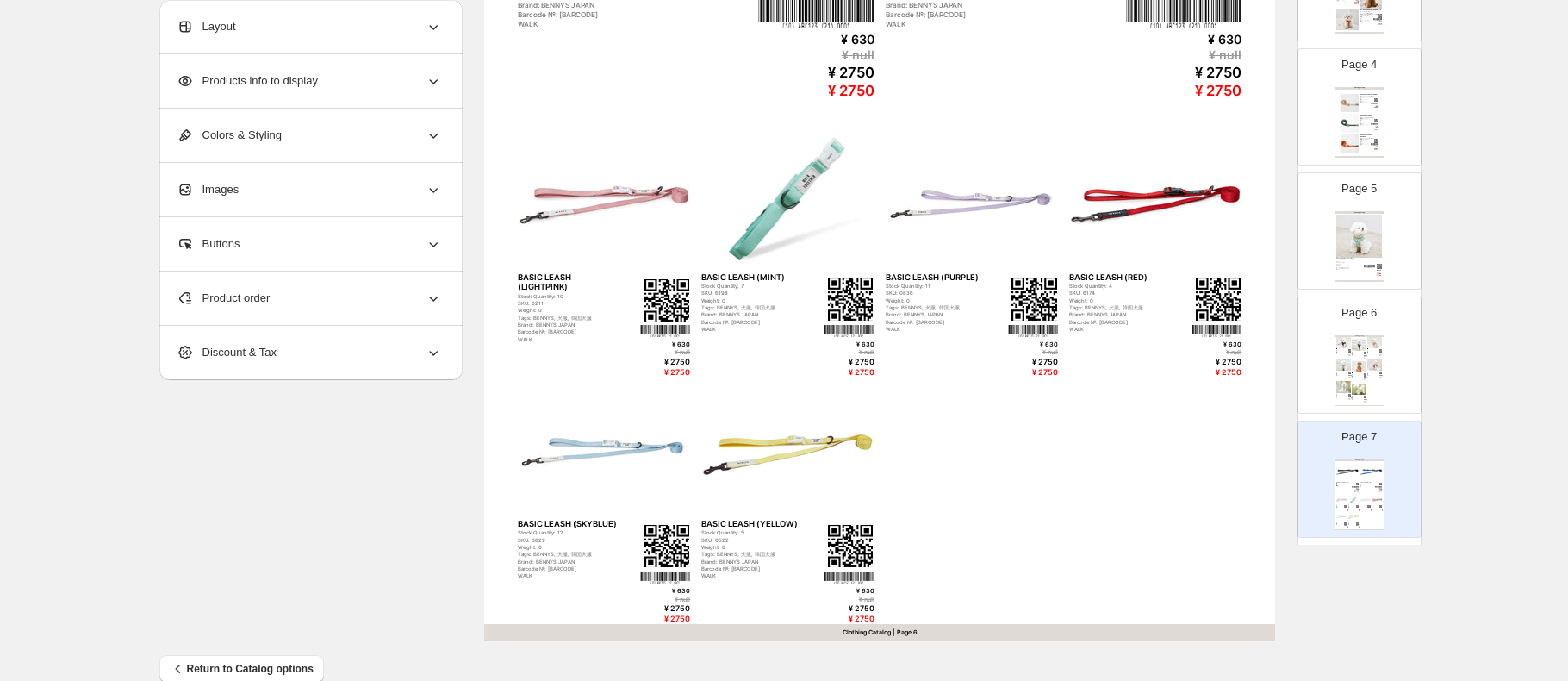 click on "Product order" at bounding box center (309, 298) 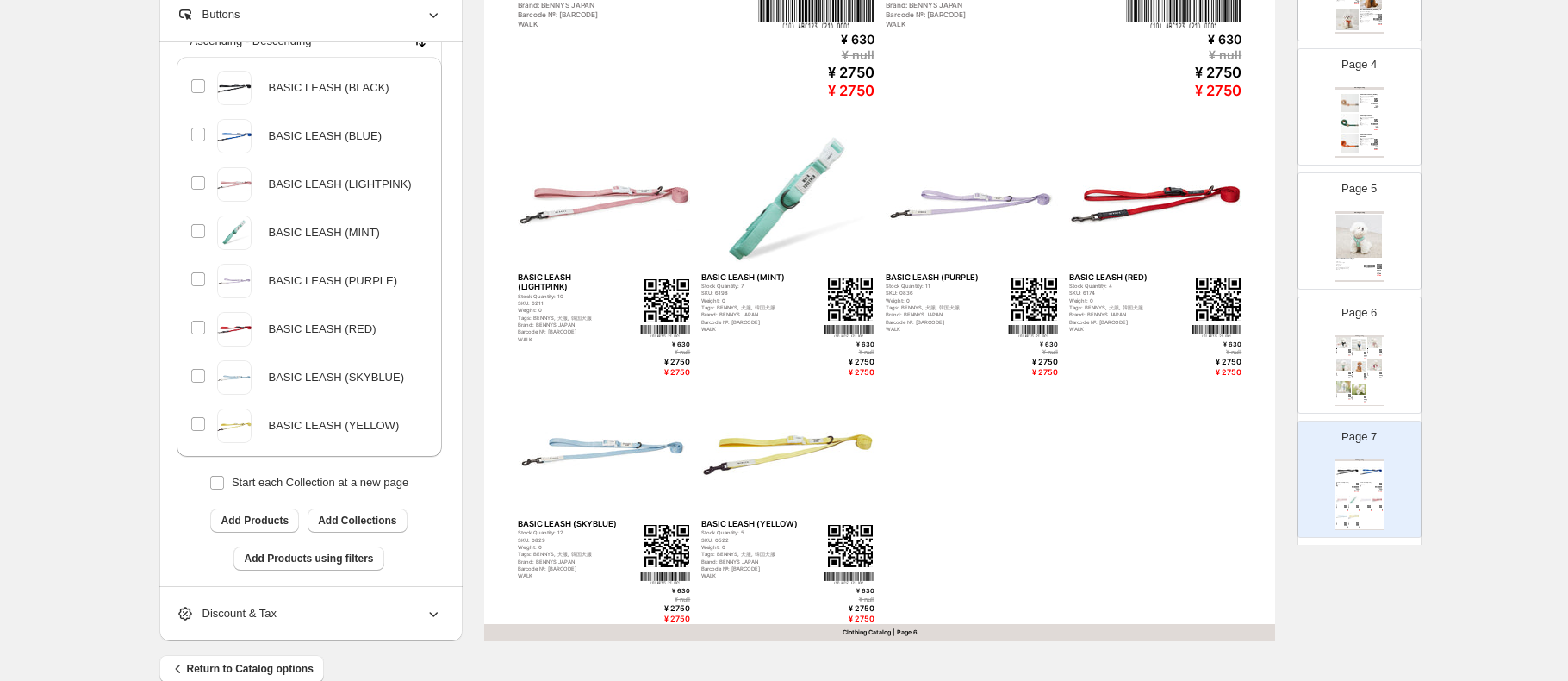 scroll, scrollTop: 178, scrollLeft: 0, axis: vertical 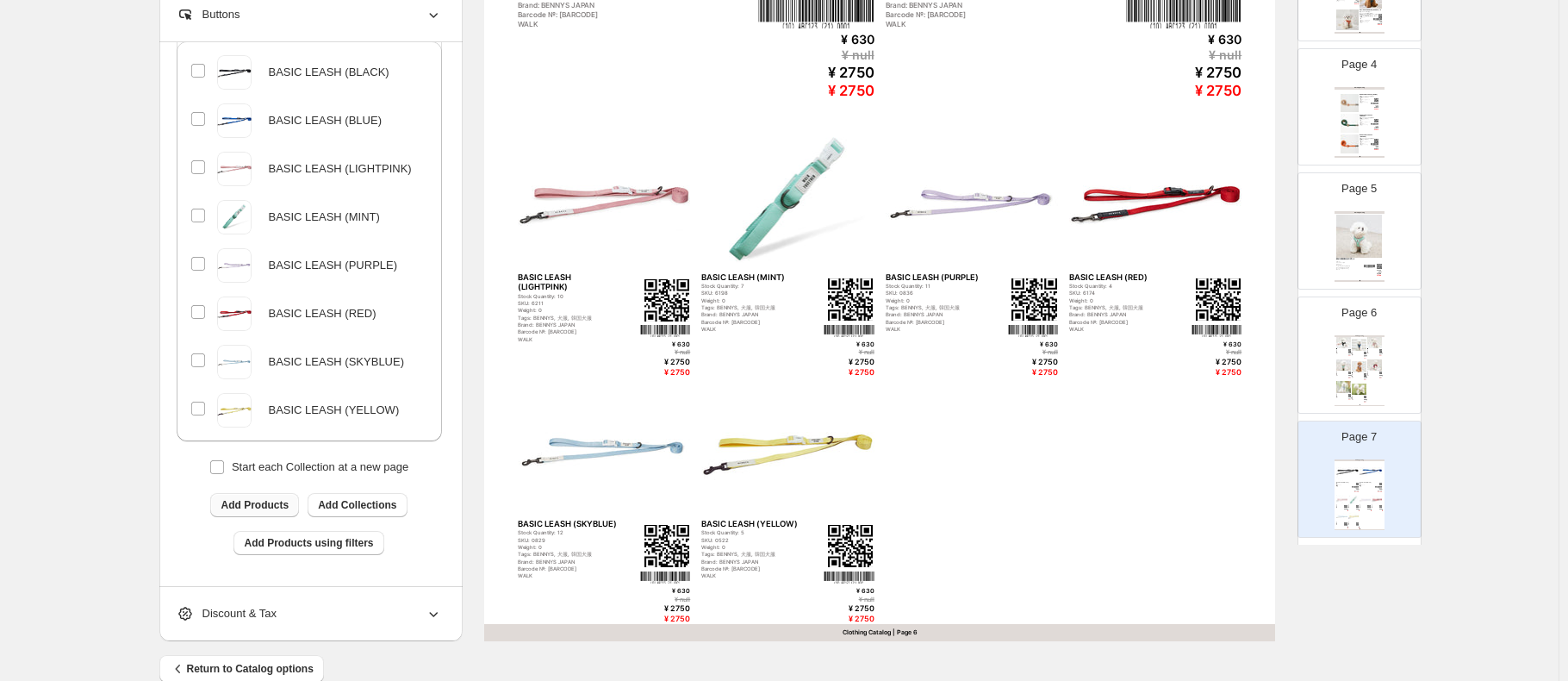 click on "Add Products" at bounding box center [254, 505] 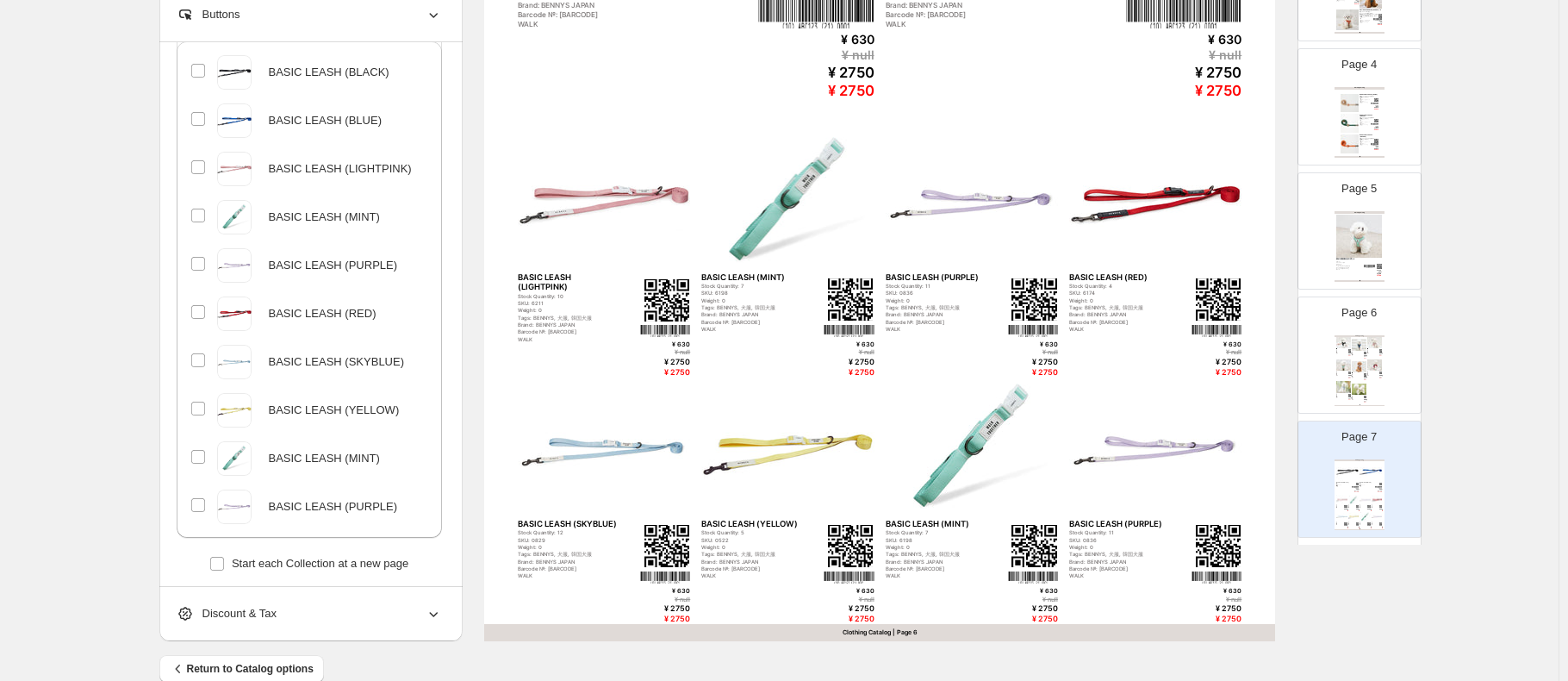 scroll, scrollTop: 548, scrollLeft: 0, axis: vertical 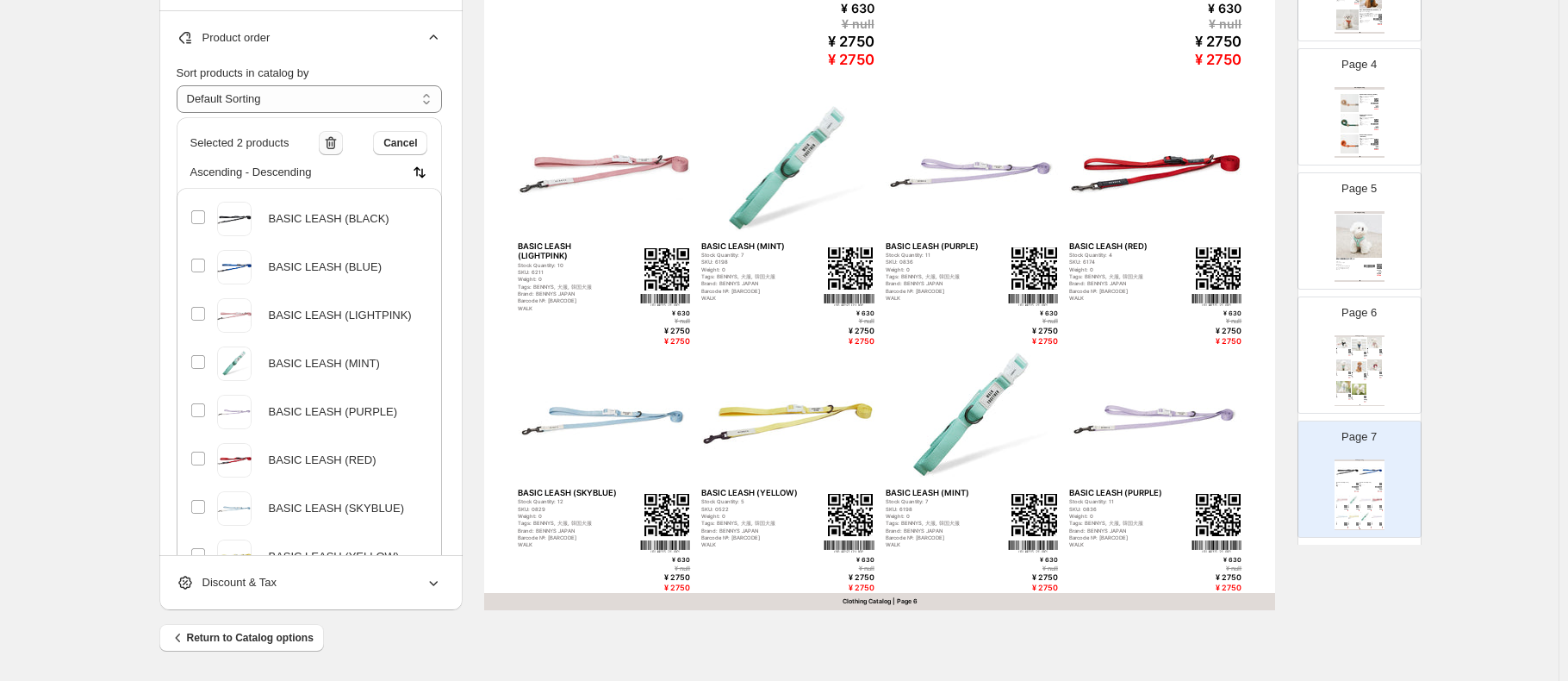 click 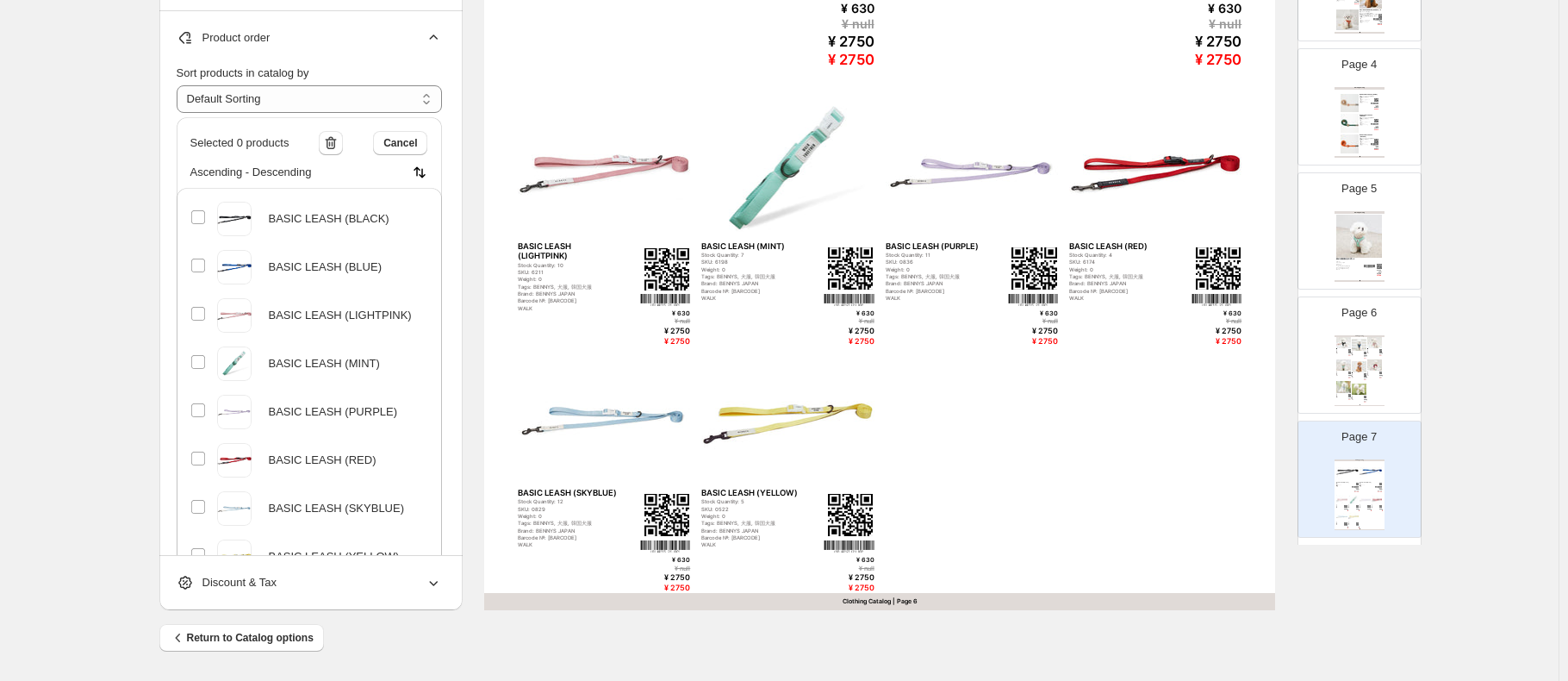 scroll, scrollTop: 178, scrollLeft: 0, axis: vertical 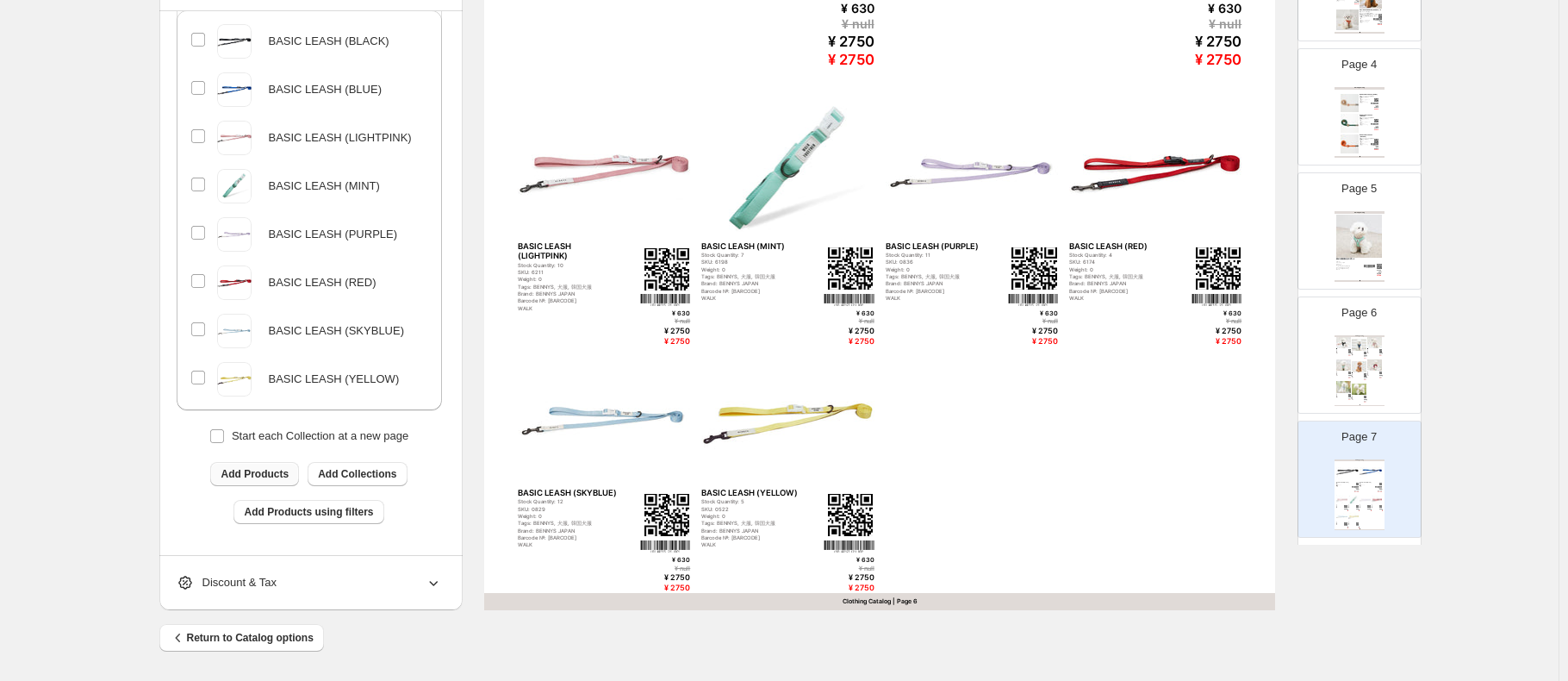 click on "Add Products" at bounding box center (254, 474) 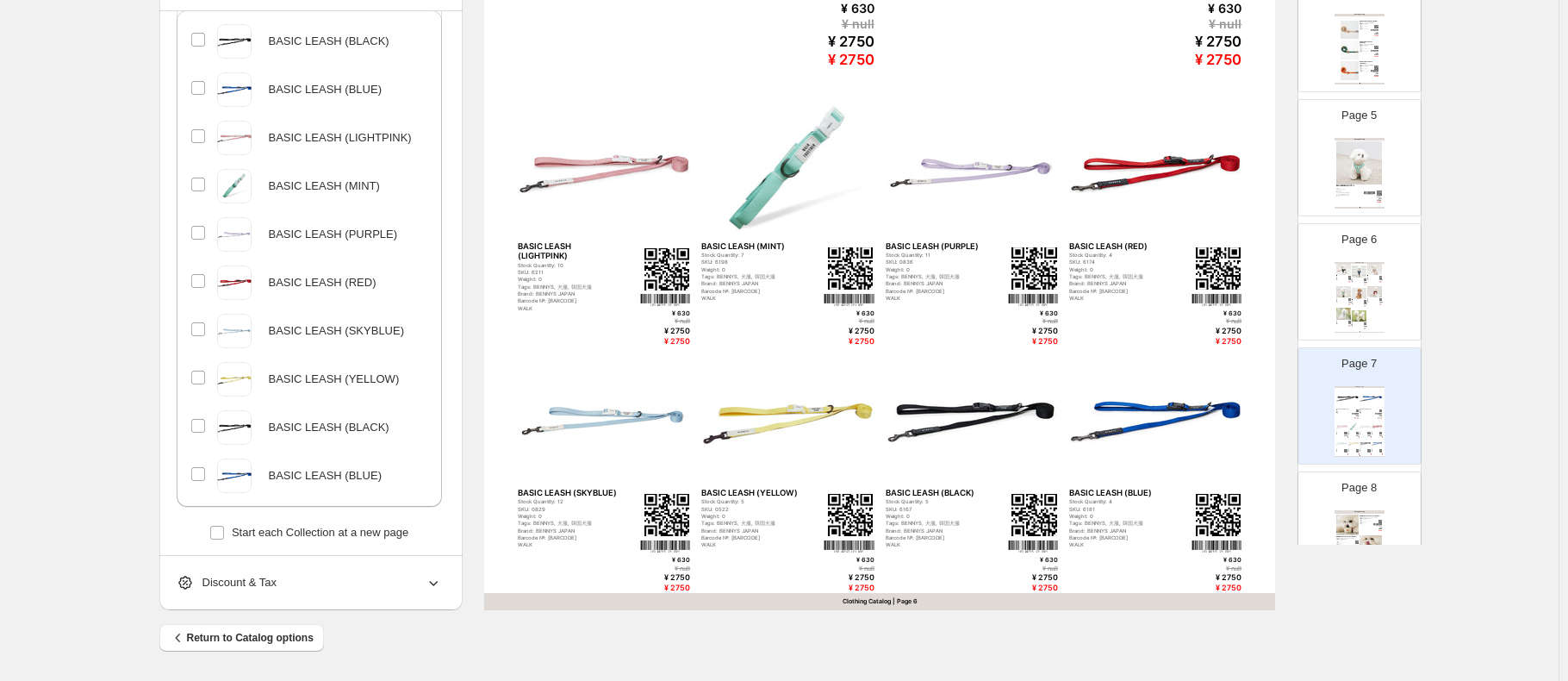 scroll, scrollTop: 572, scrollLeft: 0, axis: vertical 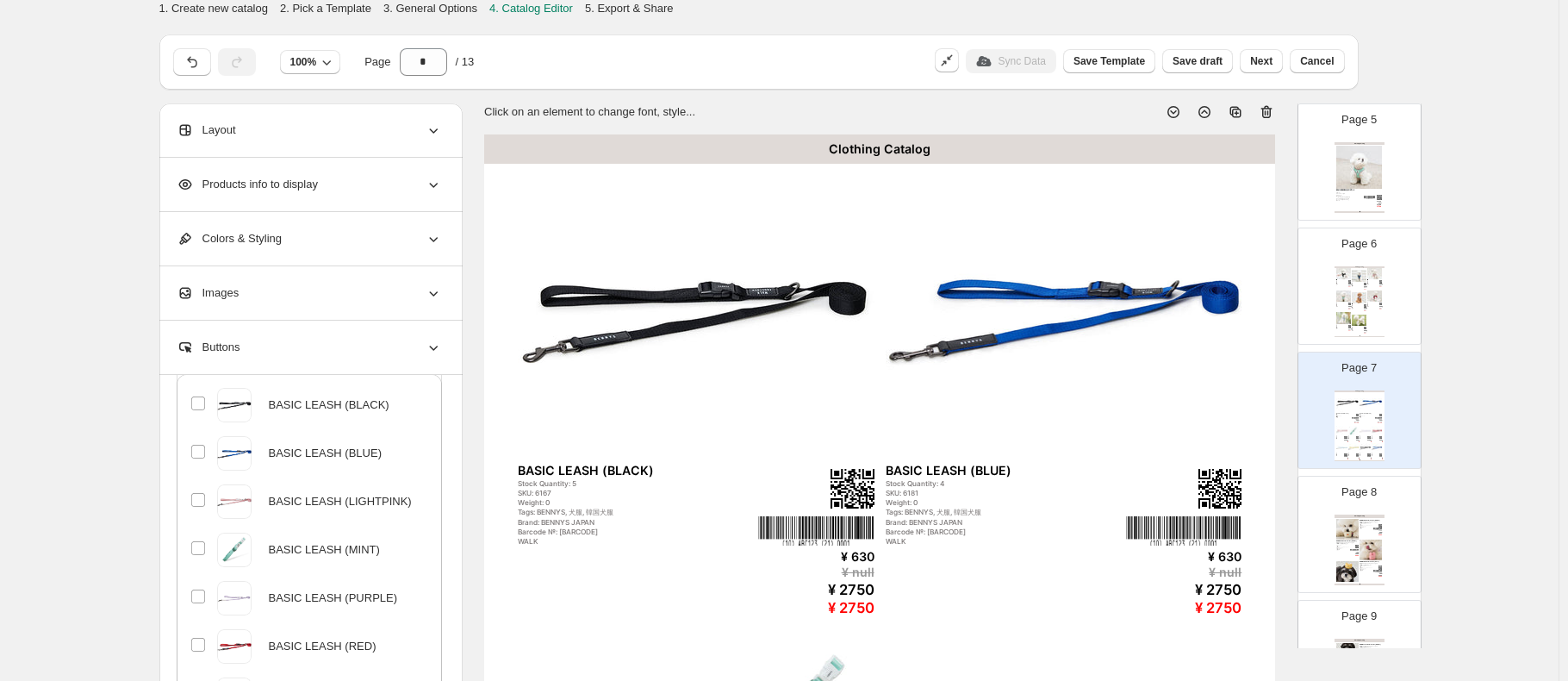 click at bounding box center (696, 314) 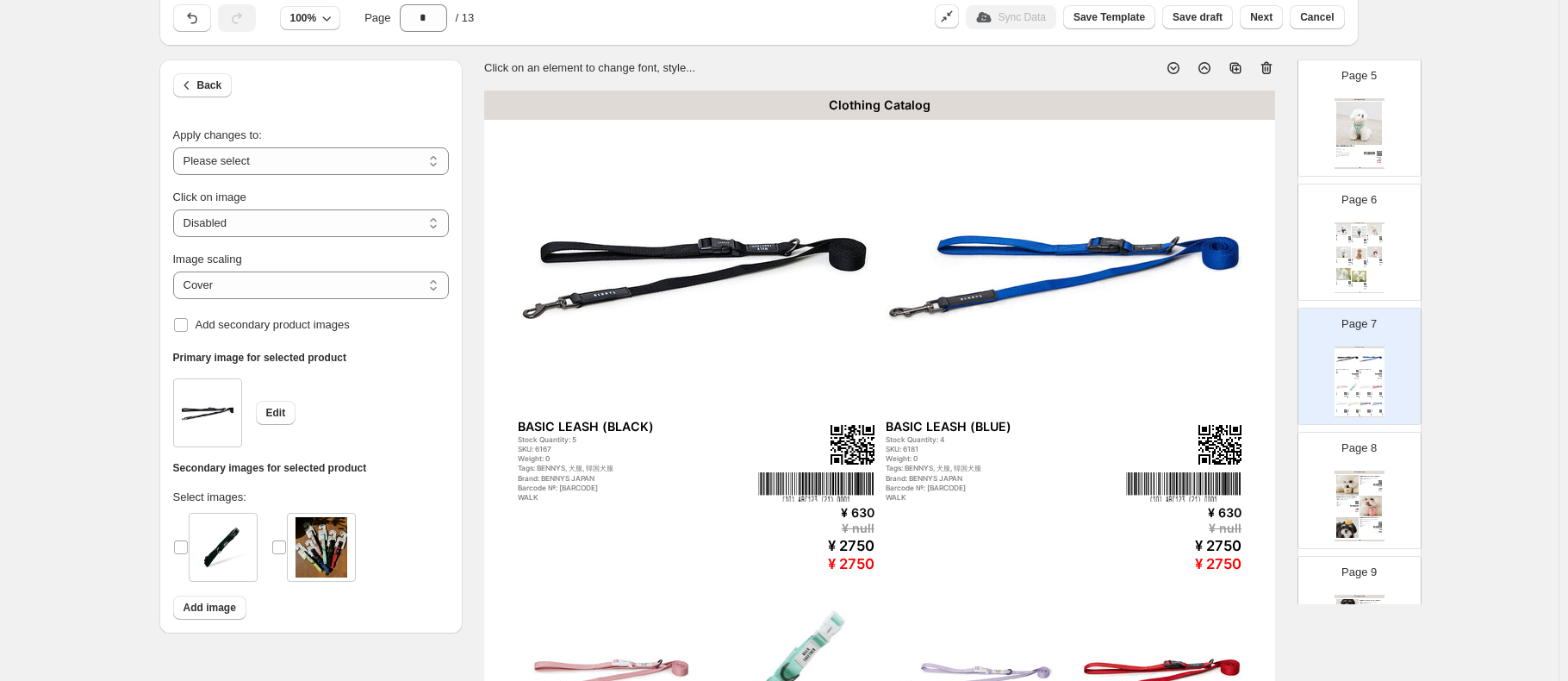 scroll, scrollTop: 86, scrollLeft: 0, axis: vertical 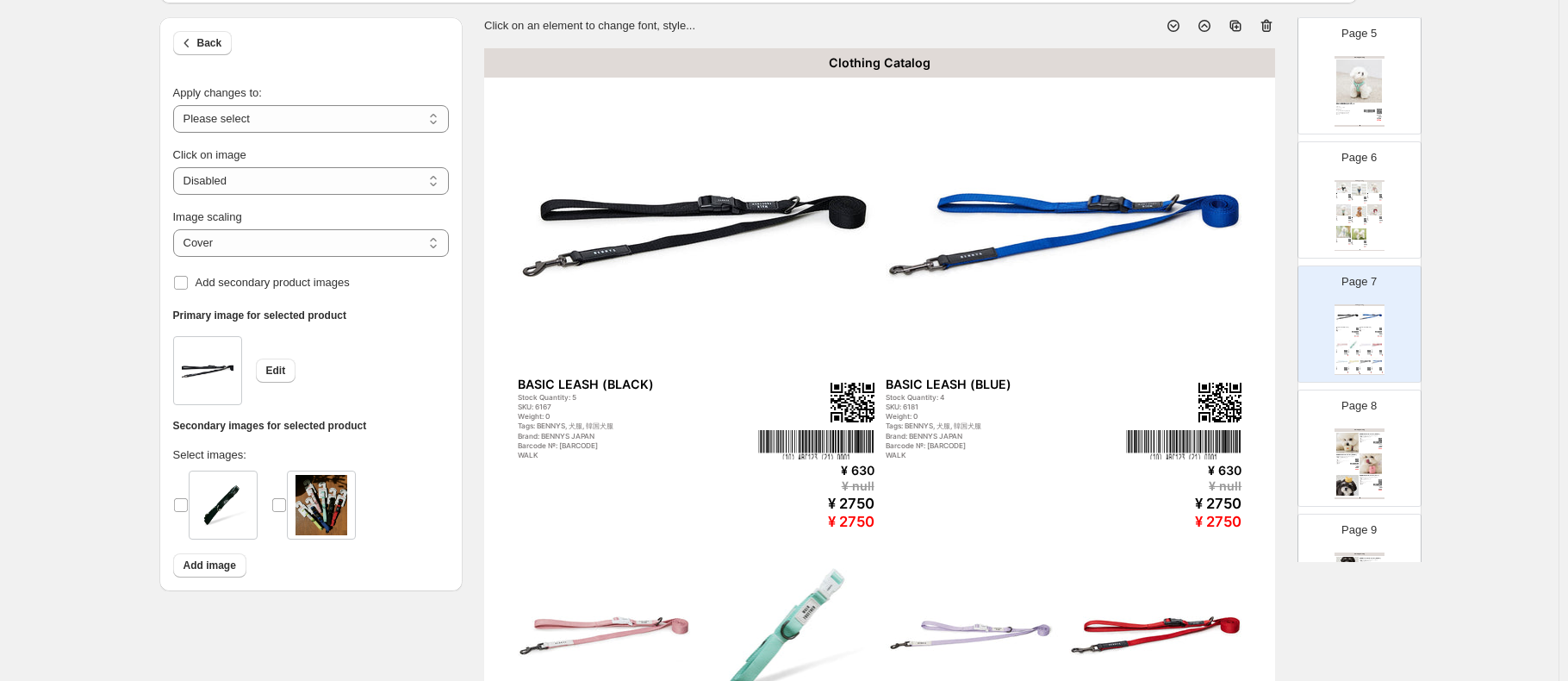 click at bounding box center (696, 228) 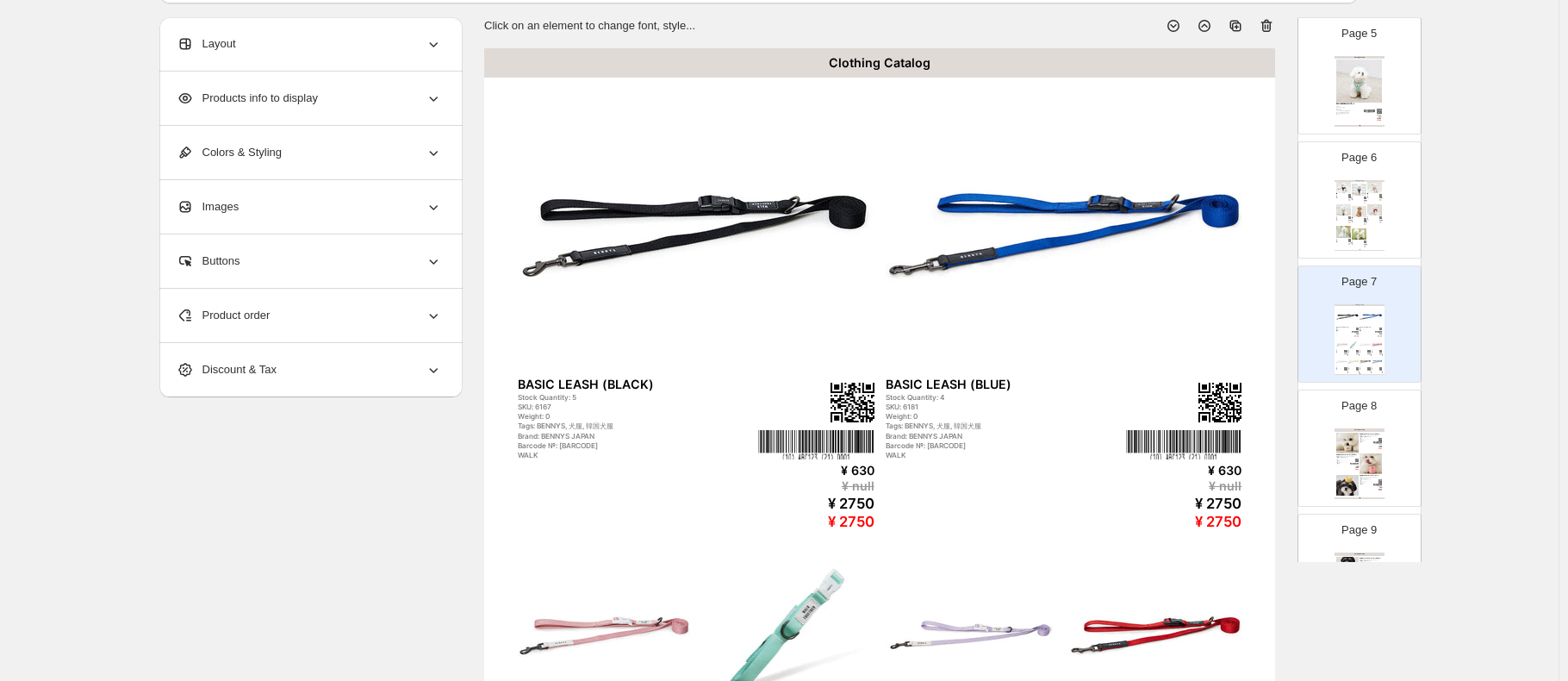 click at bounding box center (696, 228) 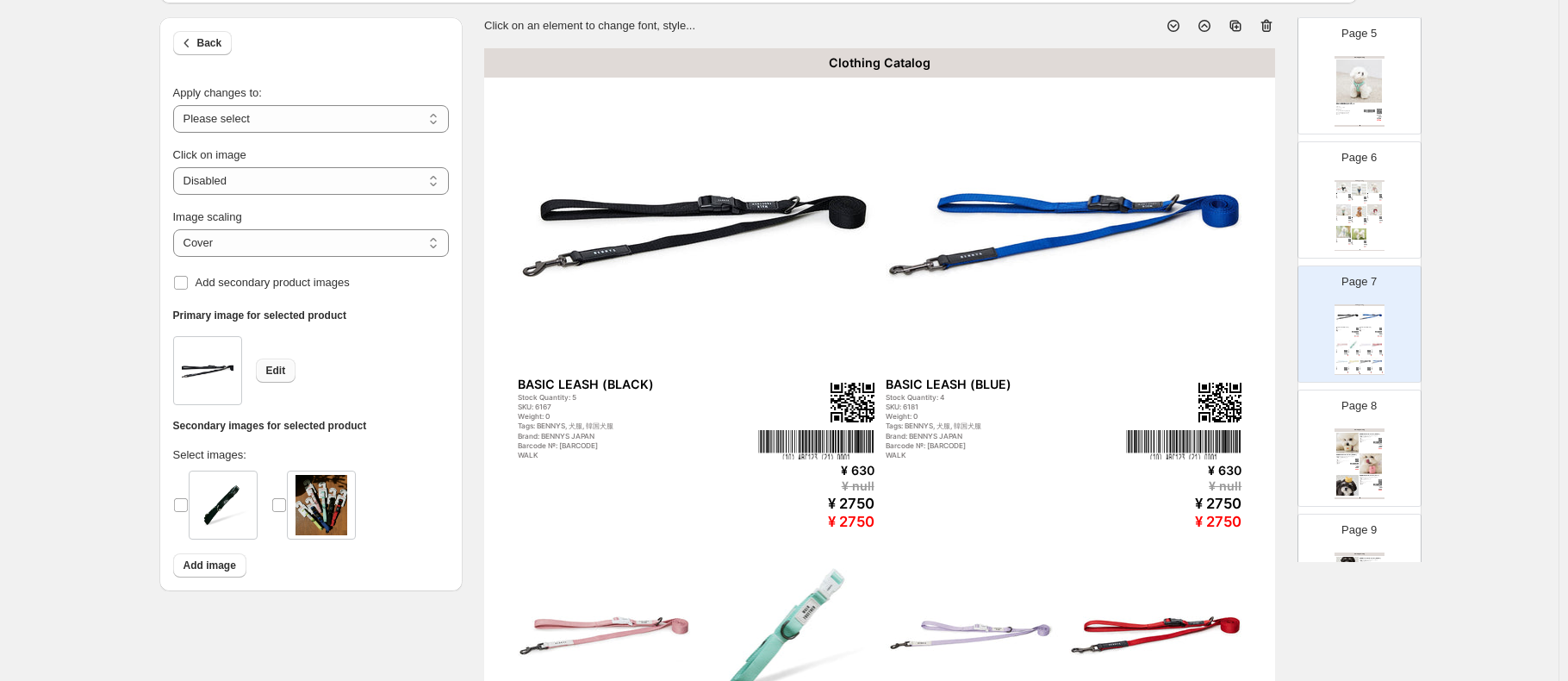 click on "Edit" at bounding box center (276, 371) 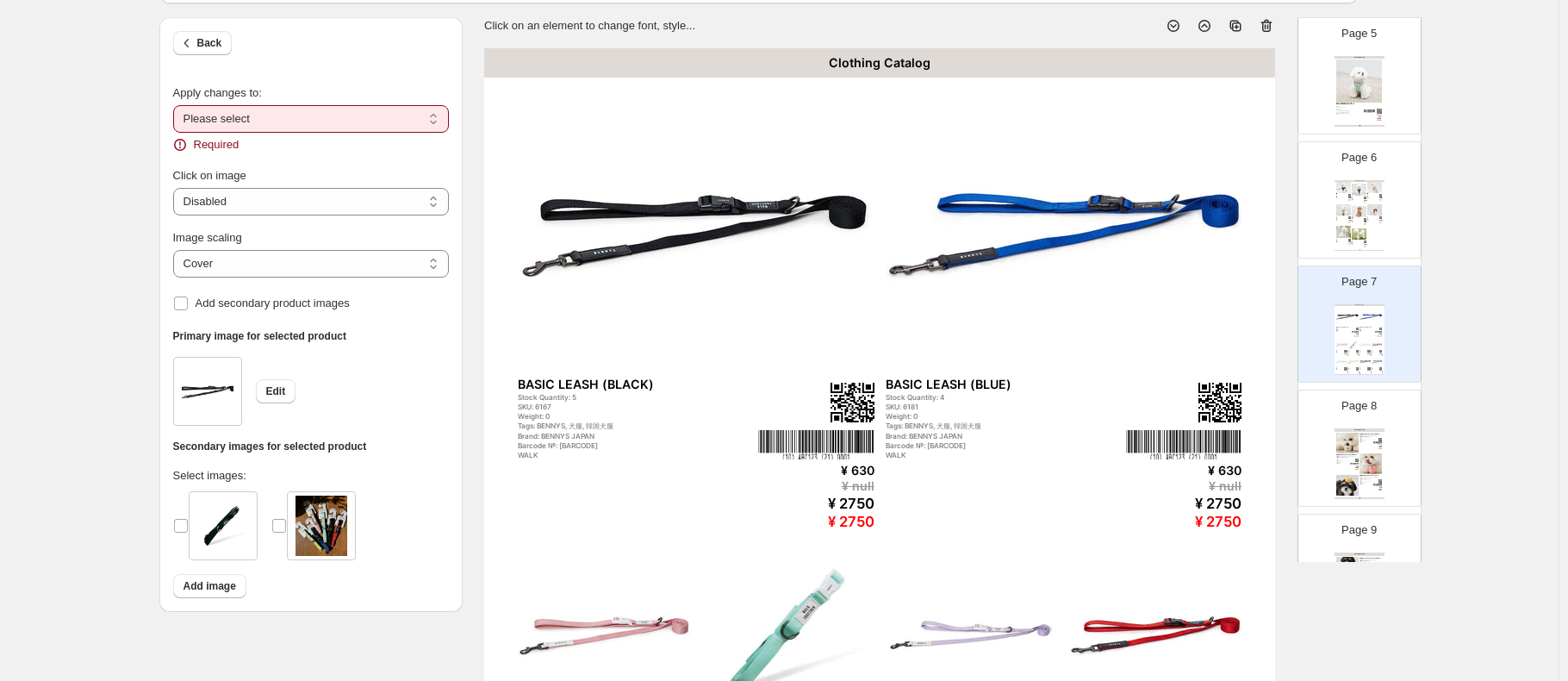 click on "**********" at bounding box center (311, 119) 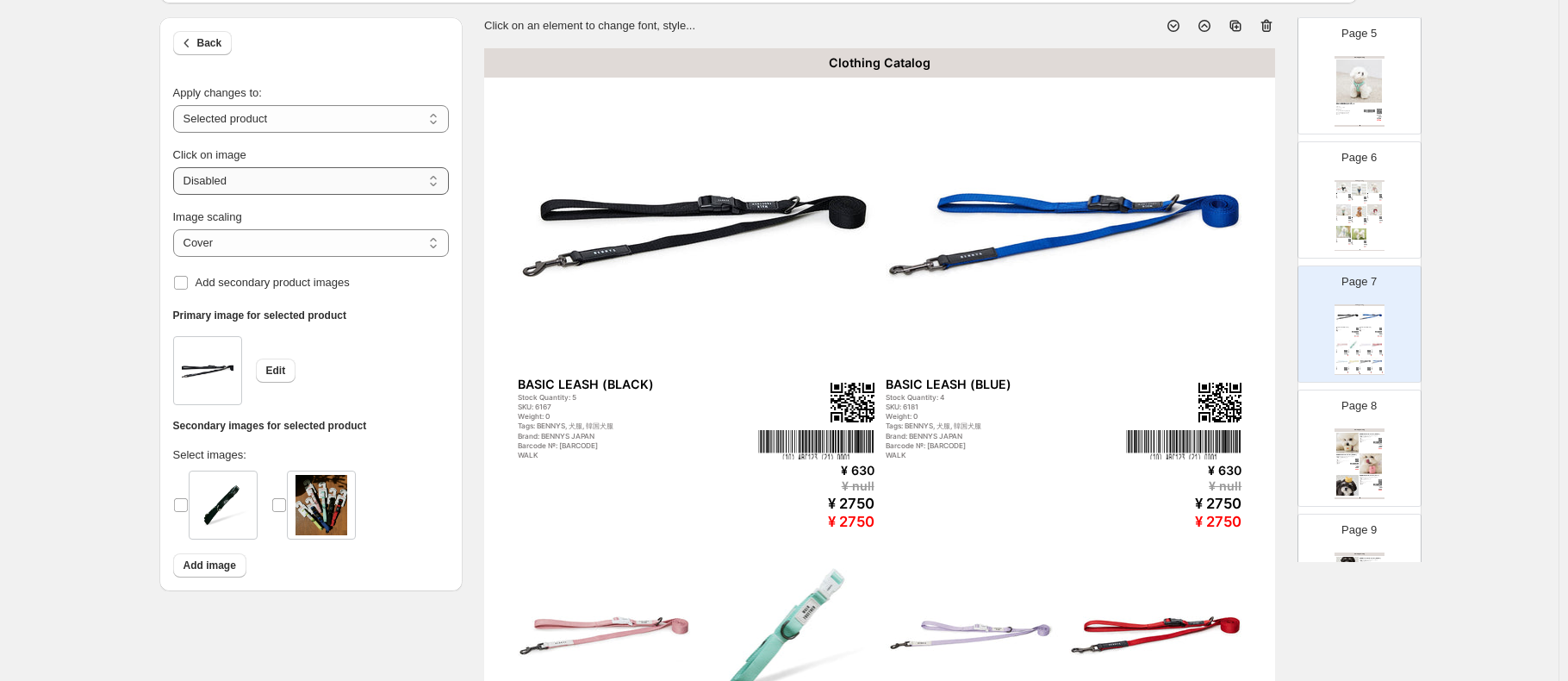 click on "**********" at bounding box center [311, 181] 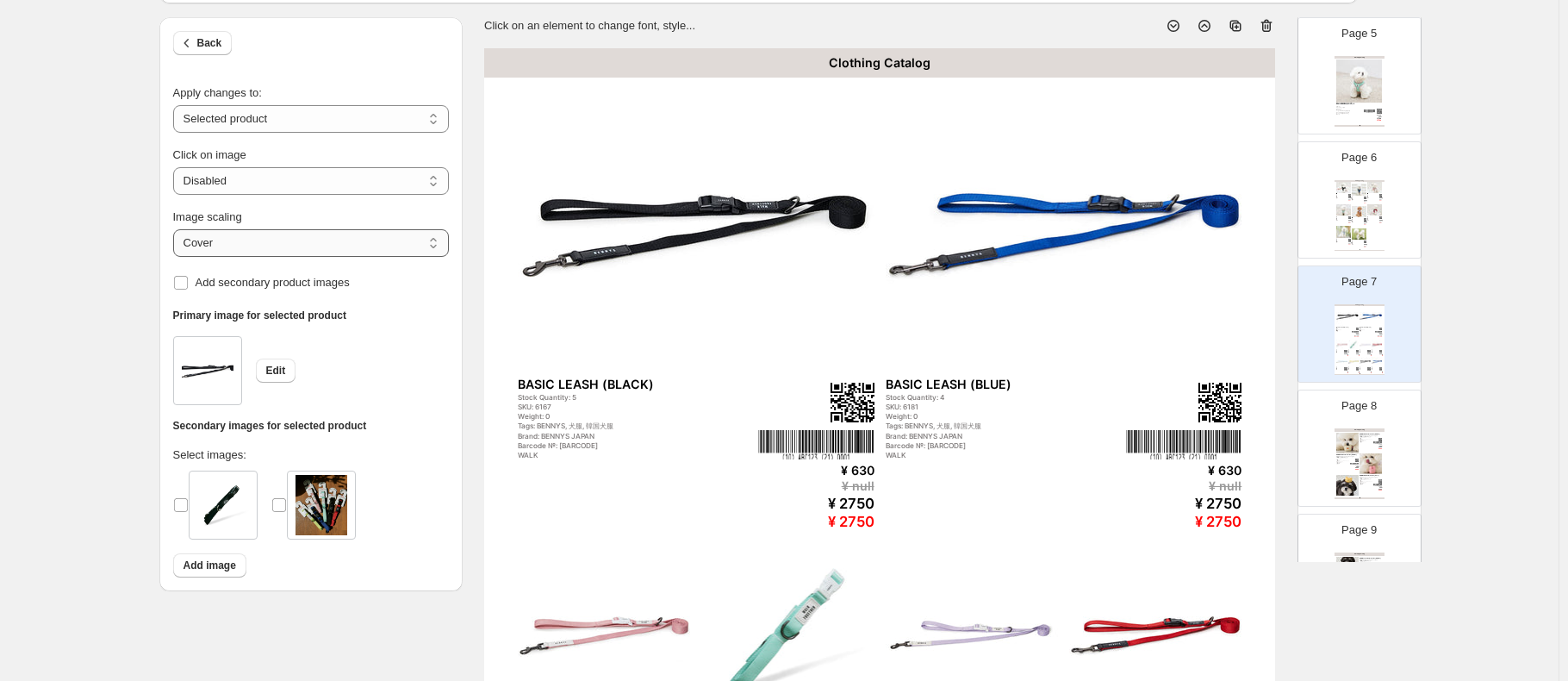 click on "***** *******" at bounding box center [311, 243] 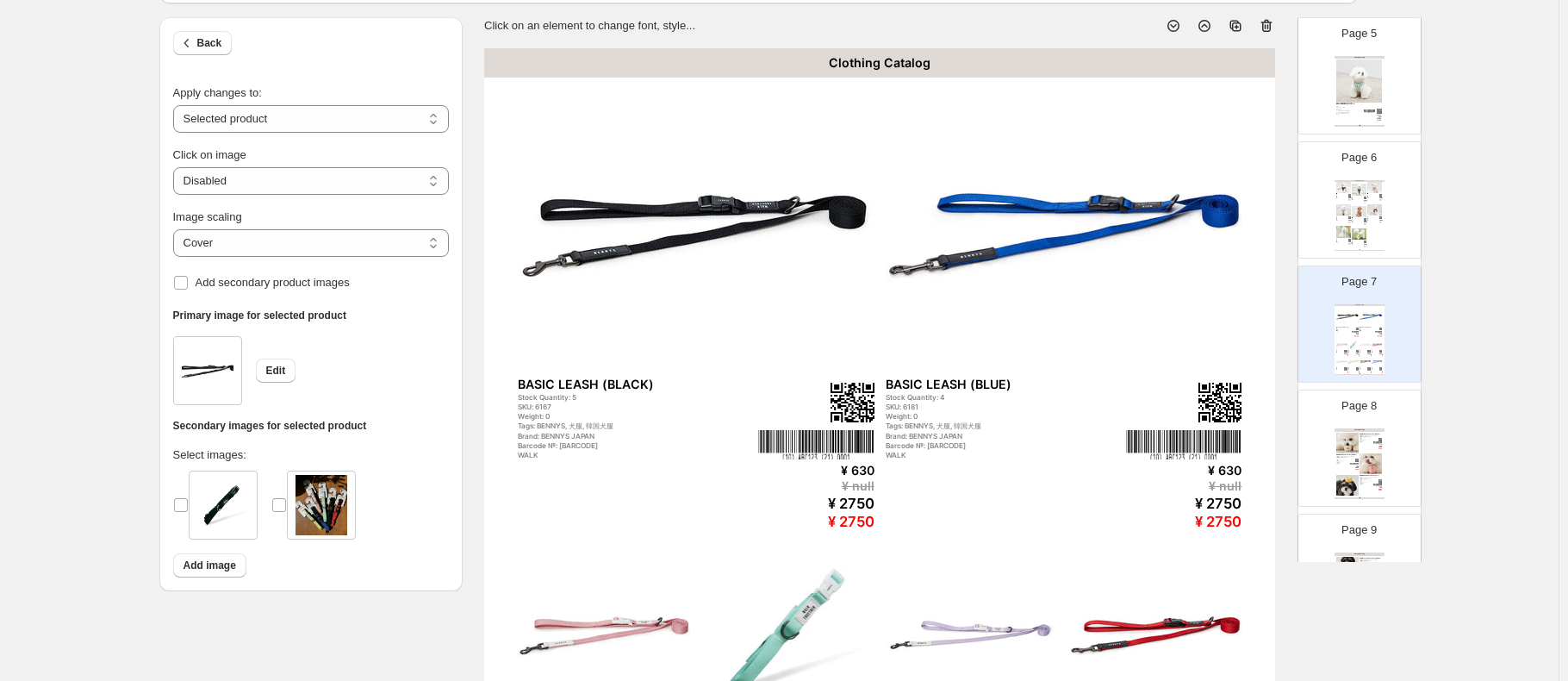click on "Edit" at bounding box center [311, 371] 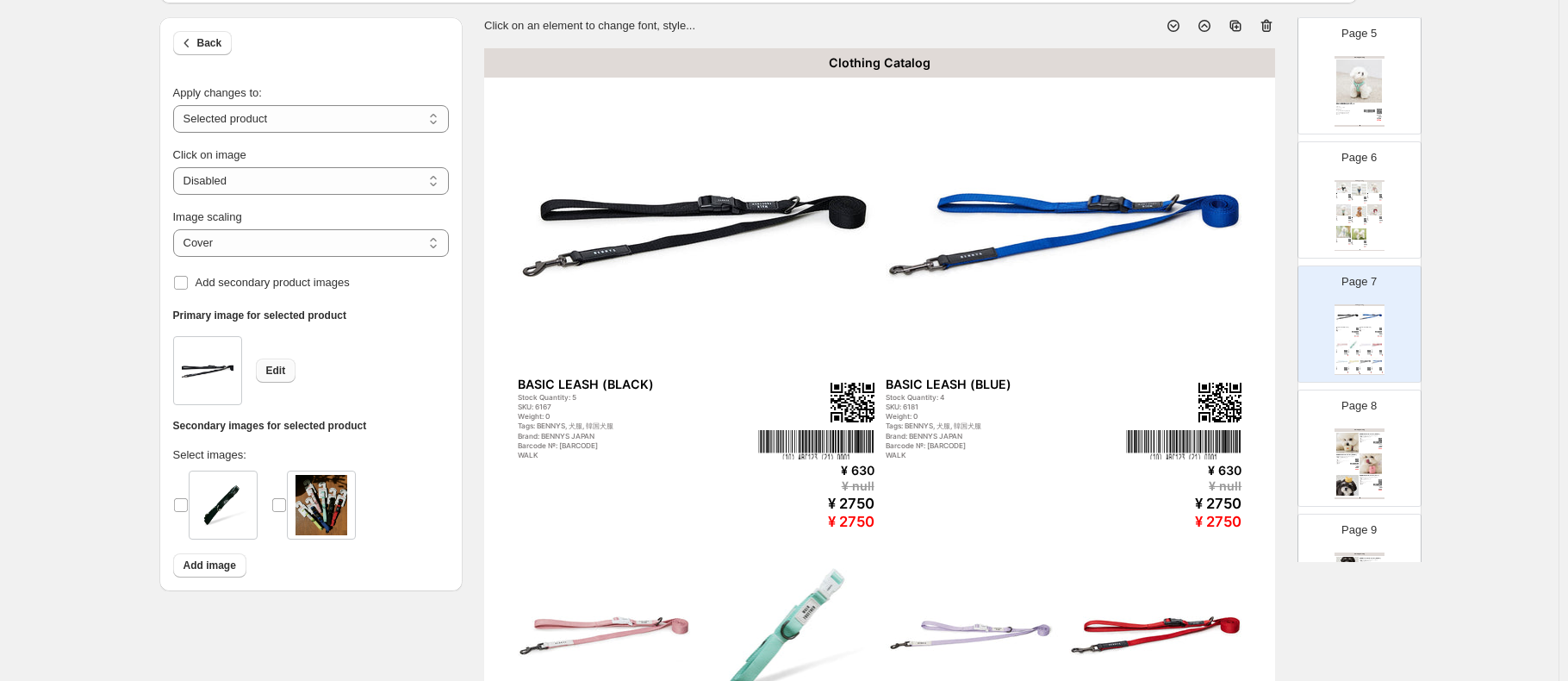 click on "Edit" at bounding box center (276, 371) 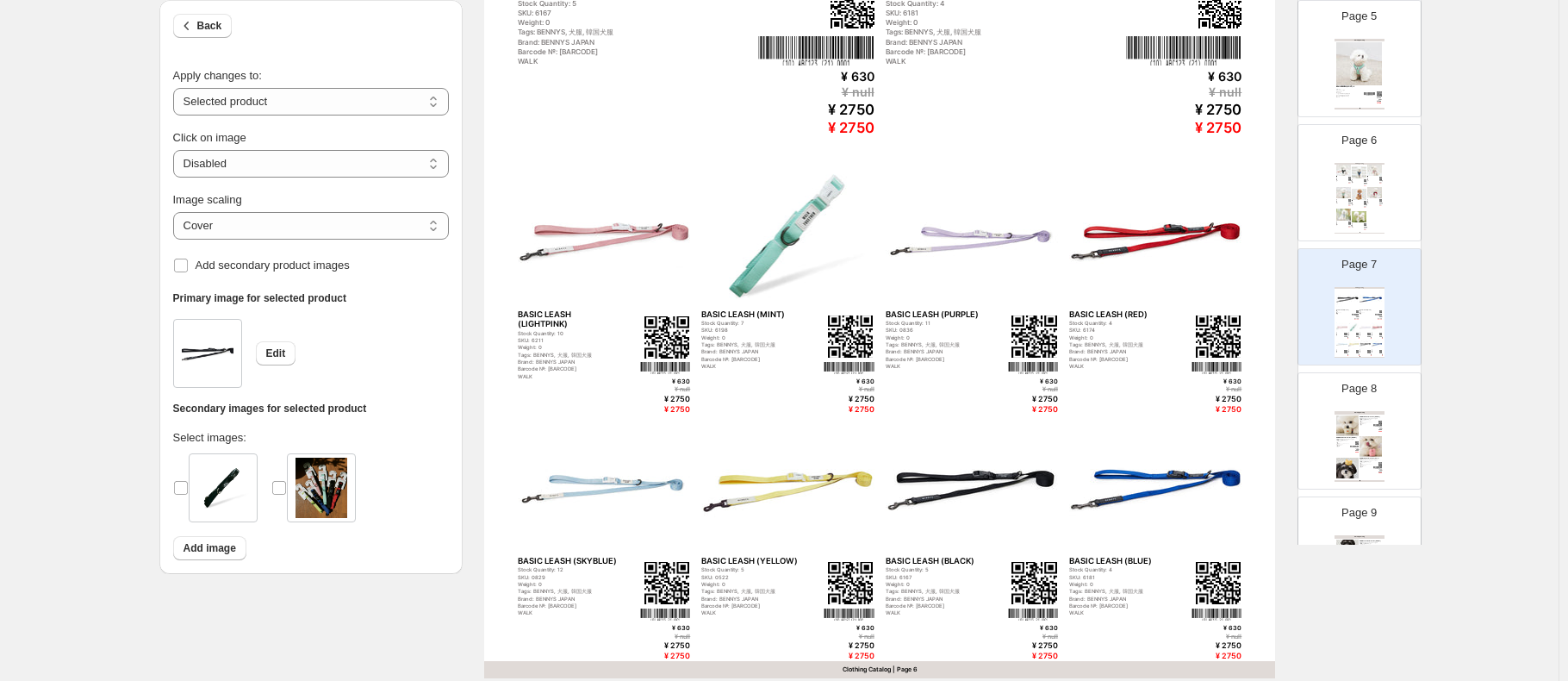 scroll, scrollTop: 548, scrollLeft: 0, axis: vertical 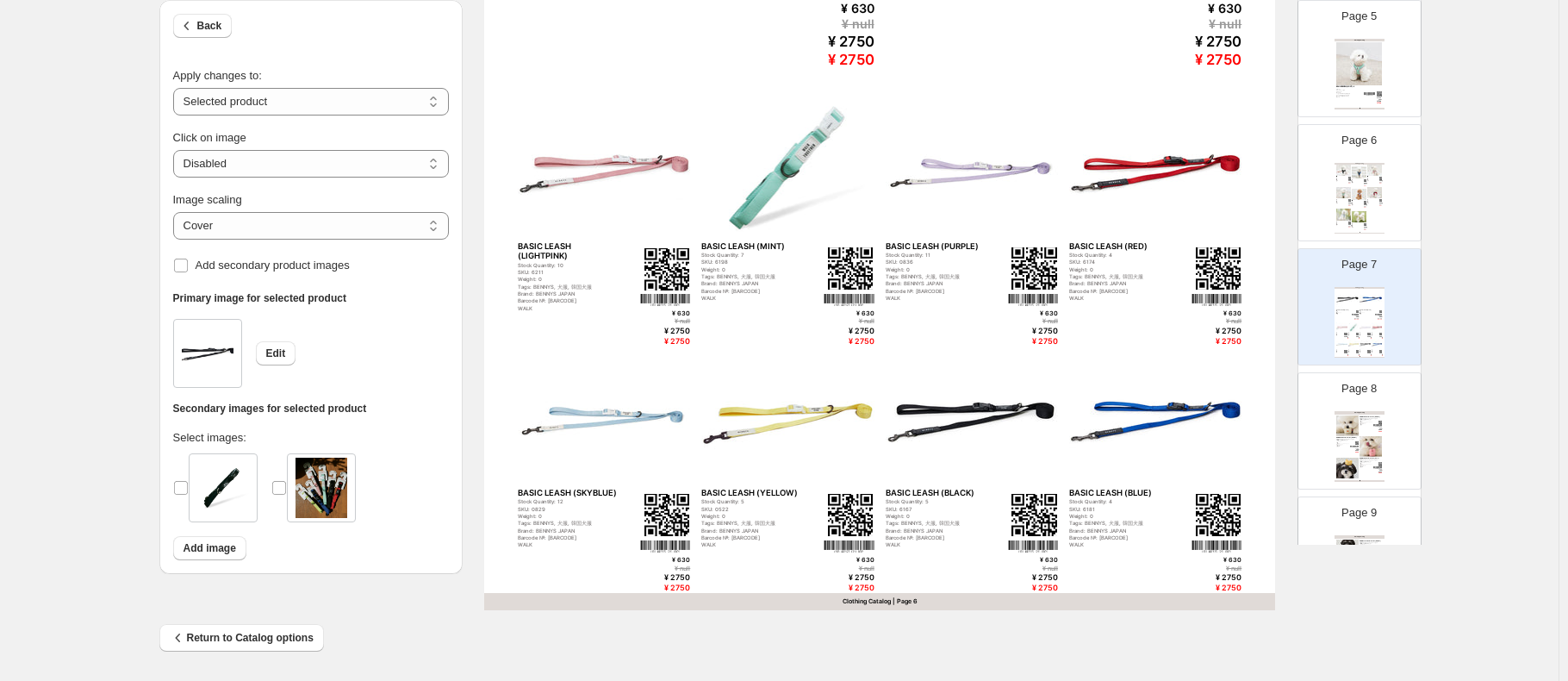 click on "Page 8 Clothing Catalog ANIMAL BEBE LATEX TOY (DOGGY)
大好評のアニマルシリーズよりキュートなラテックストイが発売されました！
Stock Quantity:  1 SKU:  5006 Weight:  0 Tags:  BENNYS, ノーズワーク, ペット用品, 犬のおもちゃ,... Brand:  BENNYS Barcode №:   TOY ¥ 200 ¥ null ¥ 880 ¥ 880 ANIMAL BEBE LATEX TOY (BUNNY)
大好評のアニマルシリーズよりキュートなラテックストイが発売されました！
Stock Quantity:  3 SKU:  5013 Weight:  0 Tags:  BENNYS, ノーズワーク, ペット用品, 犬のおもちゃ,... Brand:  BENNYS Barcode №:  null TOY ¥ 200 ¥ null ¥ 880 ¥ 880 ANIMAL BEBE LATEX TOY (KITTY)
大好評のアニマルシリーズよりキュートなラテックストイが発売されました！
Stock Quantity:  3 SKU:  5020 Weight:  0 Tags:  BENNYS, ノーズワーク, ペット用品, 犬のおもちゃ,... Brand:  BENNYS Barcode №:  null TOY ¥ 200 ¥ null ¥ 880 ¥ 880 Clothing Catalog | Page undefined" at bounding box center [1353, 424] 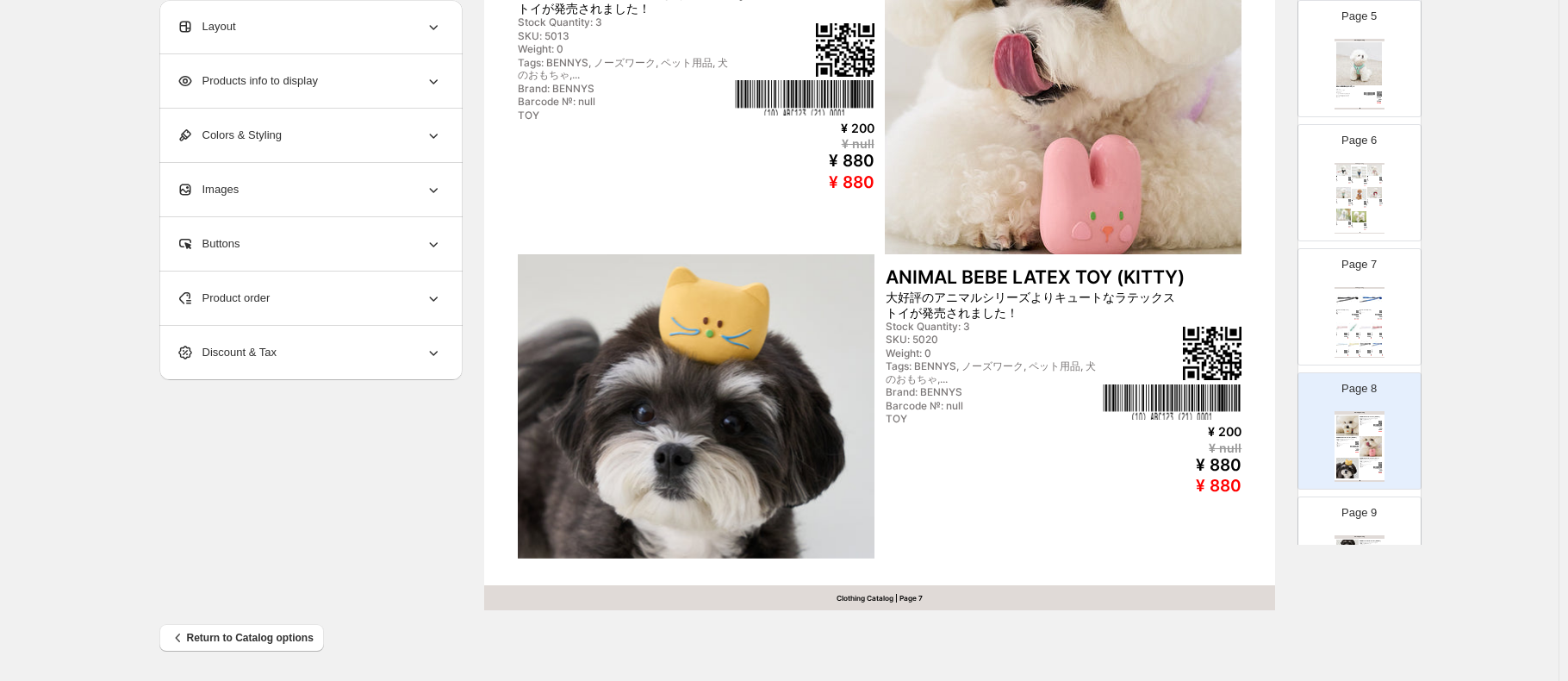 click at bounding box center (1378, 315) 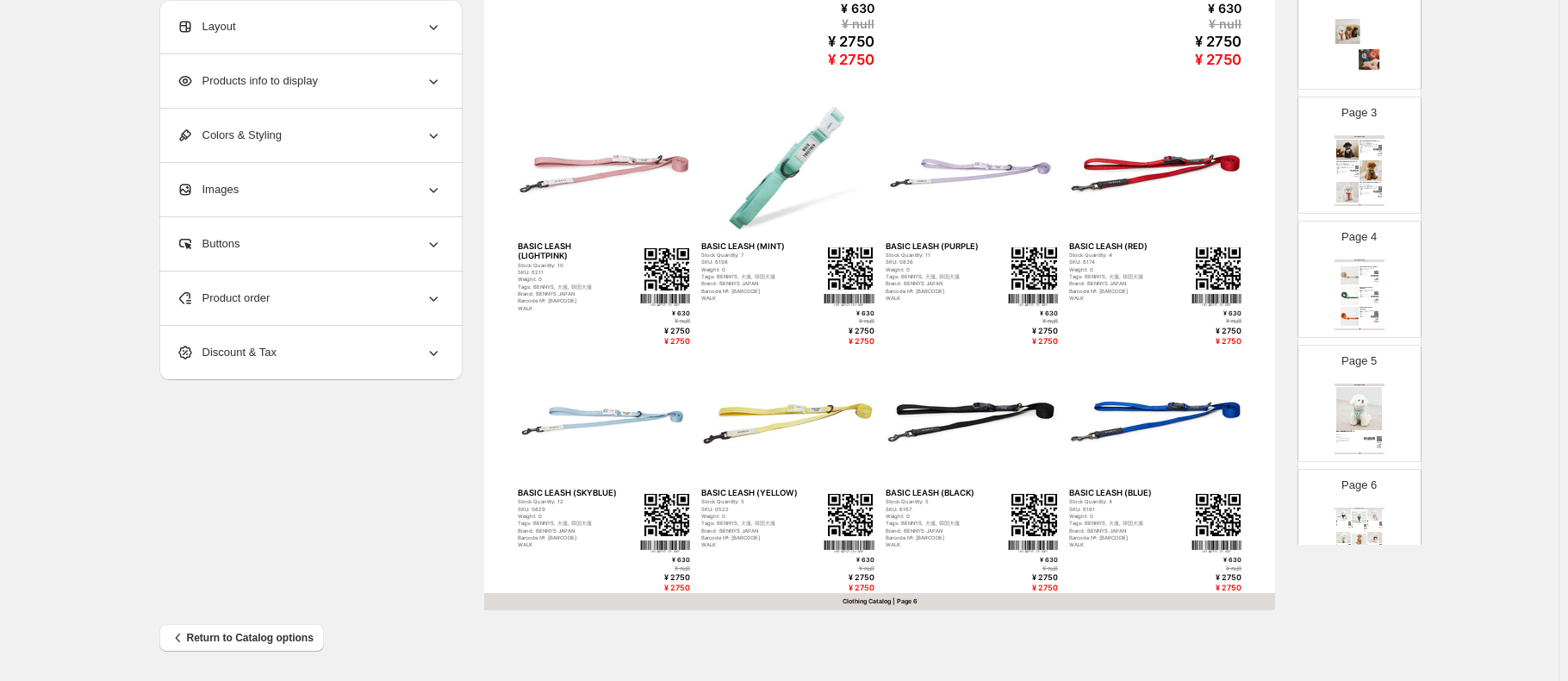 scroll, scrollTop: 0, scrollLeft: 0, axis: both 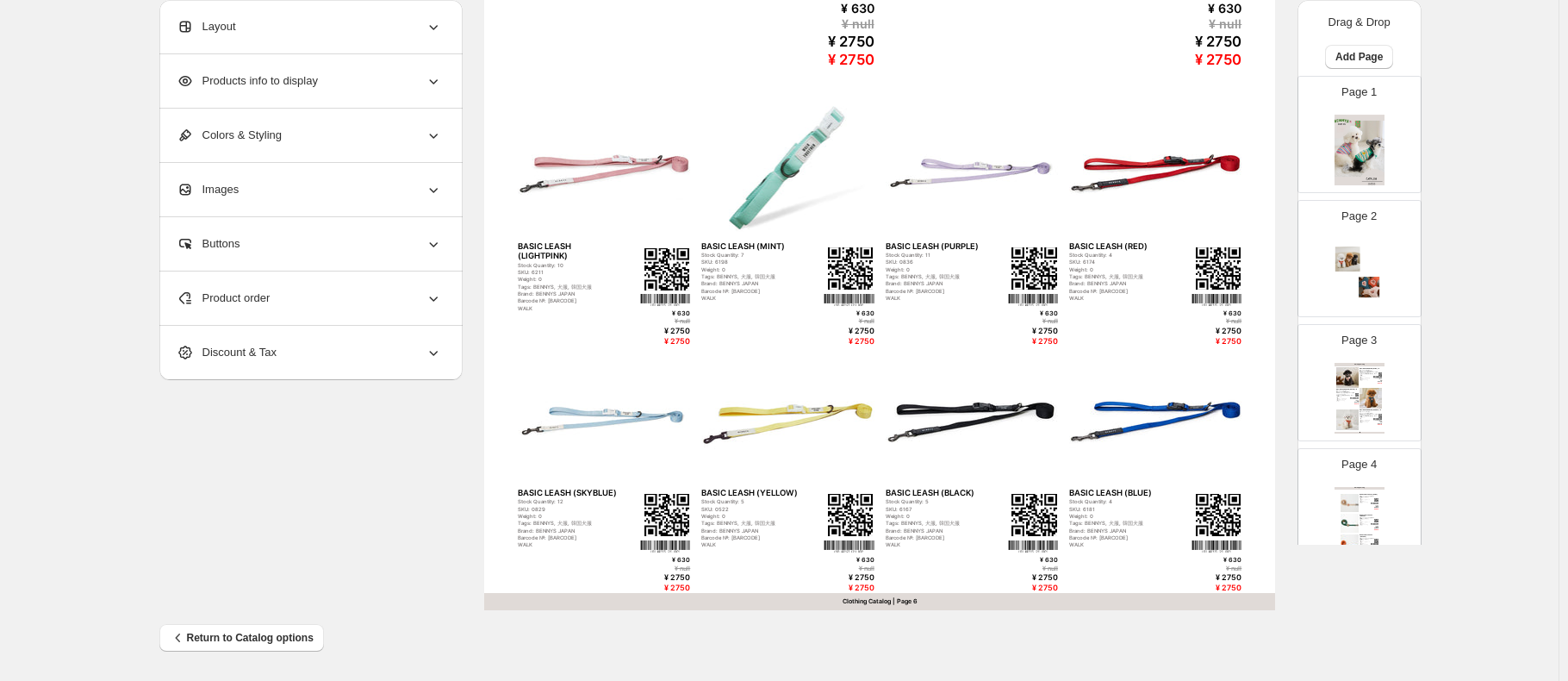 click at bounding box center (1360, 150) 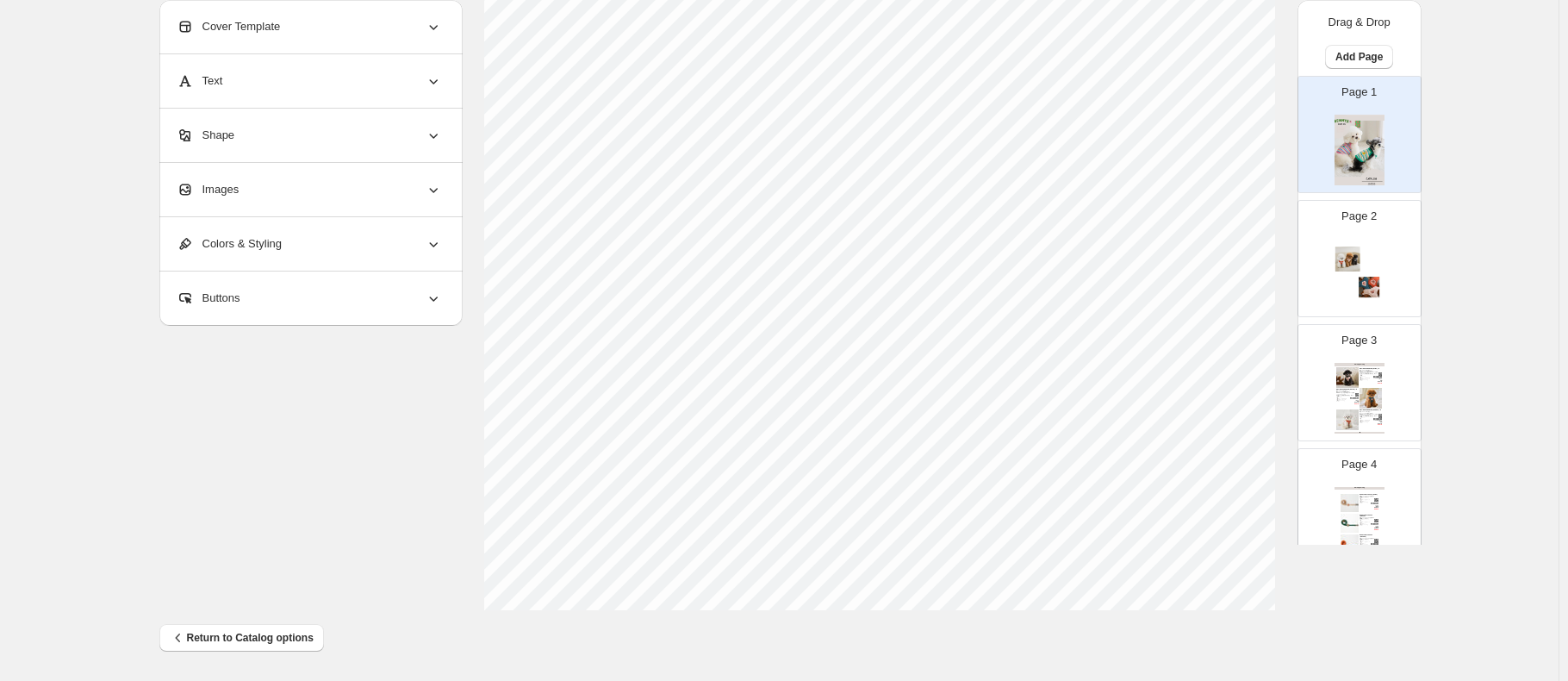 click at bounding box center [1360, 274] 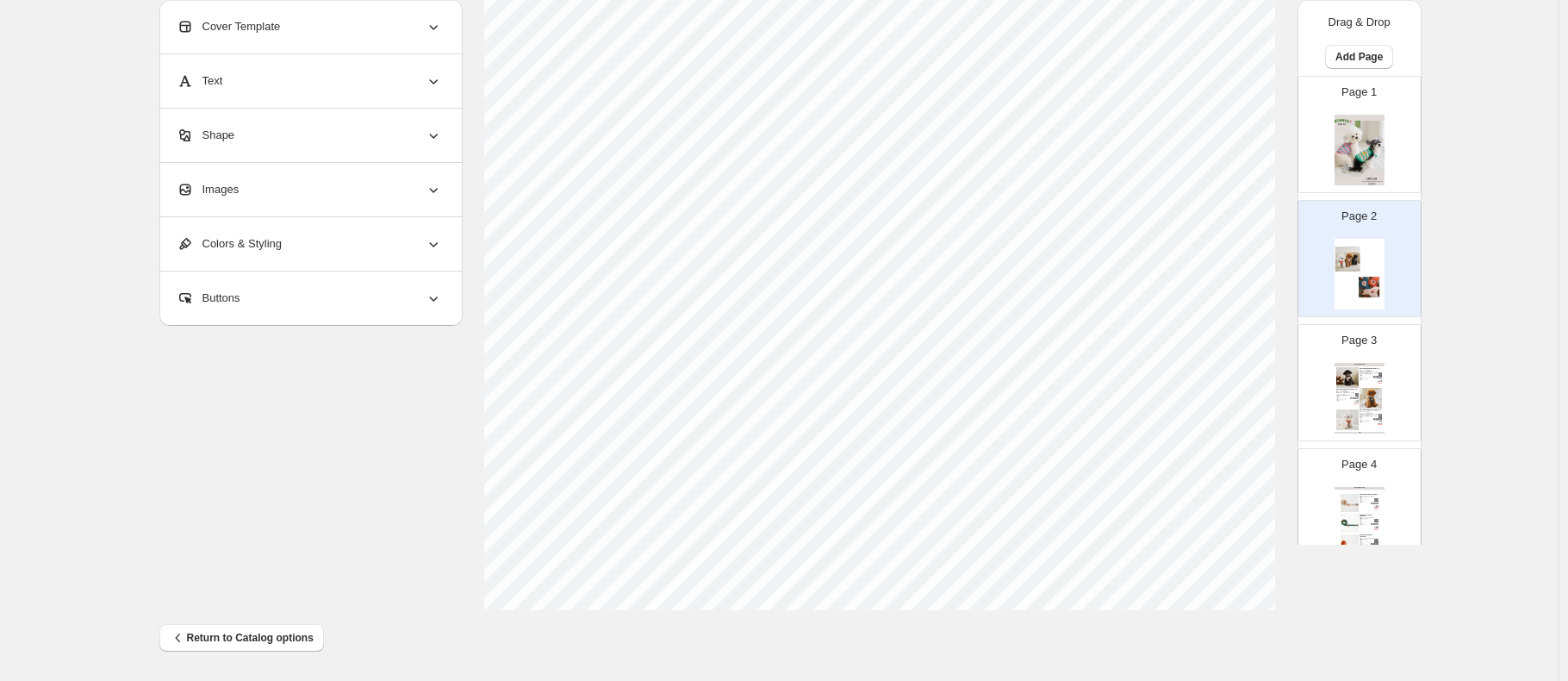 click at bounding box center (1371, 398) 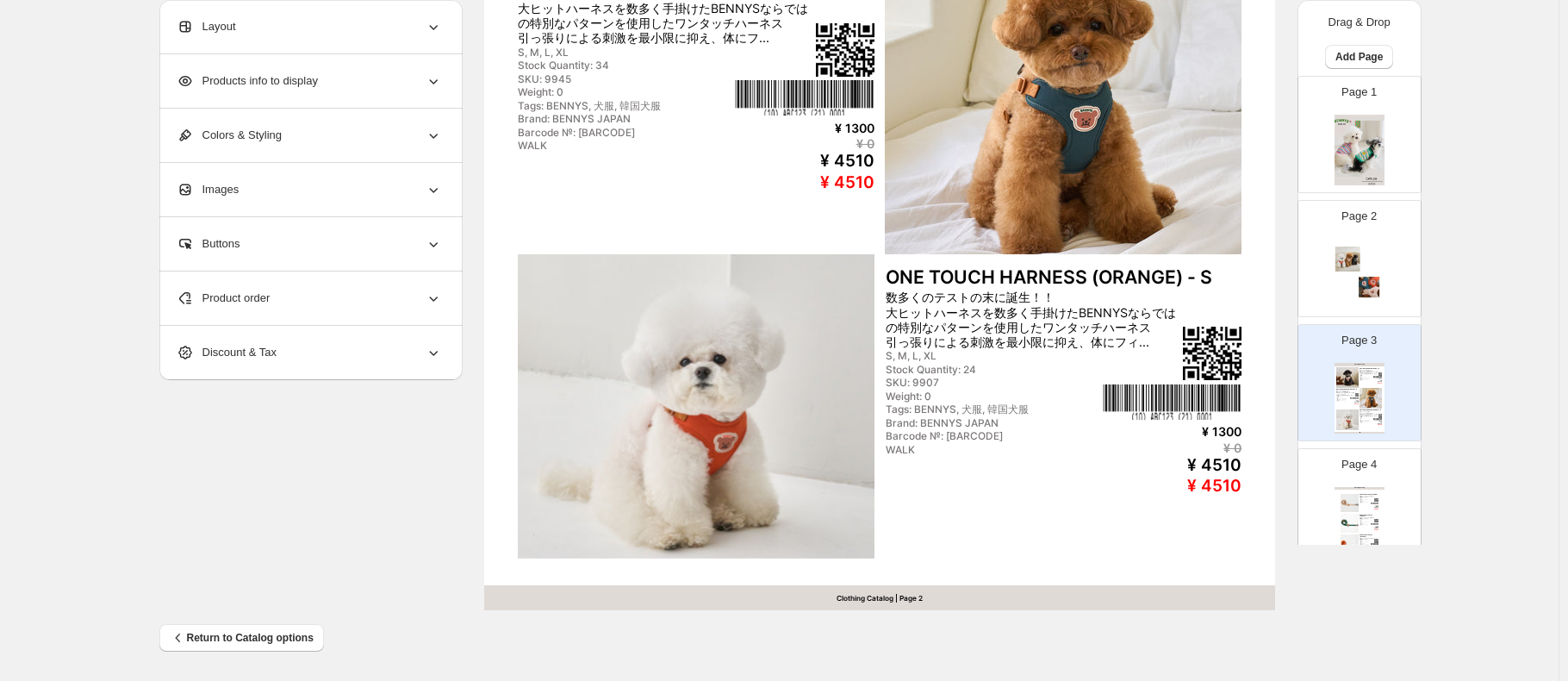 click on "BENNYS MULTI LEASH (BEIGE)" at bounding box center (1369, 495) 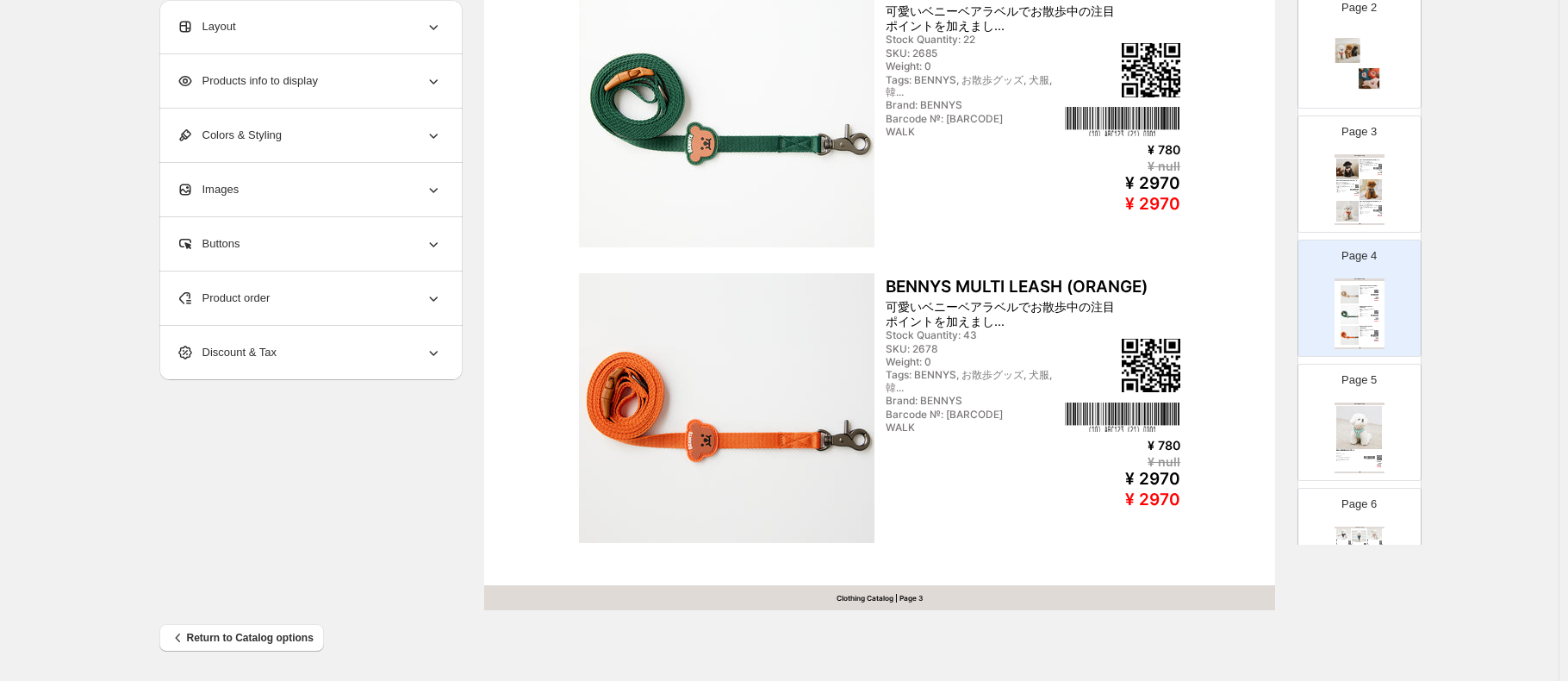 scroll, scrollTop: 259, scrollLeft: 0, axis: vertical 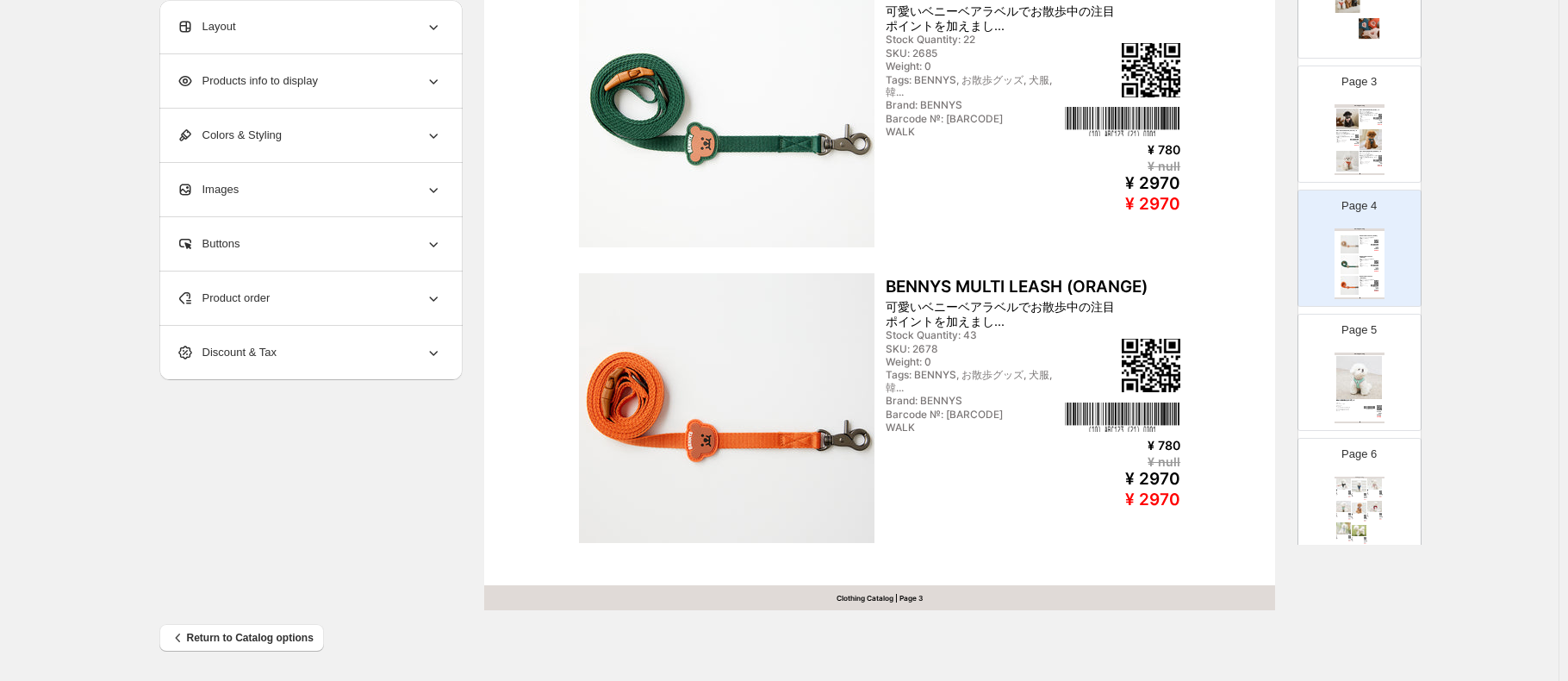 click at bounding box center (1359, 377) 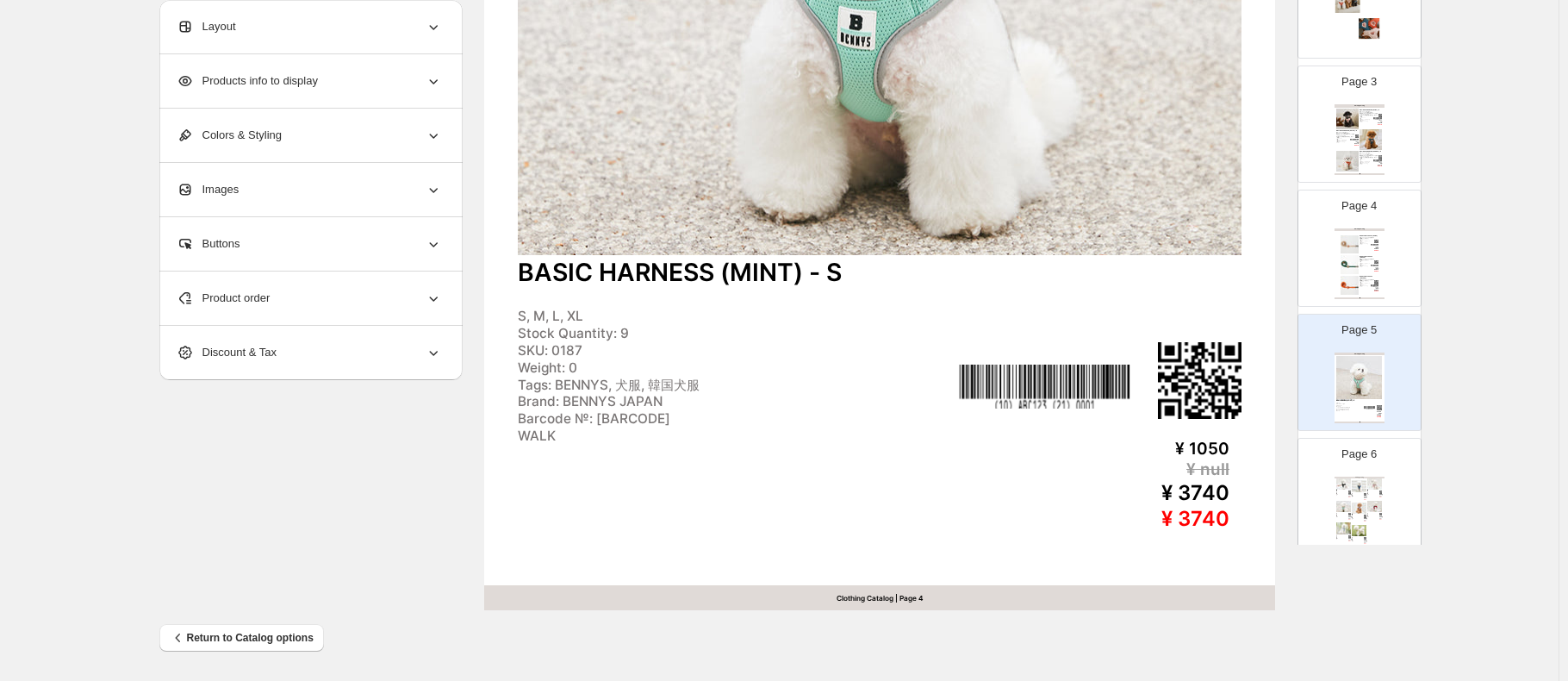 click on "BASIC HARNESS (RED) - S" at bounding box center [1372, 512] 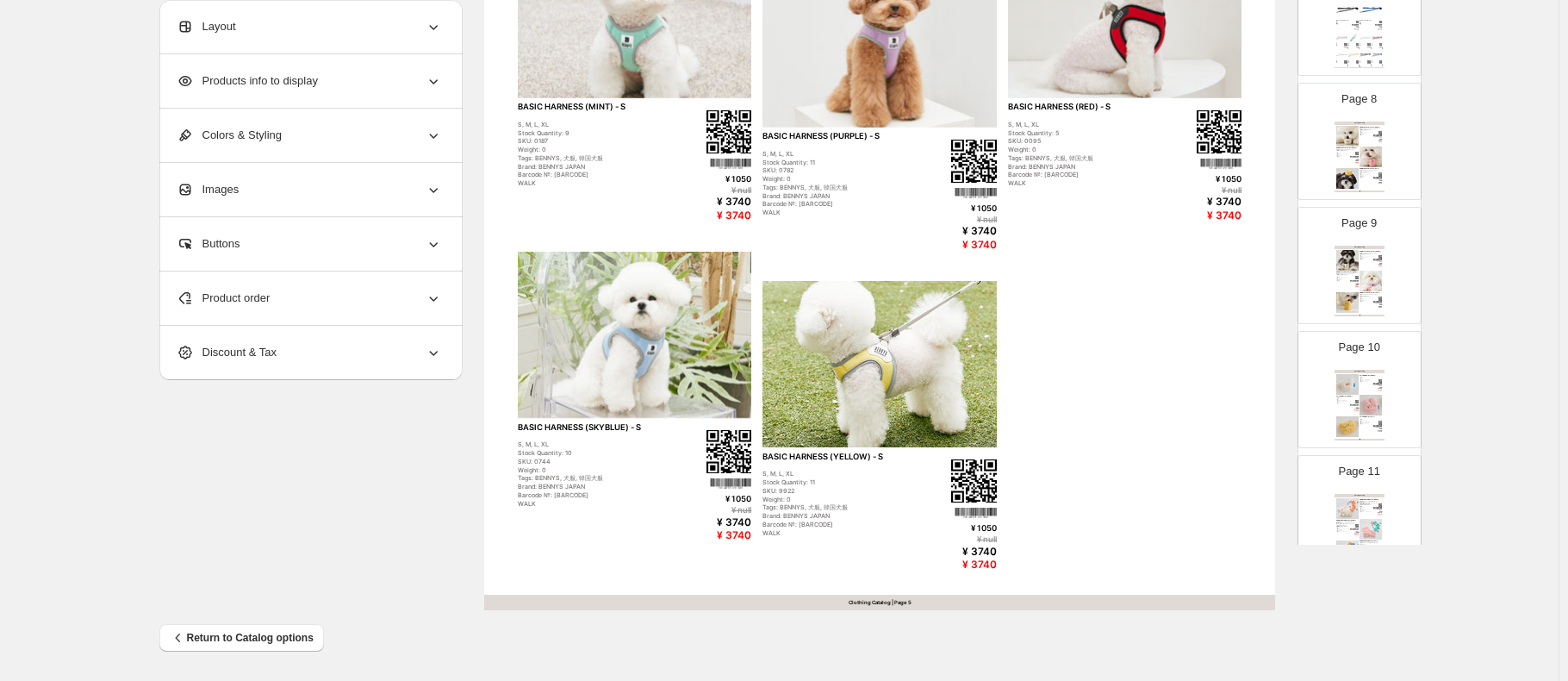 scroll, scrollTop: 690, scrollLeft: 0, axis: vertical 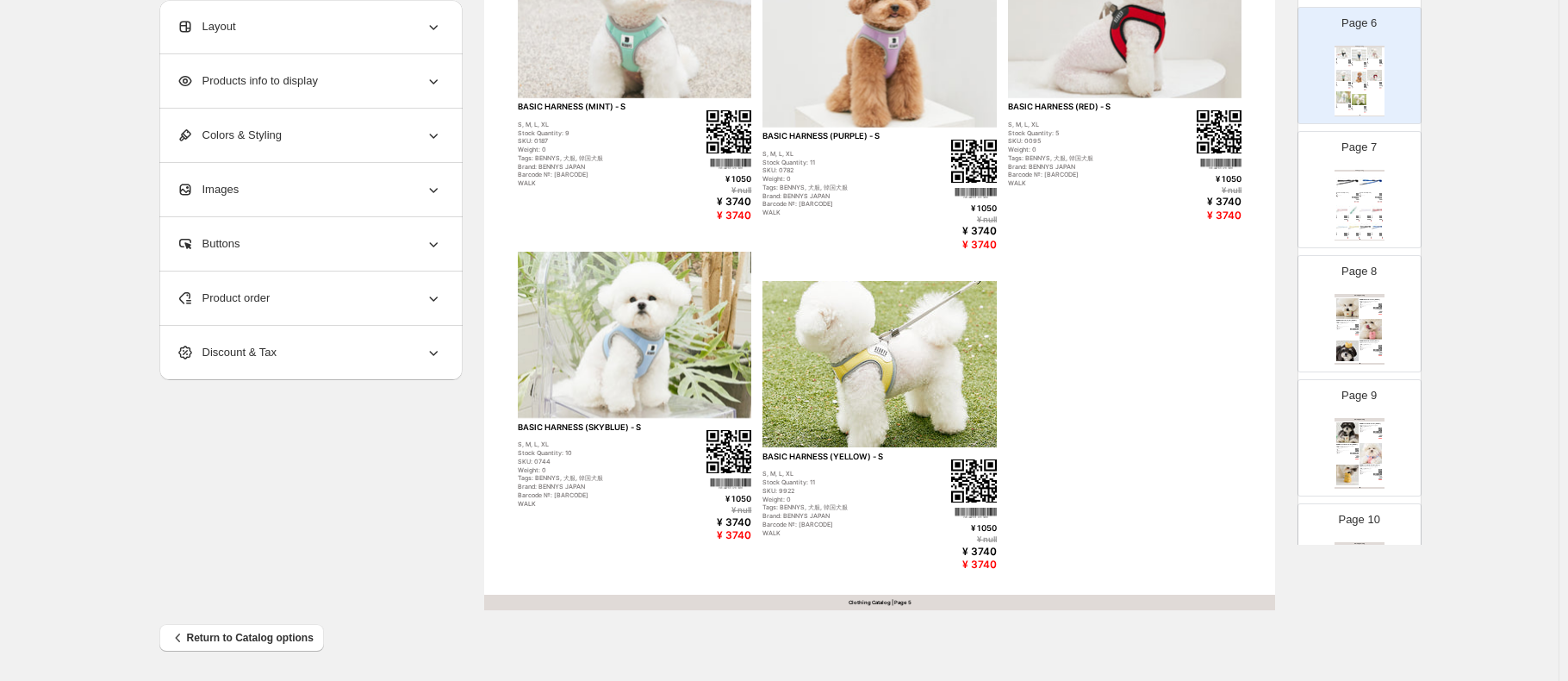 click at bounding box center [1377, 209] 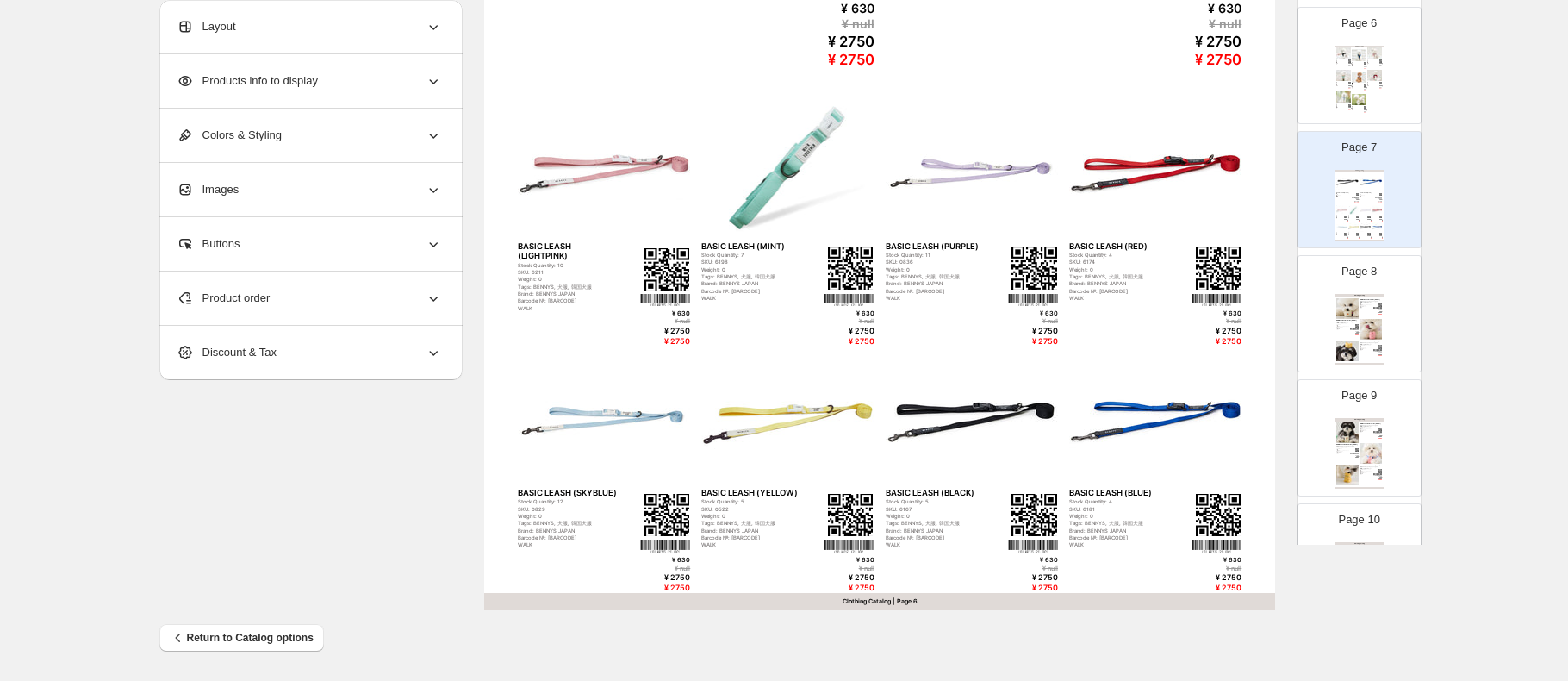 click at bounding box center (1371, 329) 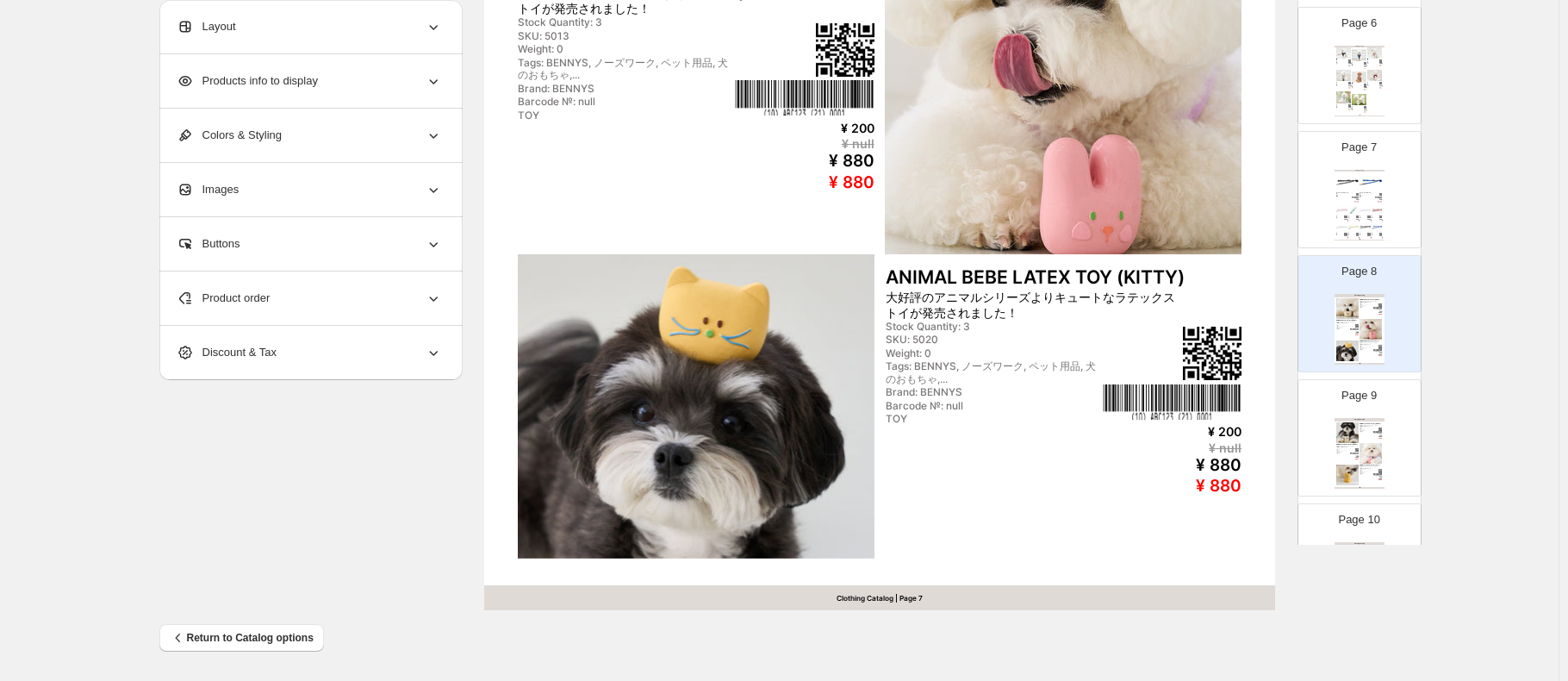click on "大好評のアニマルシリーズよりキュートなラテックストイが発売されました！" at bounding box center [1369, 426] 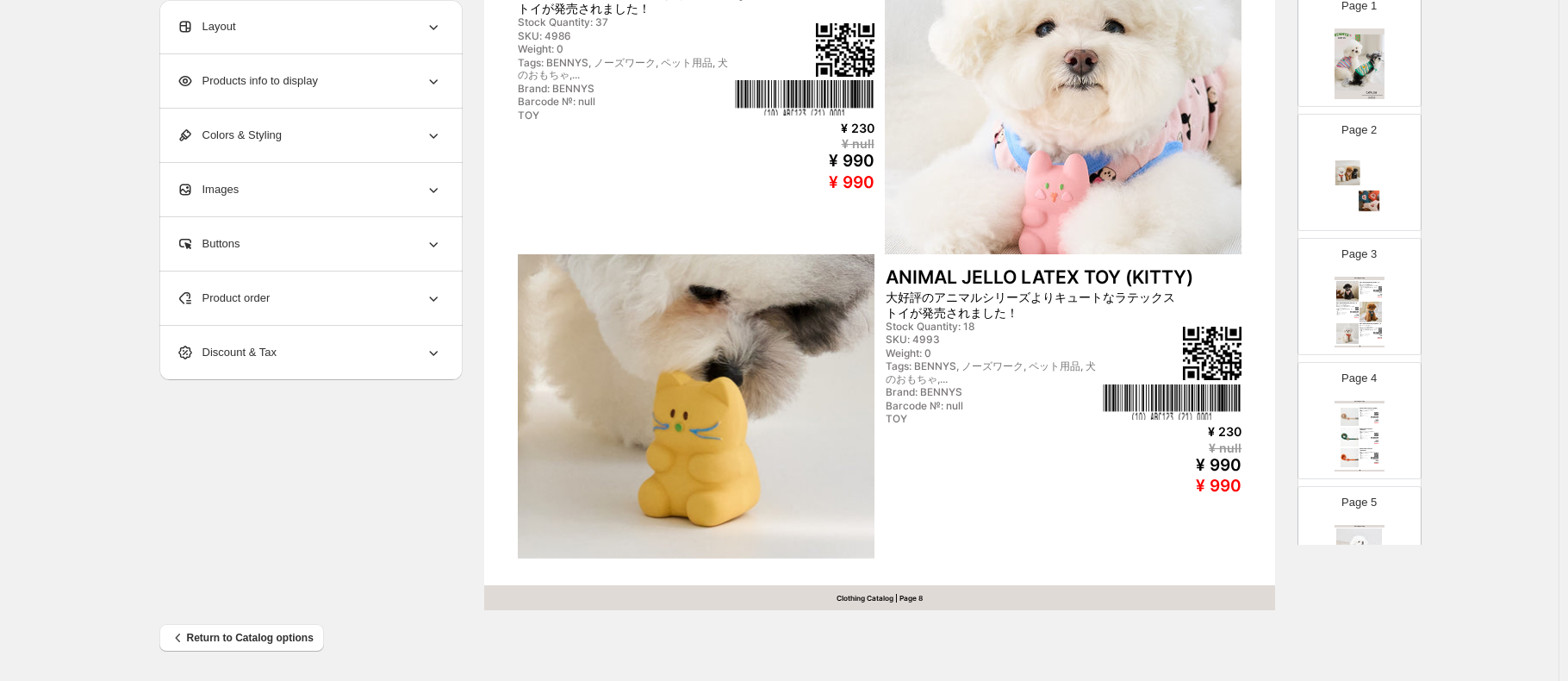 scroll, scrollTop: 0, scrollLeft: 0, axis: both 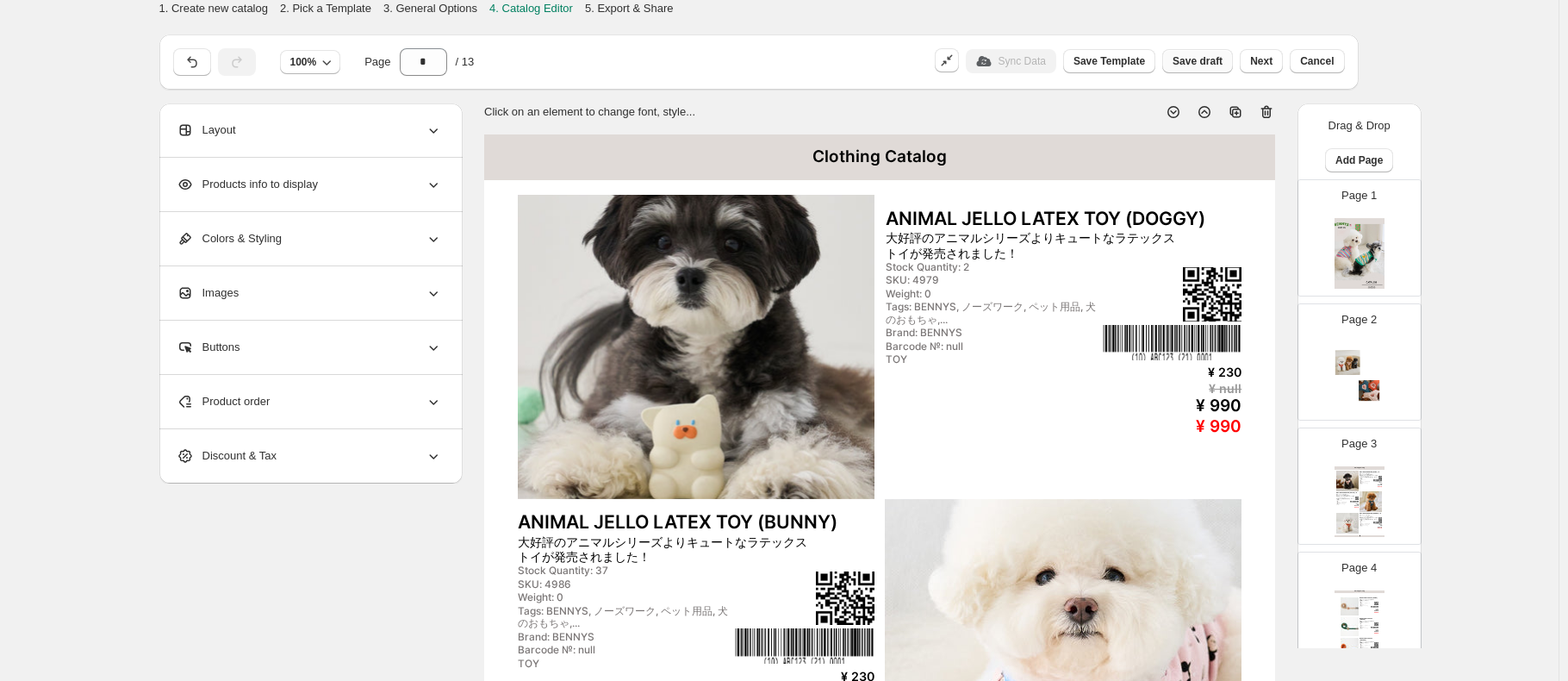 click on "Save draft" at bounding box center (1198, 61) 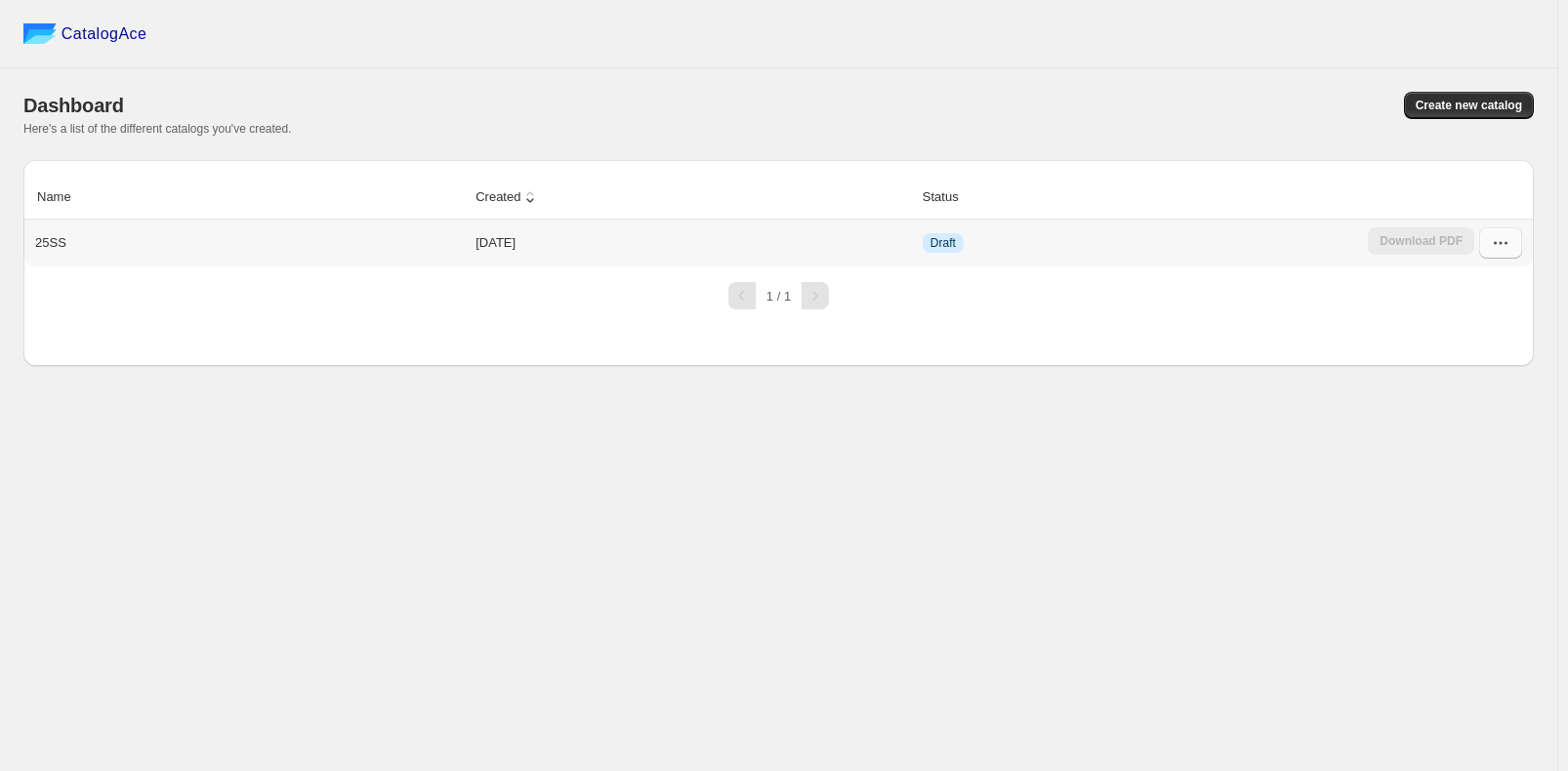 click 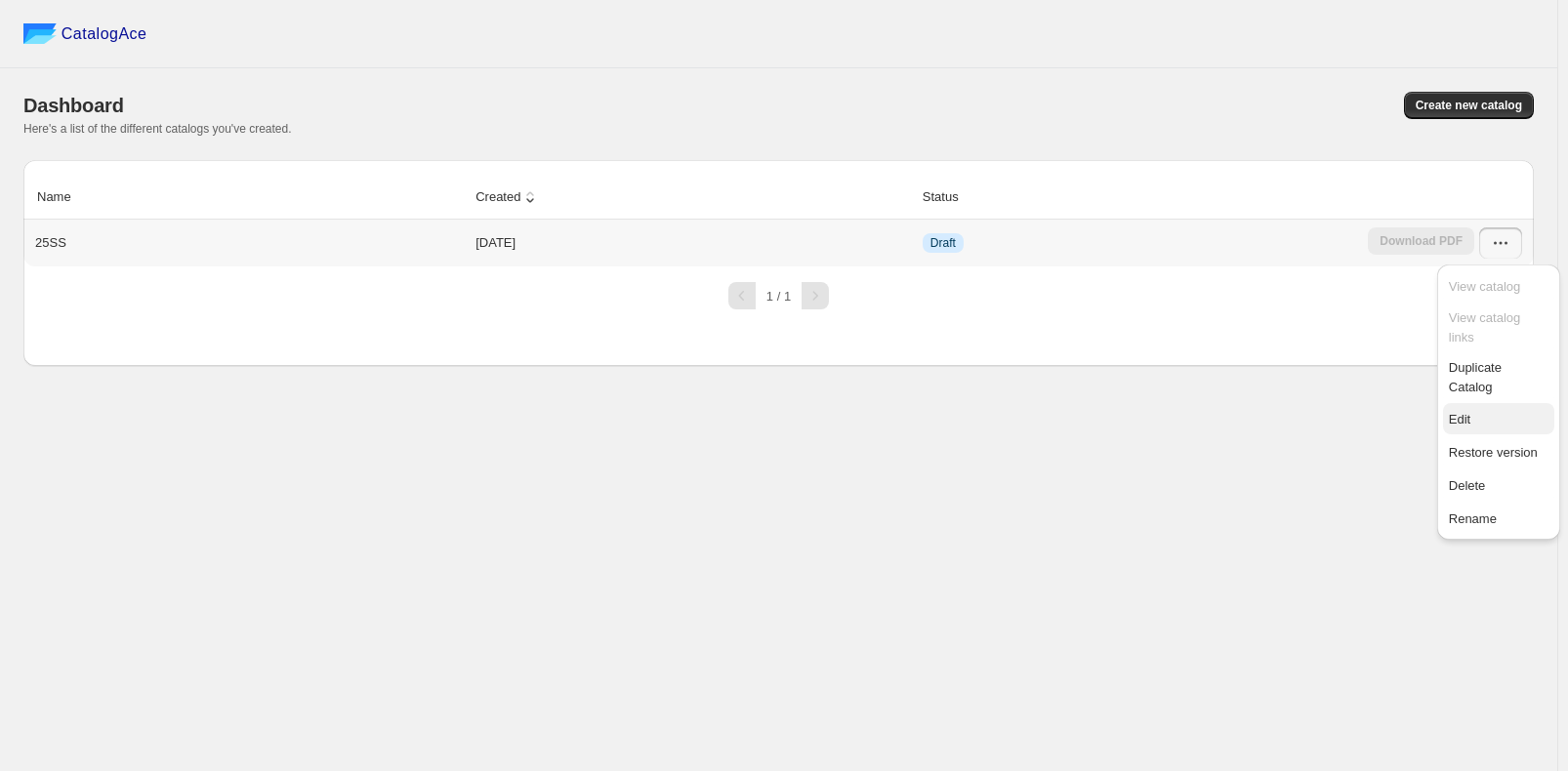 click on "Edit" at bounding box center [1499, 420] 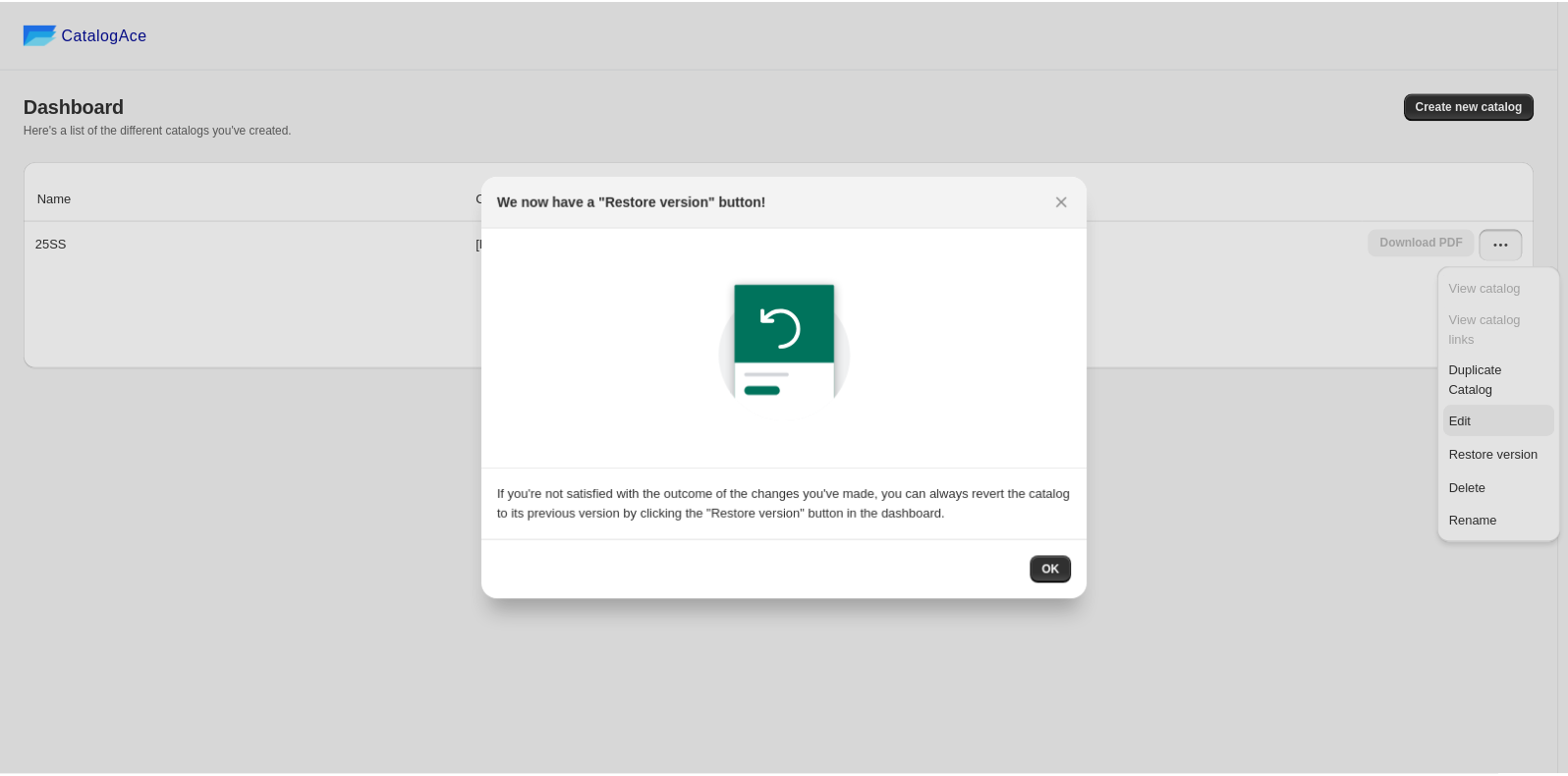 scroll, scrollTop: 0, scrollLeft: 0, axis: both 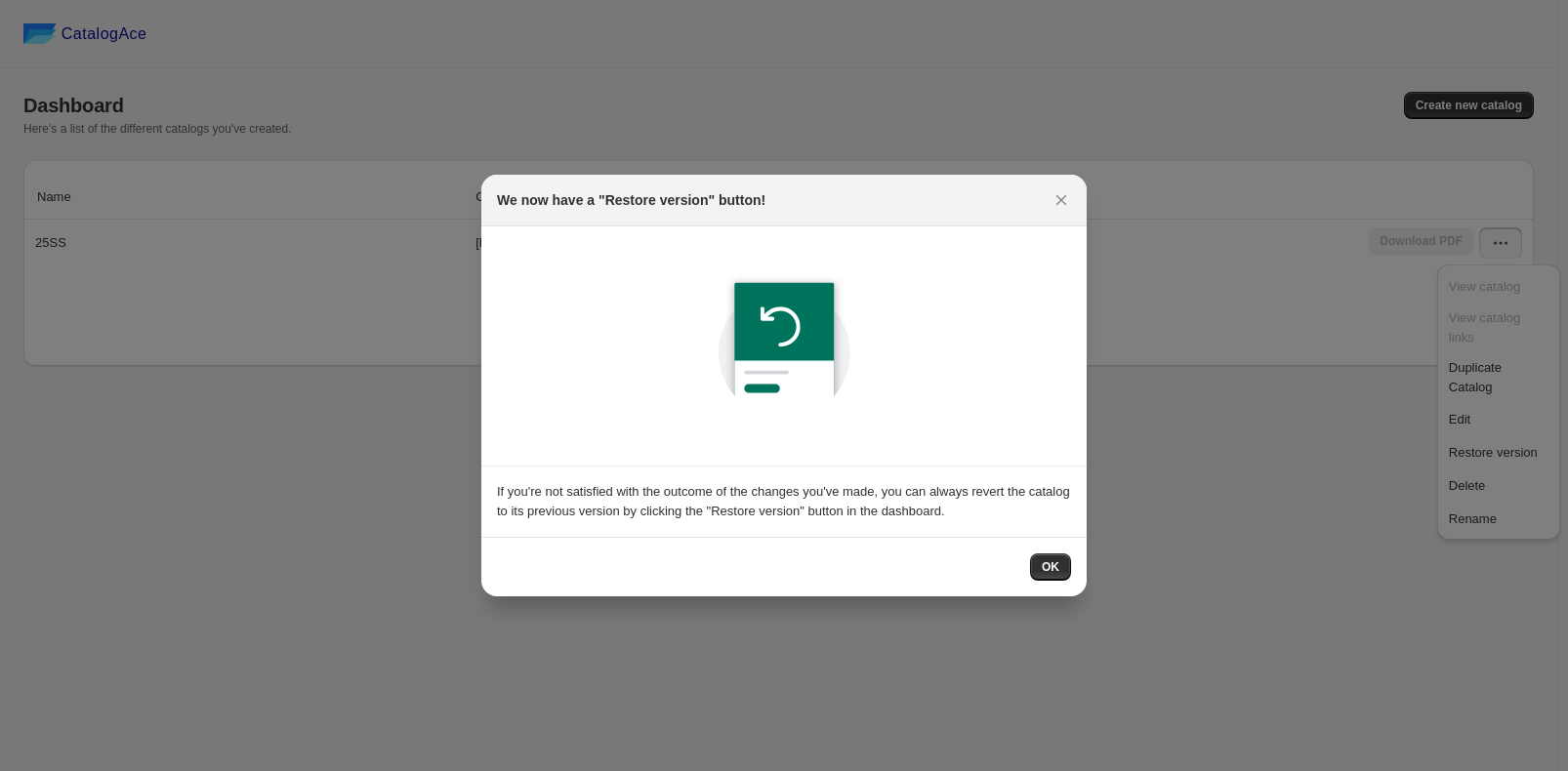 click on "OK" at bounding box center [1051, 567] 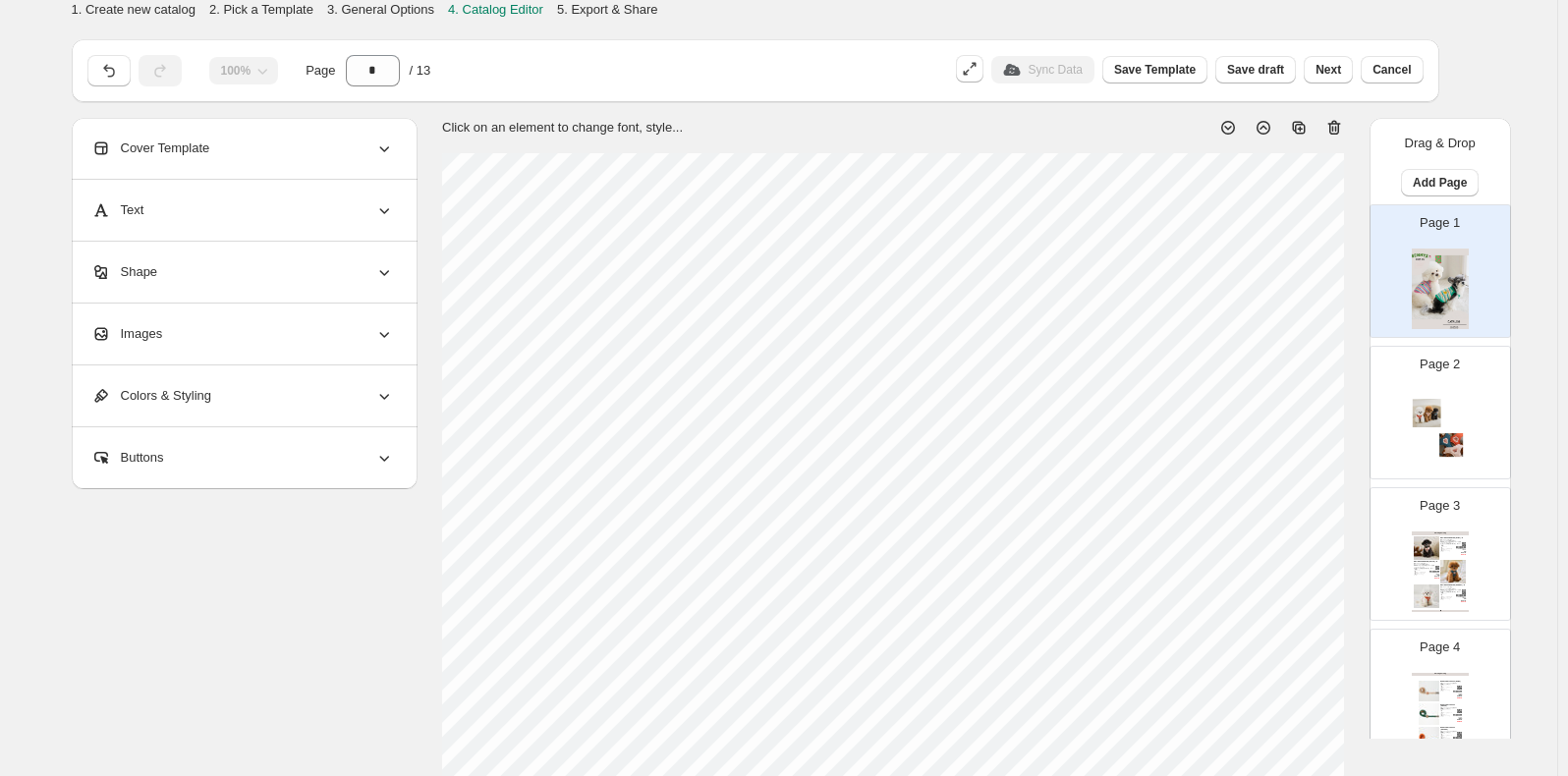scroll, scrollTop: 98, scrollLeft: 0, axis: vertical 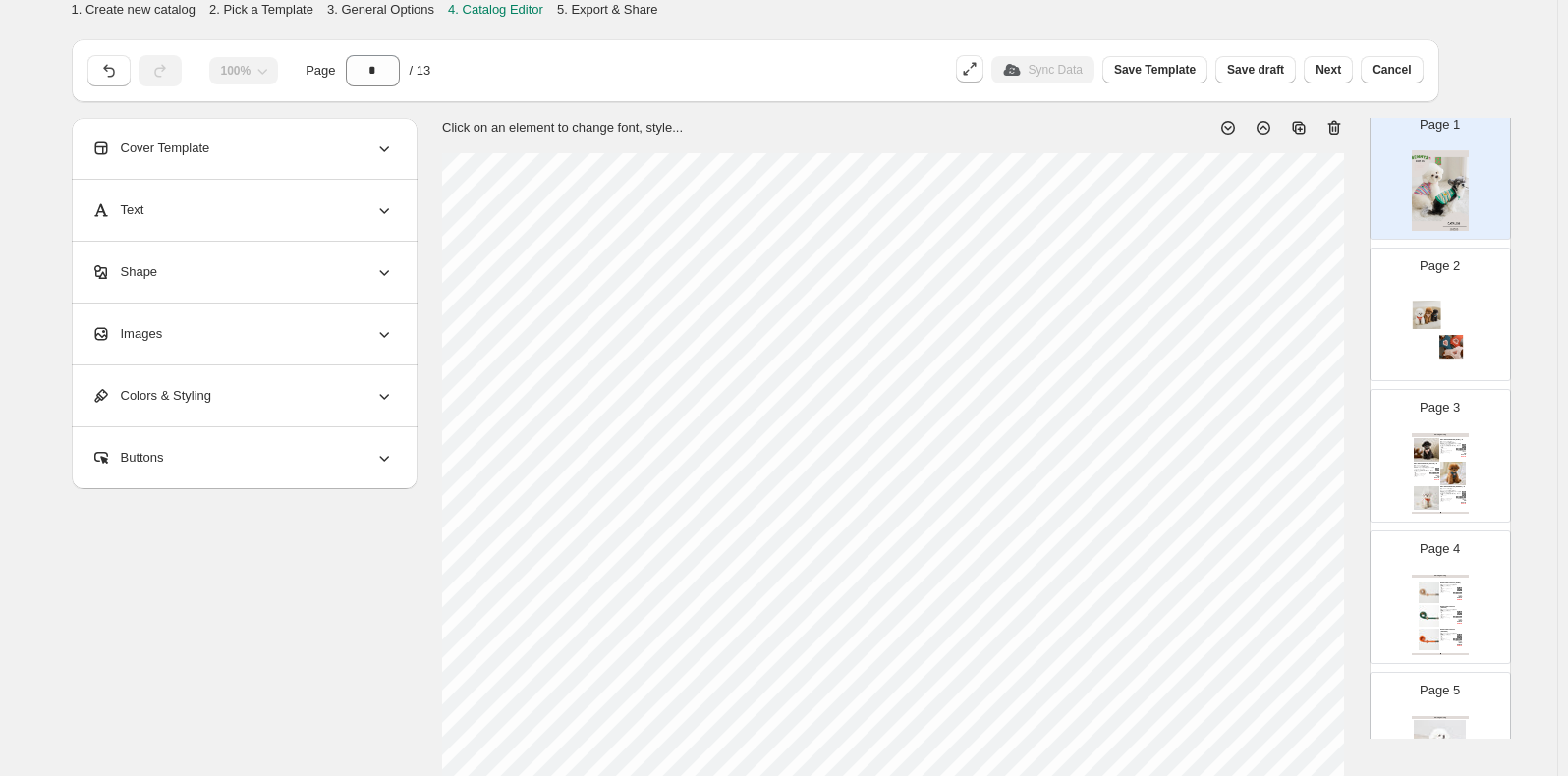 drag, startPoint x: 1427, startPoint y: 450, endPoint x: 1418, endPoint y: 442, distance: 12.0415946 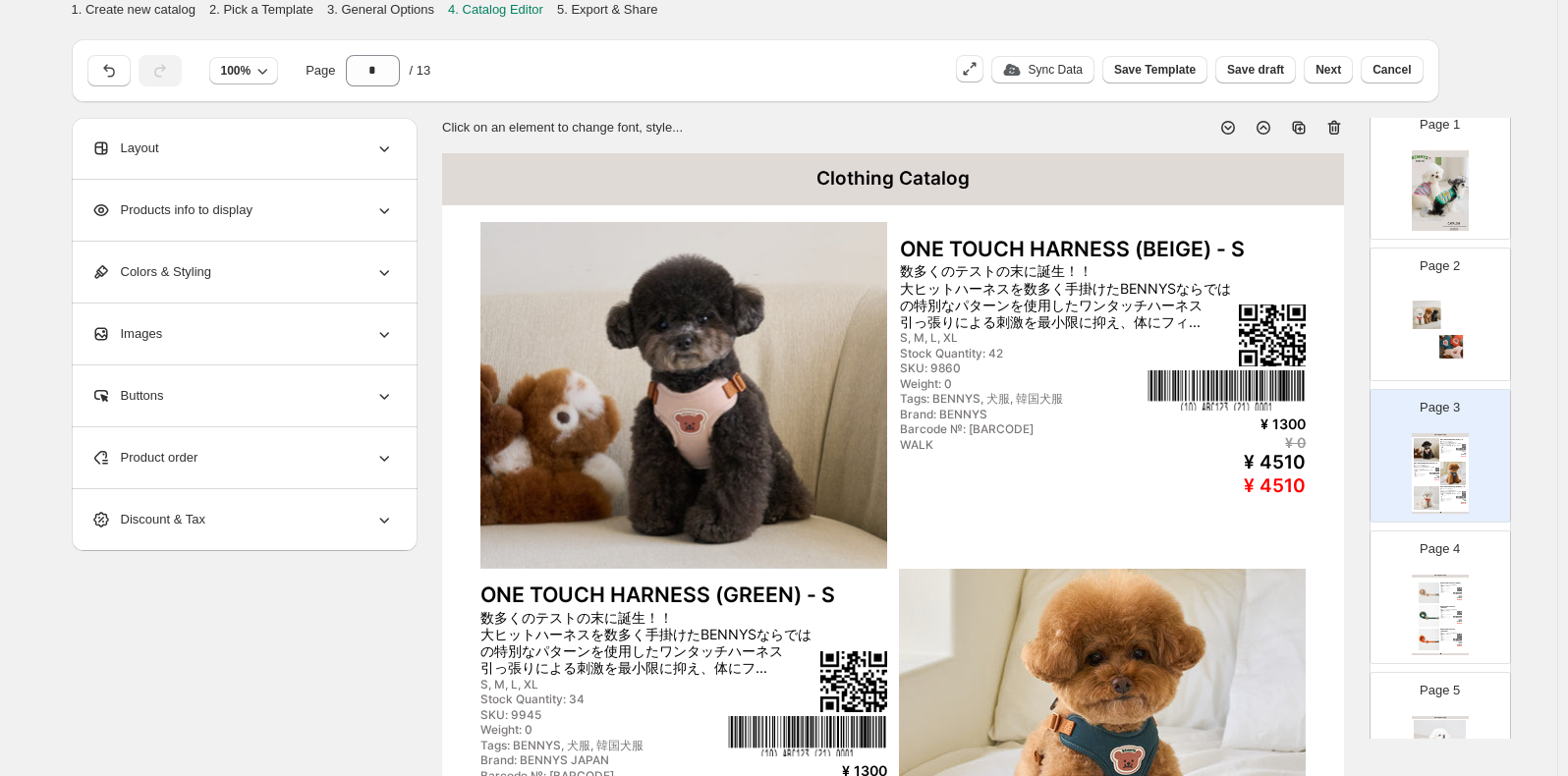 click on "Stock Quantity:  42" at bounding box center (1022, 354) 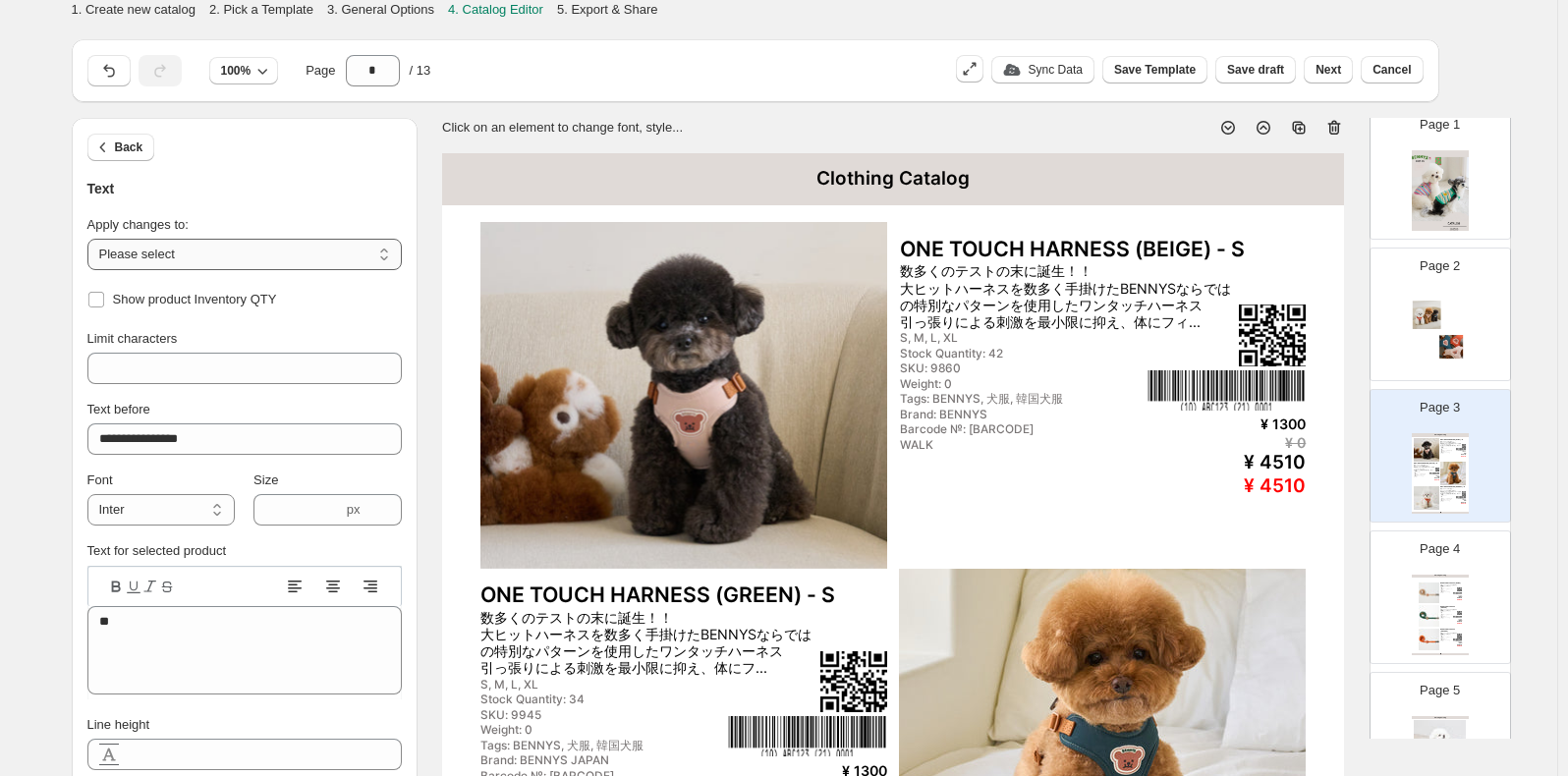 click on "**********" at bounding box center [245, 254] 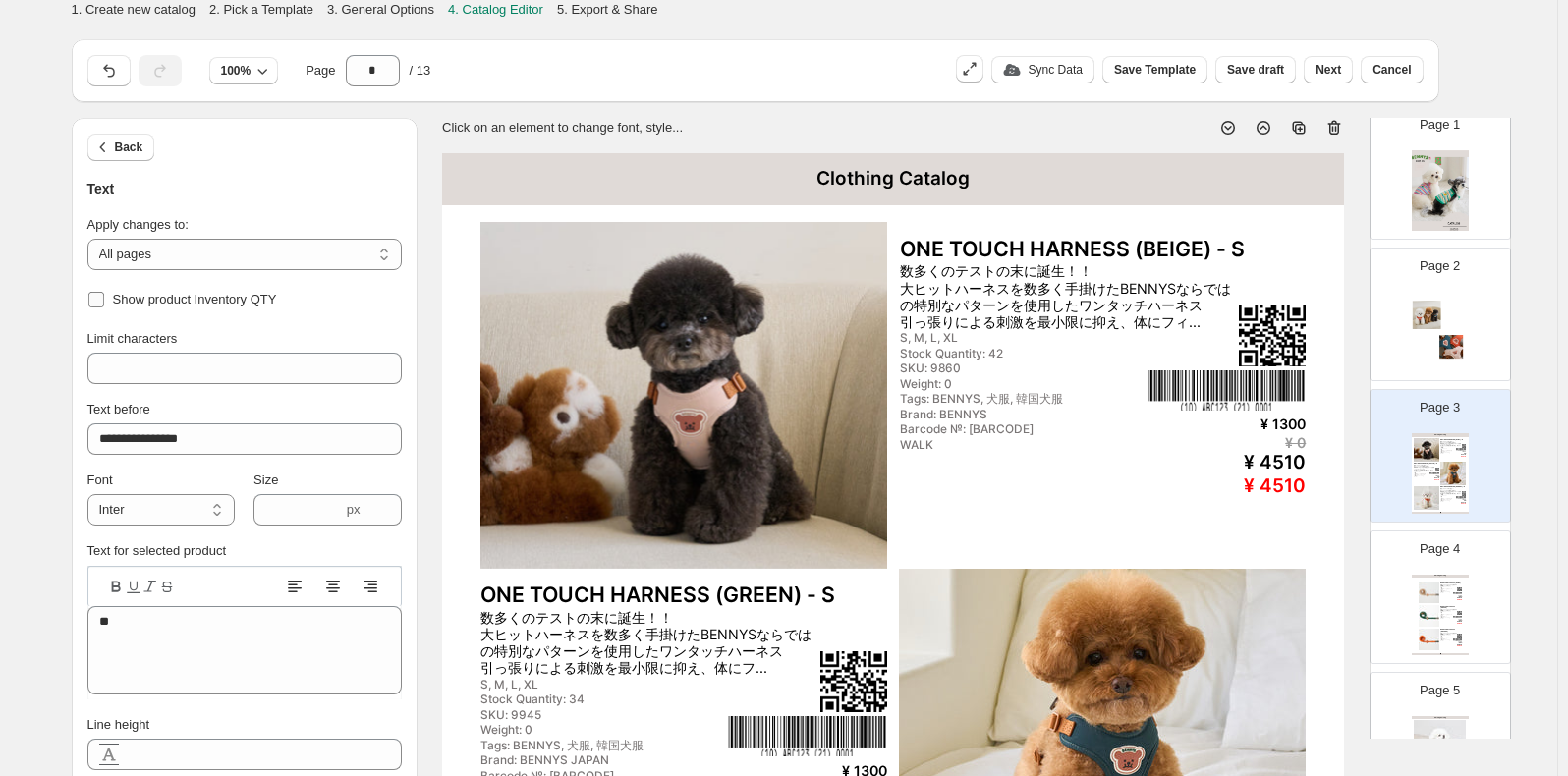 click on "Show product Inventory QTY" at bounding box center [195, 299] 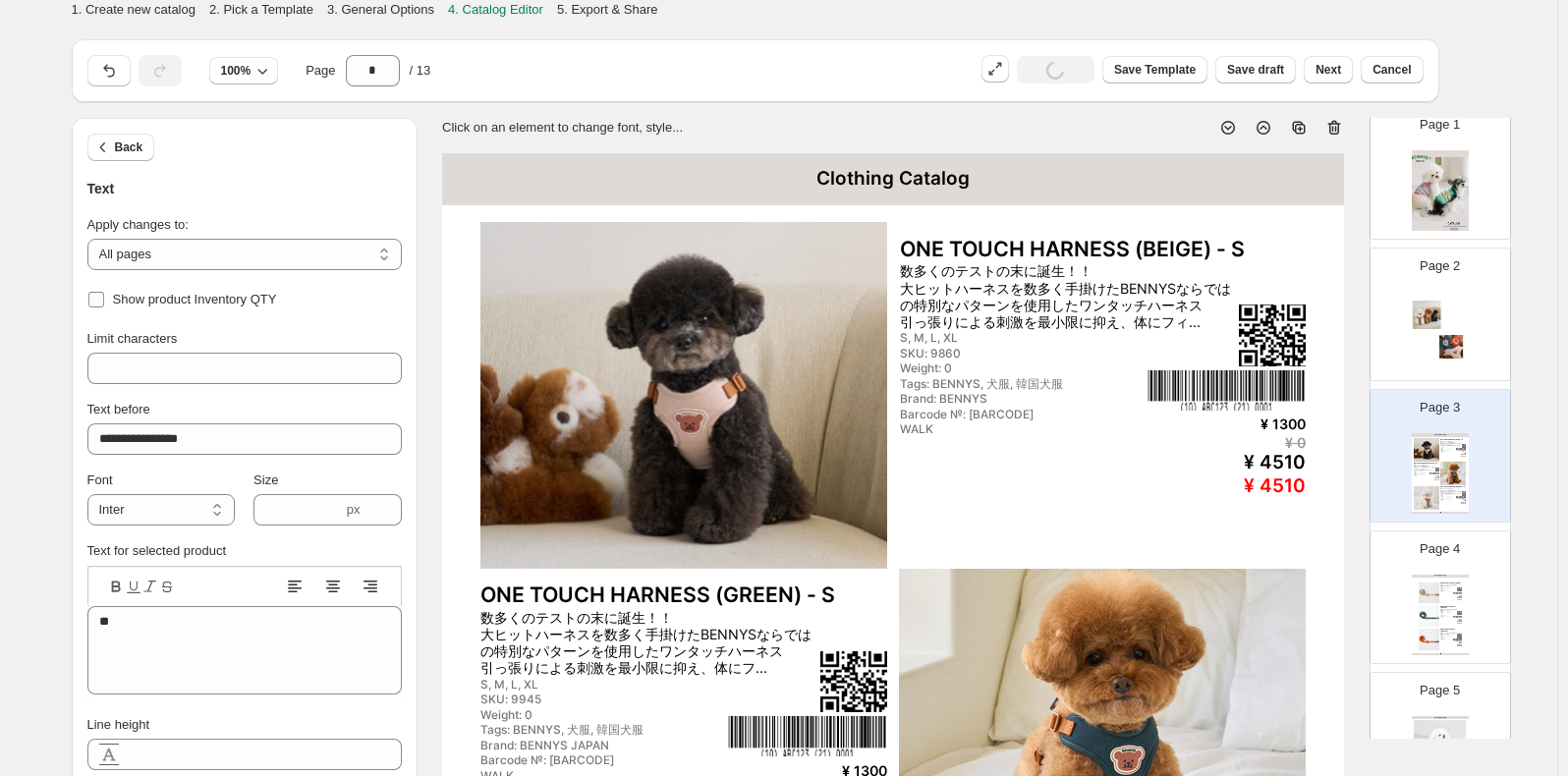 click on "Show product Inventory QTY" at bounding box center (195, 299) 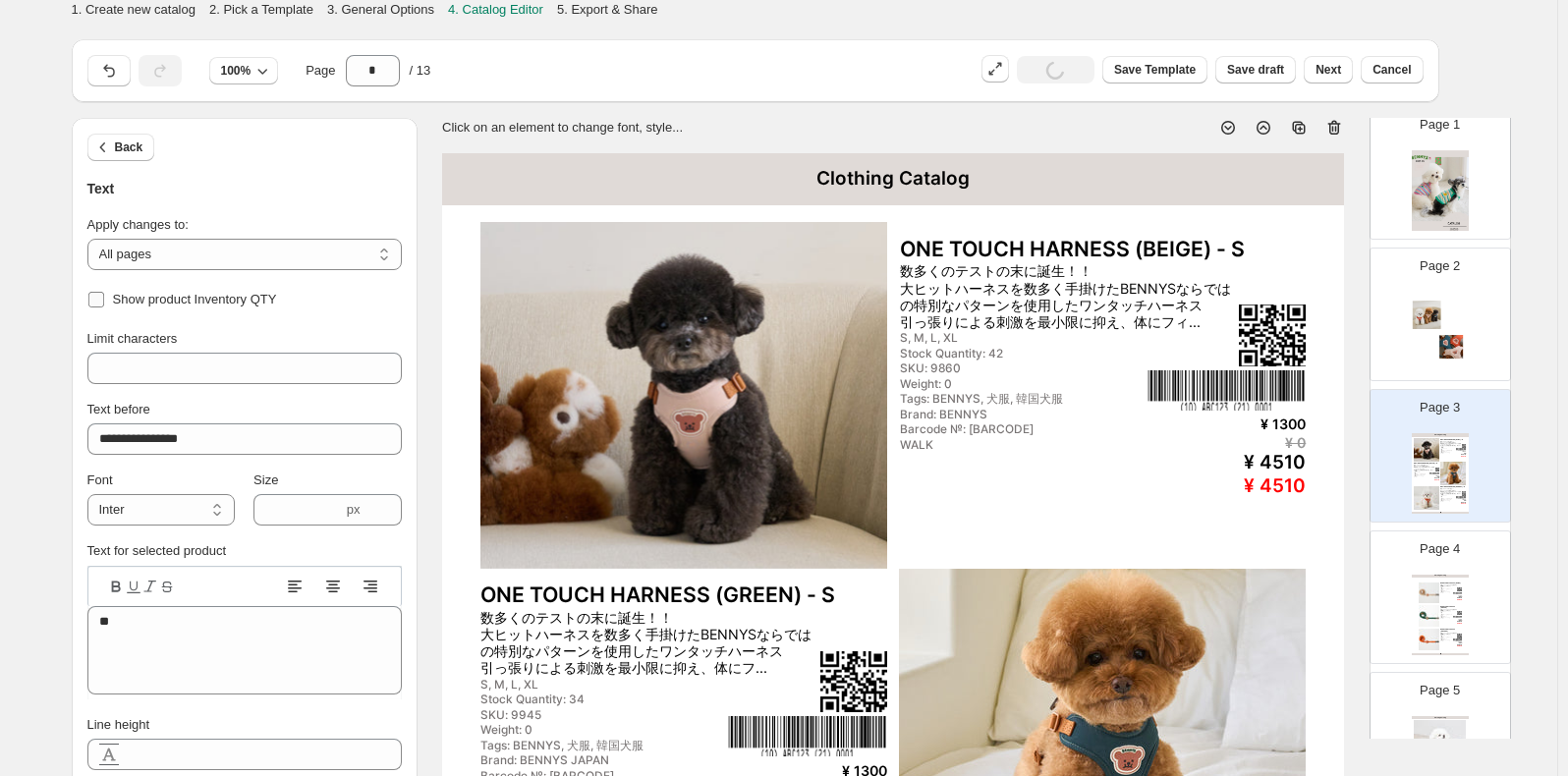 click on "Show product Inventory QTY" at bounding box center [195, 299] 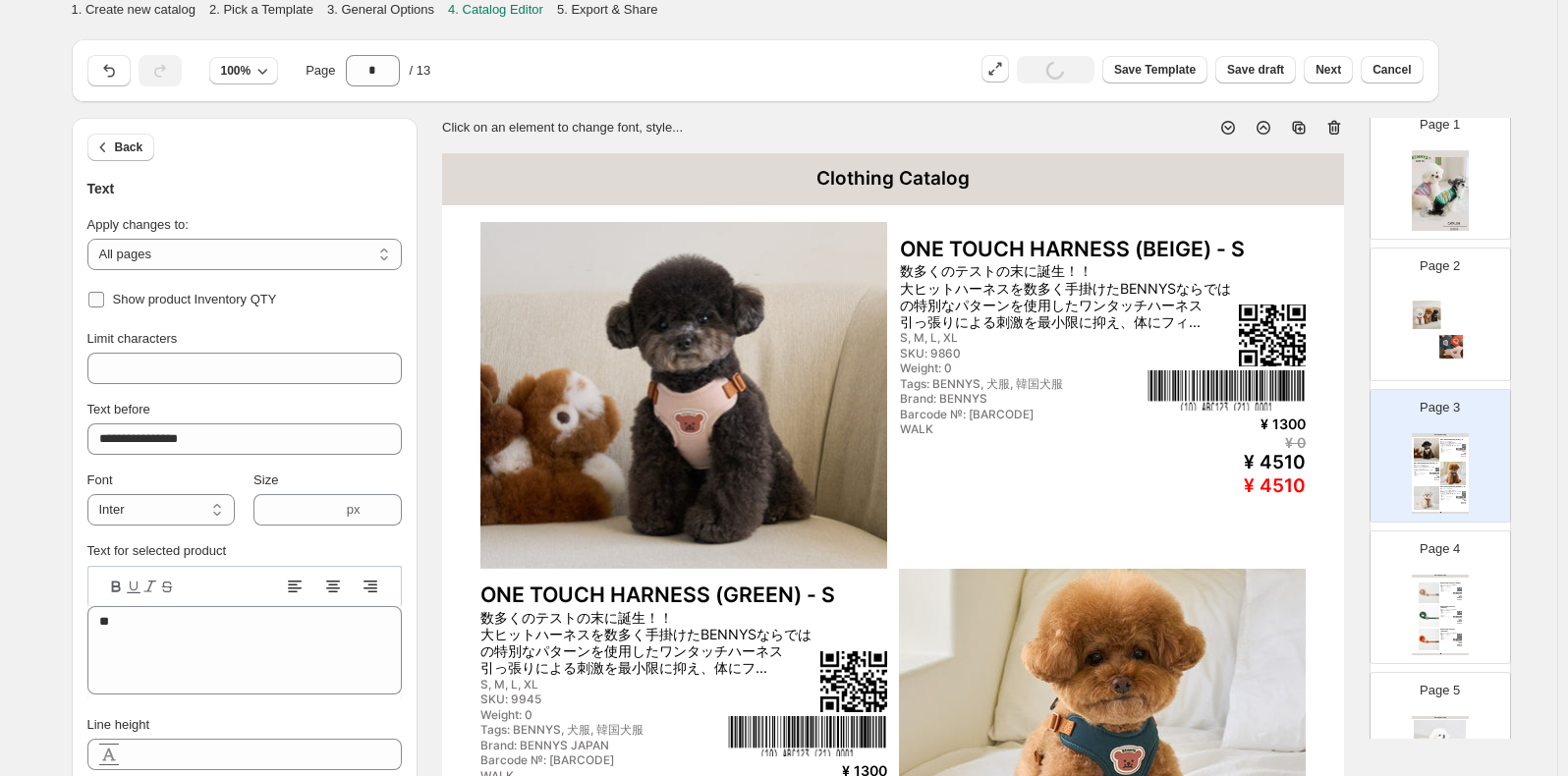 click on "Show product Inventory QTY" at bounding box center (195, 299) 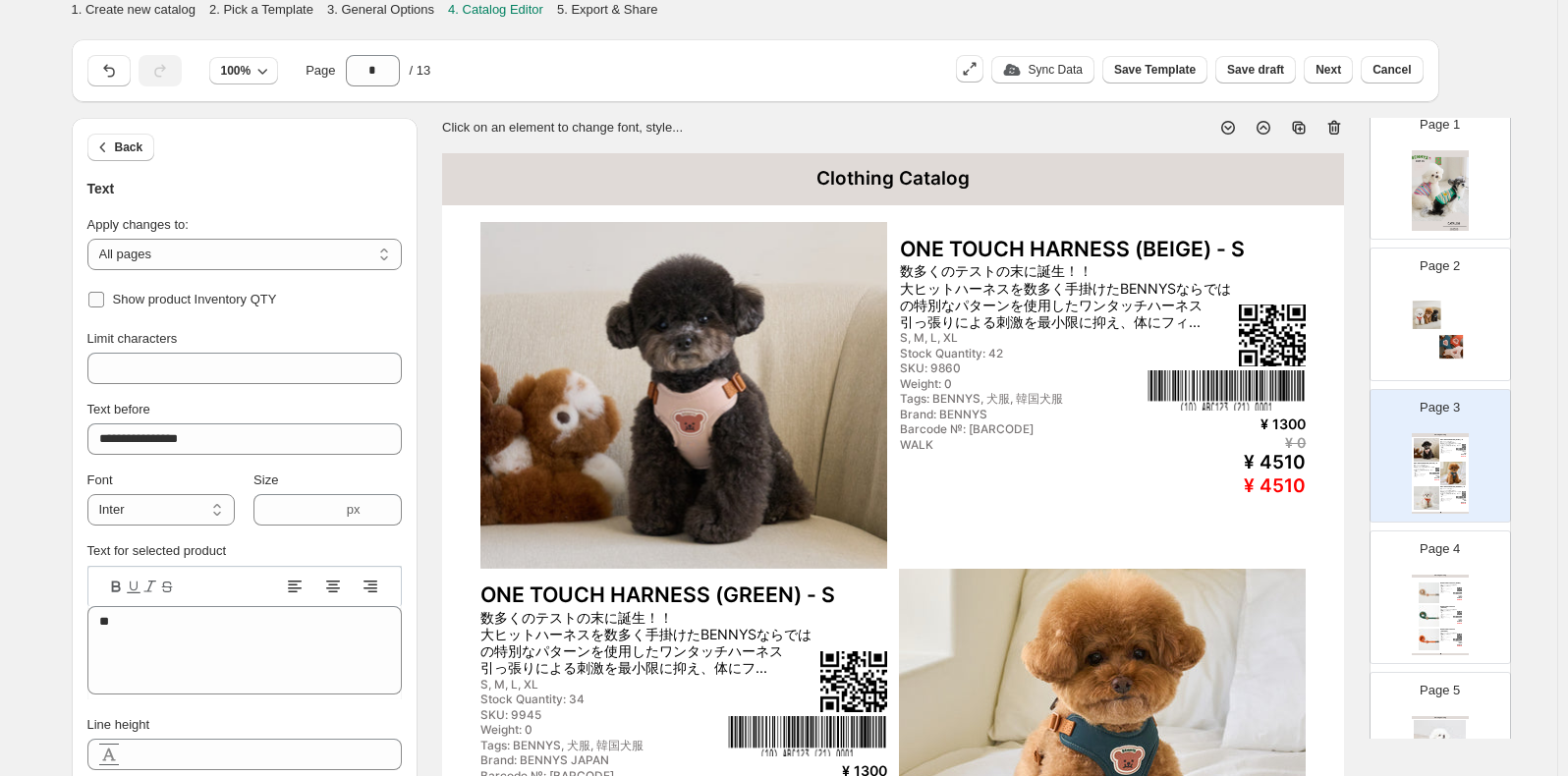 click on "Show product Inventory QTY" at bounding box center (195, 299) 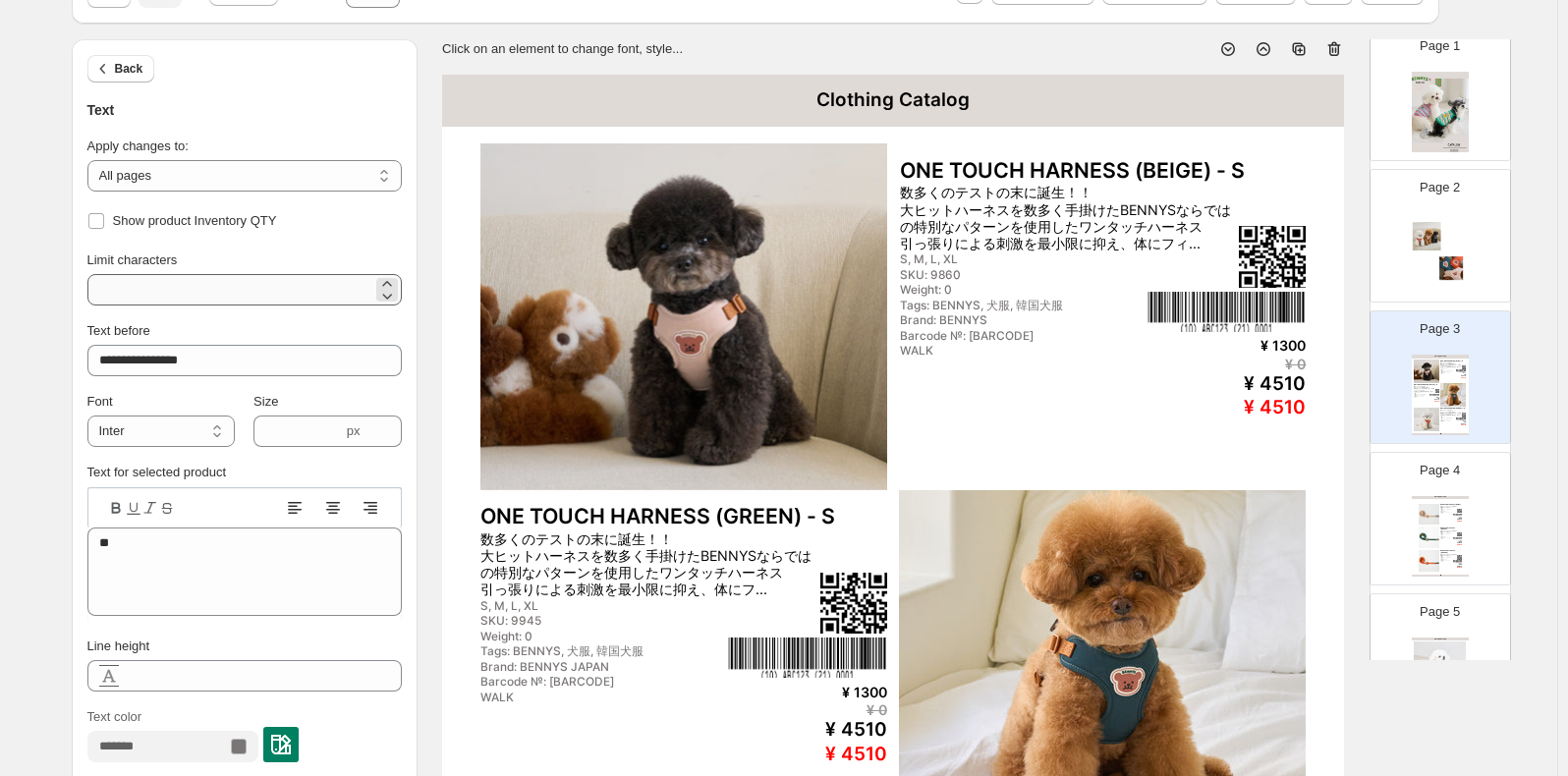 scroll, scrollTop: 196, scrollLeft: 0, axis: vertical 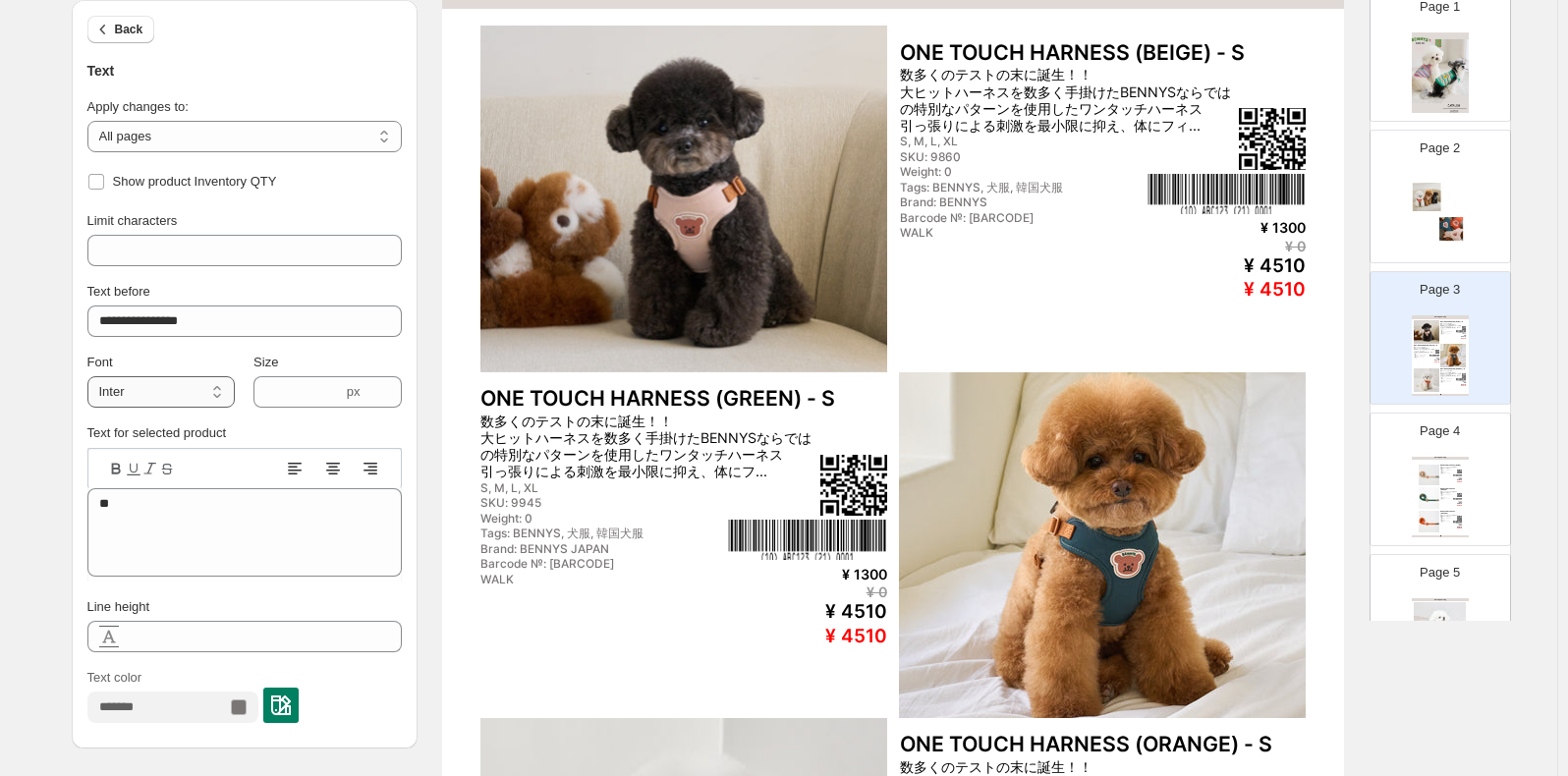 click on "**********" at bounding box center (161, 392) 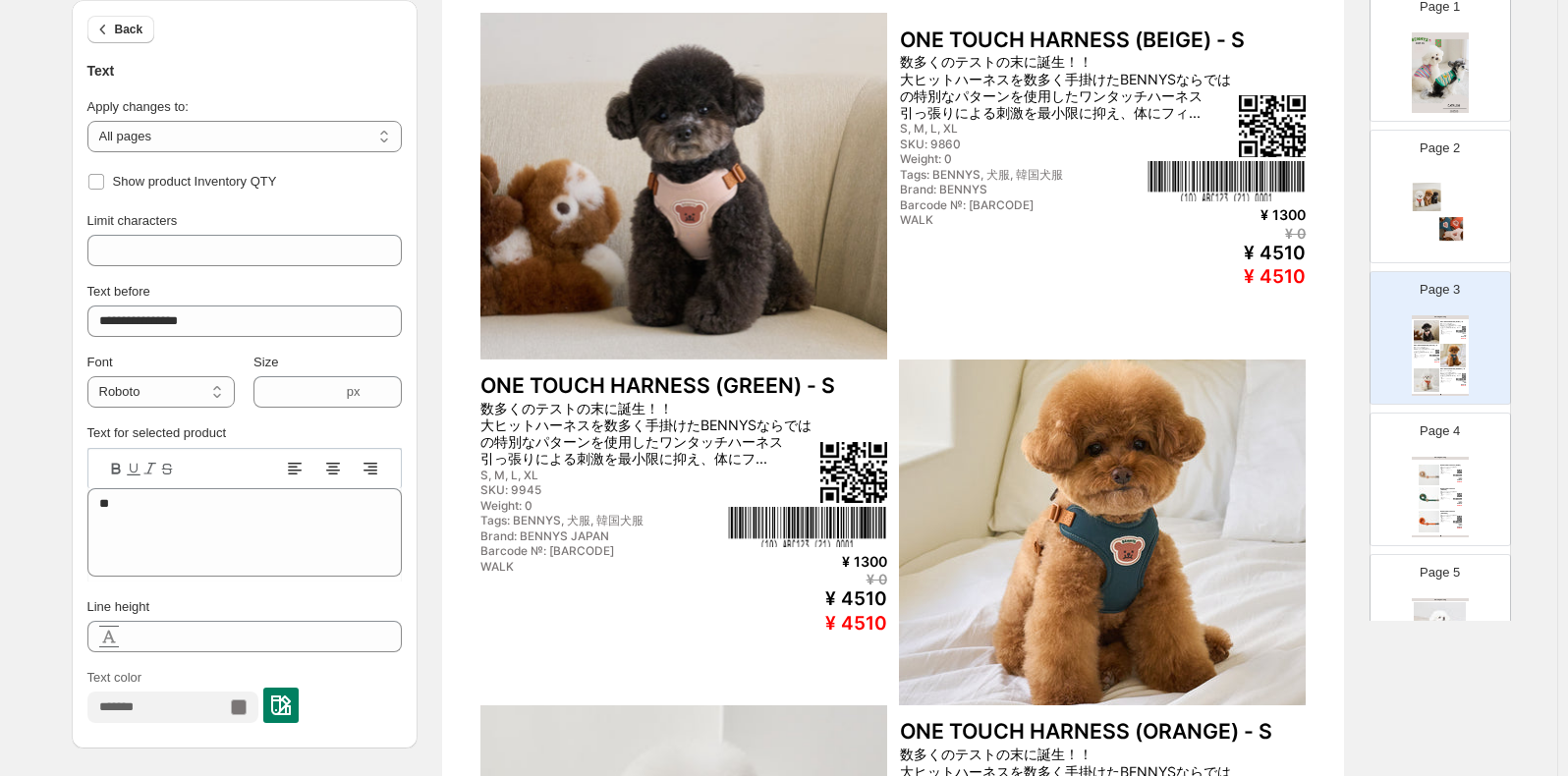 scroll, scrollTop: 0, scrollLeft: 0, axis: both 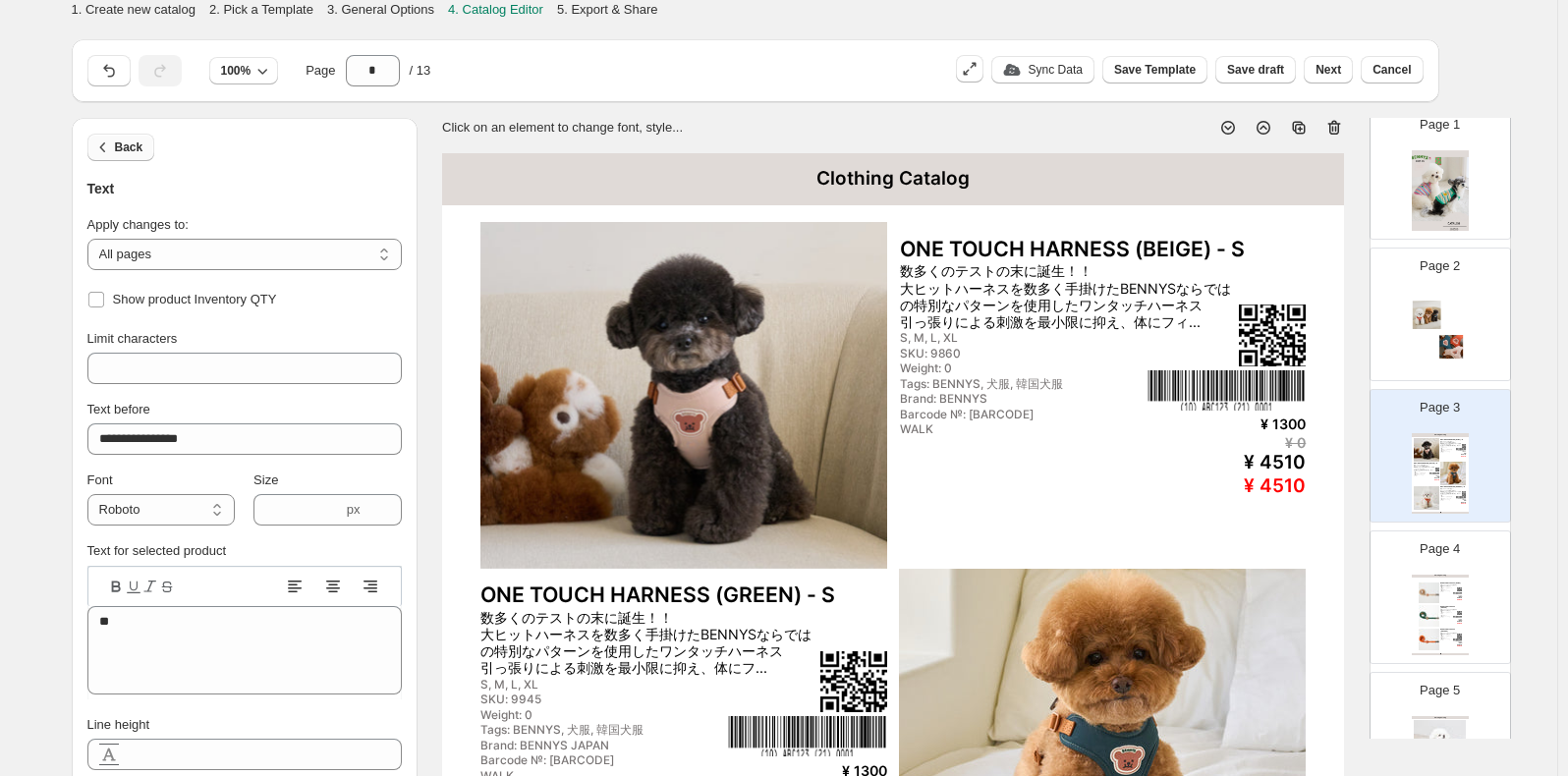 click on "Back" at bounding box center (129, 147) 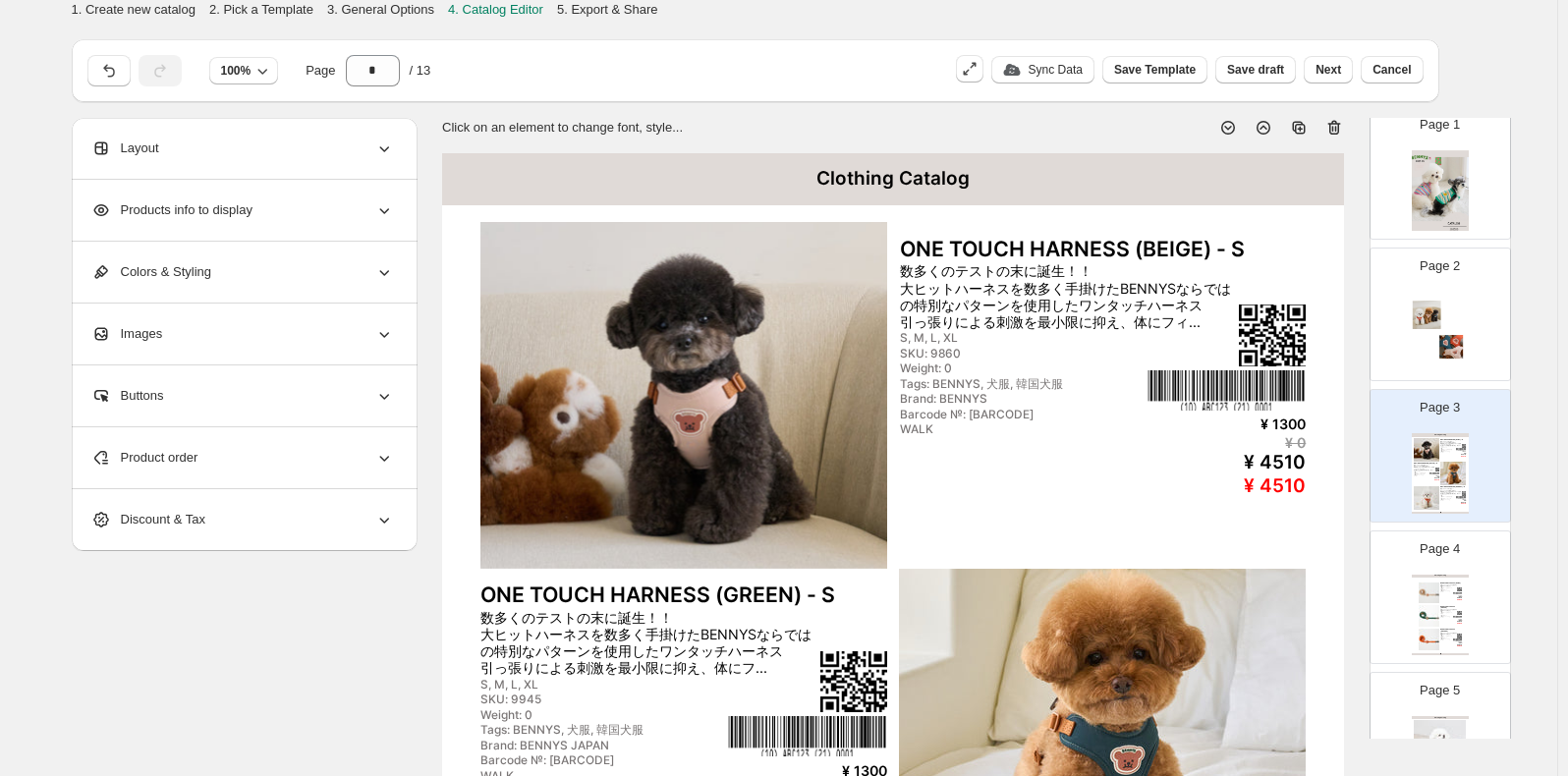 click on "Layout" at bounding box center (243, 148) 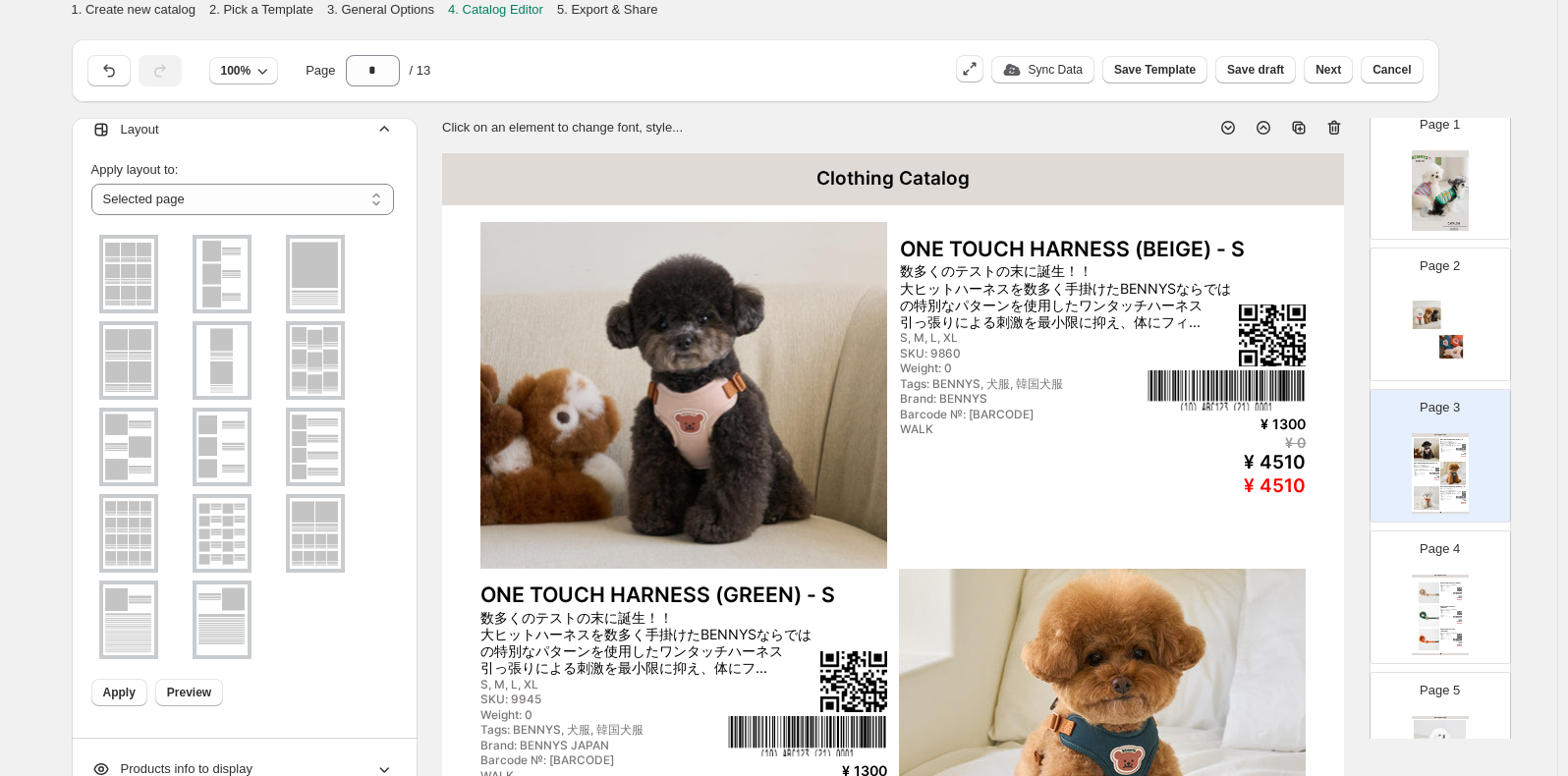scroll, scrollTop: 23, scrollLeft: 0, axis: vertical 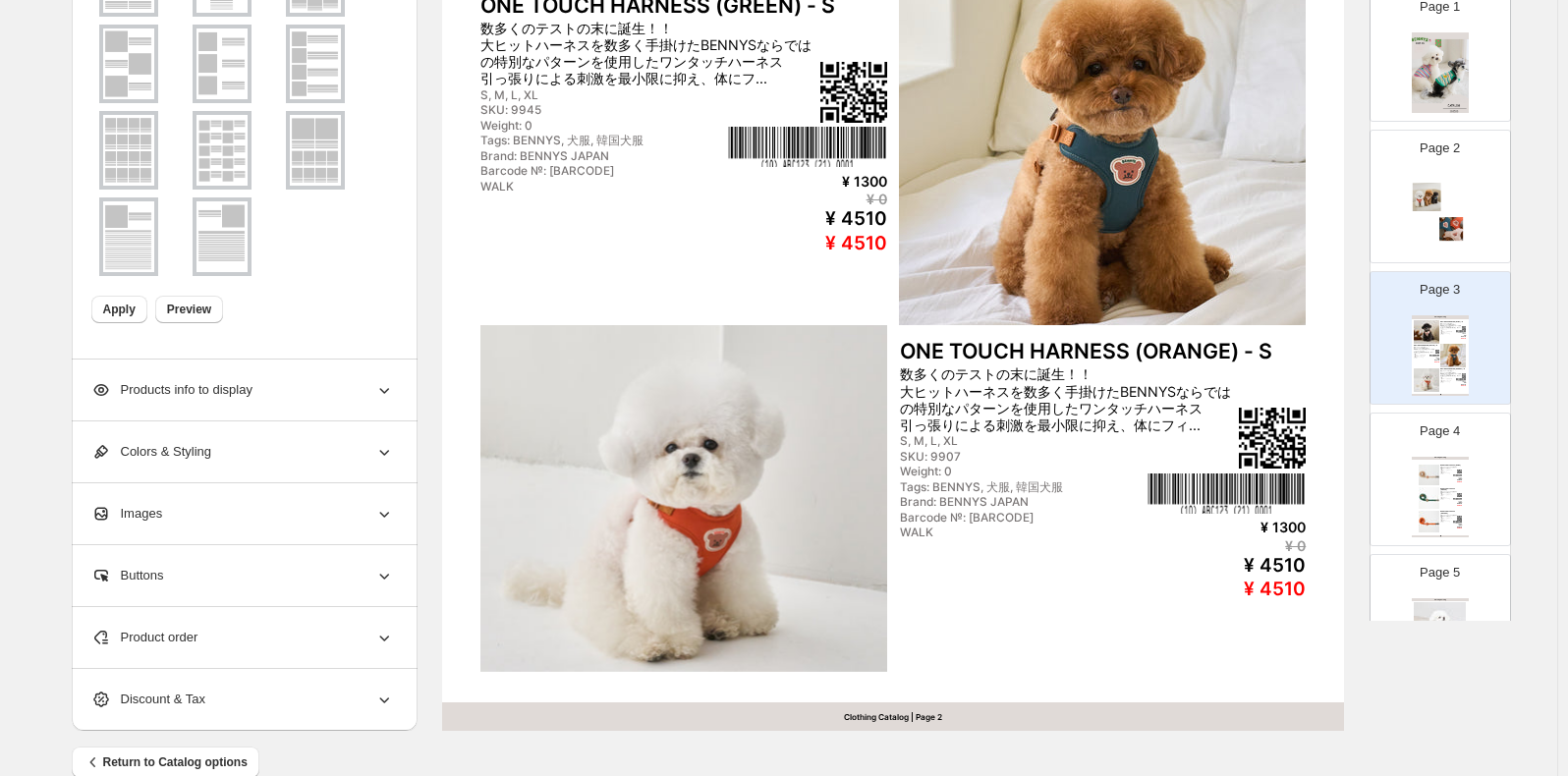 click on "Products info to display" at bounding box center [243, 390] 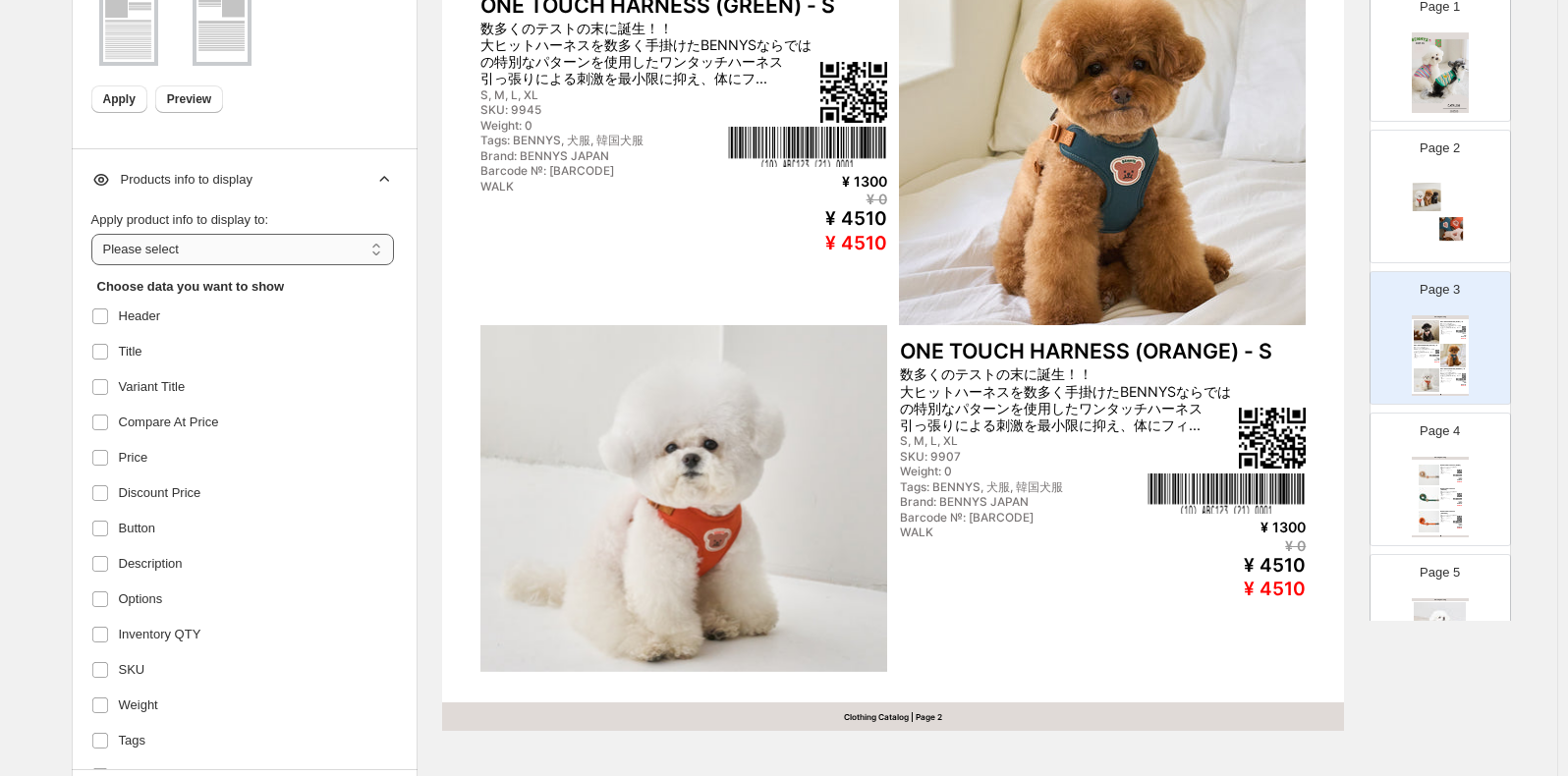 click on "**********" at bounding box center [243, 249] 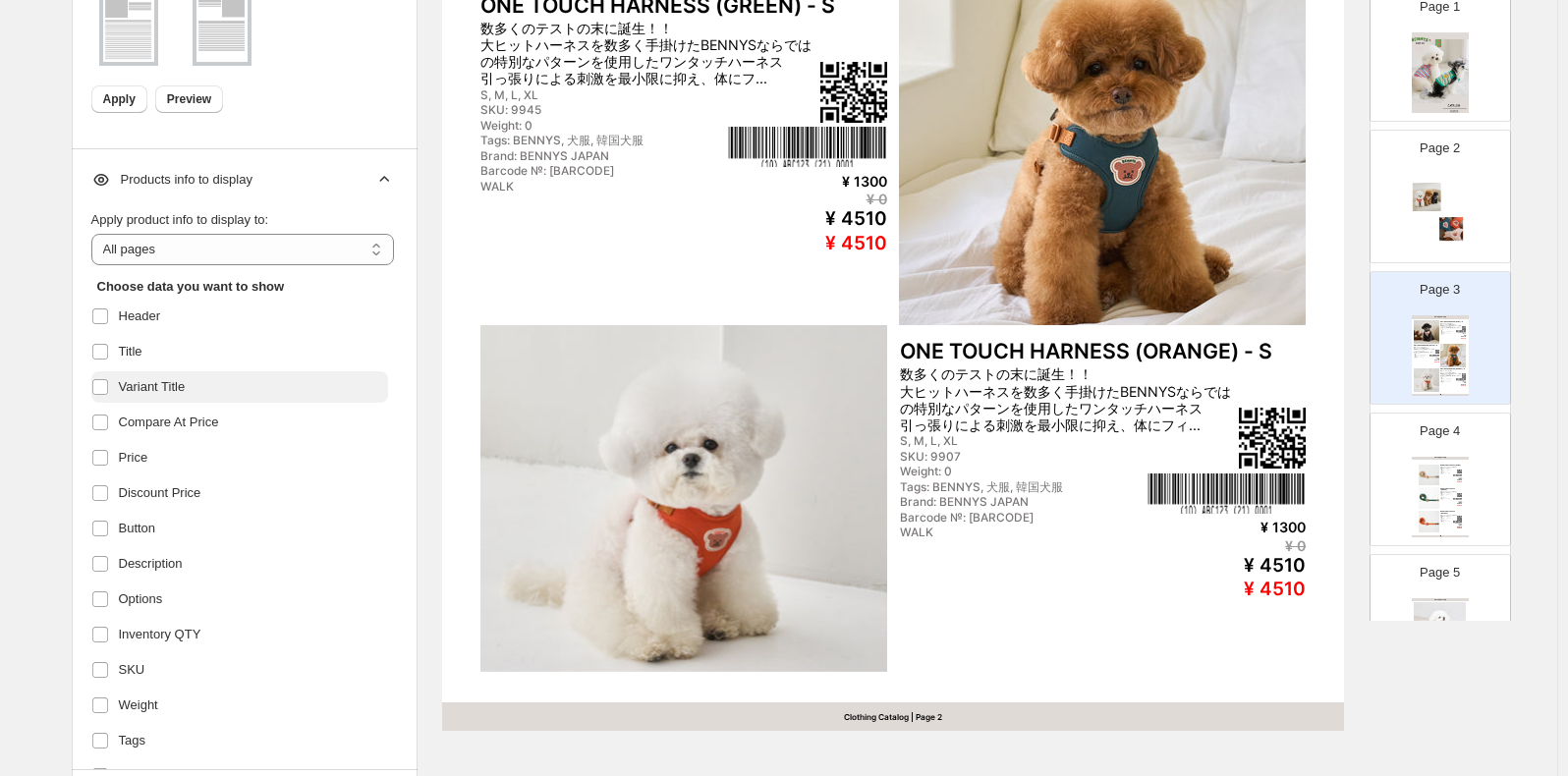 click on "Variant Title" at bounding box center (152, 387) 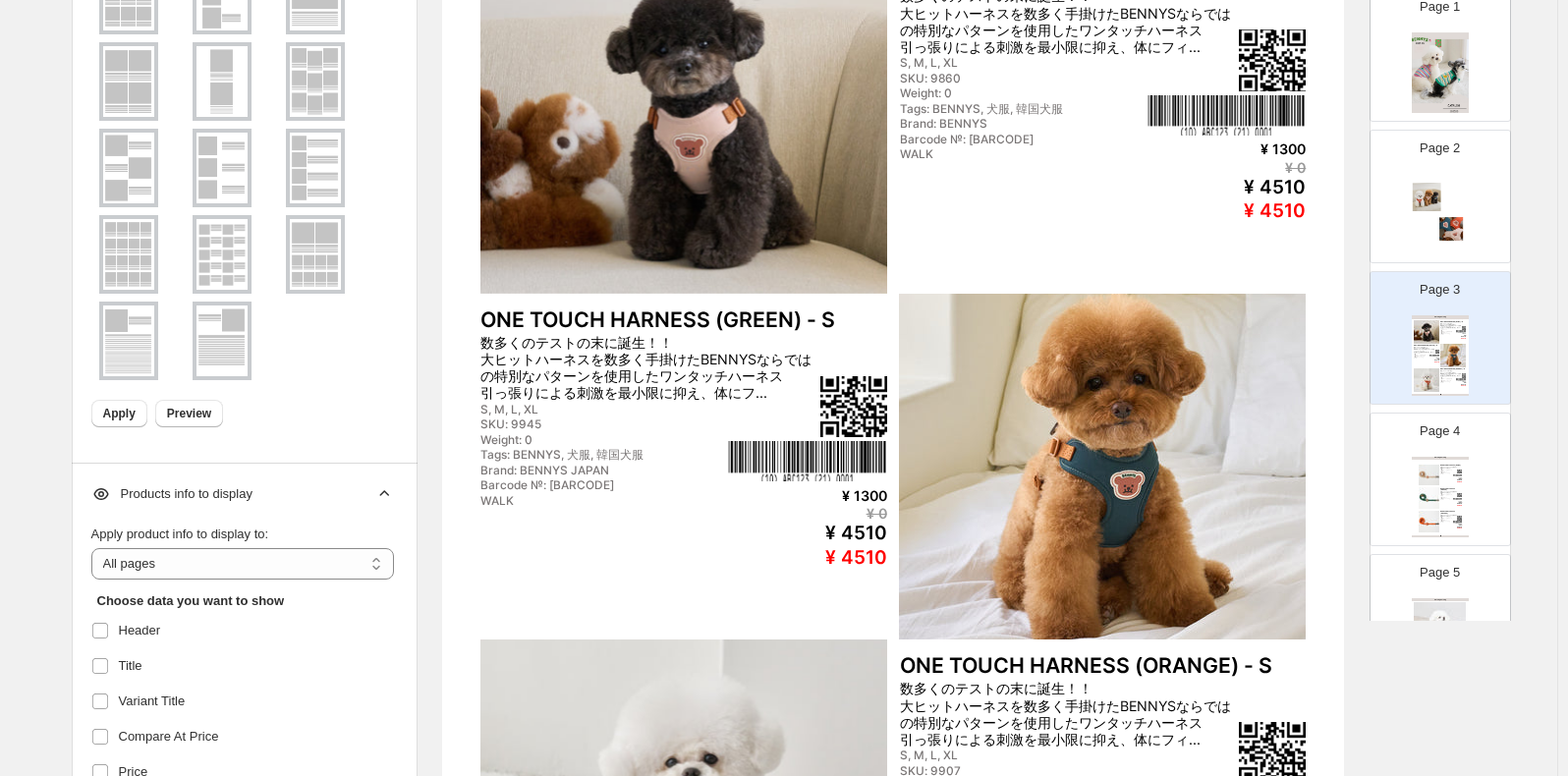scroll, scrollTop: 98, scrollLeft: 0, axis: vertical 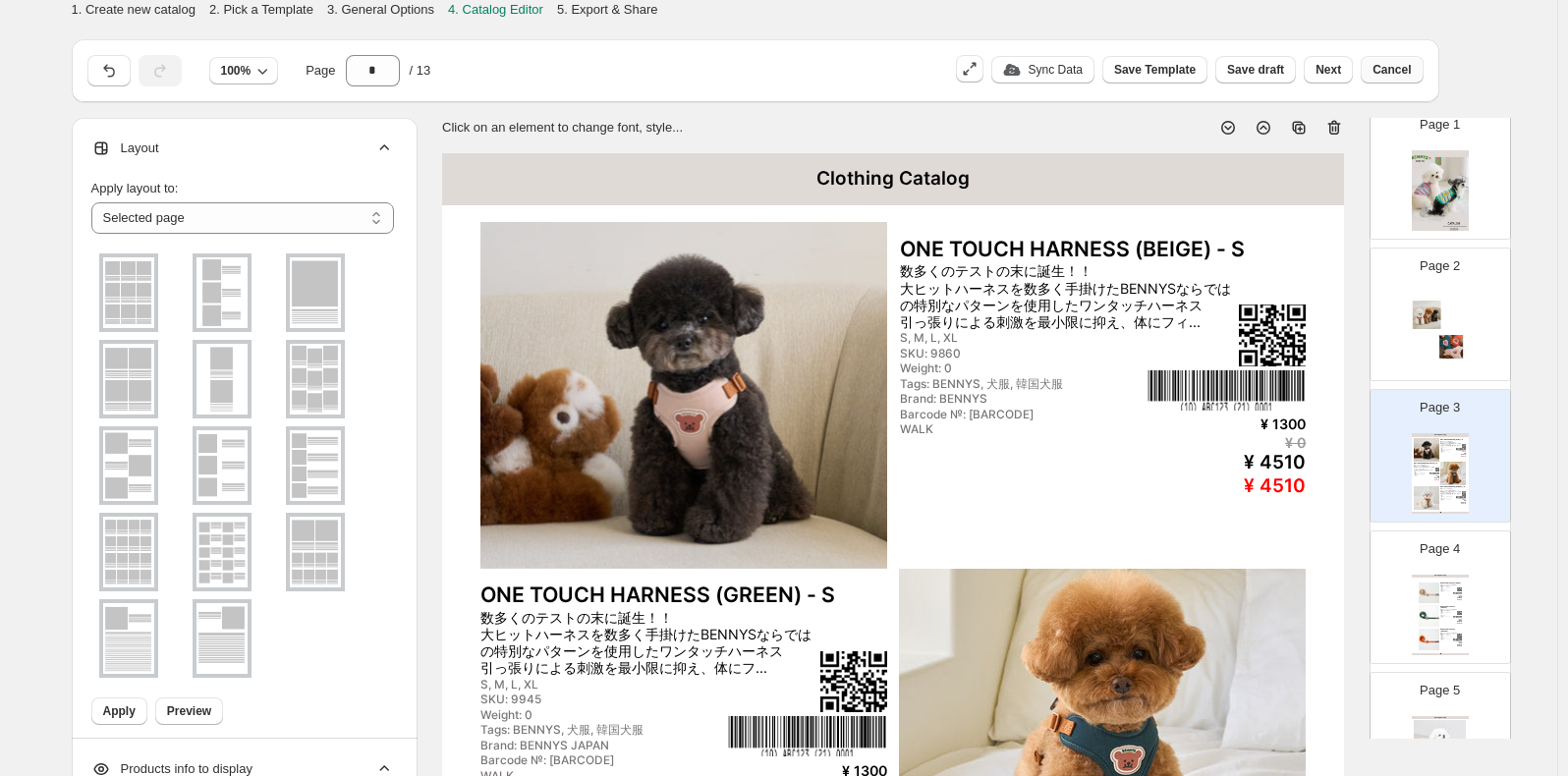 click on "Cancel" at bounding box center (1391, 70) 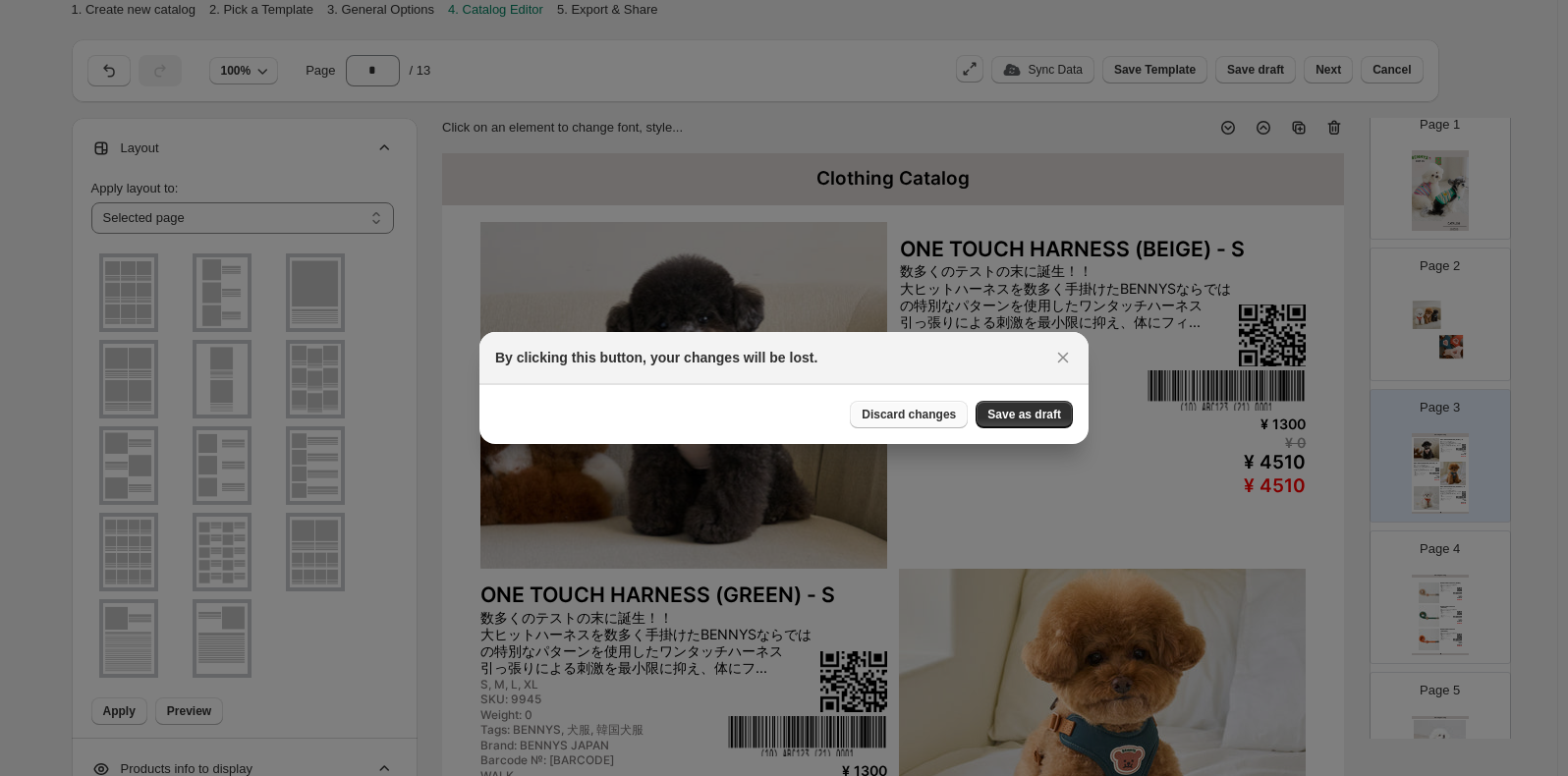 click on "Discard changes" at bounding box center [909, 415] 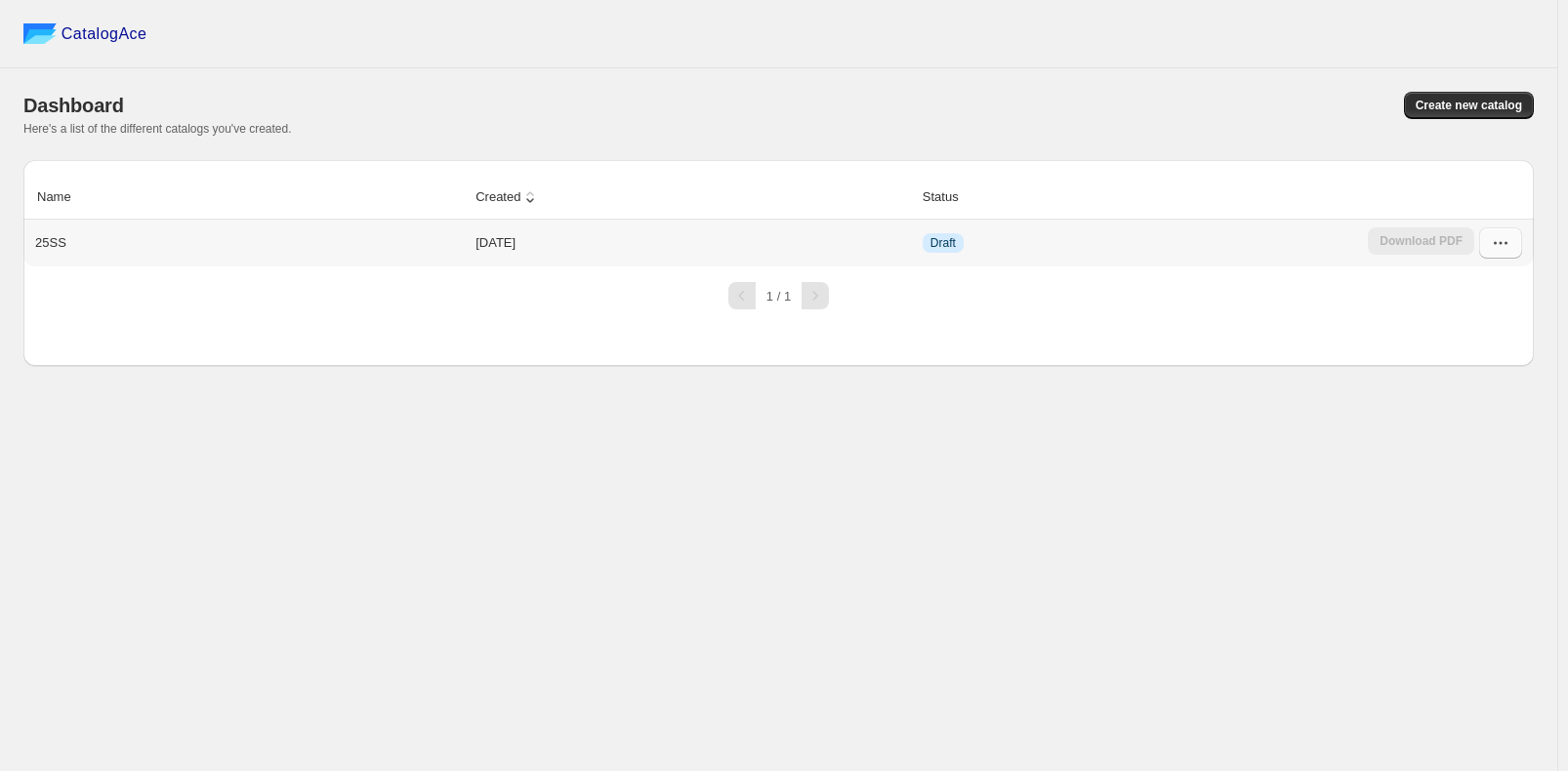 click 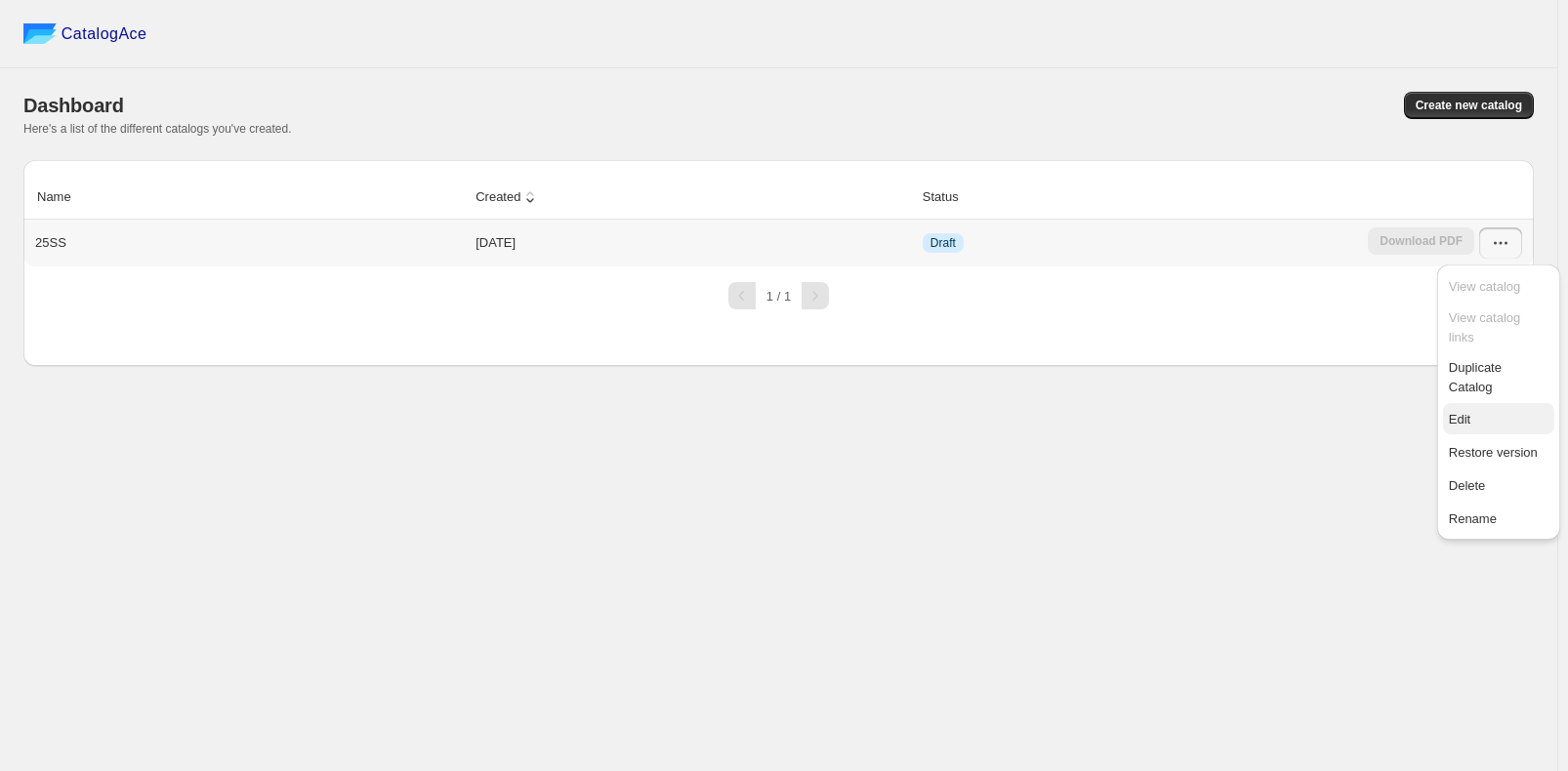 click on "Edit" at bounding box center [1499, 420] 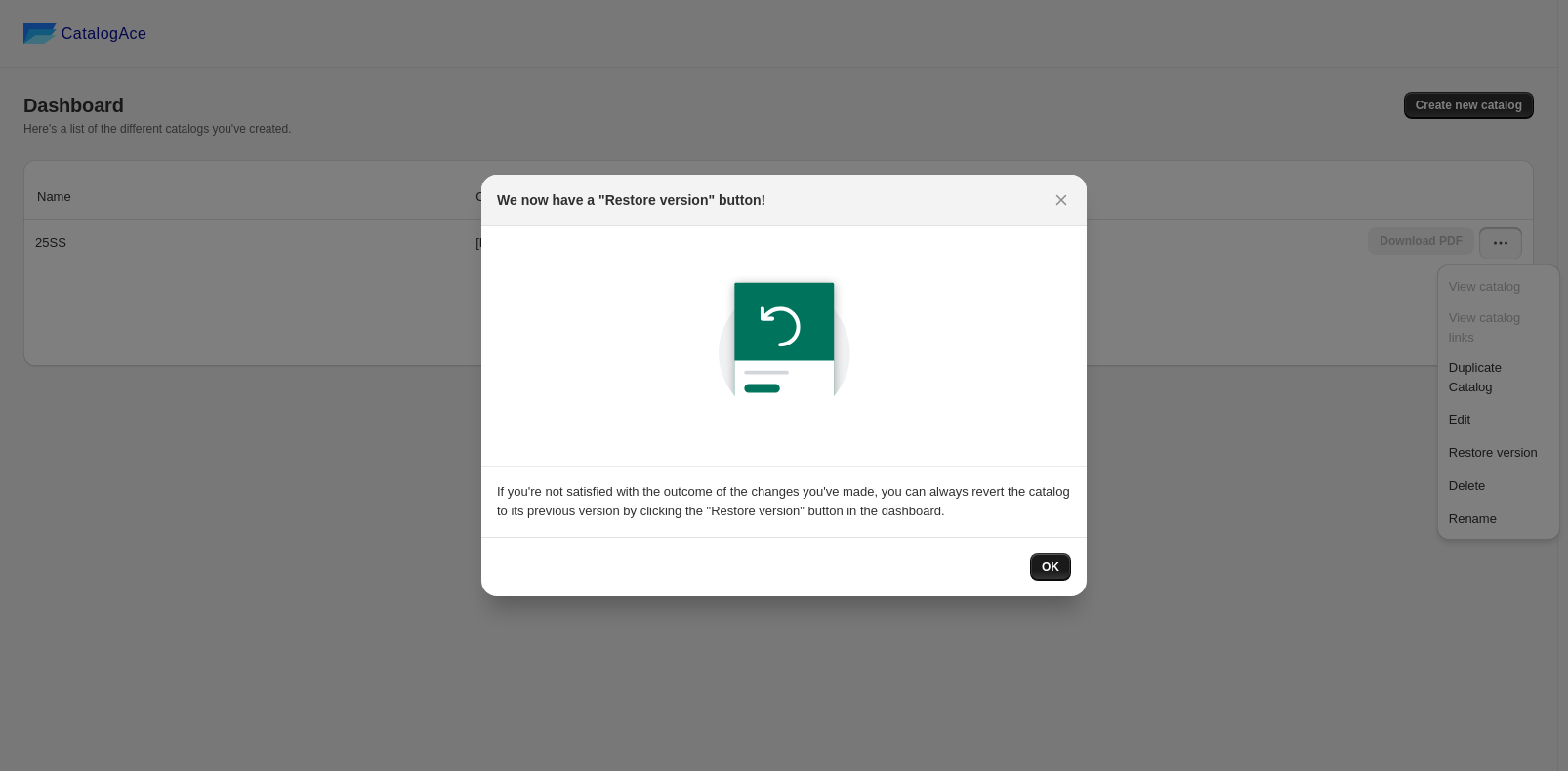 click on "OK" at bounding box center (1051, 567) 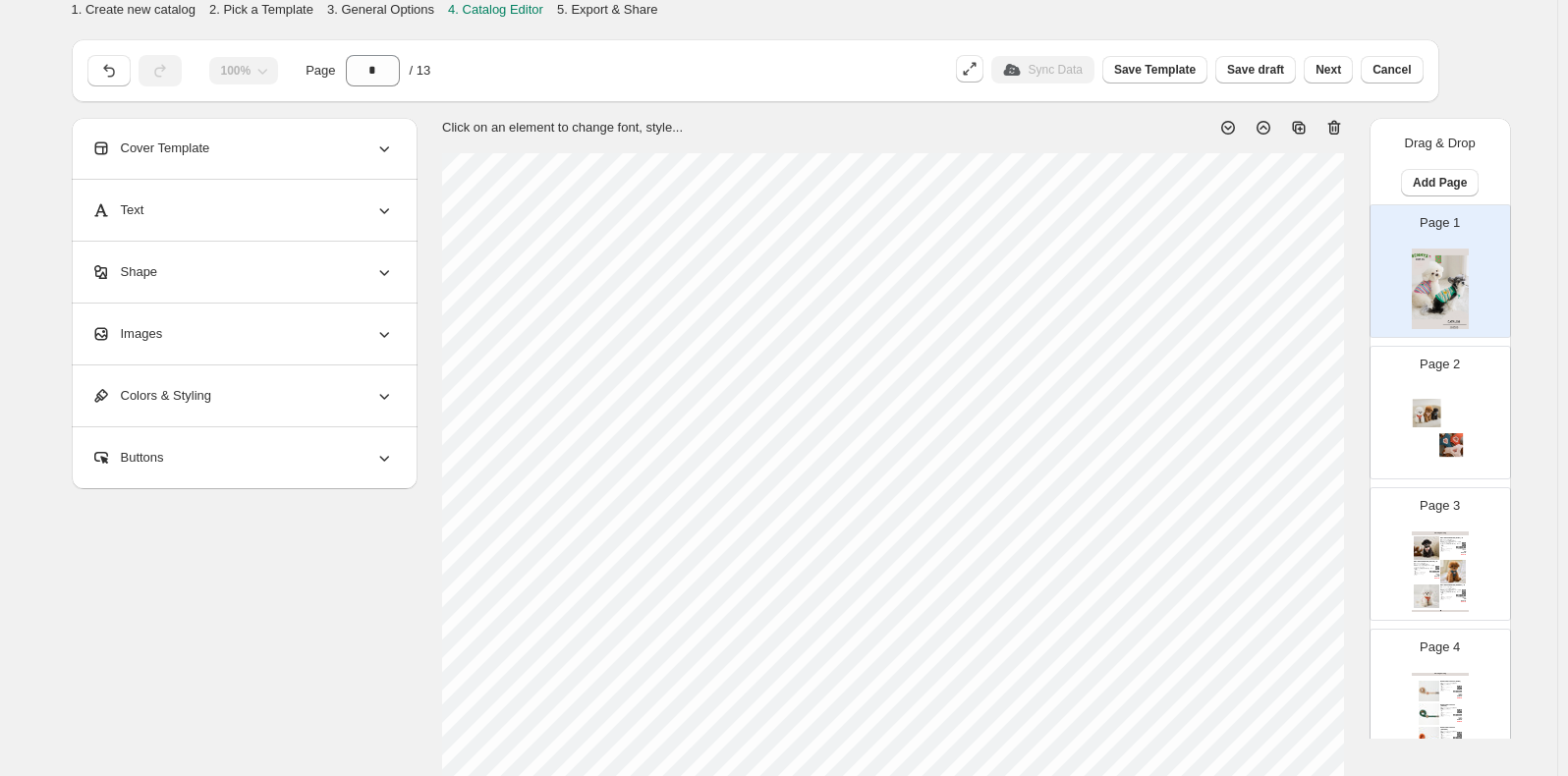 click on "¥ 4510" at bounding box center (1461, 555) 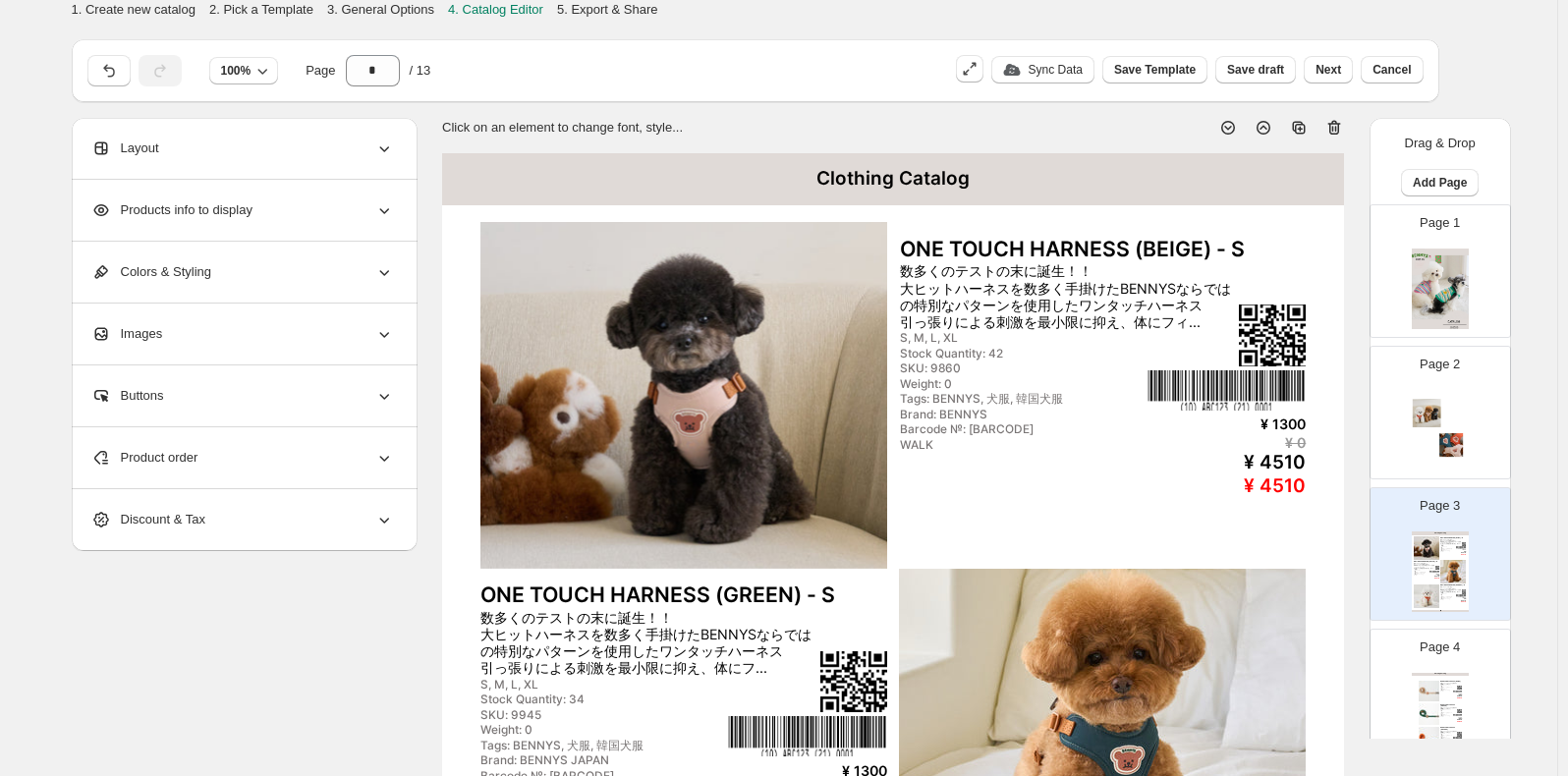 click on "Products info to display" at bounding box center [243, 210] 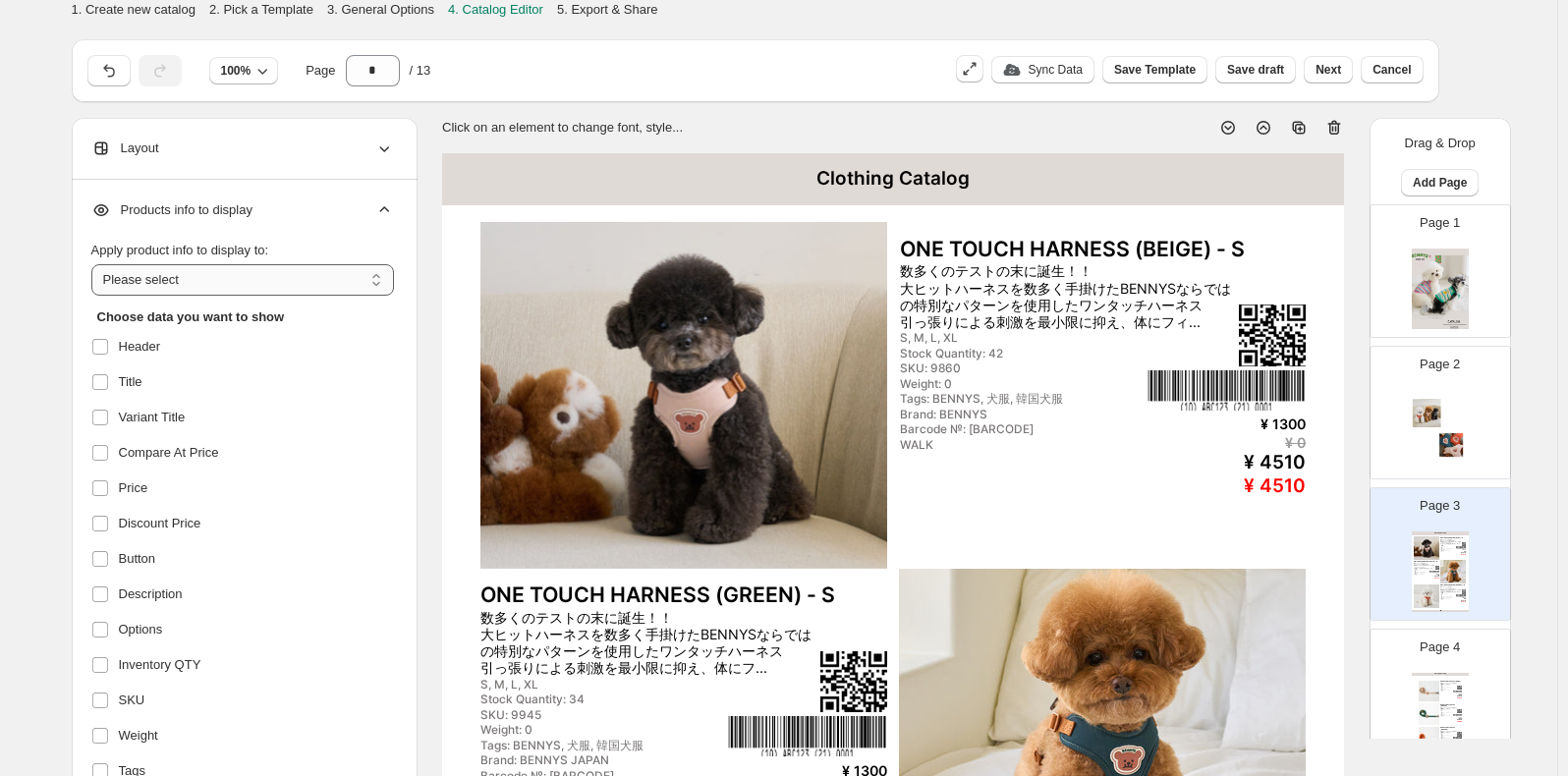 click on "**********" at bounding box center [243, 280] 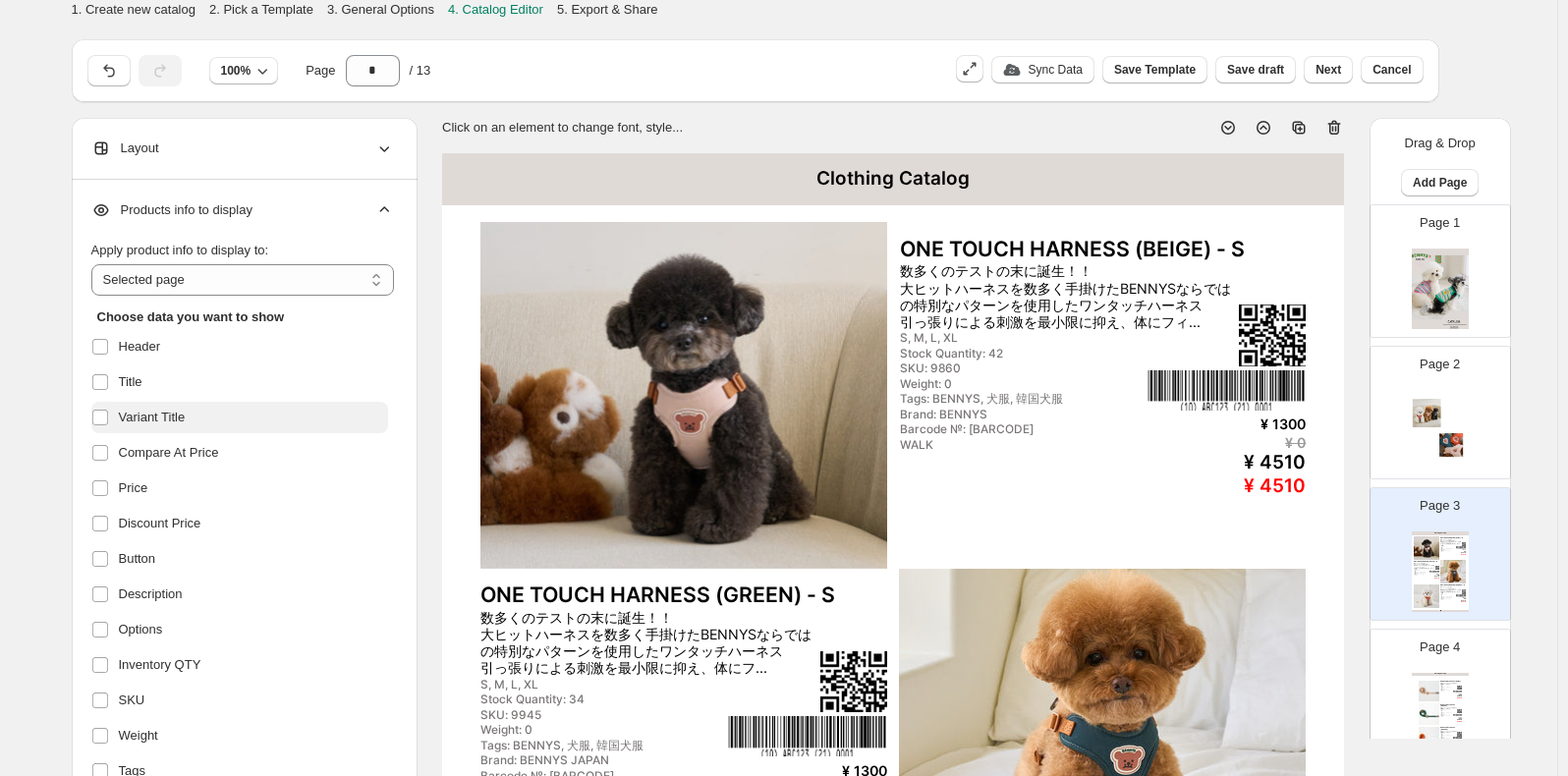 click on "Variant Title" at bounding box center [152, 417] 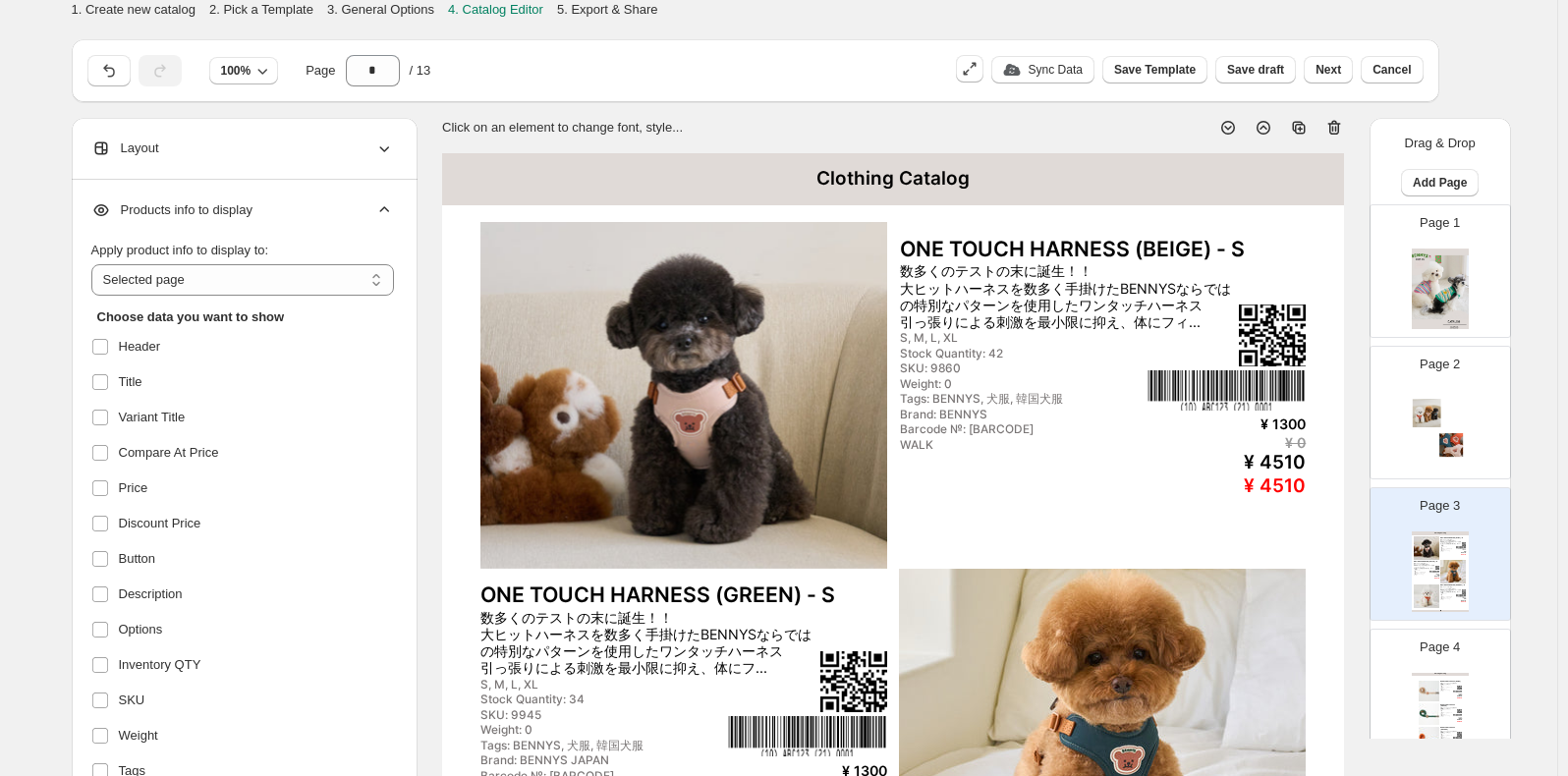 drag, startPoint x: 1490, startPoint y: 66, endPoint x: 1483, endPoint y: 76, distance: 12.206556 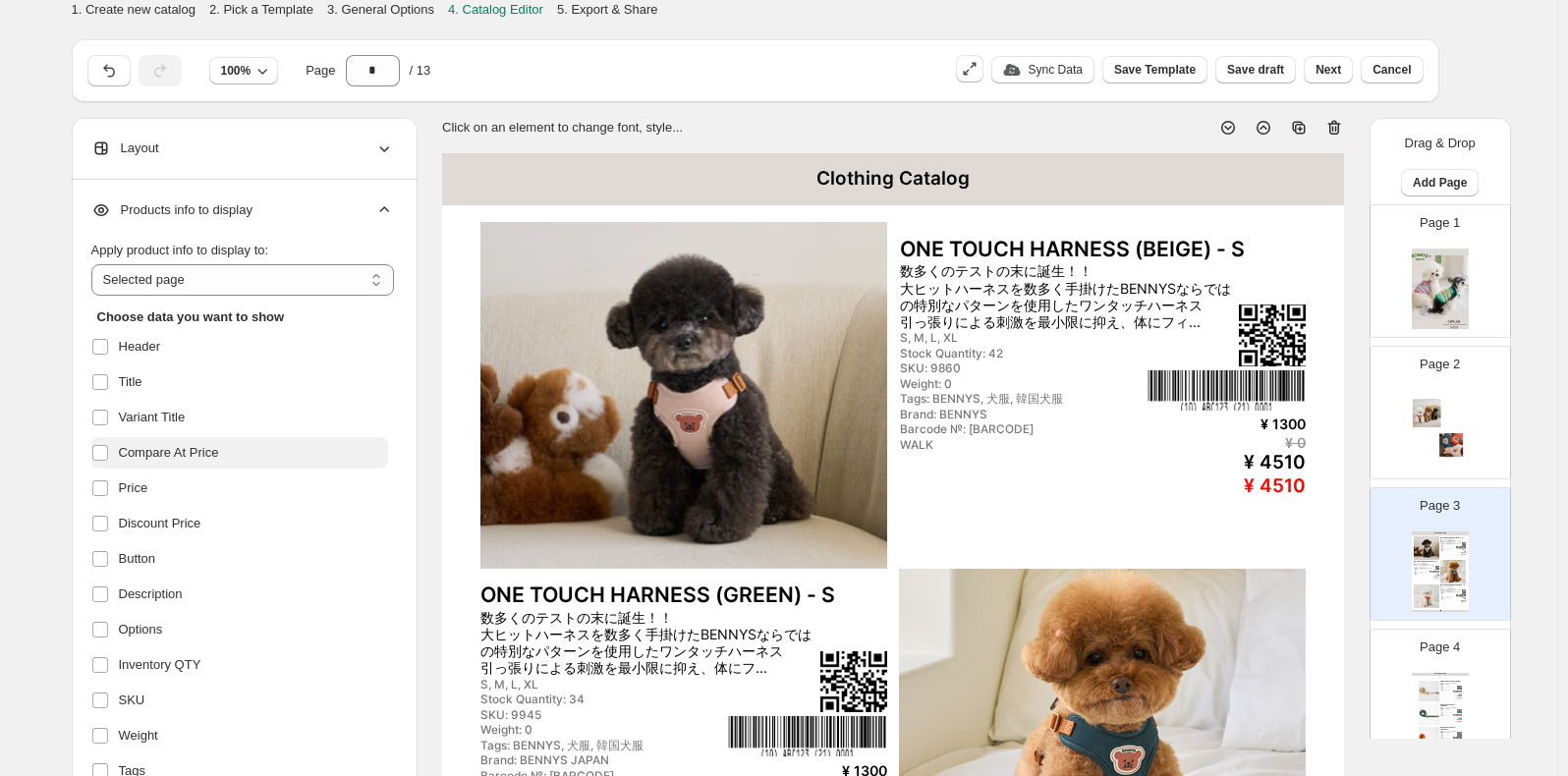 click on "Compare At Price" at bounding box center [169, 453] 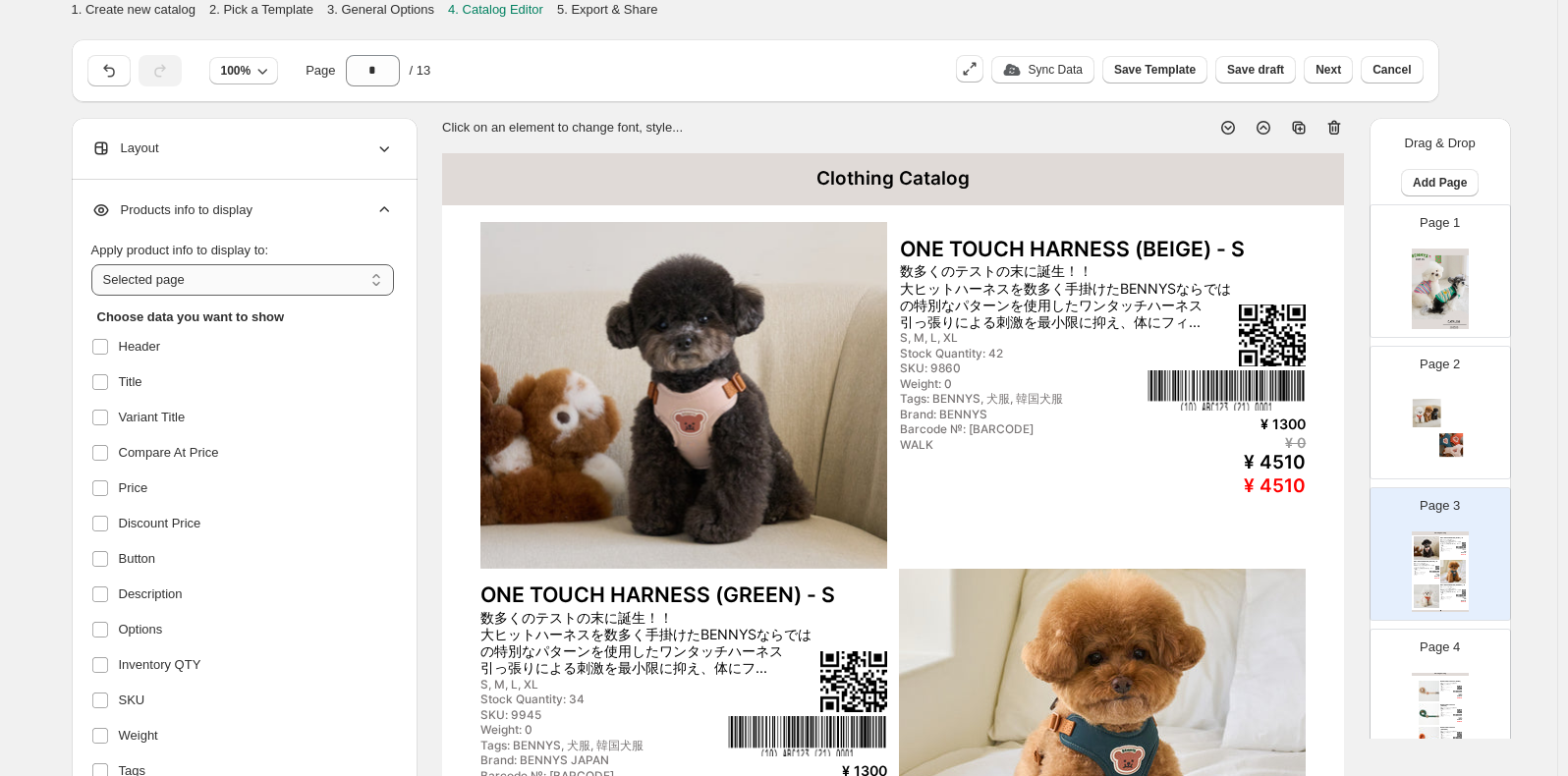 click on "**********" at bounding box center [243, 280] 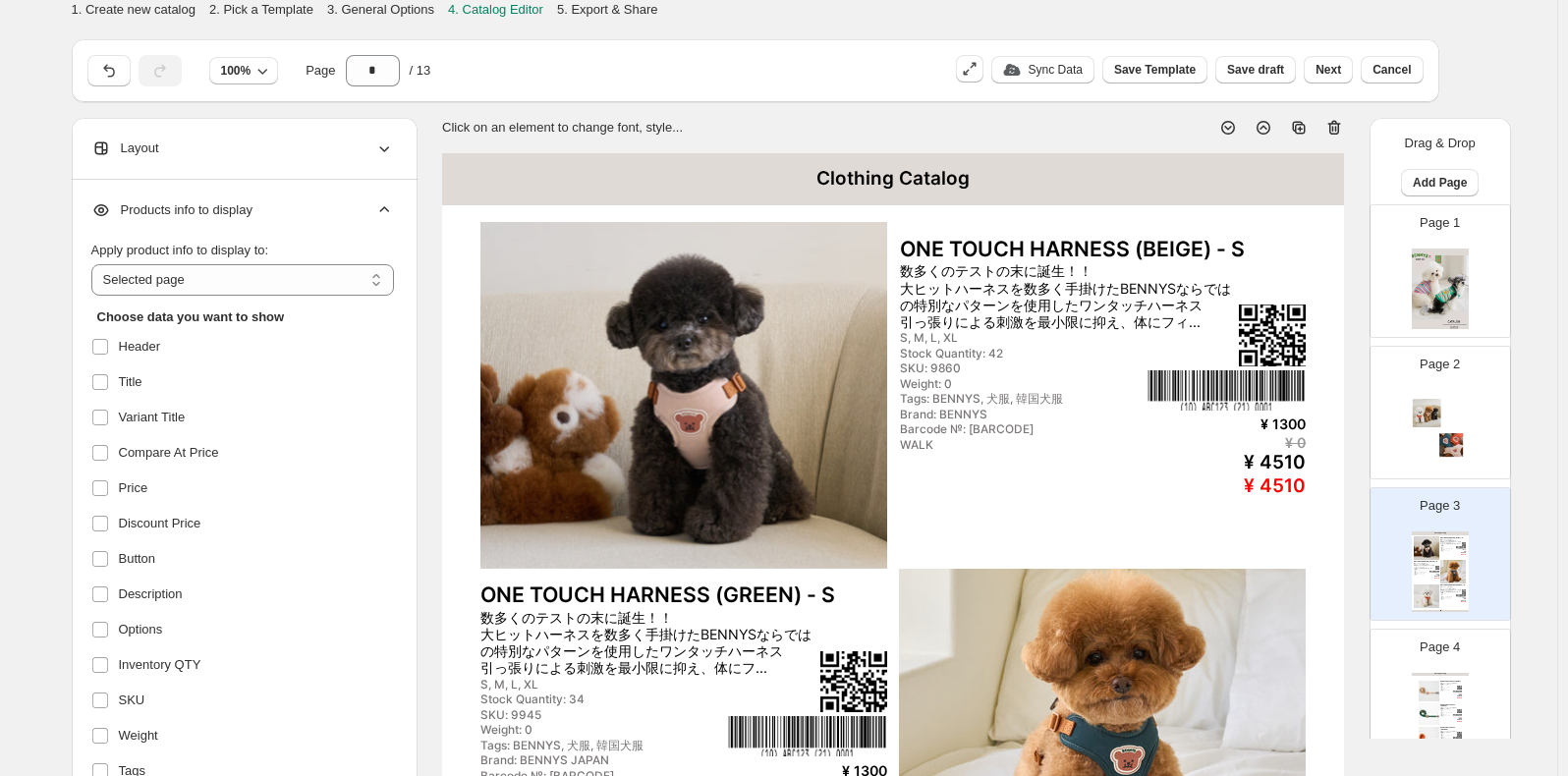 click at bounding box center [1227, 390] 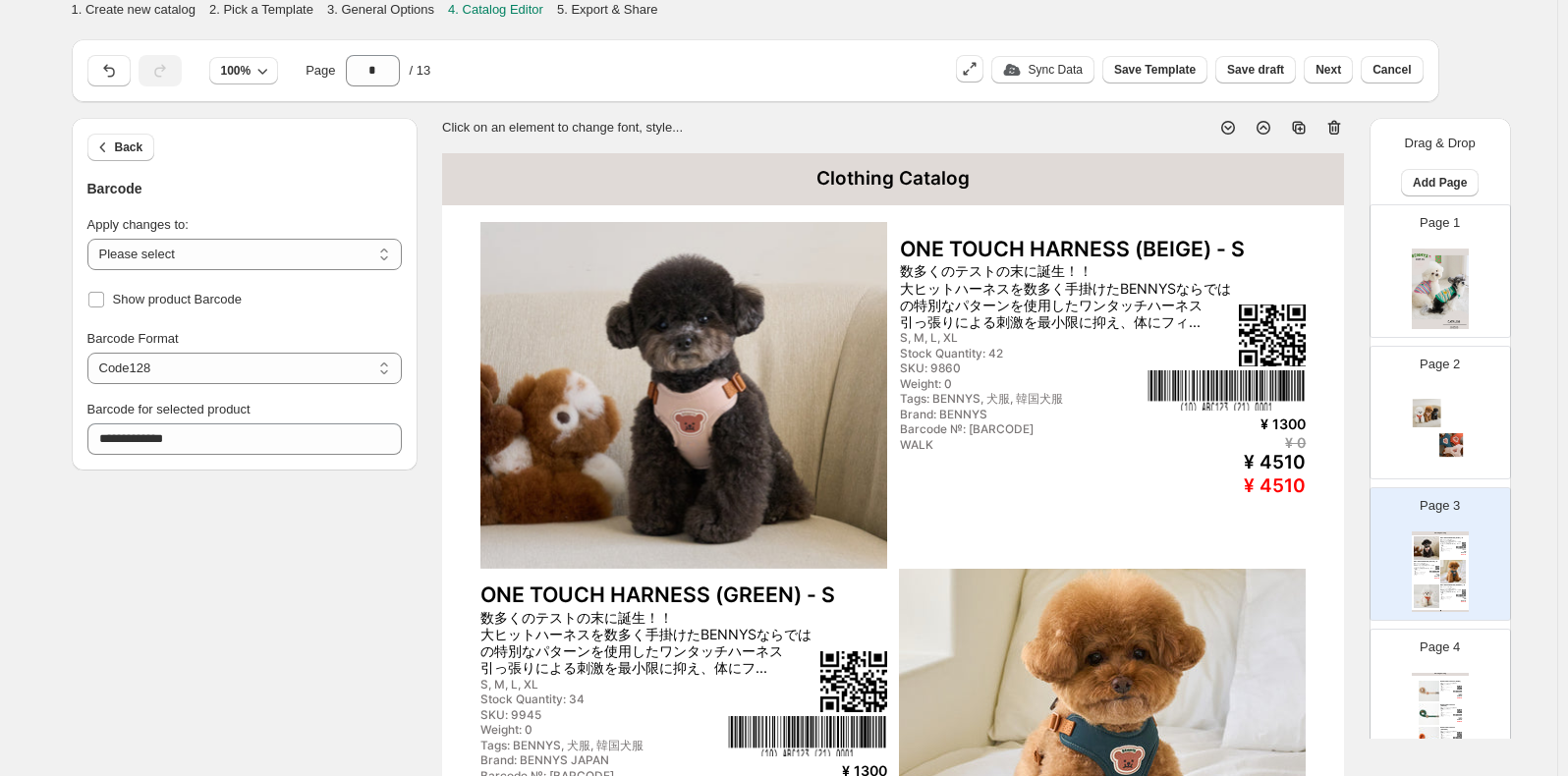 click on "数多くのテストの末に誕生！！
大ヒットハーネスを数多く手掛けたBENNYSならではの特別なパターンを使用したワンタッチハーネス
引っ張りによる刺激を最小限に抑え、体にフィ..." at bounding box center [1068, 296] 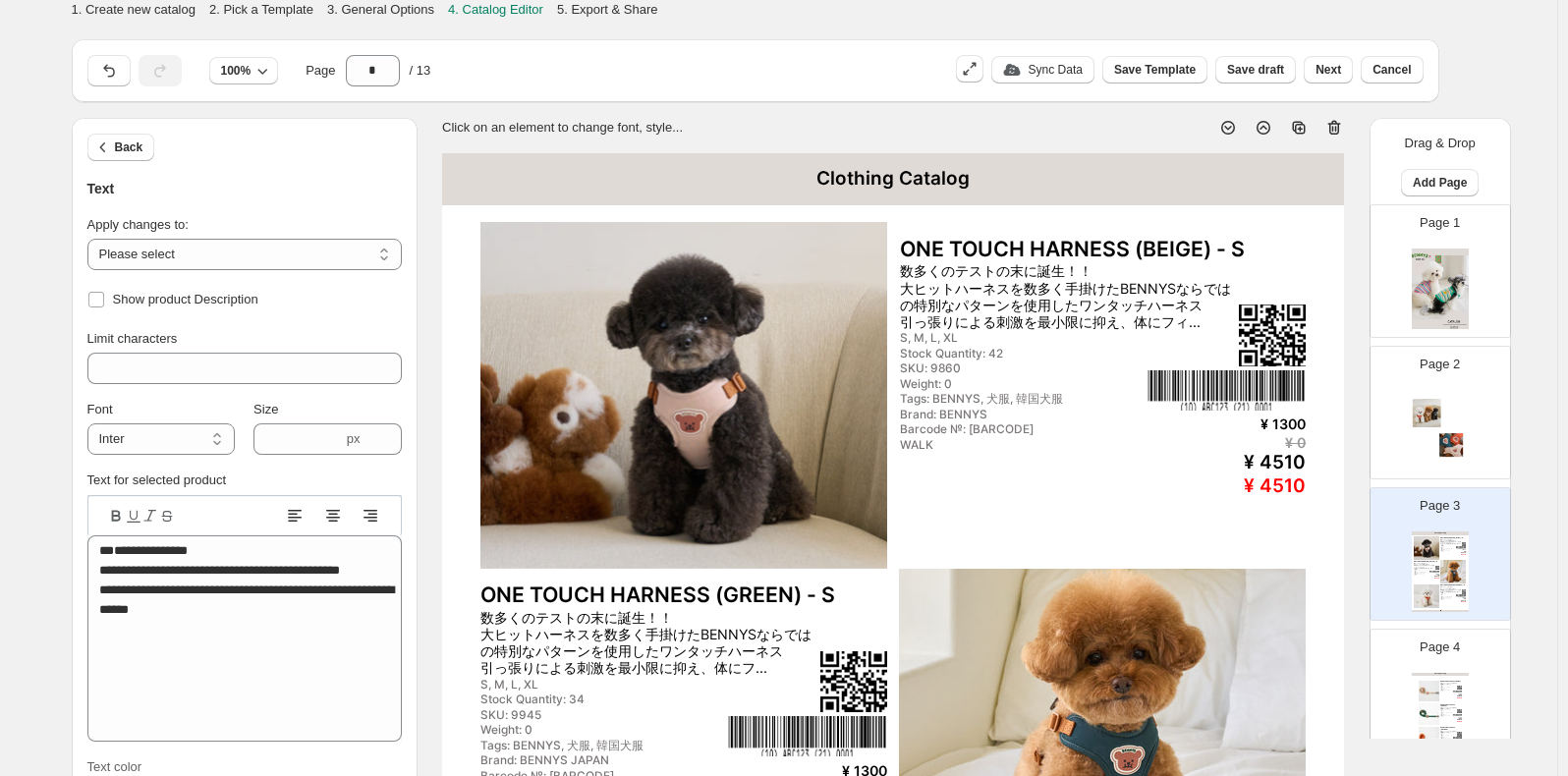 click on "ONE TOUCH HARNESS (BEIGE) - S" at bounding box center (1103, 249) 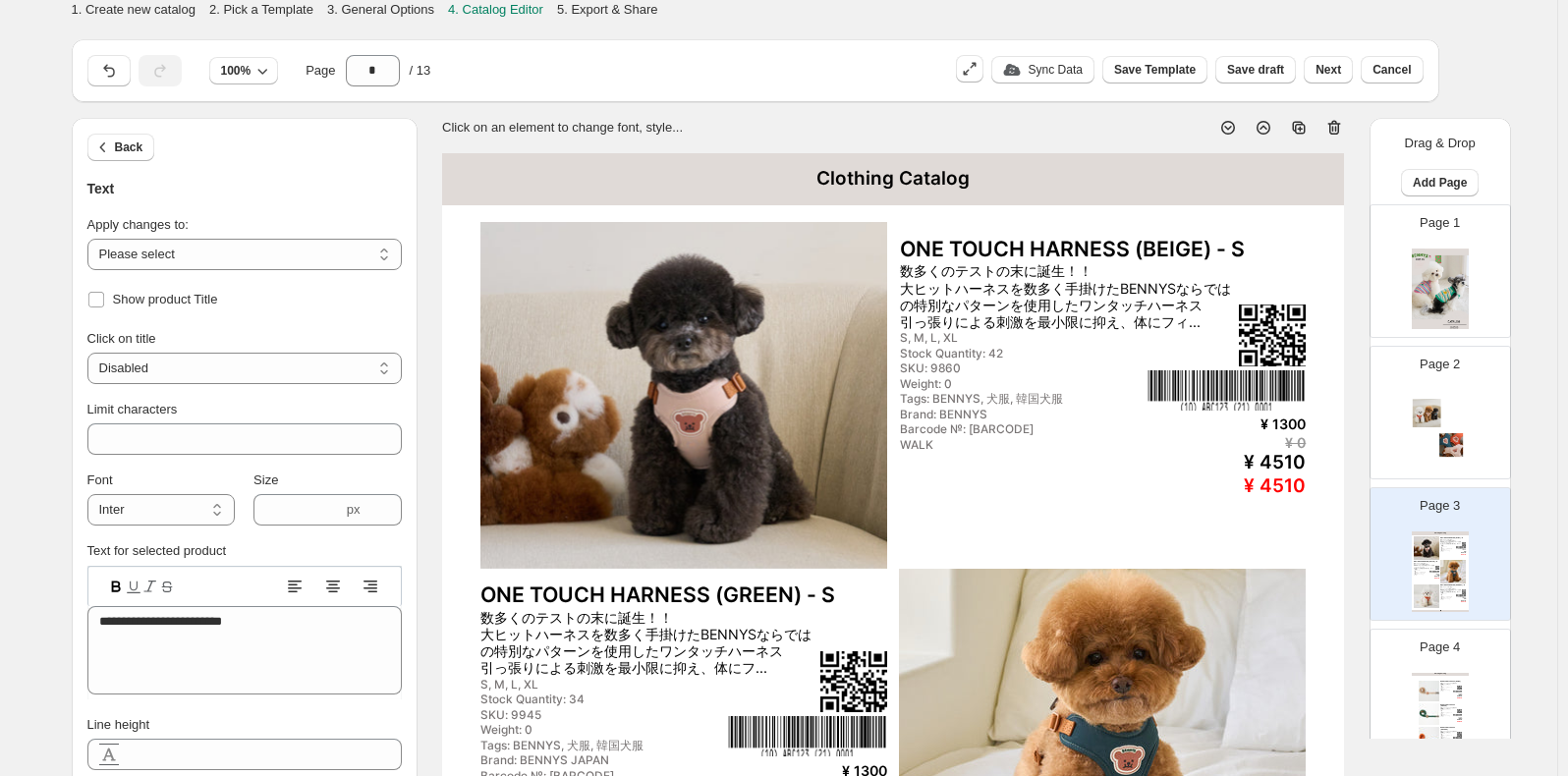 click at bounding box center (684, 395) 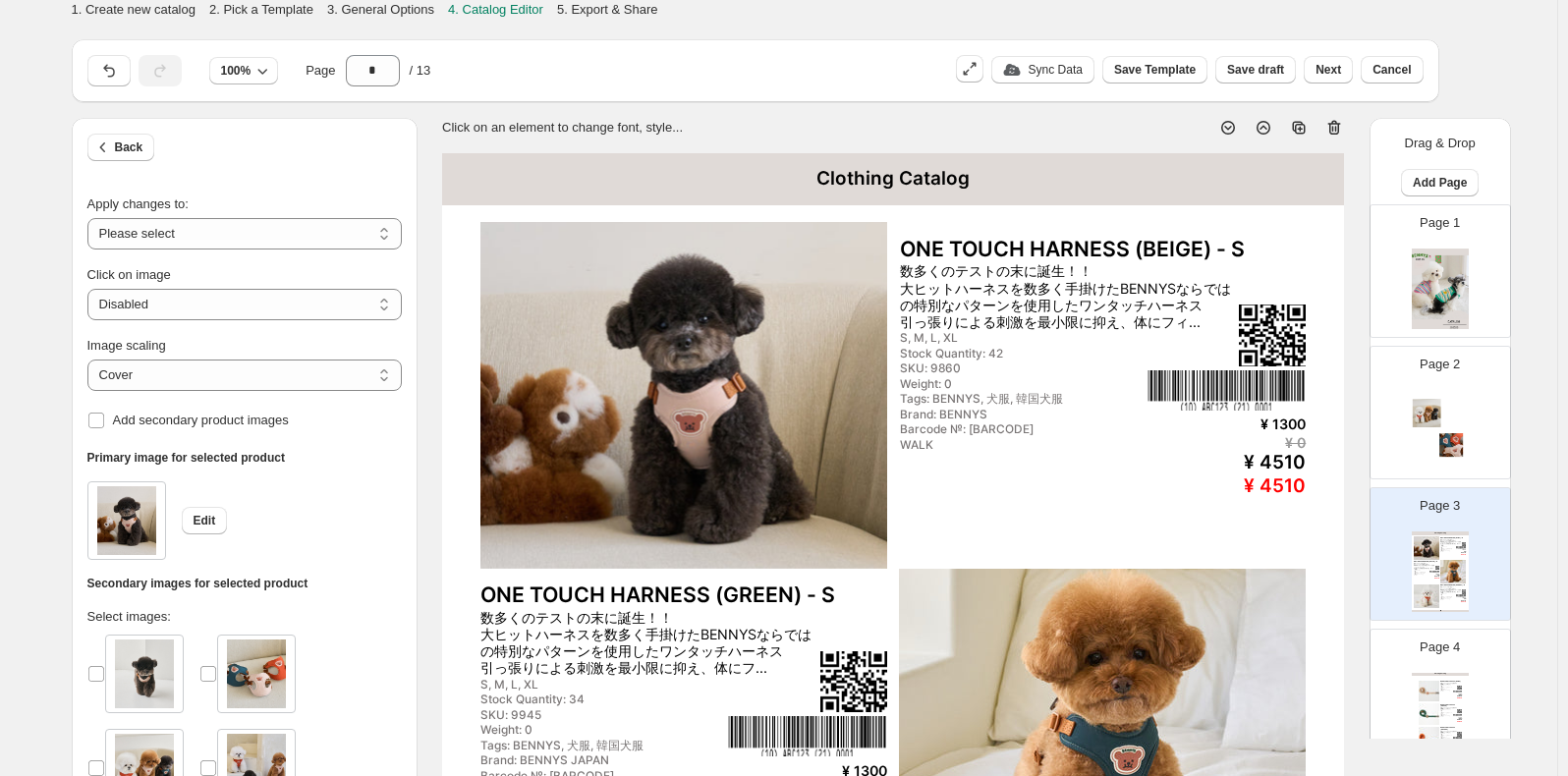 click on "ONE TOUCH HARNESS (BEIGE) - S" at bounding box center (1103, 249) 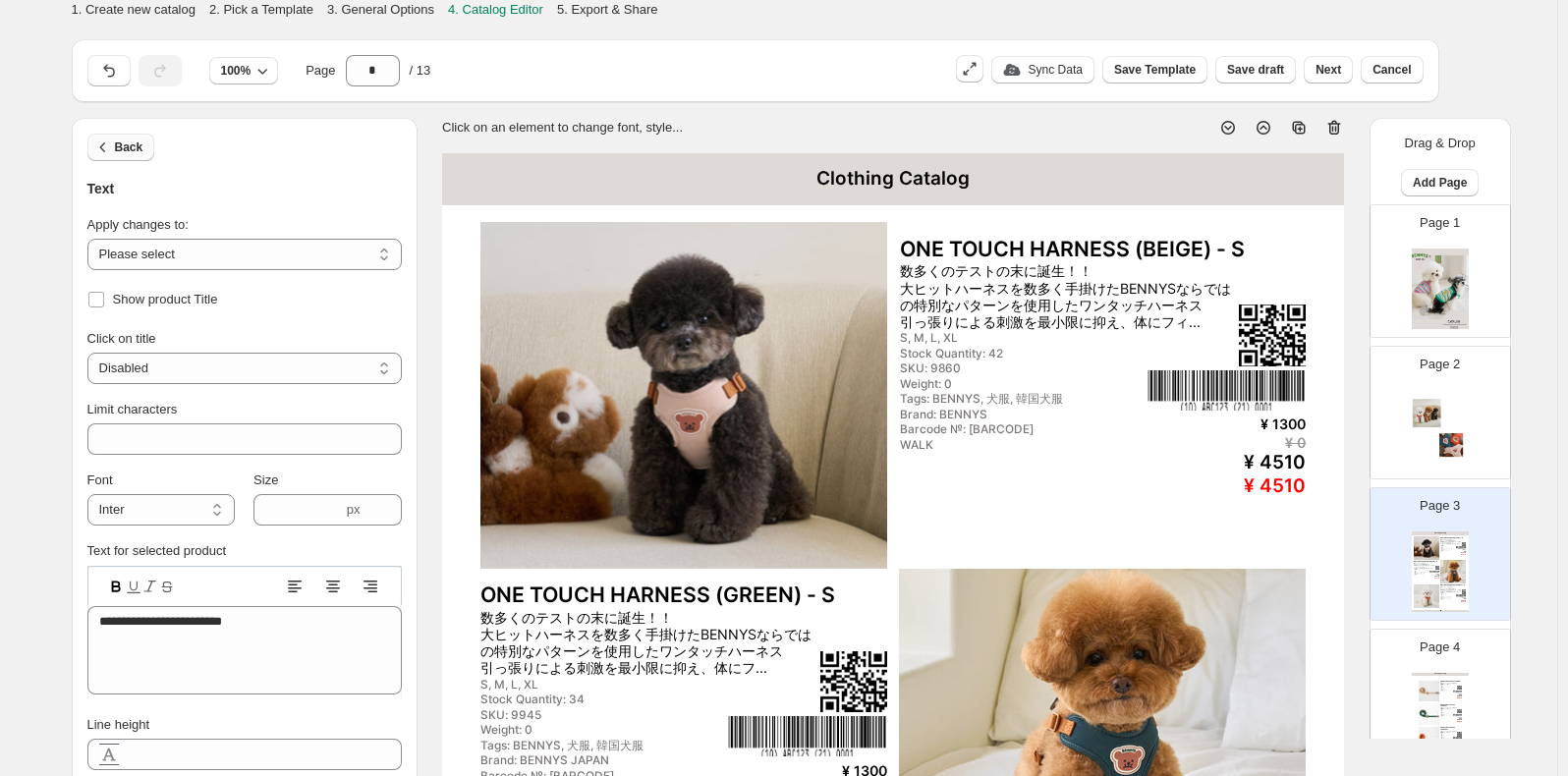 click on "Back" at bounding box center (129, 147) 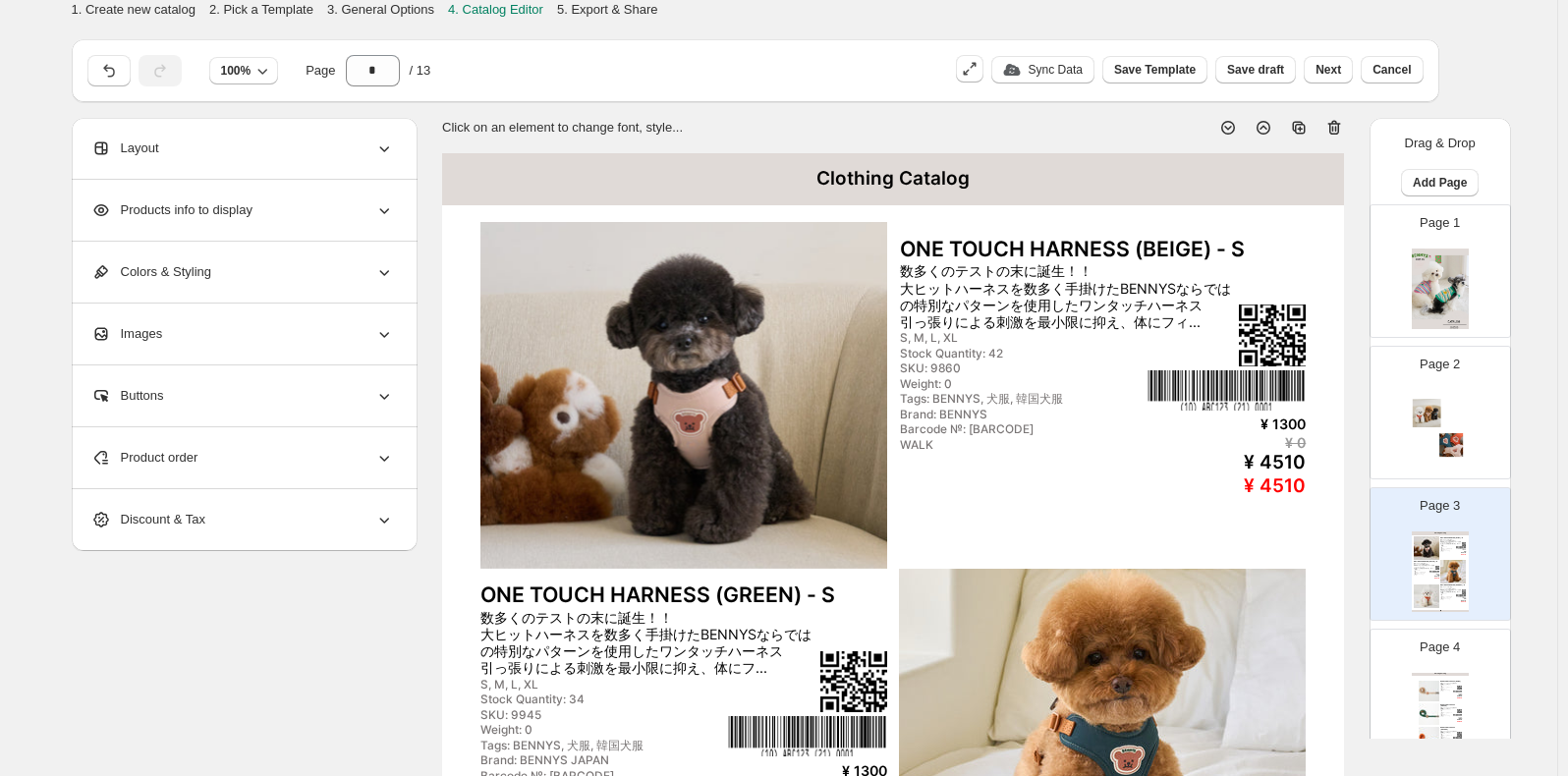click on "**********" at bounding box center [779, 710] 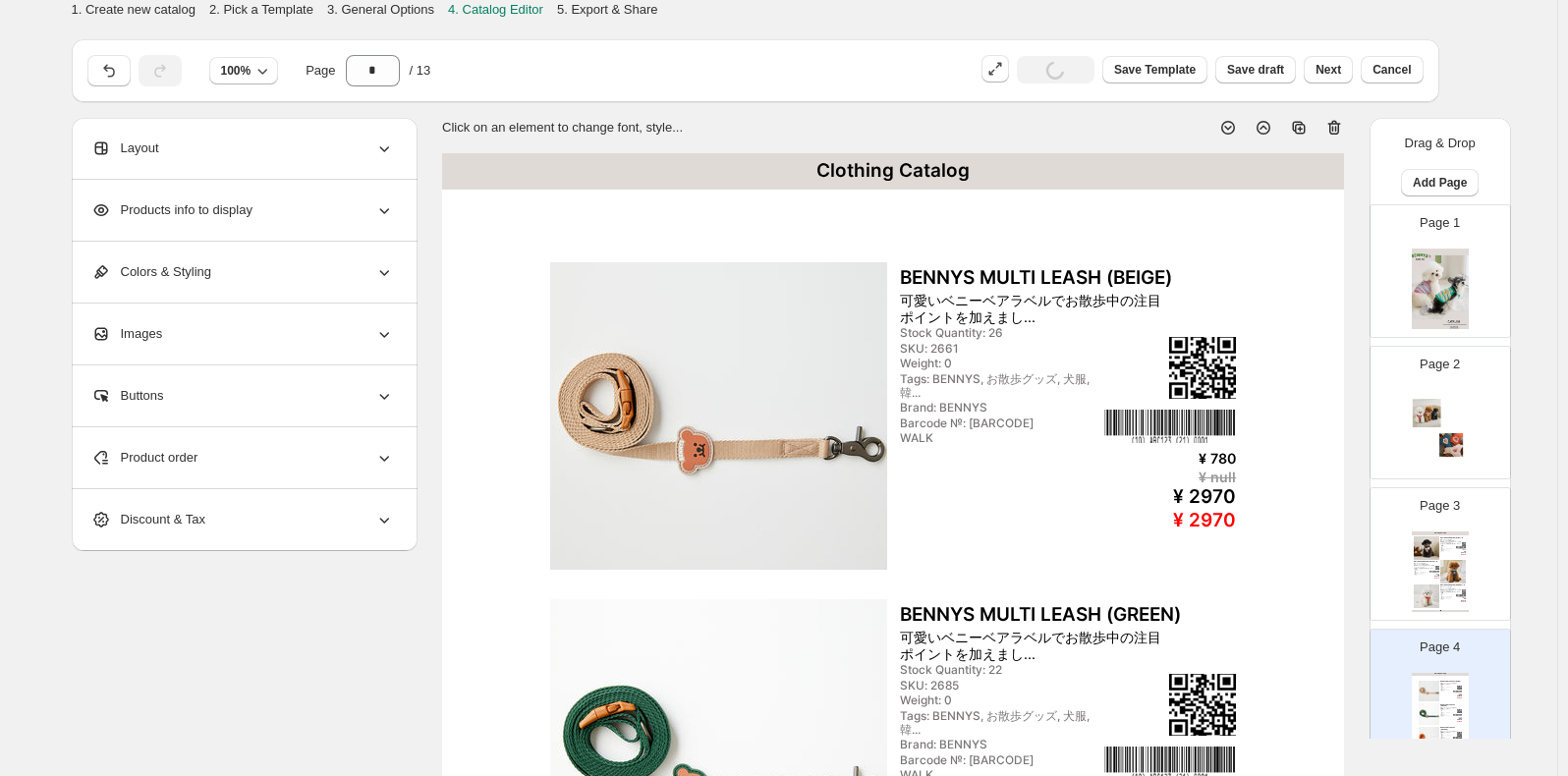 click on "Page 3 Clothing Catalog ONE TOUCH HARNESS (BEIGE) - S
数多くのテストの末に誕生！！
大ヒットハーネスを数多く手掛けたBENNYSならではの特別なパターンを使用したワンタッチハーネス
引っ張りによる刺激を最小限に抑え、体にフィ... S, M, L, XL Stock Quantity:  42 SKU:  9860 Weight:  0 Tags:  BENNYS, 犬服, 韓国犬服 Brand:  BENNYS Barcode №:  8809759079860 WALK ¥ 1300 ¥ 0 ¥ 4510 ¥ 4510 ONE TOUCH HARNESS (GREEN) - S
数多くのテストの末に誕生！！
大ヒットハーネスを数多く手掛けたBENNYSならではの特別なパターンを使用したワンタッチハーネス
引っ張りによる刺激を最小限に抑え、体にフ... S, M, L, XL Stock Quantity:  34 SKU:  9945 Weight:  0 Tags:  BENNYS, 犬服, 韓国犬服 Brand:  BENNYS JAPAN Barcode №:  8809759079945 WALK ¥ 1300 ¥ 0 ¥ 4510 ¥ 4510 ONE TOUCH HARNESS (ORANGE) - S S, M, L, XL Stock Quantity:  24 SKU:  9907 Weight:  0 WALK ¥ 1300 ¥ 0" at bounding box center [1432, 546] 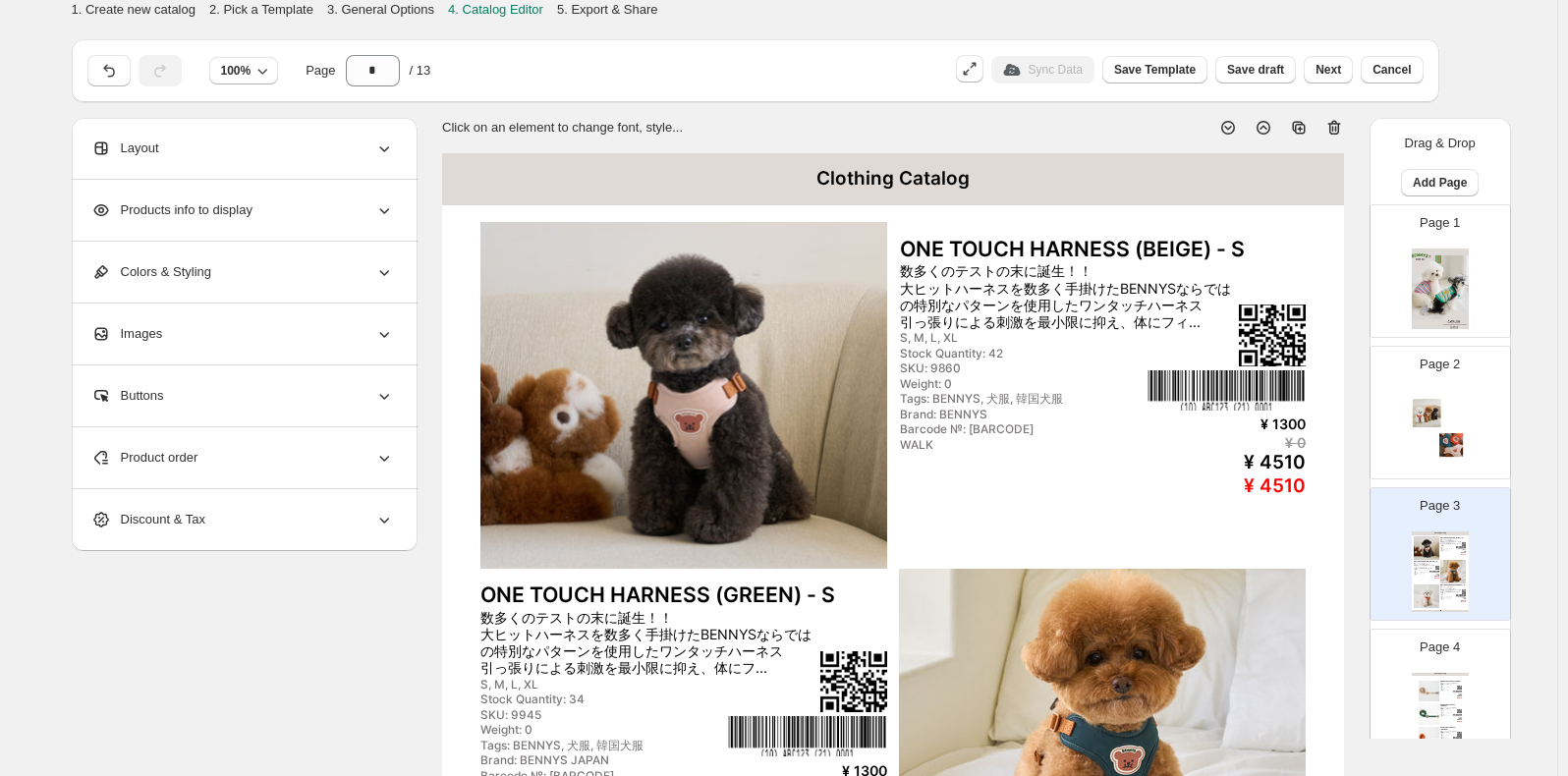 click on "Products info to display" at bounding box center [243, 210] 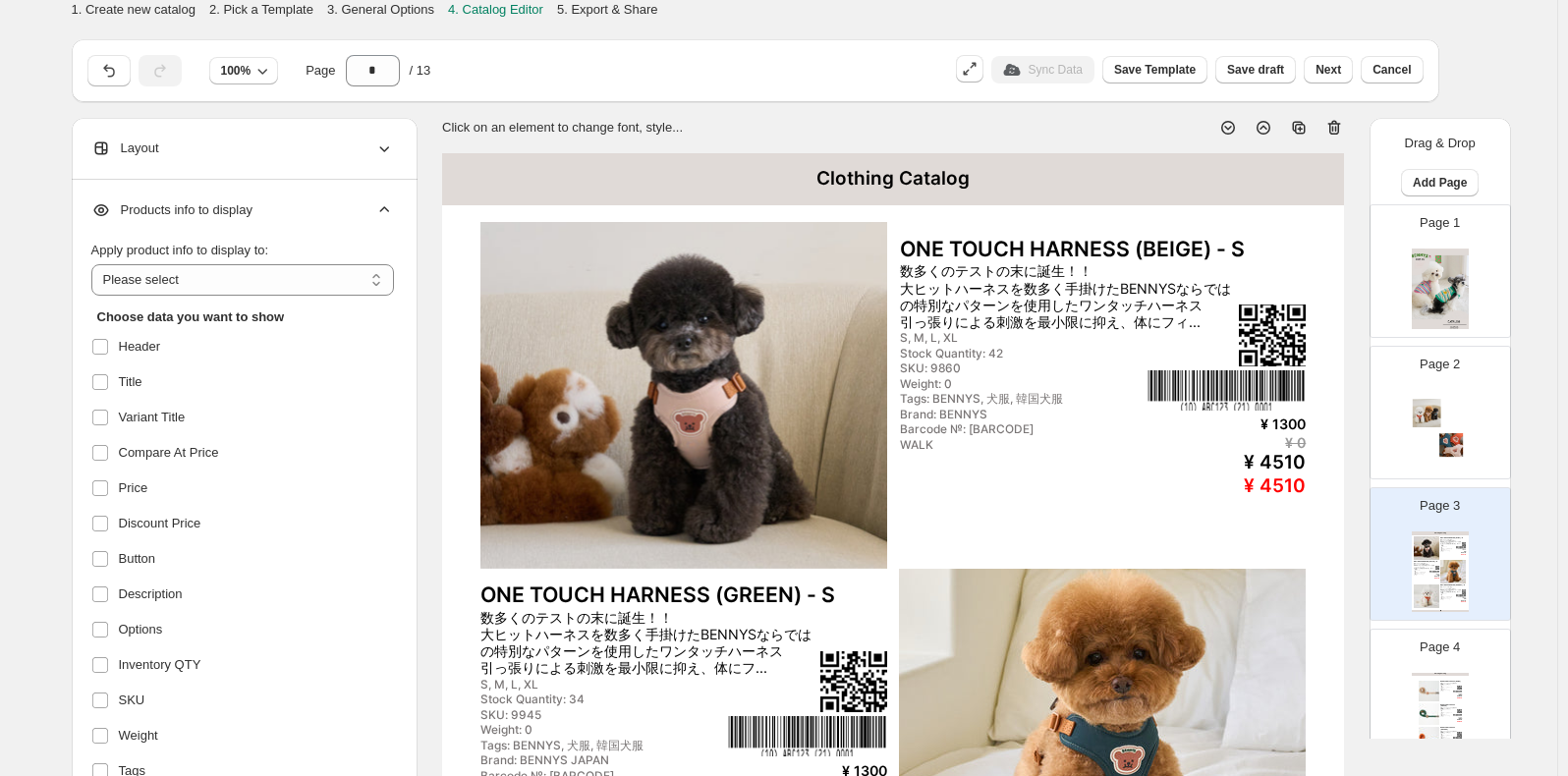 scroll, scrollTop: 288, scrollLeft: 0, axis: vertical 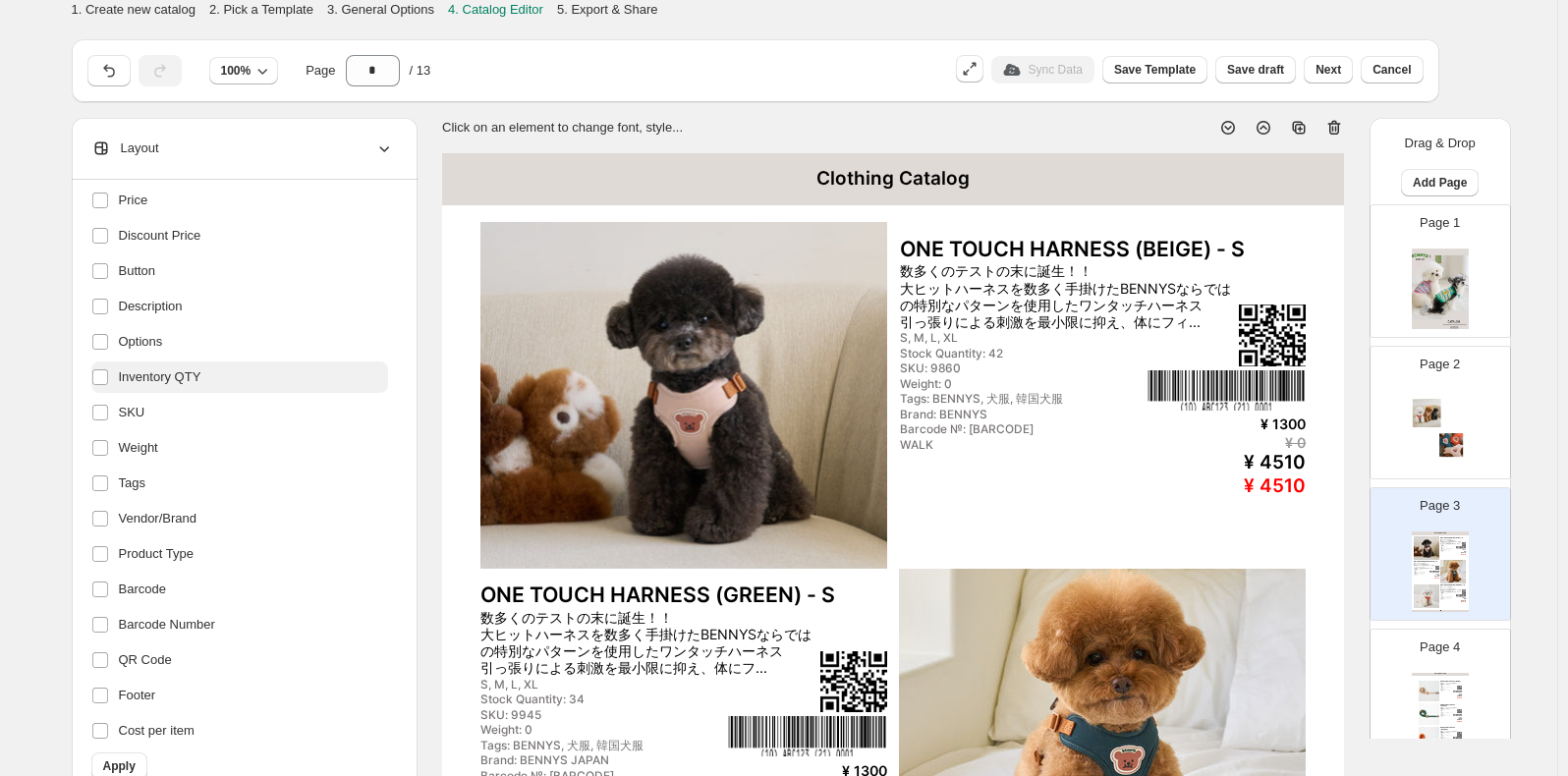 click on "Inventory QTY" at bounding box center (160, 377) 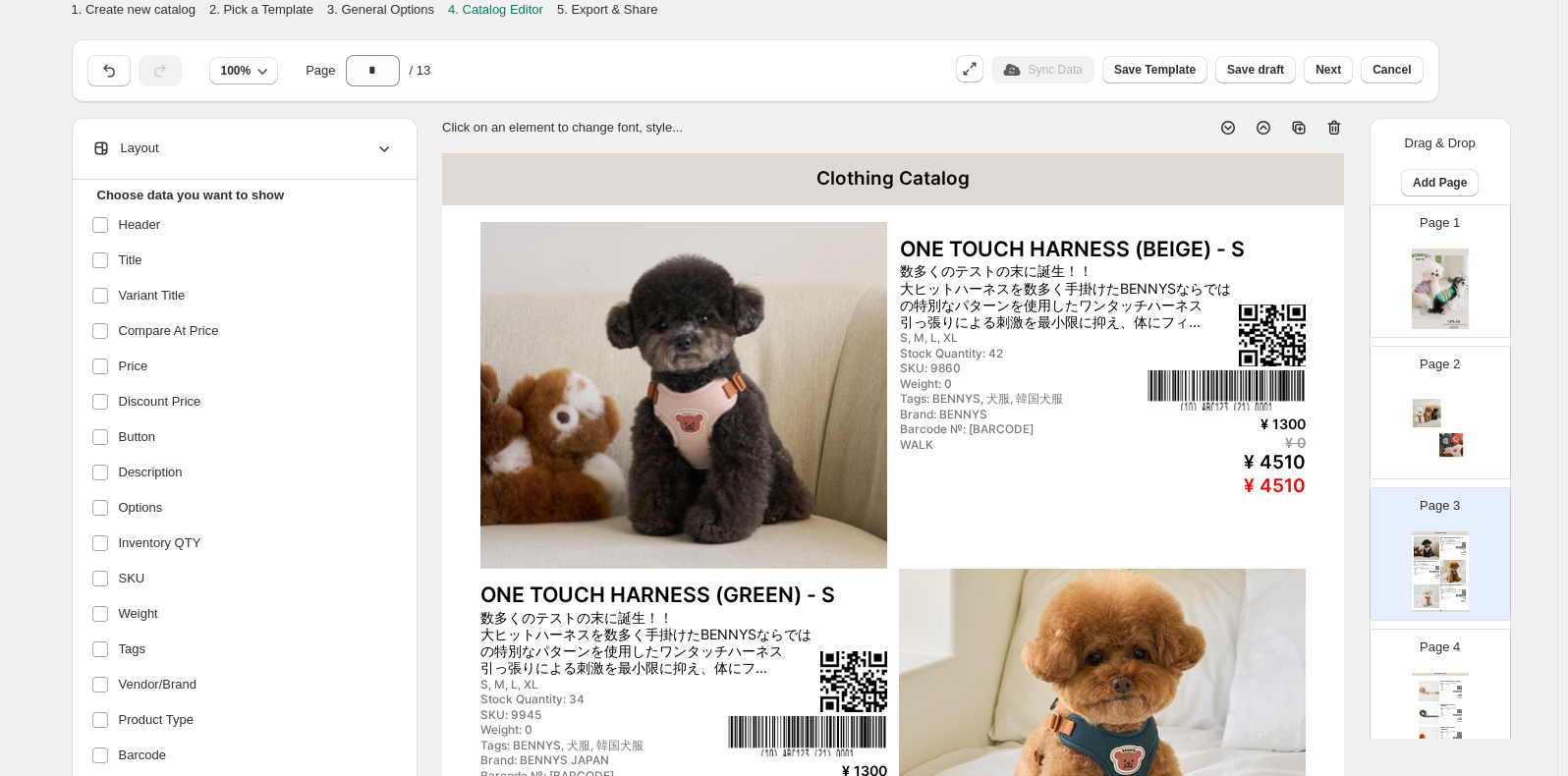 scroll, scrollTop: 0, scrollLeft: 0, axis: both 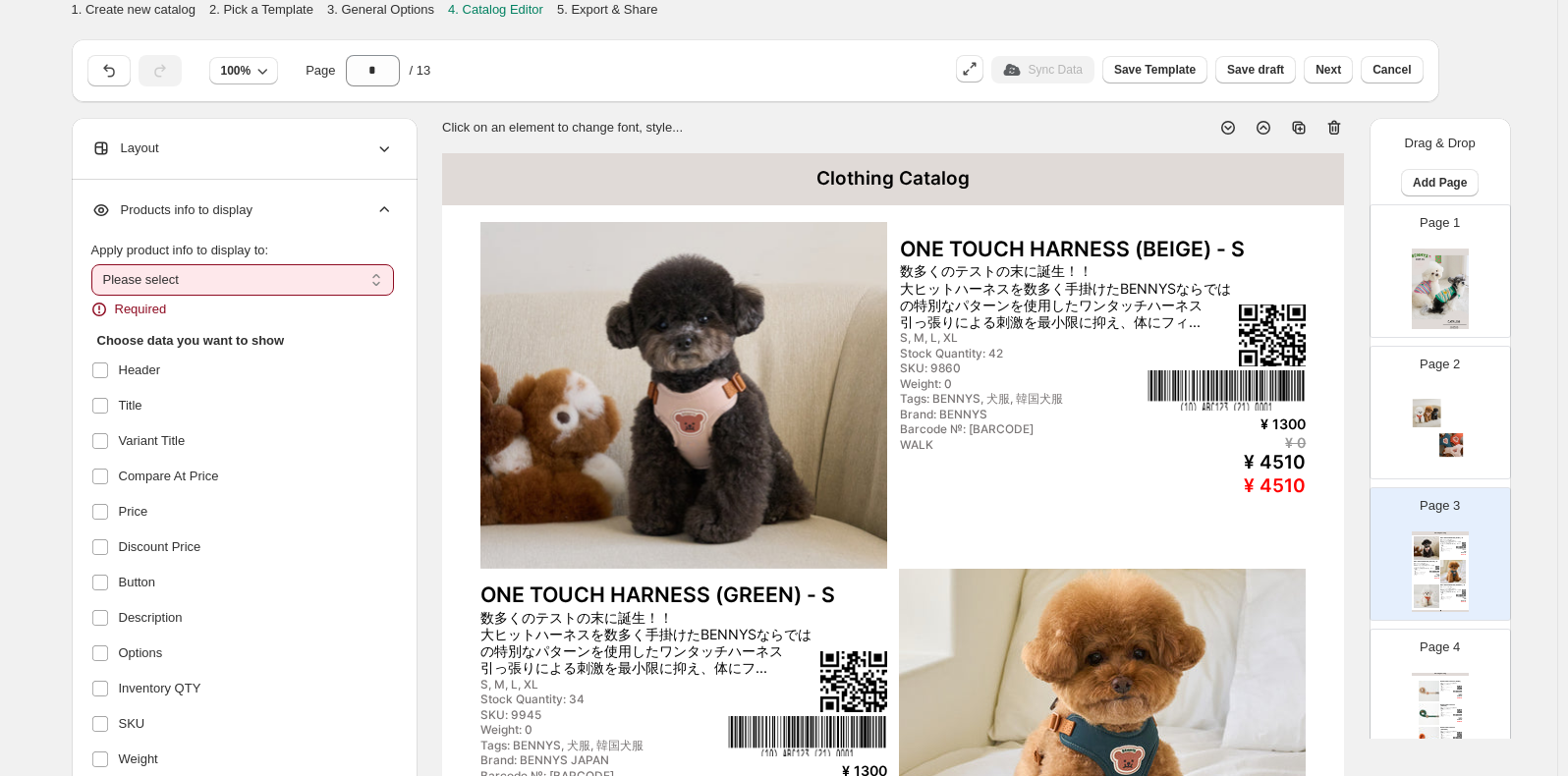 click on "**********" at bounding box center (243, 280) 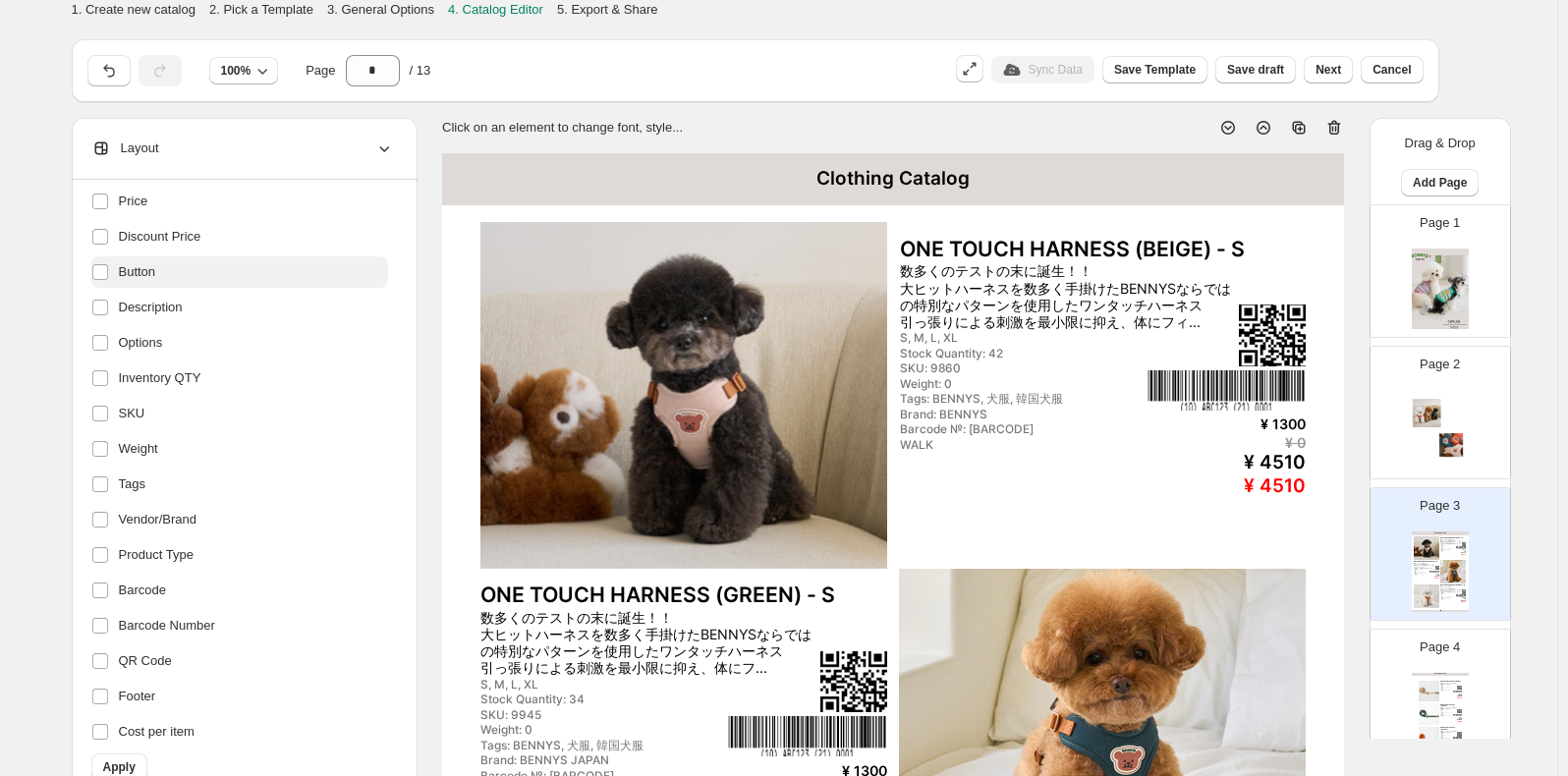 scroll, scrollTop: 288, scrollLeft: 0, axis: vertical 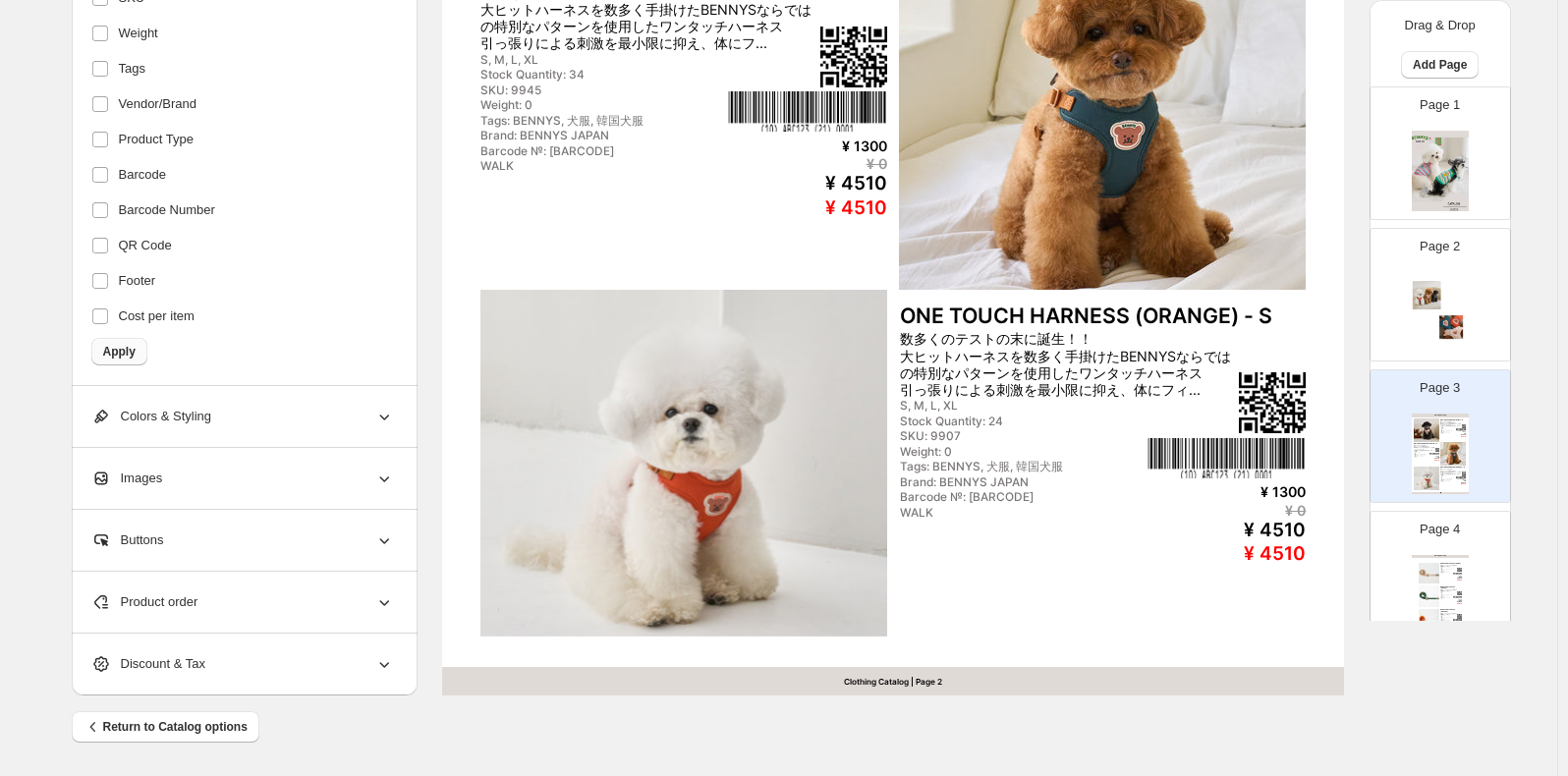 click on "Apply" at bounding box center [119, 352] 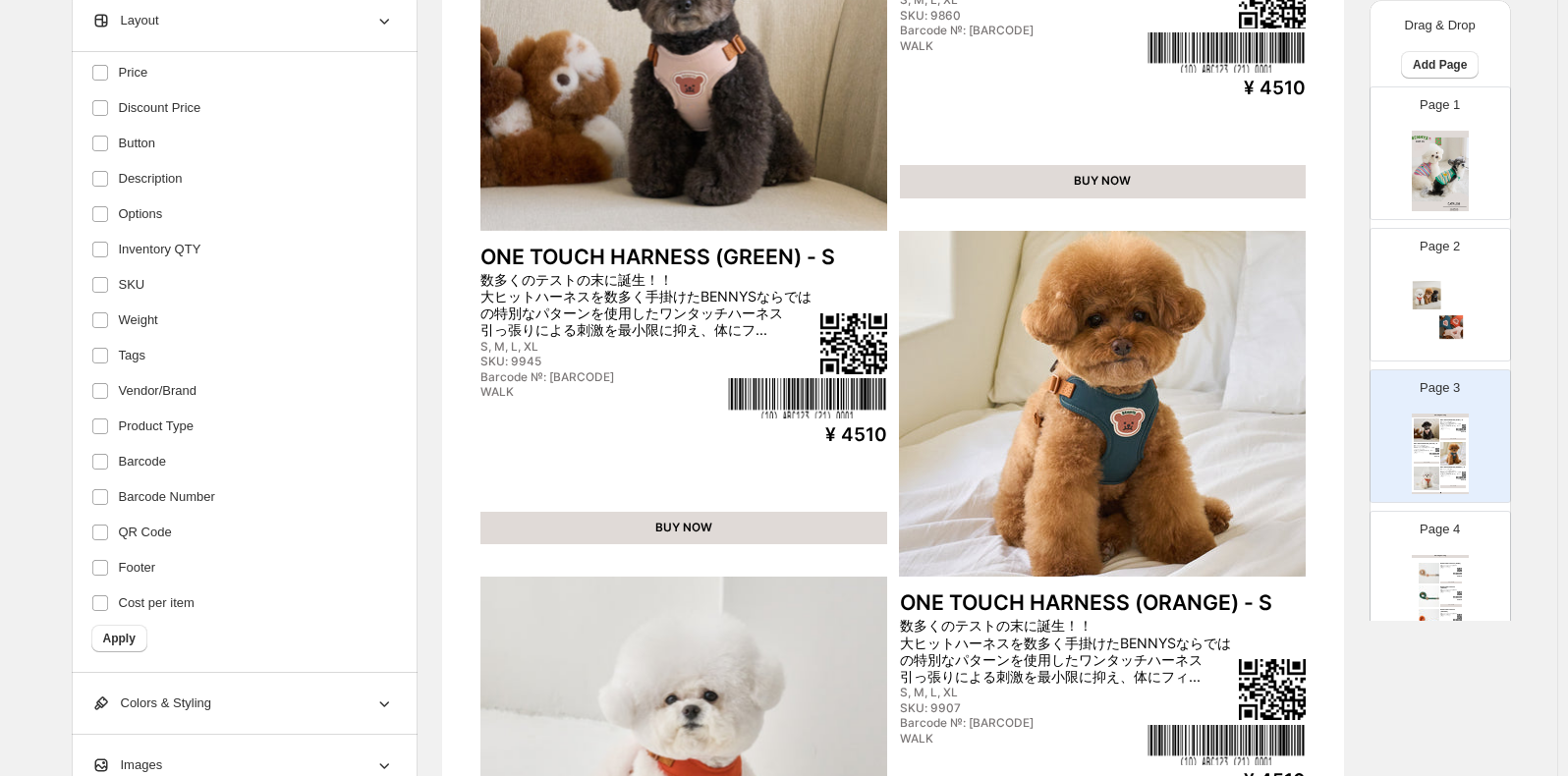 scroll, scrollTop: 330, scrollLeft: 0, axis: vertical 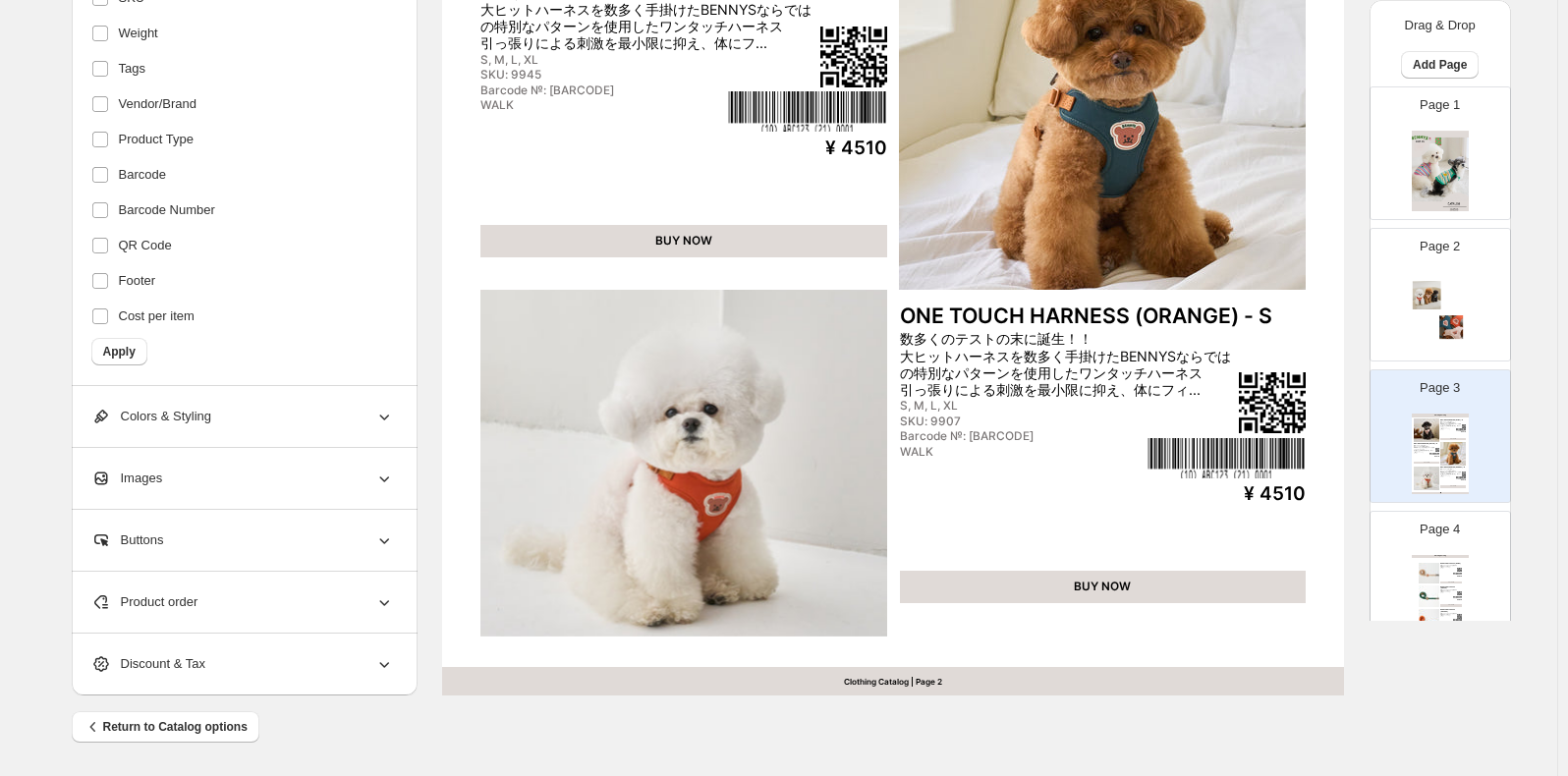 click on "Colors & Styling" at bounding box center [243, 416] 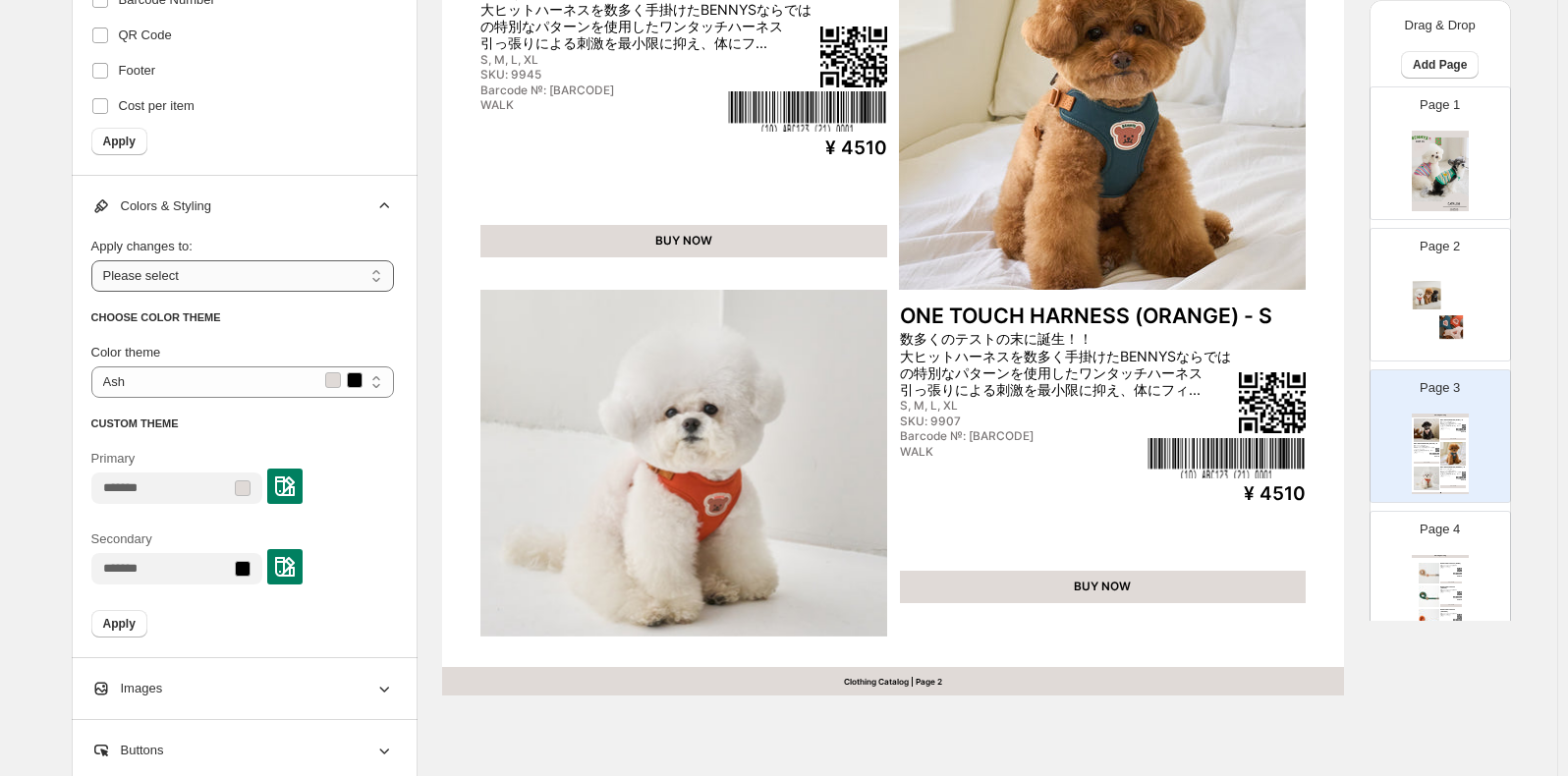 click on "**********" at bounding box center (243, 276) 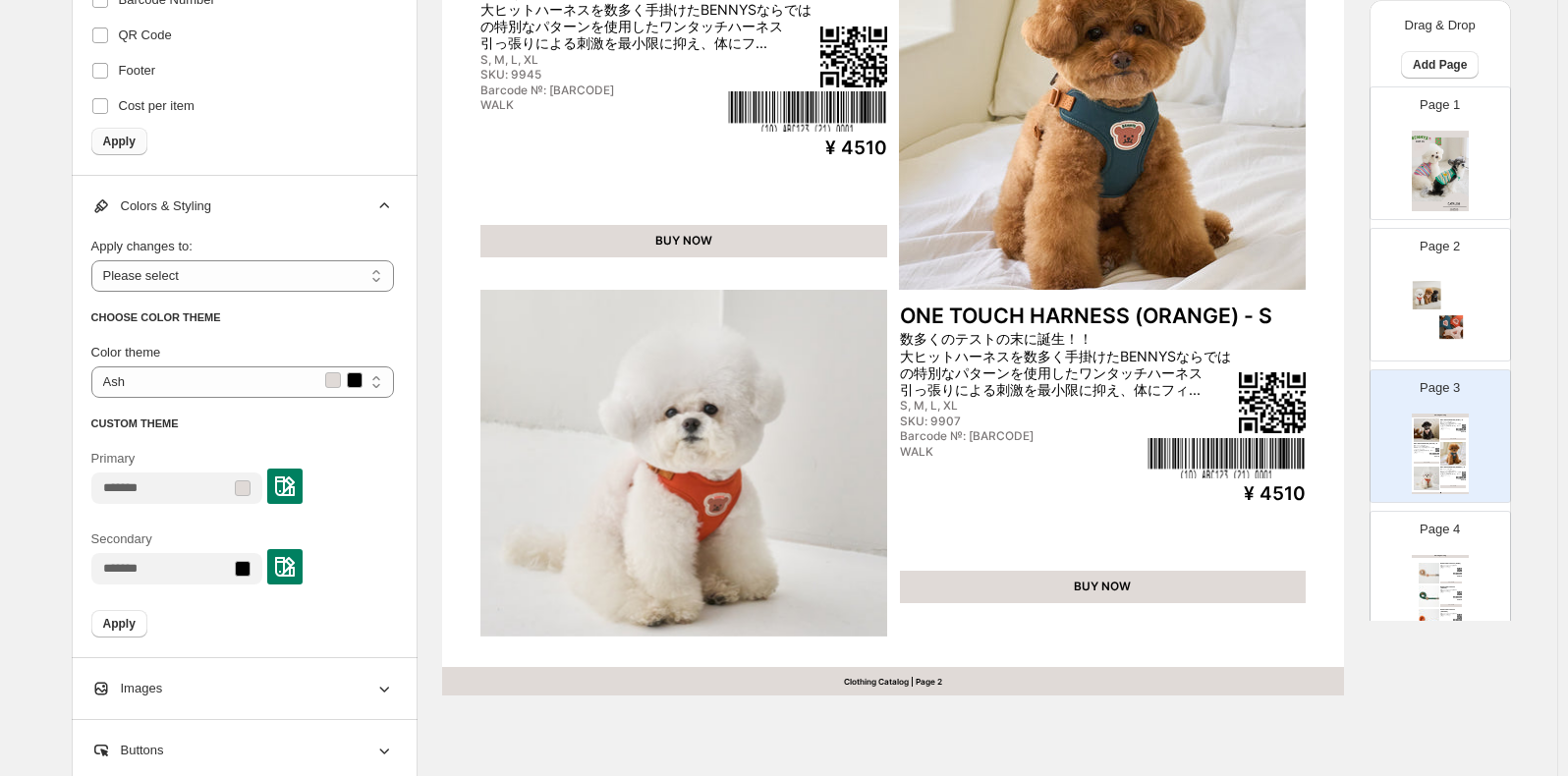 click on "Apply" at bounding box center (119, 141) 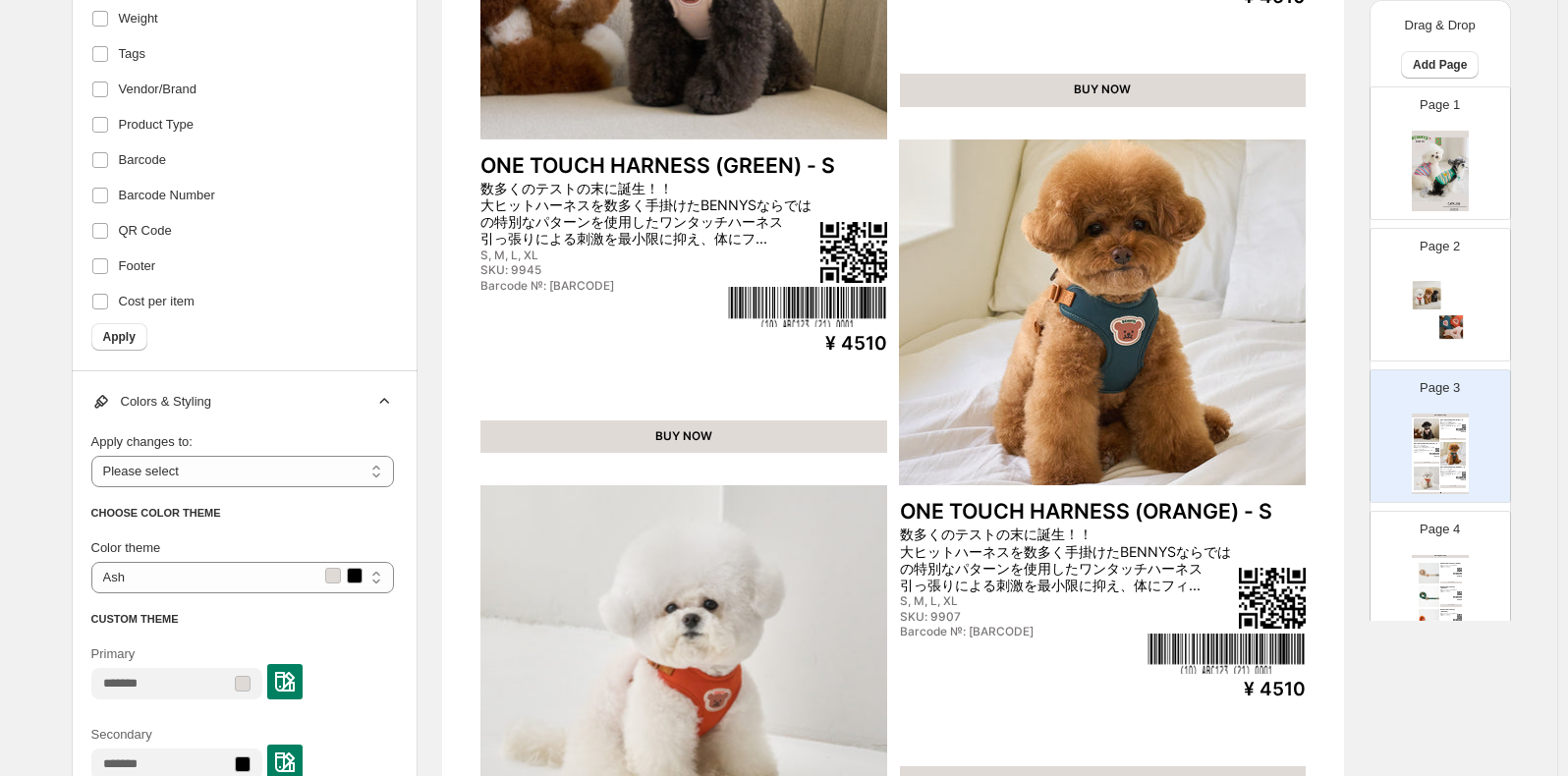 scroll, scrollTop: 428, scrollLeft: 0, axis: vertical 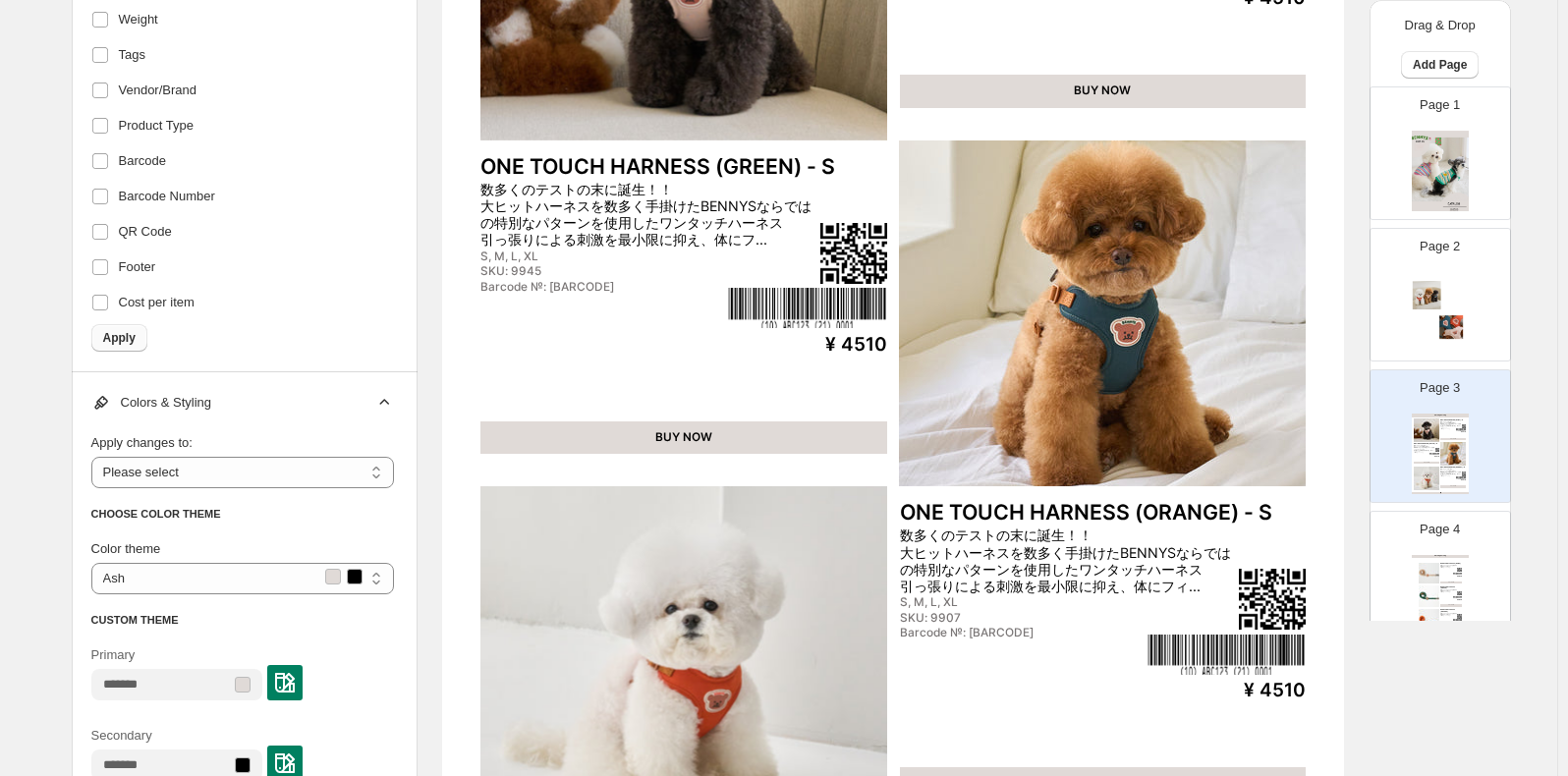 click on "Apply" at bounding box center [119, 338] 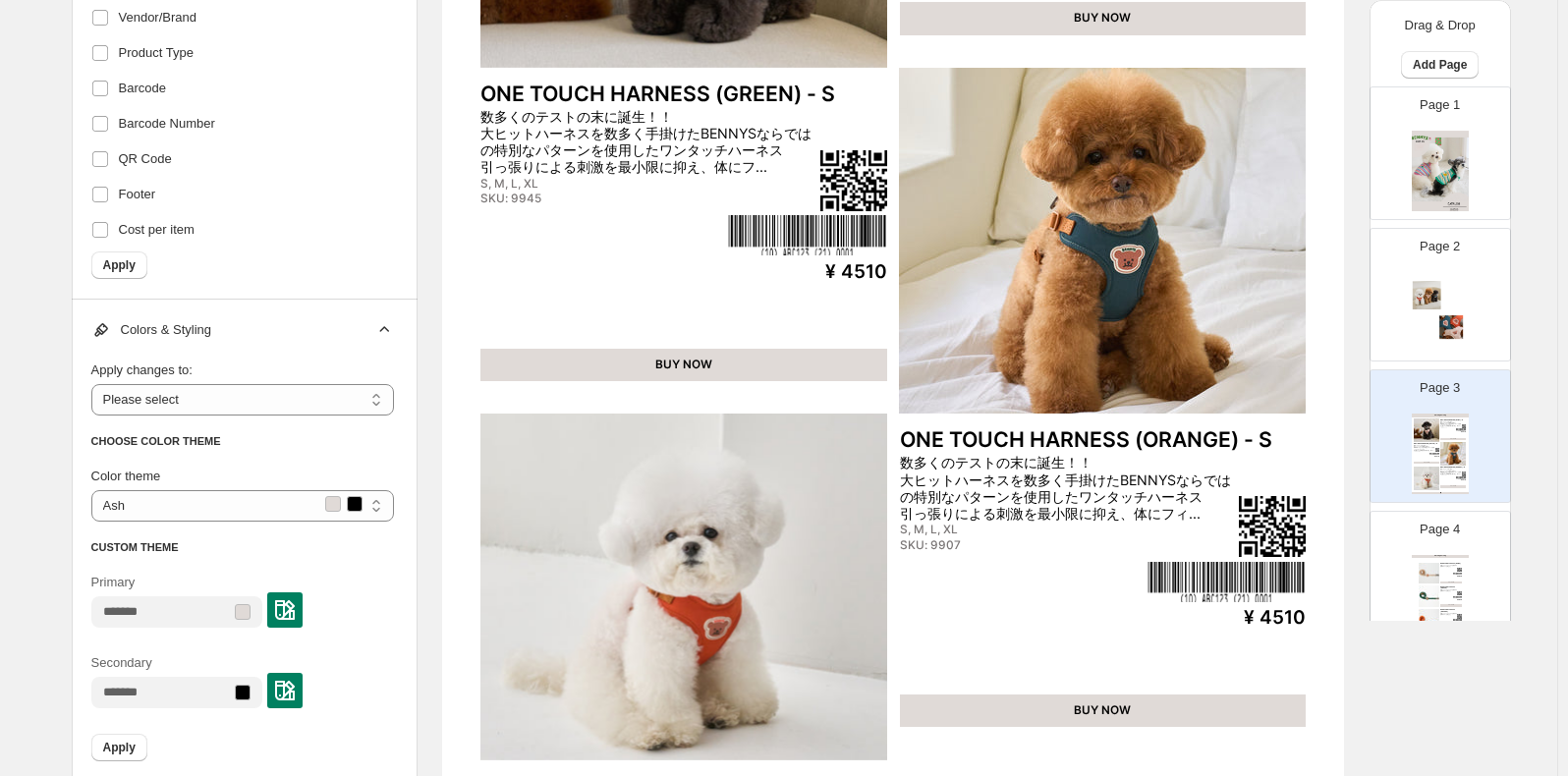 scroll, scrollTop: 723, scrollLeft: 0, axis: vertical 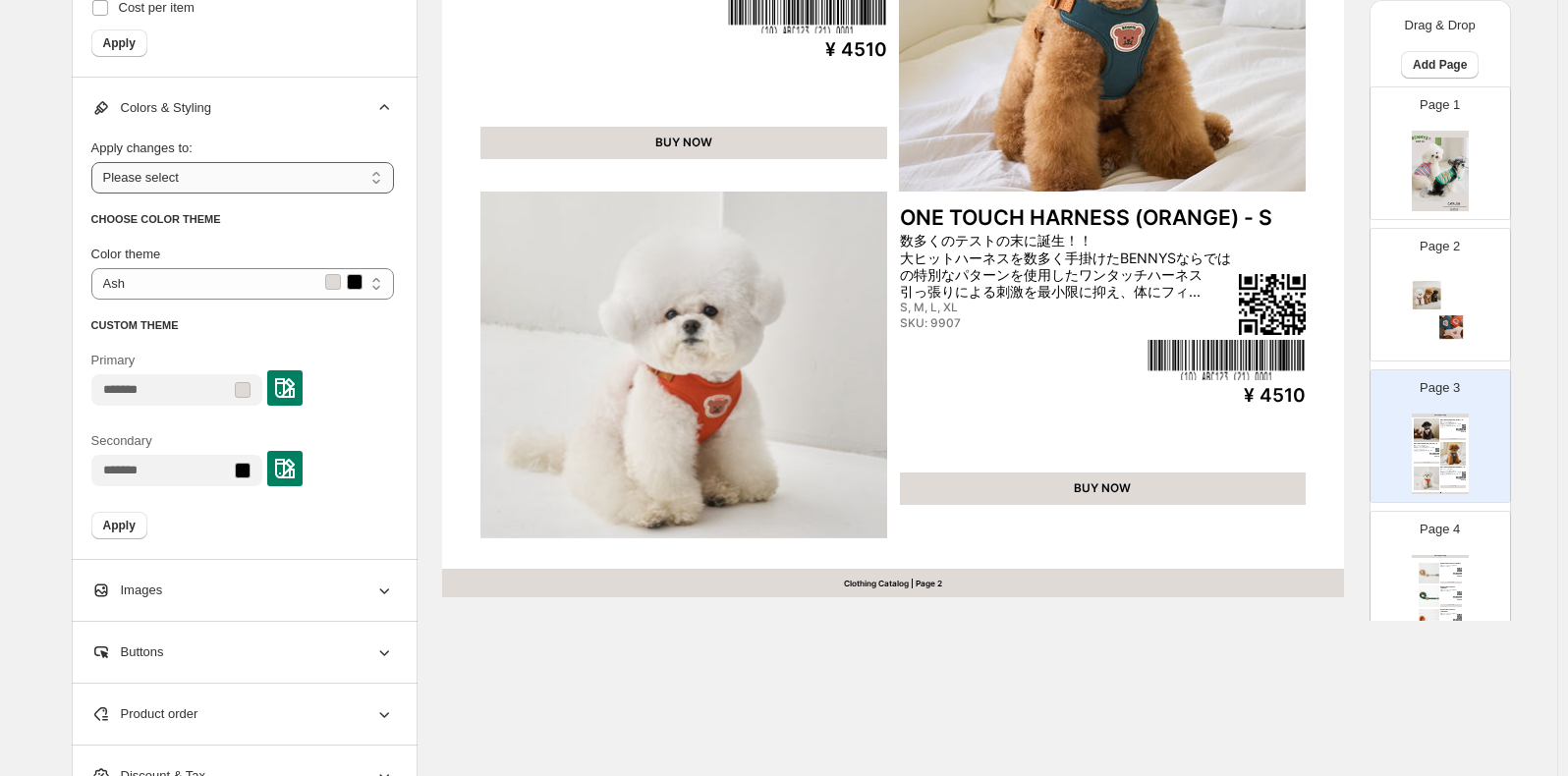click on "**********" at bounding box center (243, 178) 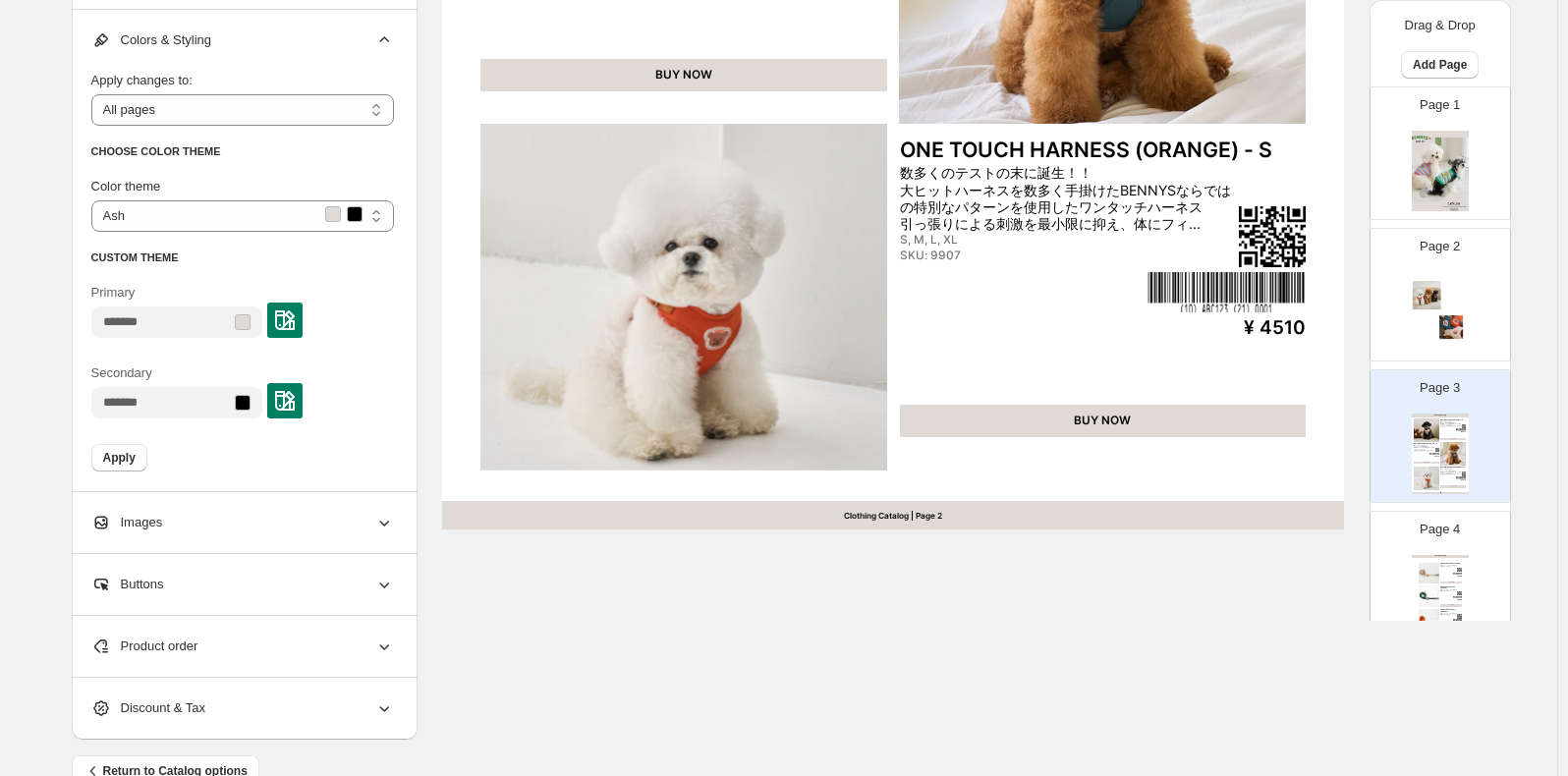 scroll, scrollTop: 835, scrollLeft: 0, axis: vertical 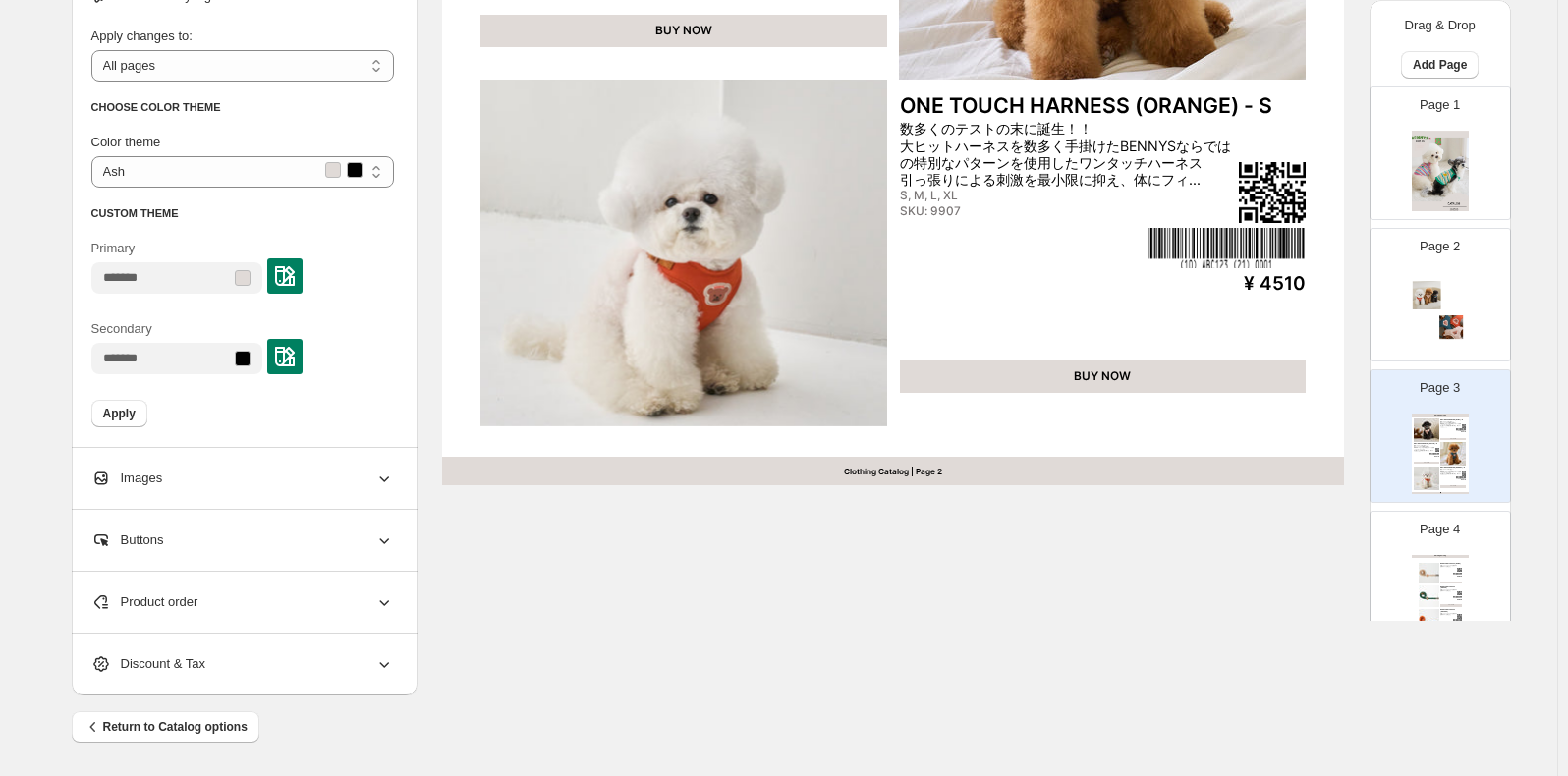 click on "Images" at bounding box center (243, 478) 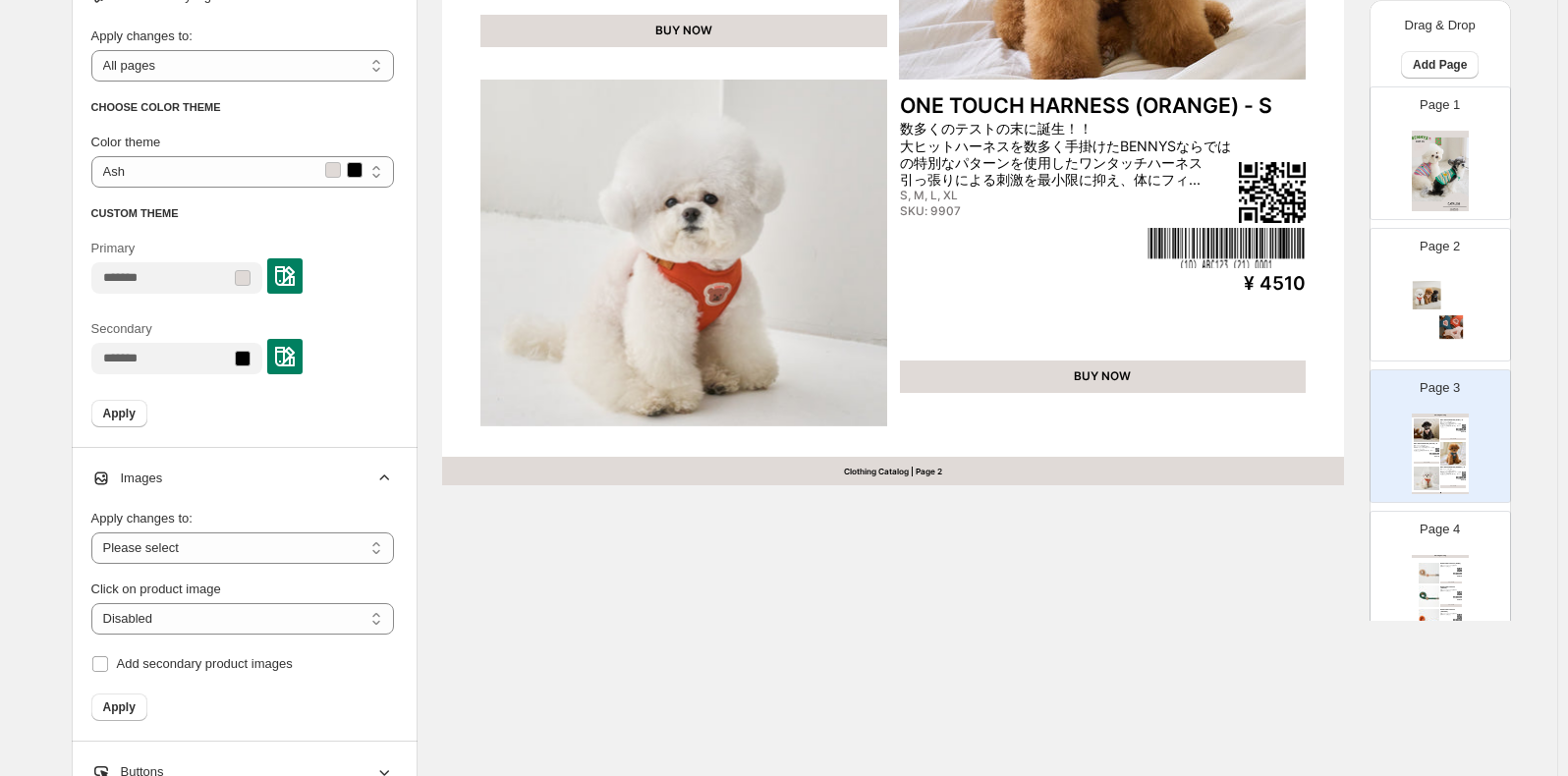 scroll, scrollTop: 933, scrollLeft: 0, axis: vertical 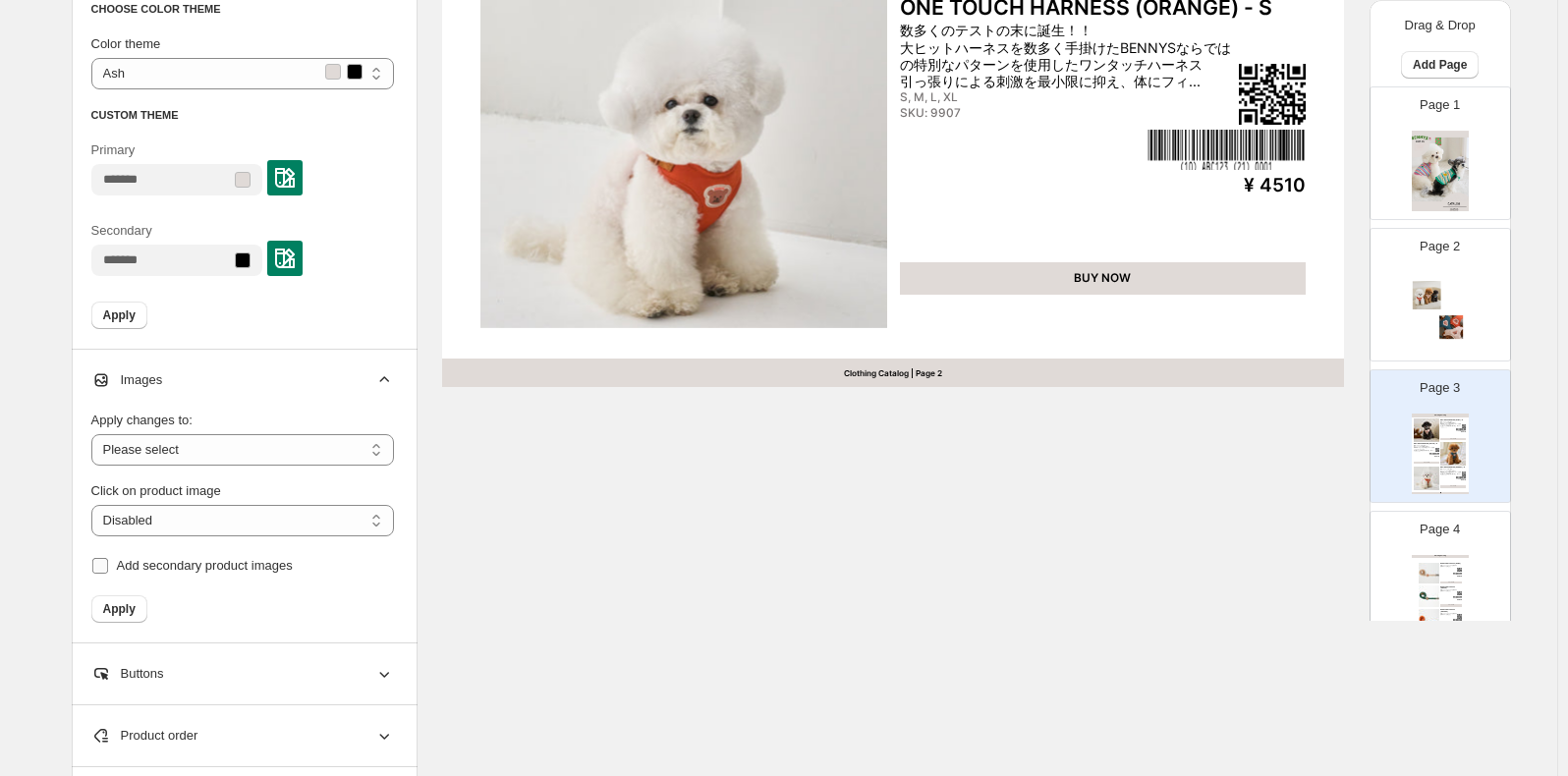click on "Add secondary product images" at bounding box center (204, 565) 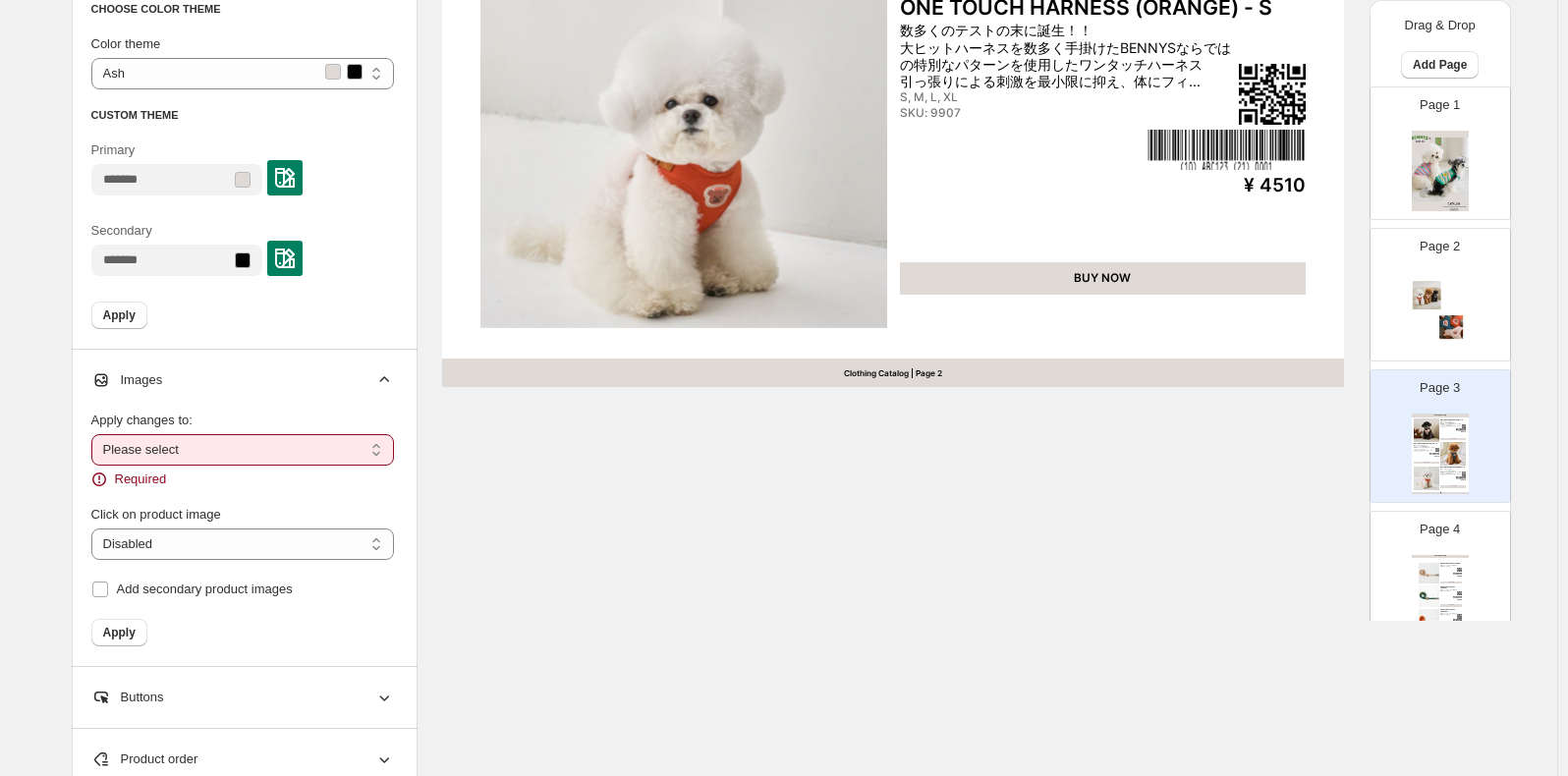 click on "**********" at bounding box center (243, 450) 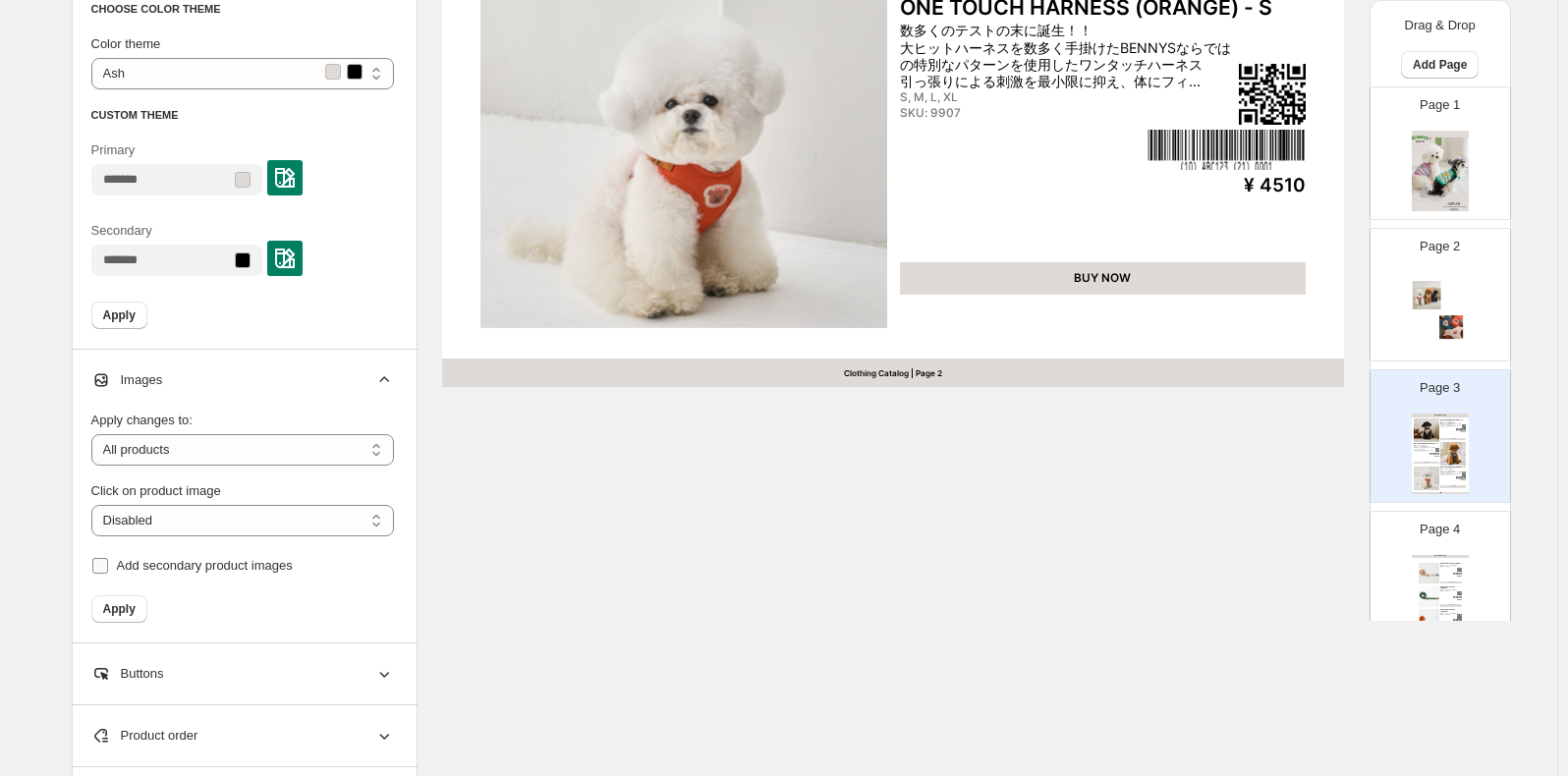 click on "Add secondary product images" at bounding box center (204, 565) 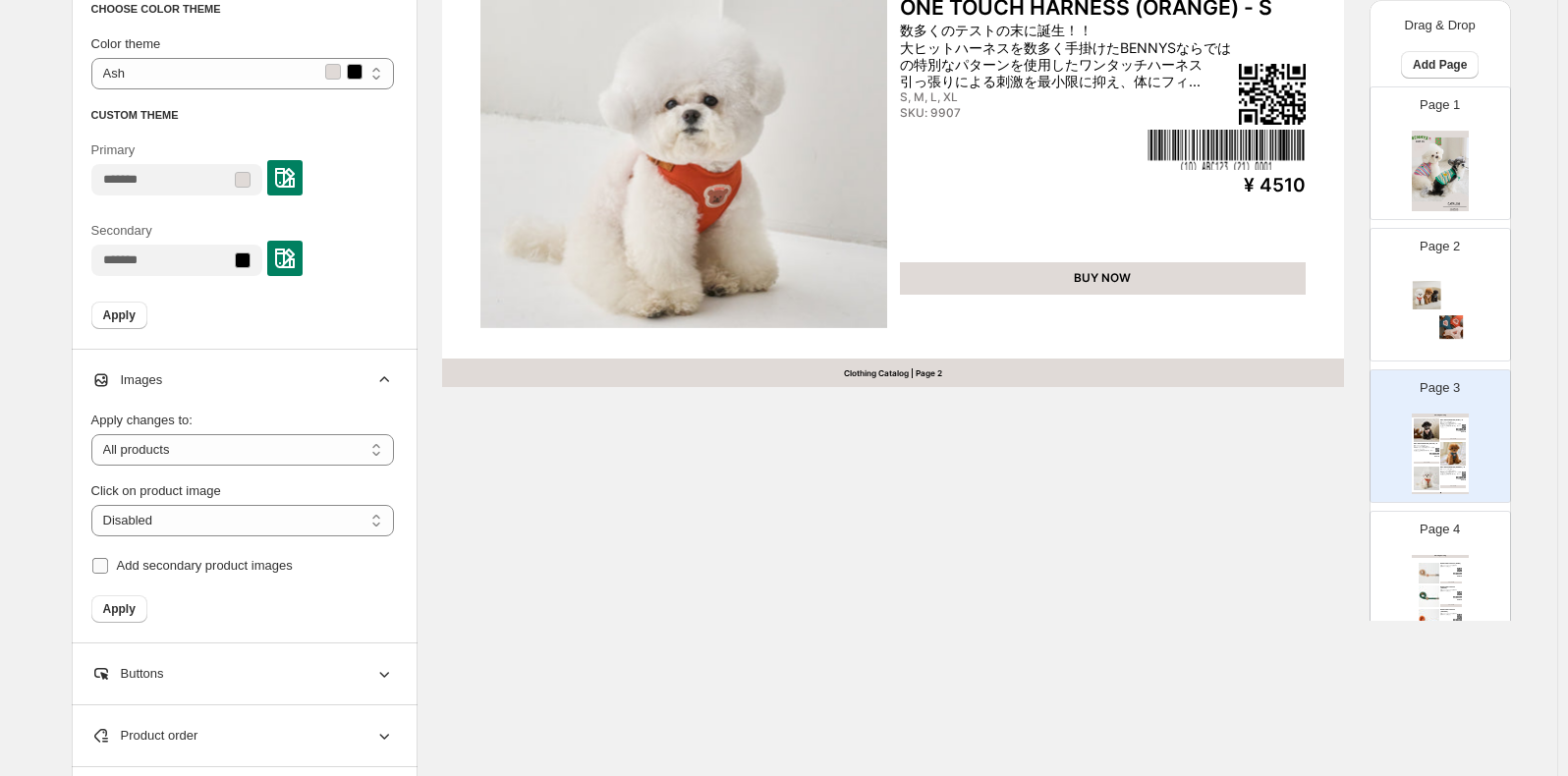click on "Add secondary product images" at bounding box center (204, 565) 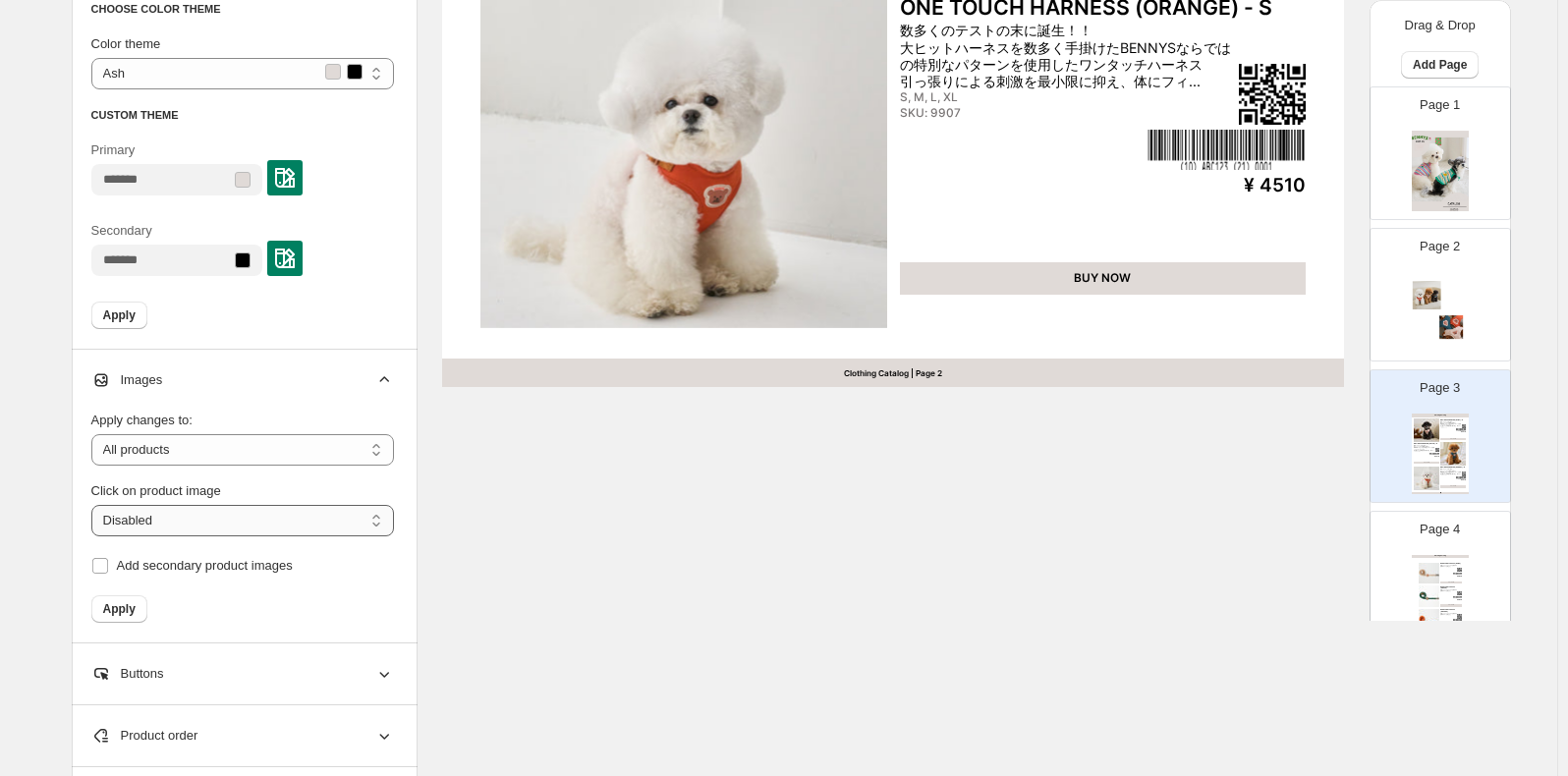 click on "**********" at bounding box center (243, 521) 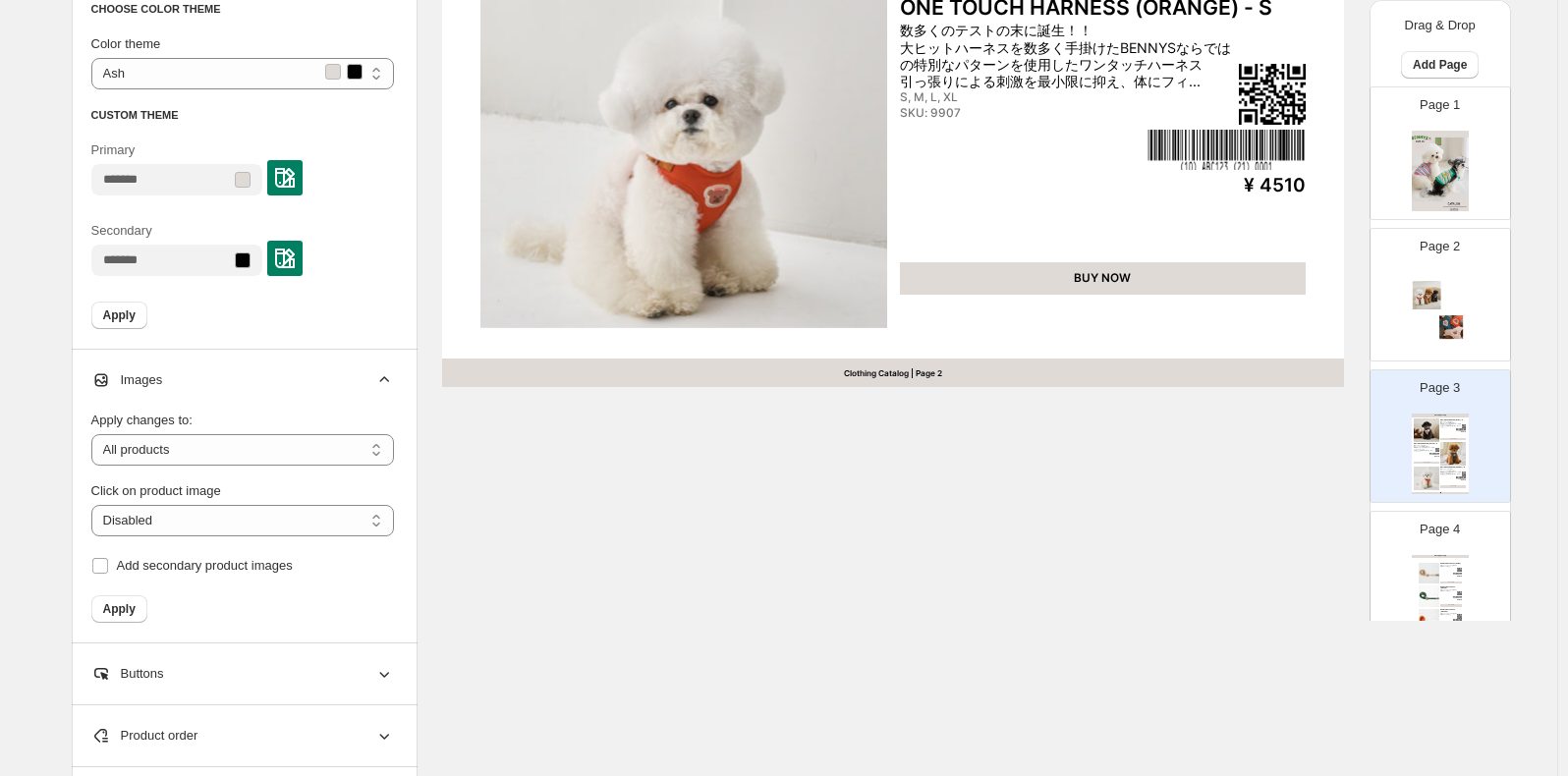 click on "Click on product image" at bounding box center (243, 491) 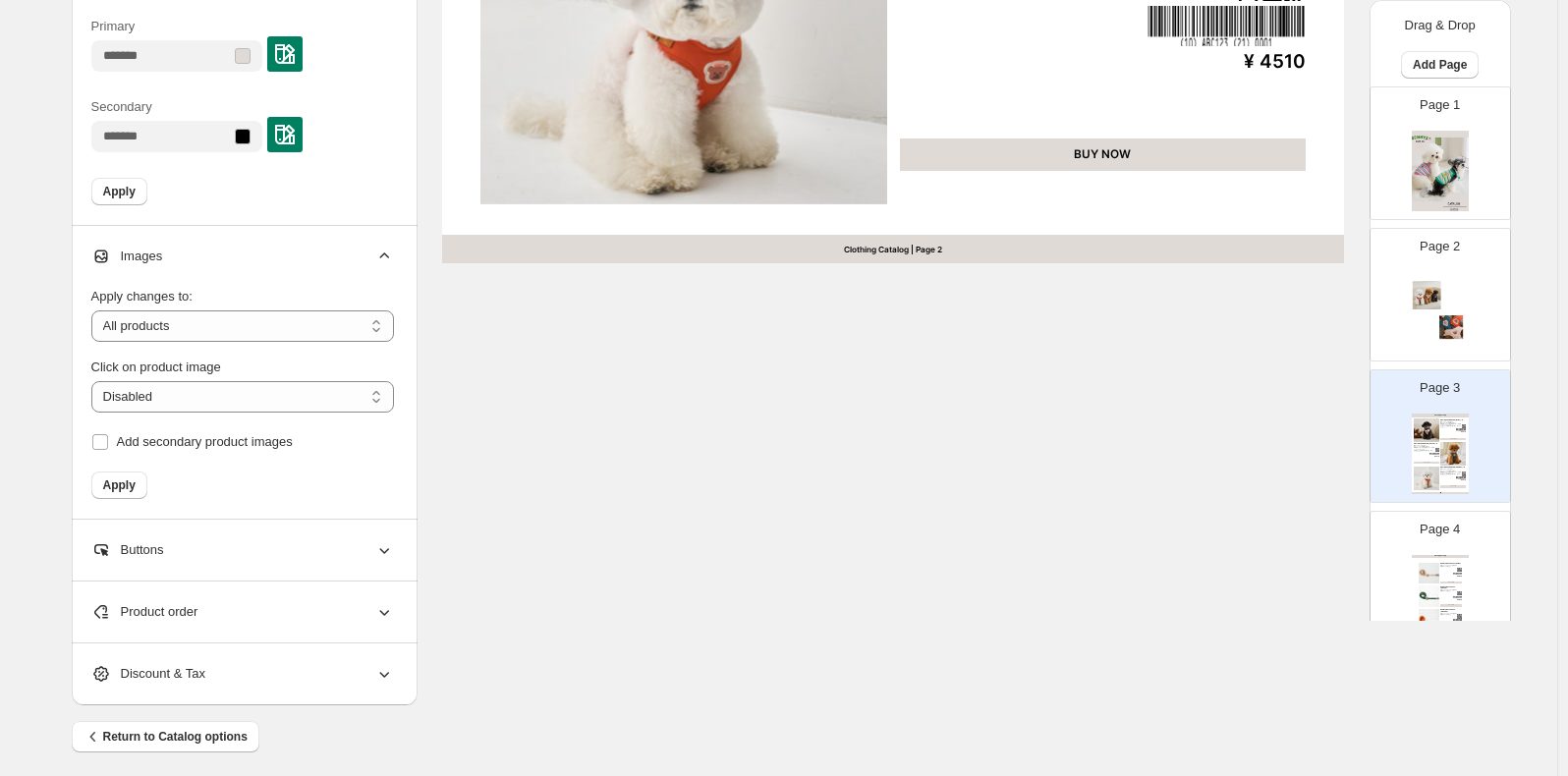 scroll, scrollTop: 1067, scrollLeft: 0, axis: vertical 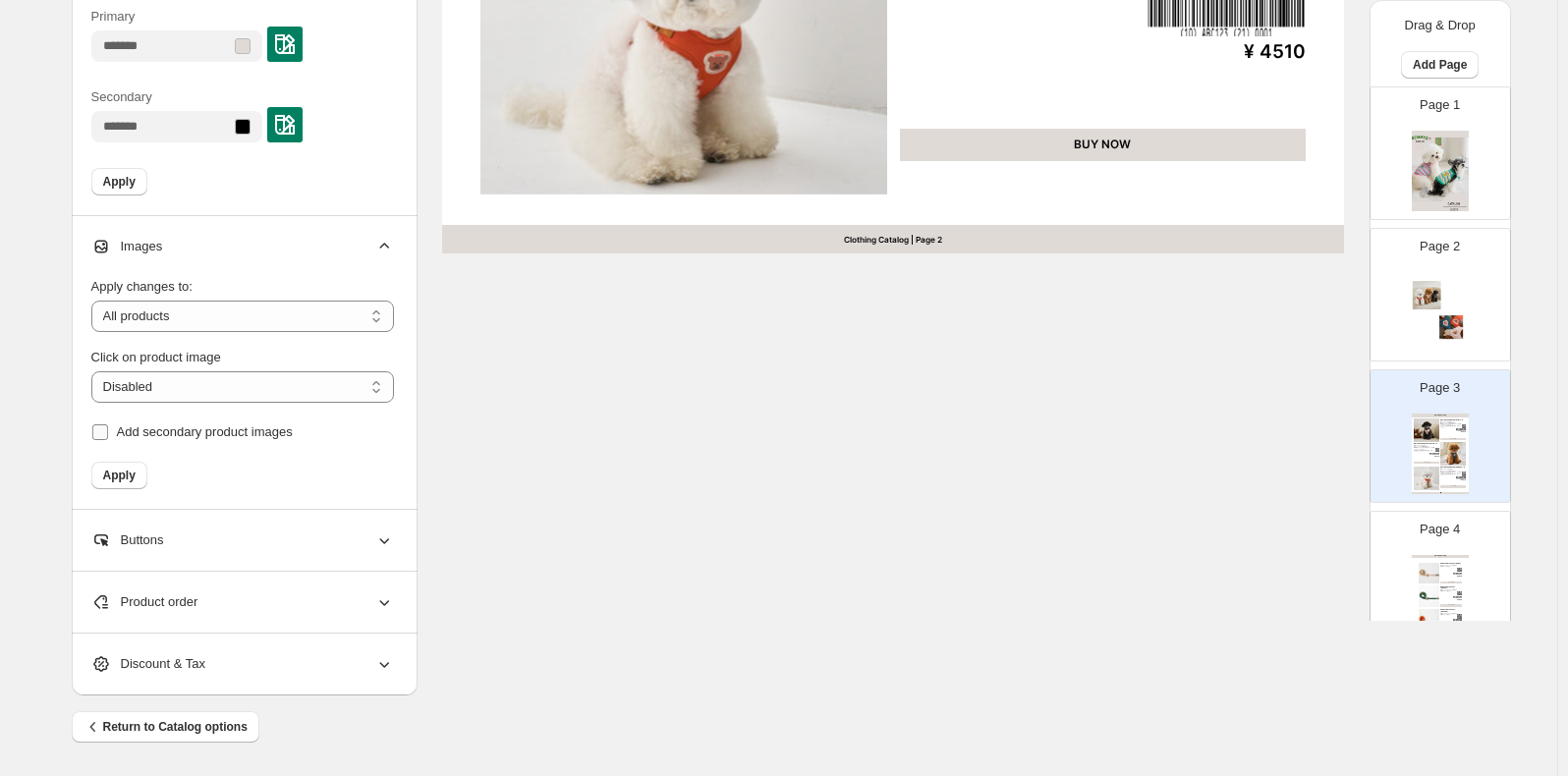 click on "Add secondary product images" at bounding box center (204, 431) 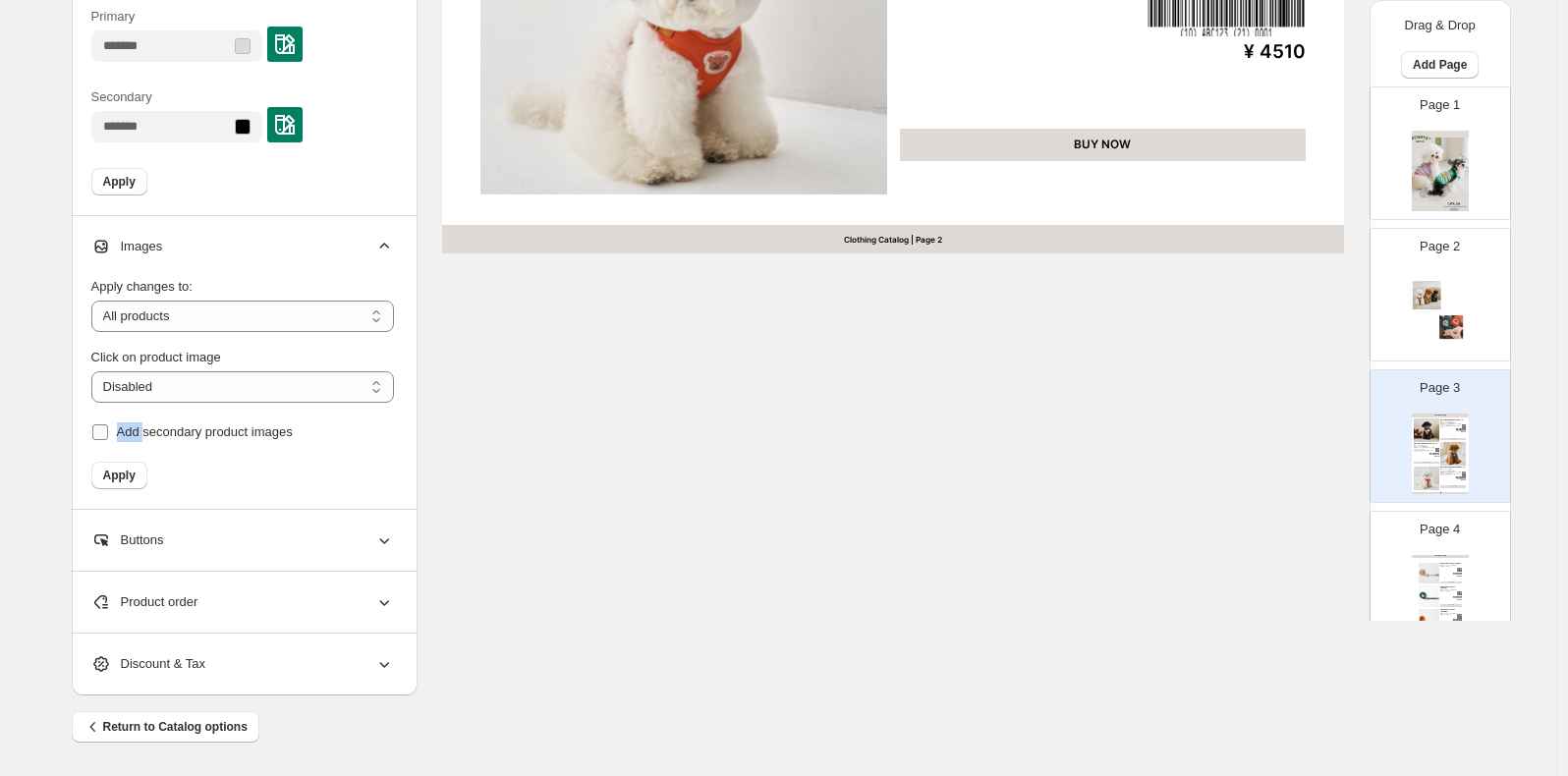 click on "Add secondary product images" at bounding box center [204, 431] 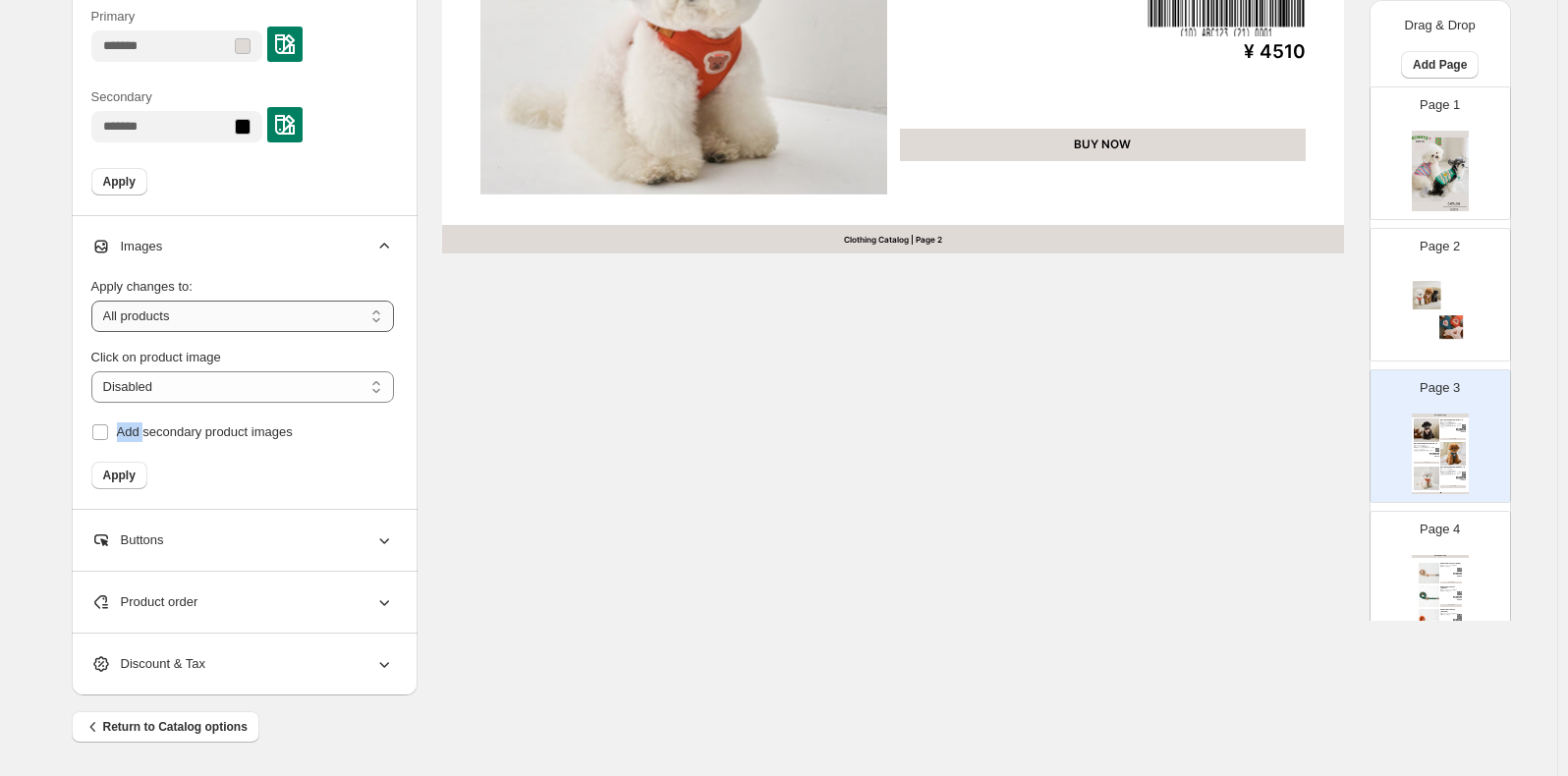 click on "**********" at bounding box center [243, 316] 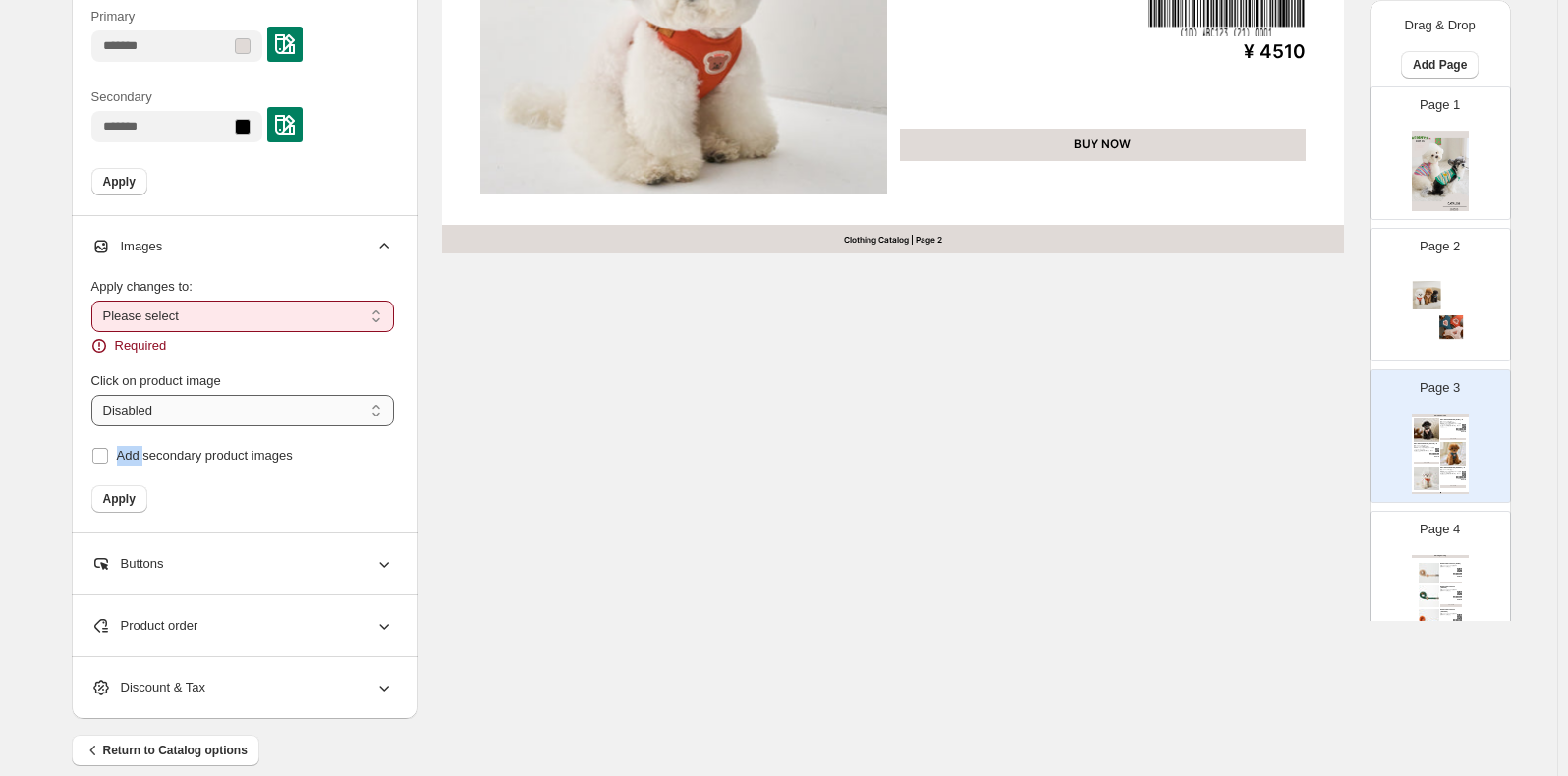 click on "**********" at bounding box center (243, 411) 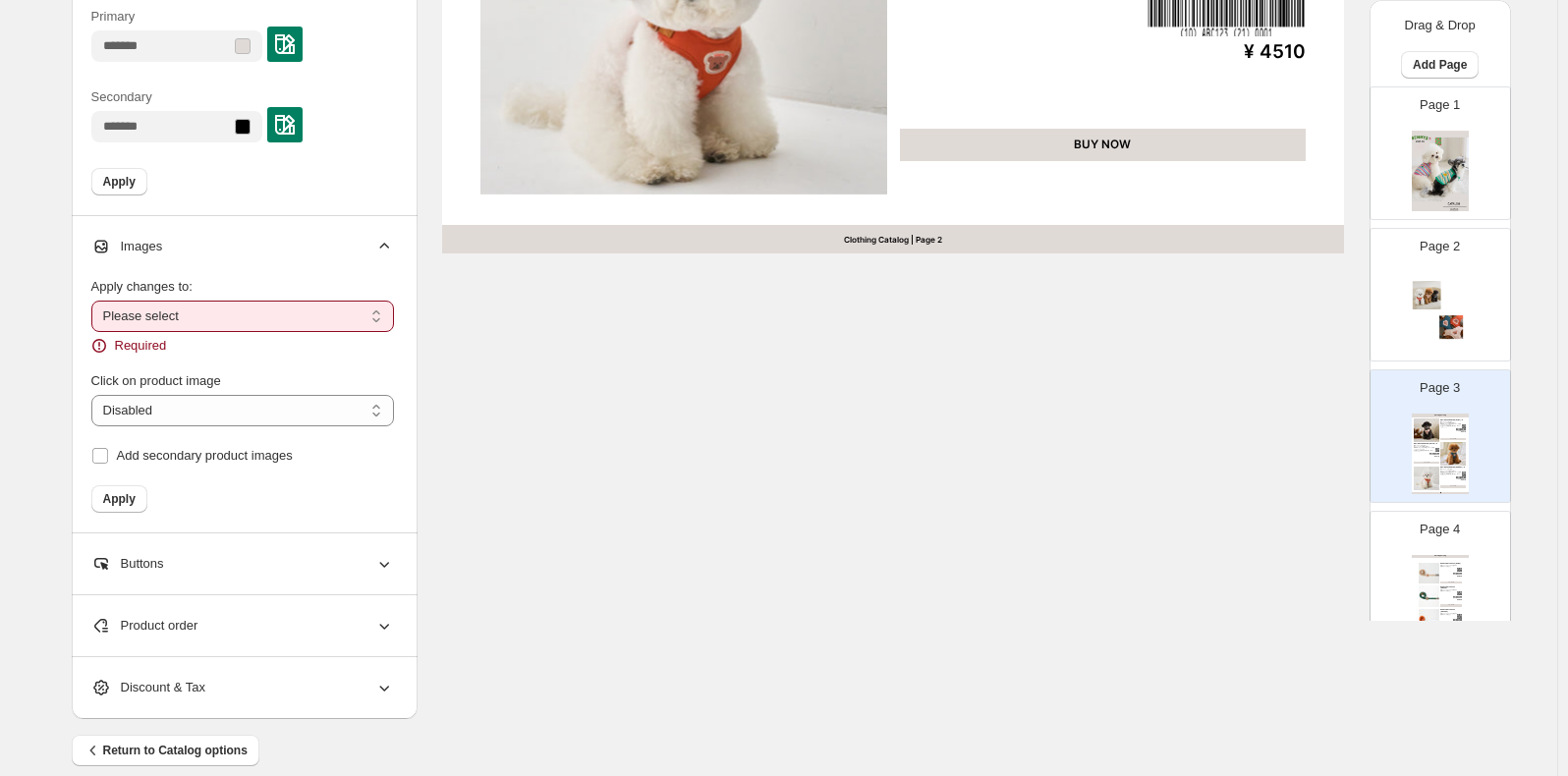 click on "**********" at bounding box center [245, 374] 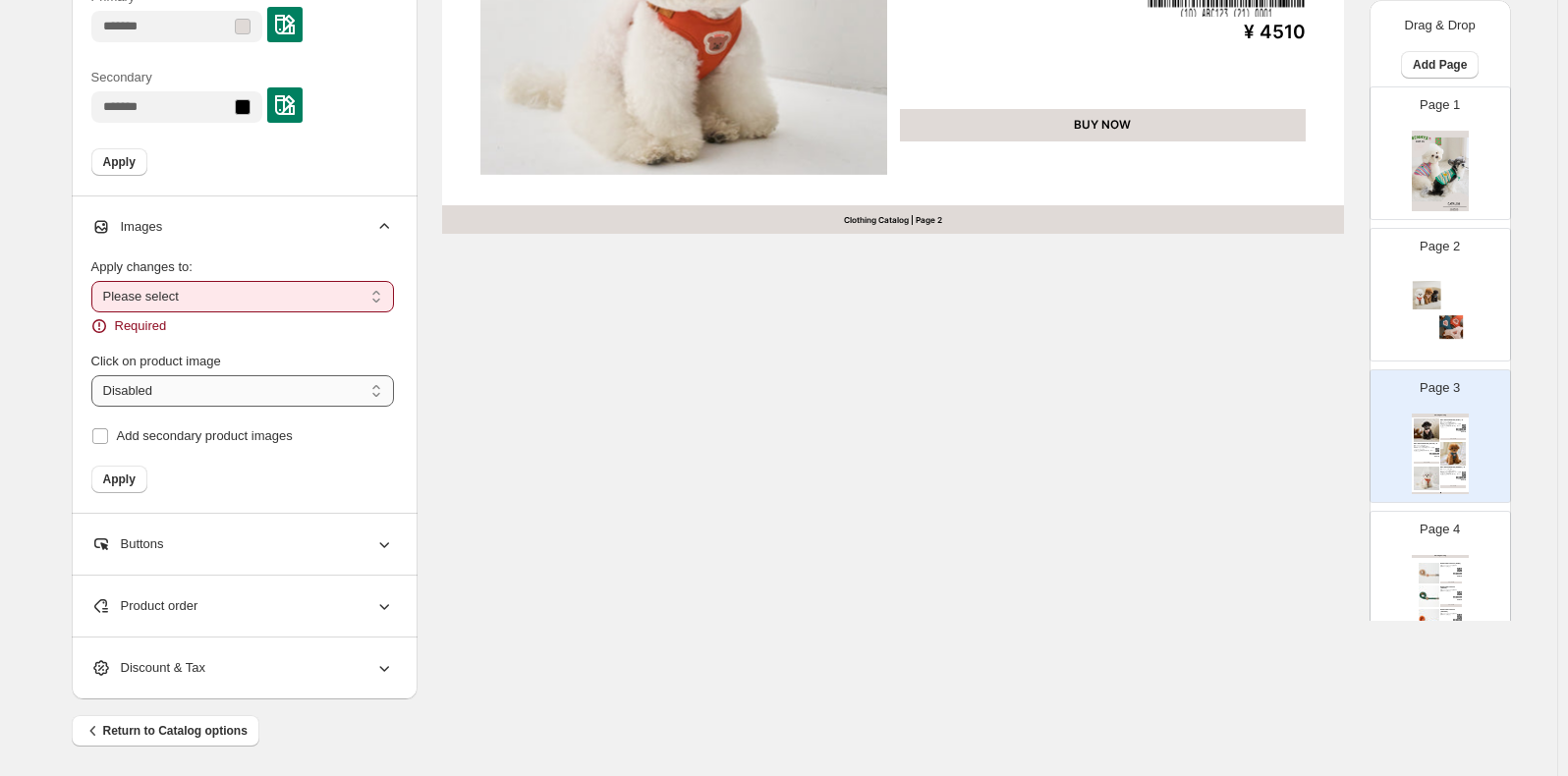 scroll, scrollTop: 1090, scrollLeft: 0, axis: vertical 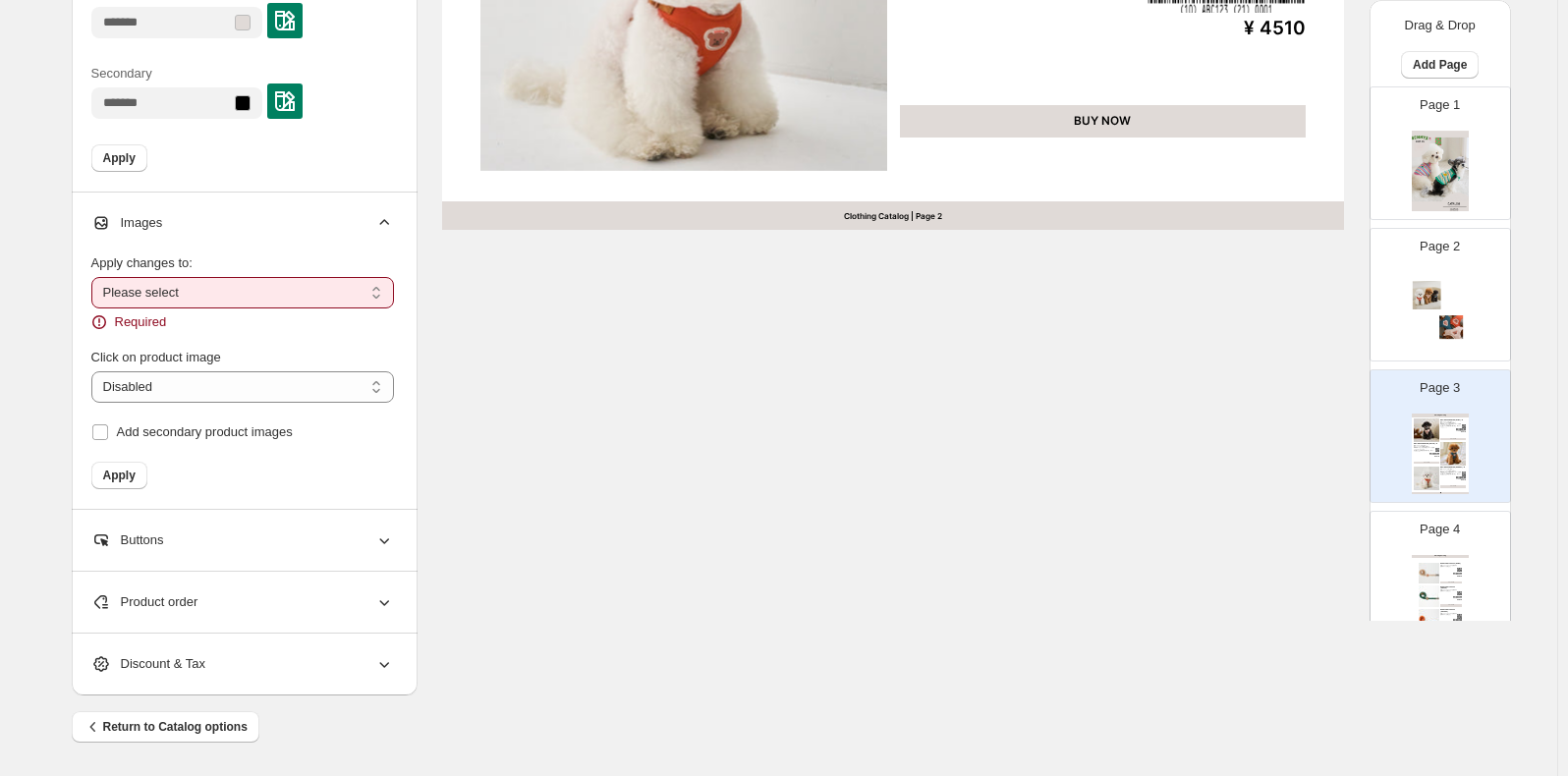 click 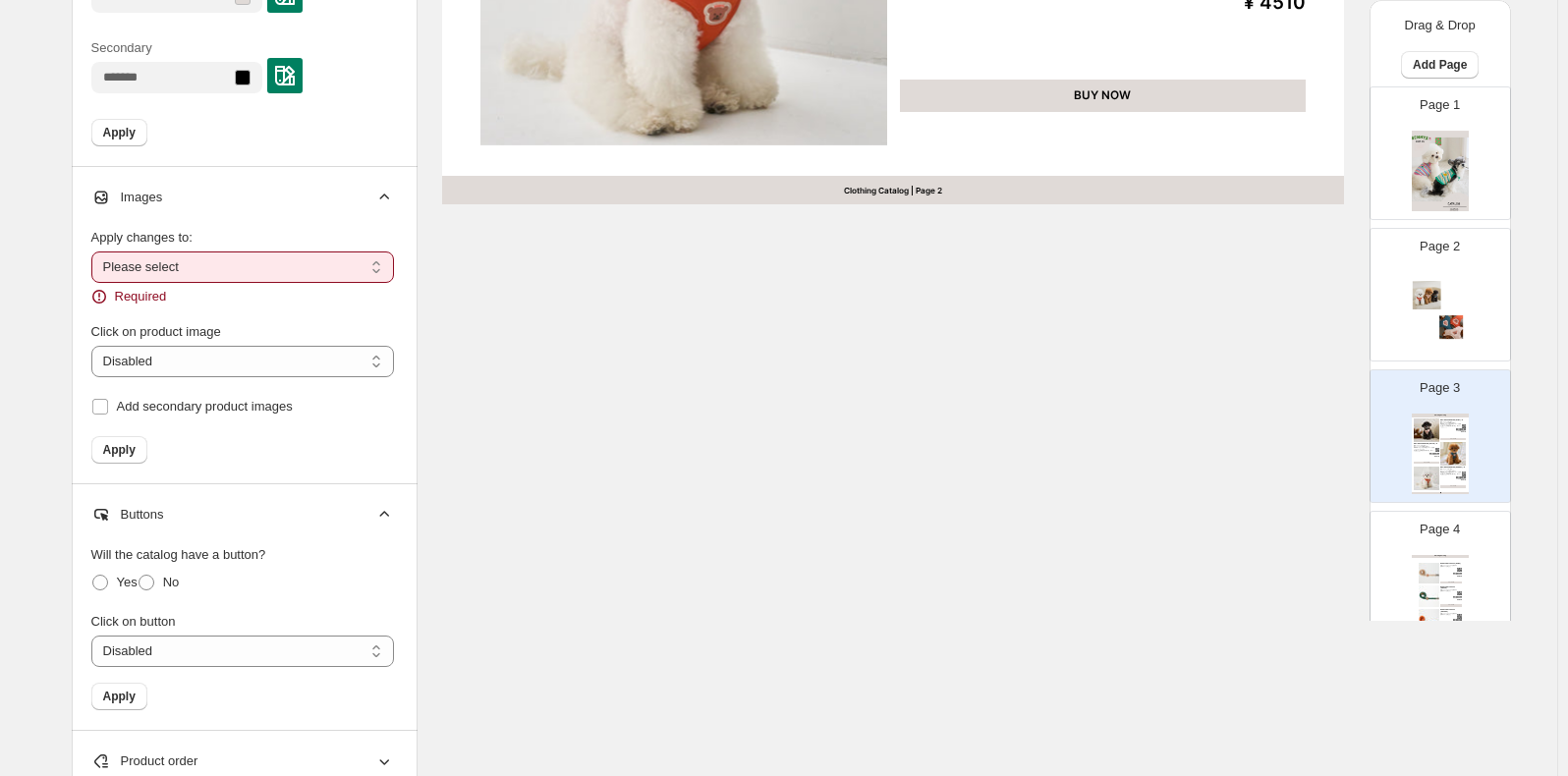 scroll, scrollTop: 1189, scrollLeft: 0, axis: vertical 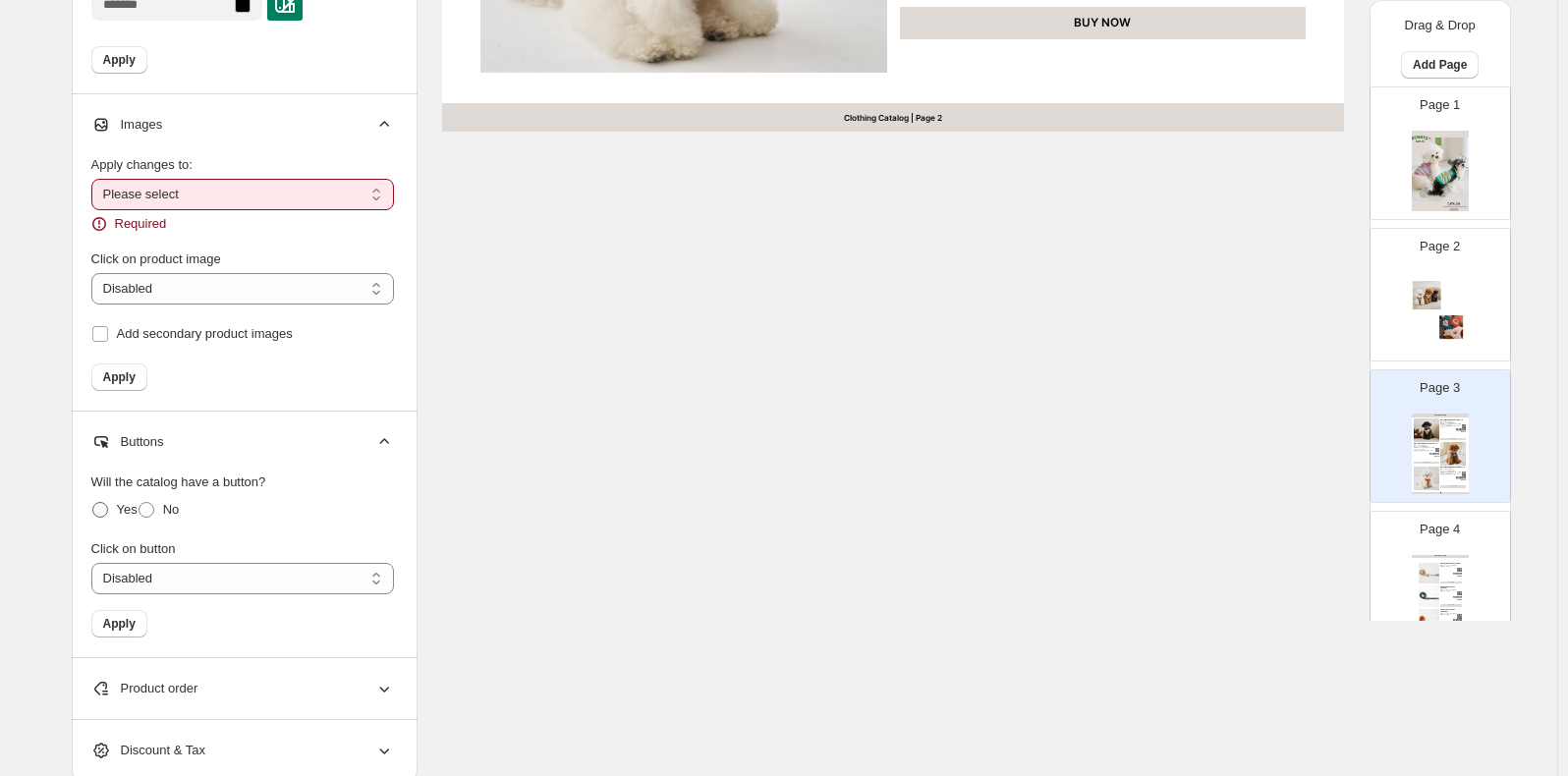 click at bounding box center (100, 510) 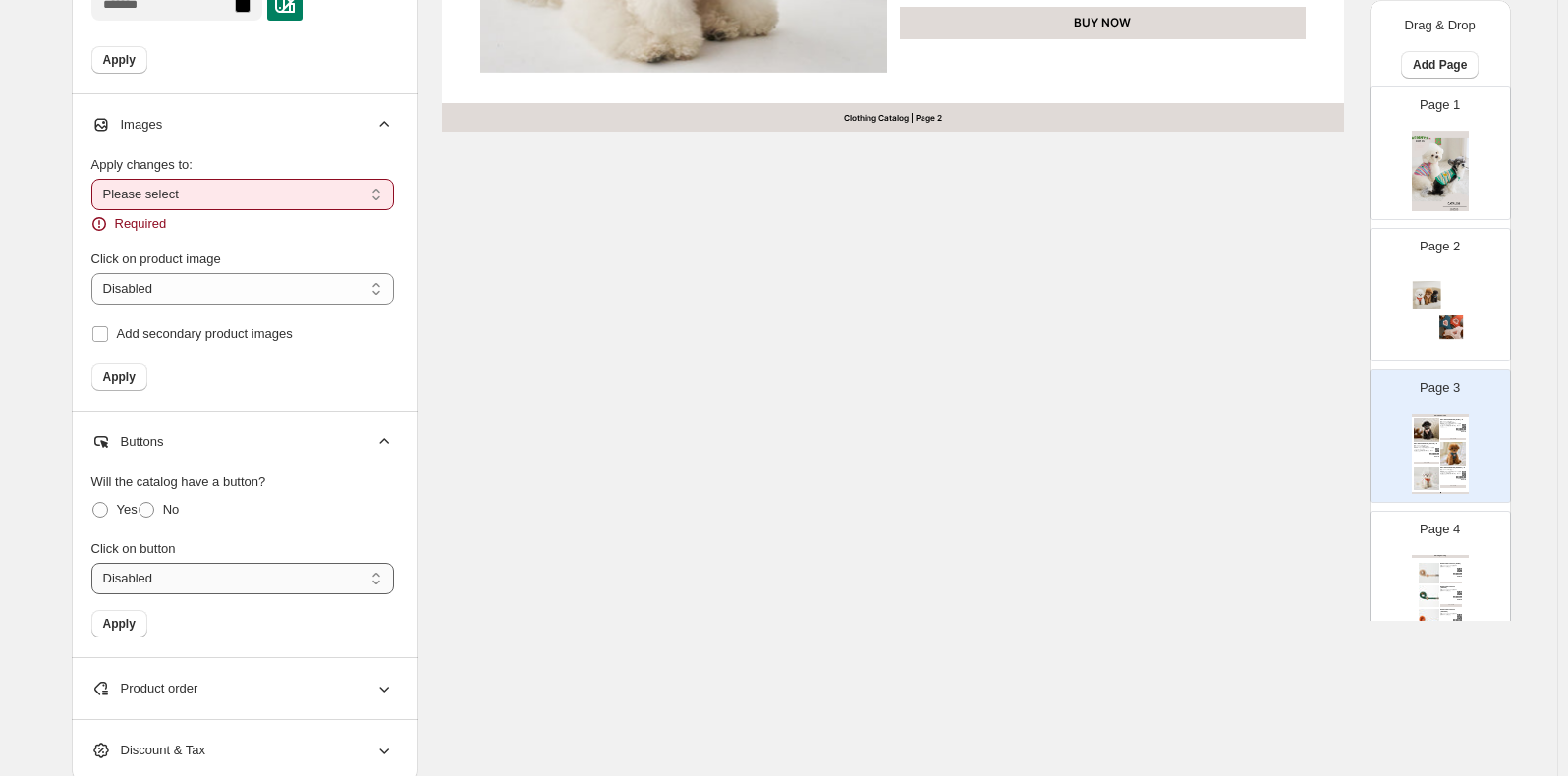 click on "**********" at bounding box center [243, 579] 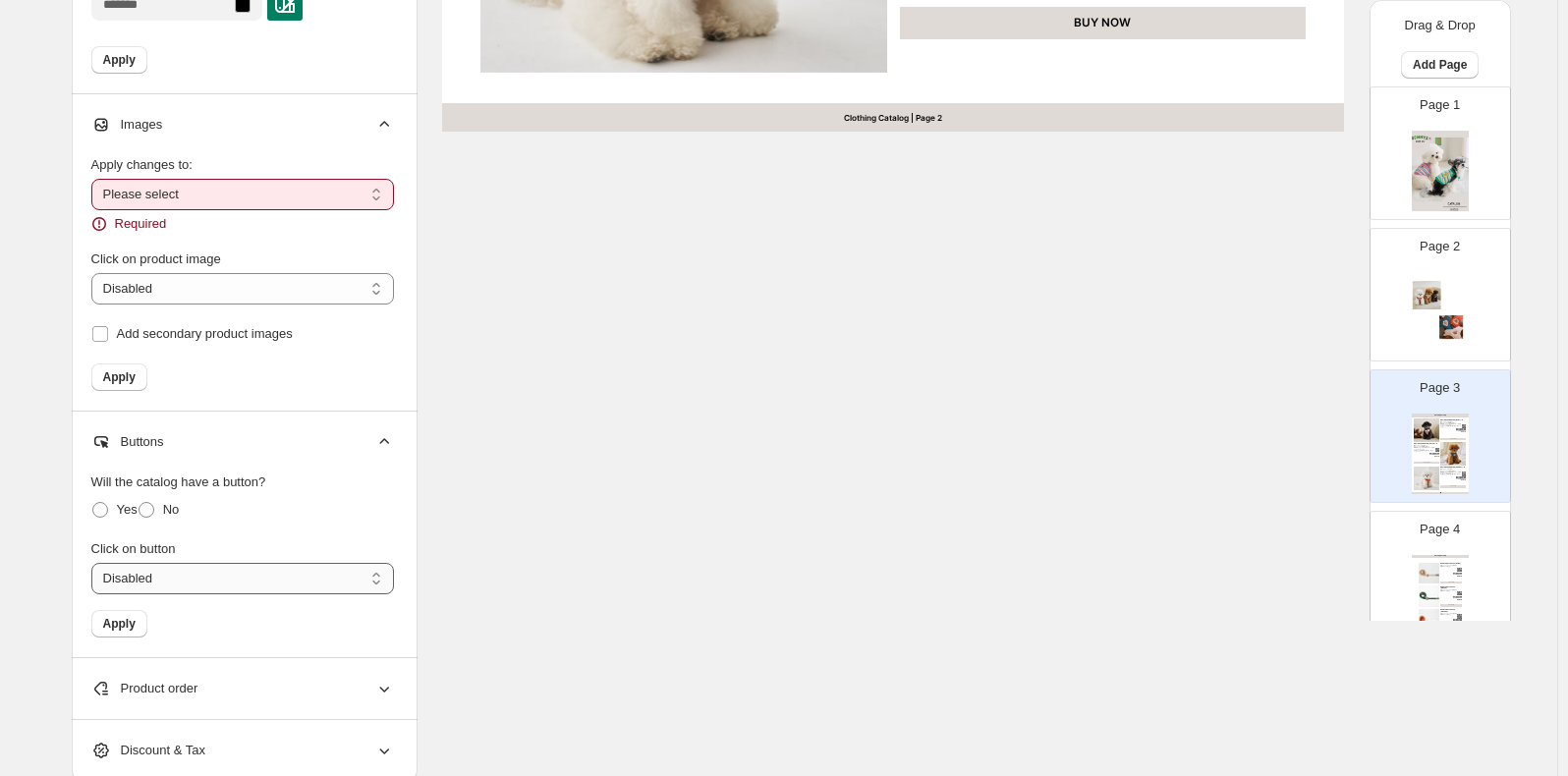 select on "**********" 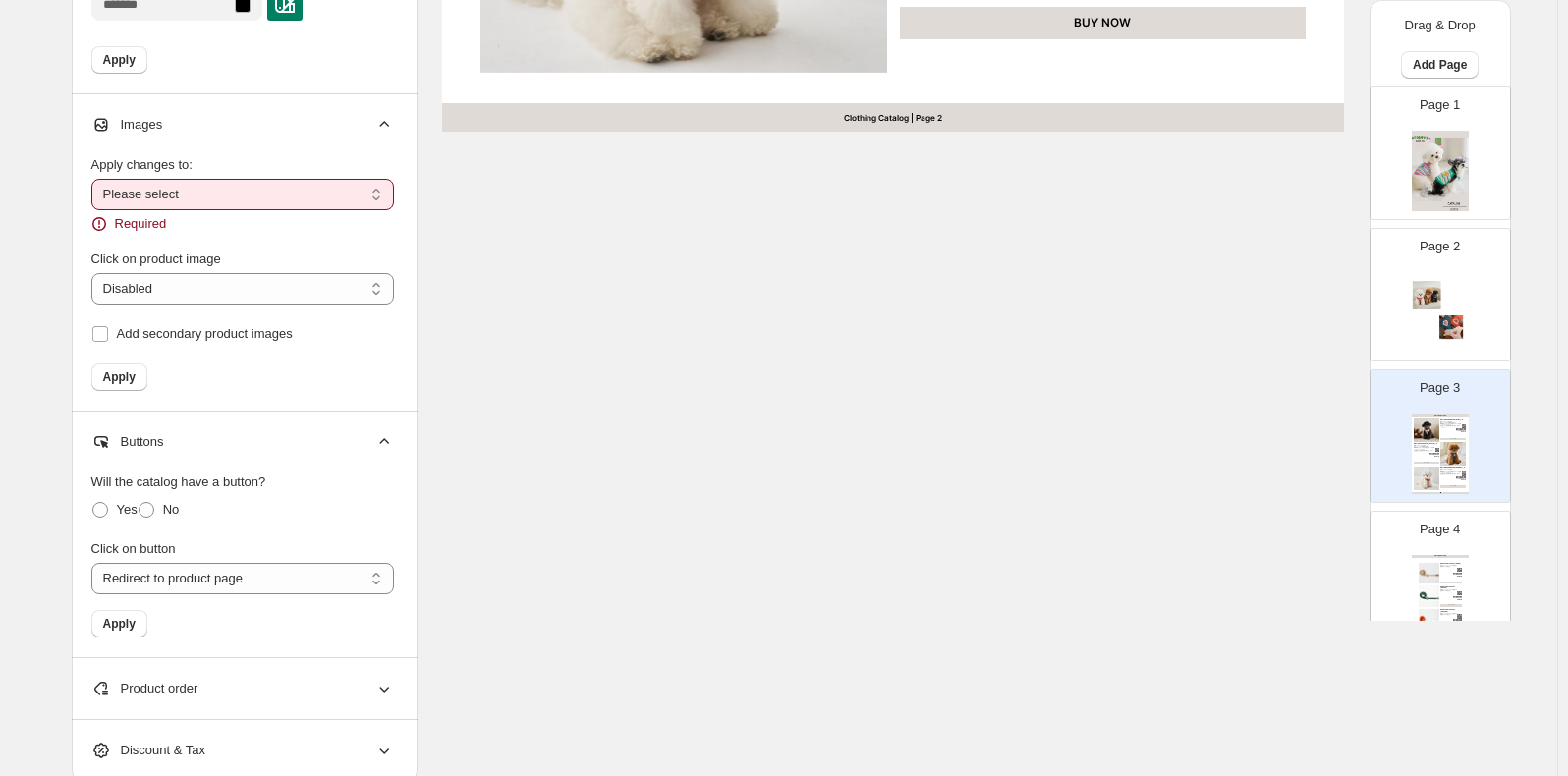 click on "Apply" at bounding box center (119, 624) 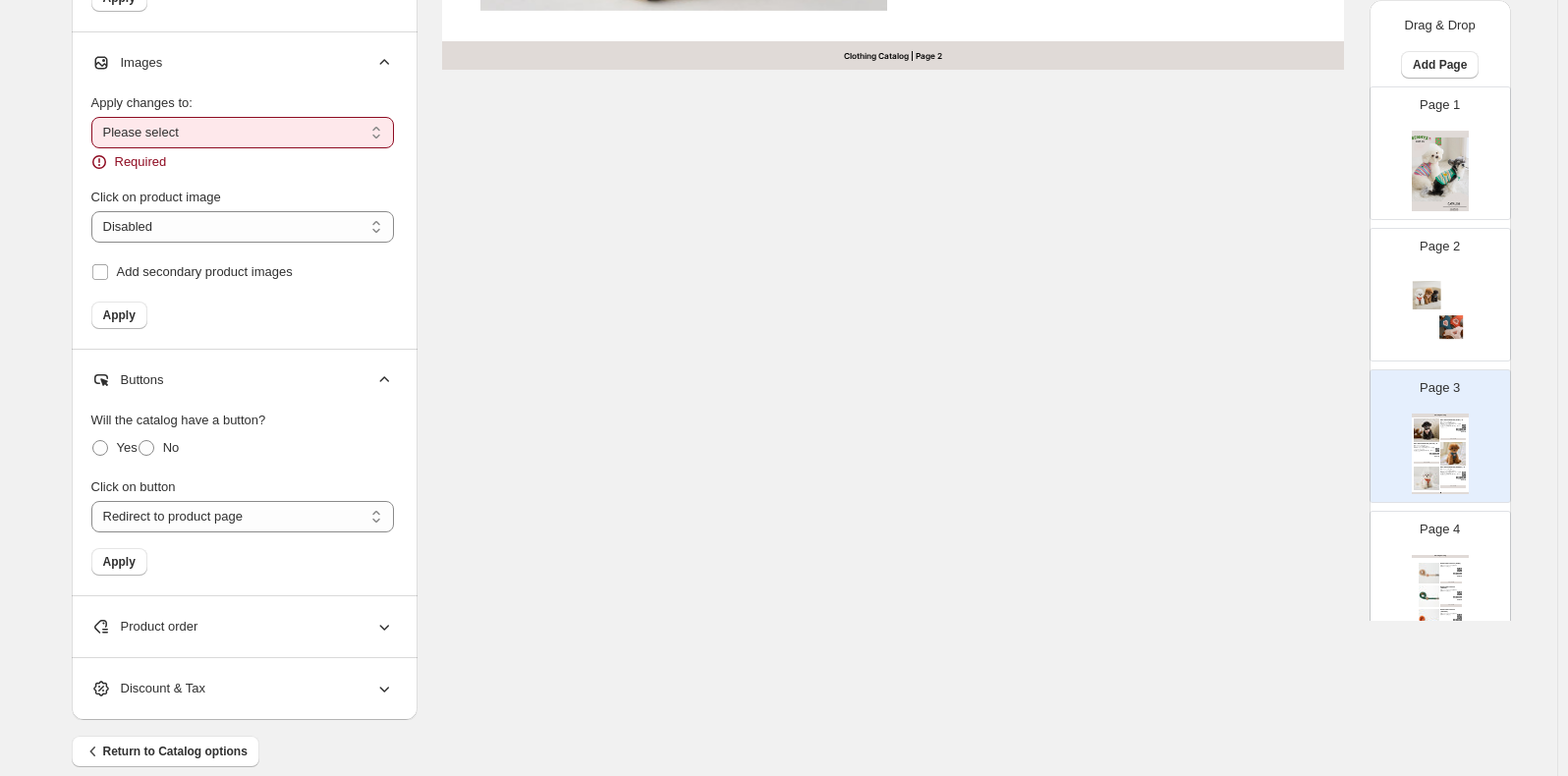 scroll, scrollTop: 1275, scrollLeft: 0, axis: vertical 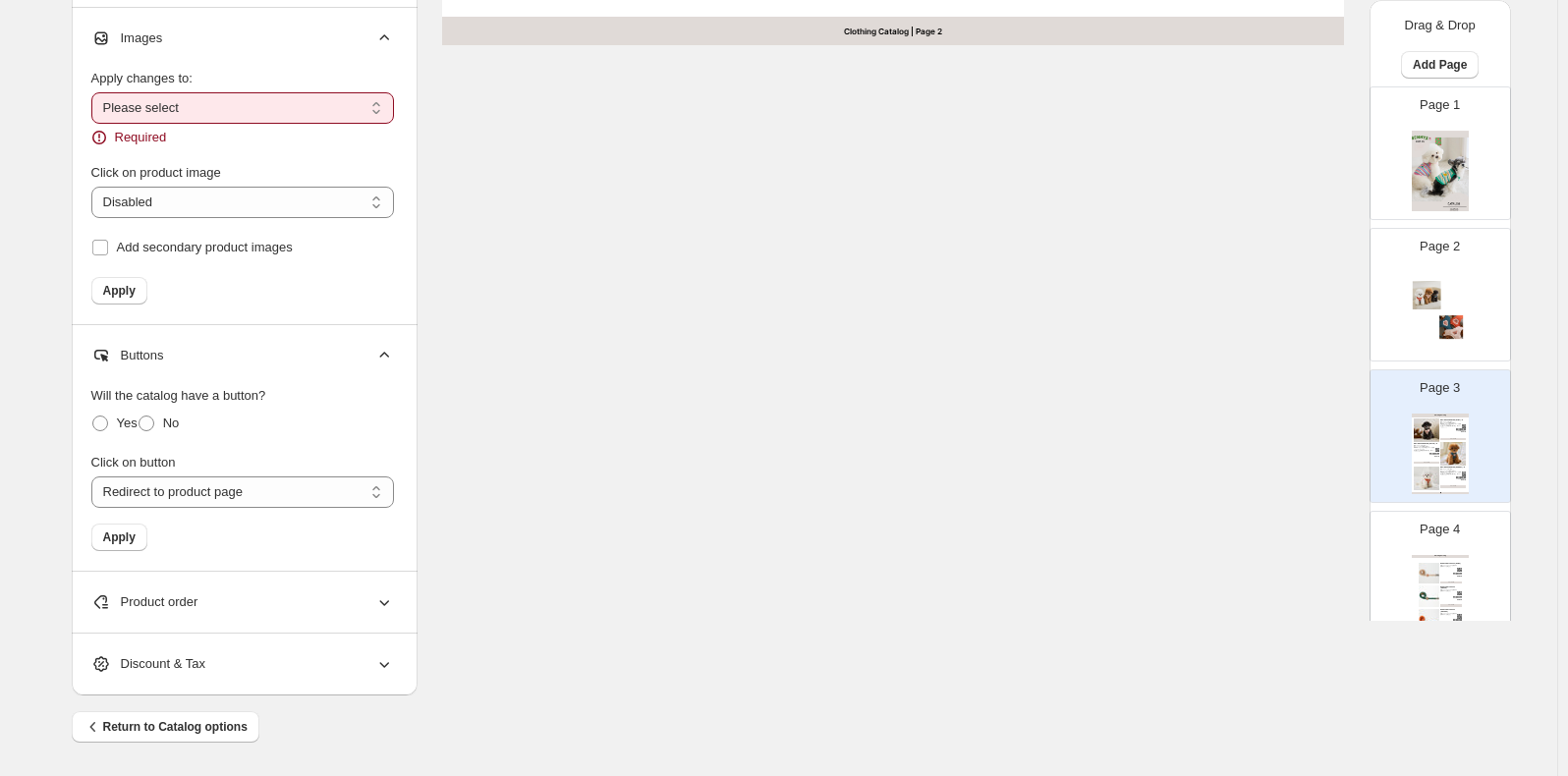 click on "Product order" at bounding box center [243, 602] 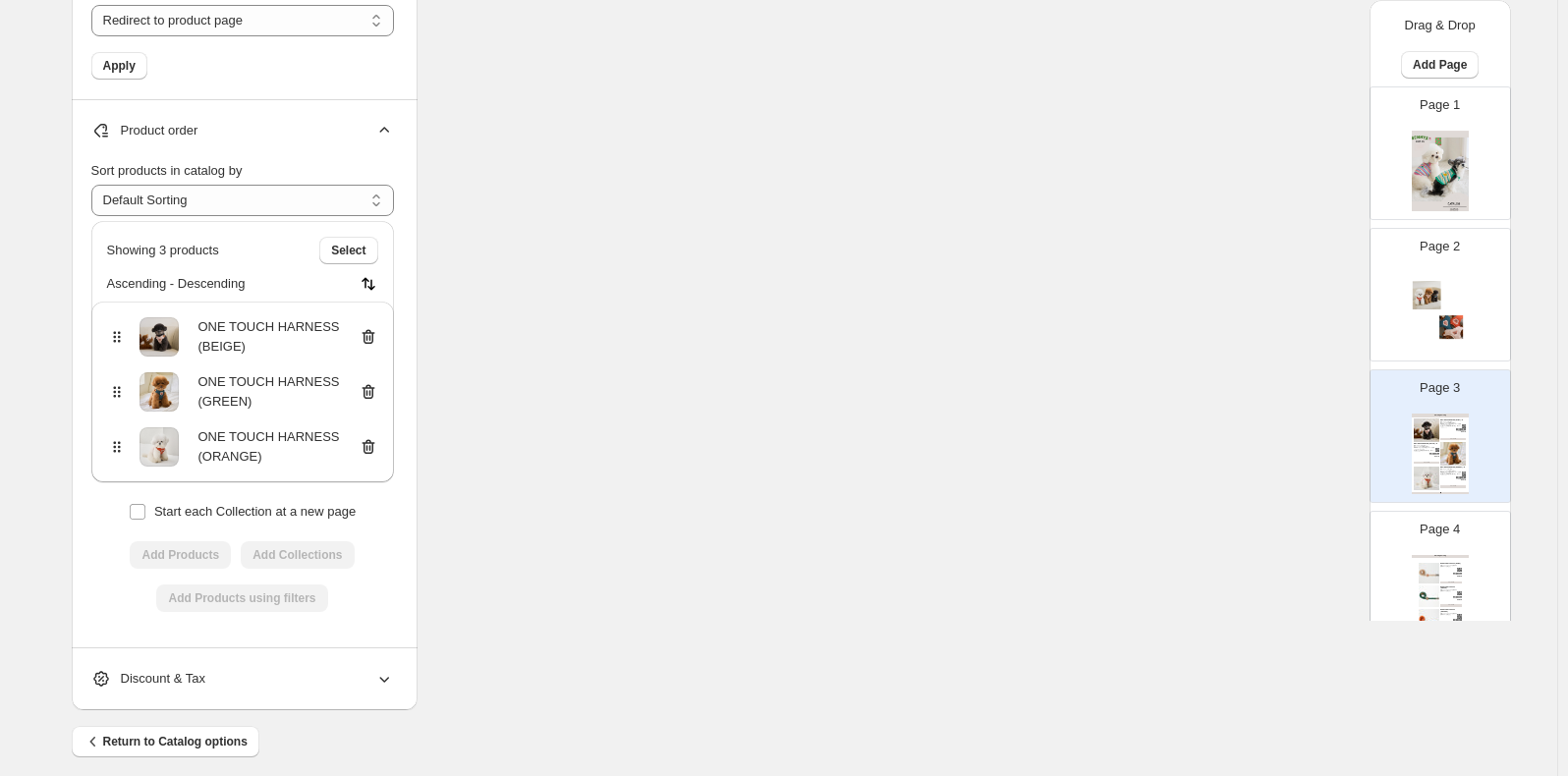 scroll, scrollTop: 1761, scrollLeft: 0, axis: vertical 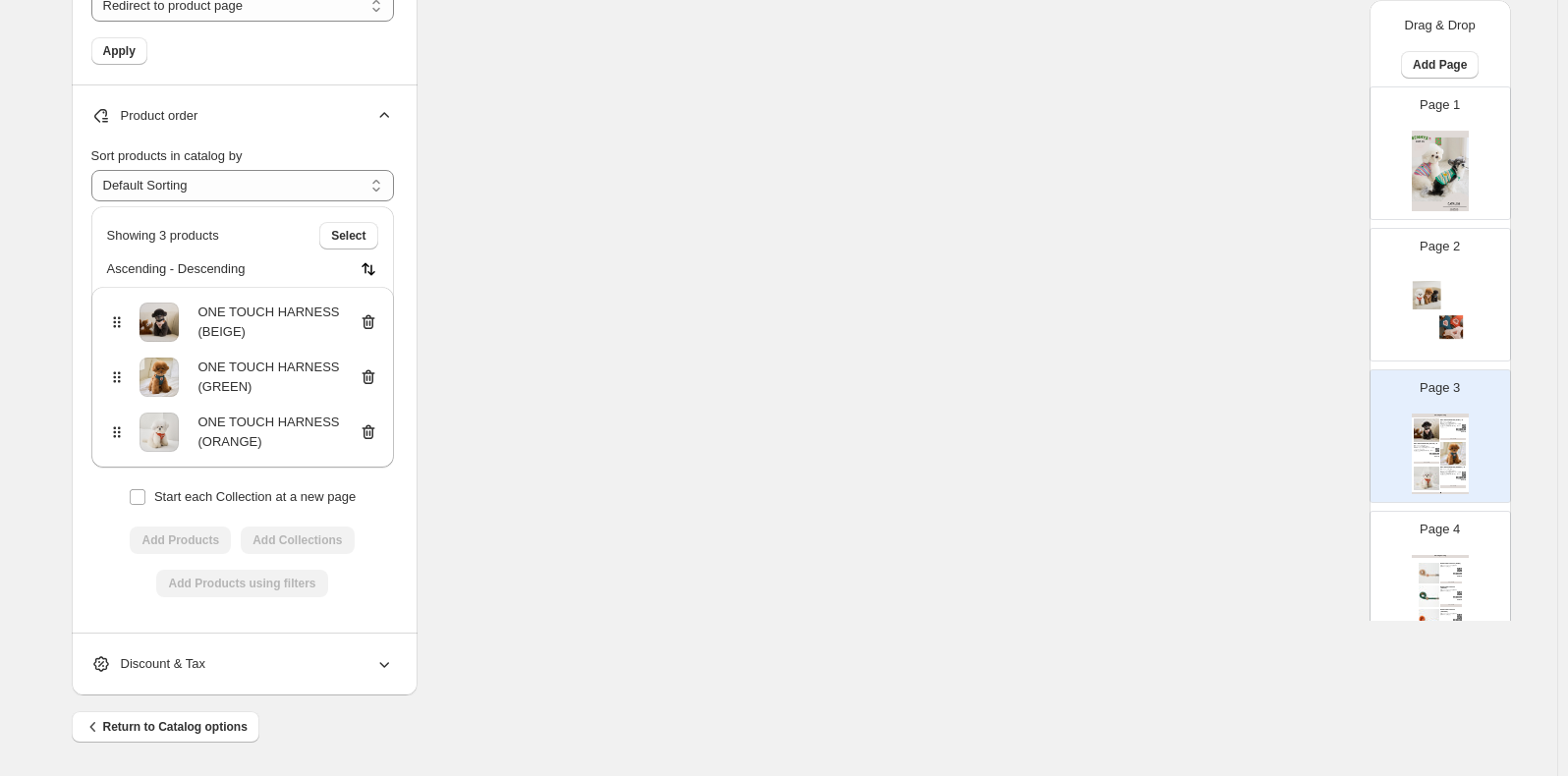 click on "Discount & Tax" at bounding box center [243, 664] 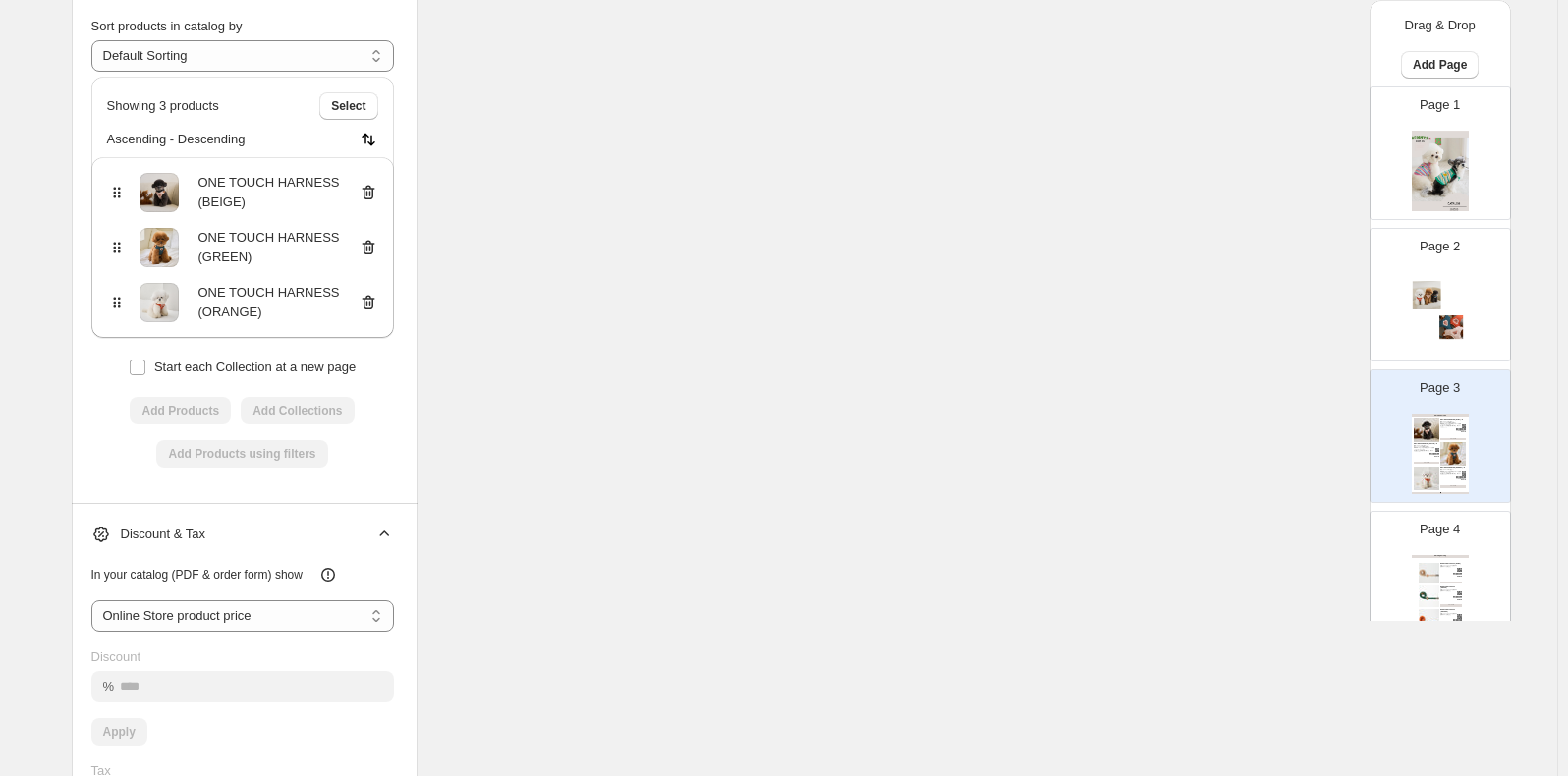 scroll, scrollTop: 2056, scrollLeft: 0, axis: vertical 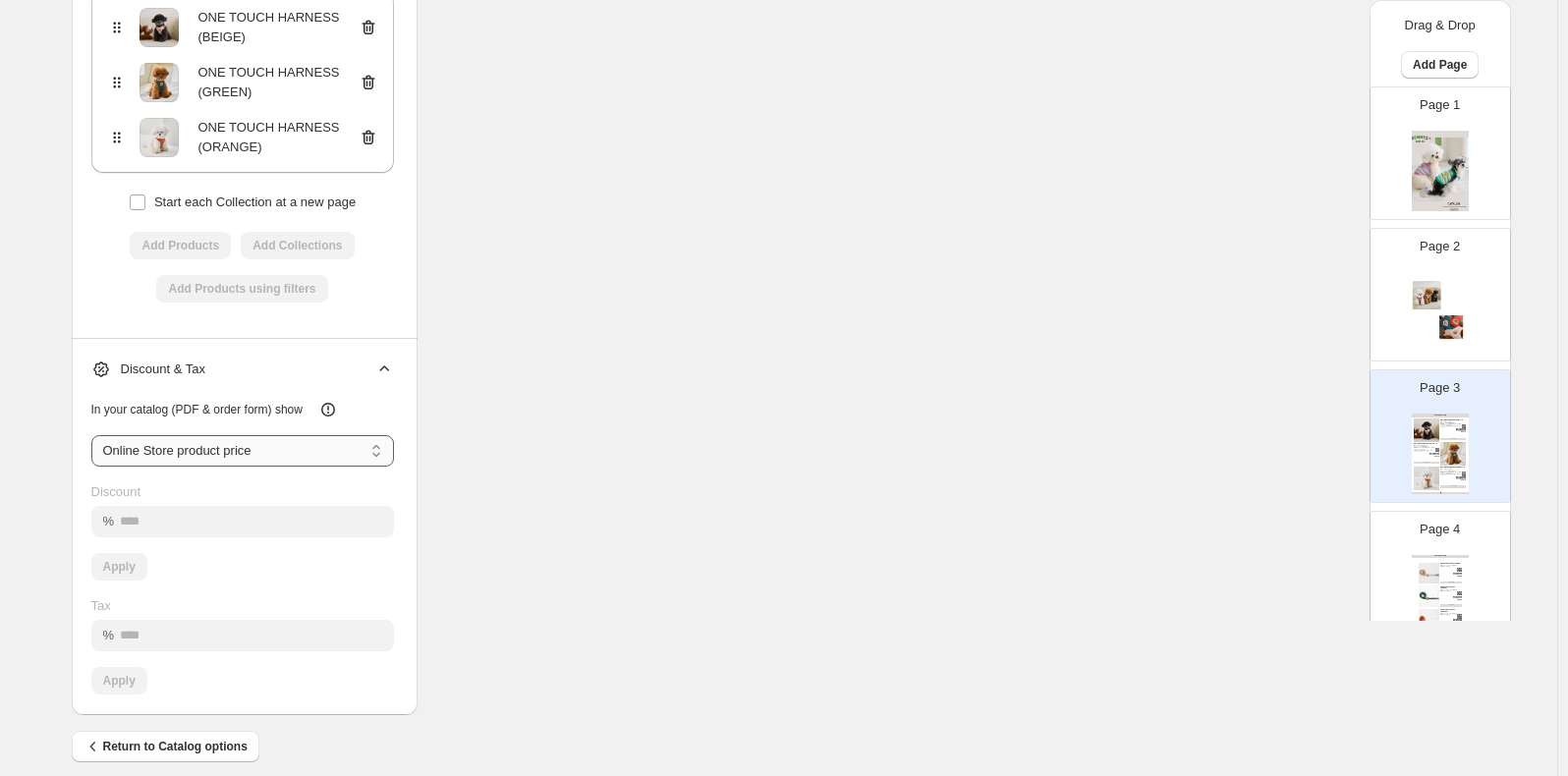 click on "**********" at bounding box center [243, 451] 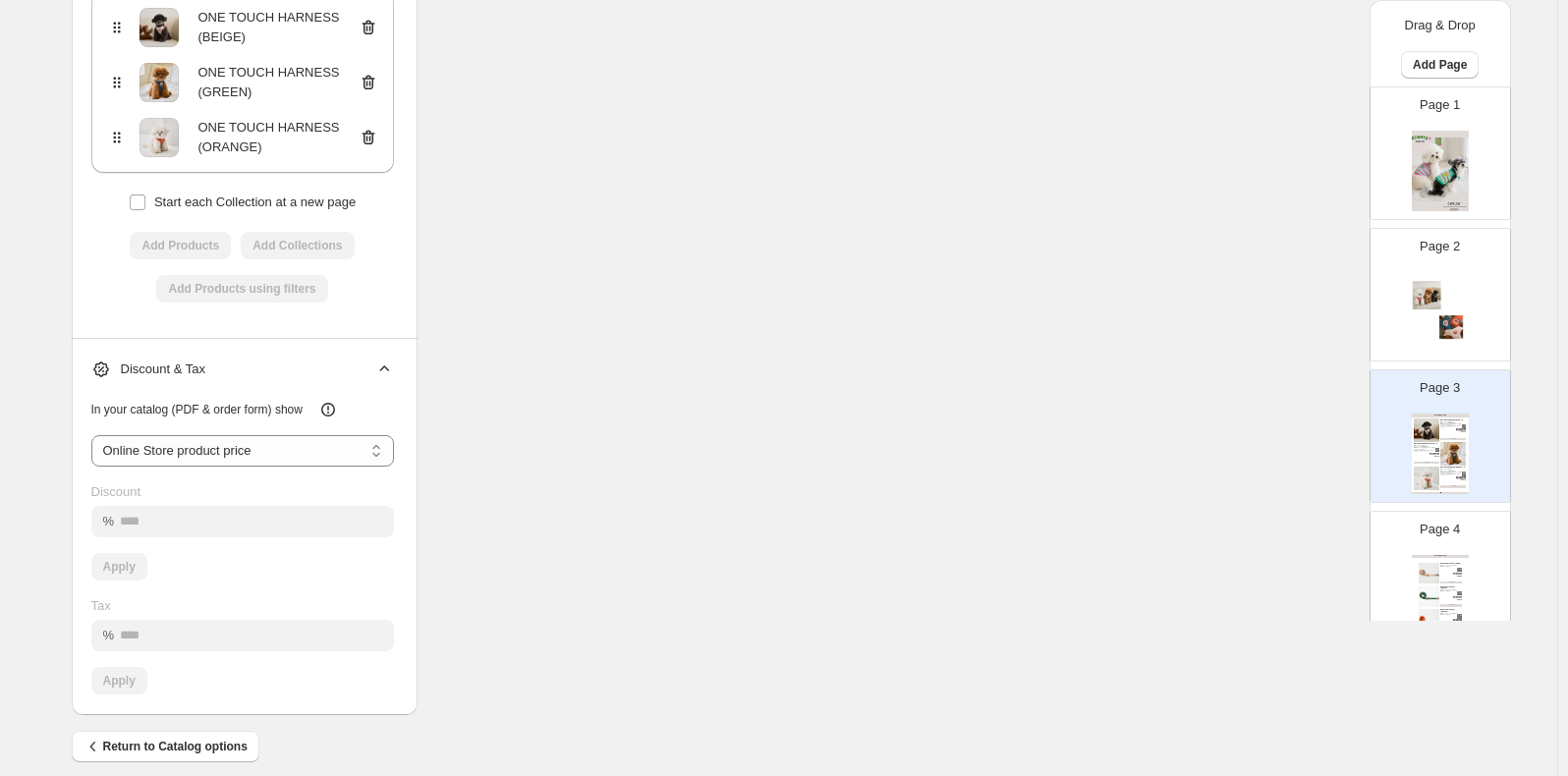 click on "**********" at bounding box center (243, 451) 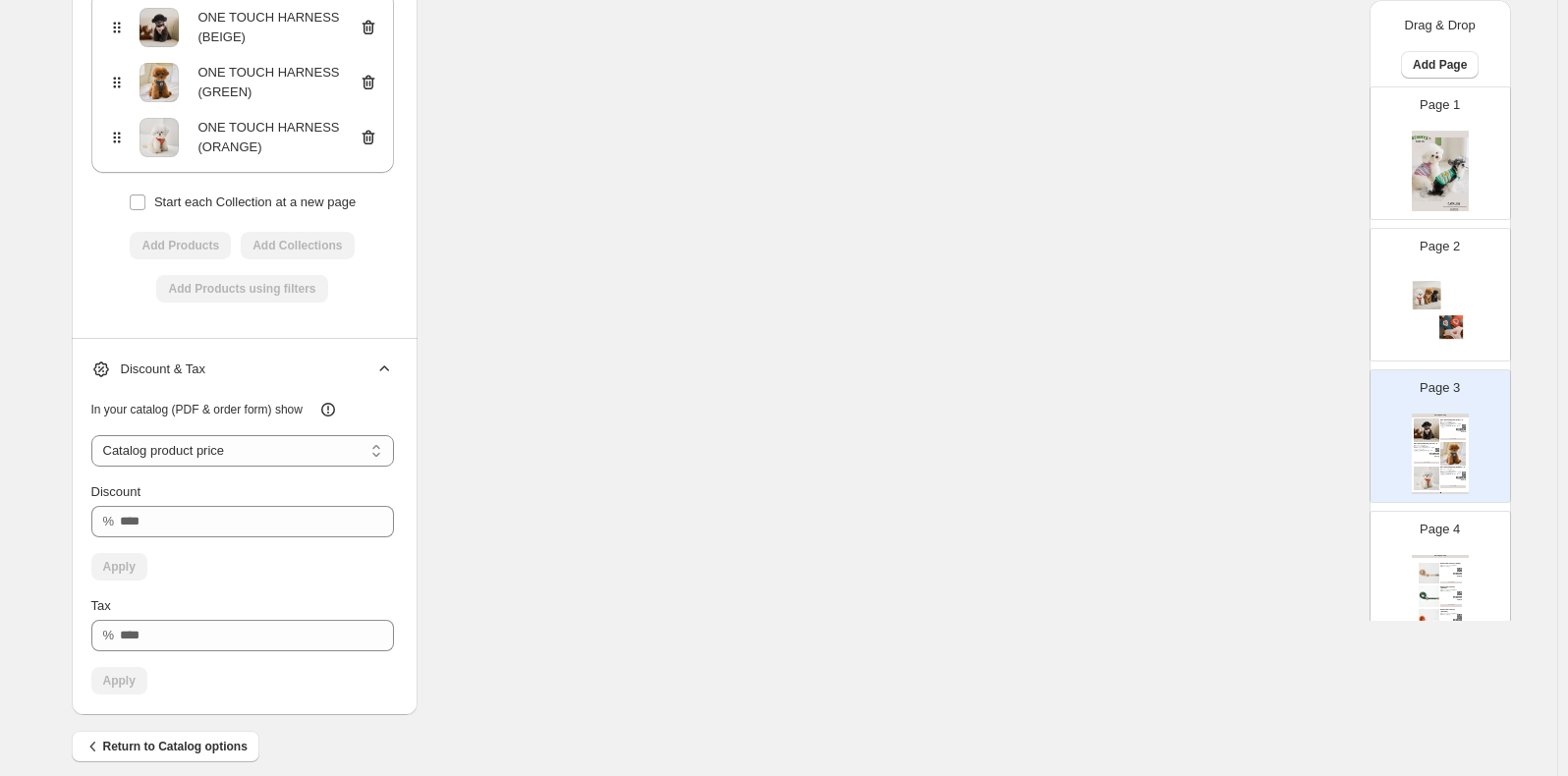 click on "Discount % Apply" at bounding box center (243, 524) 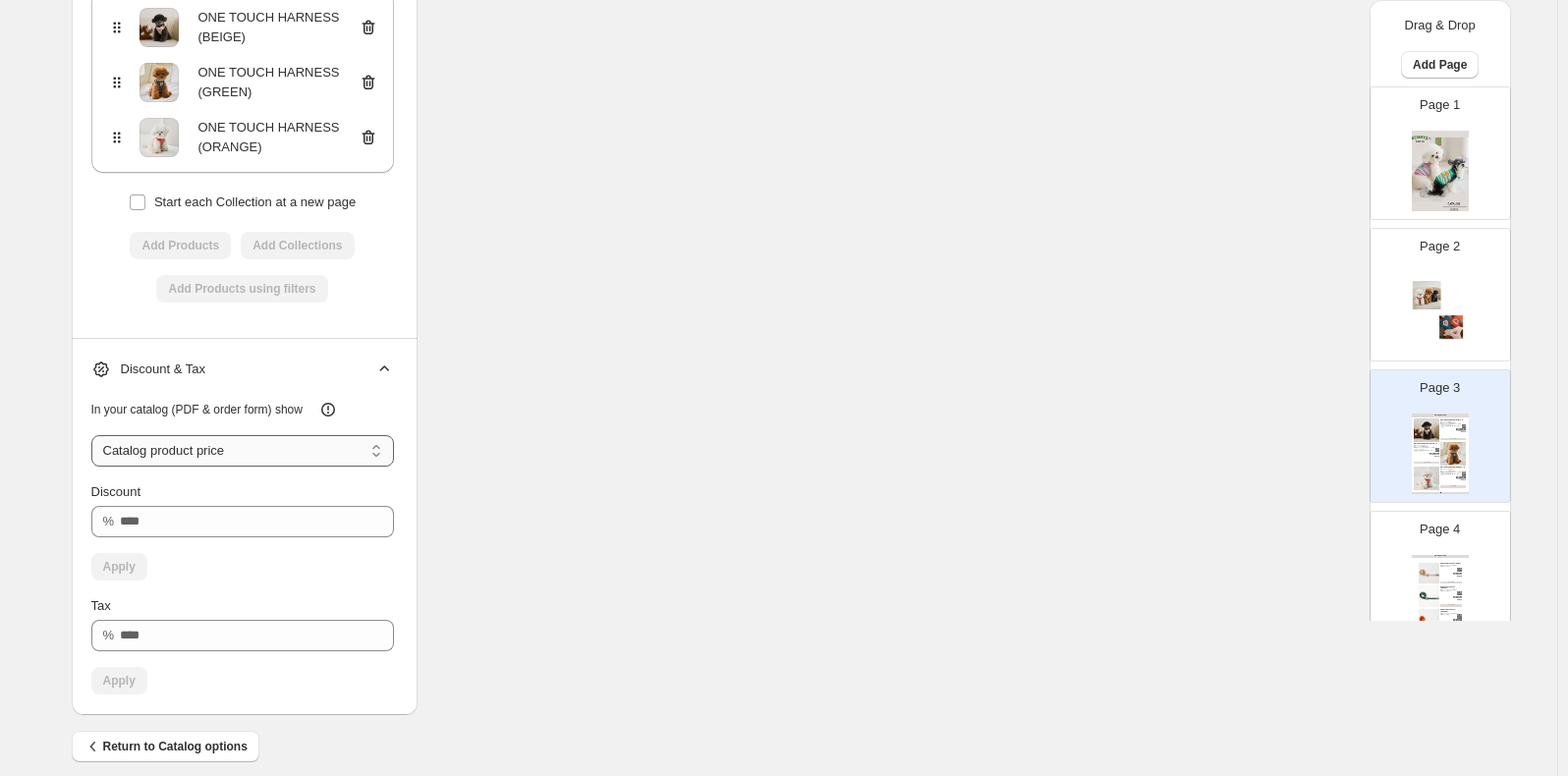 click on "**********" at bounding box center (243, 451) 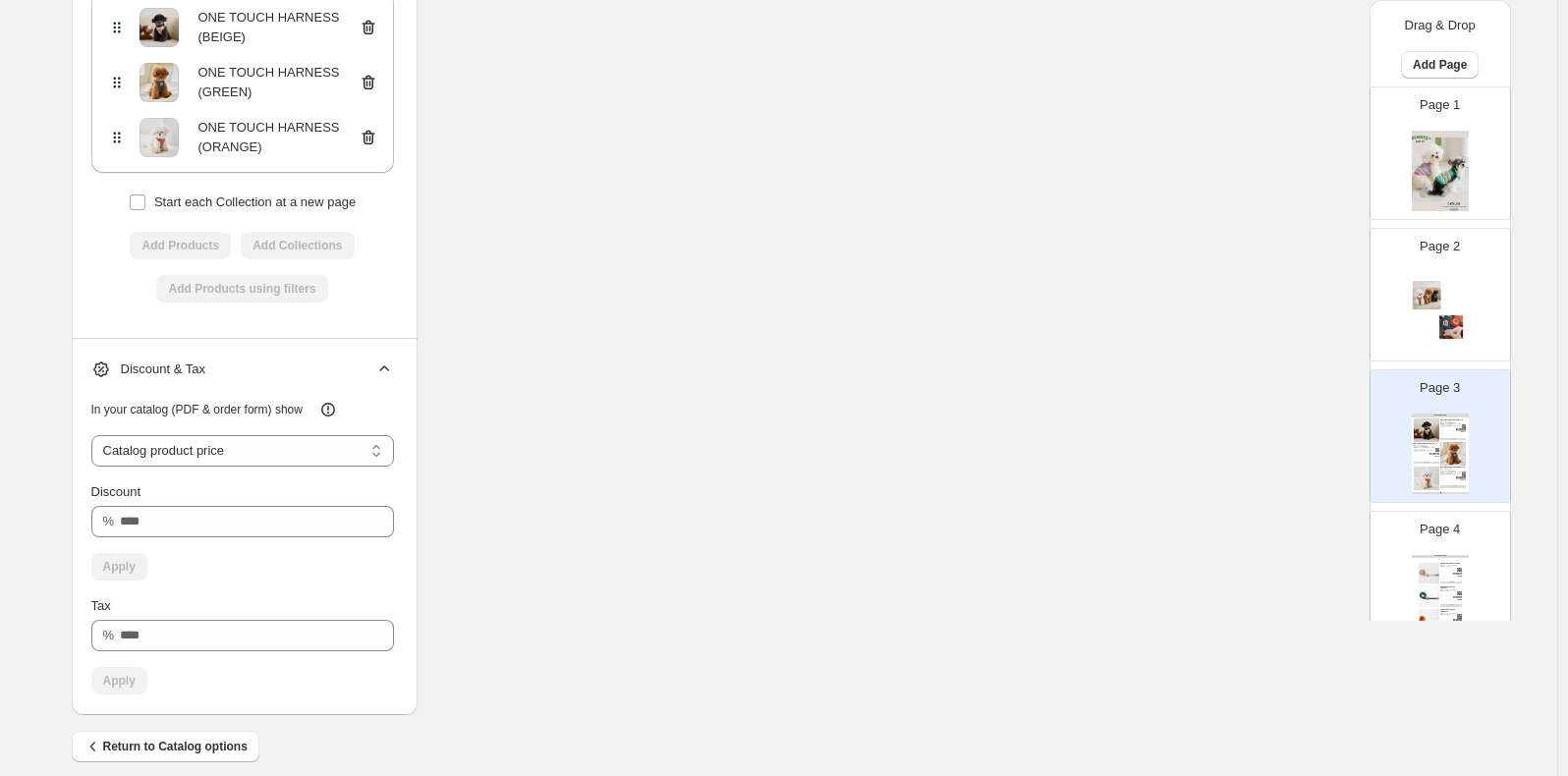 select on "*****" 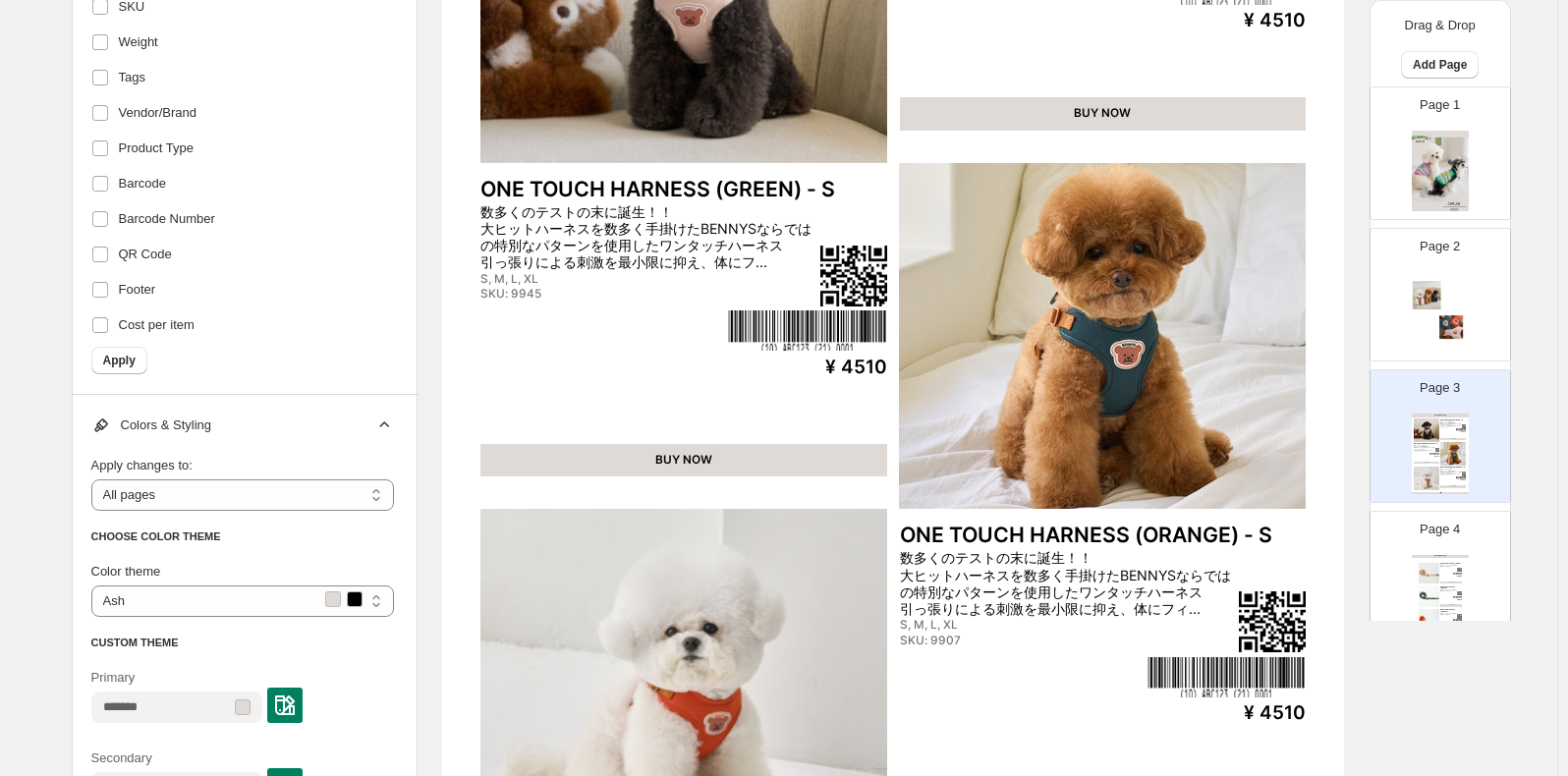 scroll, scrollTop: 0, scrollLeft: 0, axis: both 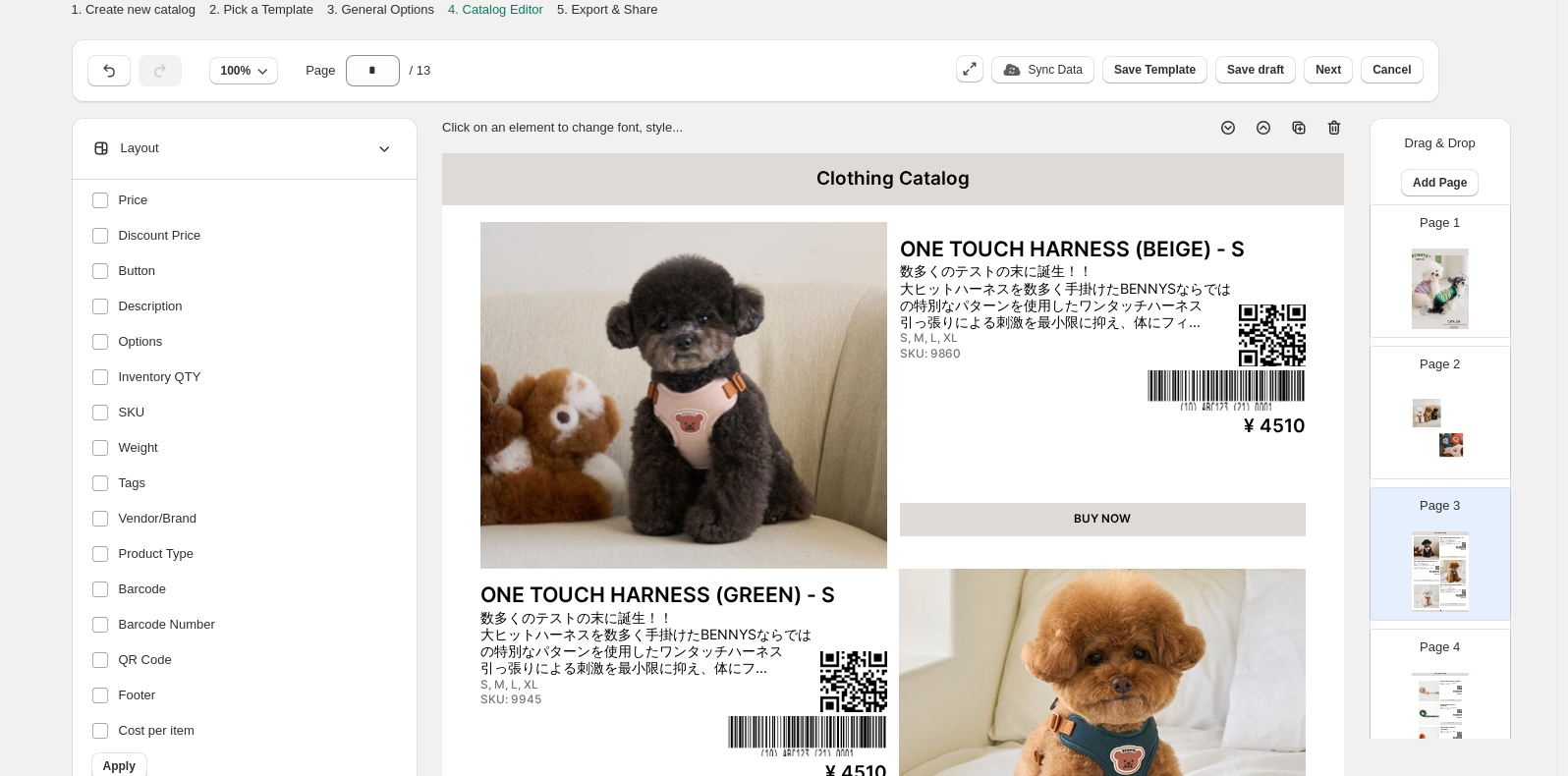 click at bounding box center (1429, 692) 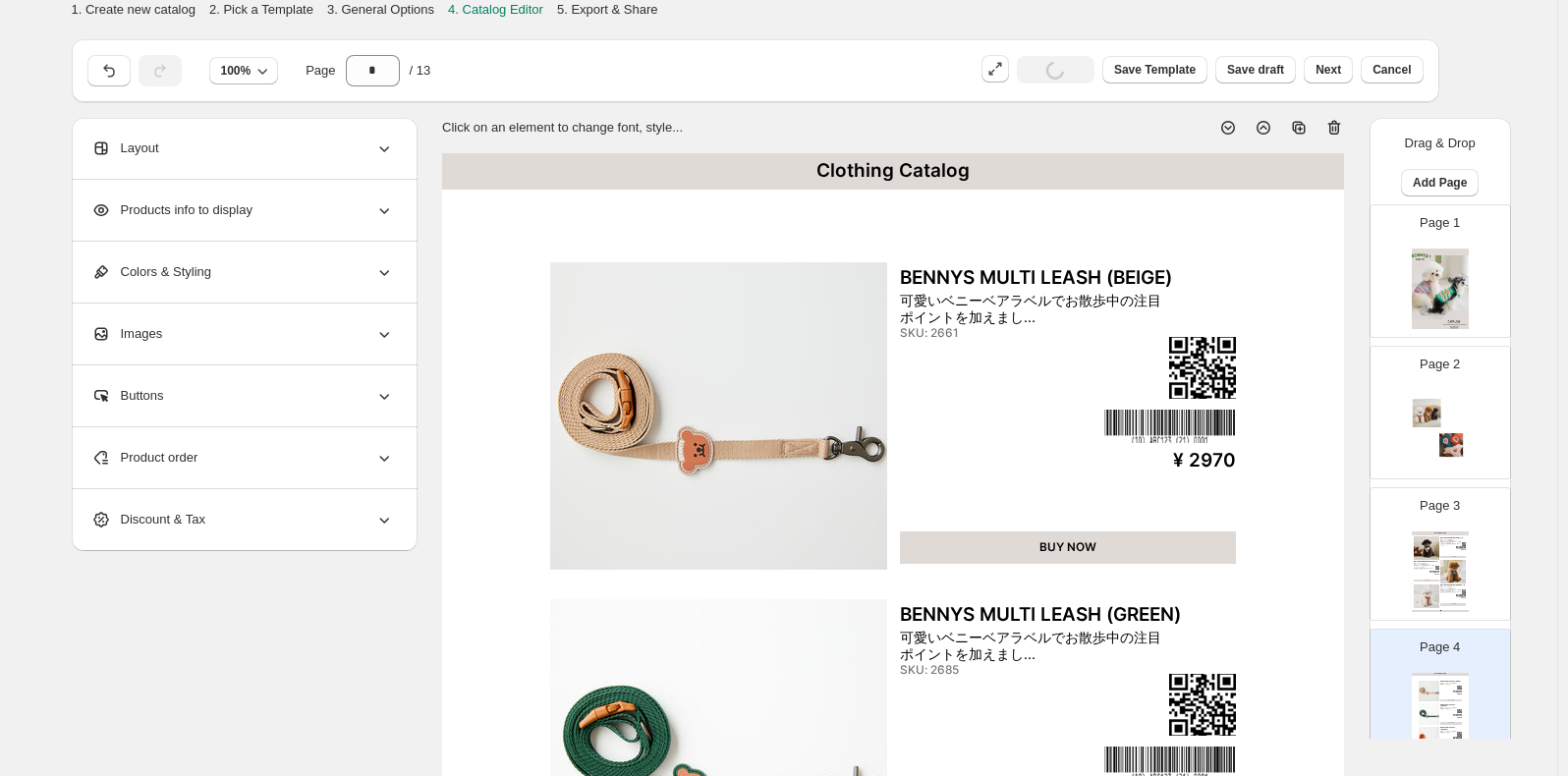 scroll, scrollTop: 0, scrollLeft: 0, axis: both 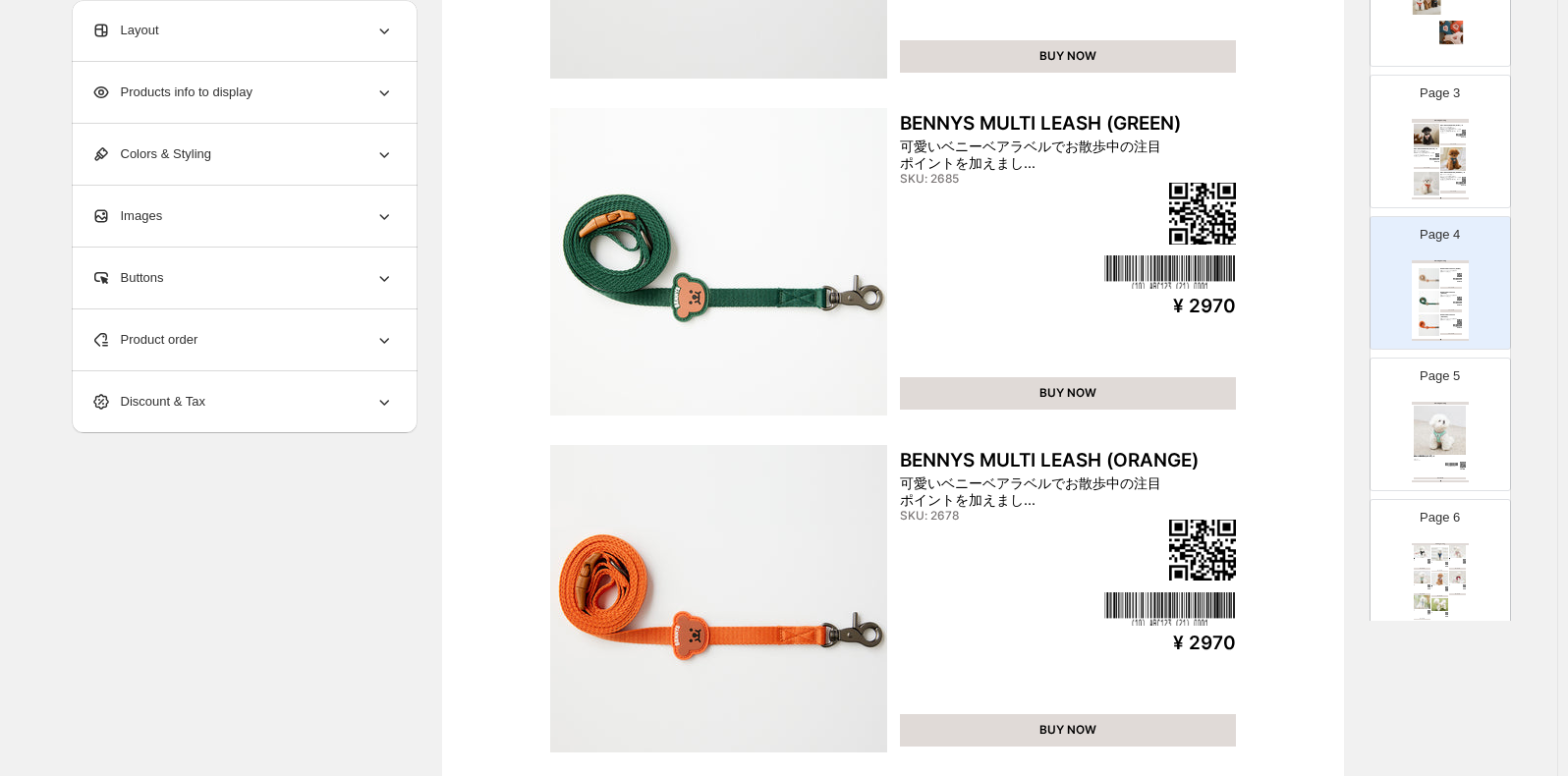 click at bounding box center [1439, 429] 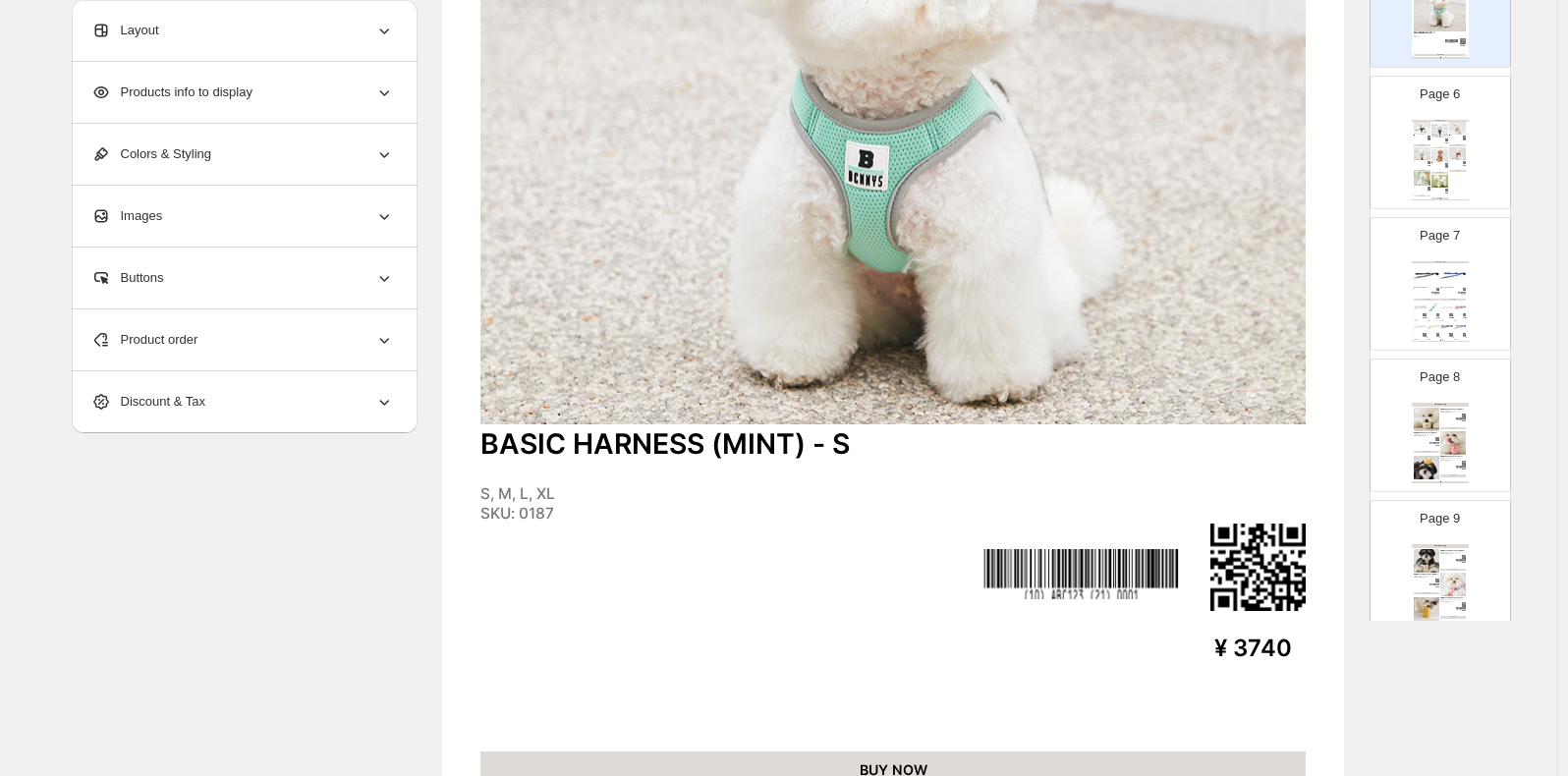 scroll, scrollTop: 786, scrollLeft: 0, axis: vertical 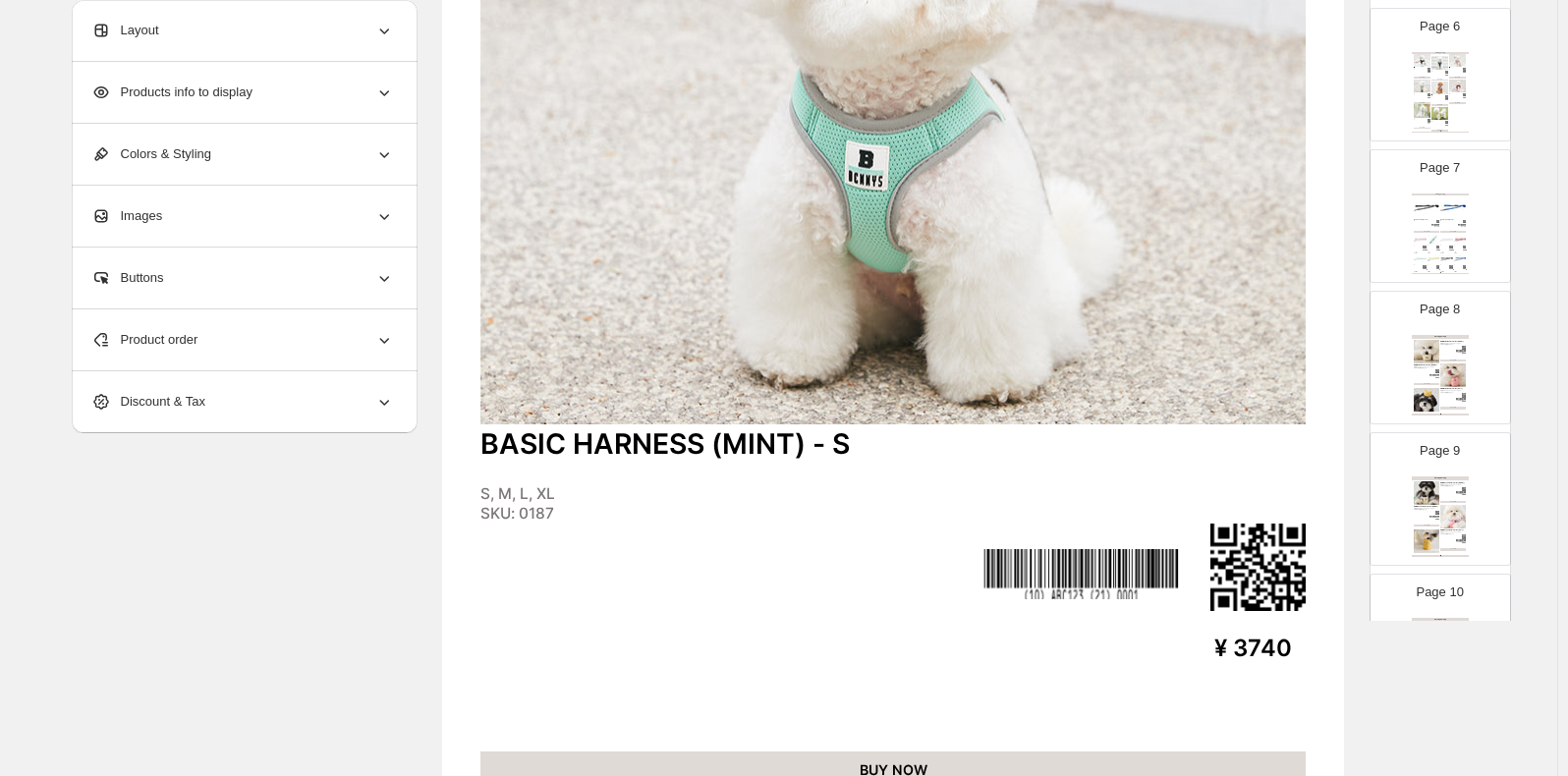 click on "Page 8 Clothing Catalog ANIMAL BEBE LATEX TOY (DOGGY)
大好評のアニマルシリーズよりキュートなラテックストイが発売されました！
SKU:  5006 ¥ 880 BUY NOW ANIMAL BEBE LATEX TOY (BUNNY)
大好評のアニマルシリーズよりキュートなラテックストイが発売されました！
SKU:  5013 ¥ 880 BUY NOW ANIMAL BEBE LATEX TOY (KITTY)
大好評のアニマルシリーズよりキュートなラテックストイが発売されました！
SKU:  5020 ¥ 880 BUY NOW Clothing Catalog | Page undefined" at bounding box center (1432, 350) 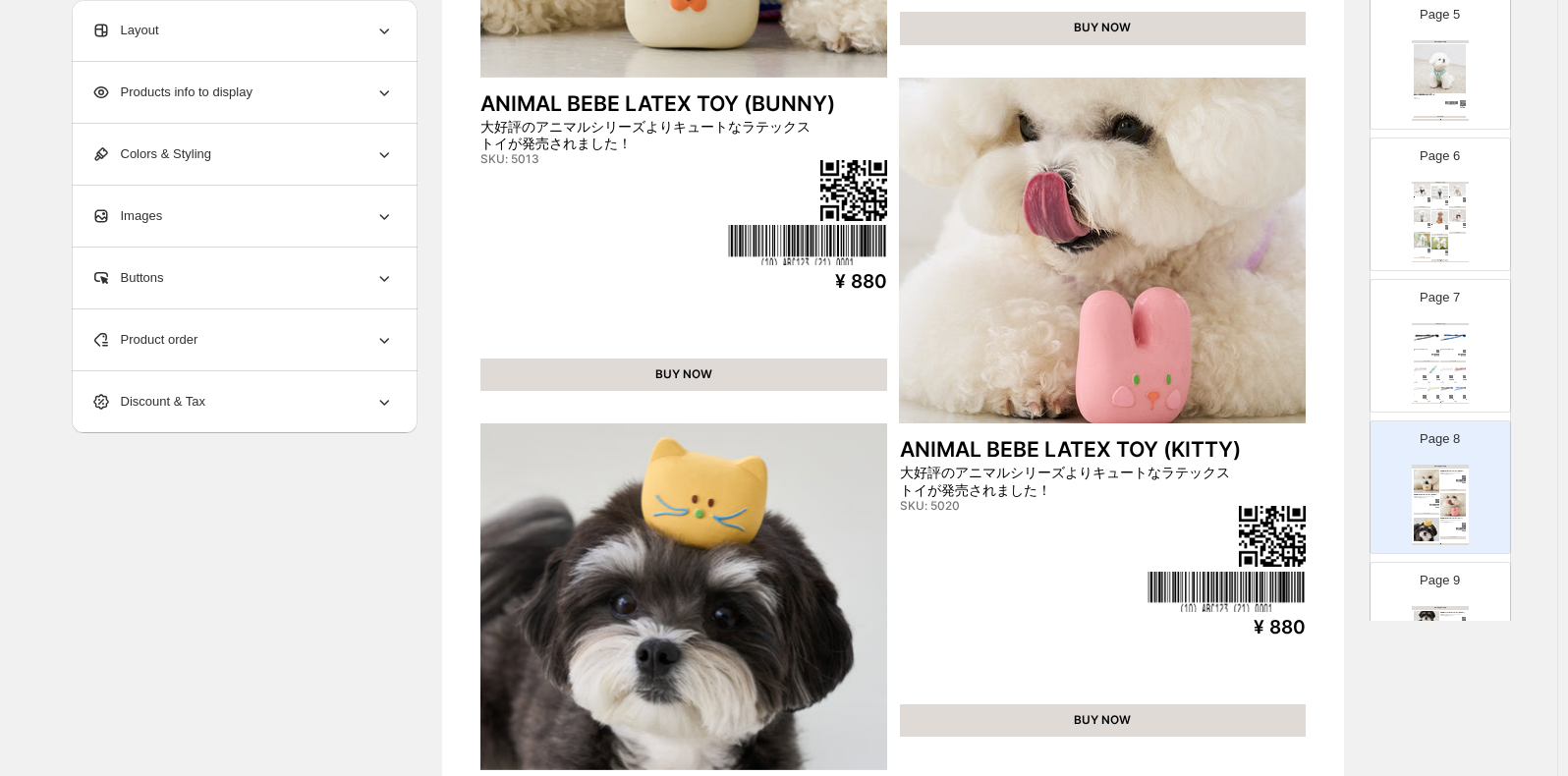 scroll, scrollTop: 491, scrollLeft: 0, axis: vertical 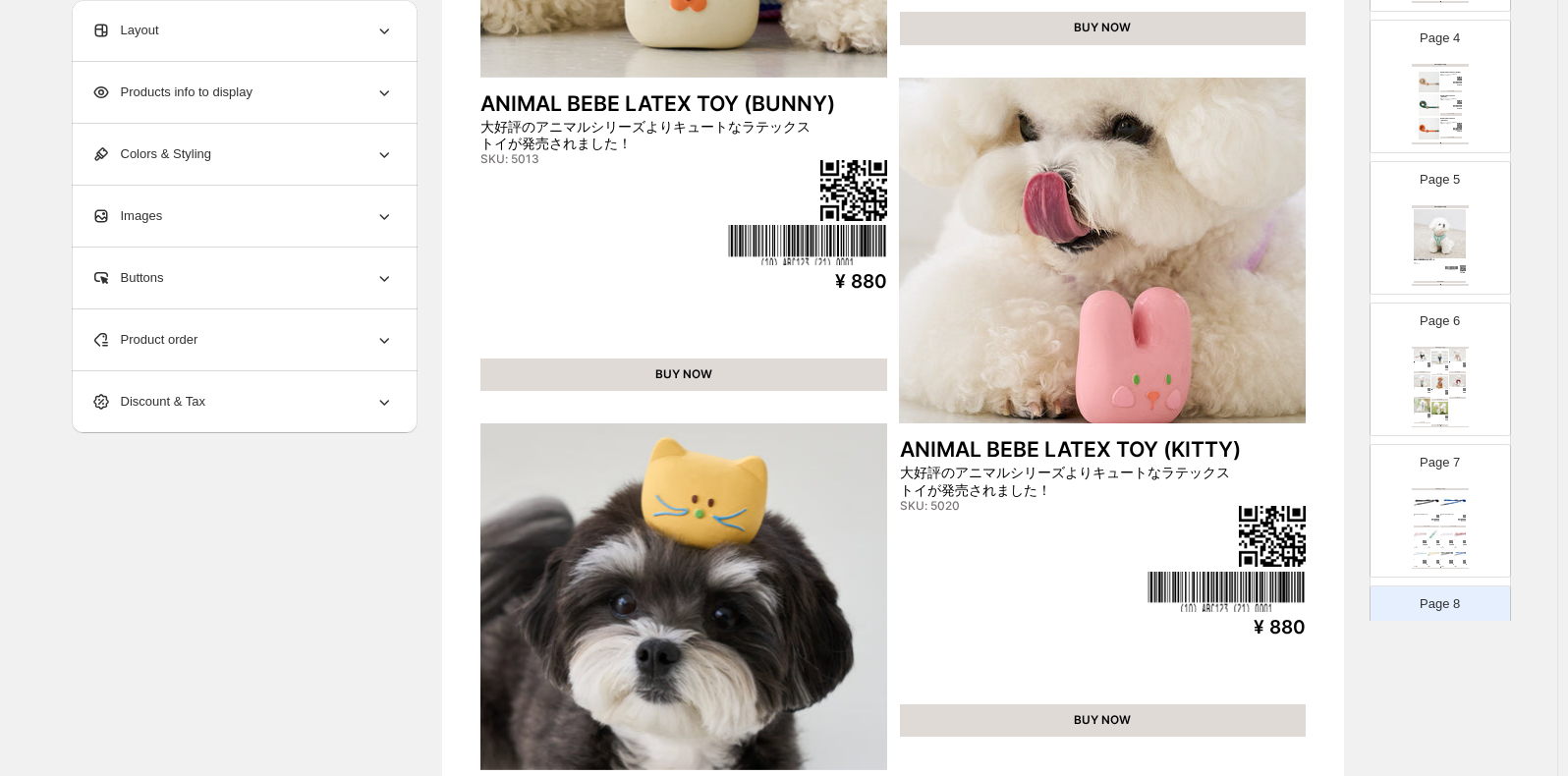 click at bounding box center (1457, 106) 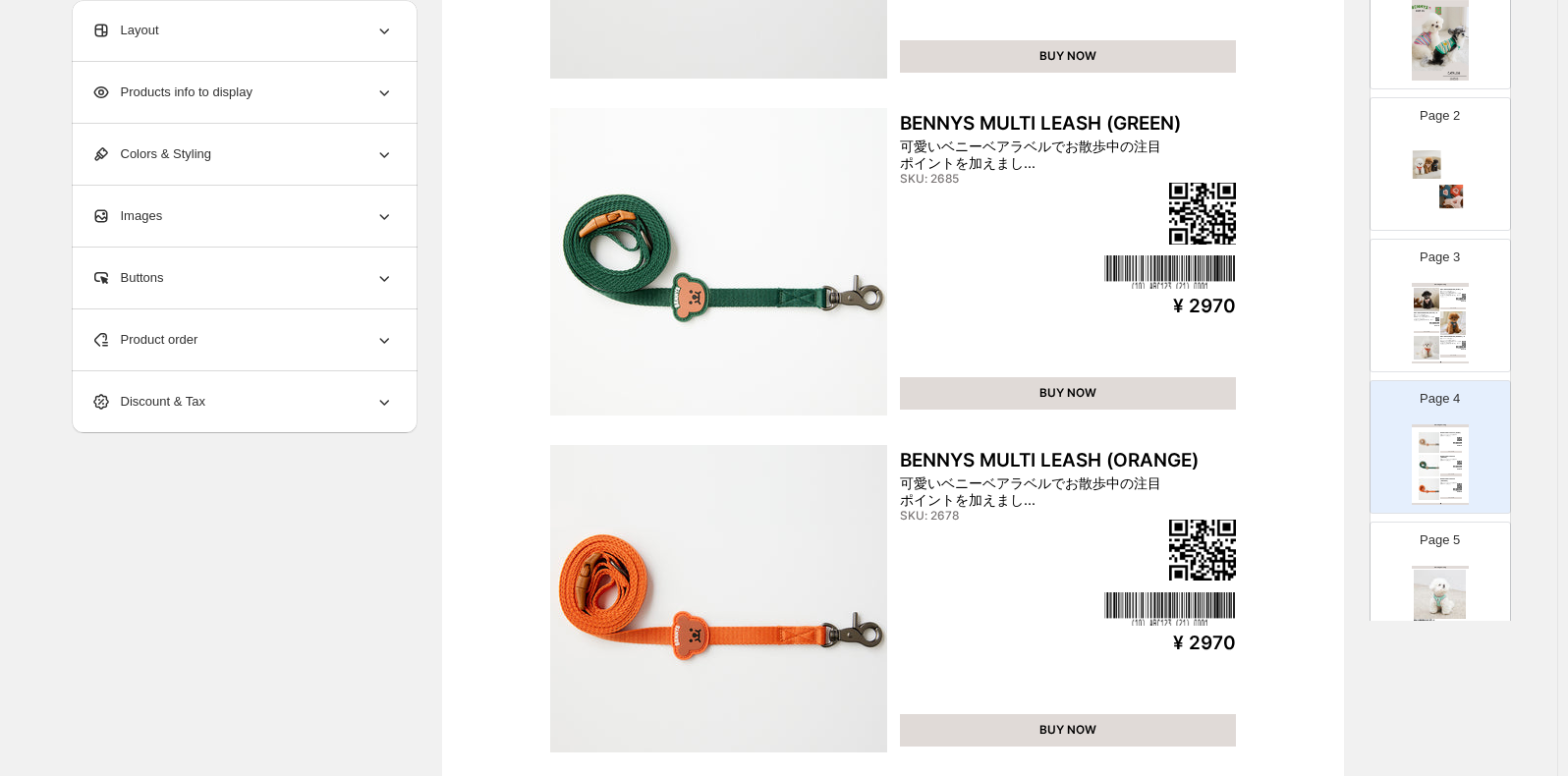 scroll, scrollTop: 98, scrollLeft: 0, axis: vertical 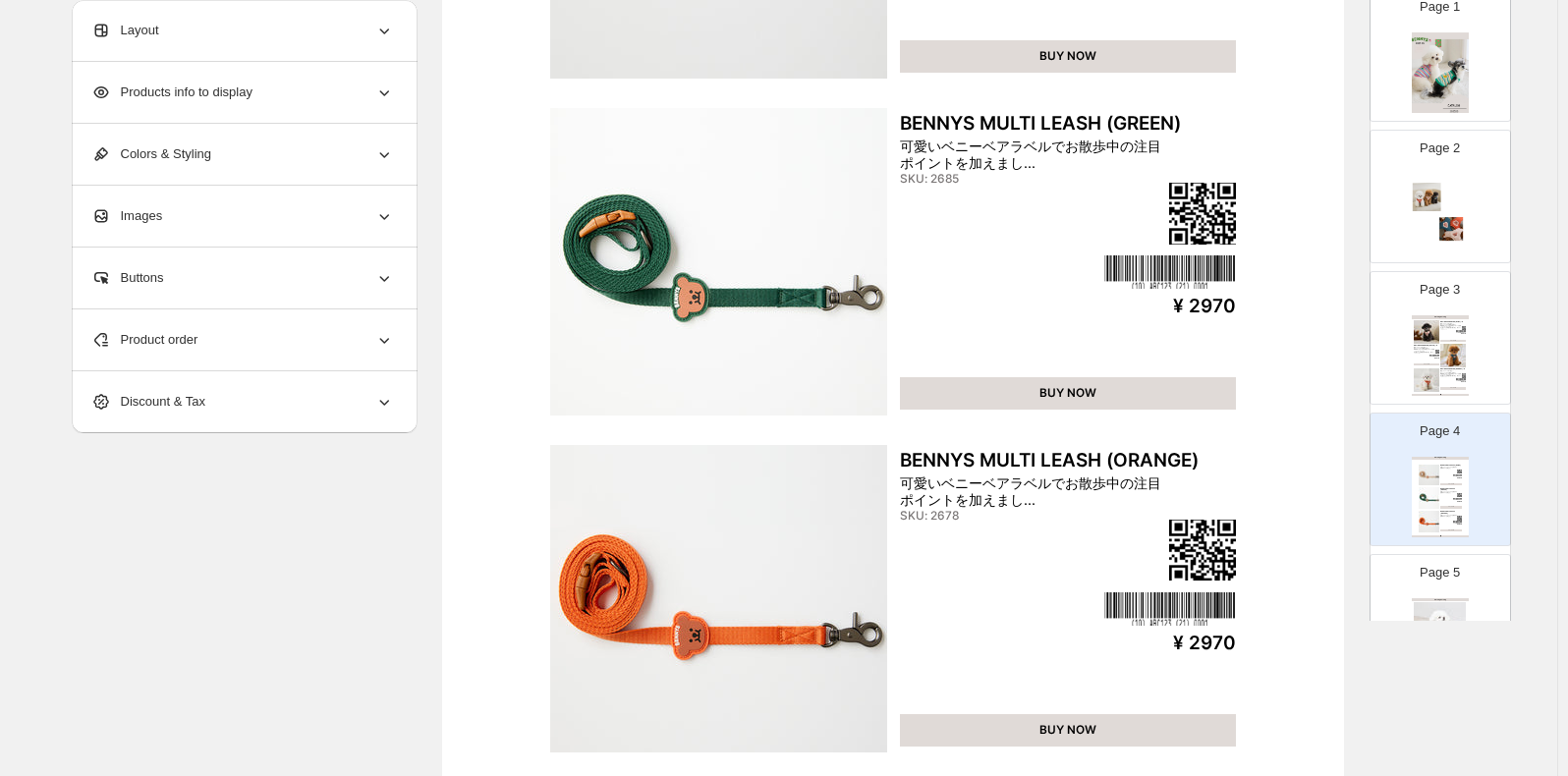 click on "Clothing Catalog" at bounding box center (1440, 317) 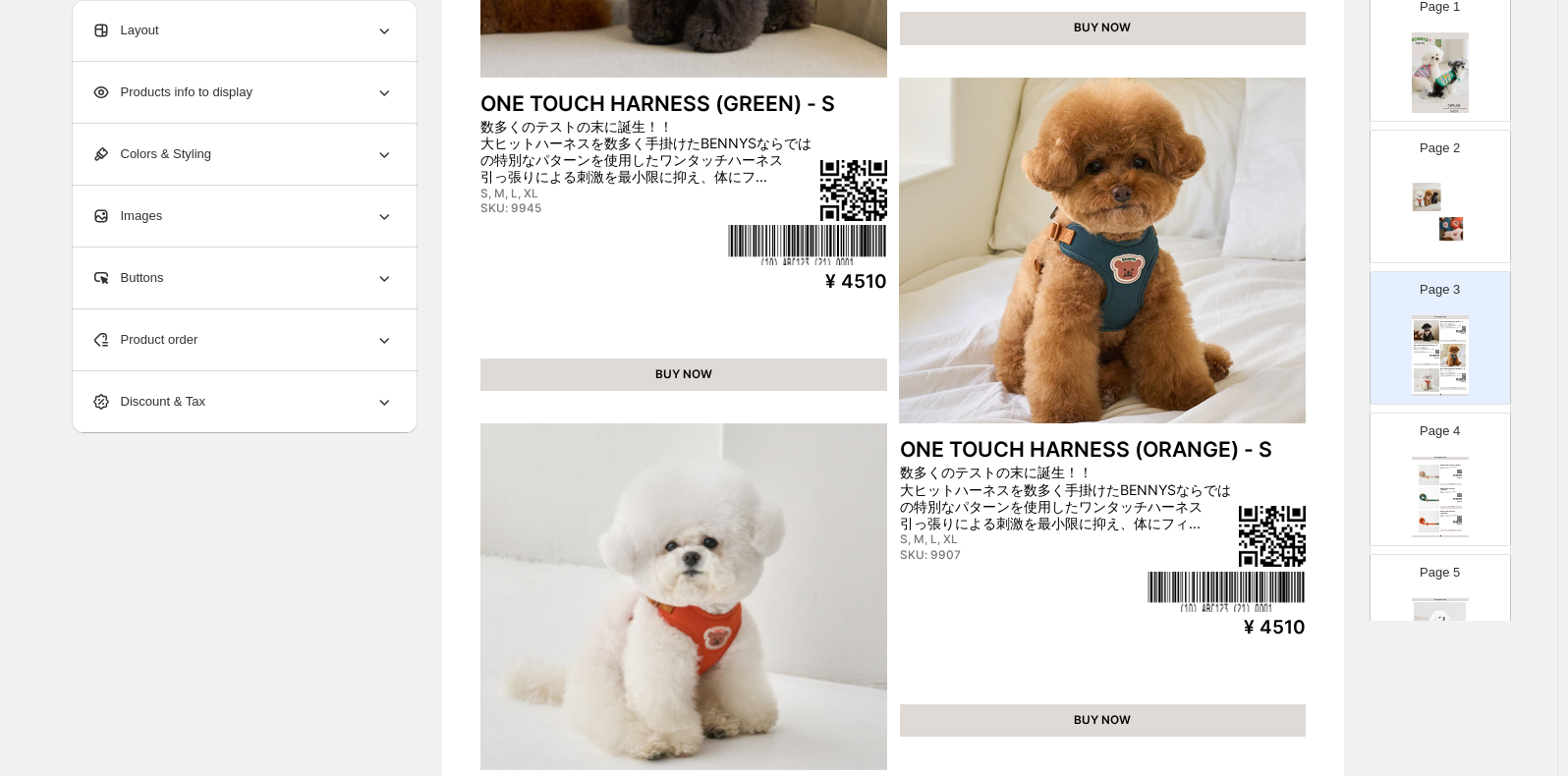 click at bounding box center (1429, 475) 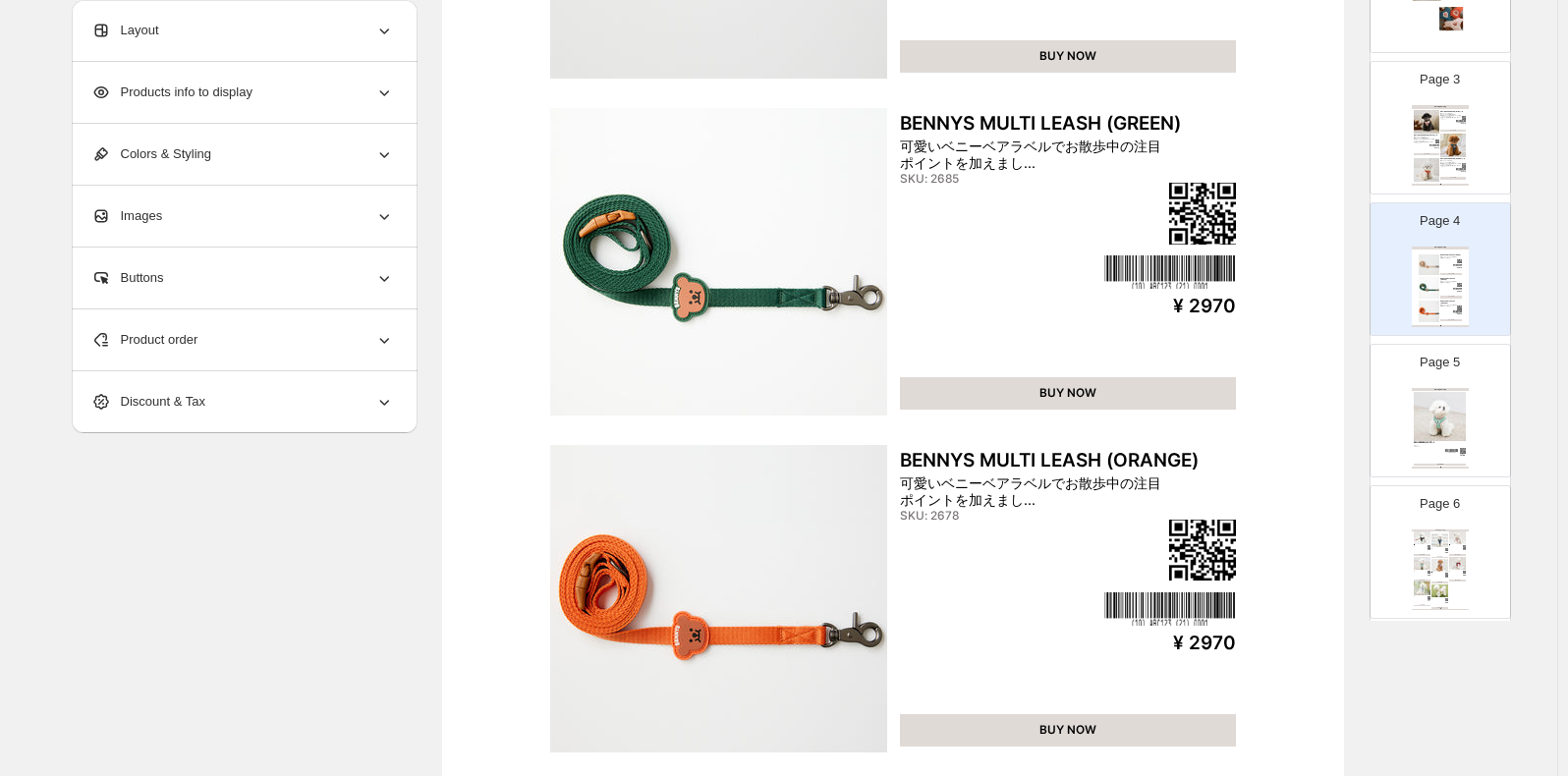 scroll, scrollTop: 491, scrollLeft: 0, axis: vertical 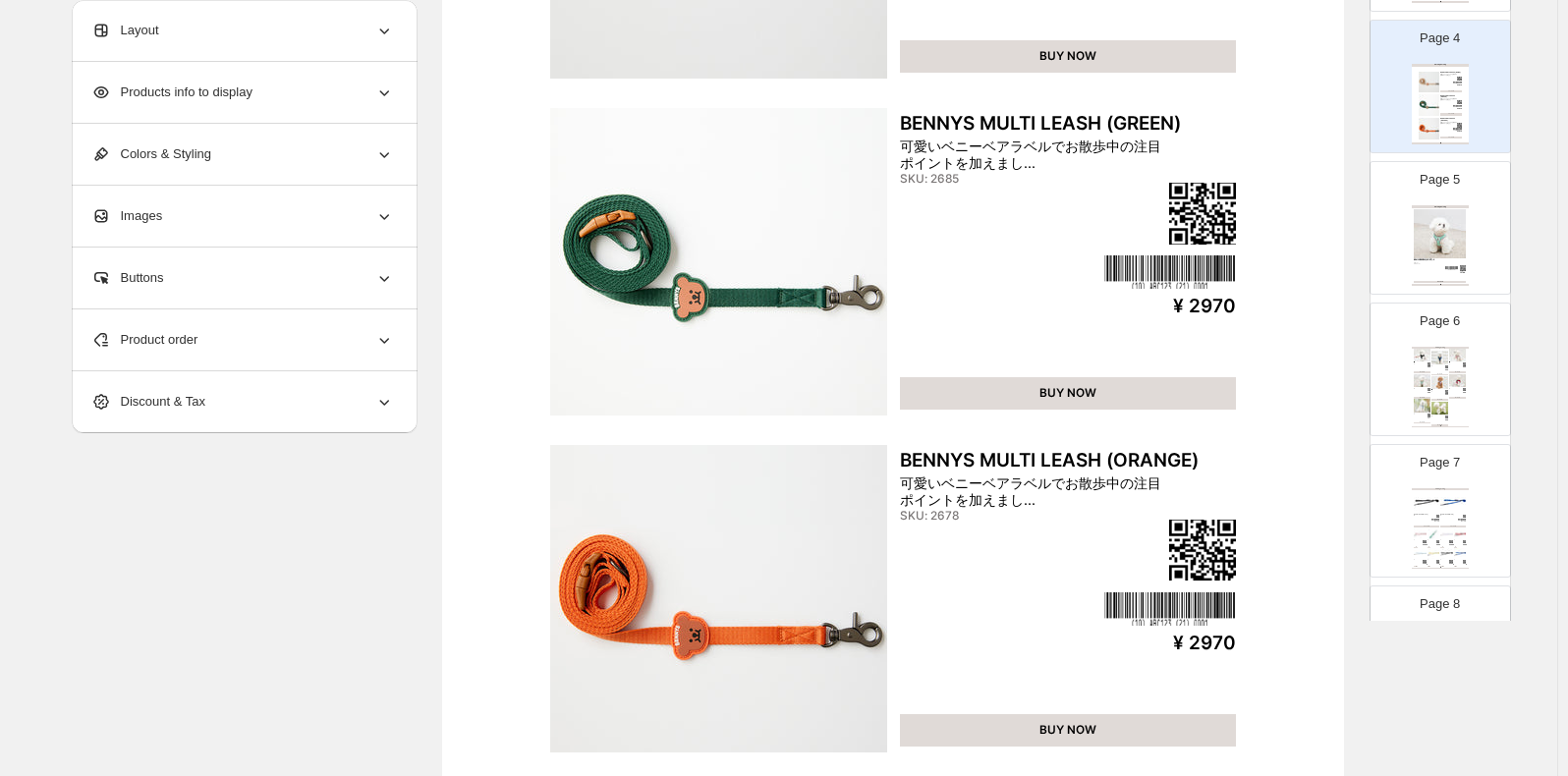 click at bounding box center (1464, 389) 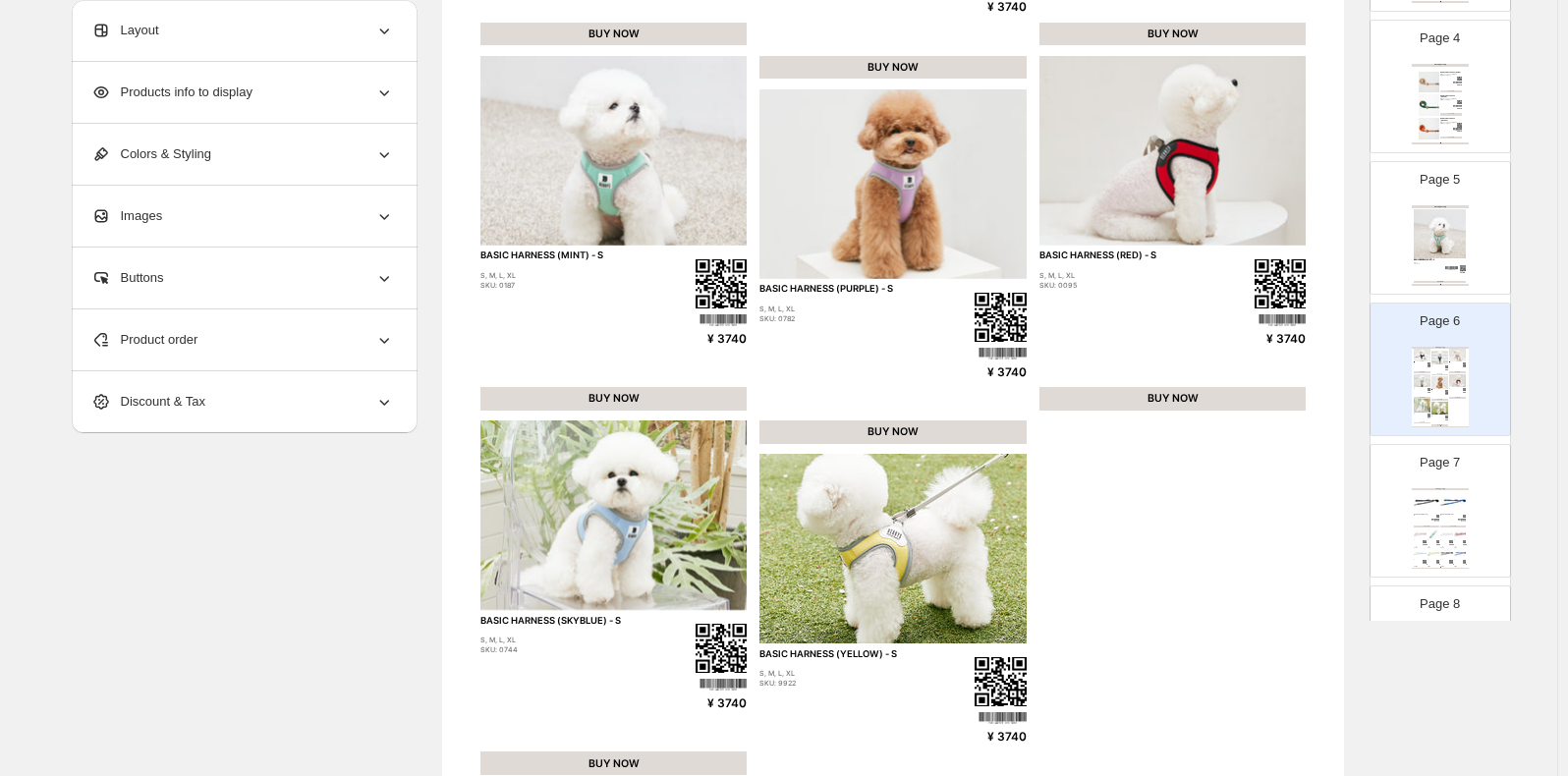 click on "Page 7 Clothing Catalog BASIC LEASH (BLACK) SKU:  6167 ¥ 2750 BUY NOW BASIC LEASH (BLUE) SKU:  6181 ¥ 2750 BUY NOW BASIC LEASH (LIGHTPINK) SKU:  6211 ¥ 2750 BUY NOW BASIC LEASH (MINT) SKU:  6198 ¥ 2750 BUY NOW BASIC LEASH (PURPLE) SKU:  0836 ¥ 2750 BUY NOW BASIC LEASH (RED) SKU:  6174 ¥ 2750 BUY NOW BASIC LEASH (SKYBLUE) SKU:  0829 ¥ 2750 BUY NOW BASIC LEASH (YELLOW) SKU:  0522 ¥ 2750 BUY NOW BASIC LEASH (BLACK) SKU:  6167 ¥ 2750 BUY NOW BASIC LEASH (BLUE) SKU:  6181 ¥ 2750 BUY NOW Clothing Catalog | Page undefined" at bounding box center (1432, 503) 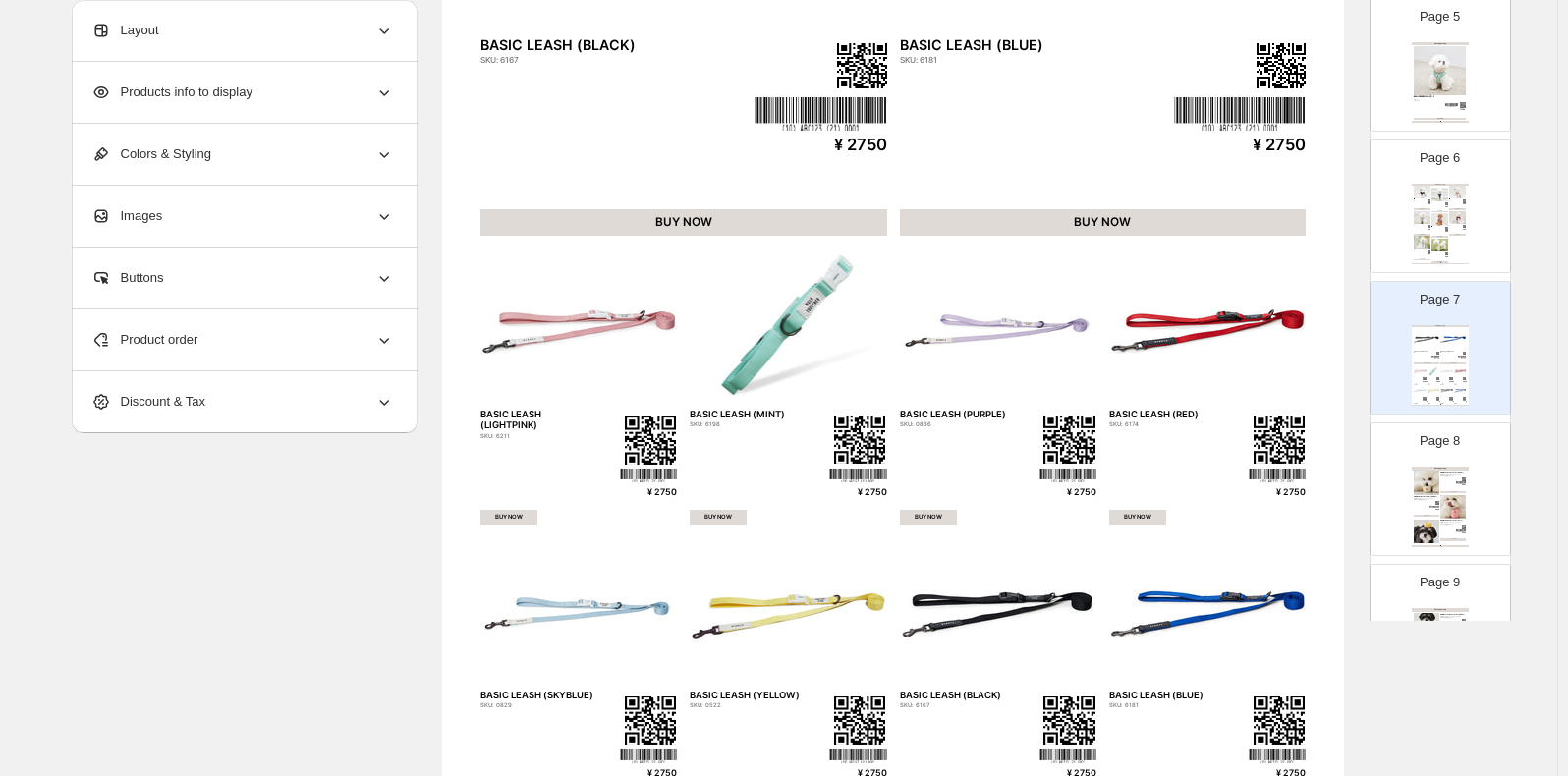scroll, scrollTop: 688, scrollLeft: 0, axis: vertical 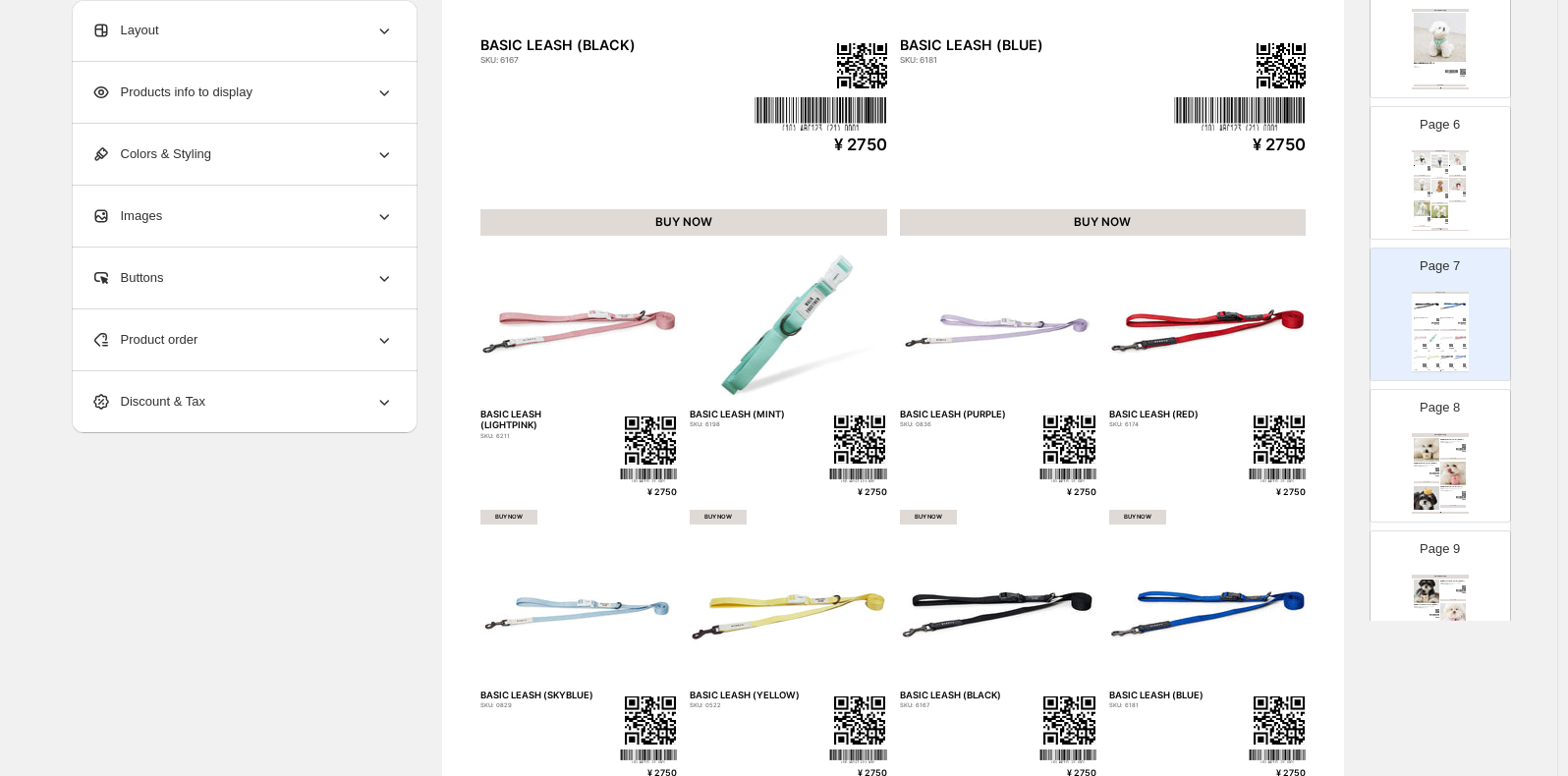 click on "¥ 2750" at bounding box center [648, 492] 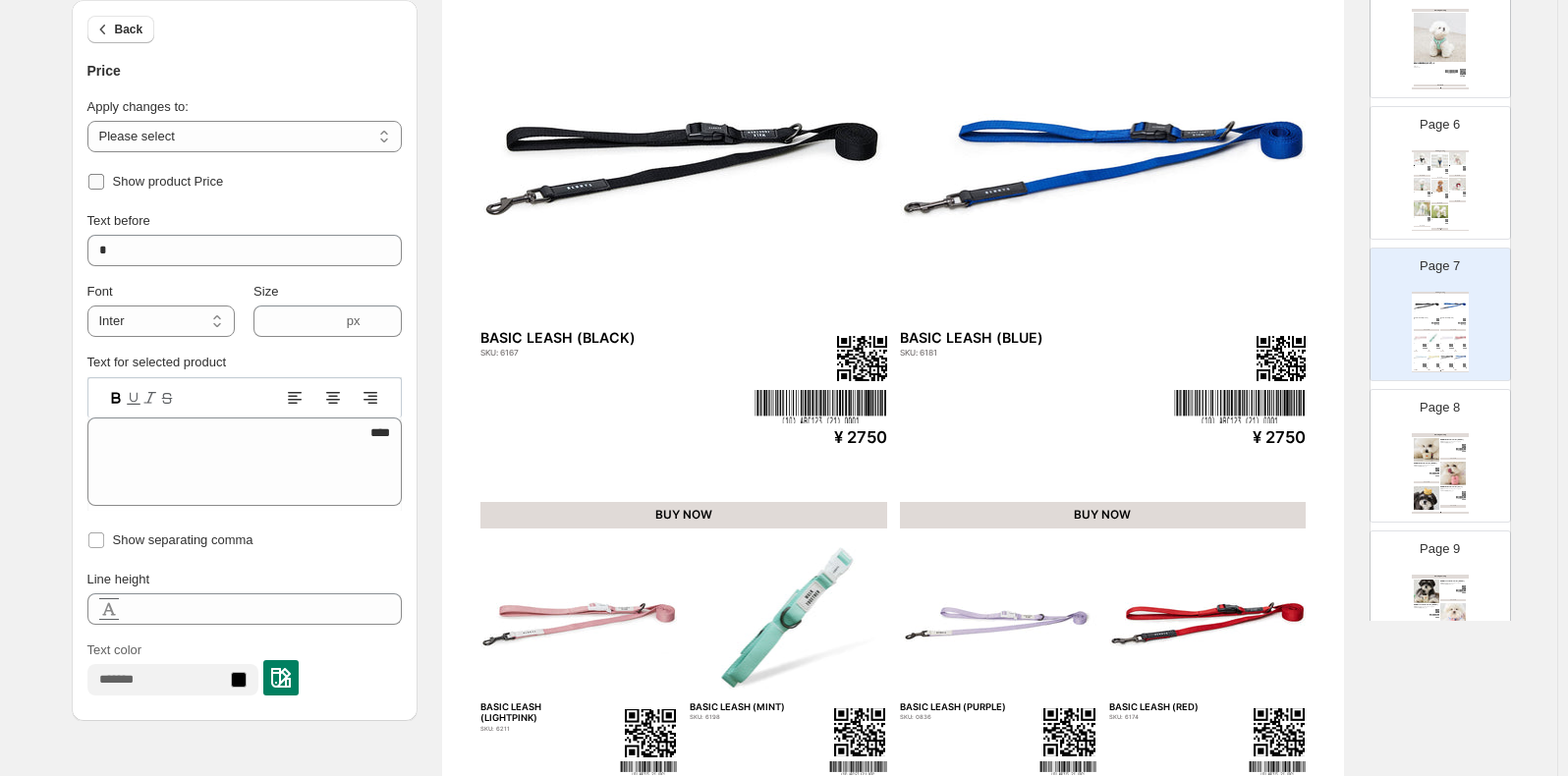scroll, scrollTop: 196, scrollLeft: 0, axis: vertical 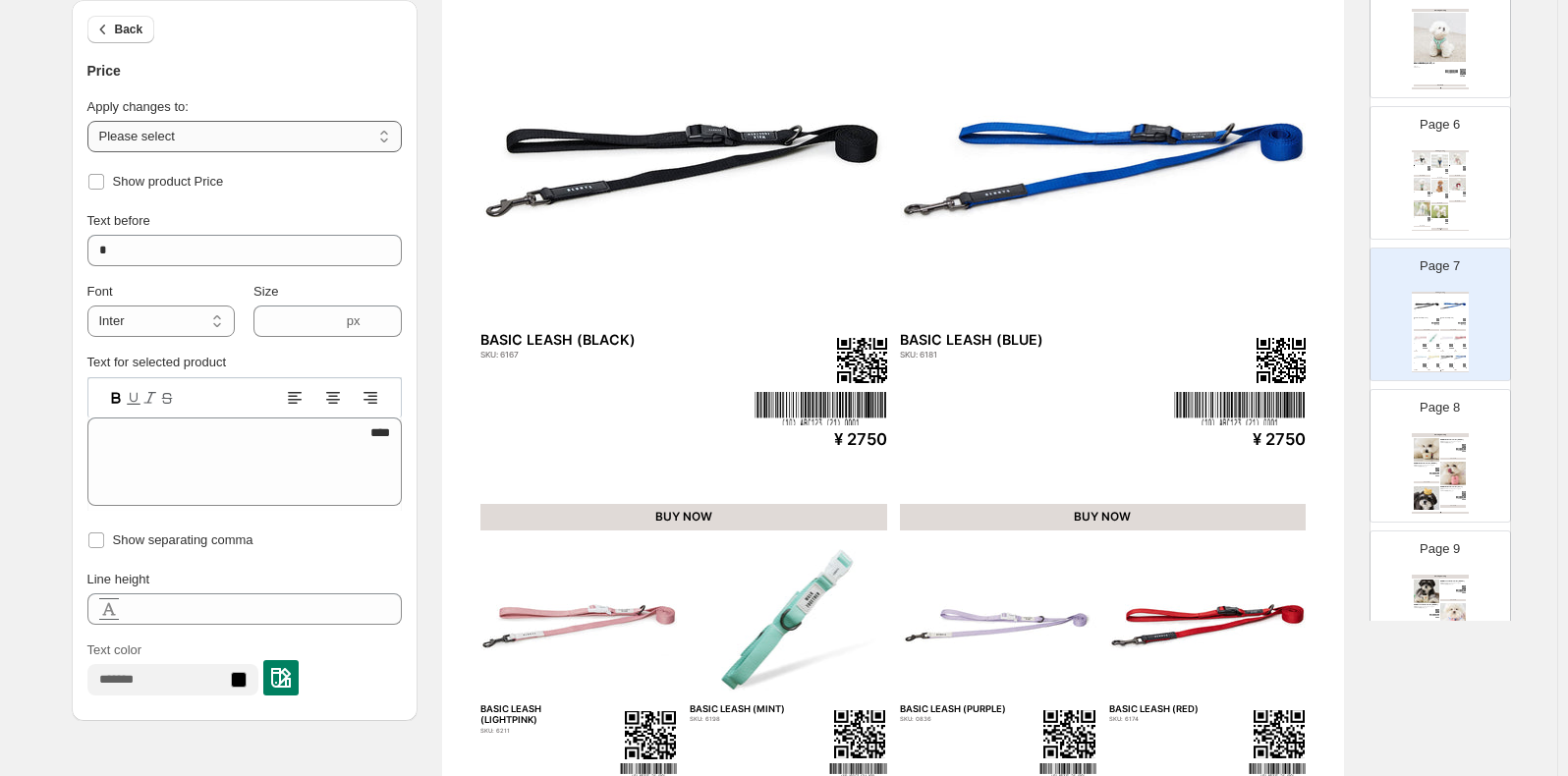 click on "**********" at bounding box center (245, 137) 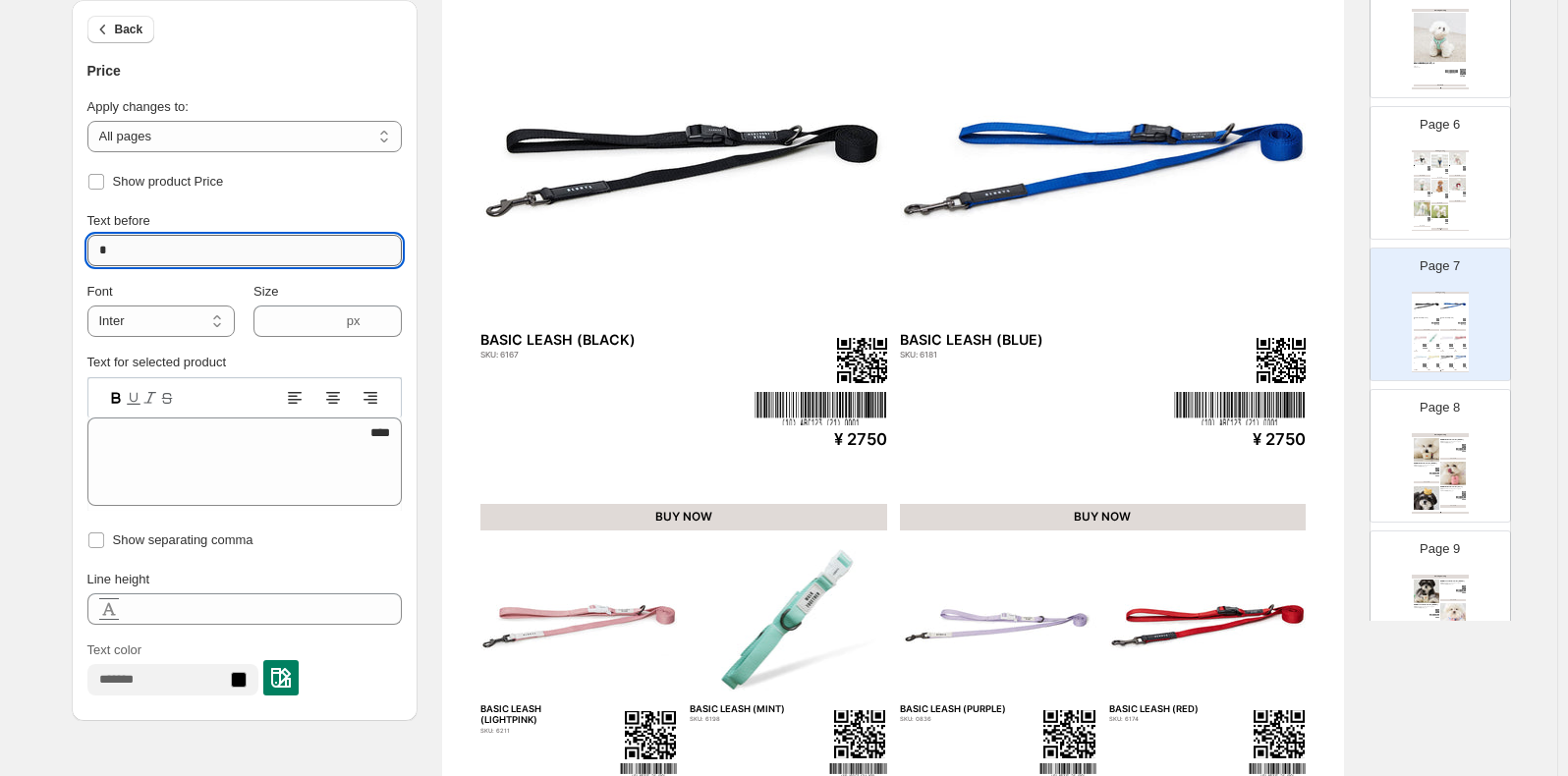 click on "*" at bounding box center (245, 250) 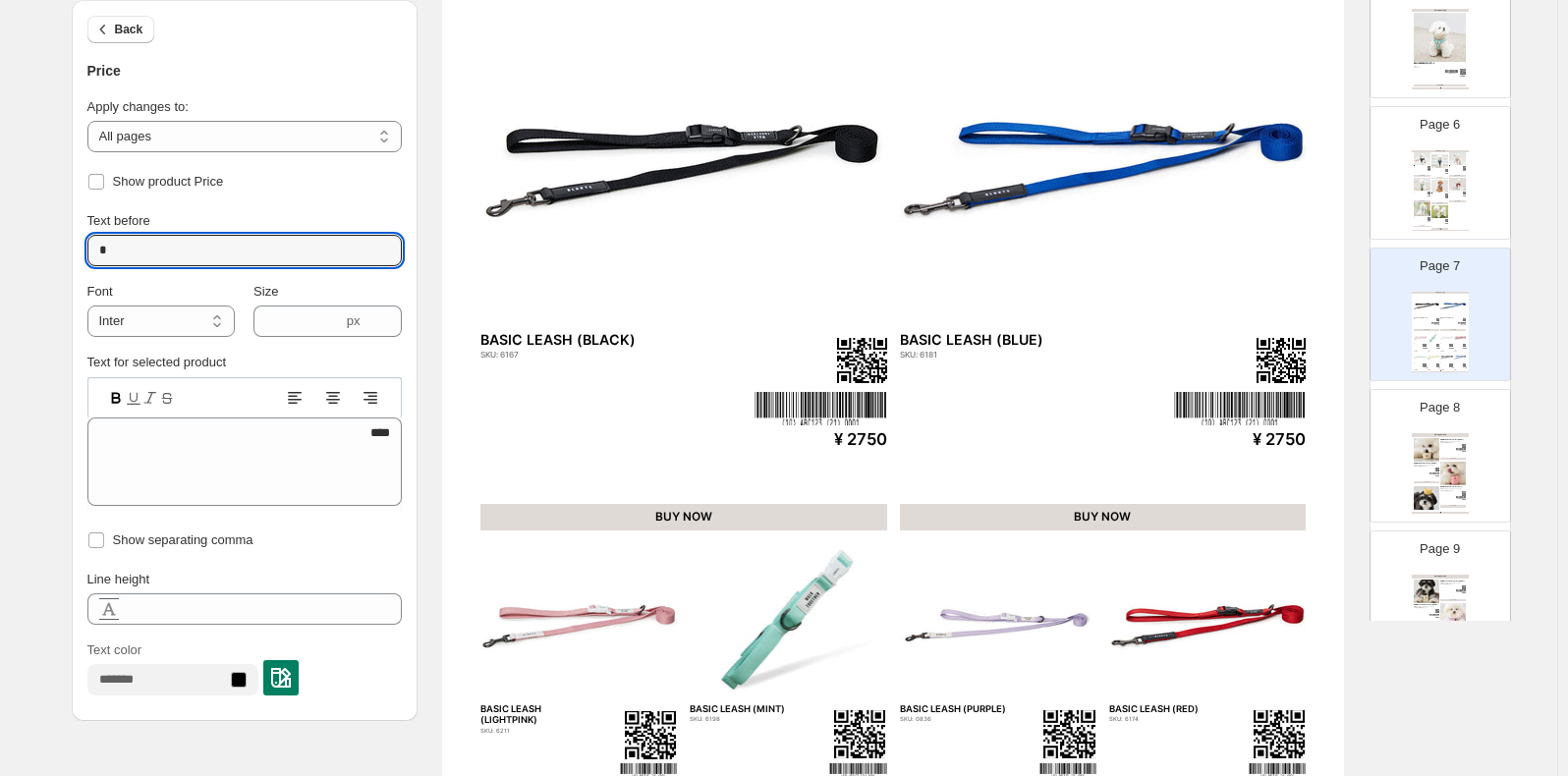 click on "Show product Price" at bounding box center [245, 182] 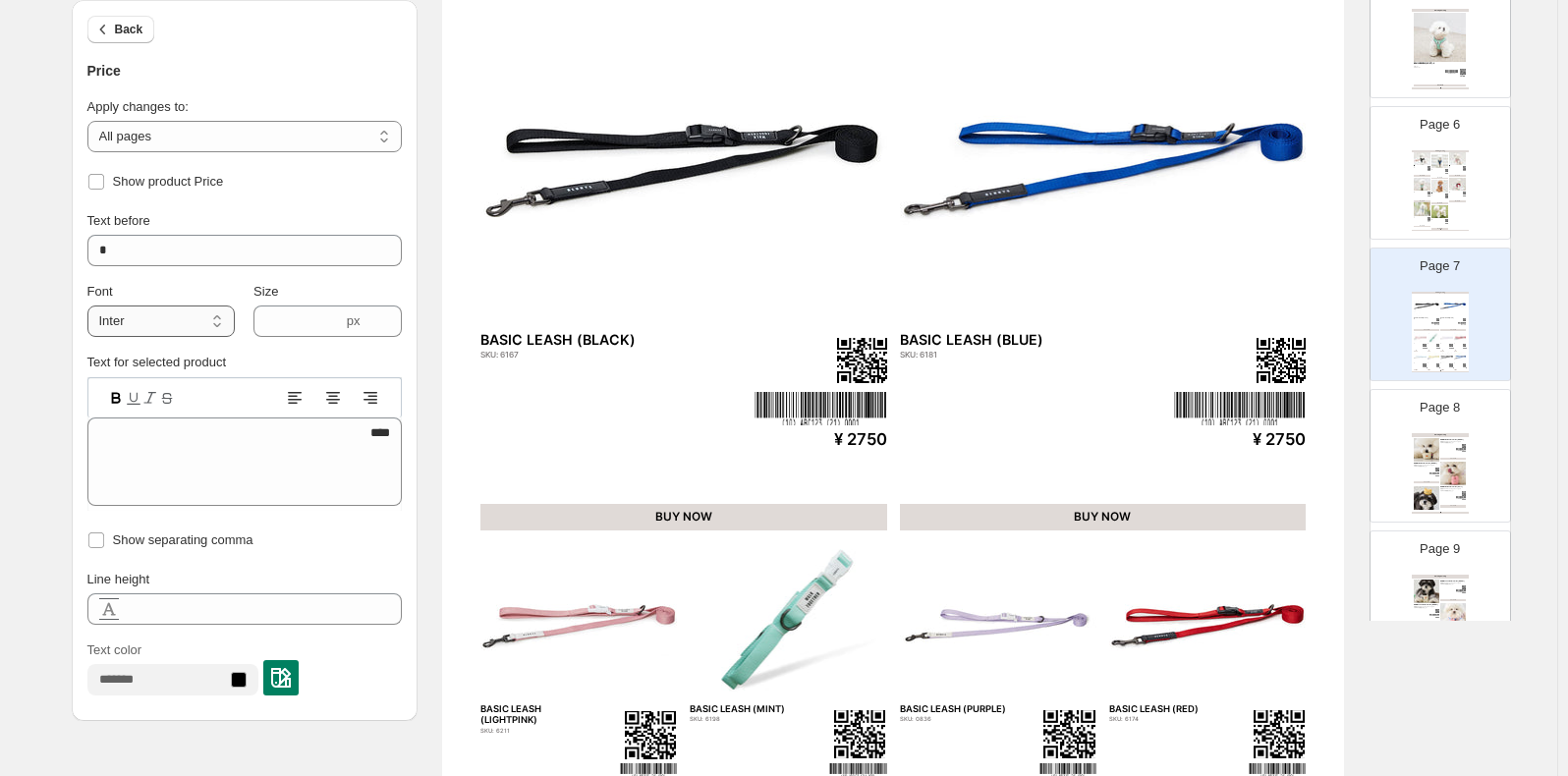 click on "**********" at bounding box center [161, 321] 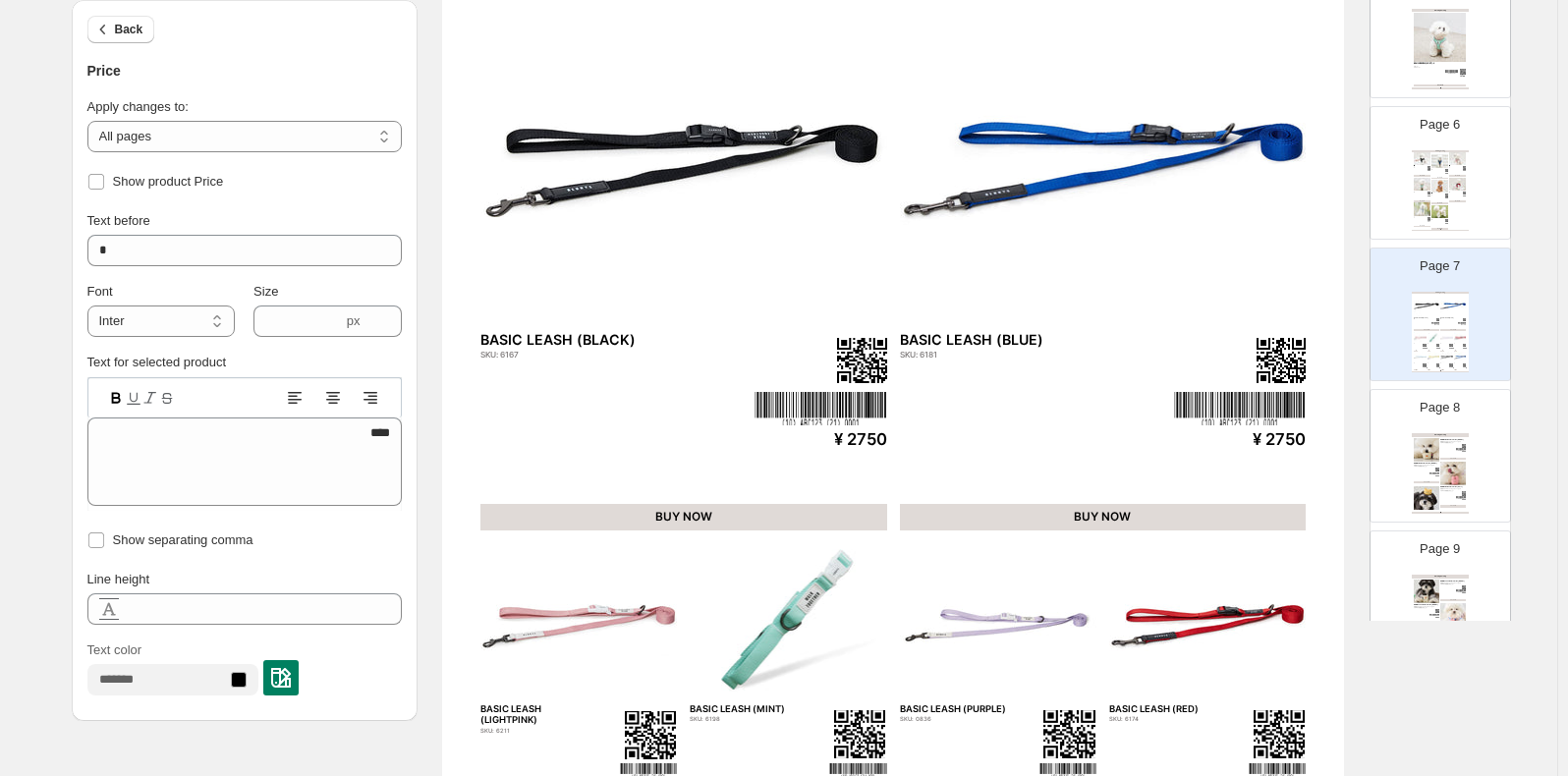 click on "**********" at bounding box center [245, 450] 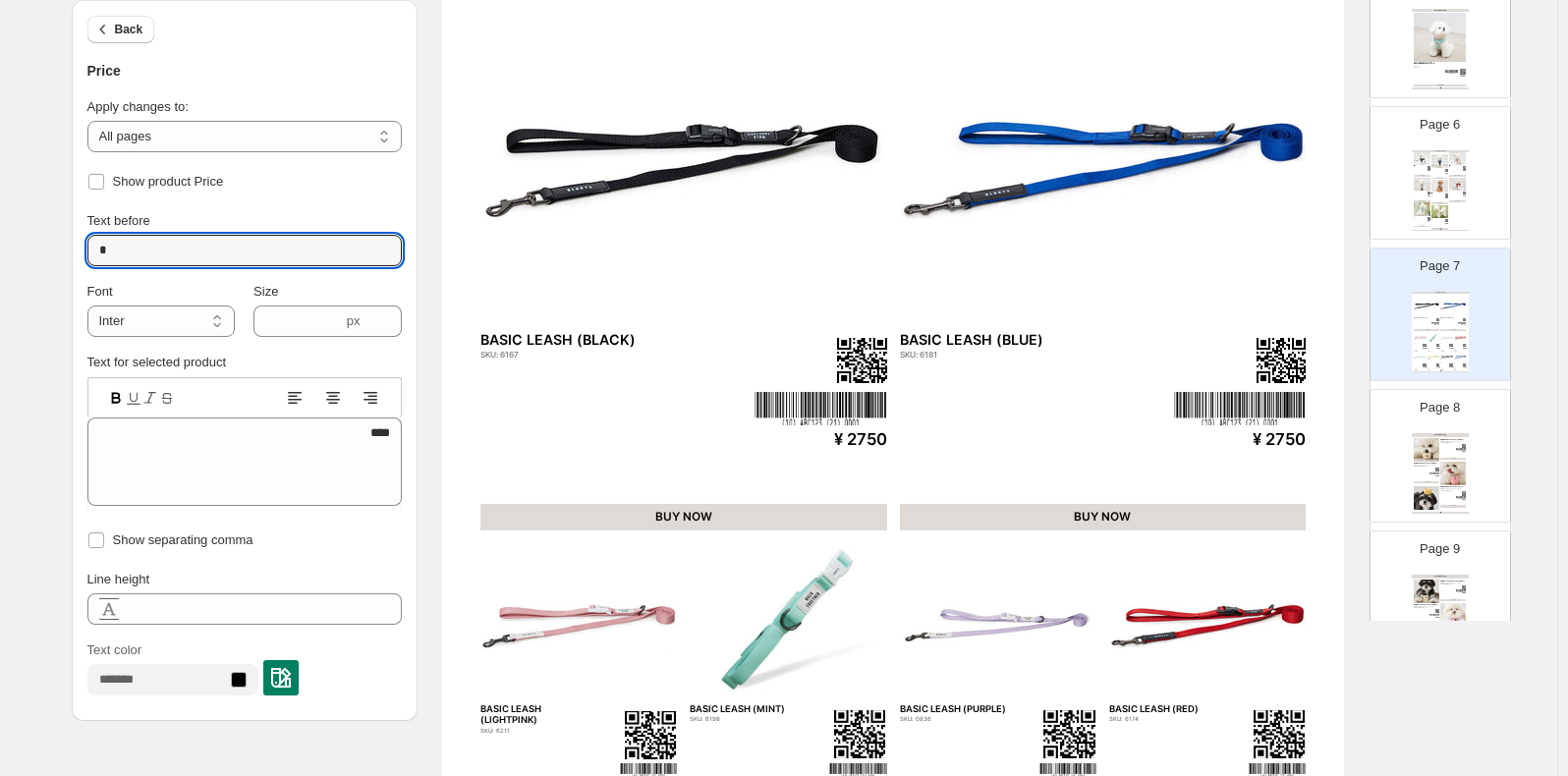 drag, startPoint x: 253, startPoint y: 250, endPoint x: 269, endPoint y: 210, distance: 43.081318 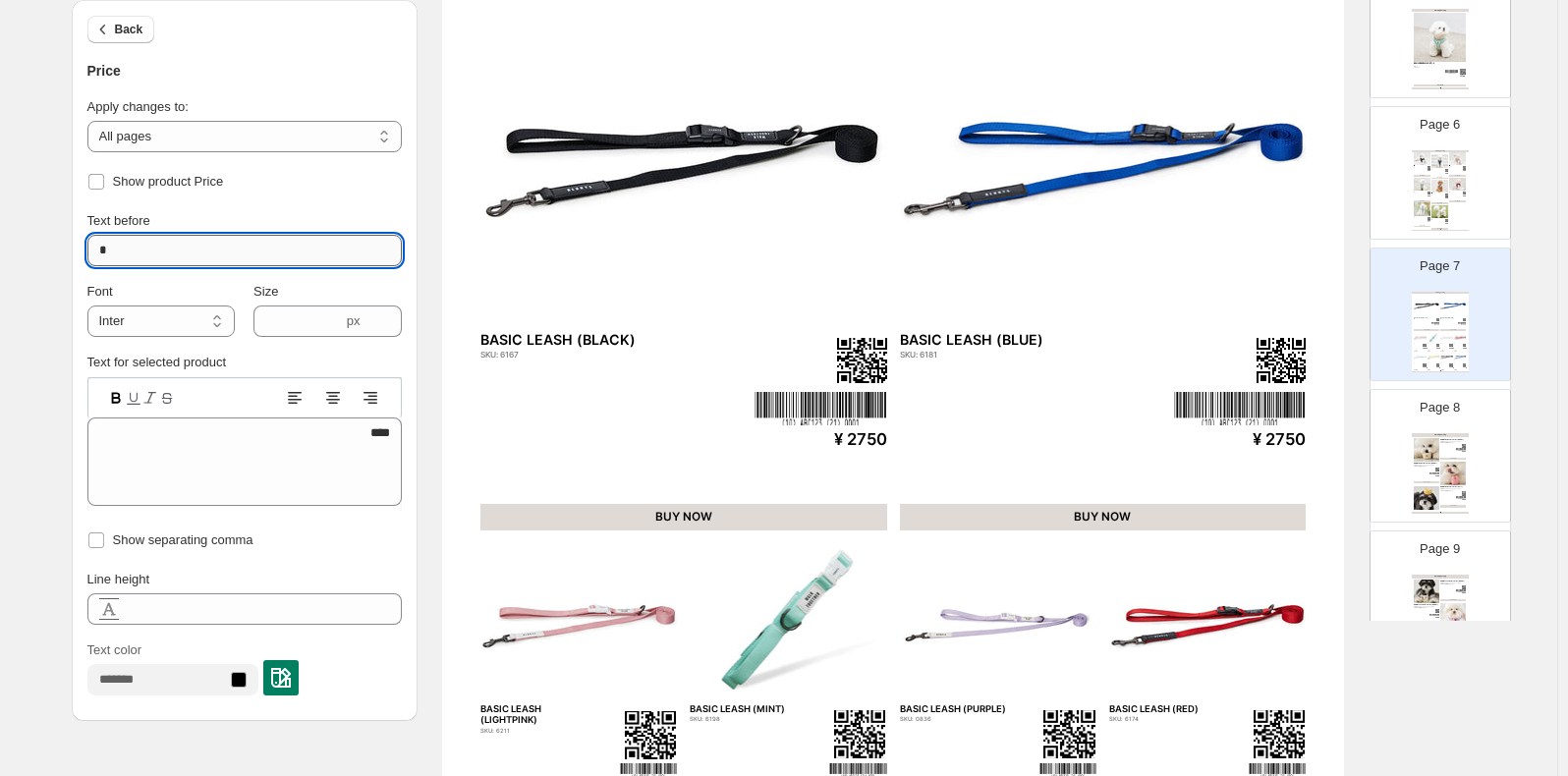 click on "*" at bounding box center (245, 250) 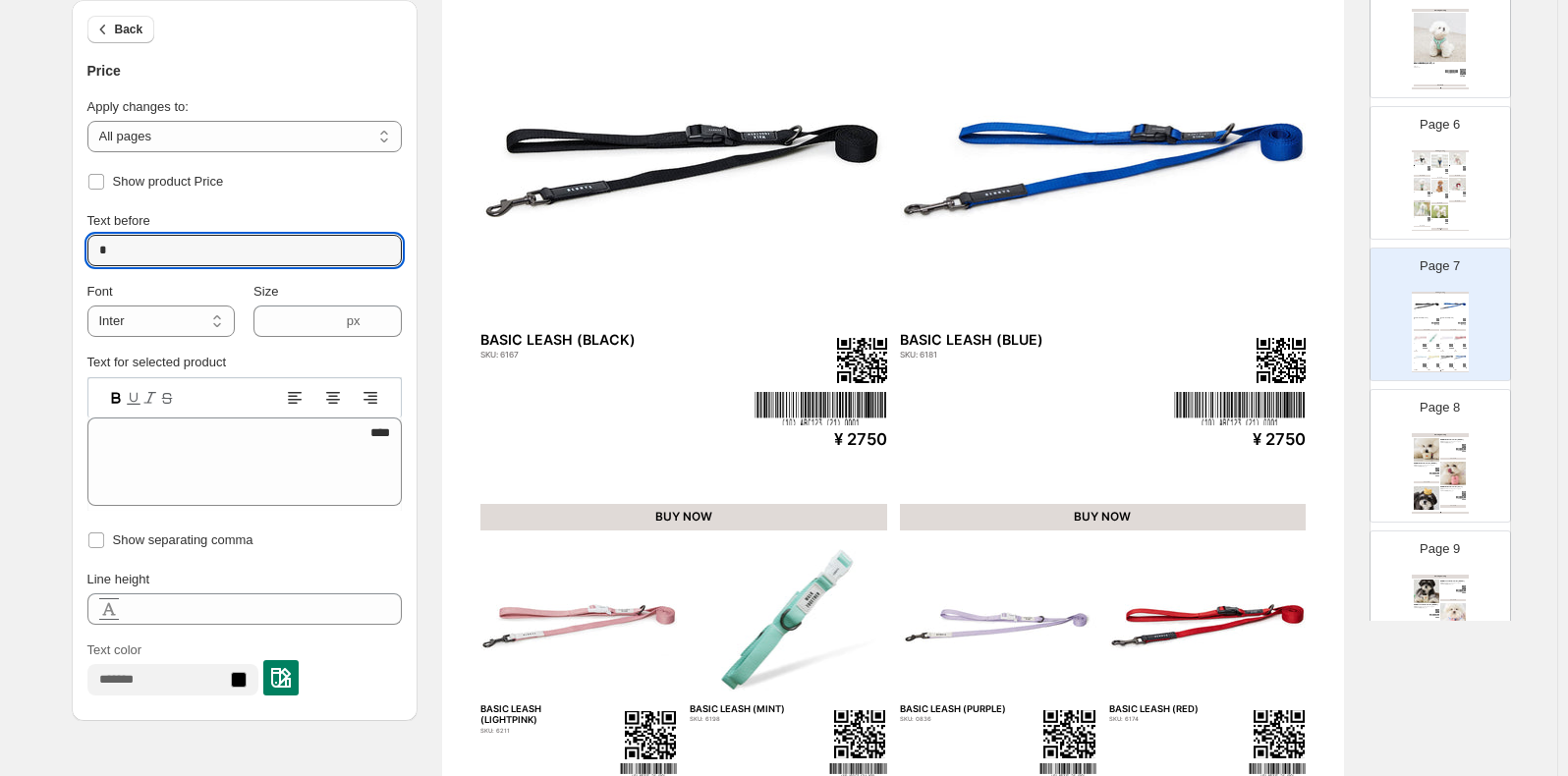paste on "**" 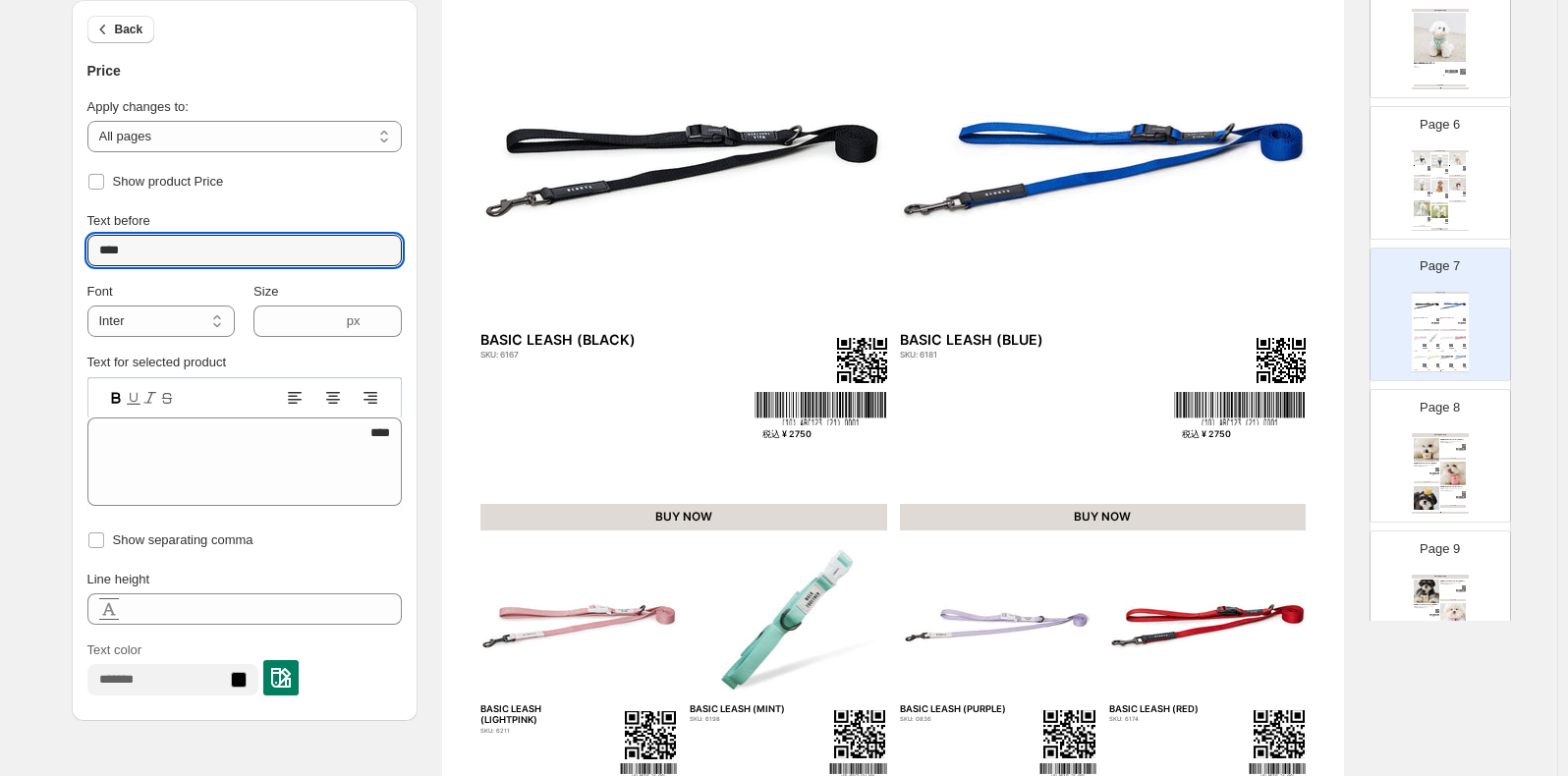type on "****" 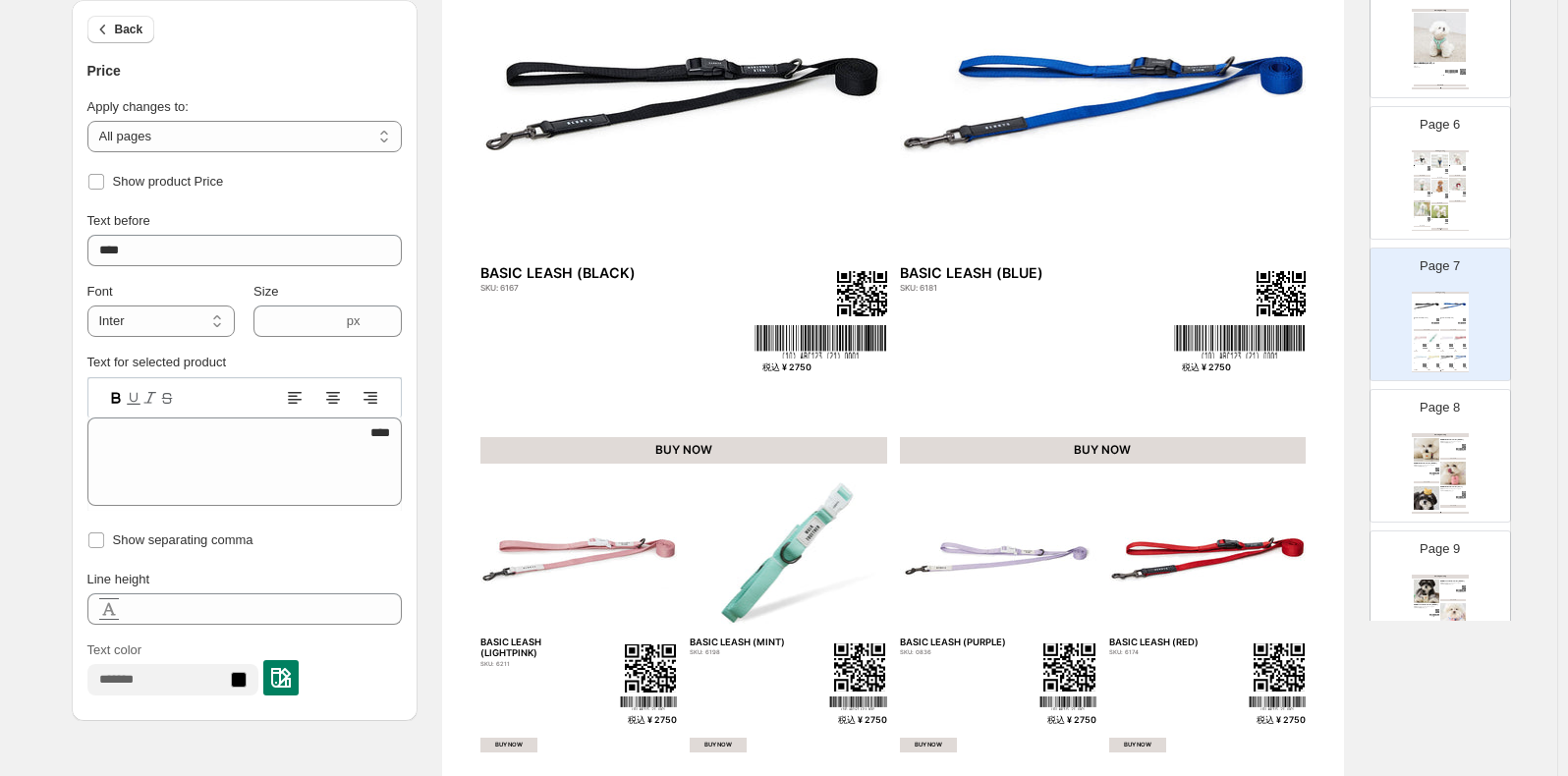 scroll, scrollTop: 295, scrollLeft: 0, axis: vertical 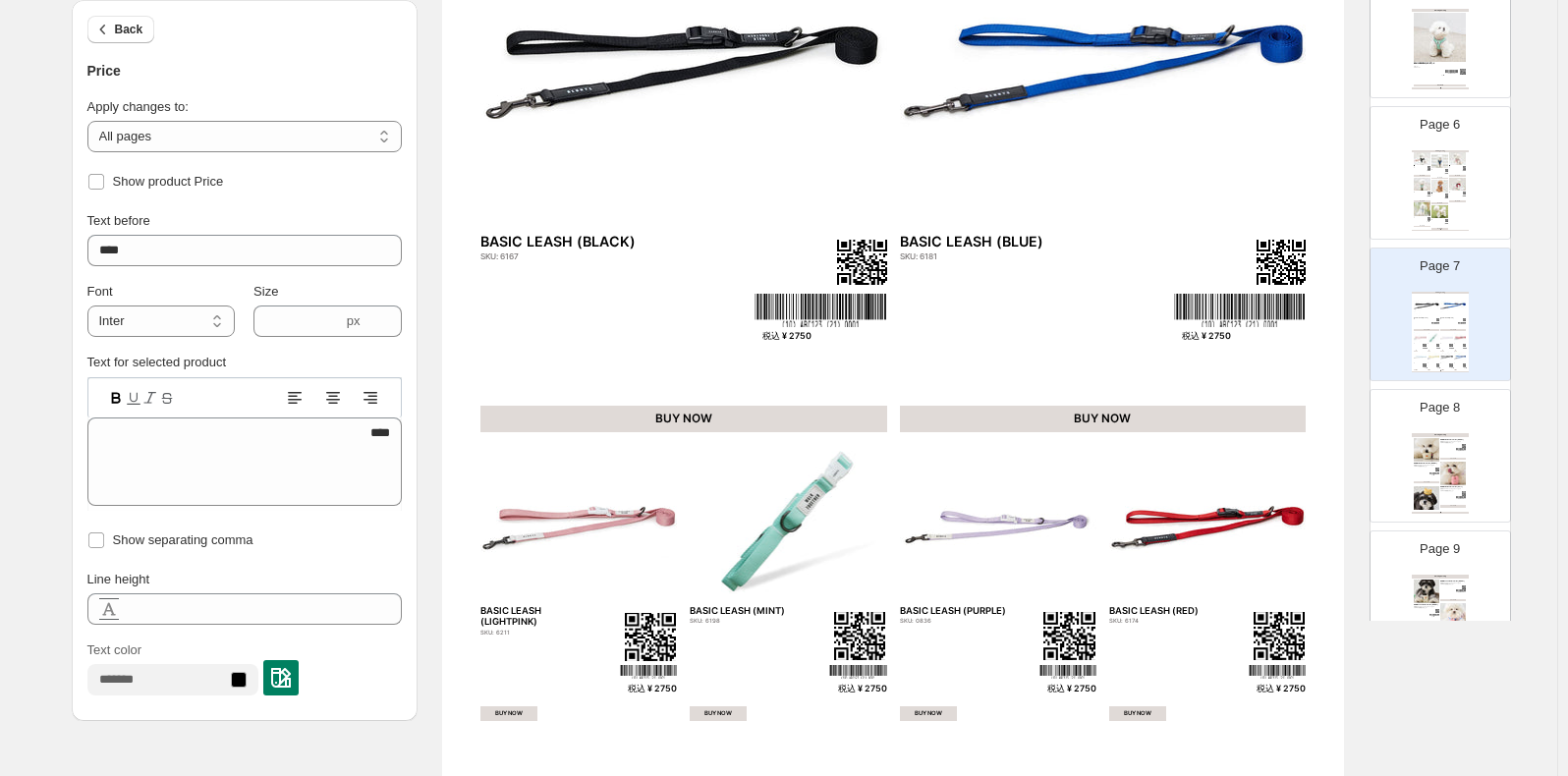 drag, startPoint x: 1464, startPoint y: 486, endPoint x: 1463, endPoint y: 499, distance: 13.038405 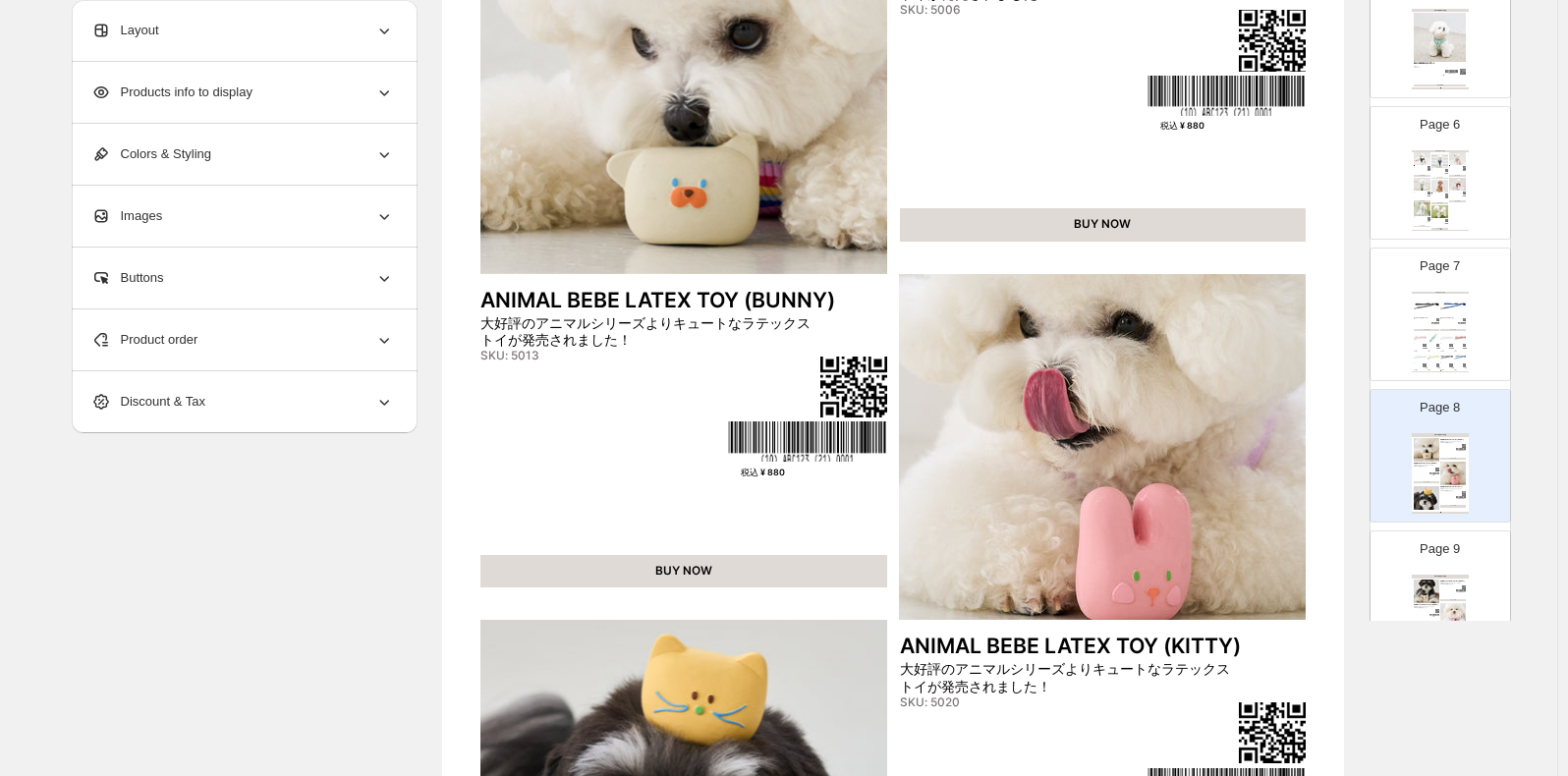 click on "Page 9 Clothing Catalog ANIMAL JELLO LATEX TOY (DOGGY)
大好評のアニマルシリーズよりキュートなラテックストイが発売されました！
SKU:  4979 税込 ¥ 990 BUY NOW ANIMAL JELLO LATEX TOY (BUNNY)
大好評のアニマルシリーズよりキュートなラテックストイが発売されました！
SKU:  4986 税込 ¥ 990 BUY NOW ANIMAL JELLO LATEX TOY (KITTY)
大好評のアニマルシリーズよりキュートなラテックストイが発売されました！
SKU:  4993 税込 ¥ 990 BUY NOW Clothing Catalog | Page undefined" at bounding box center [1432, 589] 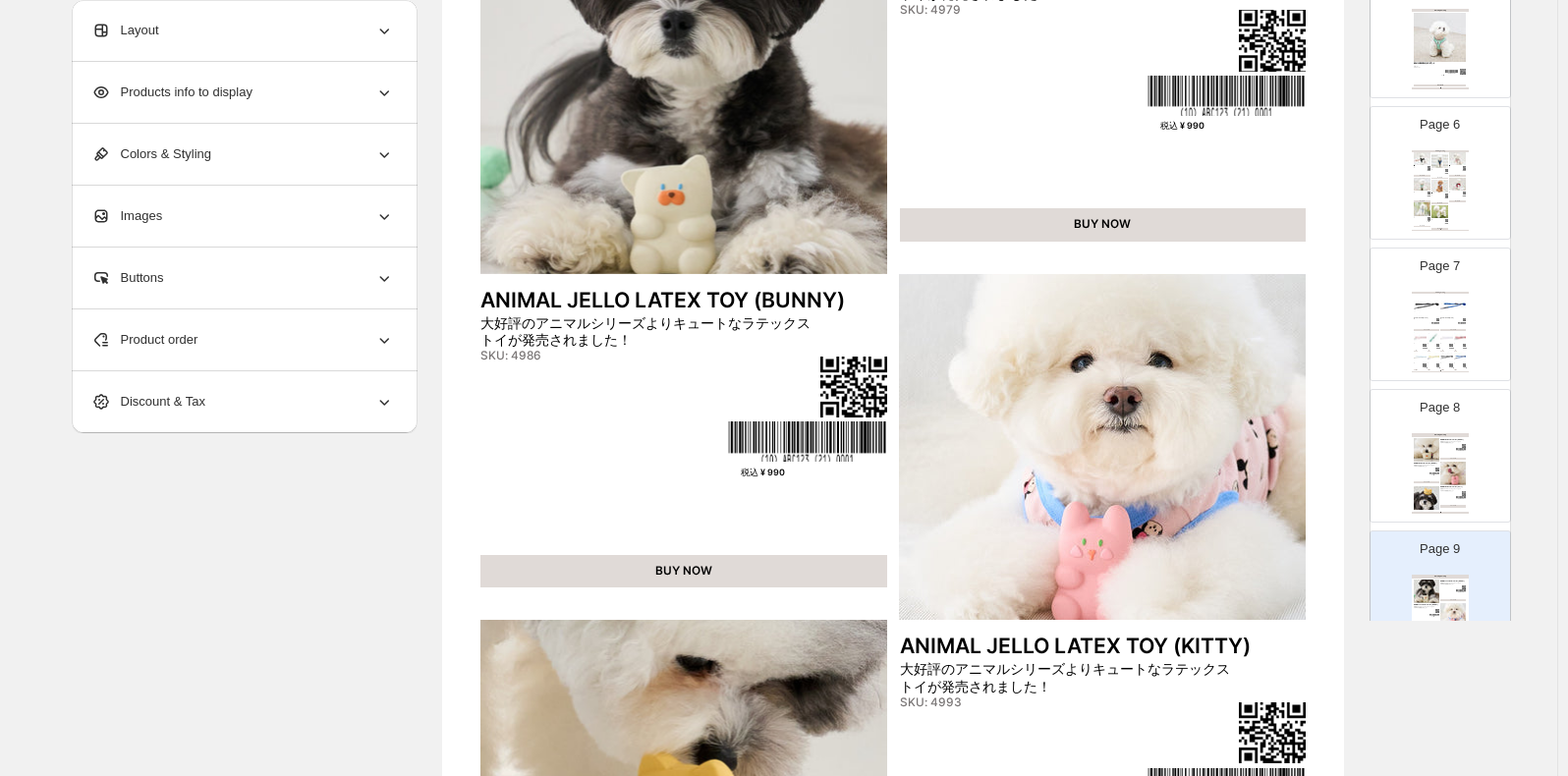 click on "税込 ¥ 990" at bounding box center [756, 472] 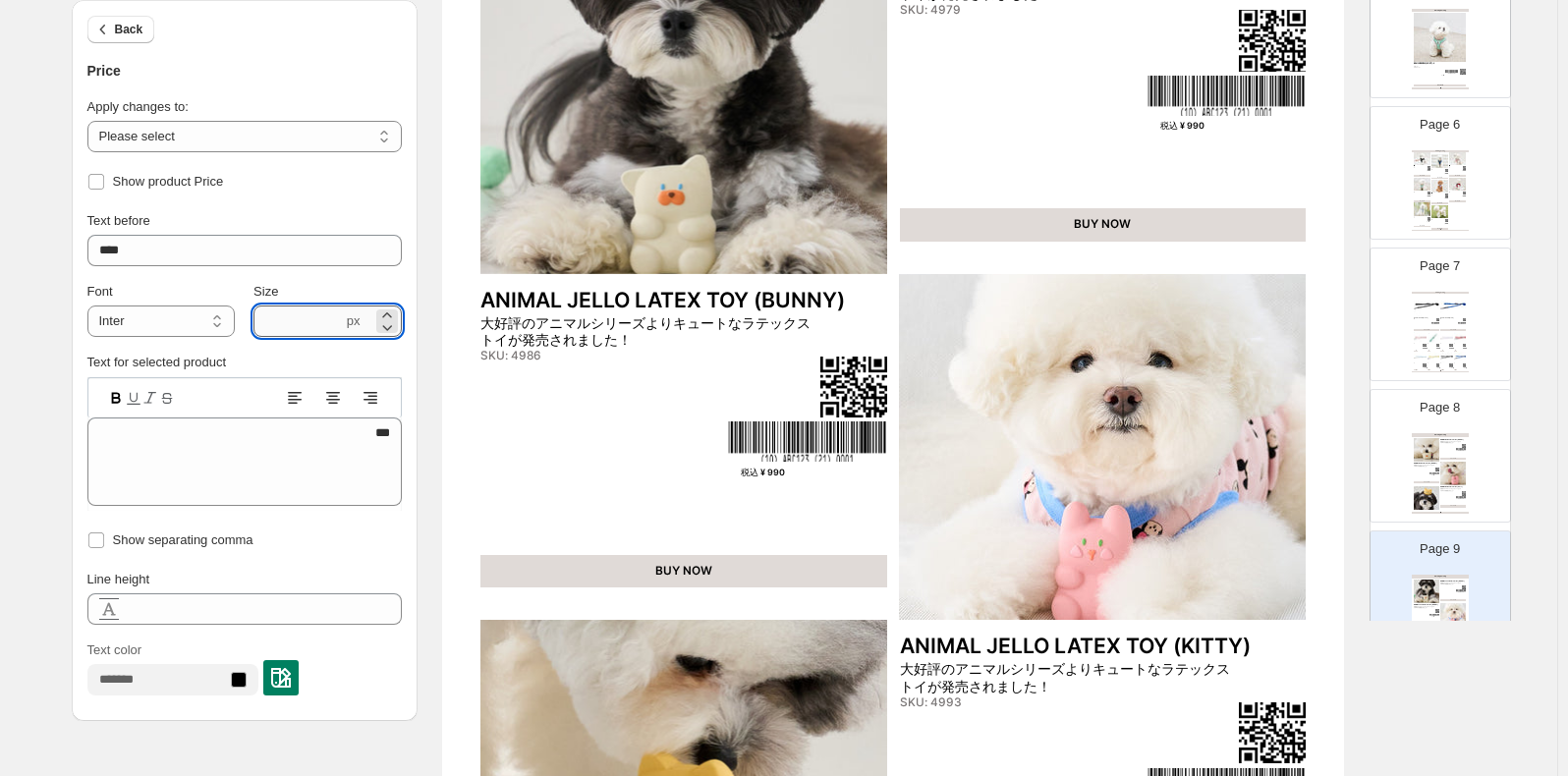 click on "***" at bounding box center [298, 321] 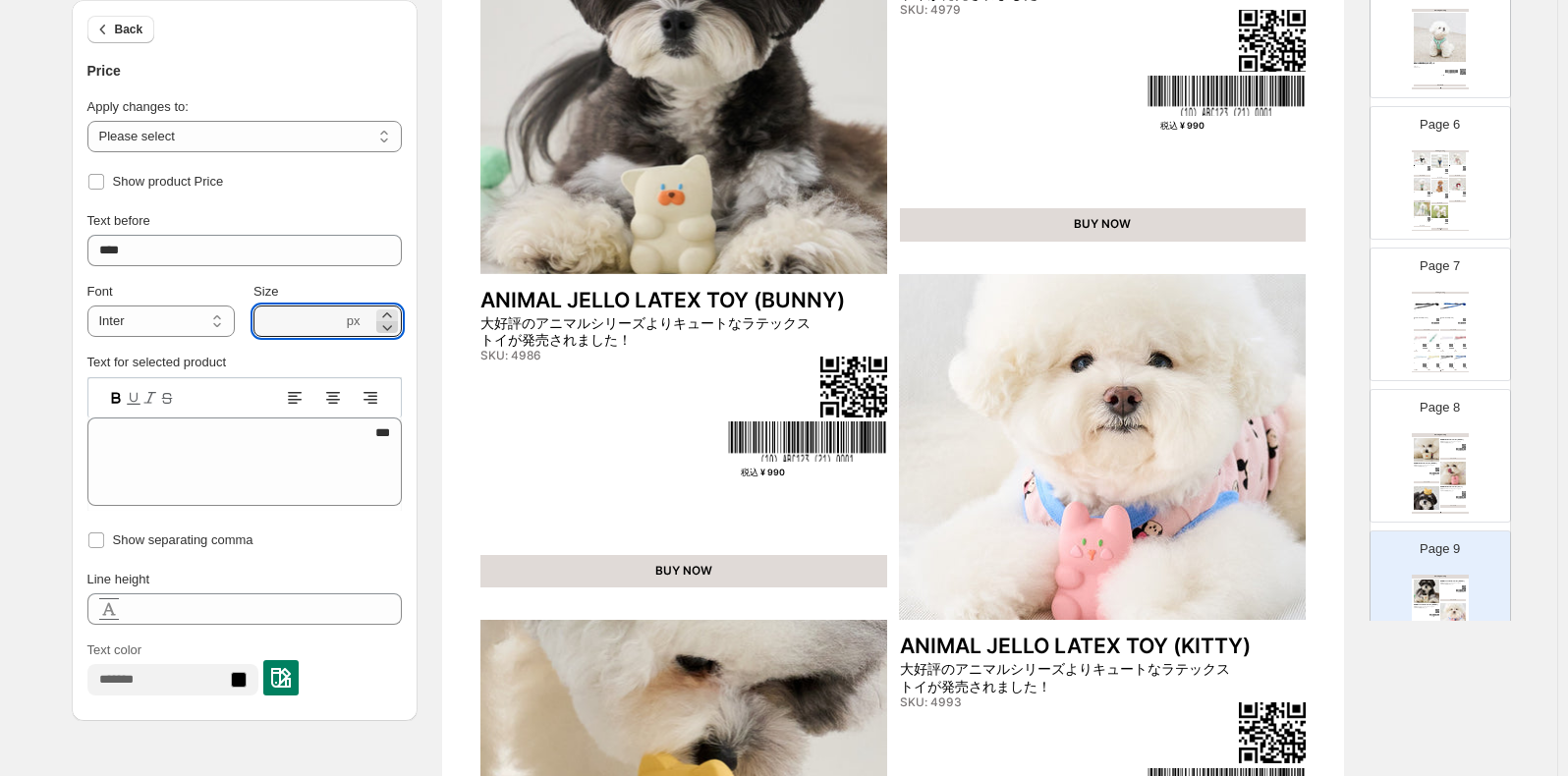 click 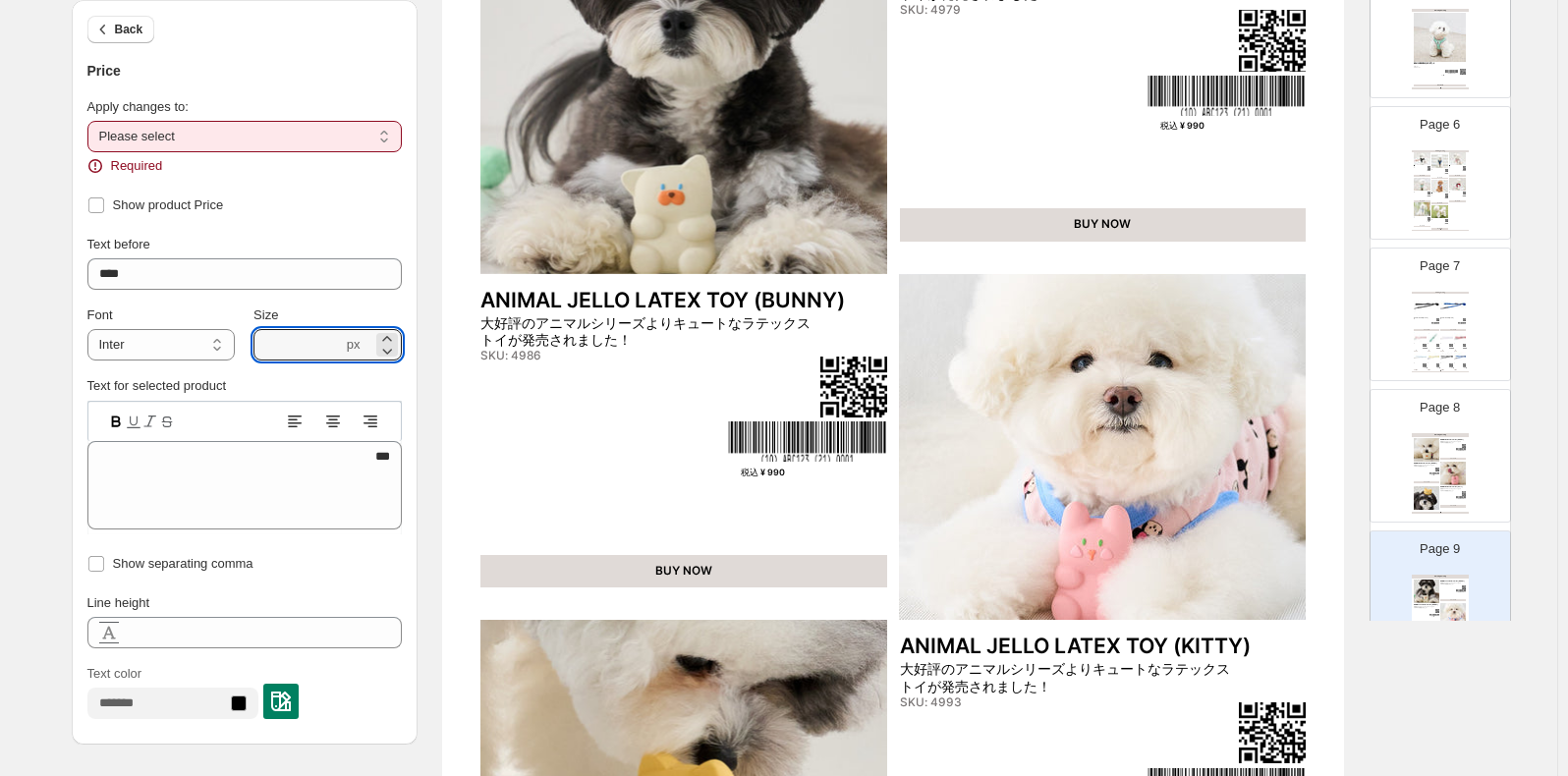 click on "**********" at bounding box center [245, 137] 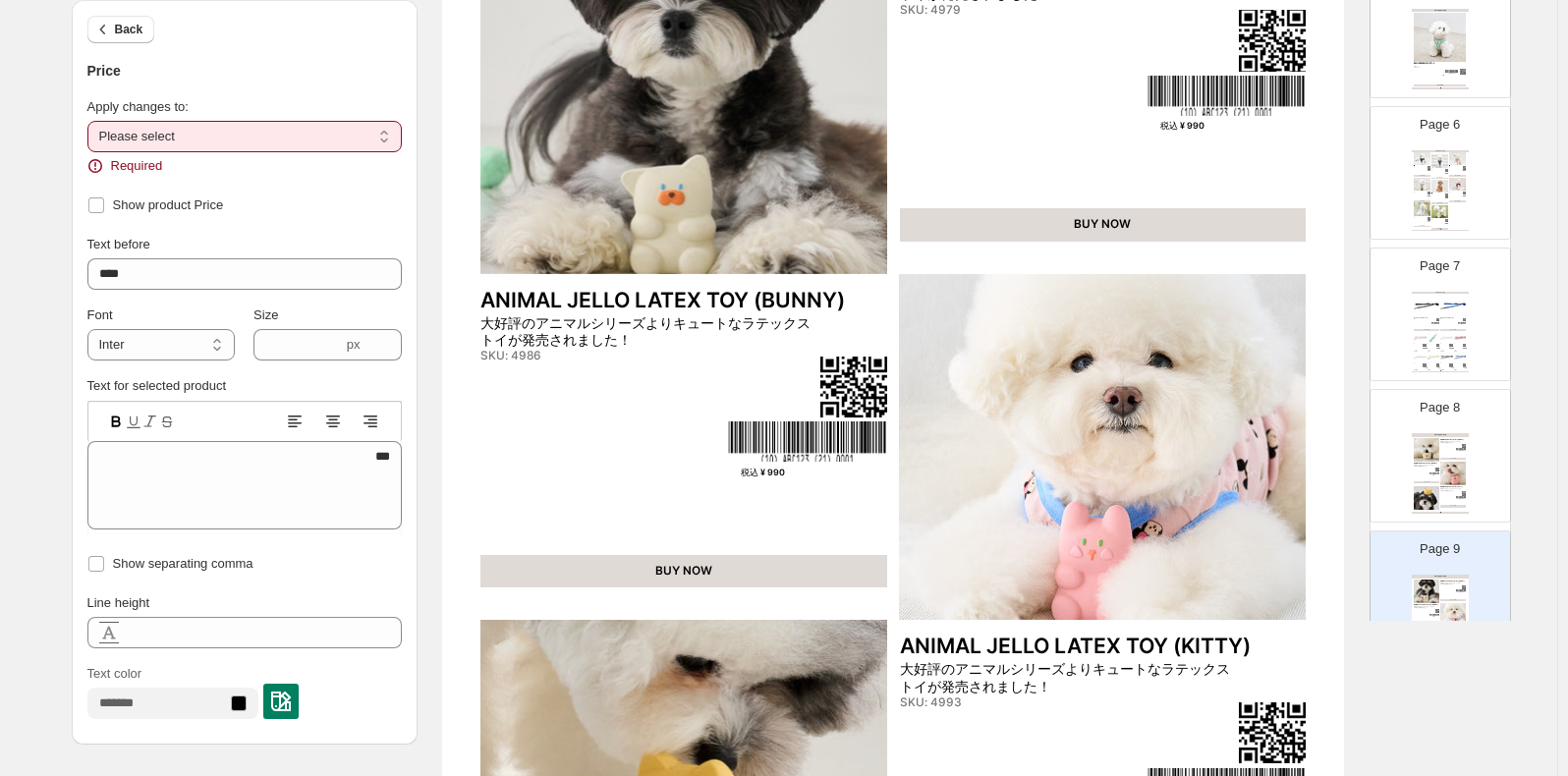 select on "**********" 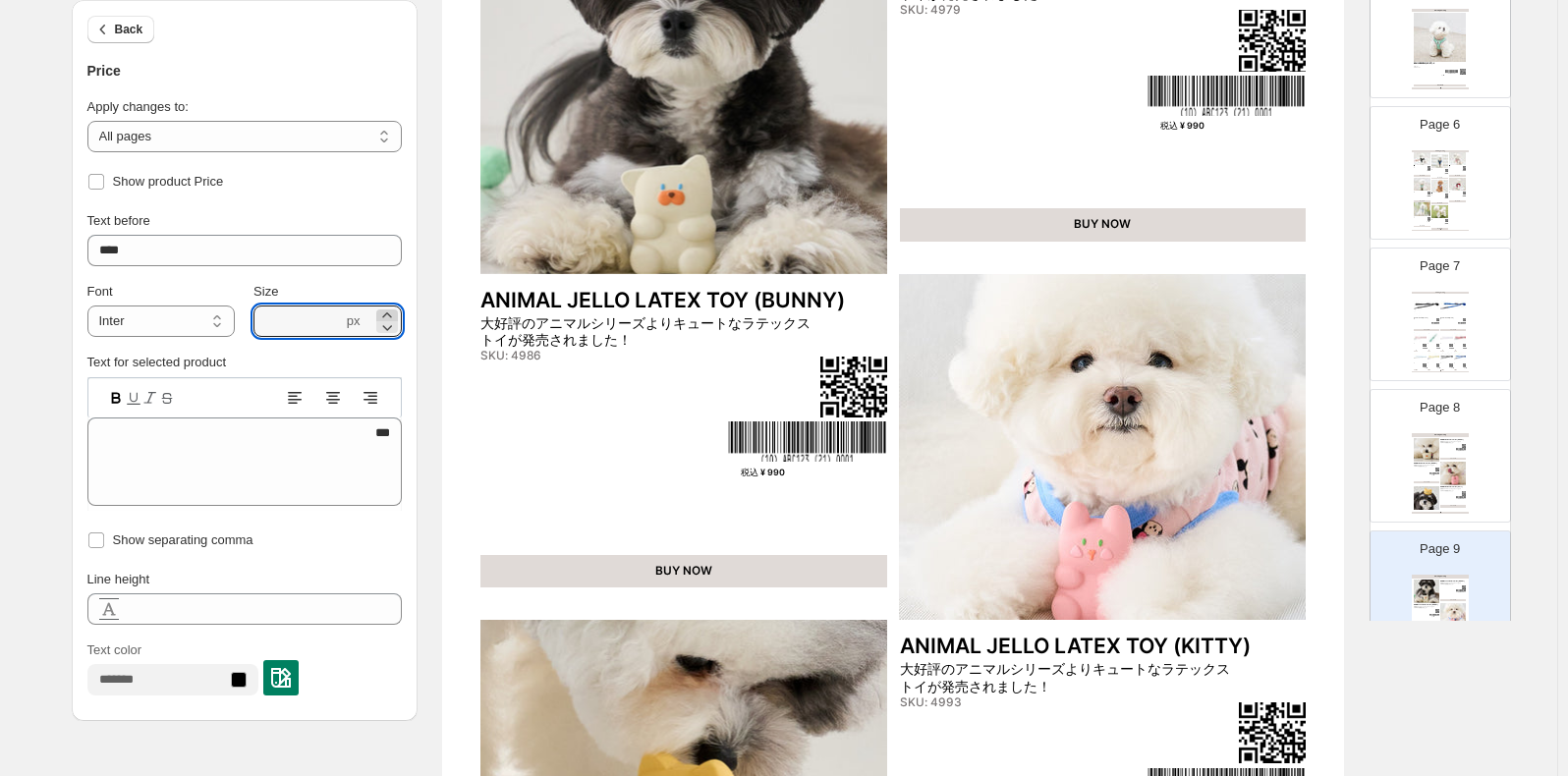 click 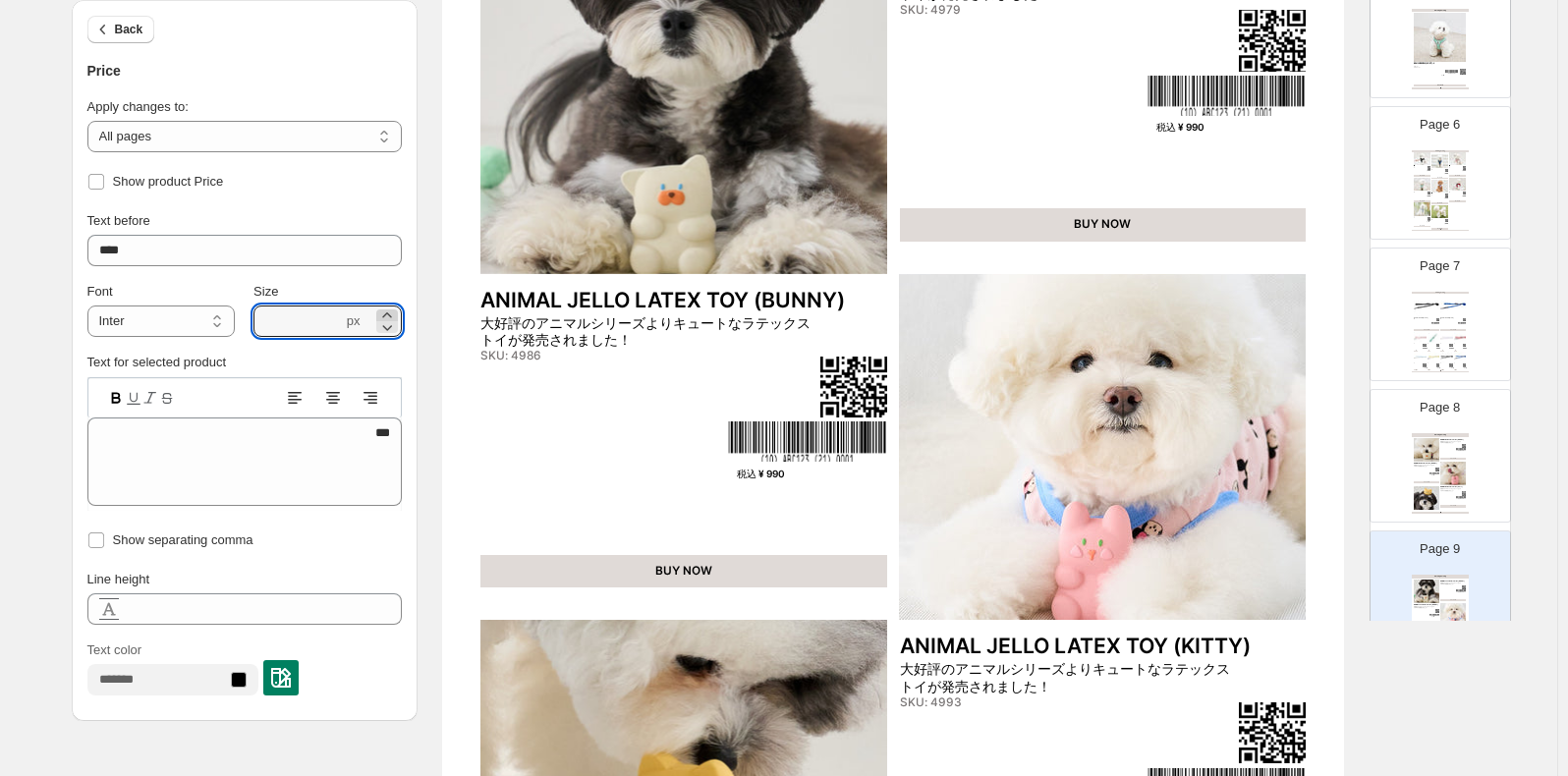 click 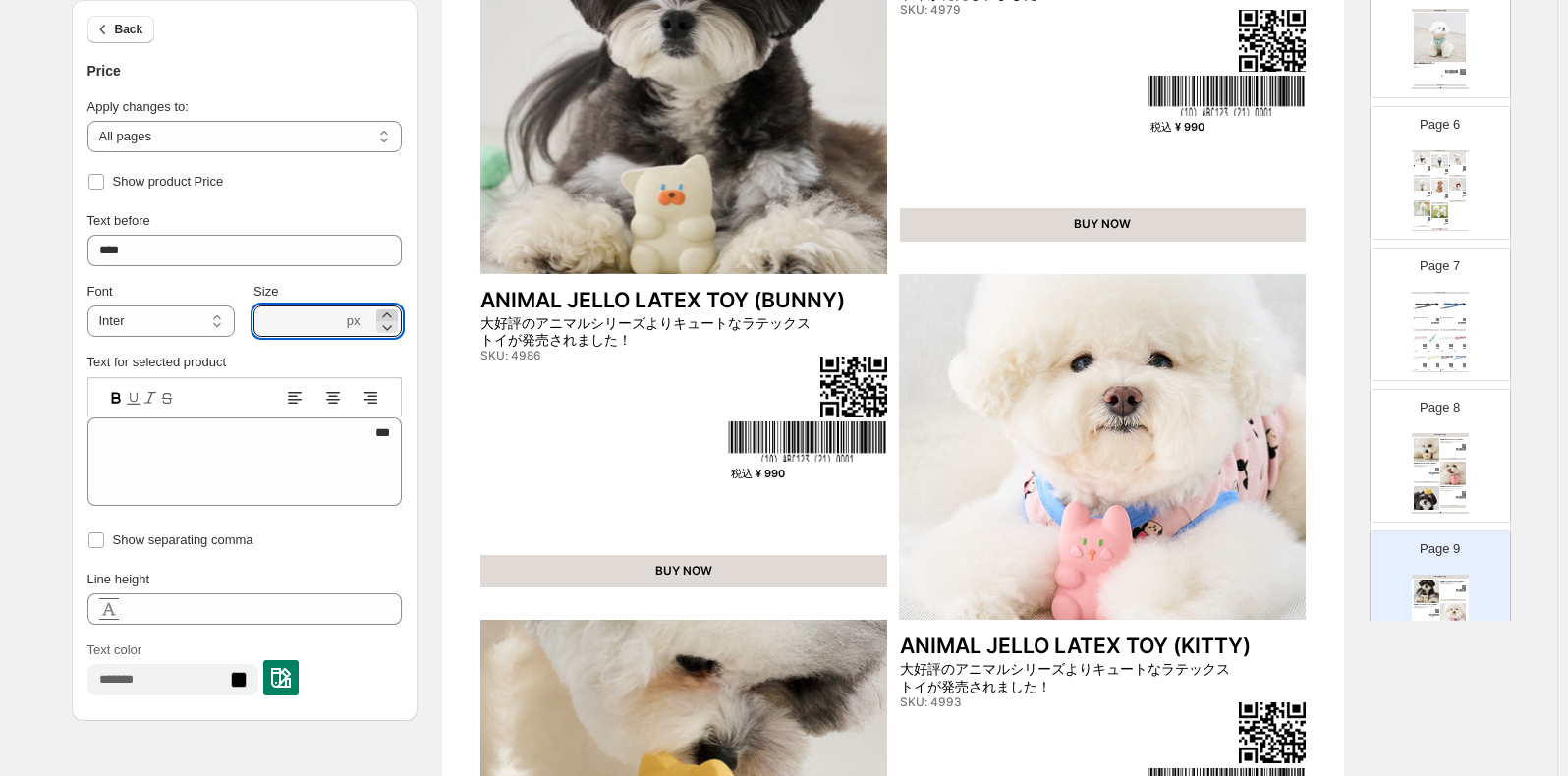 click 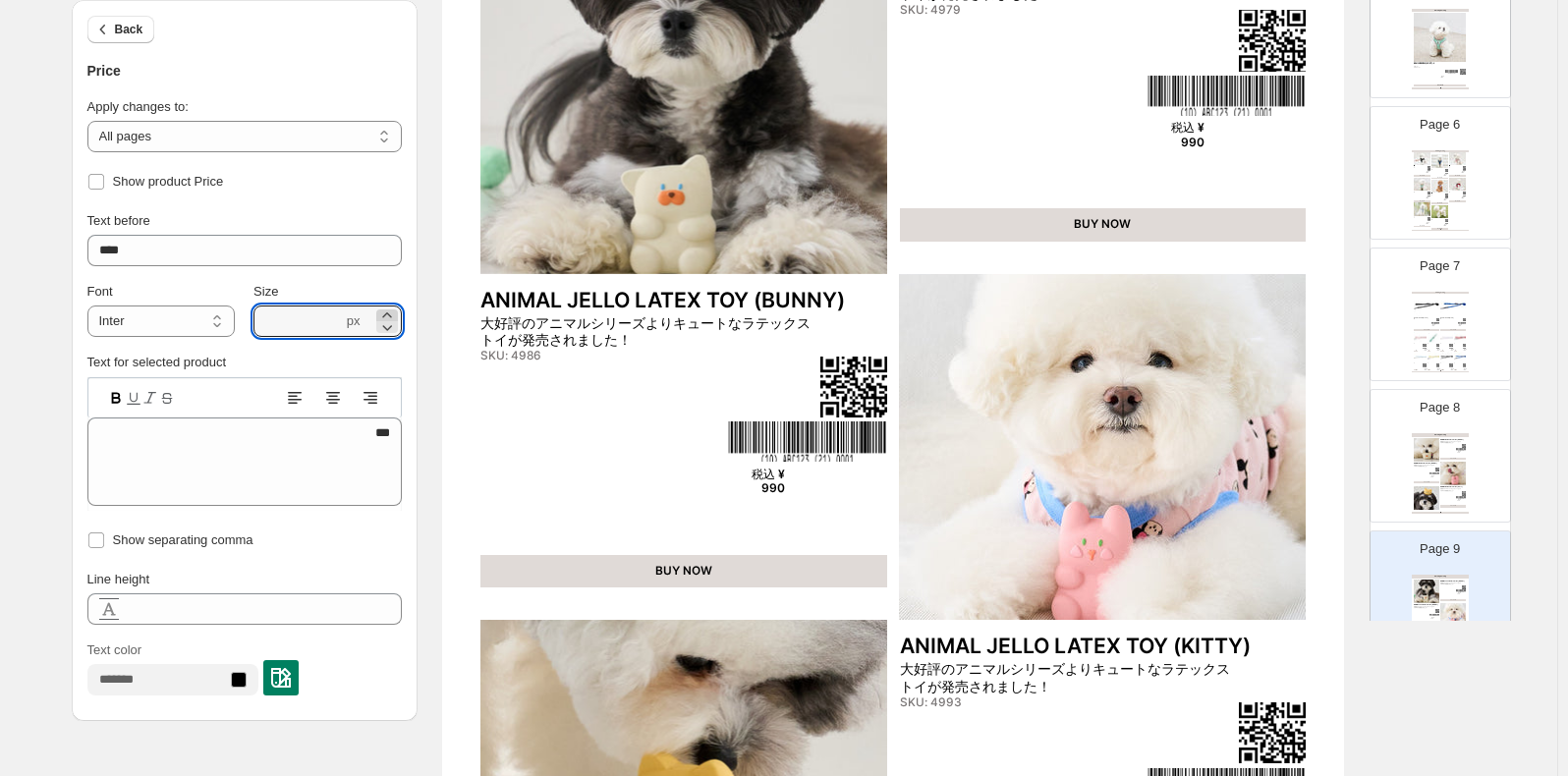 click 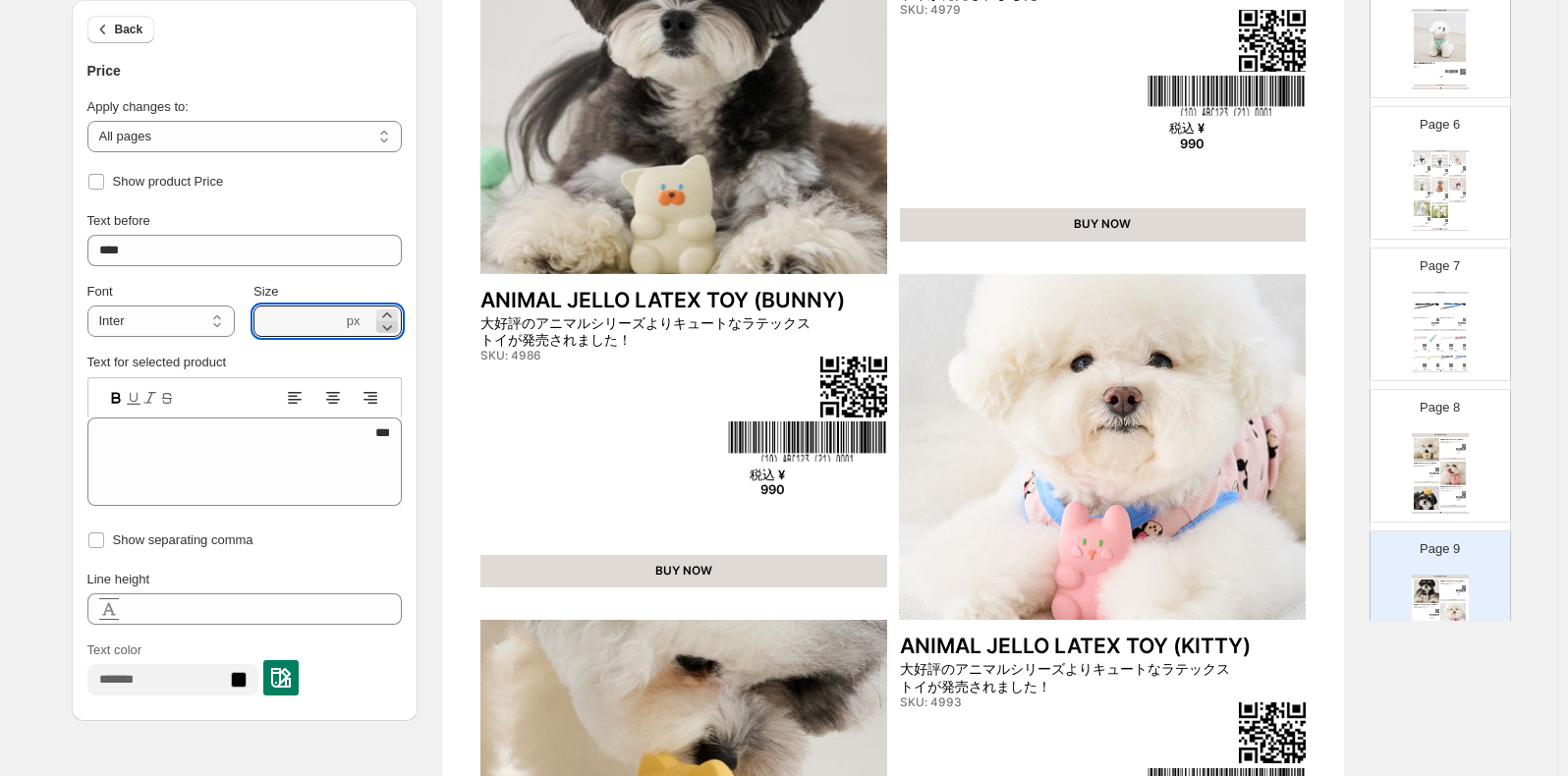 click 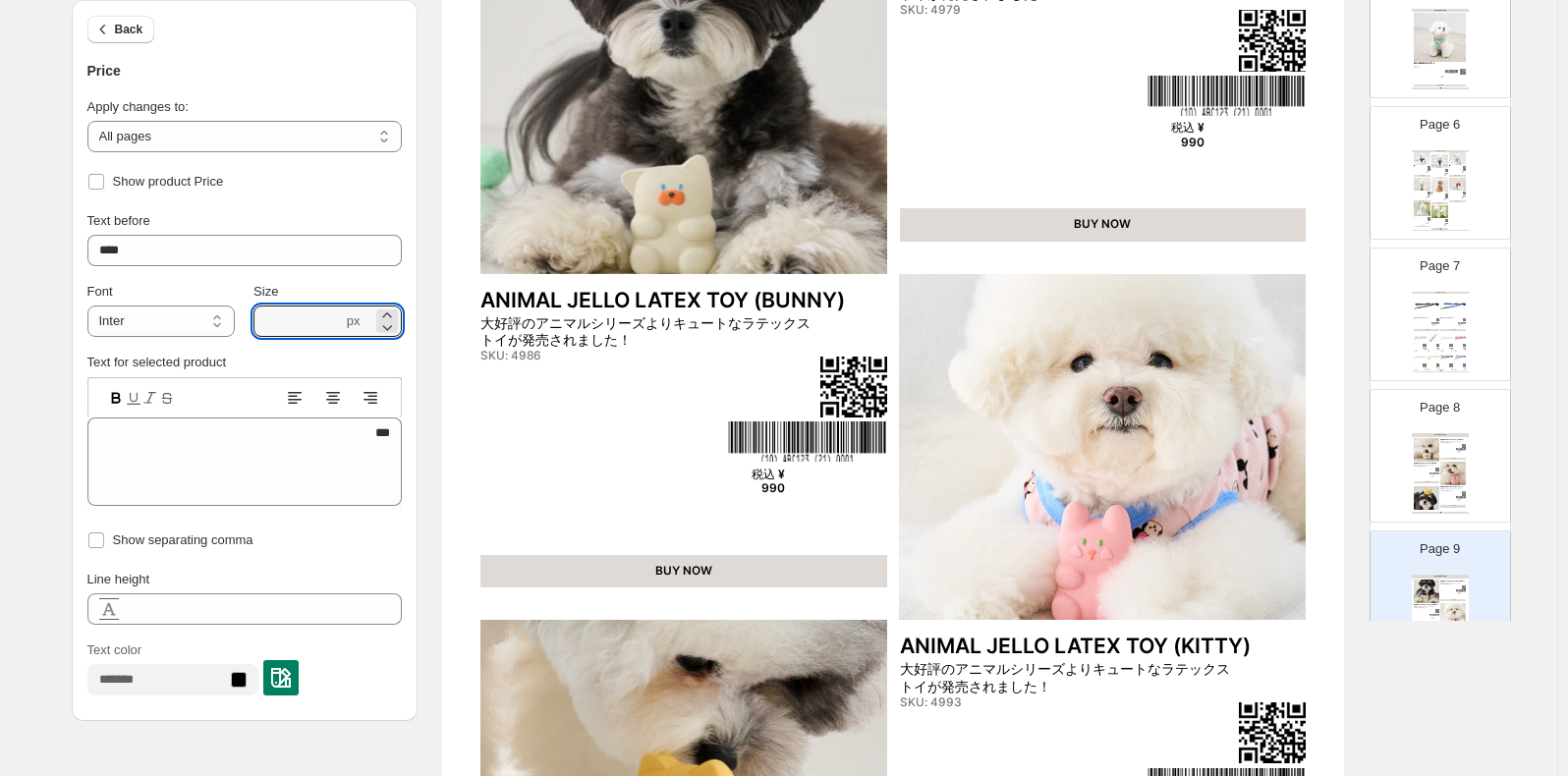 drag, startPoint x: 316, startPoint y: 319, endPoint x: 152, endPoint y: 280, distance: 168.57343 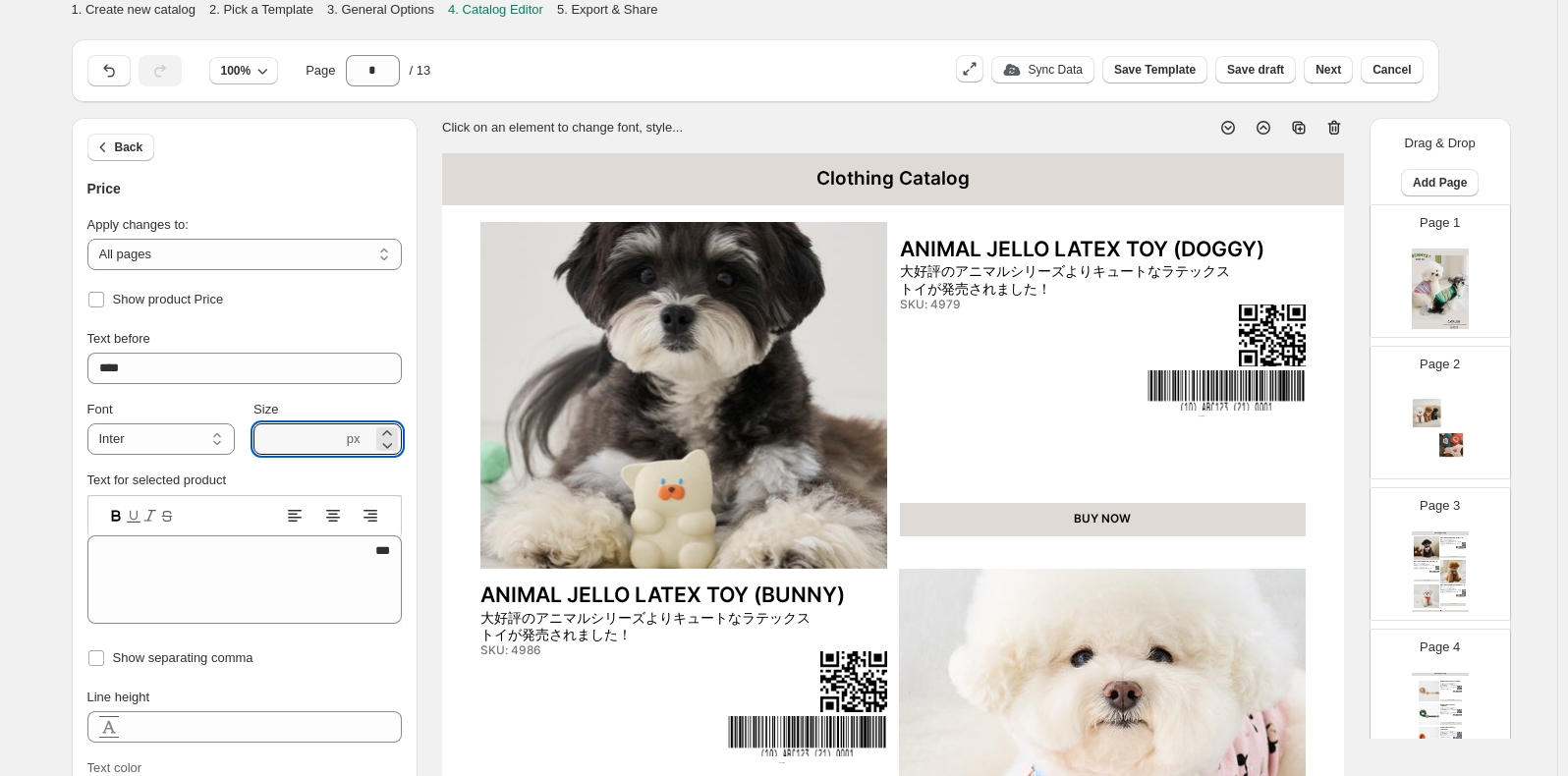 select on "**********" 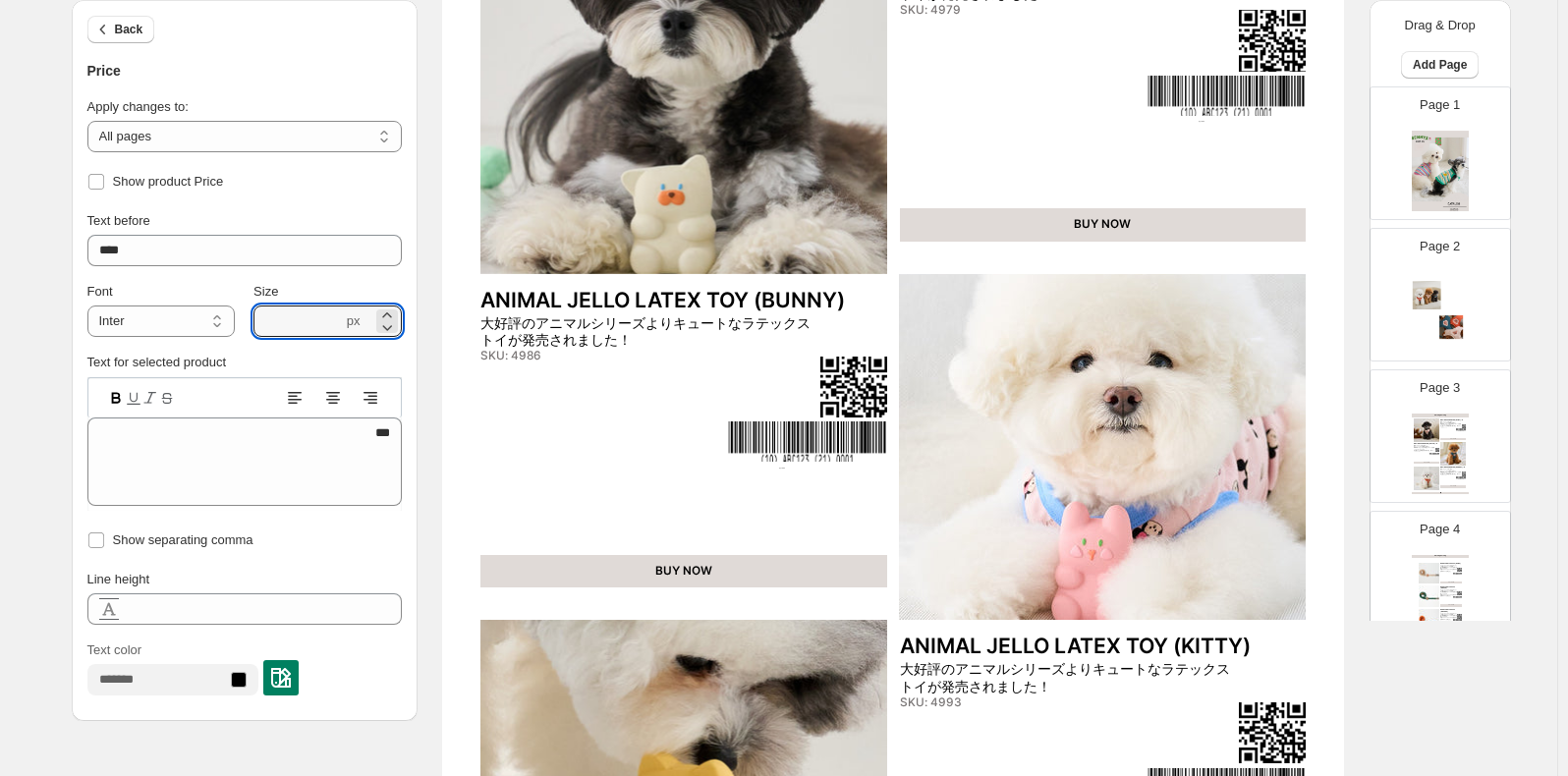 scroll, scrollTop: 688, scrollLeft: 0, axis: vertical 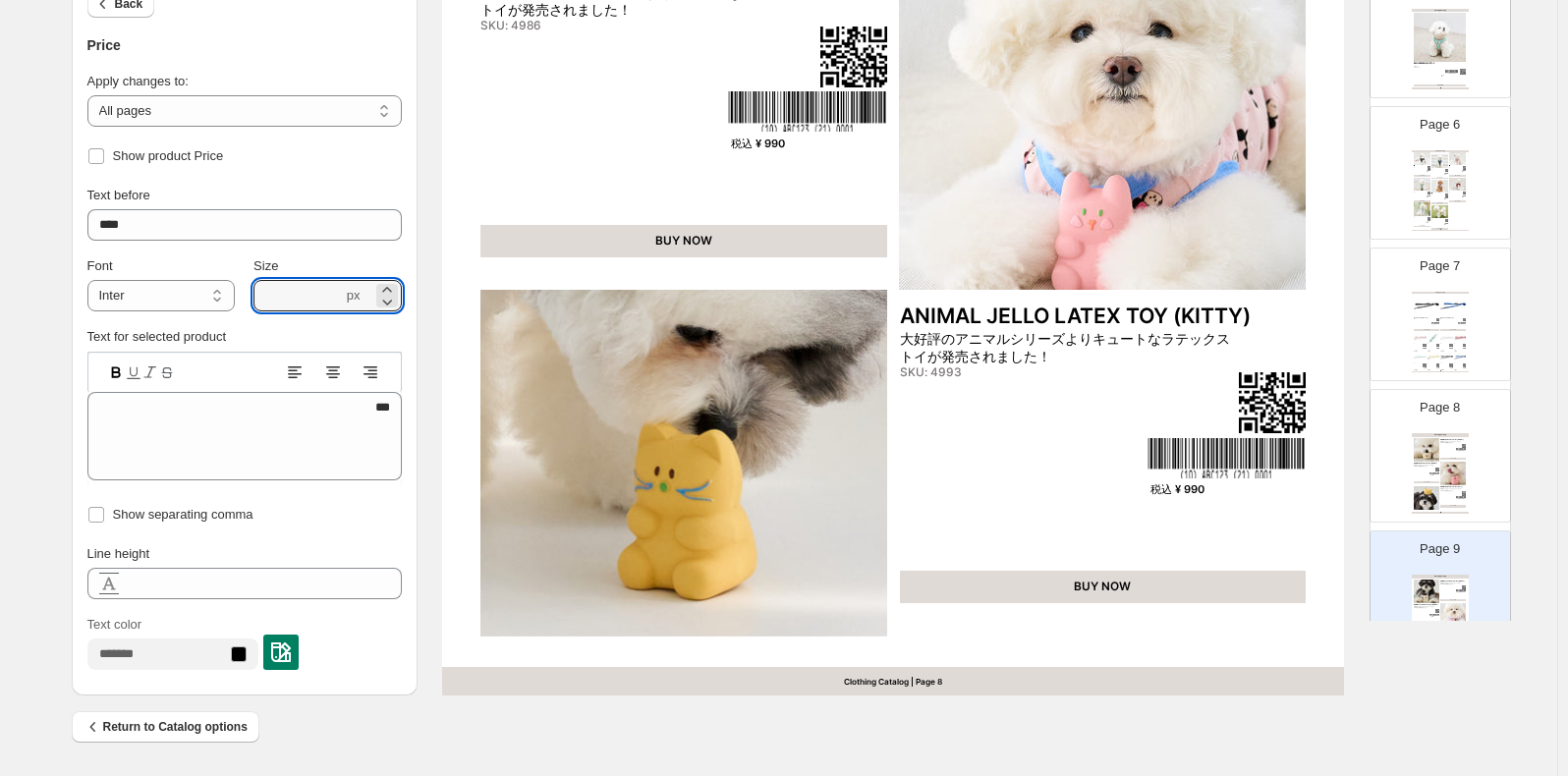 type on "****" 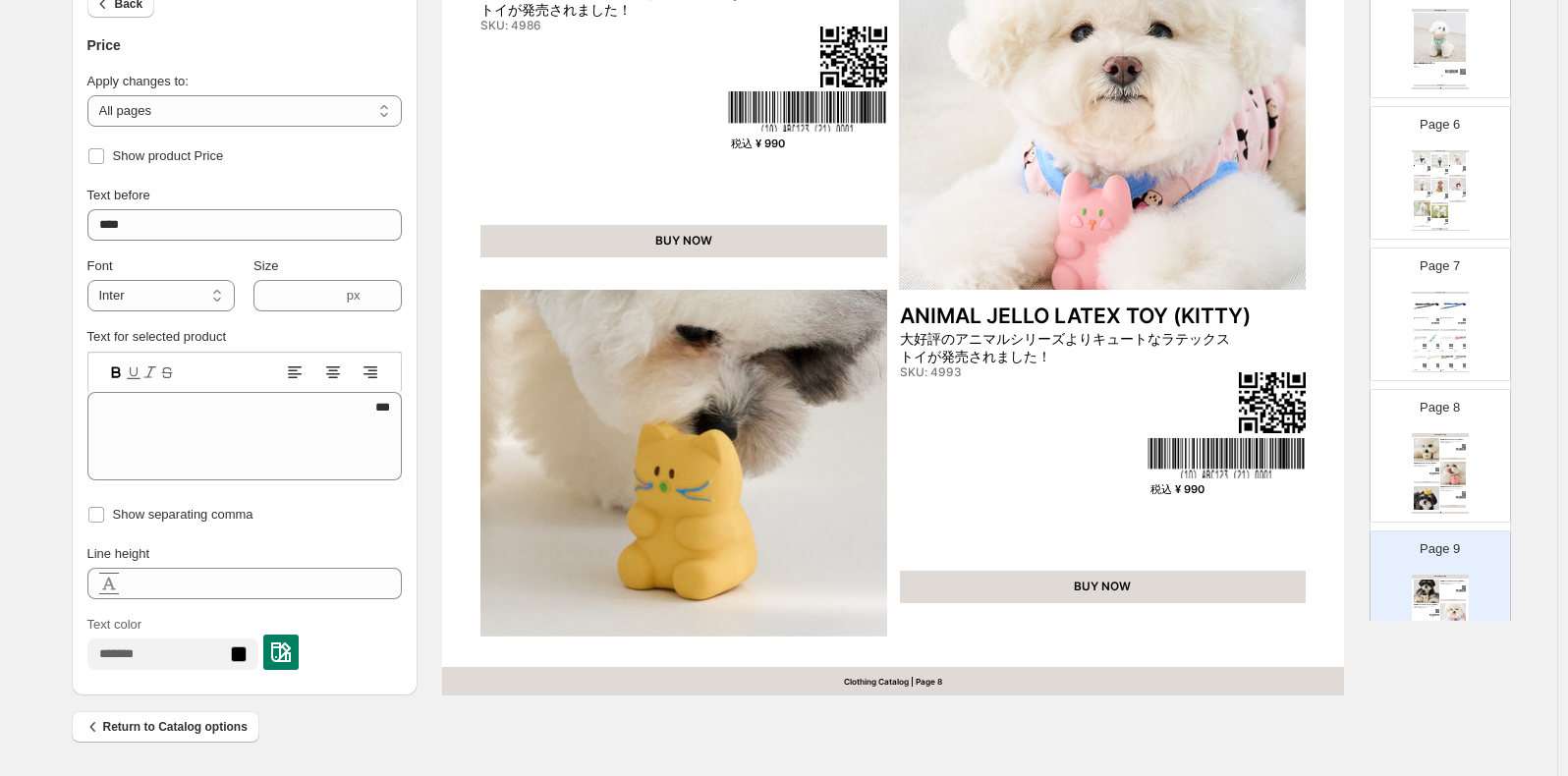 click 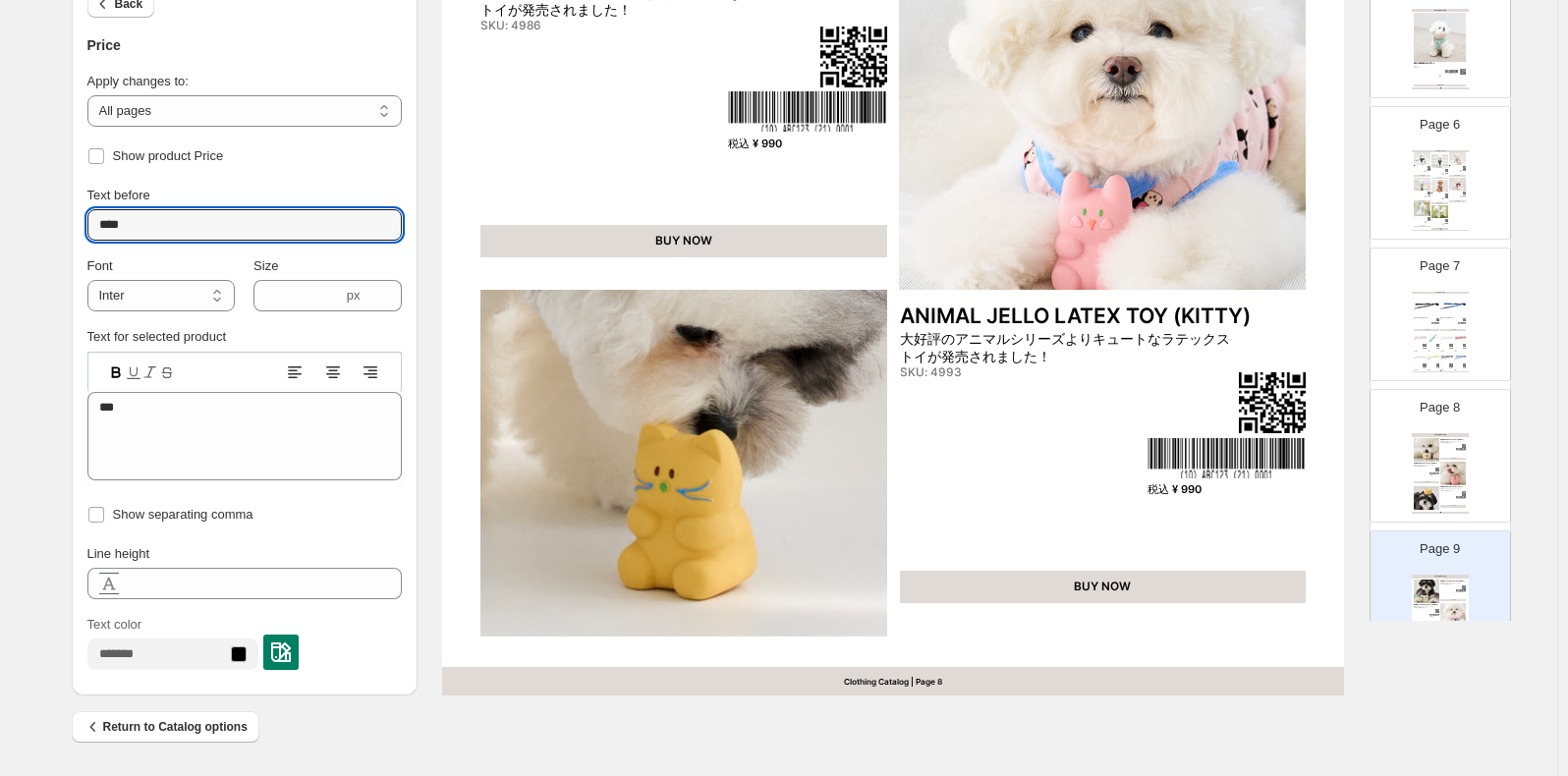 drag, startPoint x: 124, startPoint y: 228, endPoint x: 81, endPoint y: 241, distance: 44.92215 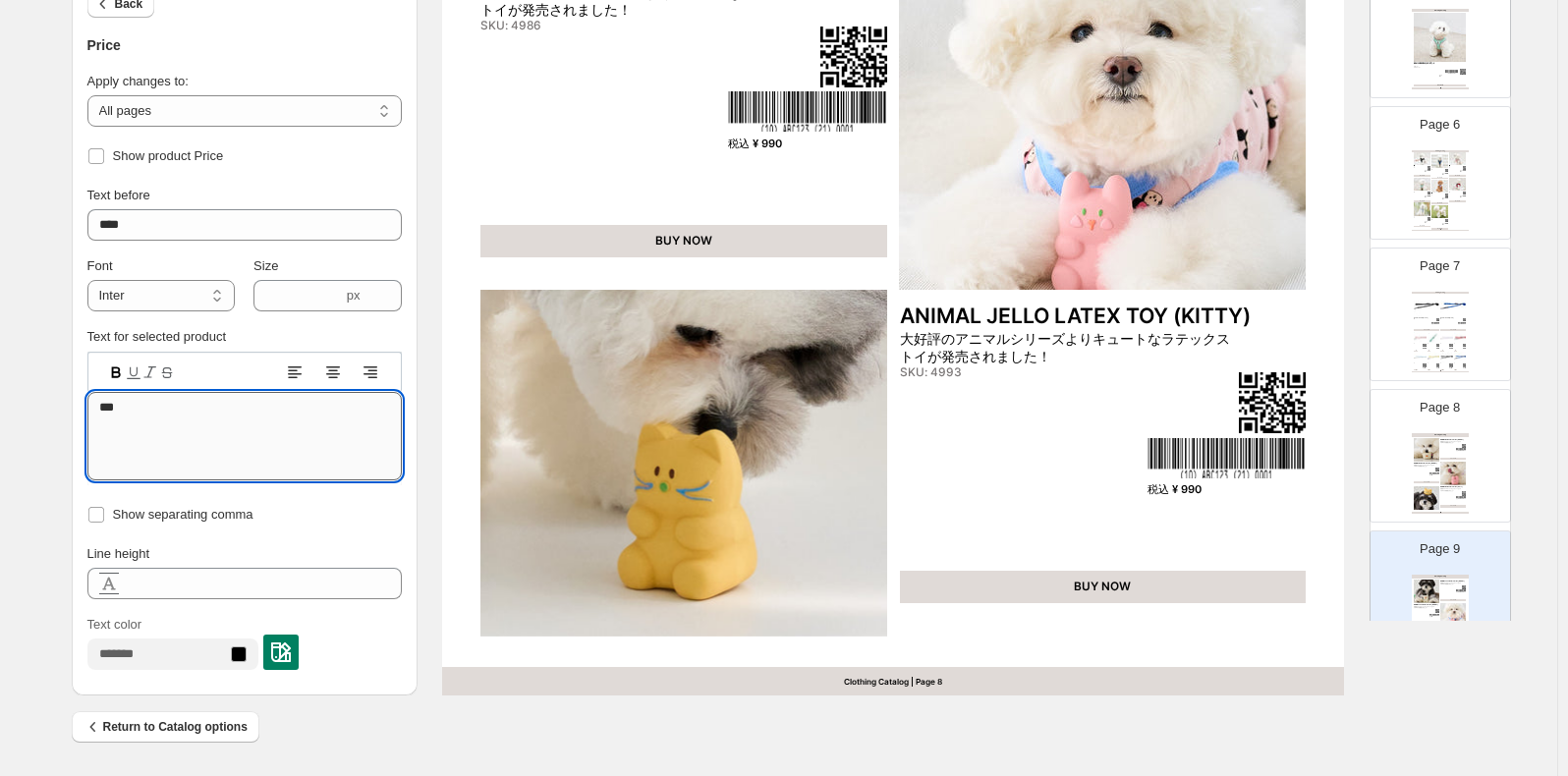 paste on "**" 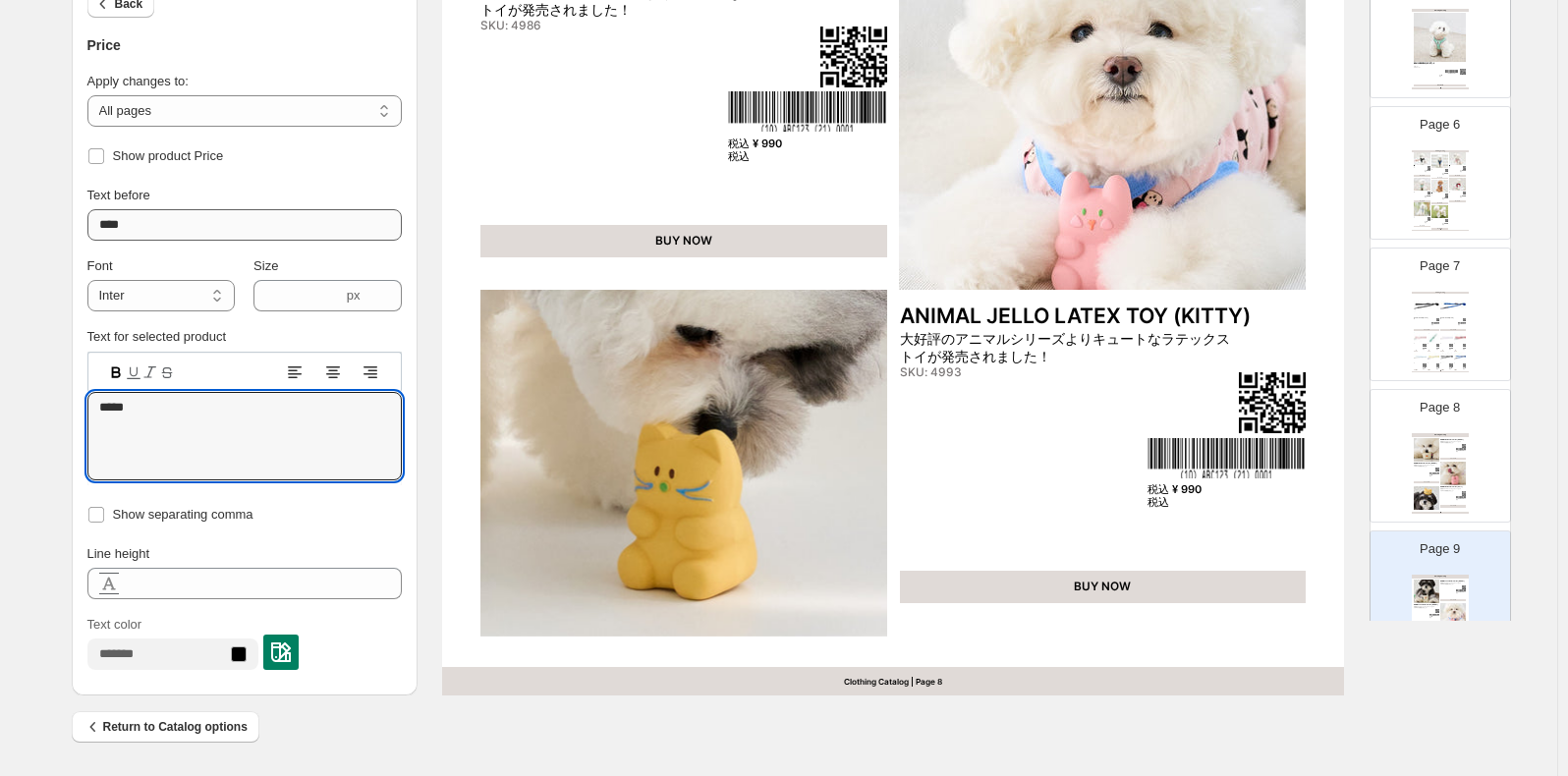 type on "*****" 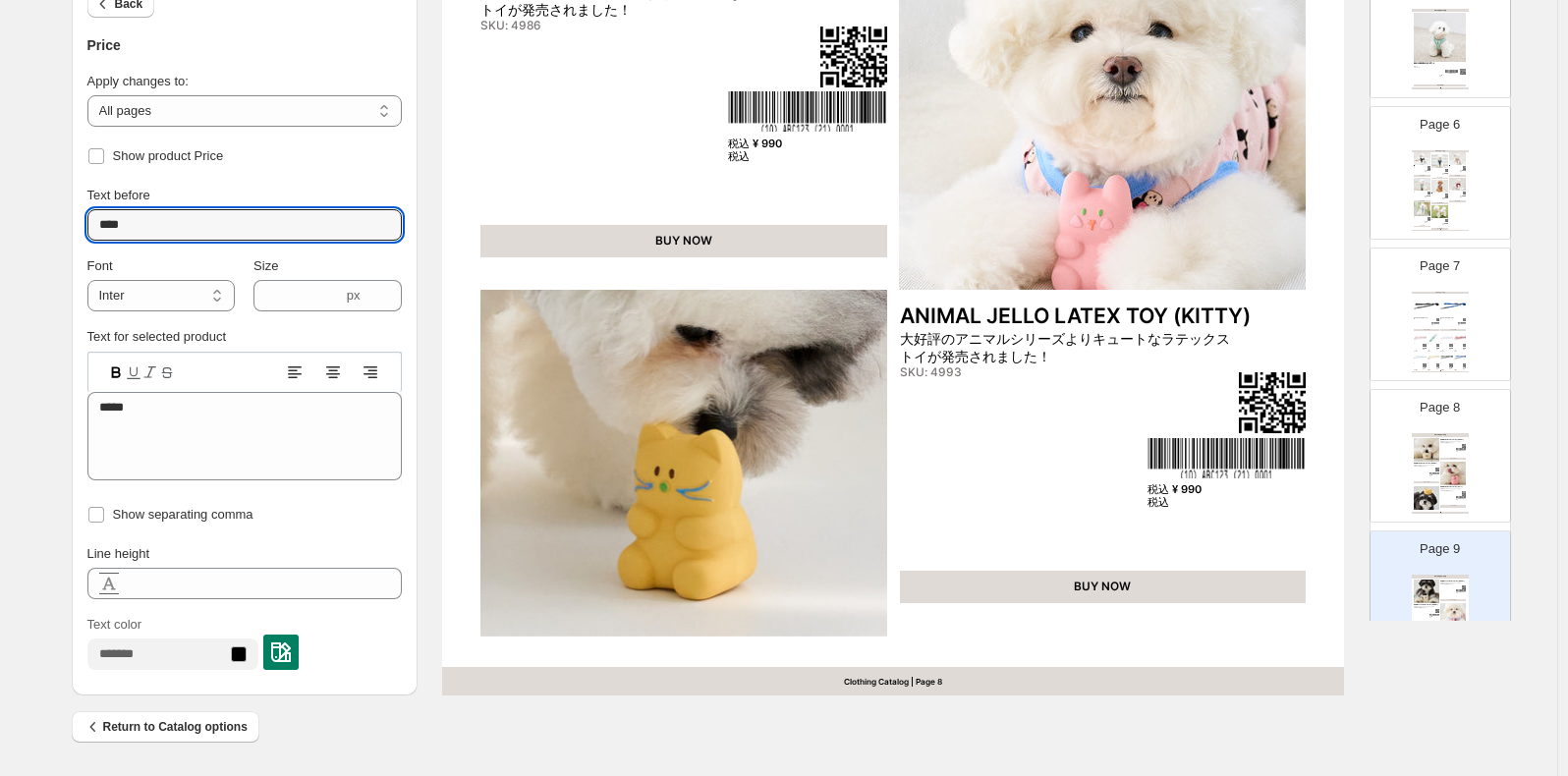 drag, startPoint x: 134, startPoint y: 224, endPoint x: 41, endPoint y: 206, distance: 94.72592 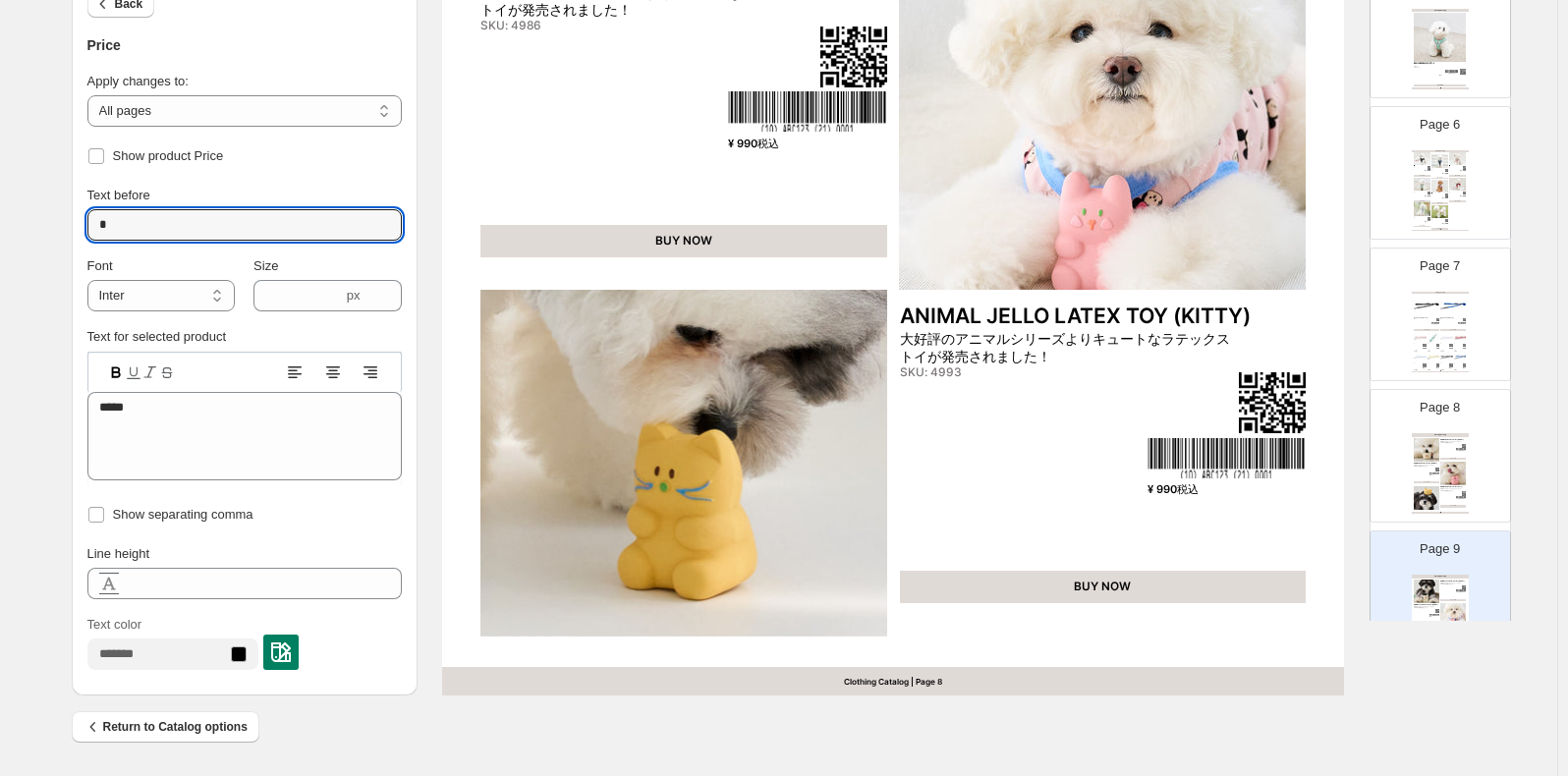 type on "*" 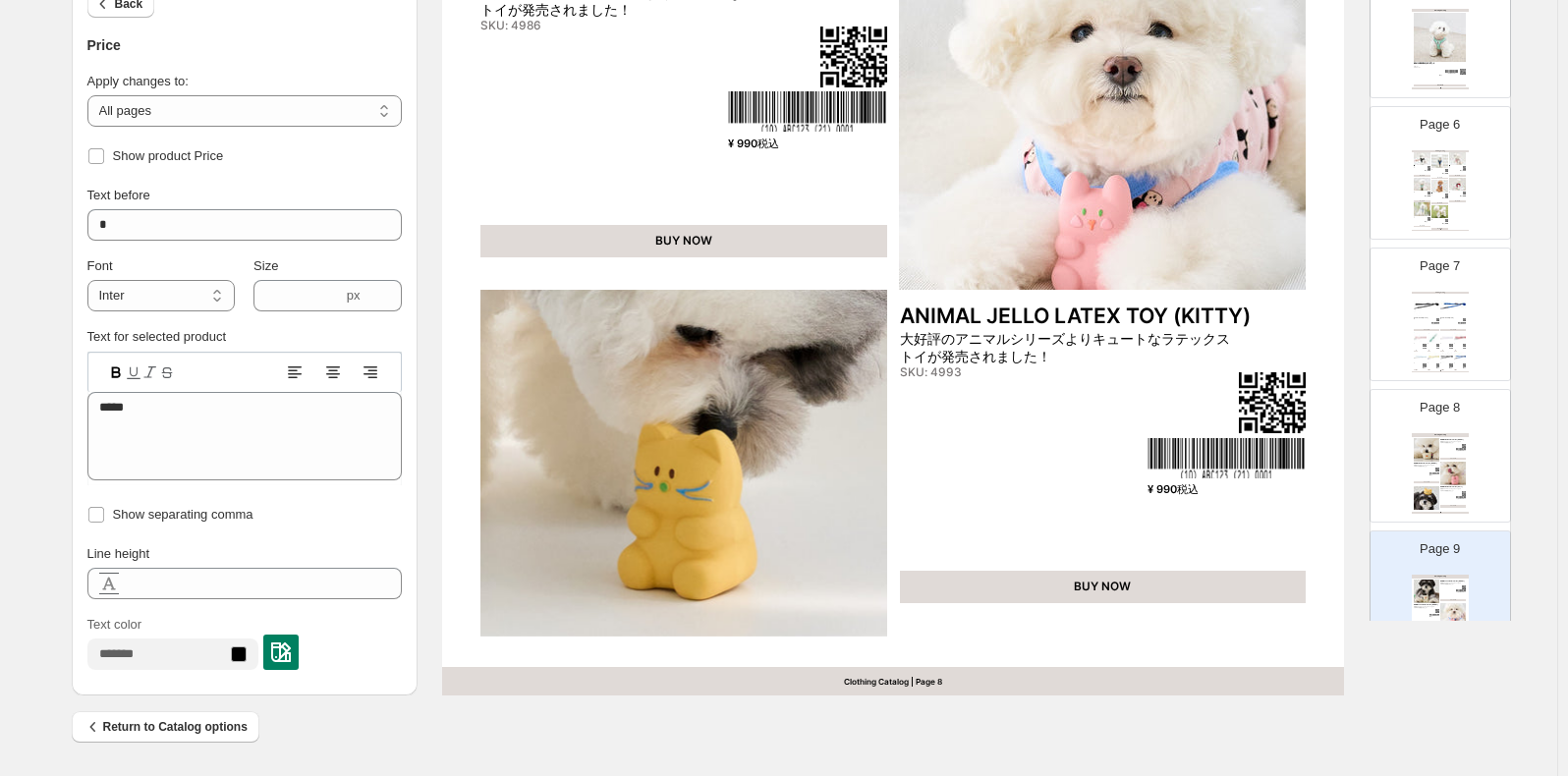 click on "**********" at bounding box center (245, 424) 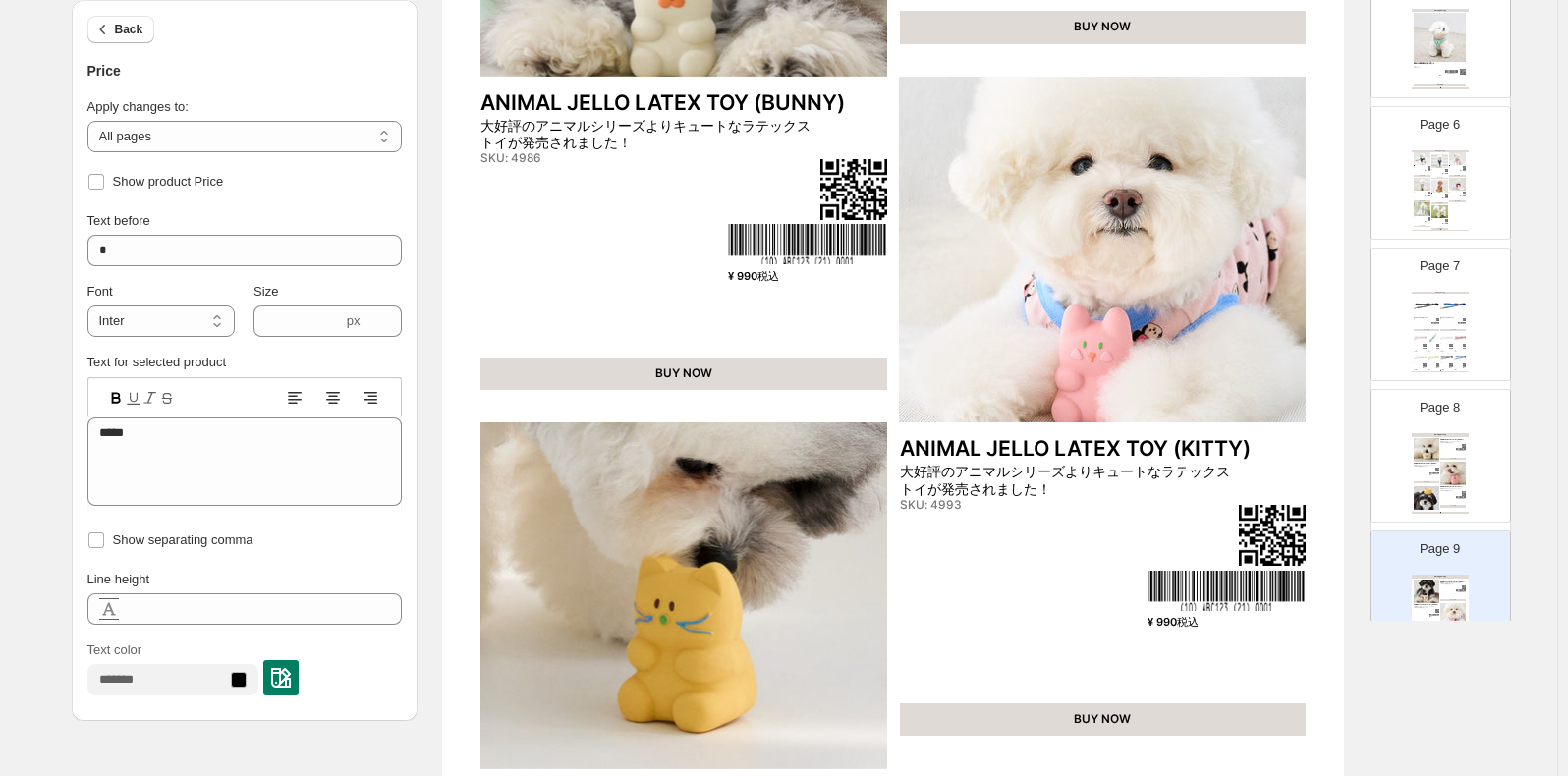 scroll, scrollTop: 330, scrollLeft: 0, axis: vertical 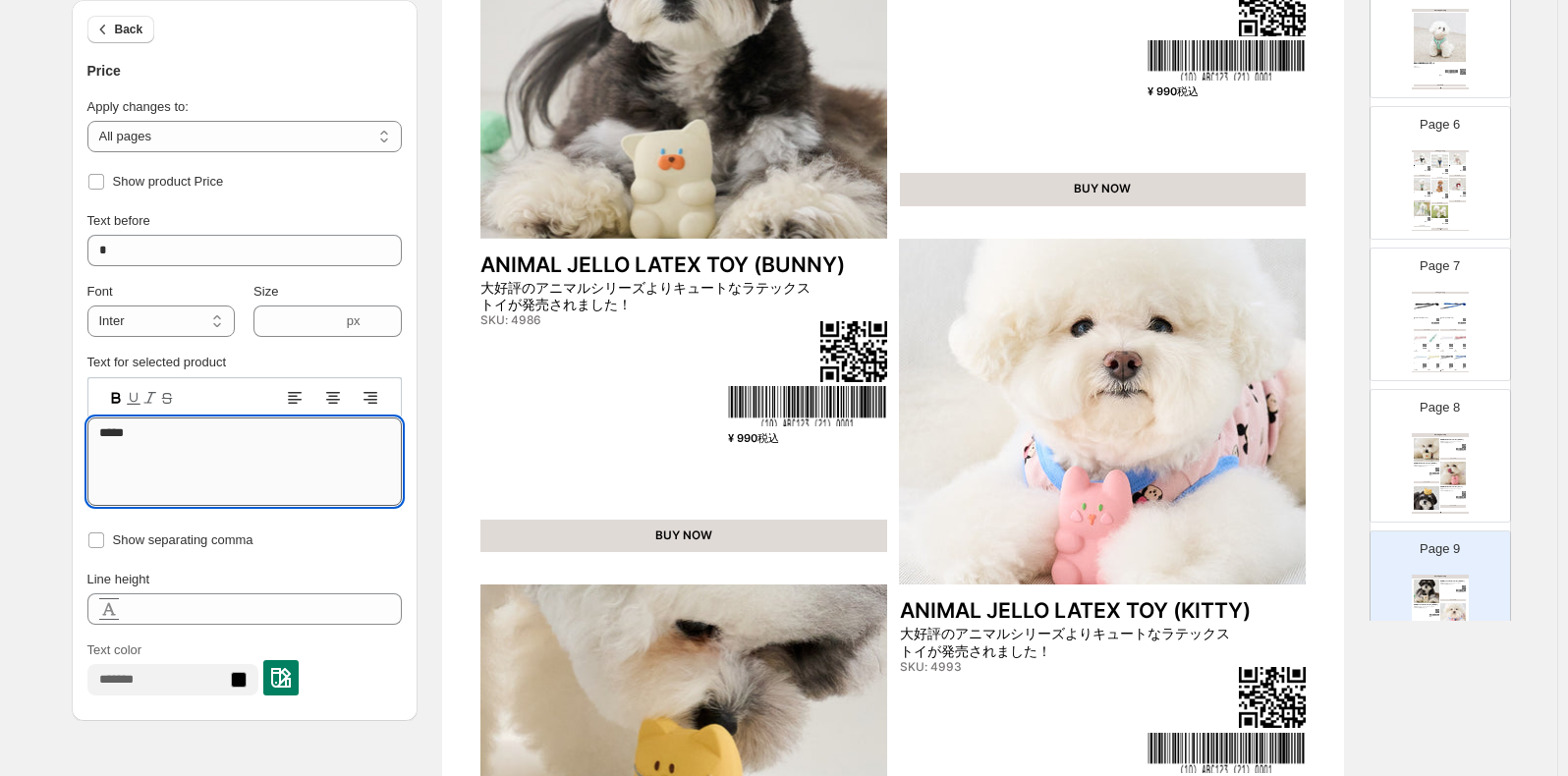 click on "*****" at bounding box center [245, 462] 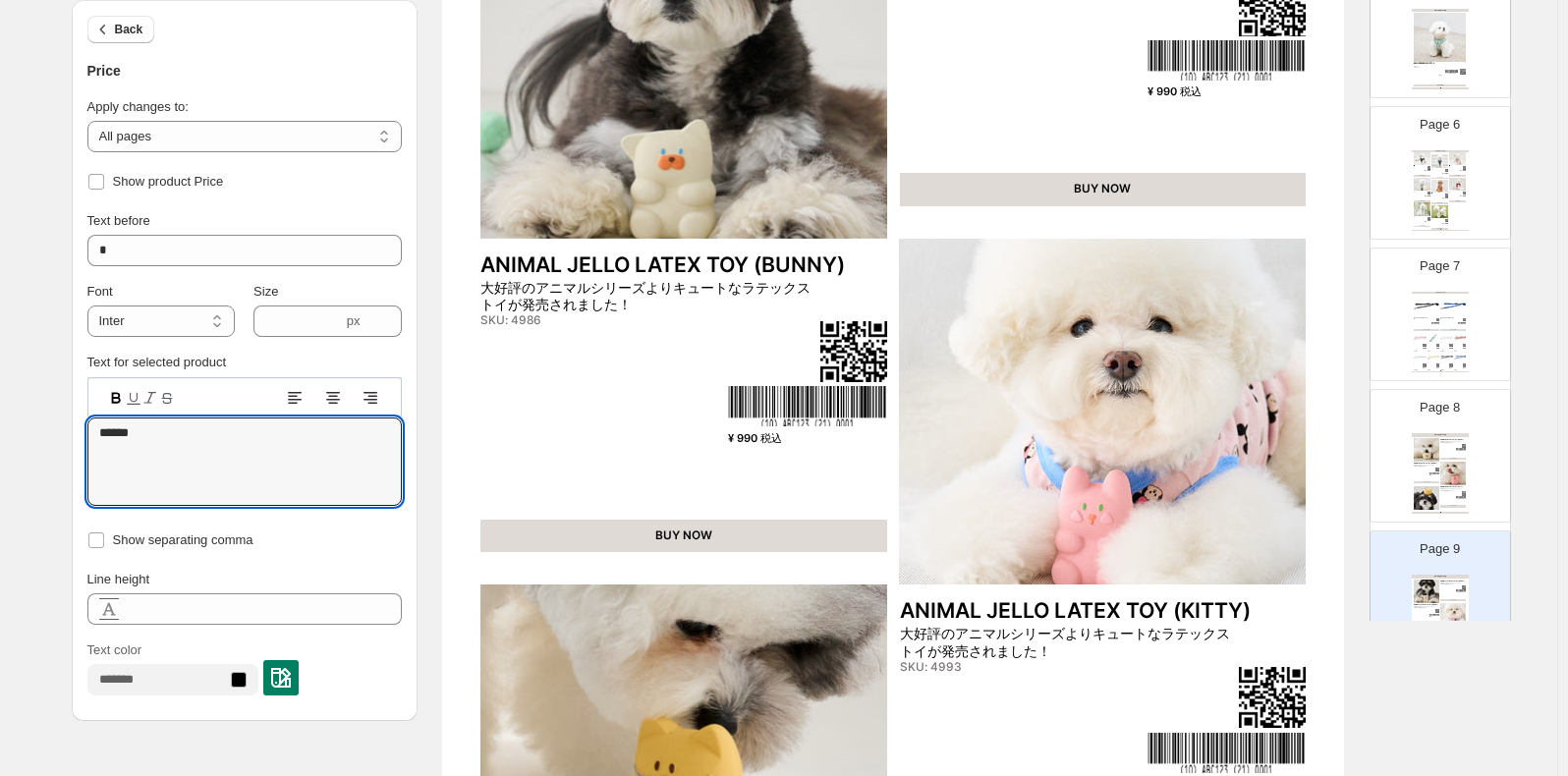 type on "******" 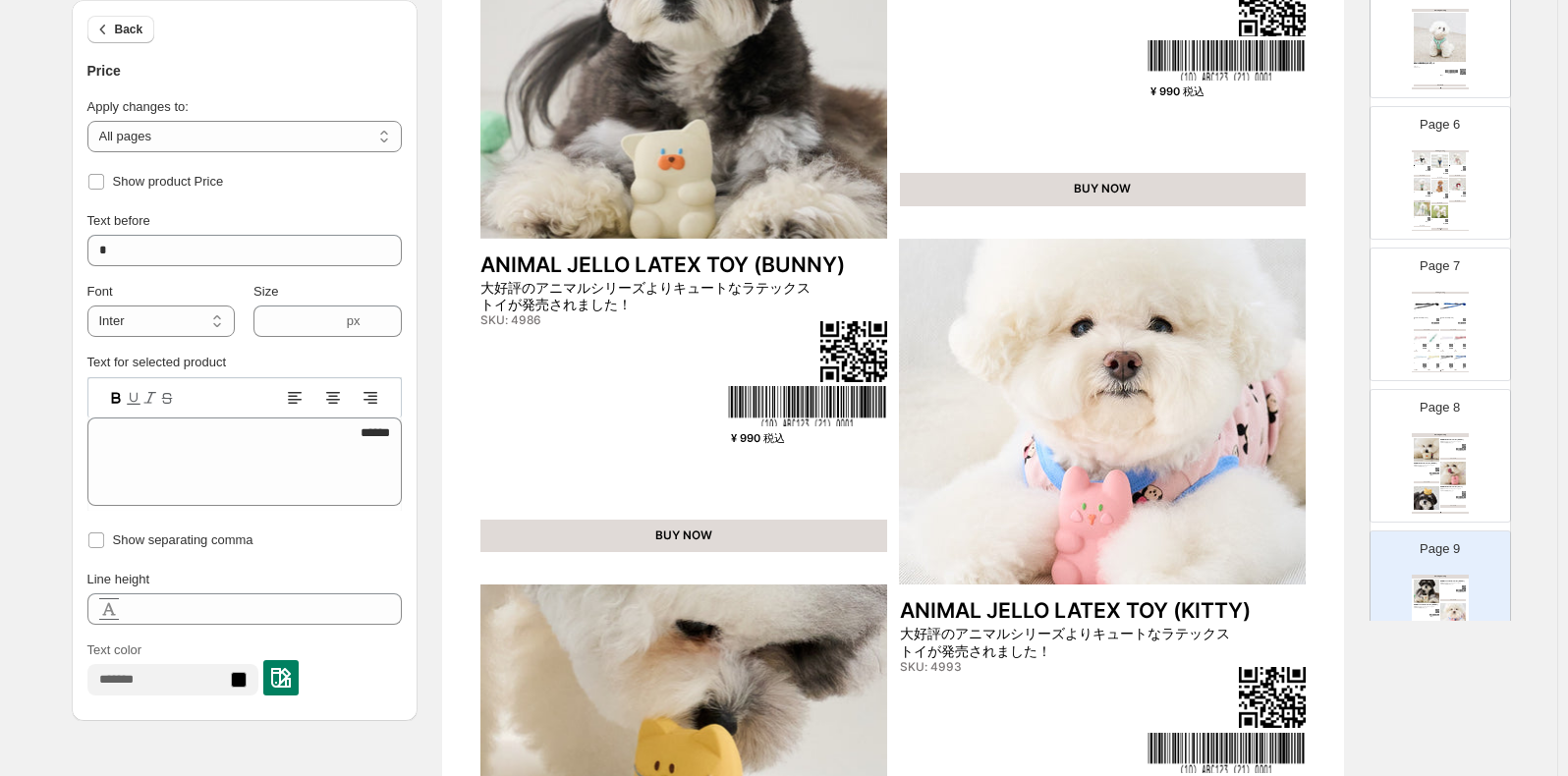 click 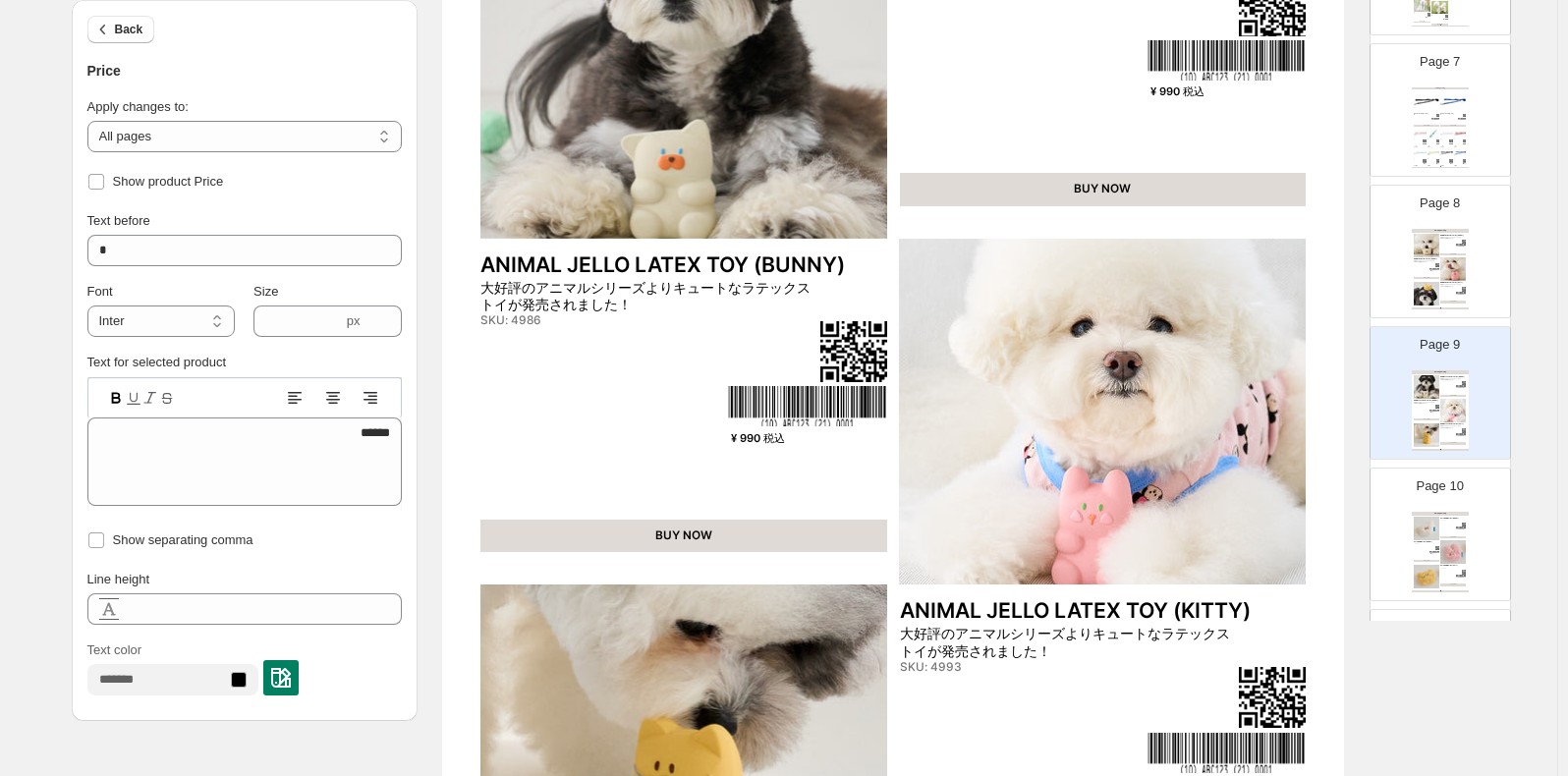 scroll, scrollTop: 1179, scrollLeft: 0, axis: vertical 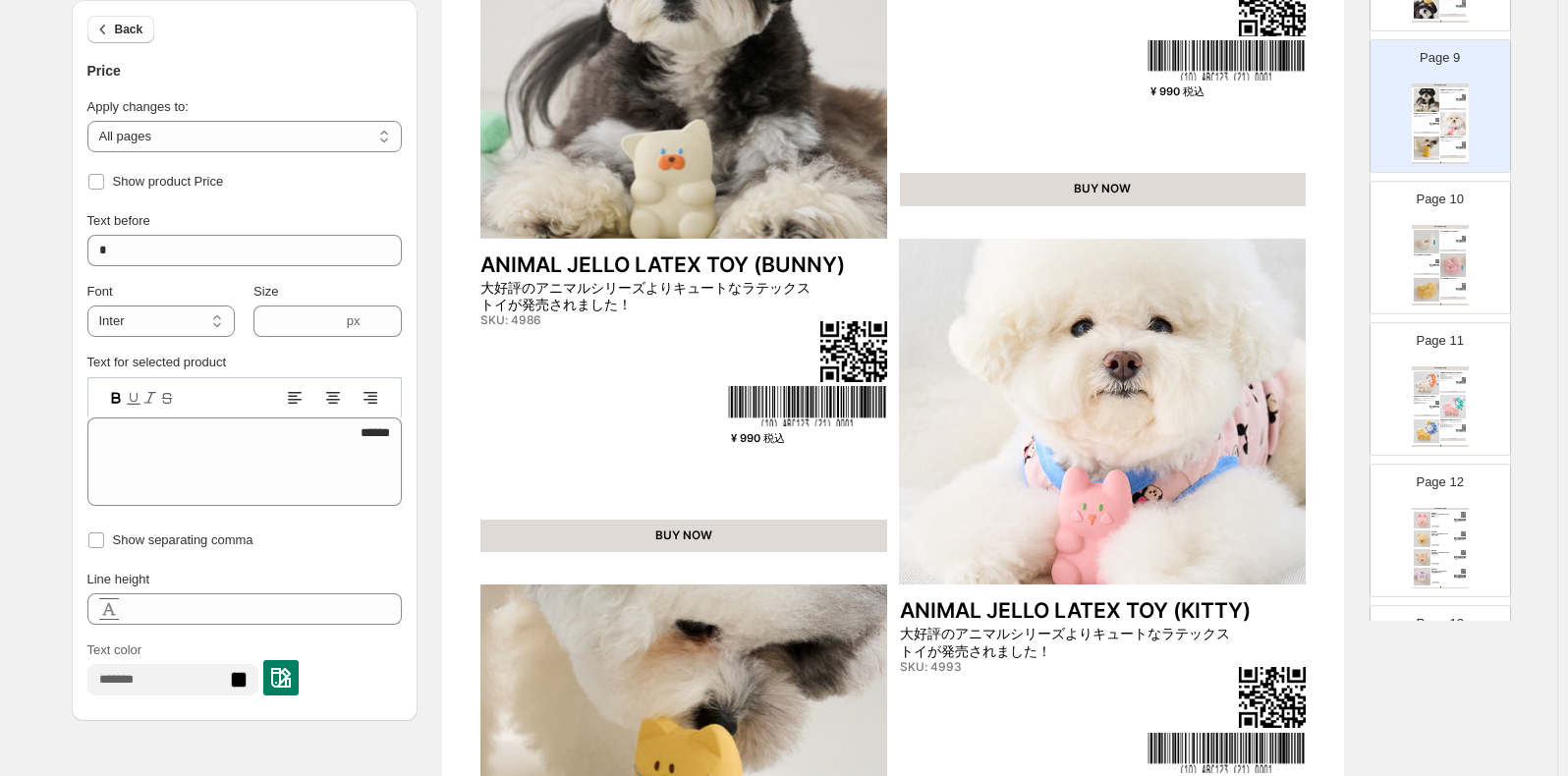 click on "Clothing Catalog PETIT ANIMAL TOY (DOGGY)
SKU:  0735 ¥ 990 税込 BUY NOW PETIT ANIMAL TOY (BUNNY)
SKU:  0742 ¥ 990 税込 BUY NOW PETIT ANIMAL TOY (KITTY)
SKU:  0759 ¥ 990 税込 BUY NOW Clothing Catalog | Page undefined" at bounding box center [1440, 265] 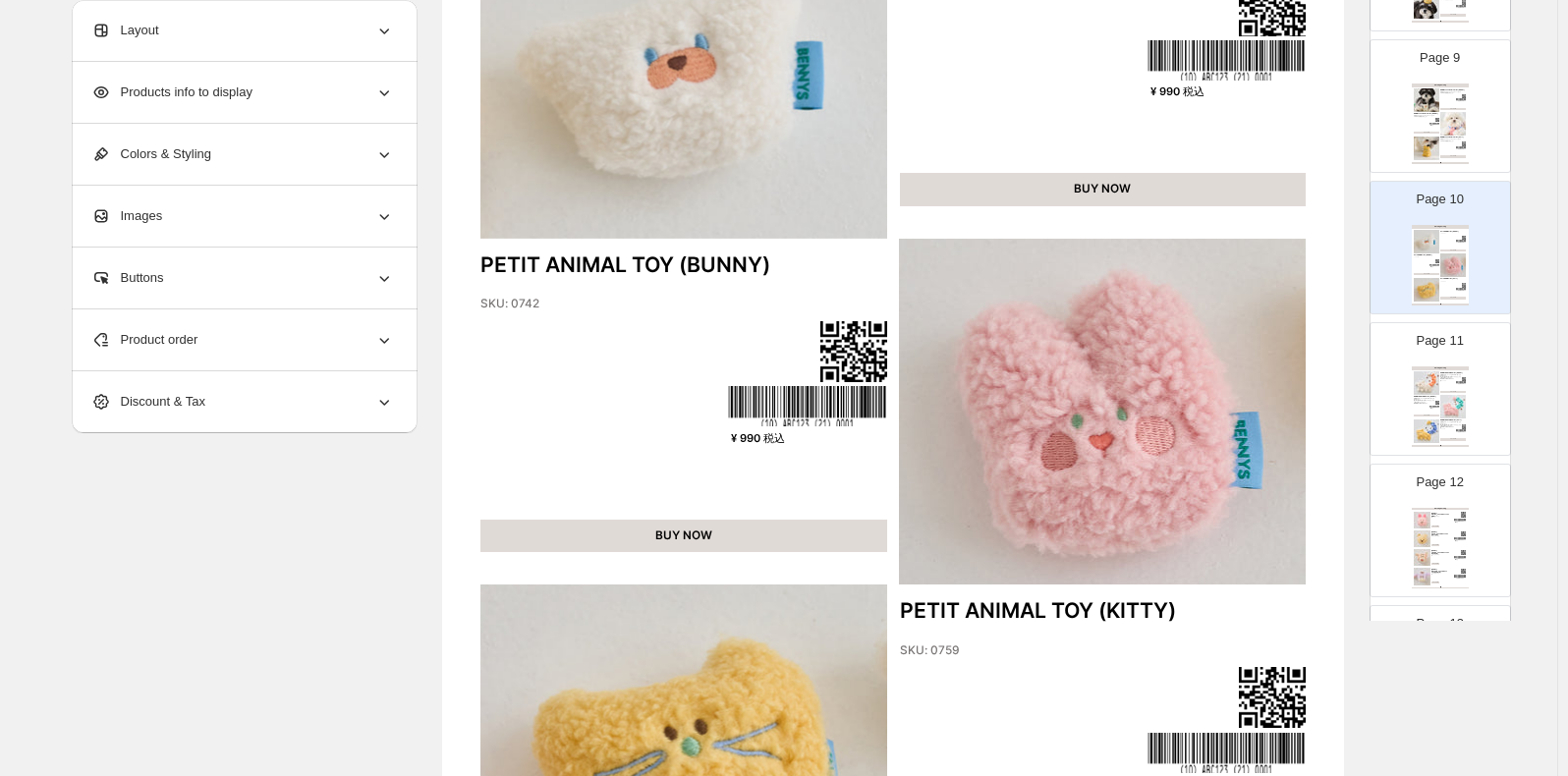click at bounding box center [1453, 407] 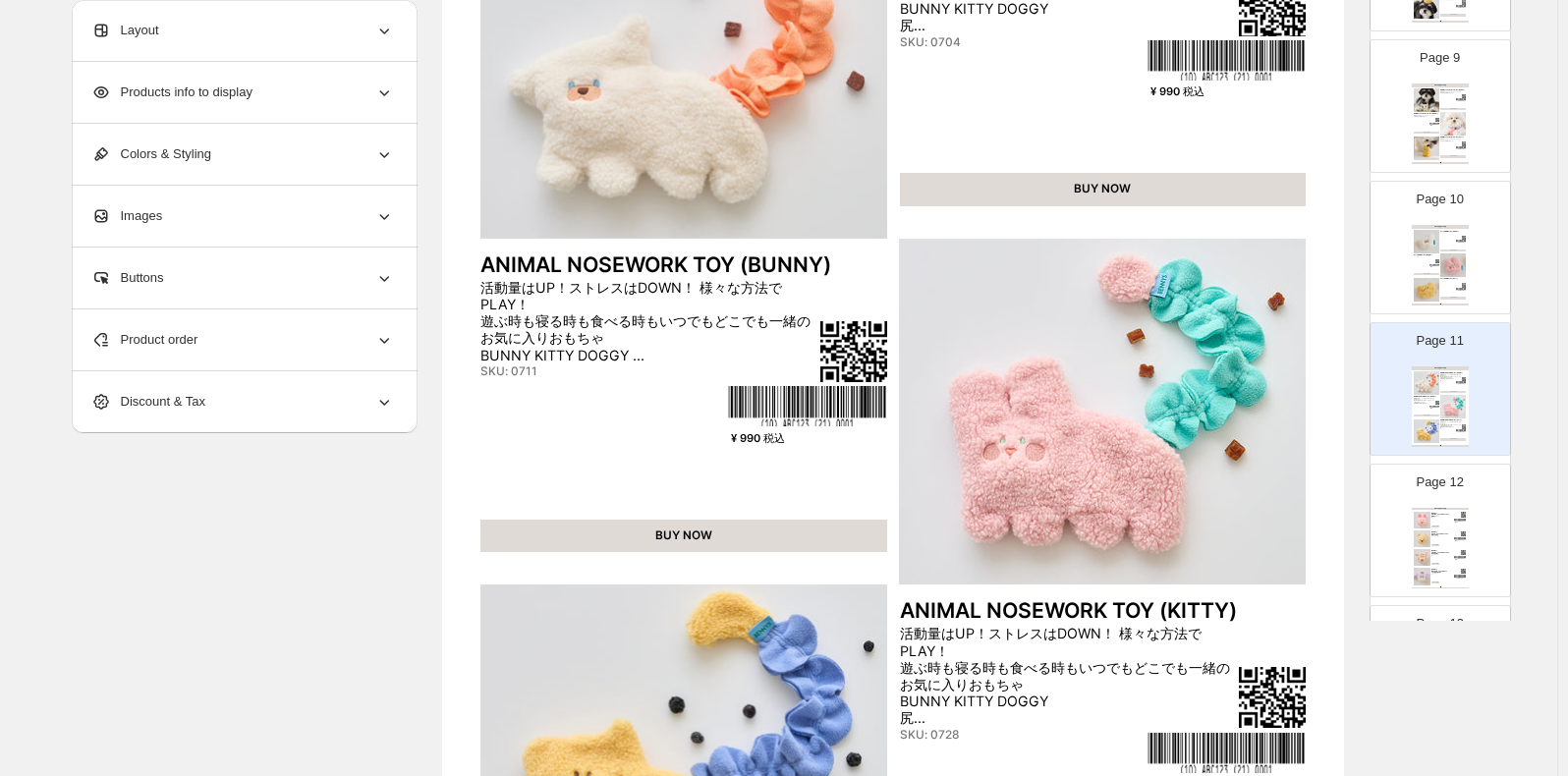click on "Page 12 Clothing Catalog [DISNEY] PIGLET_CATCHBALL TOY (PINK) ［卸売対象外商品］
SKU:  null ¥ 990 税込 BUY NOW [DISNEY] POOH_CATCHBALL TOY (YELLOW) ［卸売対象外商品］
SKU:  null ¥ 990 税込 BUY NOW [DISNEY] TIGGER_CATCHBALL TOY (ORANGE) ［卸売対象外商品］
SKU:  null ¥ 990 税込 BUY NOW [DISNEY] EEYORE_CATCHBALL TOY (PURPLE) ［卸売対象外商品］
SKU:  null ¥ 990 税込 BUY NOW Clothing Catalog | Page undefined" at bounding box center (1432, 523) 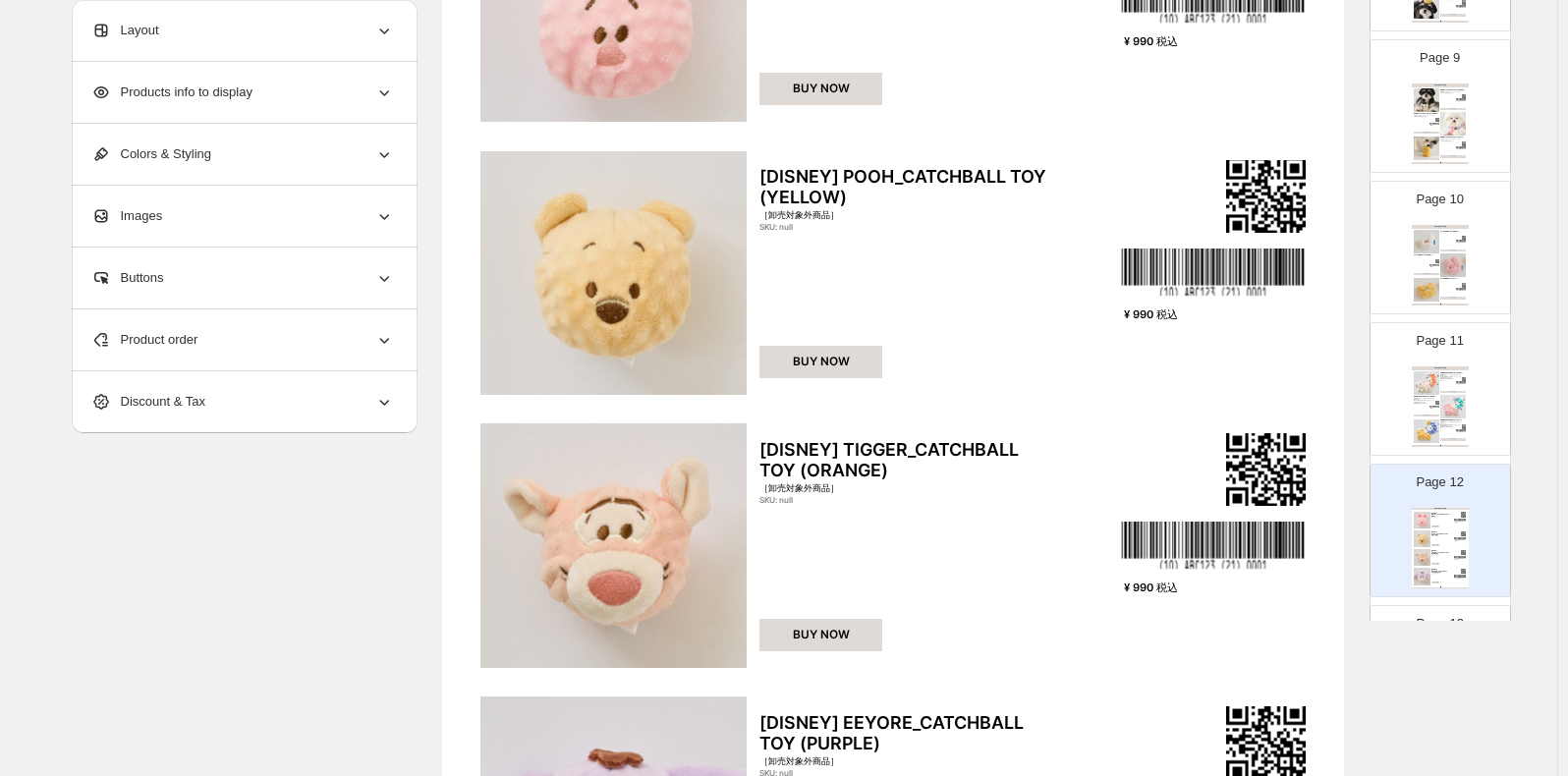 scroll, scrollTop: 625, scrollLeft: 0, axis: vertical 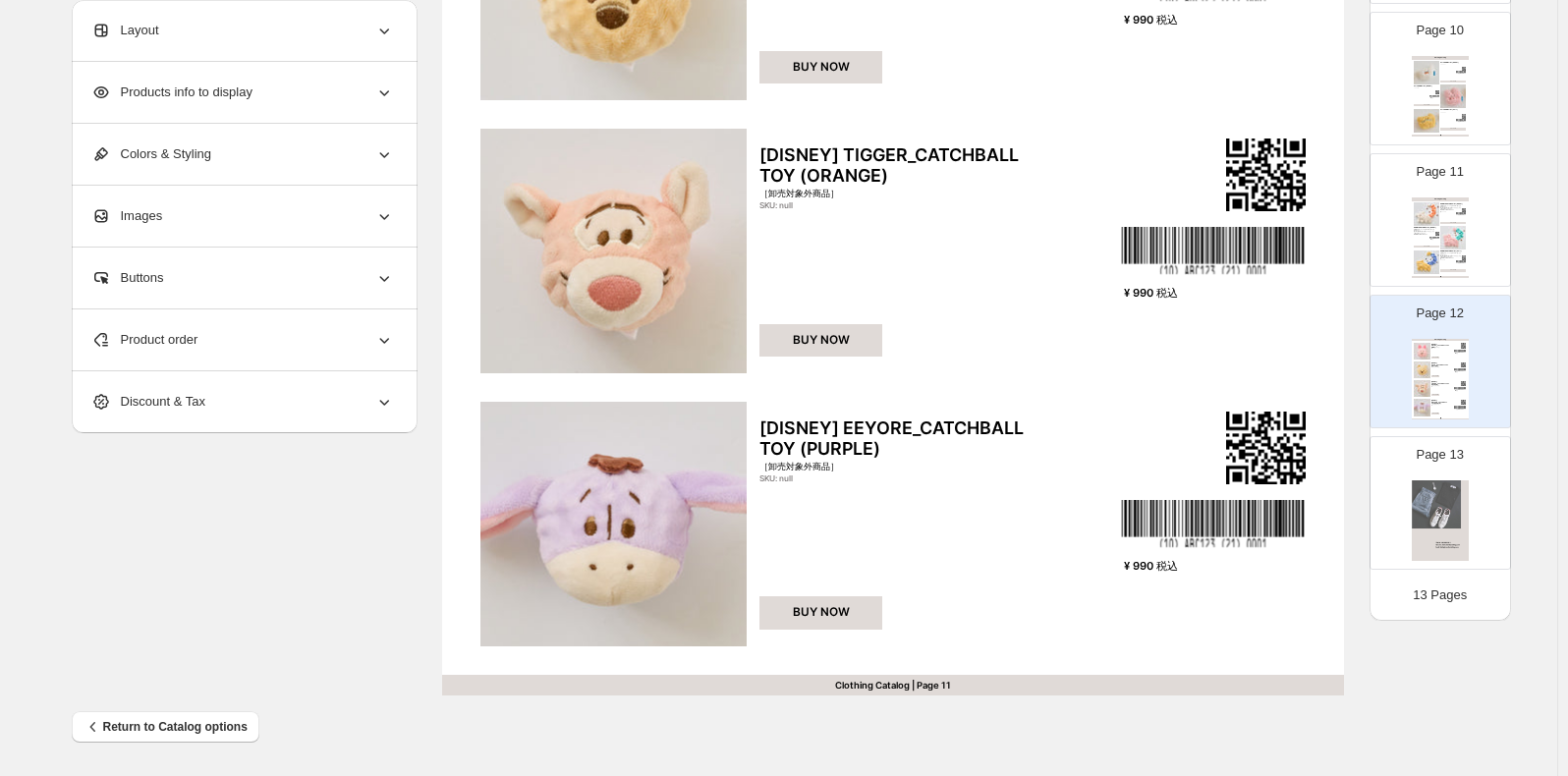 click at bounding box center [1440, 521] 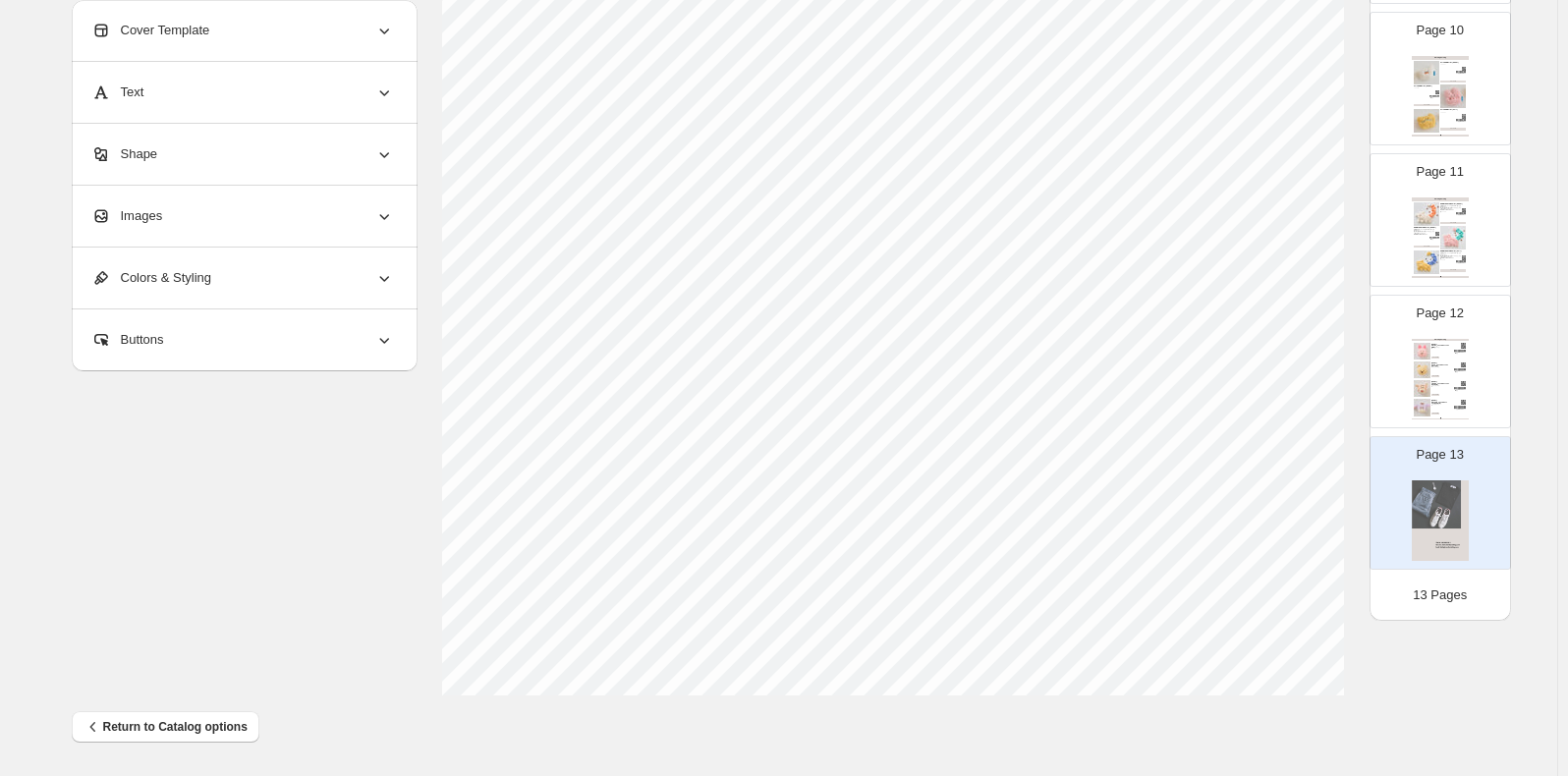 click on "¥ 990 税込" at bounding box center (1456, 354) 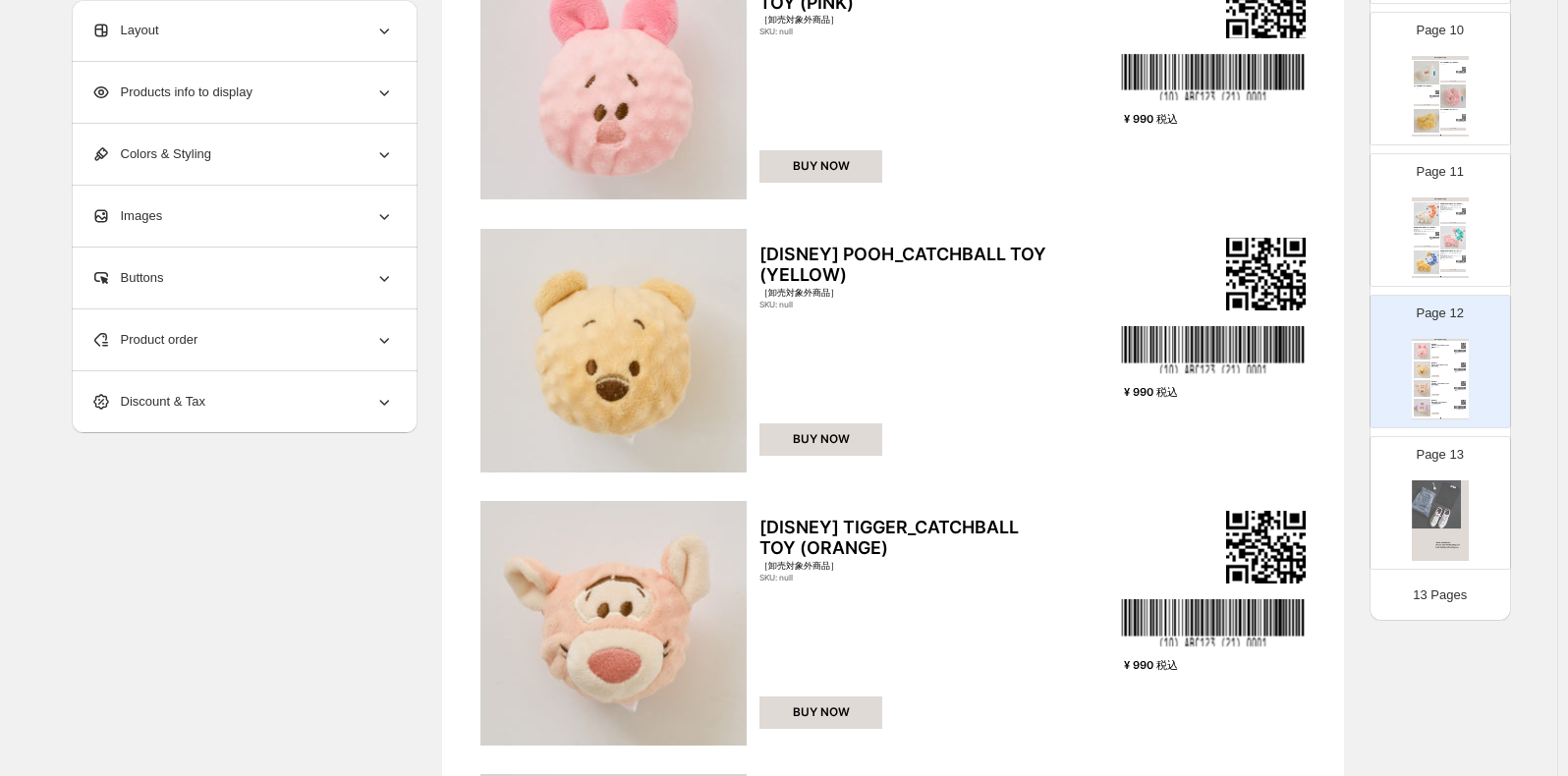 scroll, scrollTop: 35, scrollLeft: 0, axis: vertical 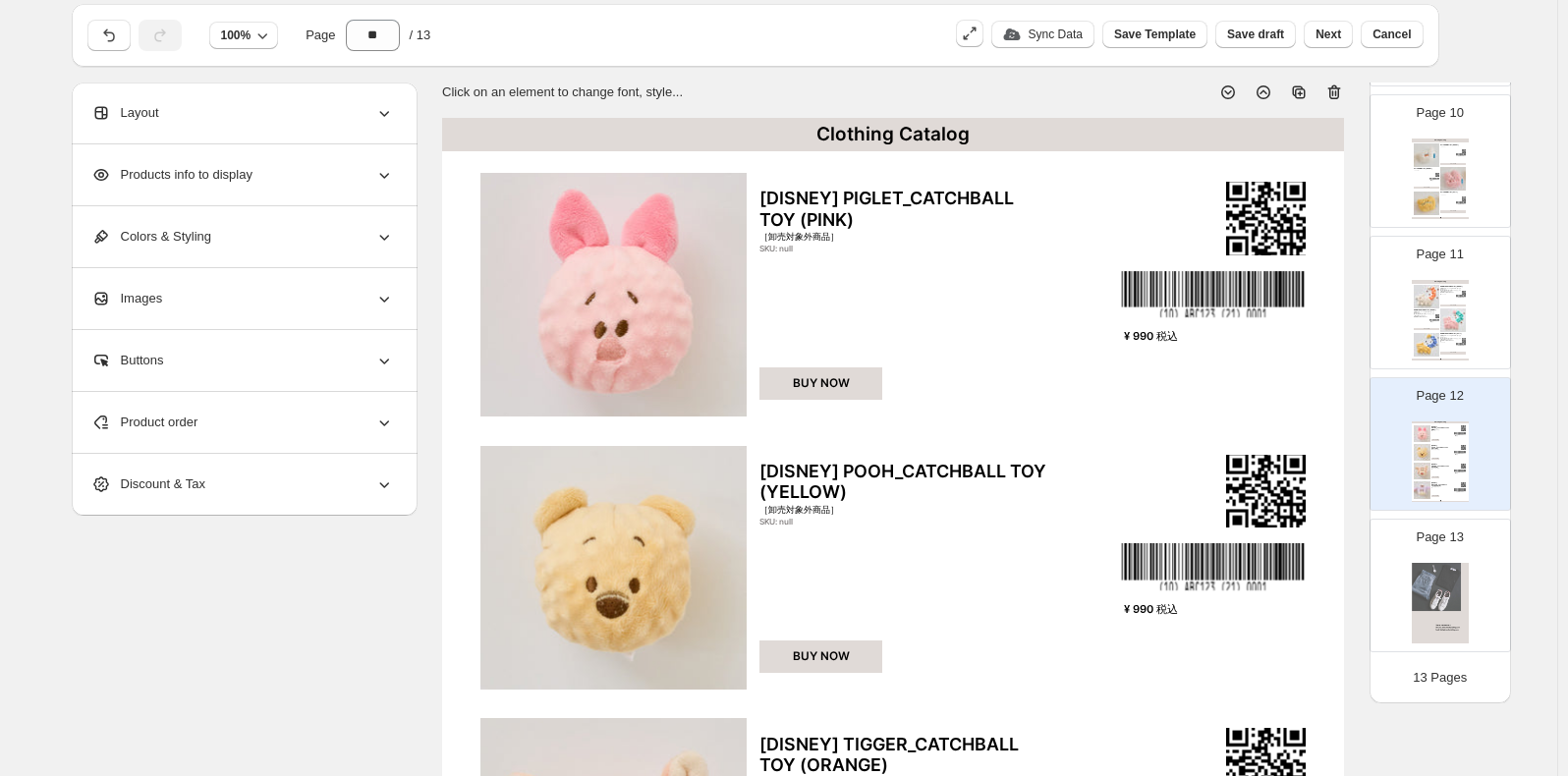 click on "Layout" at bounding box center [243, 113] 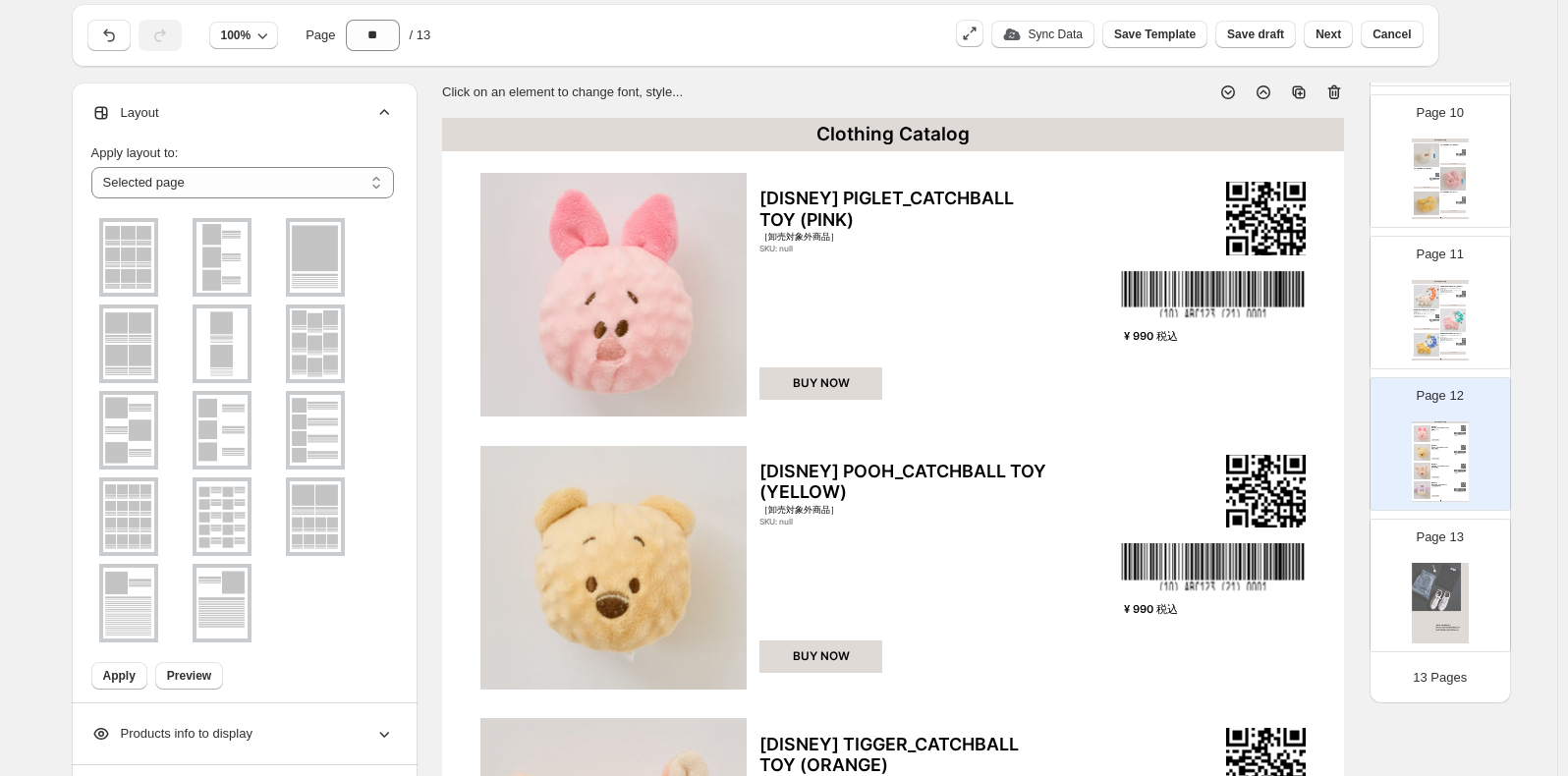 click on "Layout" at bounding box center [243, 113] 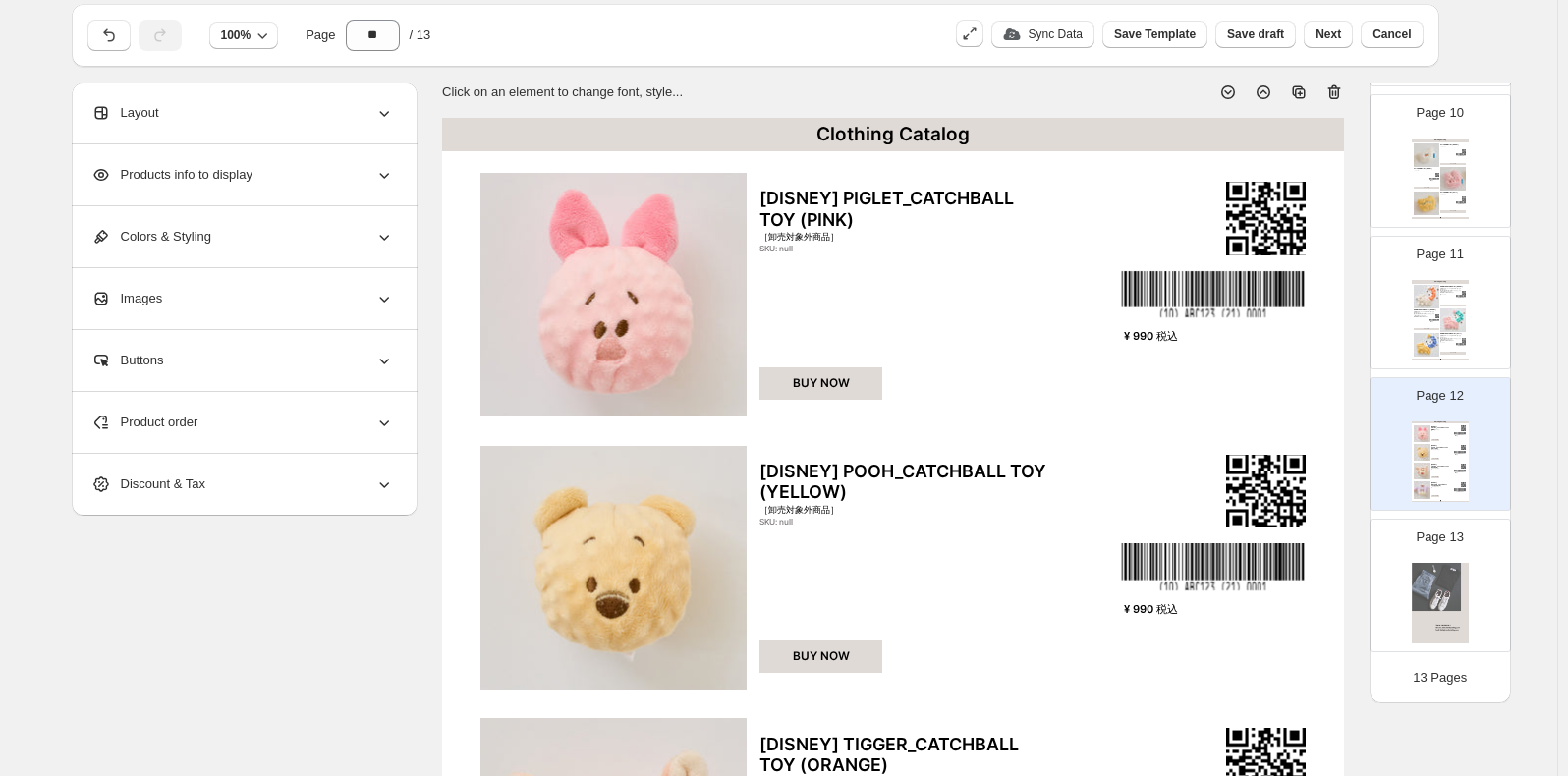 click on "Products info to display" at bounding box center [243, 175] 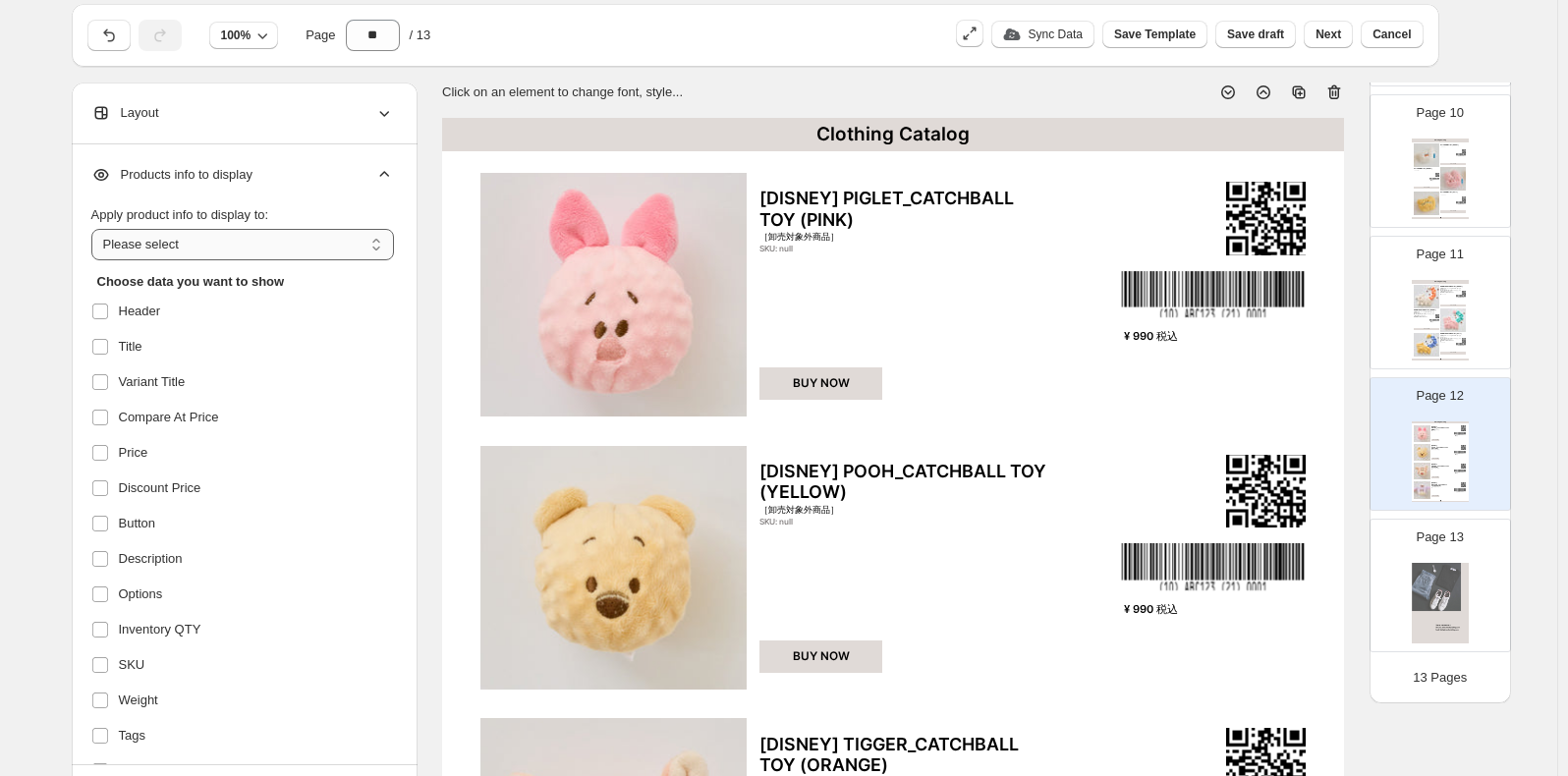 drag, startPoint x: 187, startPoint y: 250, endPoint x: 190, endPoint y: 239, distance: 11.401754 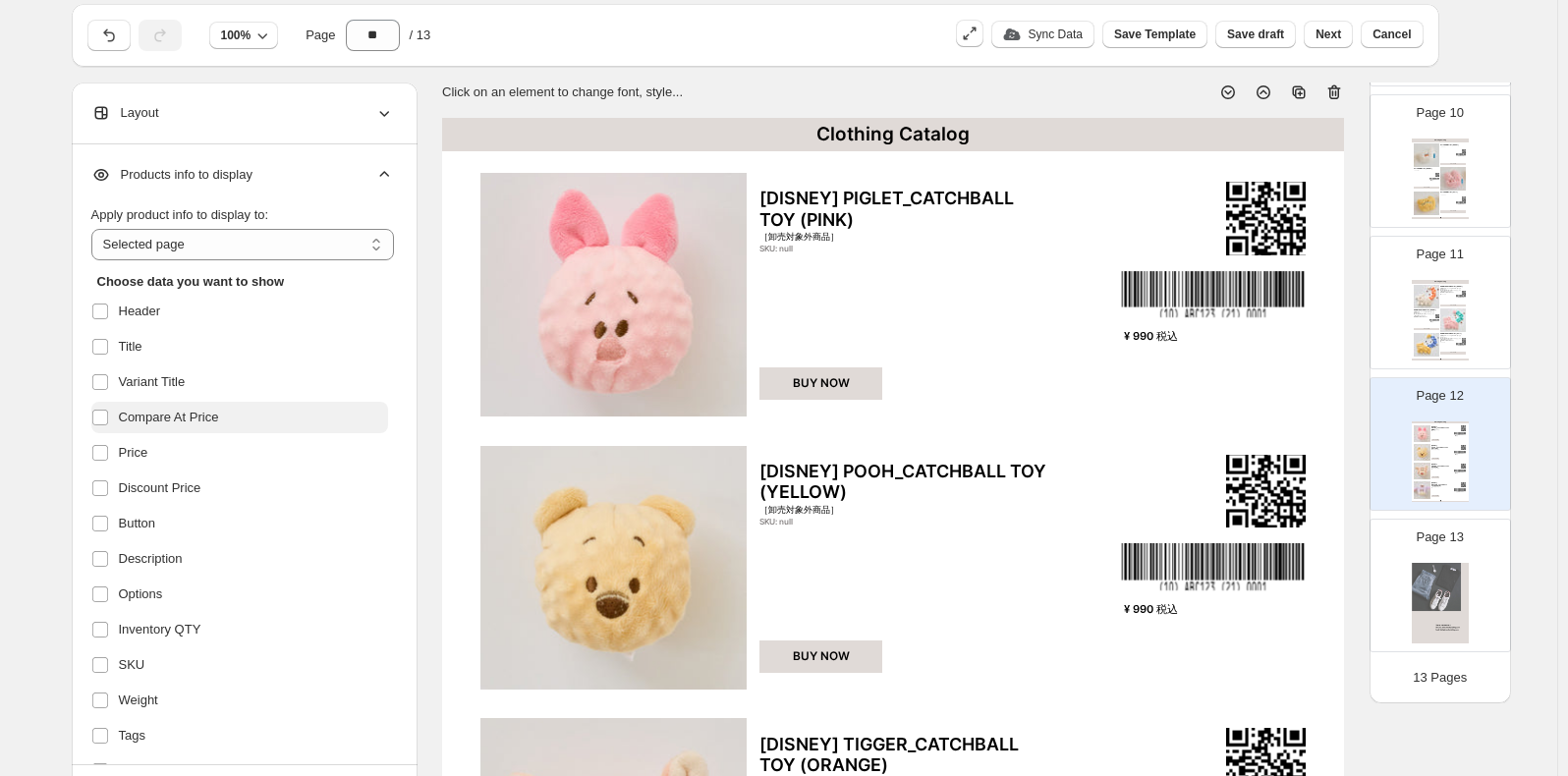 click on "Compare At Price" at bounding box center [169, 417] 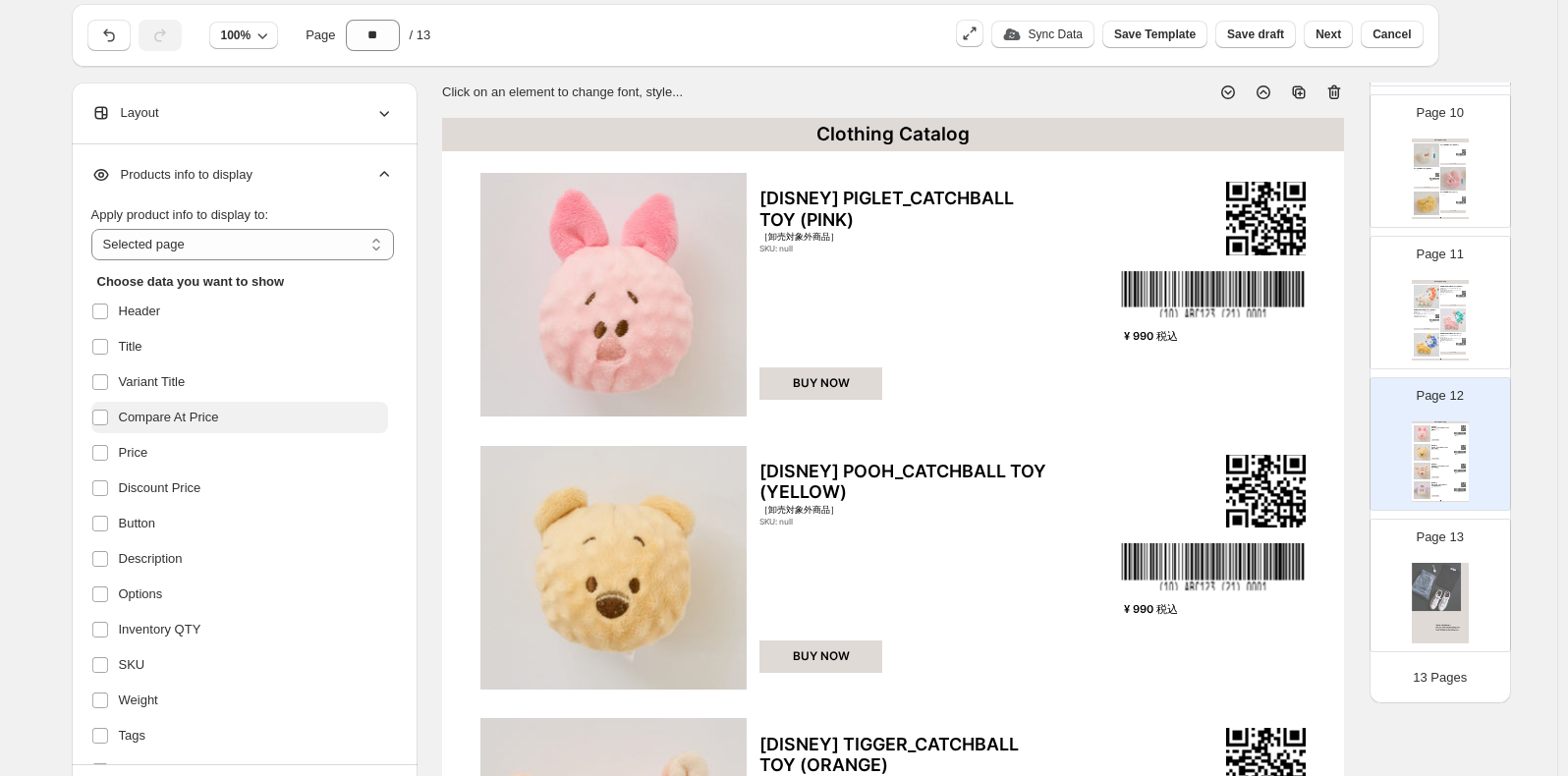 click on "Compare At Price" at bounding box center [169, 417] 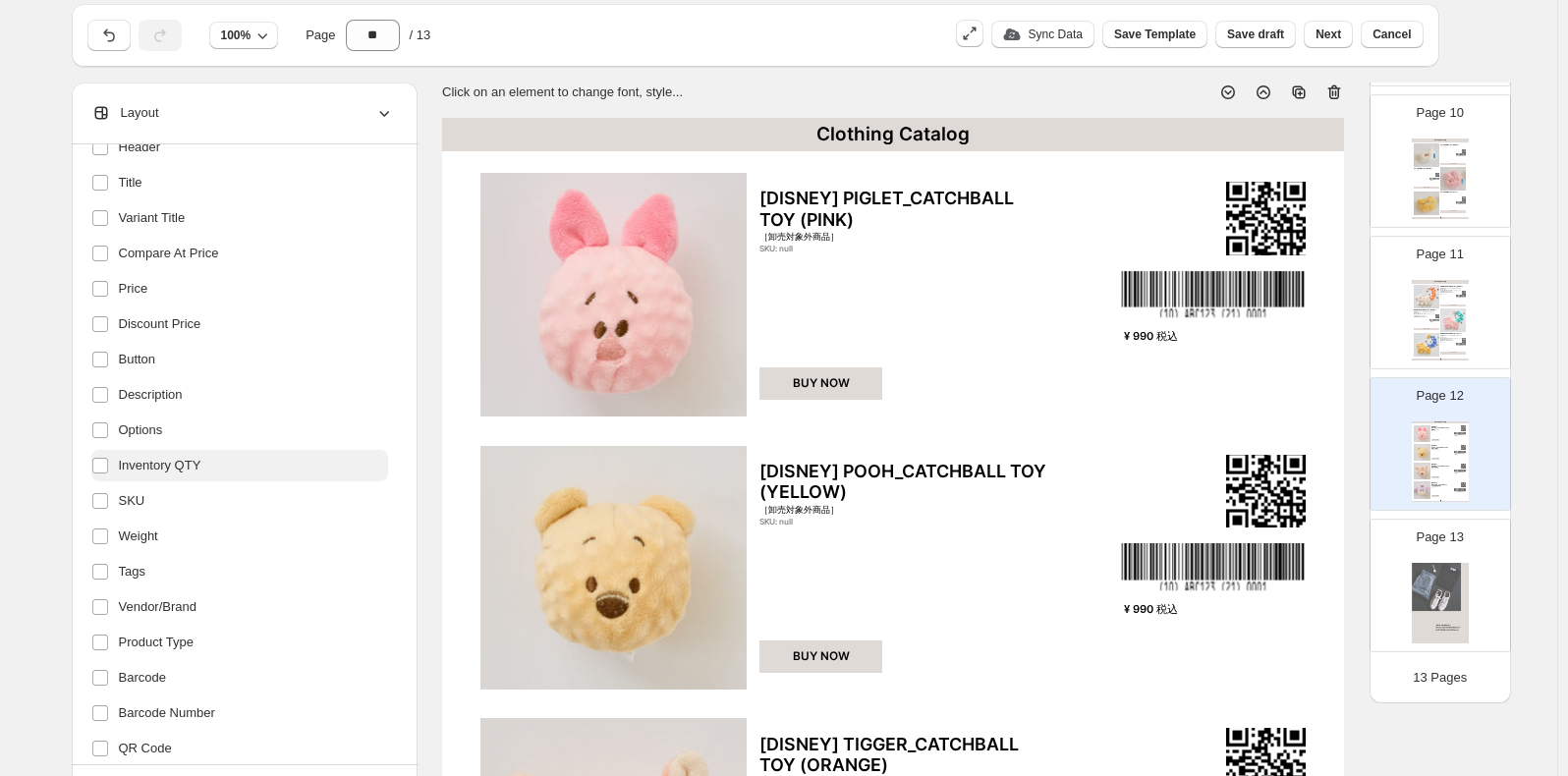 scroll, scrollTop: 196, scrollLeft: 0, axis: vertical 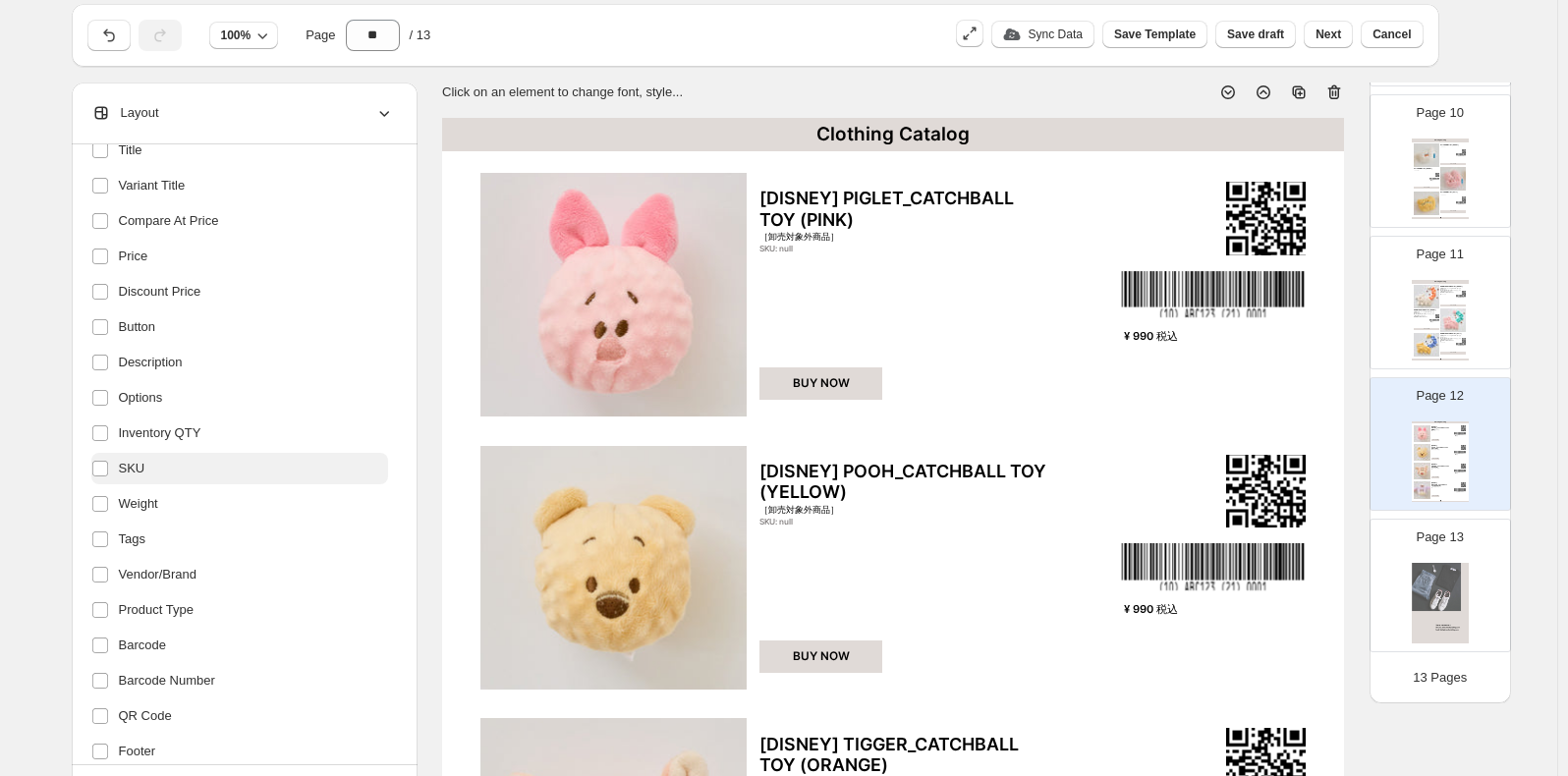 click on "SKU" at bounding box center [132, 469] 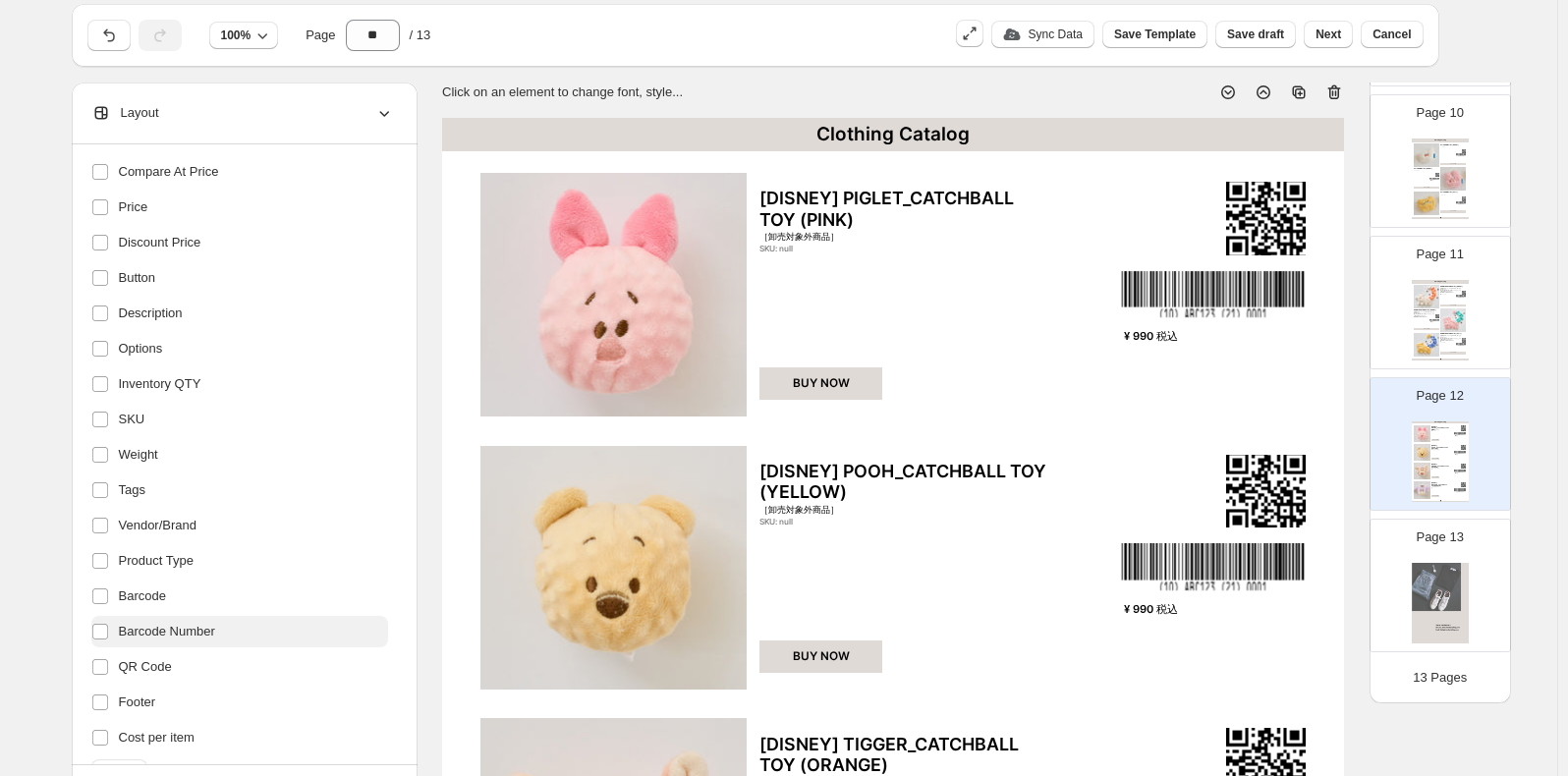 scroll, scrollTop: 288, scrollLeft: 0, axis: vertical 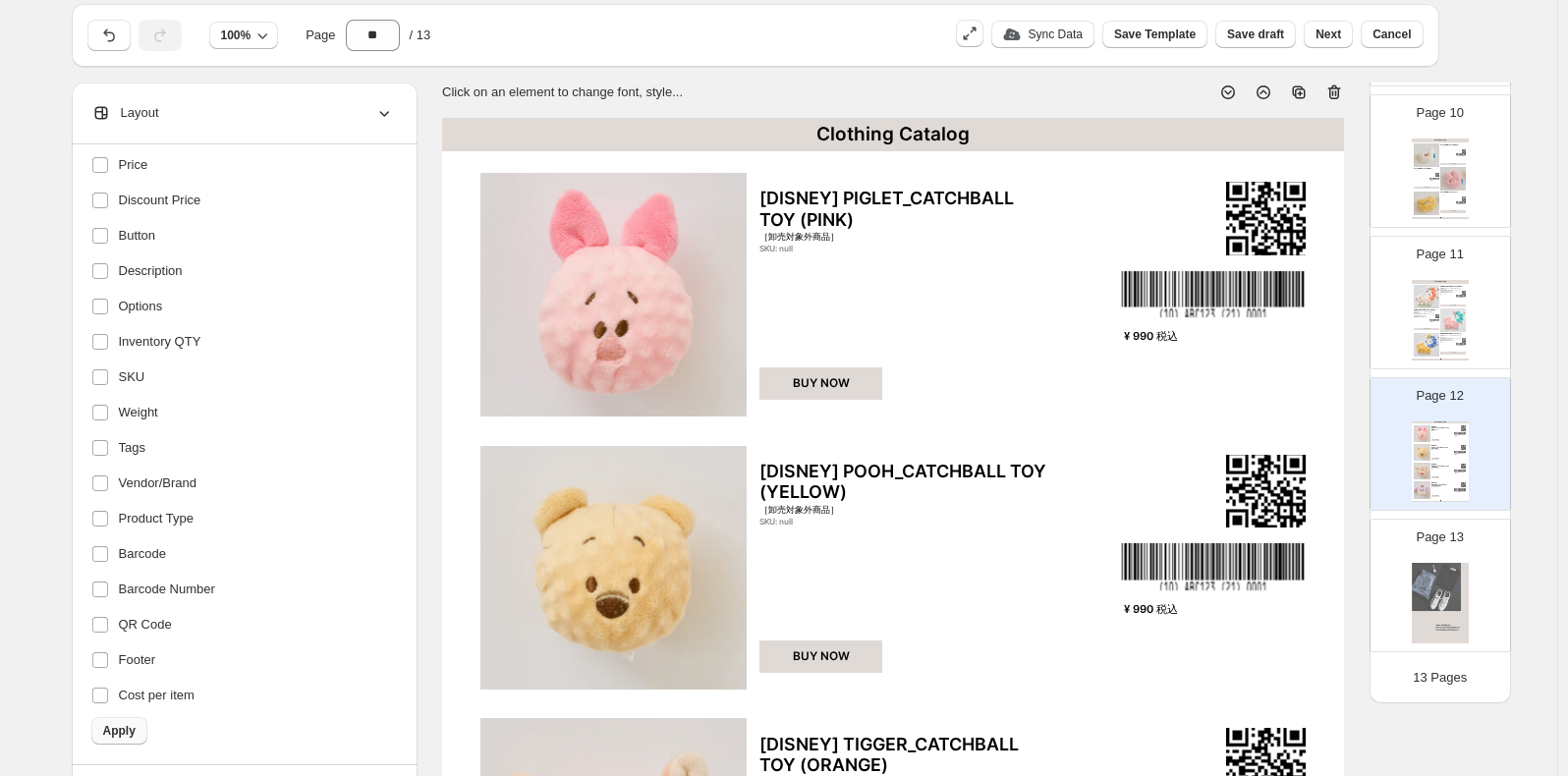 click on "Apply" at bounding box center [119, 731] 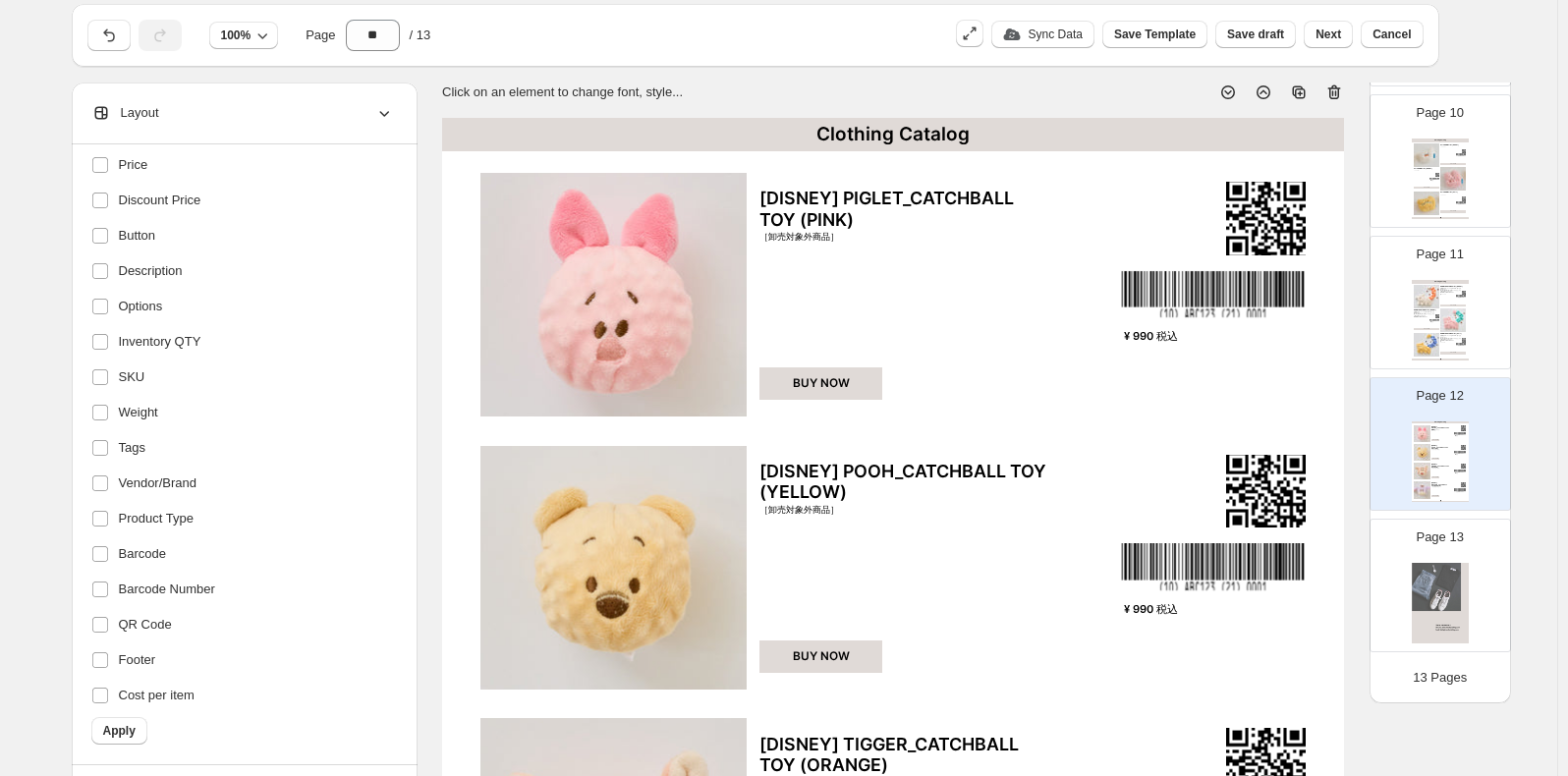 click on "Clothing Catalog ANIMAL NOSEWORK TOY (DOGGY)
活動量はUP！ストレスはDOWN！ 様々な方法でPLAY！
遊ぶ時も寝る時も食べる時もいつでもどこでも一緒のお気に入りおもちゃ
BUNNY KITTY DOGGY
尻... SKU:  0704 ¥ 990 税込 BUY NOW ANIMAL NOSEWORK TOY (BUNNY)
活動量はUP！ストレスはDOWN！ 様々な方法でPLAY！
遊ぶ時も寝る時も食べる時もいつでもどこでも一緒のお気に入りおもちゃ
BUNNY KITTY DOGGY ... SKU:  0711 ¥ 990 税込 BUY NOW ANIMAL NOSEWORK TOY (KITTY)
活動量はUP！ストレスはDOWN！ 様々な方法でPLAY！
遊ぶ時も寝る時も食べる時もいつでもどこでも一緒のお気に入りおもちゃ
BUNNY KITTY DOGGY
尻... SKU:  0728 ¥ 990 税込 BUY NOW Clothing Catalog | Page undefined" at bounding box center [1440, 320] 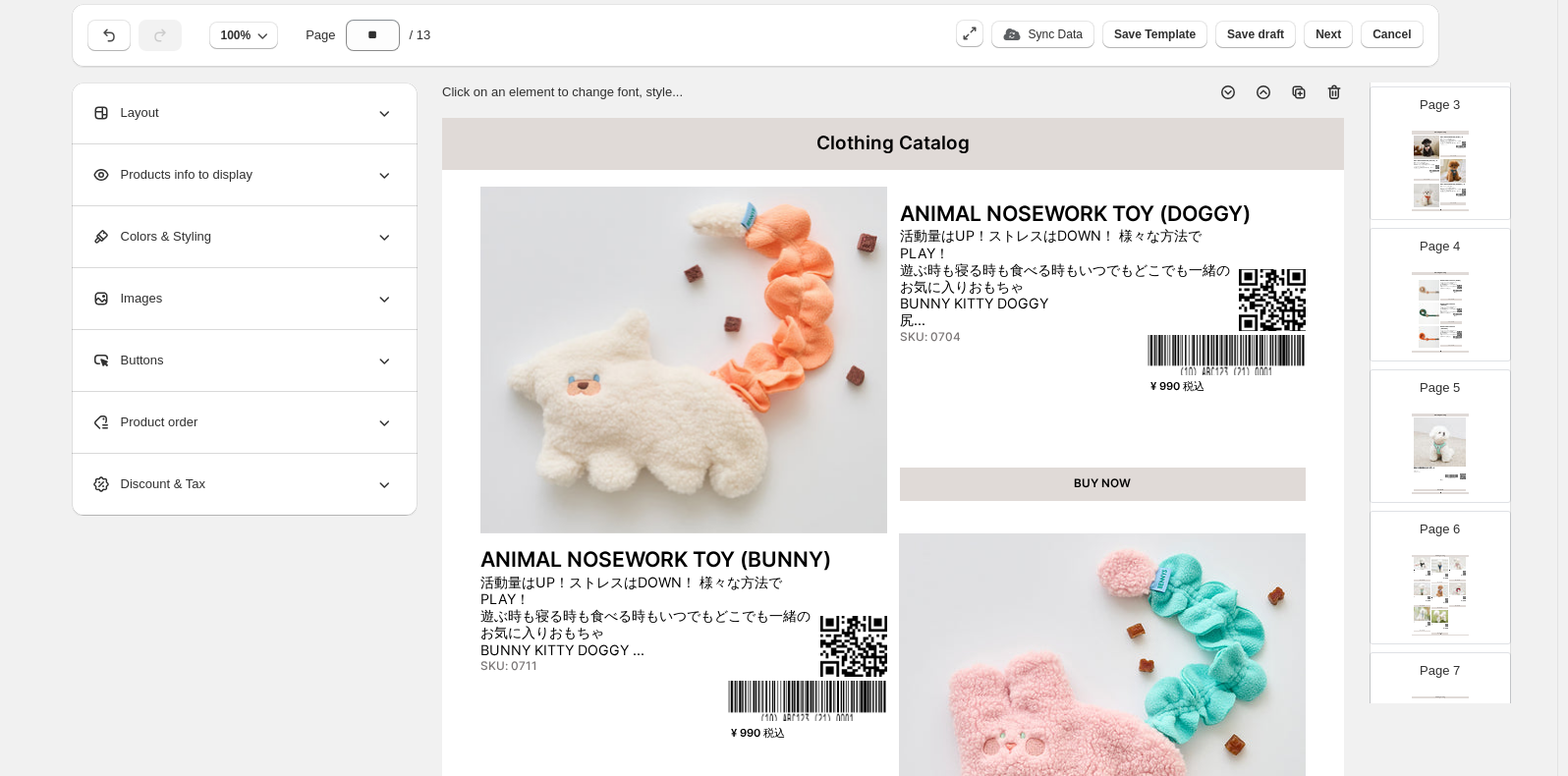 scroll, scrollTop: 0, scrollLeft: 0, axis: both 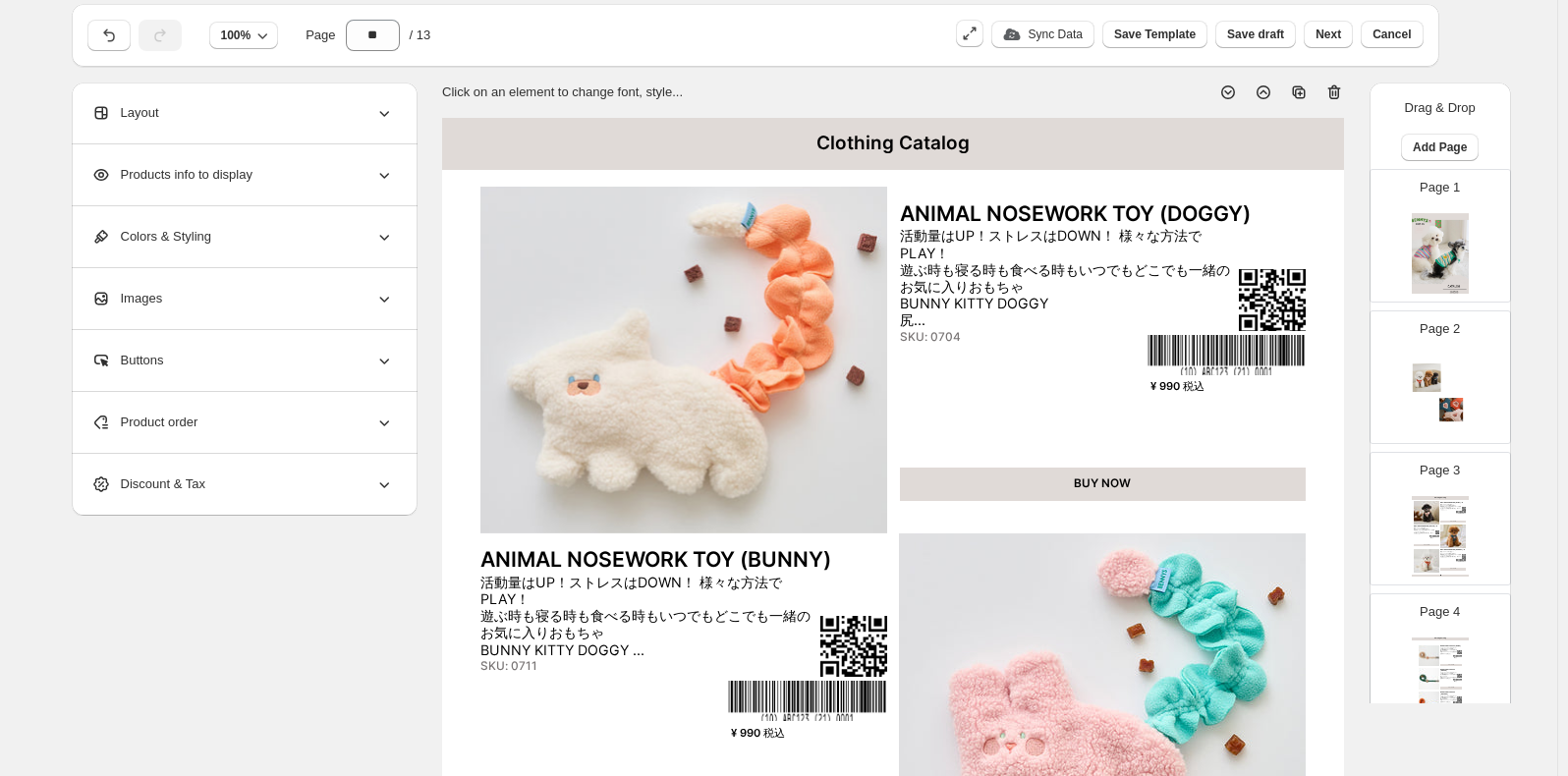 click on "Clothing Catalog ONE TOUCH HARNESS (BEIGE) - S
数多くのテストの末に誕生！！
大ヒットハーネスを数多く手掛けたBENNYSならではの特別なパターンを使用したワンタッチハーネス
引っ張りによる刺激を最小限に抑え、体にフィ... S, M, L, XL SKU:  9860 ¥ 990 税込 BUY NOW ONE TOUCH HARNESS (GREEN) - S
数多くのテストの末に誕生！！
大ヒットハーネスを数多く手掛けたBENNYSならではの特別なパターンを使用したワンタッチハーネス
引っ張りによる刺激を最小限に抑え、体にフ... S, M, L, XL SKU:  9945 ¥ 990 税込 BUY NOW ONE TOUCH HARNESS (ORANGE) - S
数多くのテストの末に誕生！！
大ヒットハーネスを数多く手掛けたBENNYSならではの特別なパターンを使用したワンタッチハーネス
引っ張りによる刺激を最小限に抑え、体にフィ... S, M, L, XL SKU:  9907 ¥ 990 税込 BUY NOW Clothing Catalog | Page undefined" at bounding box center (1440, 536) 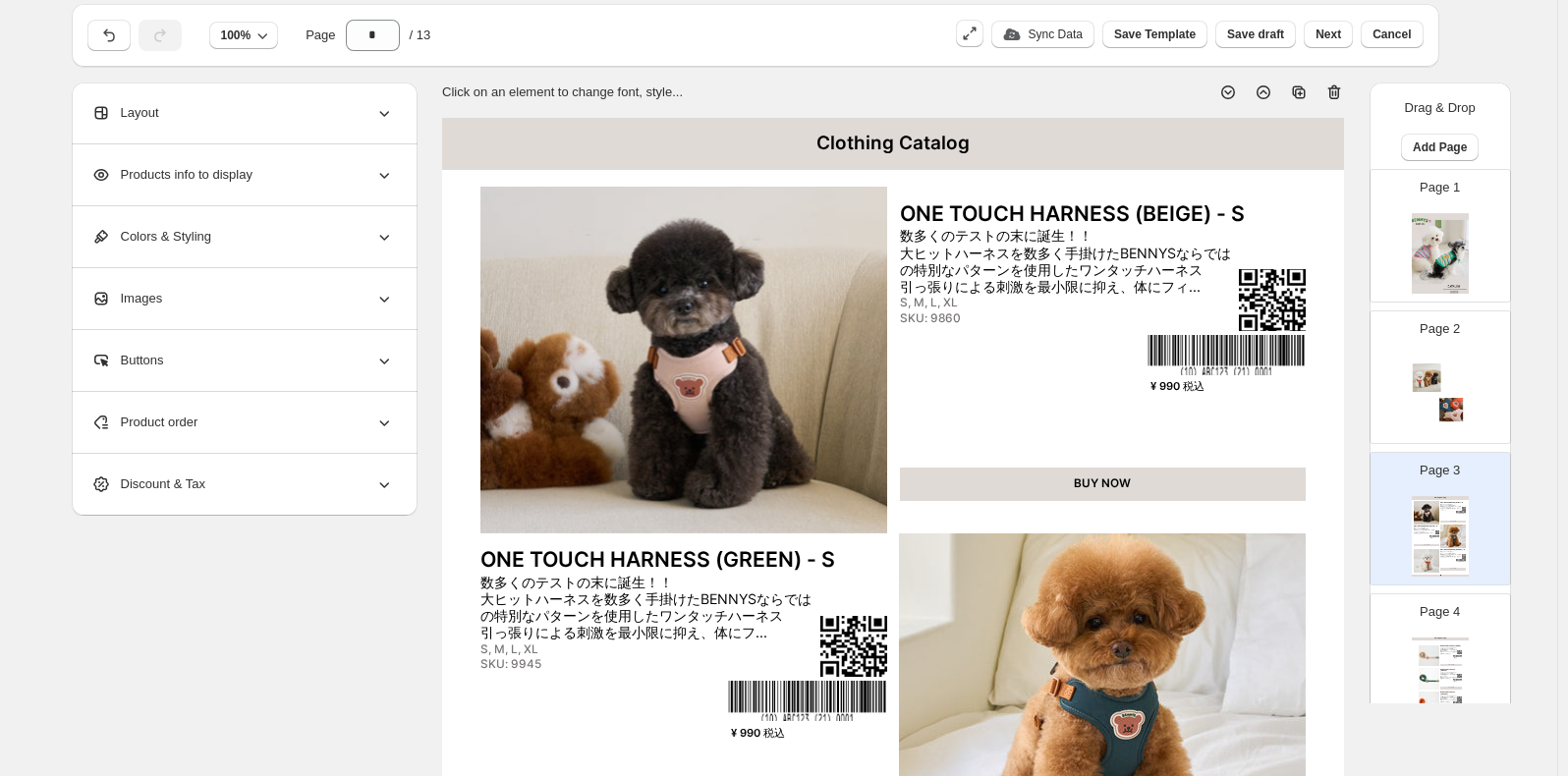 click on "S, M, L, XL" at bounding box center [1022, 303] 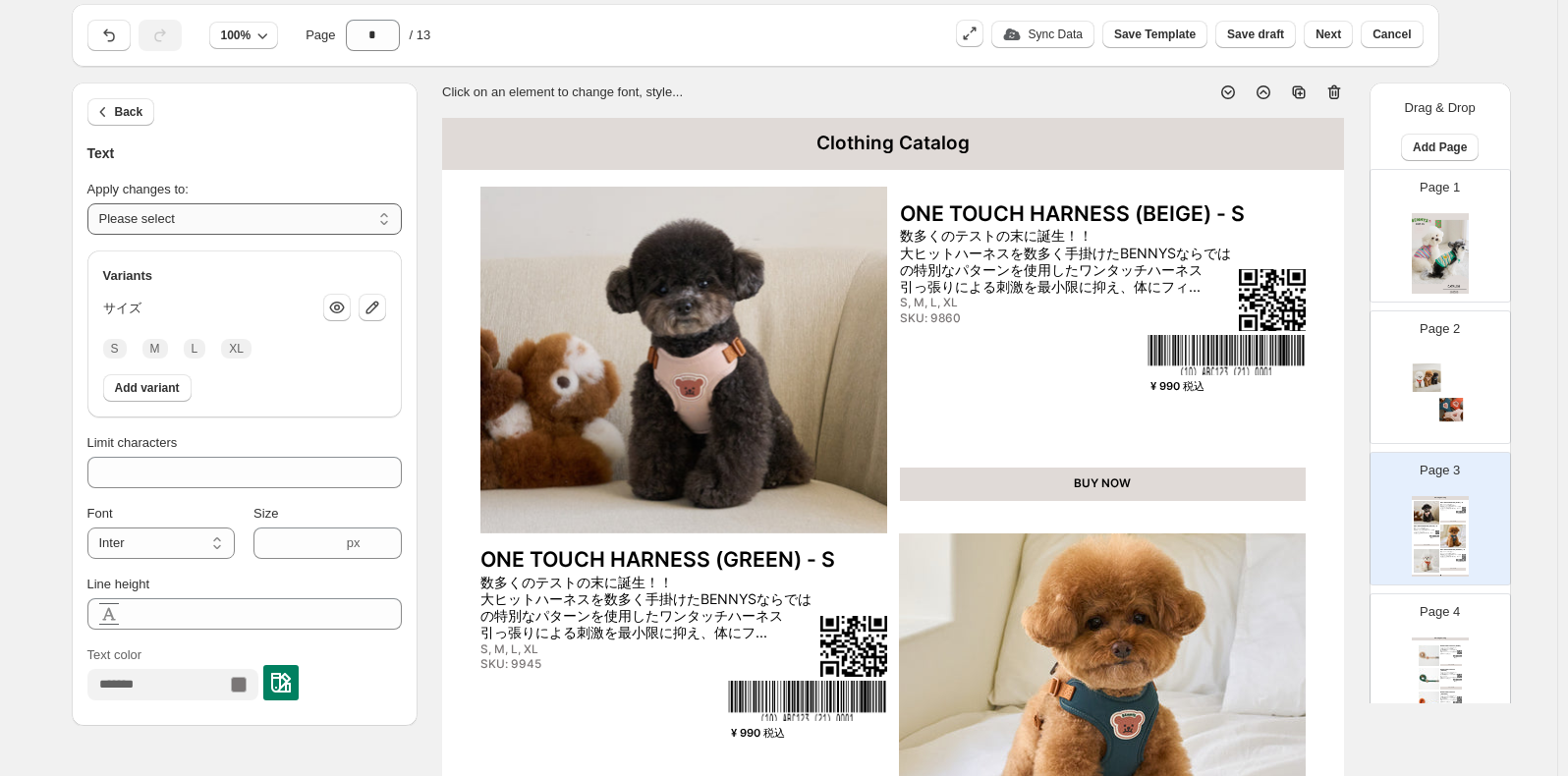 click on "**********" at bounding box center (245, 219) 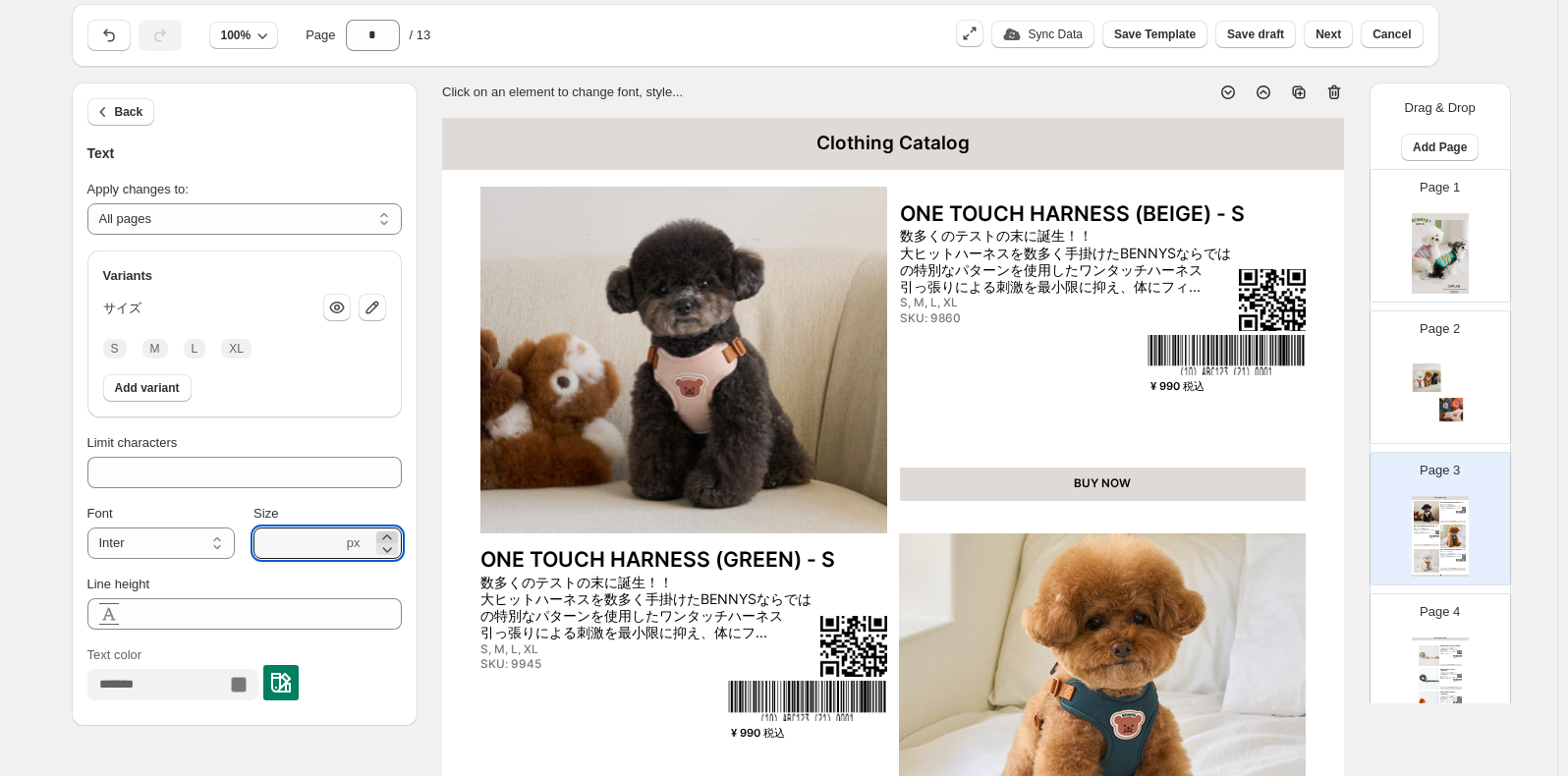 click 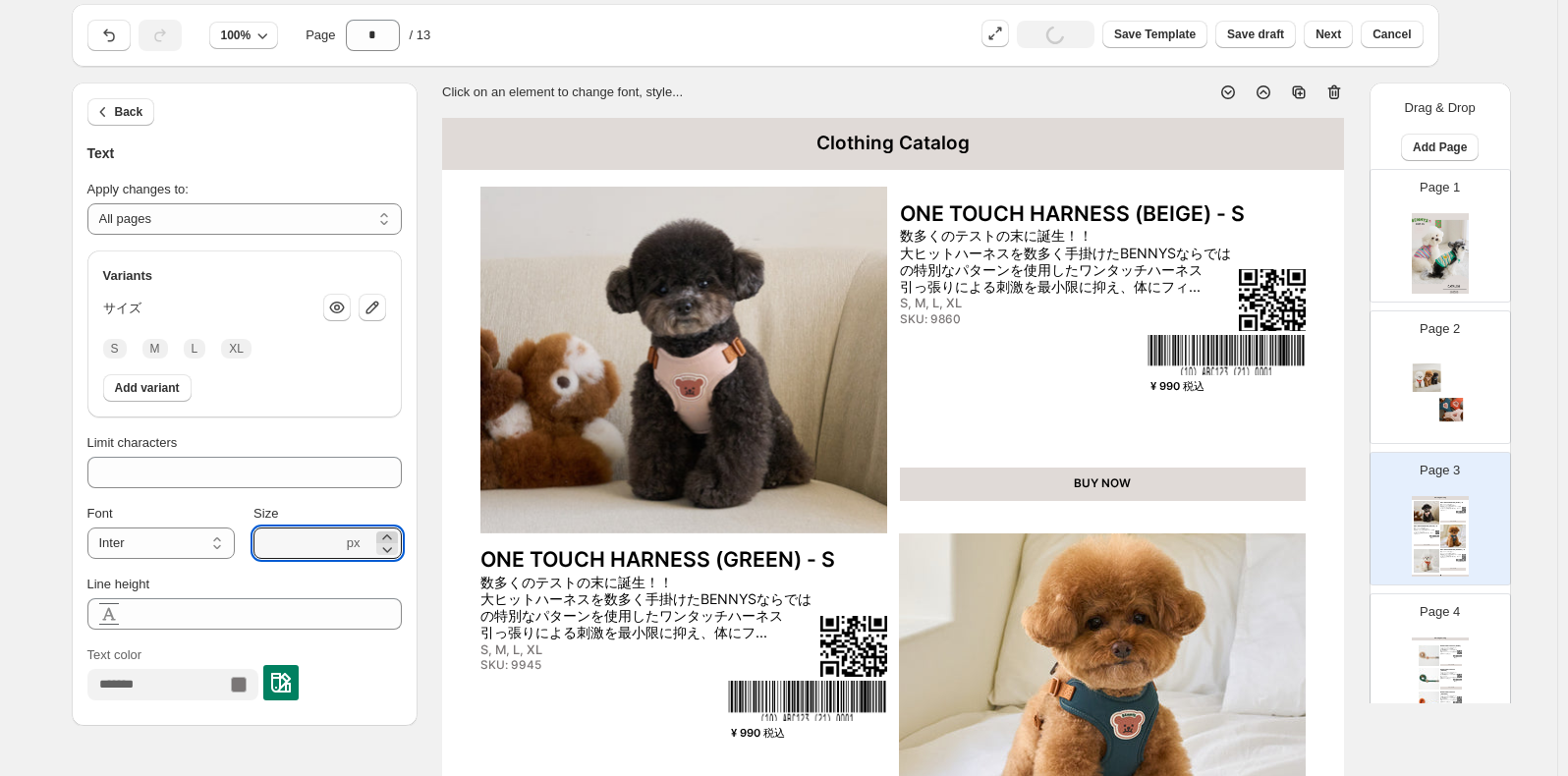 click 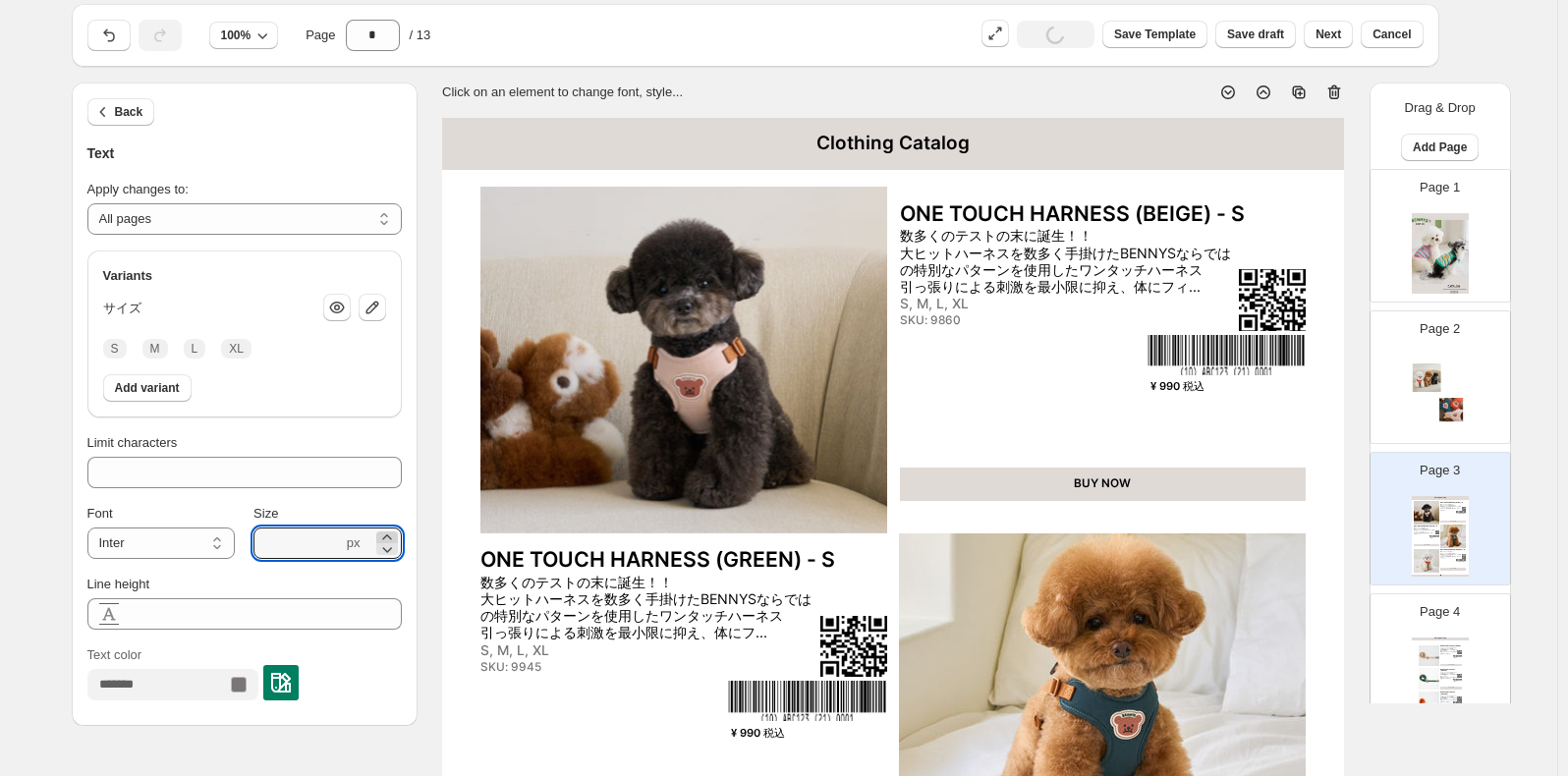 click 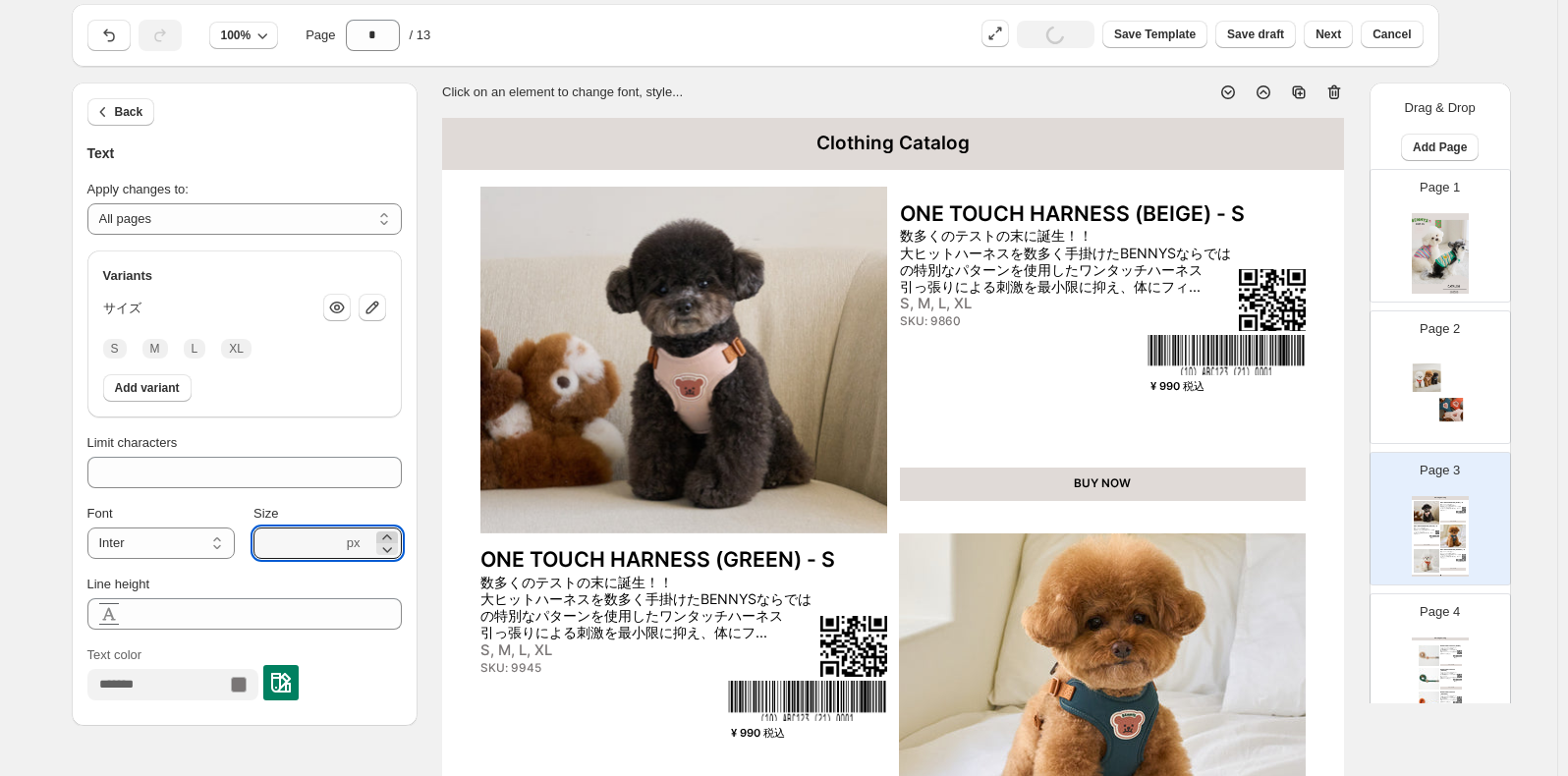 click 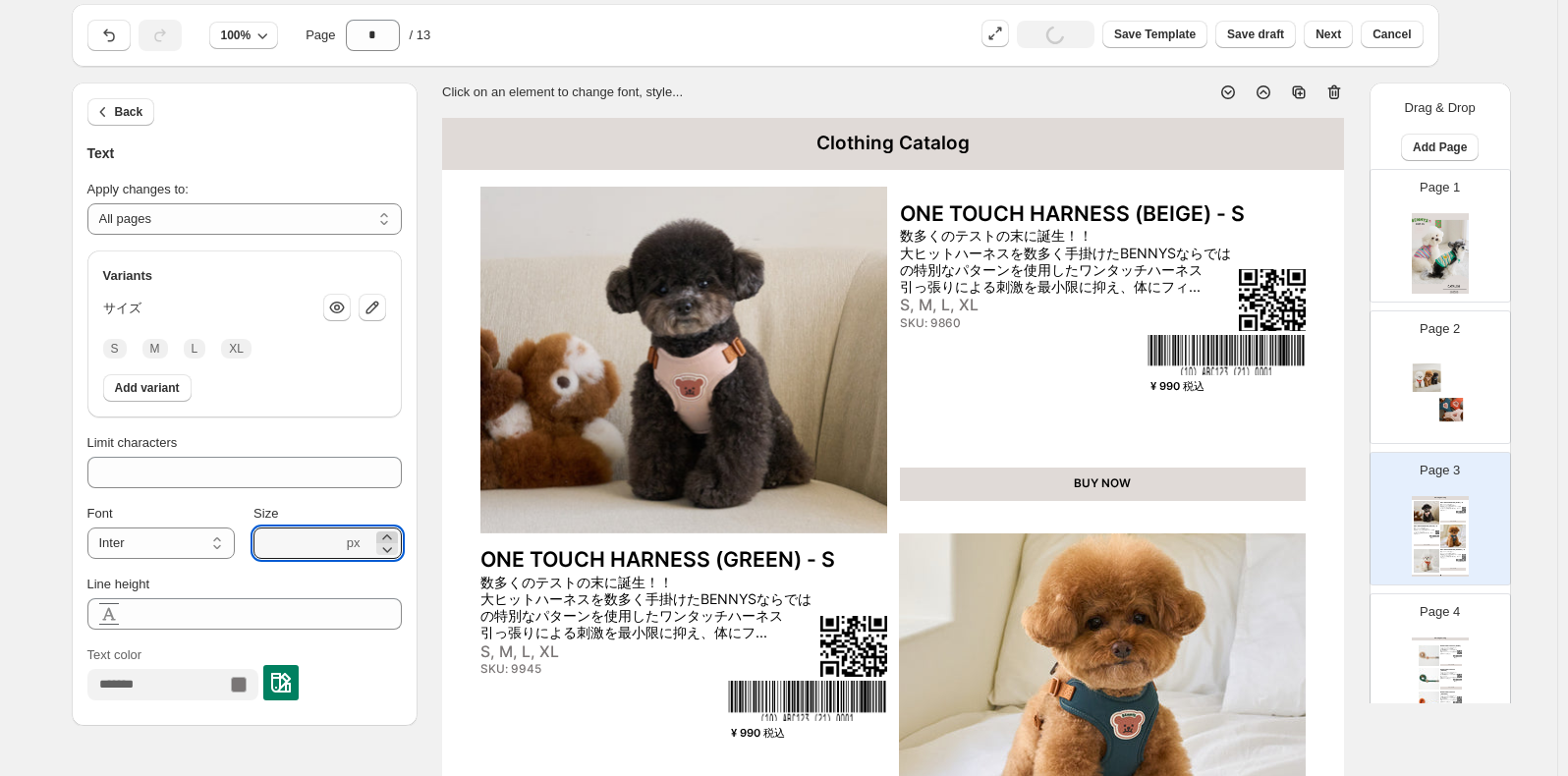 click 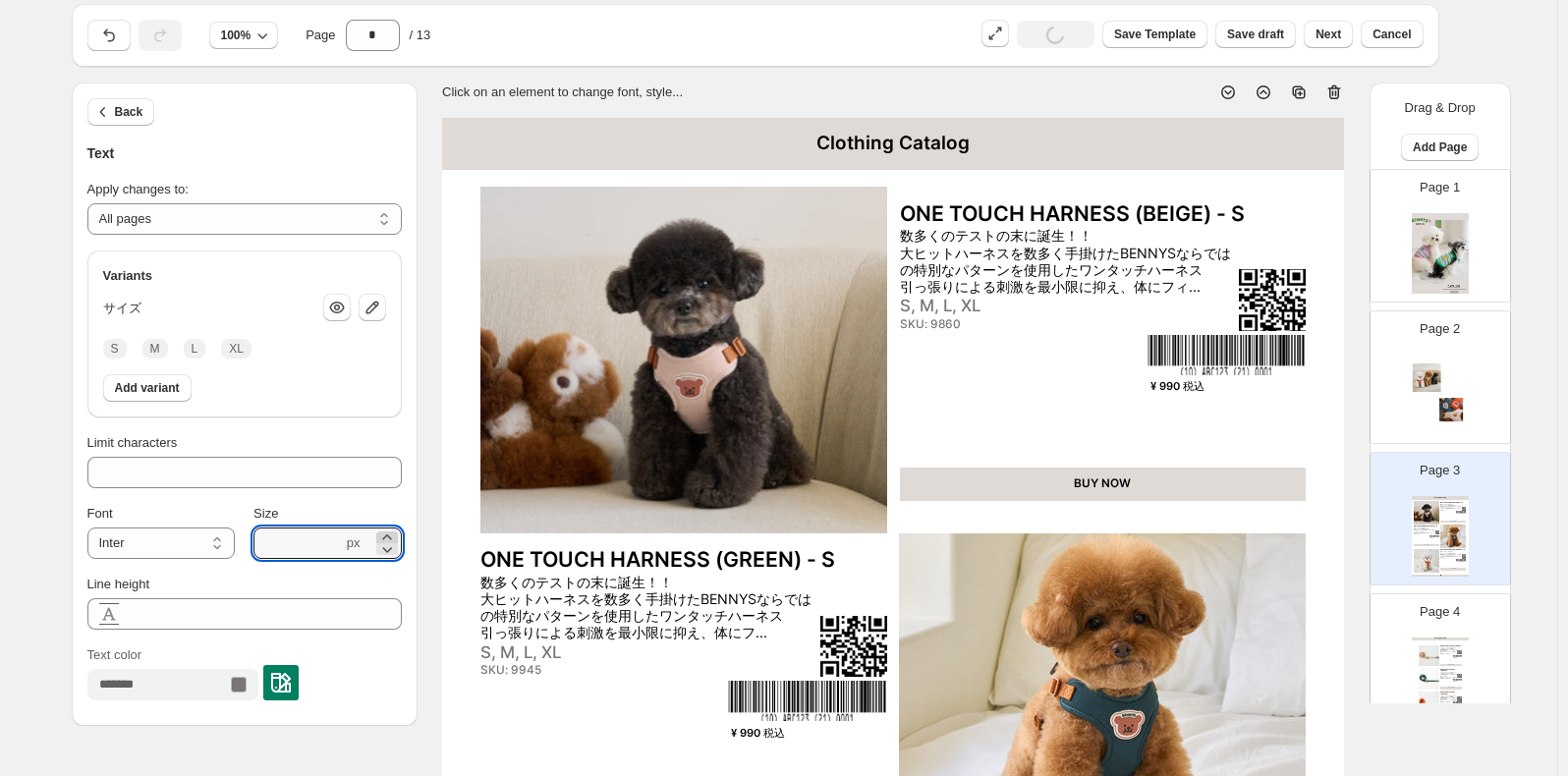 click 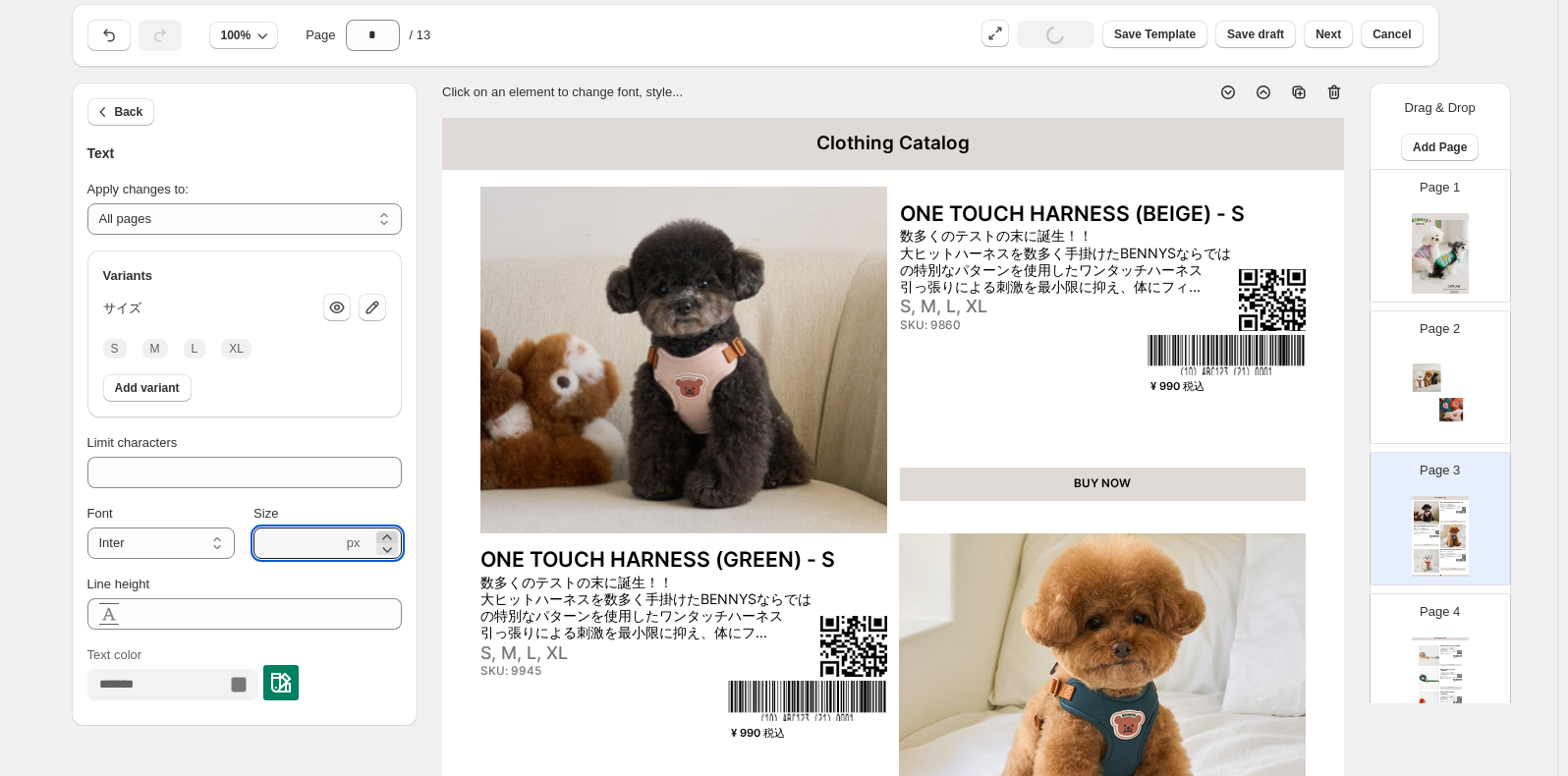 click 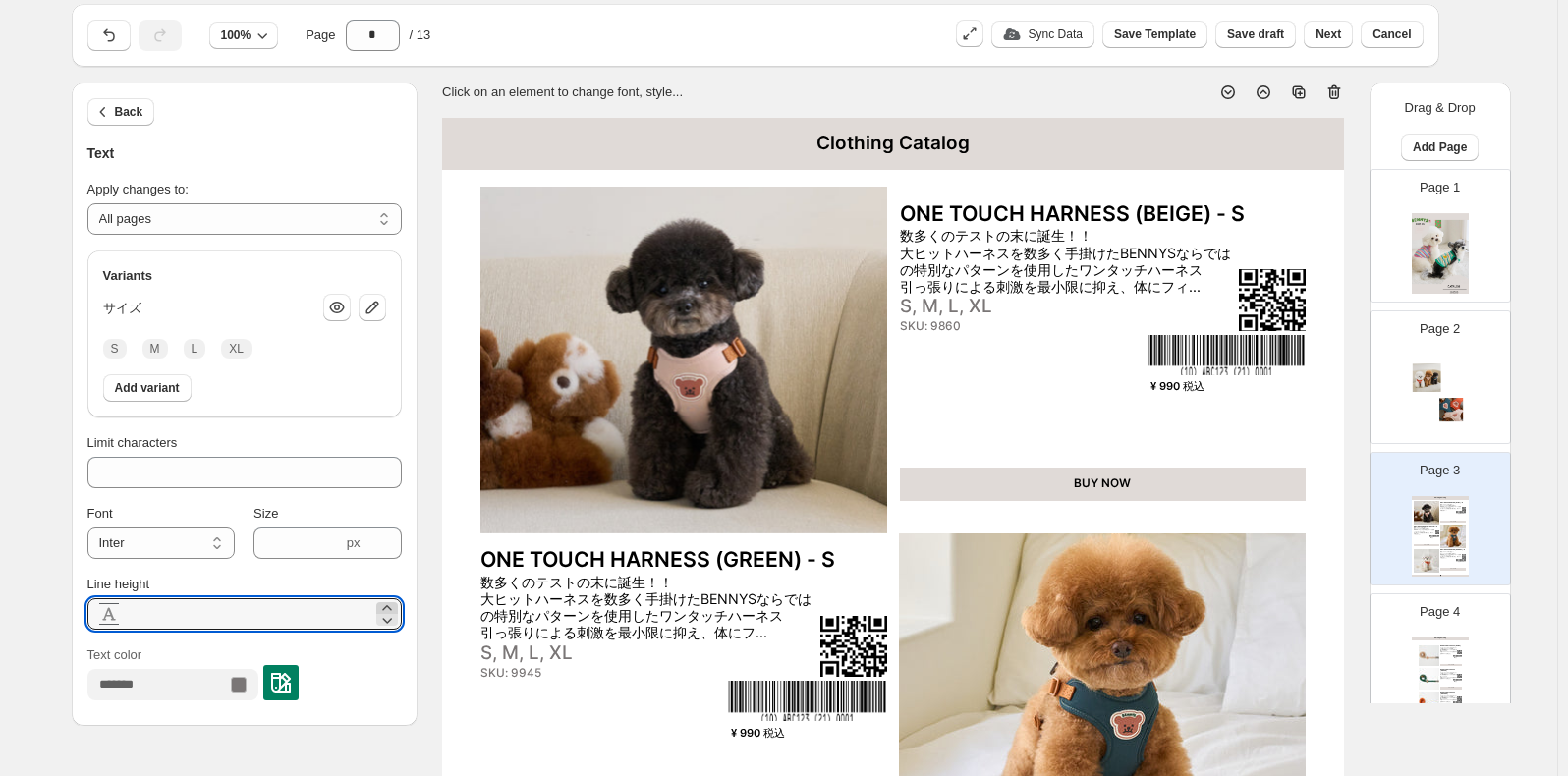 click 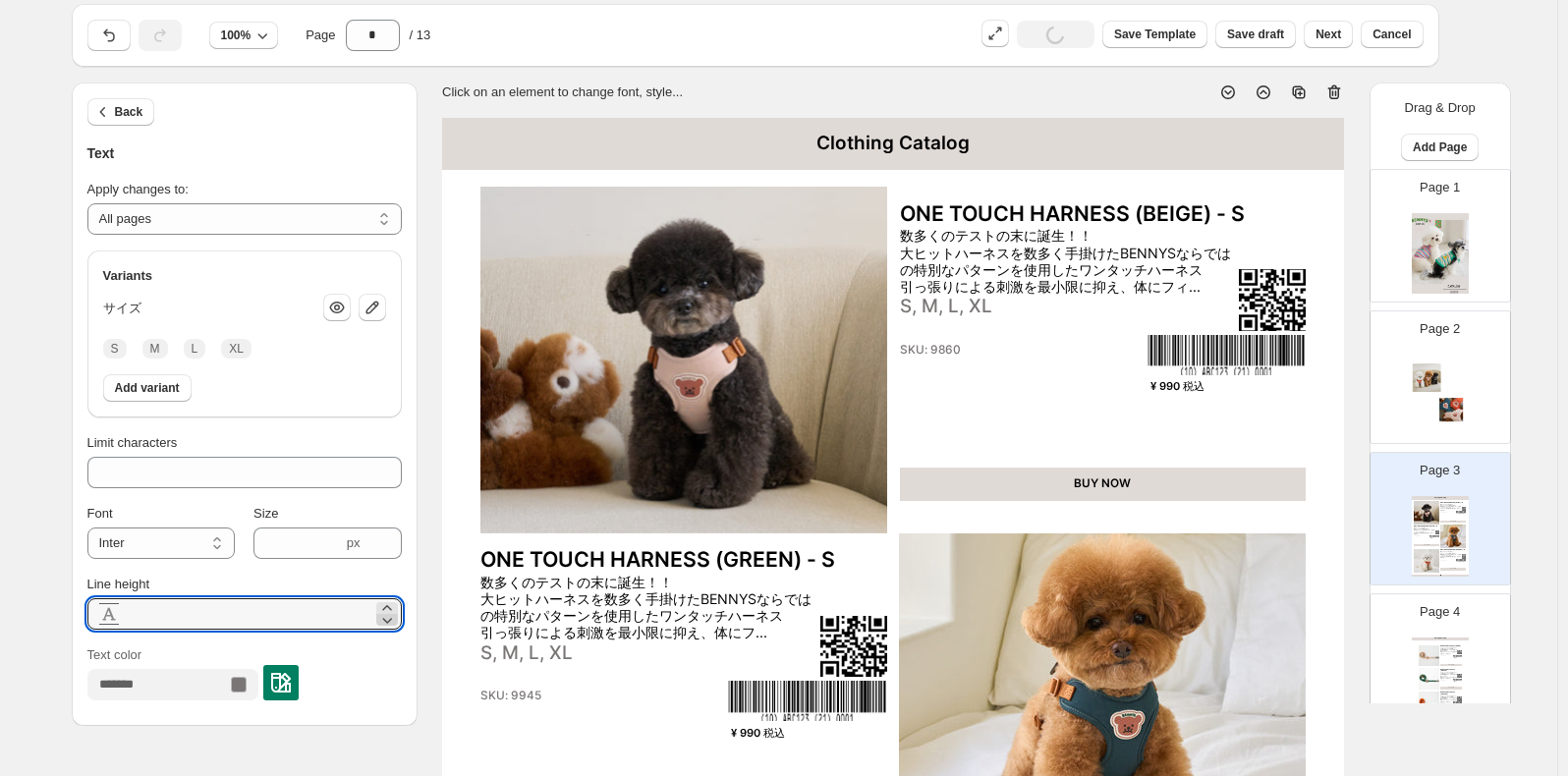click 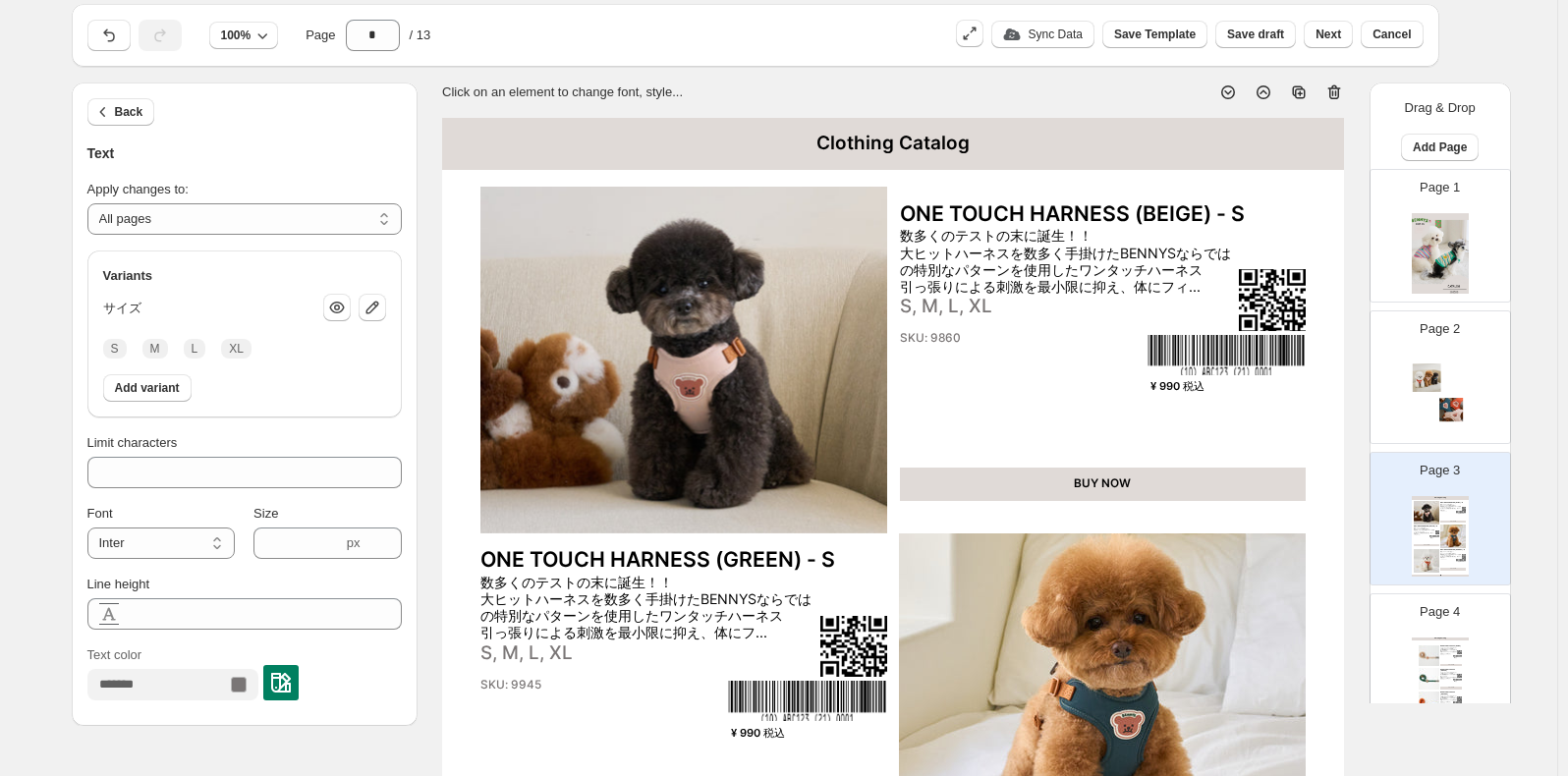 click on "Variants サイズ S M L XL Add variant" at bounding box center [245, 334] 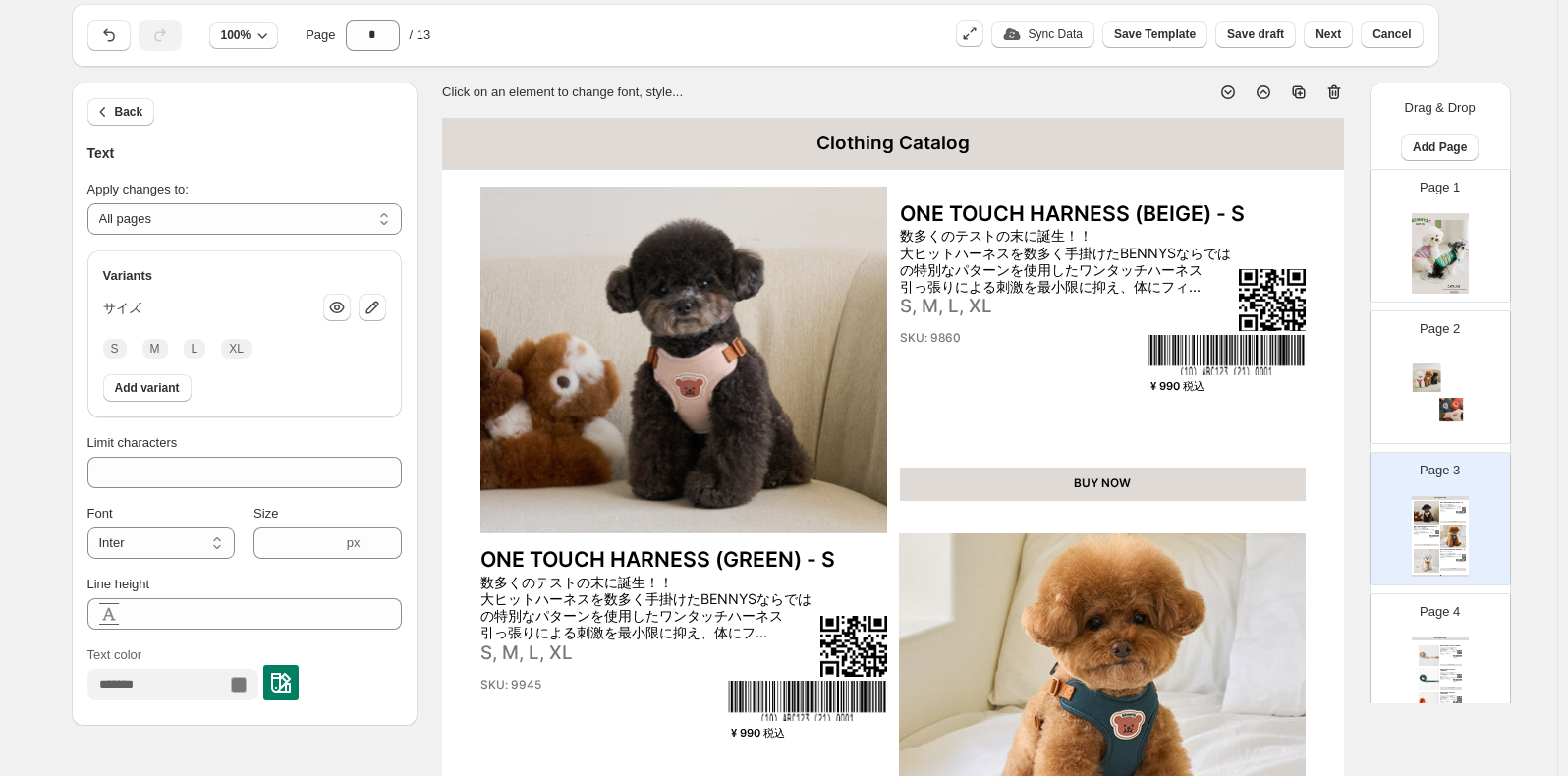 click on "サイズ" at bounding box center [122, 307] 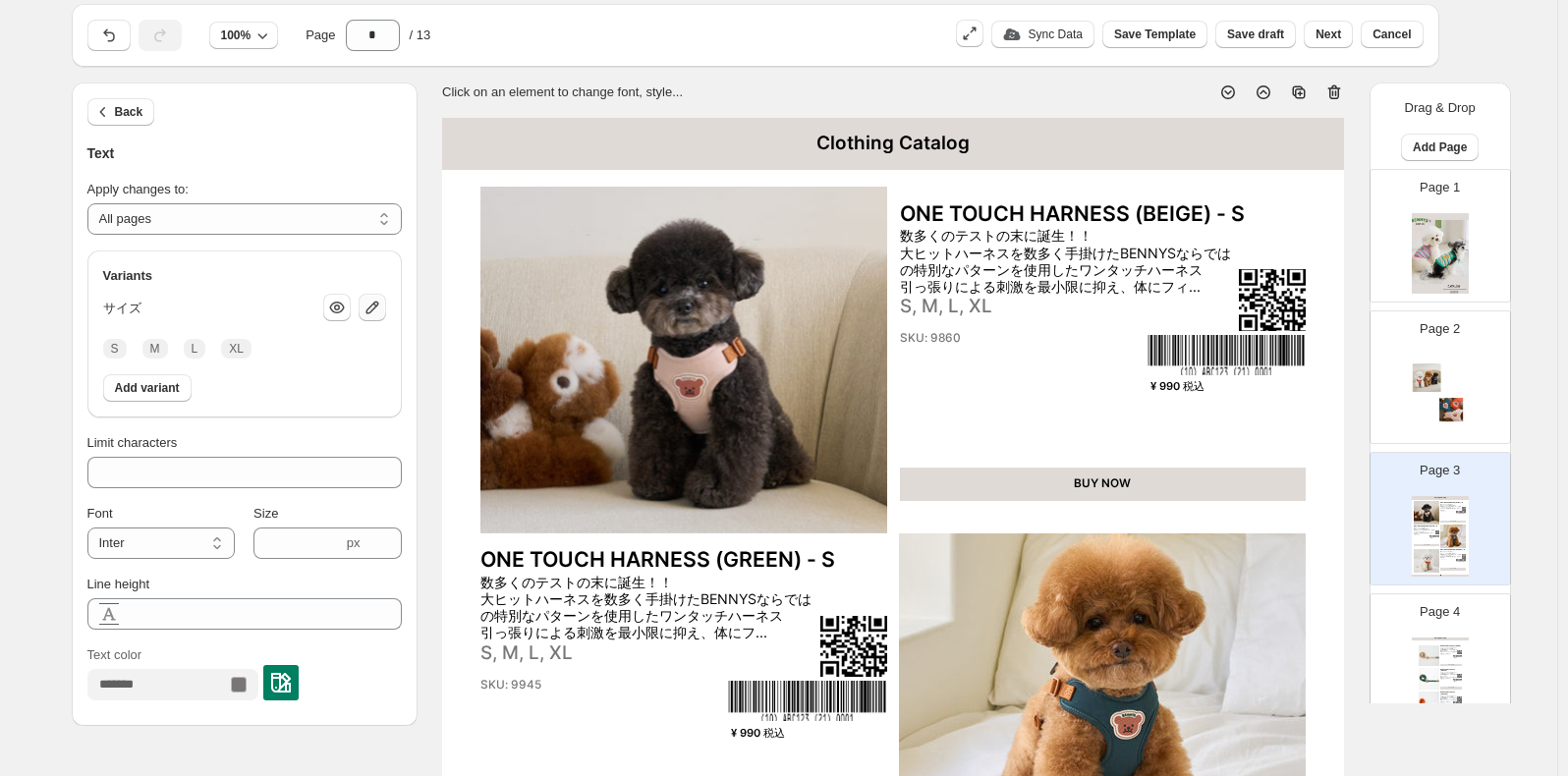 click 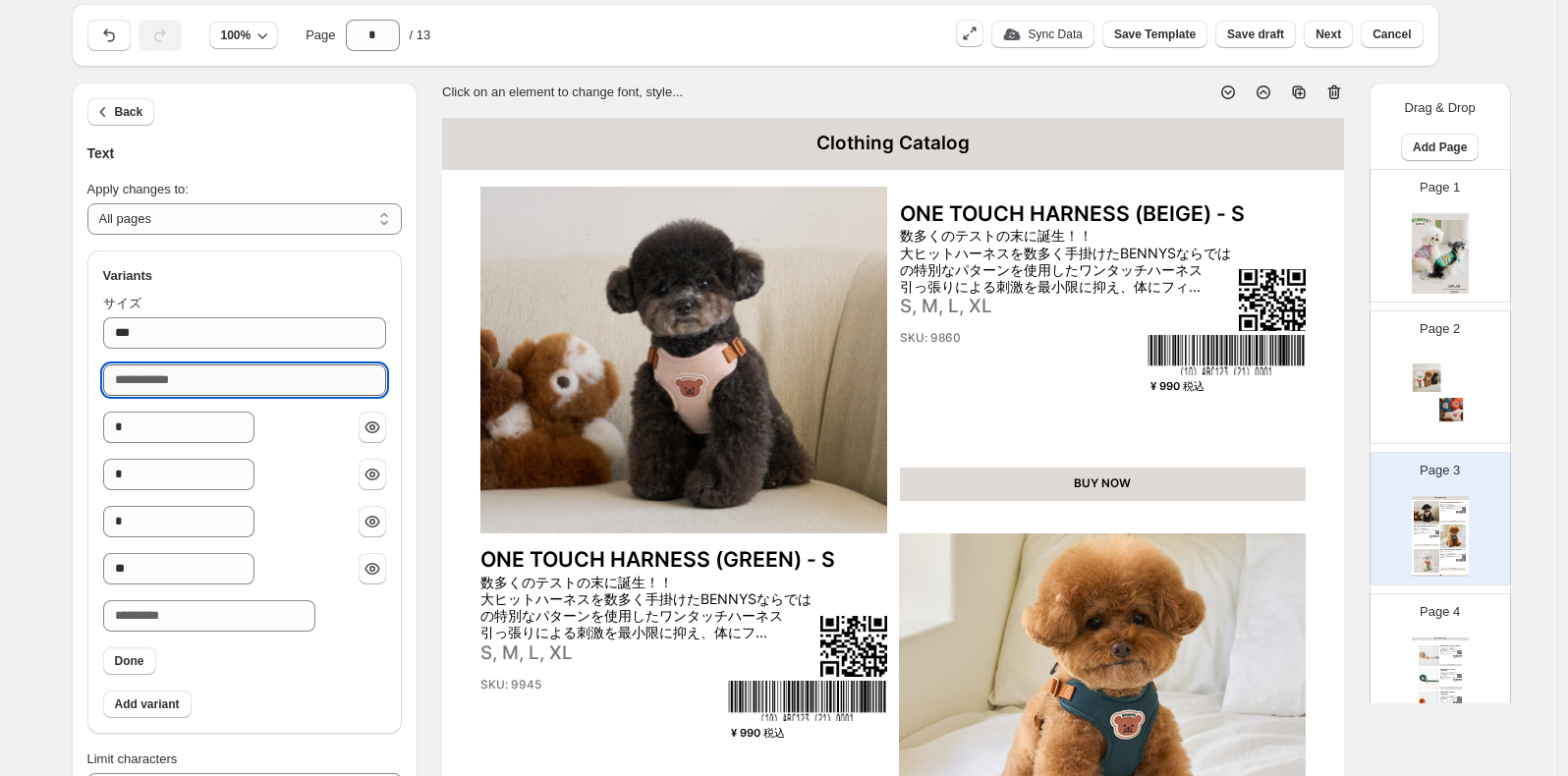 click on "サイズ" at bounding box center [245, 380] 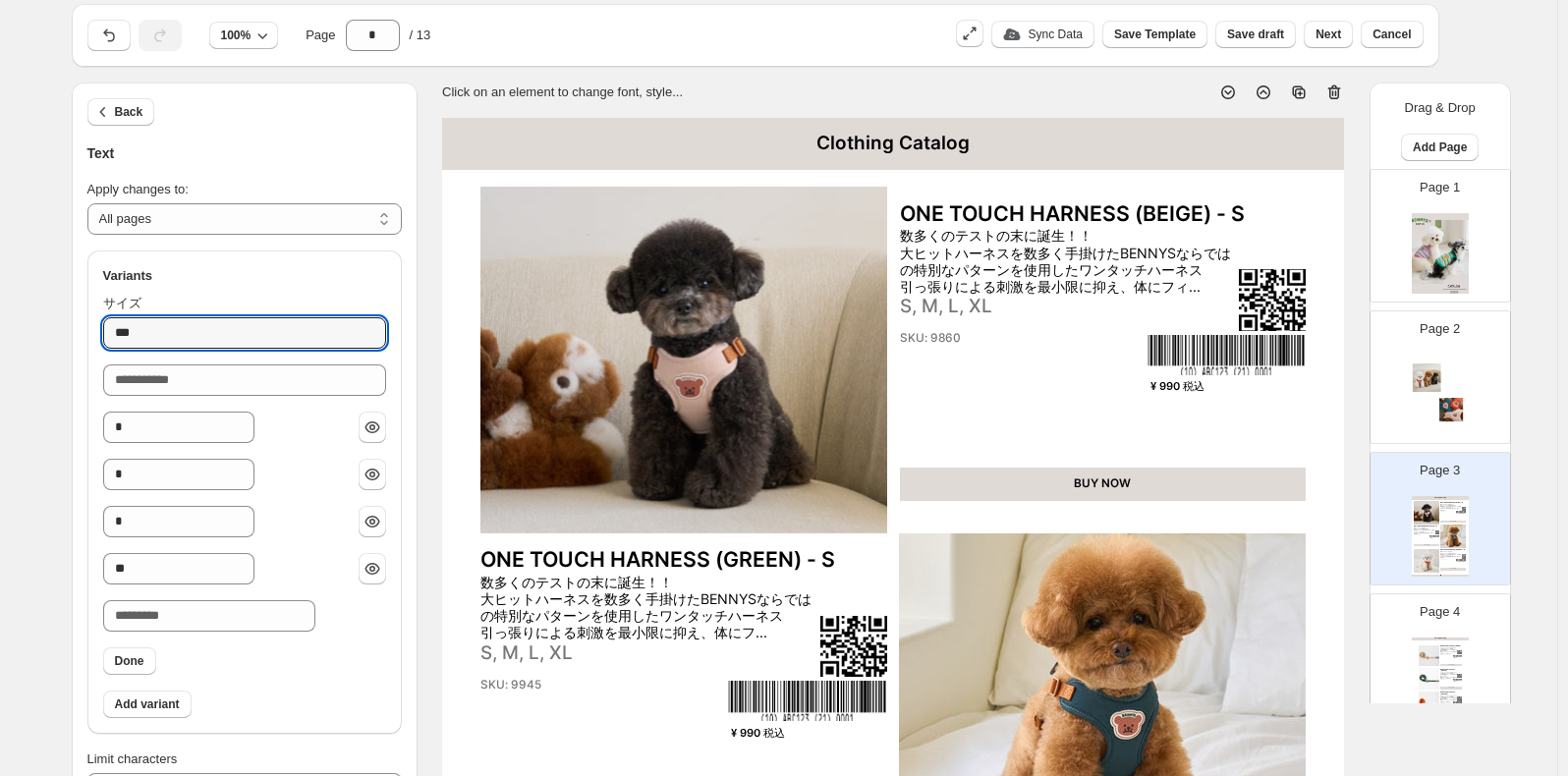 drag, startPoint x: 194, startPoint y: 333, endPoint x: 49, endPoint y: 315, distance: 146.11297 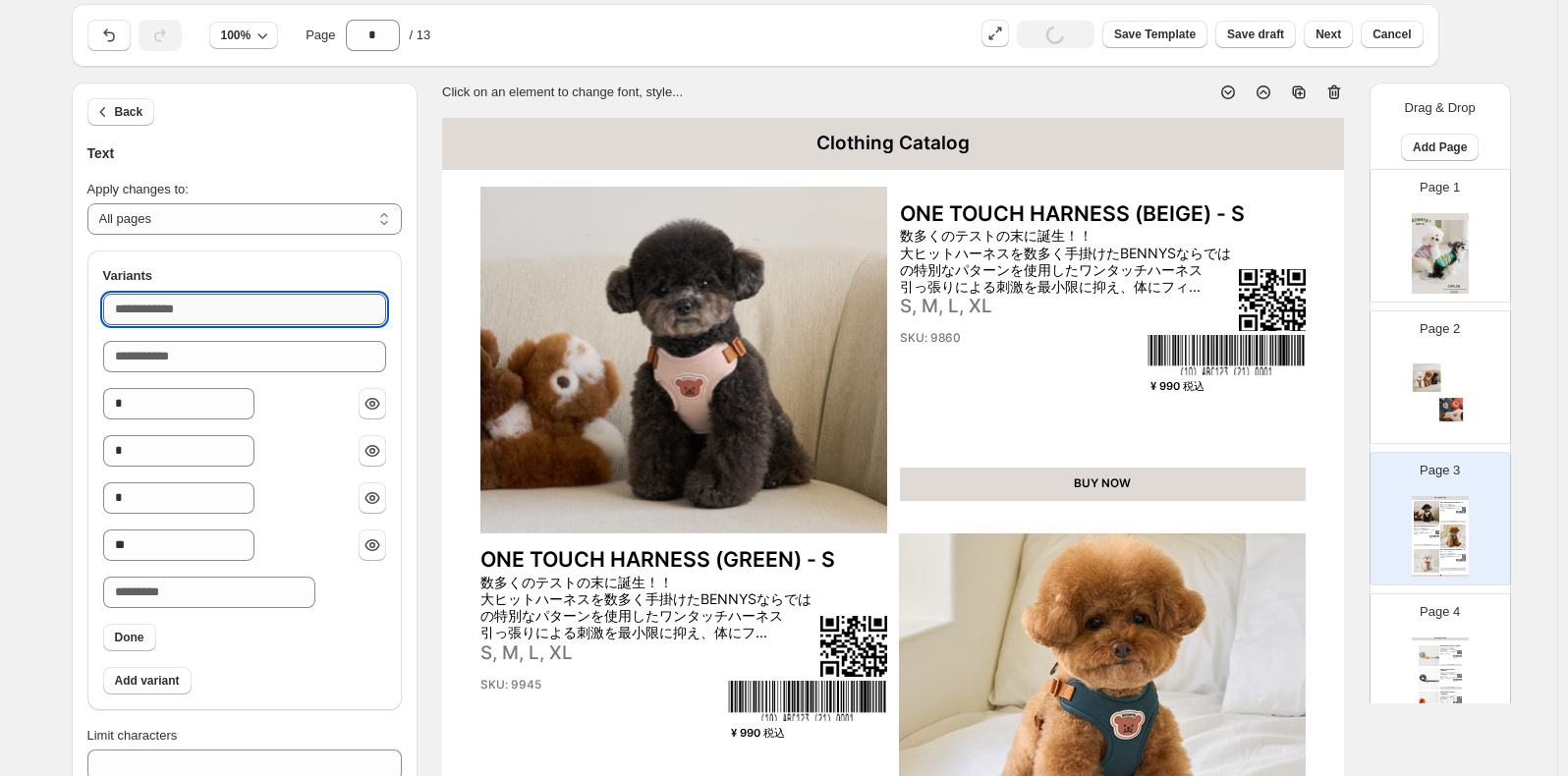 paste on "***" 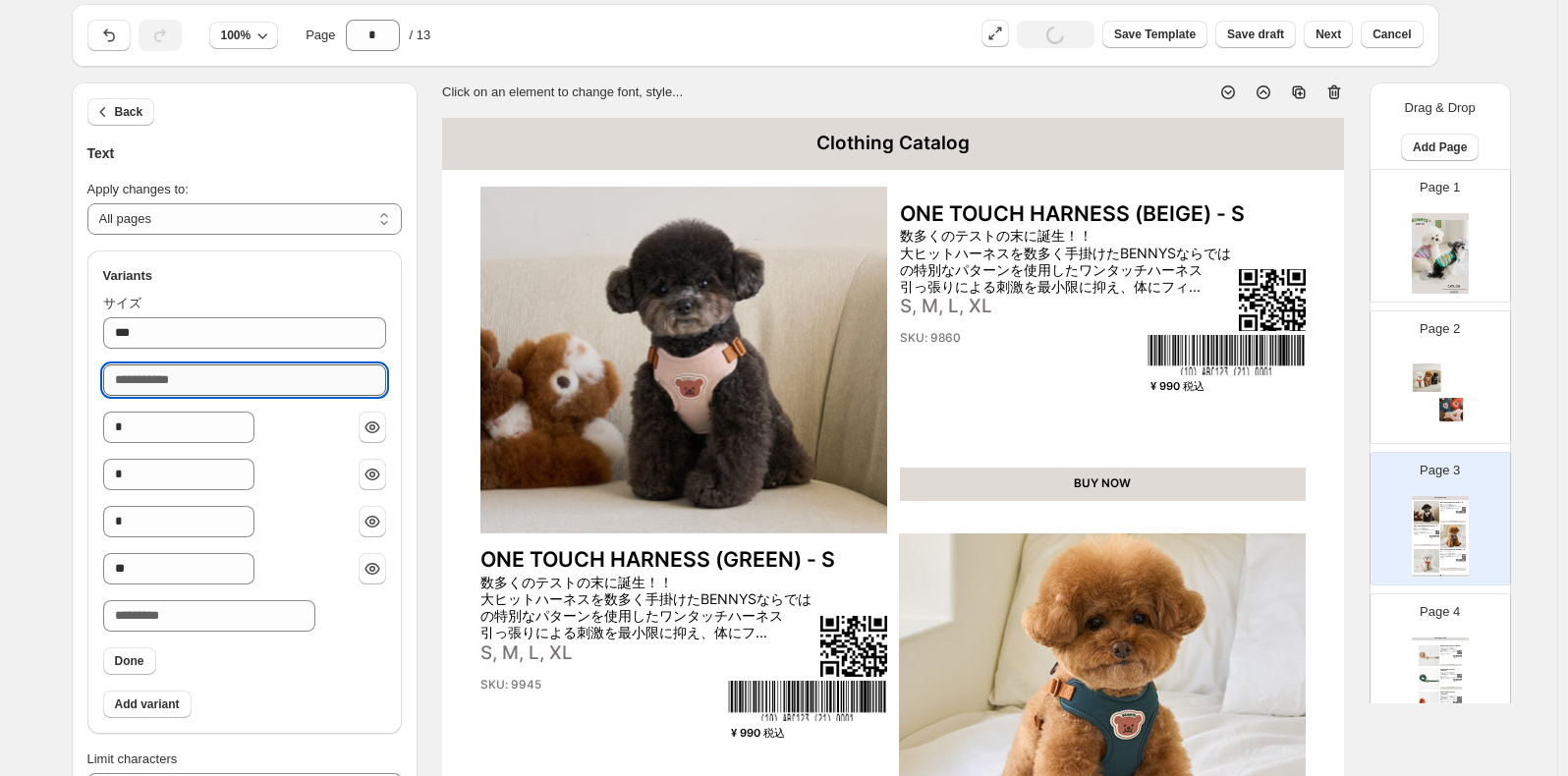 click on "サイズ" at bounding box center [245, 380] 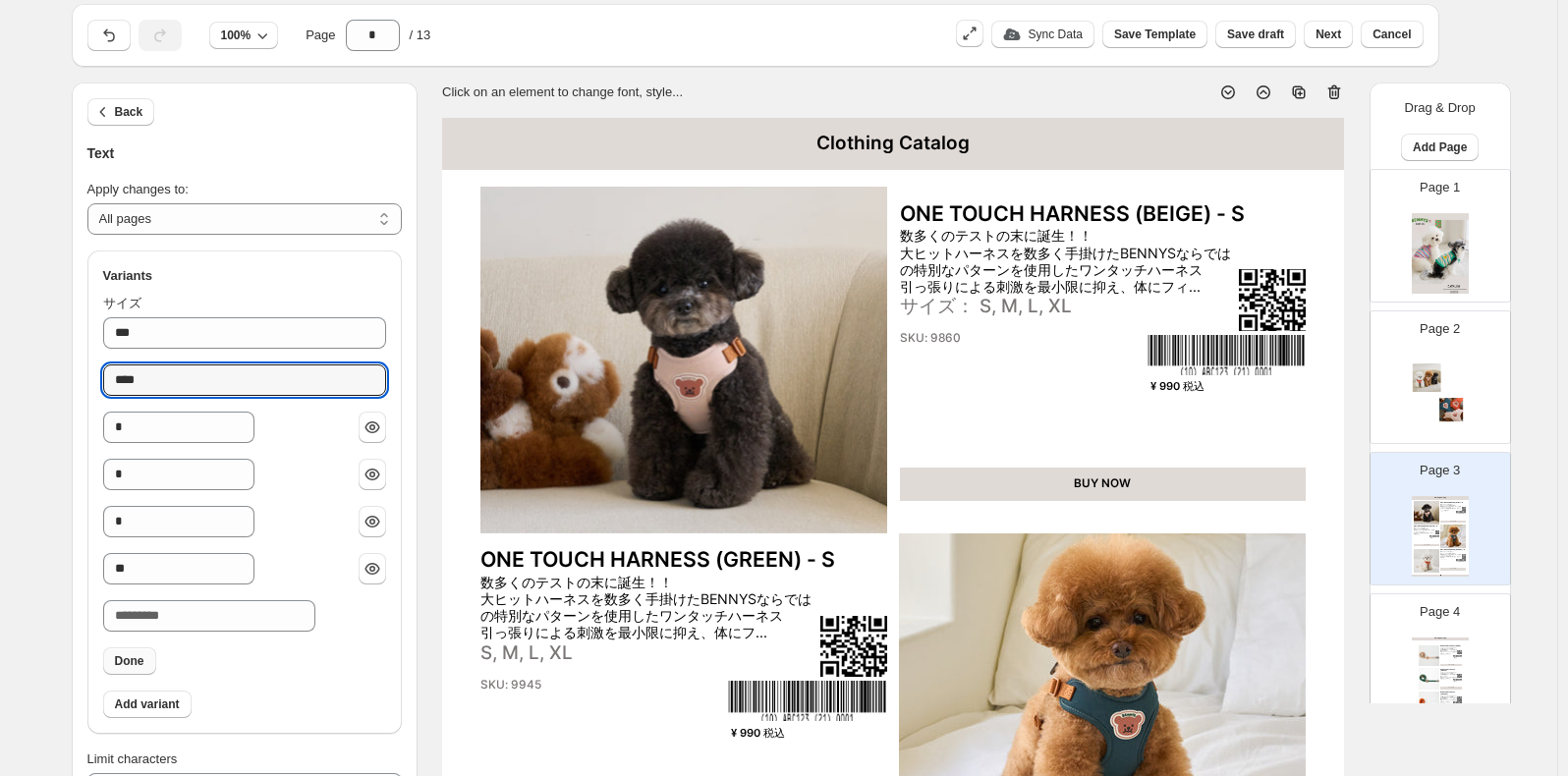 type on "****" 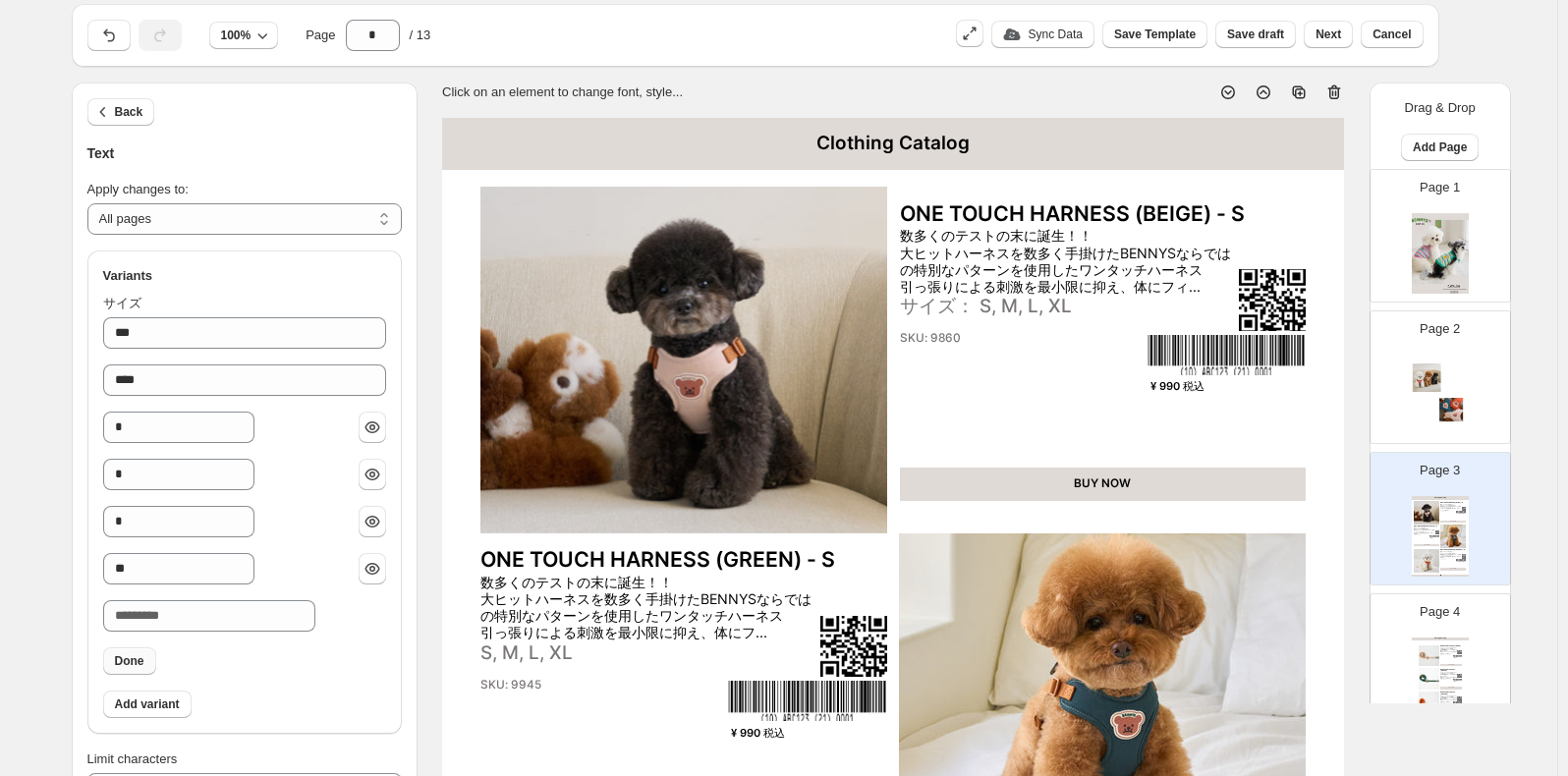 click on "Done" at bounding box center (130, 661) 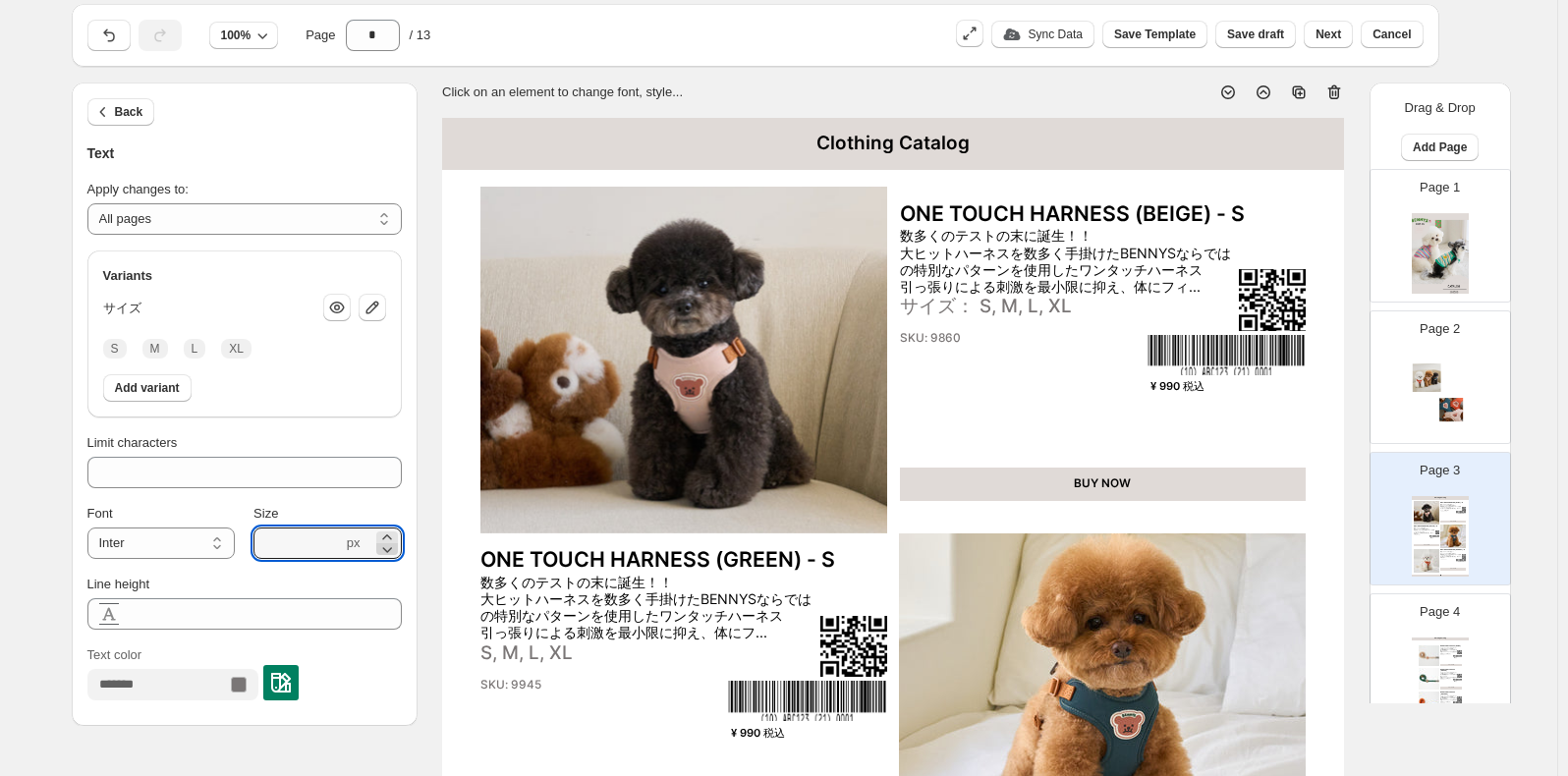 click 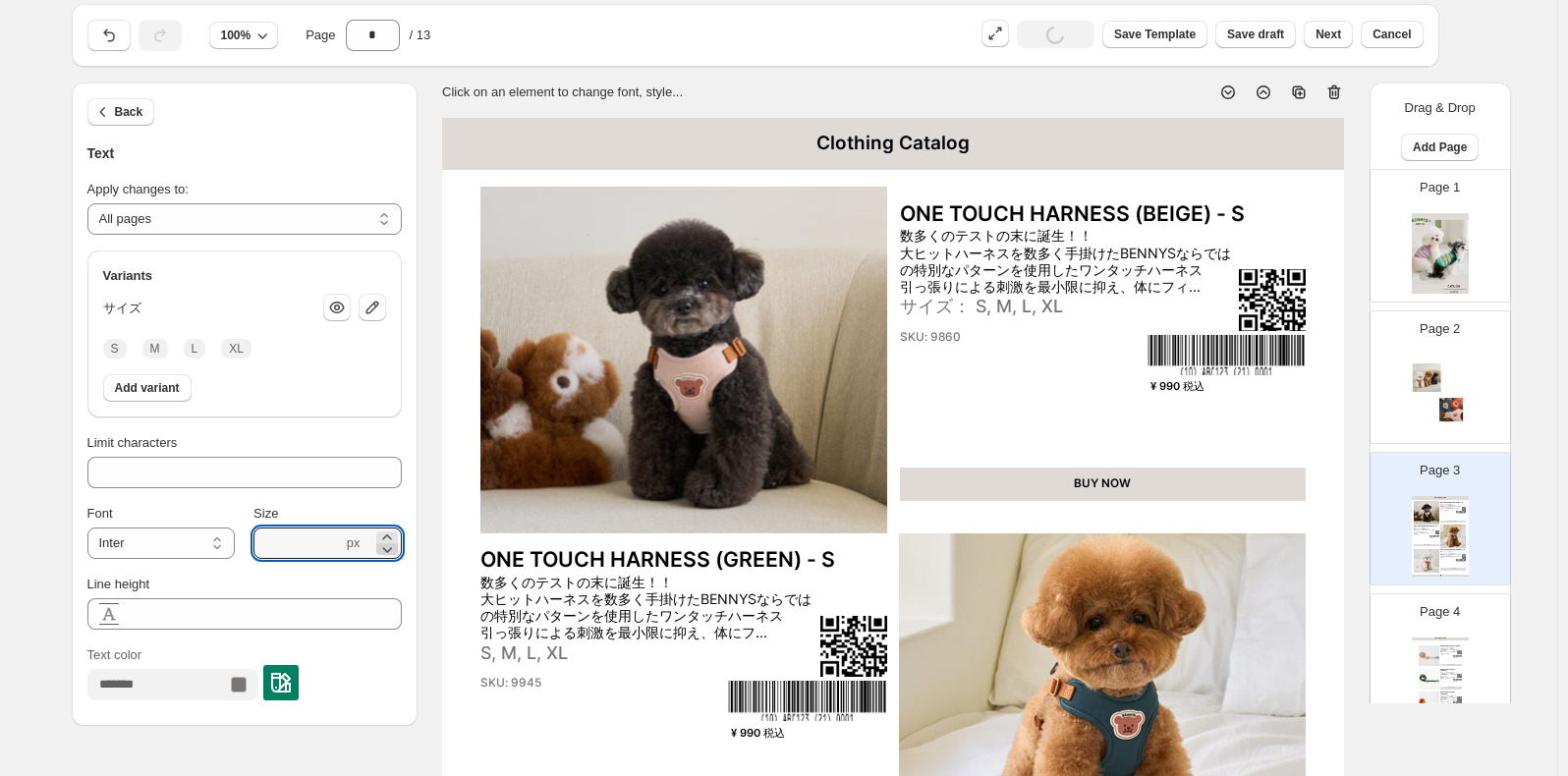 click 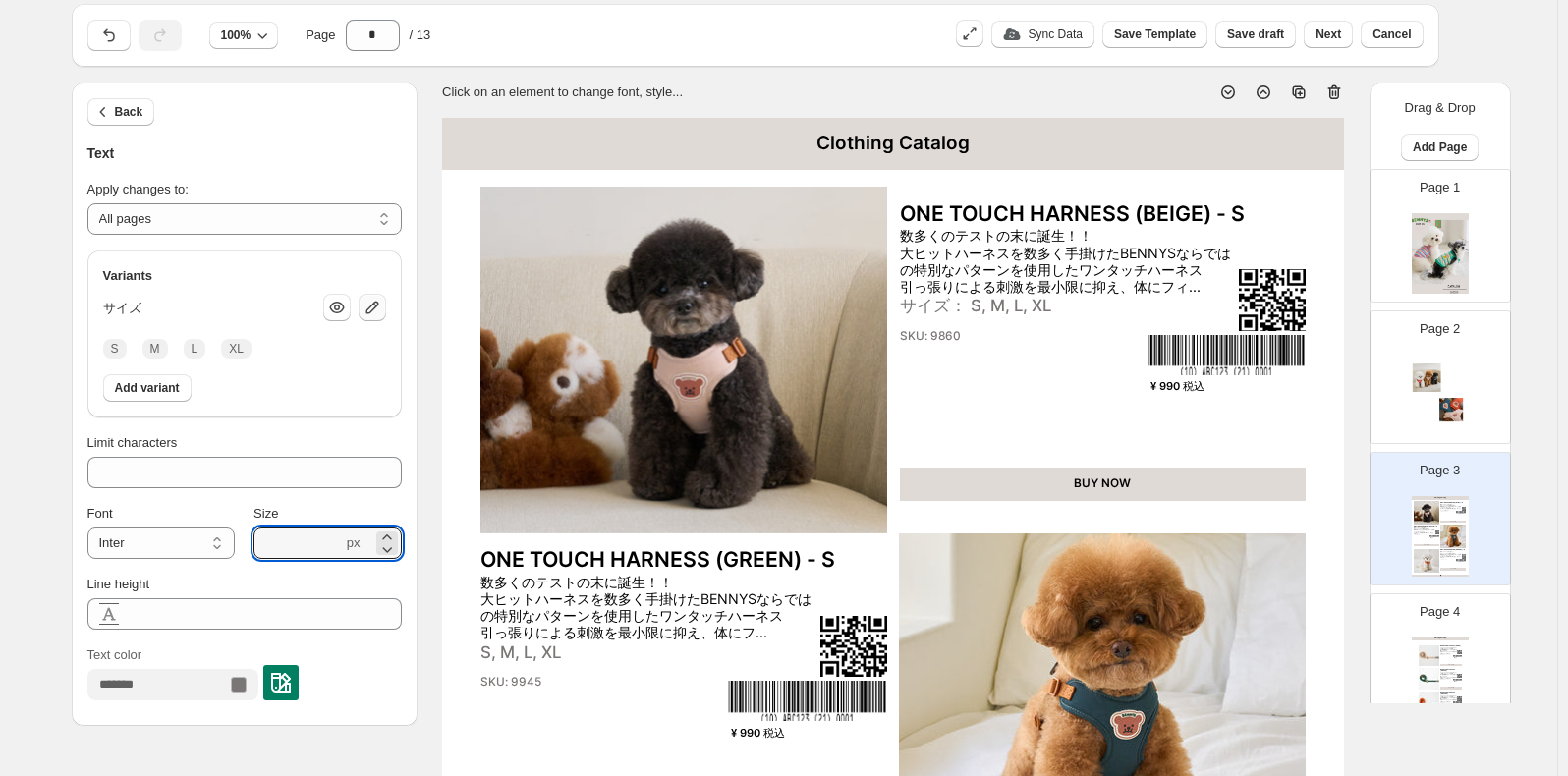 click at bounding box center (372, 307) 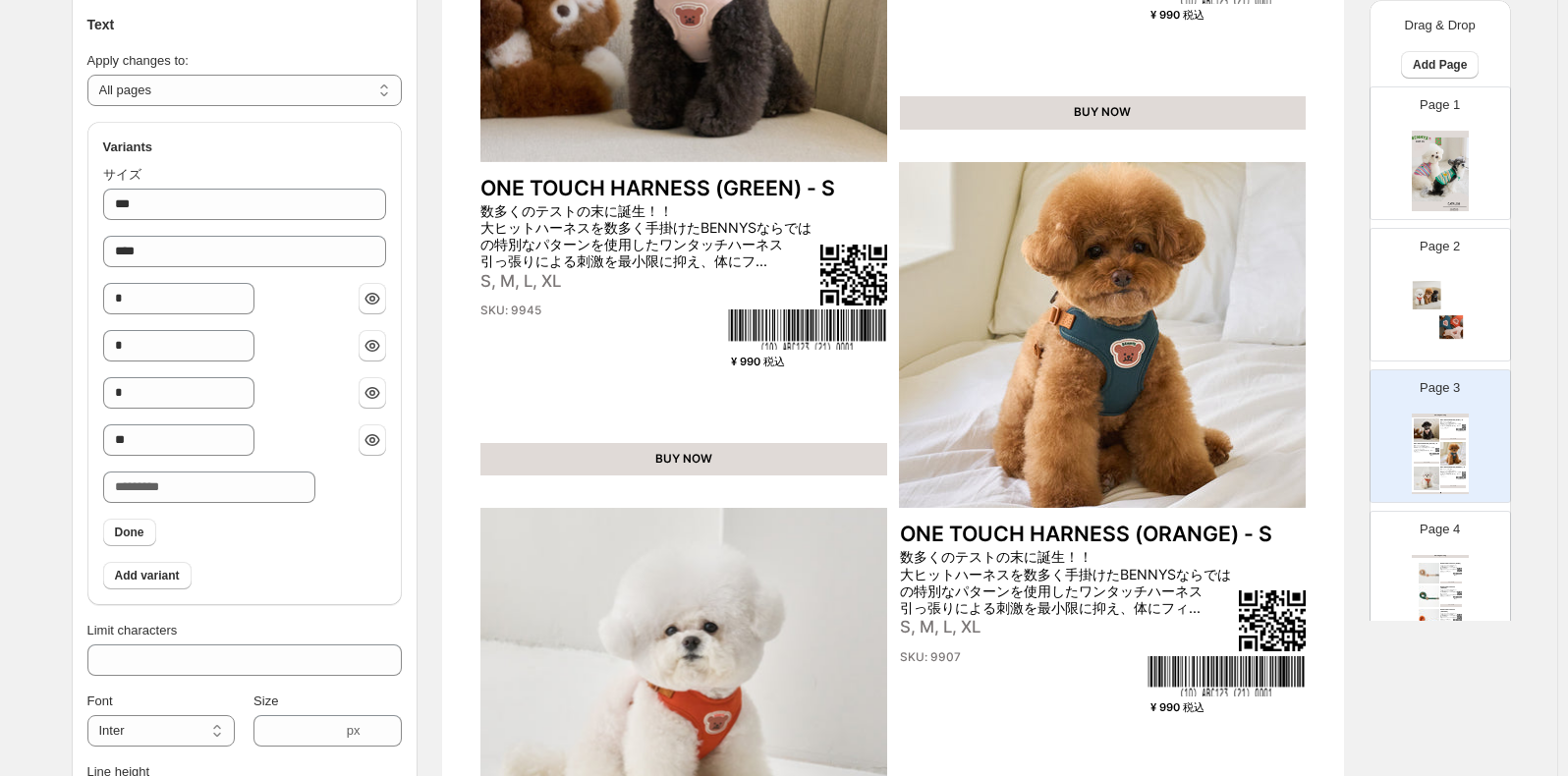 scroll, scrollTop: 527, scrollLeft: 0, axis: vertical 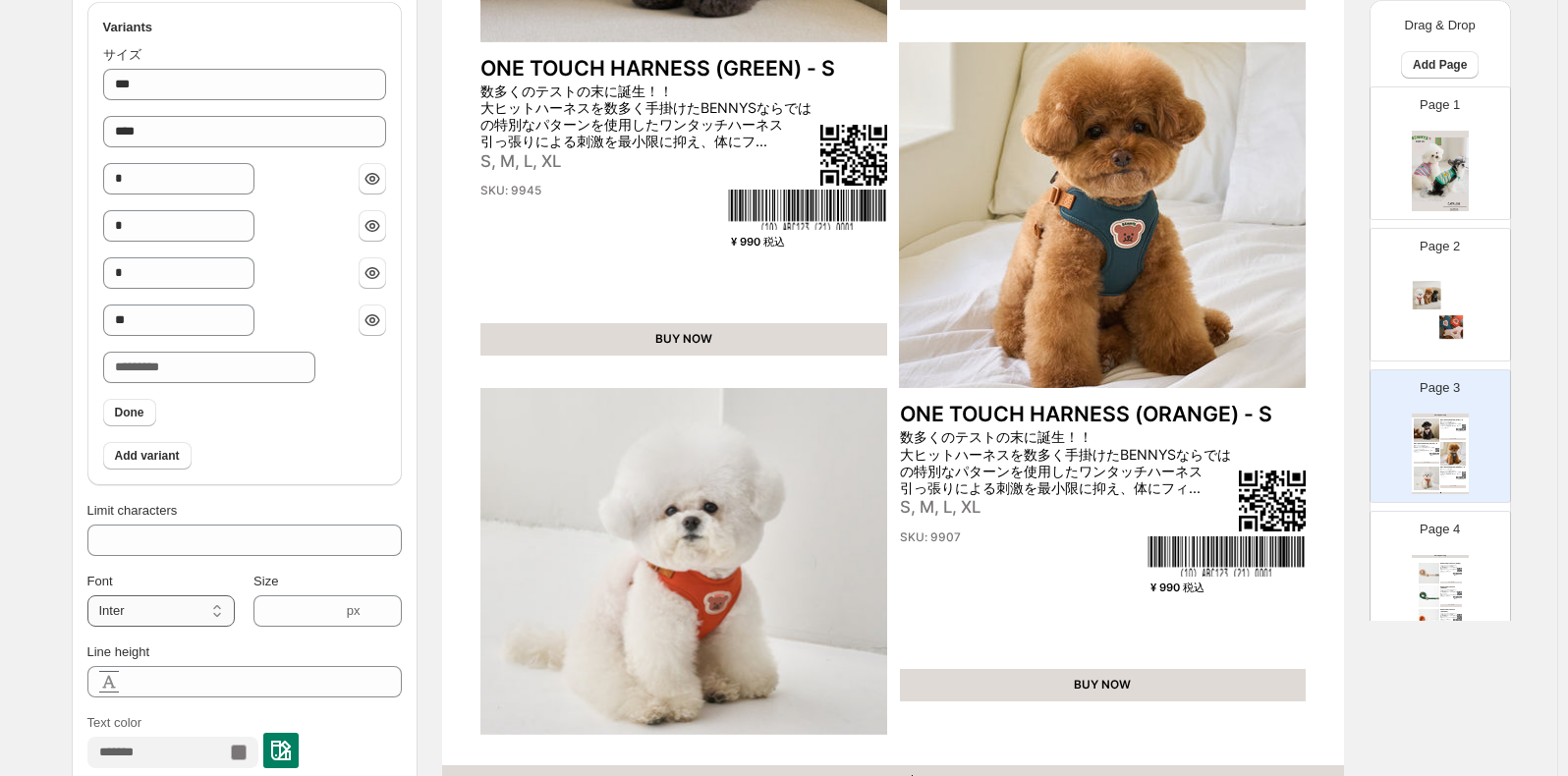 click on "**********" at bounding box center (161, 611) 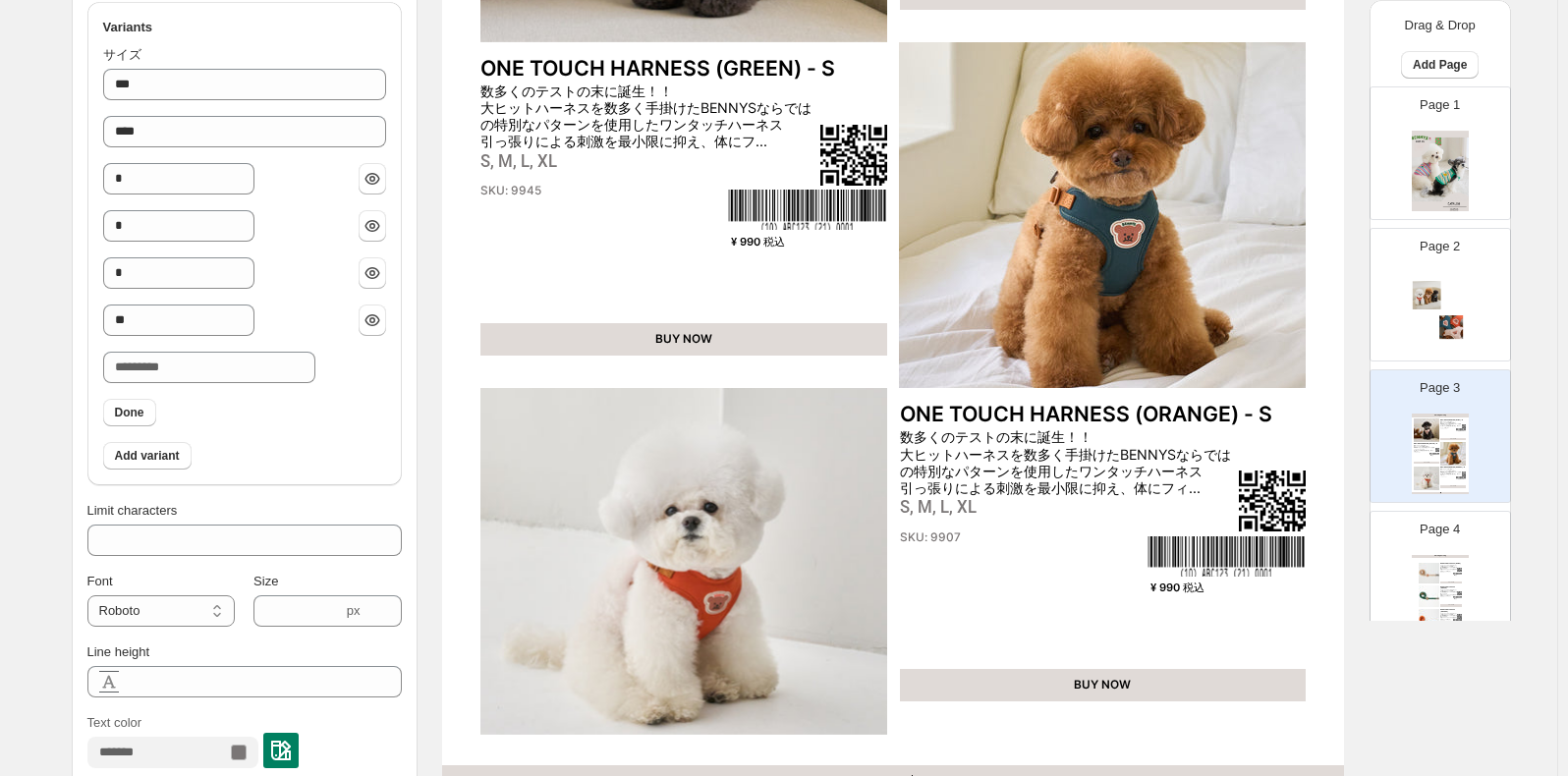 scroll, scrollTop: 625, scrollLeft: 0, axis: vertical 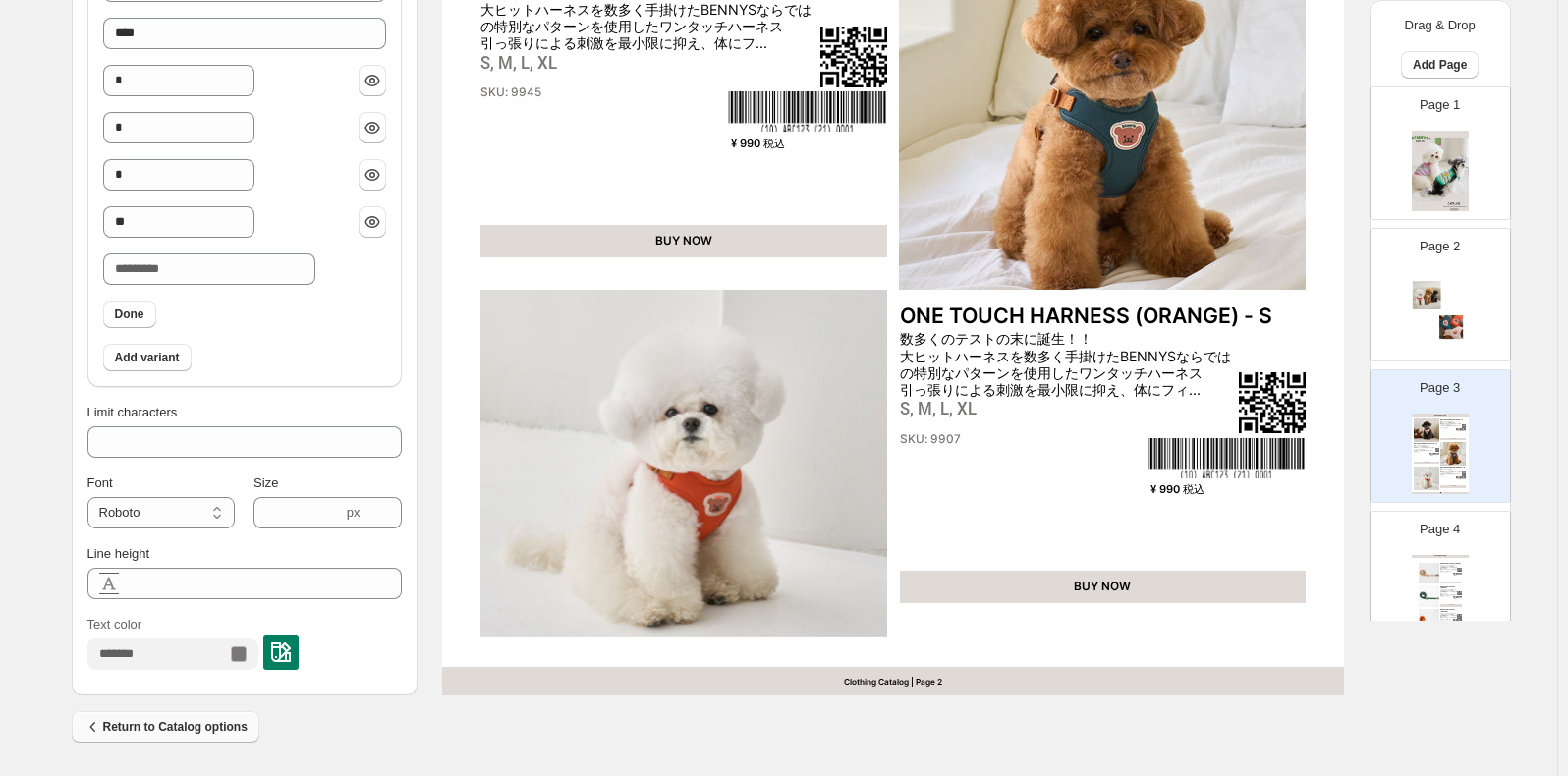 click on "Return to Catalog options" at bounding box center [165, 727] 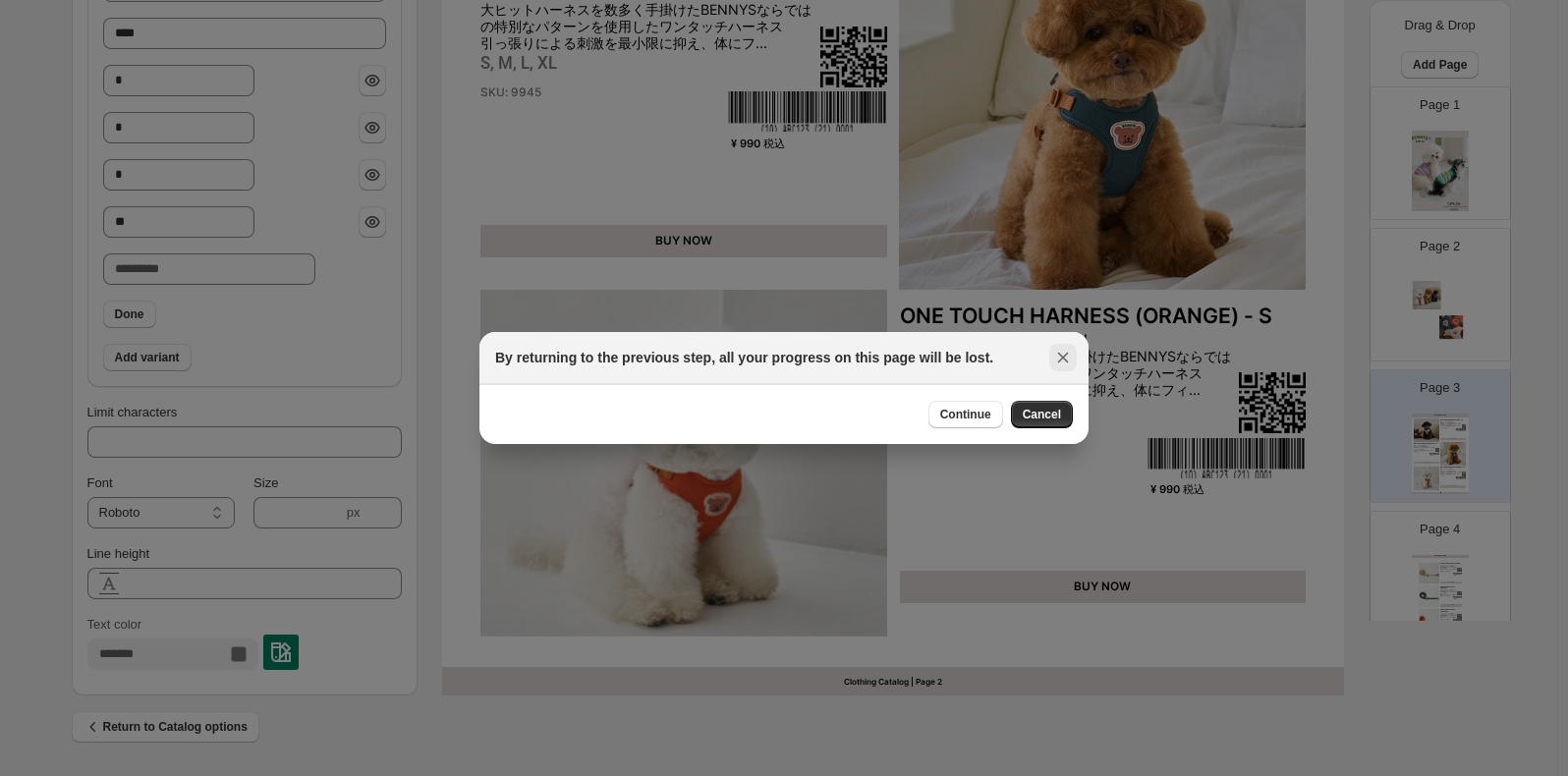click 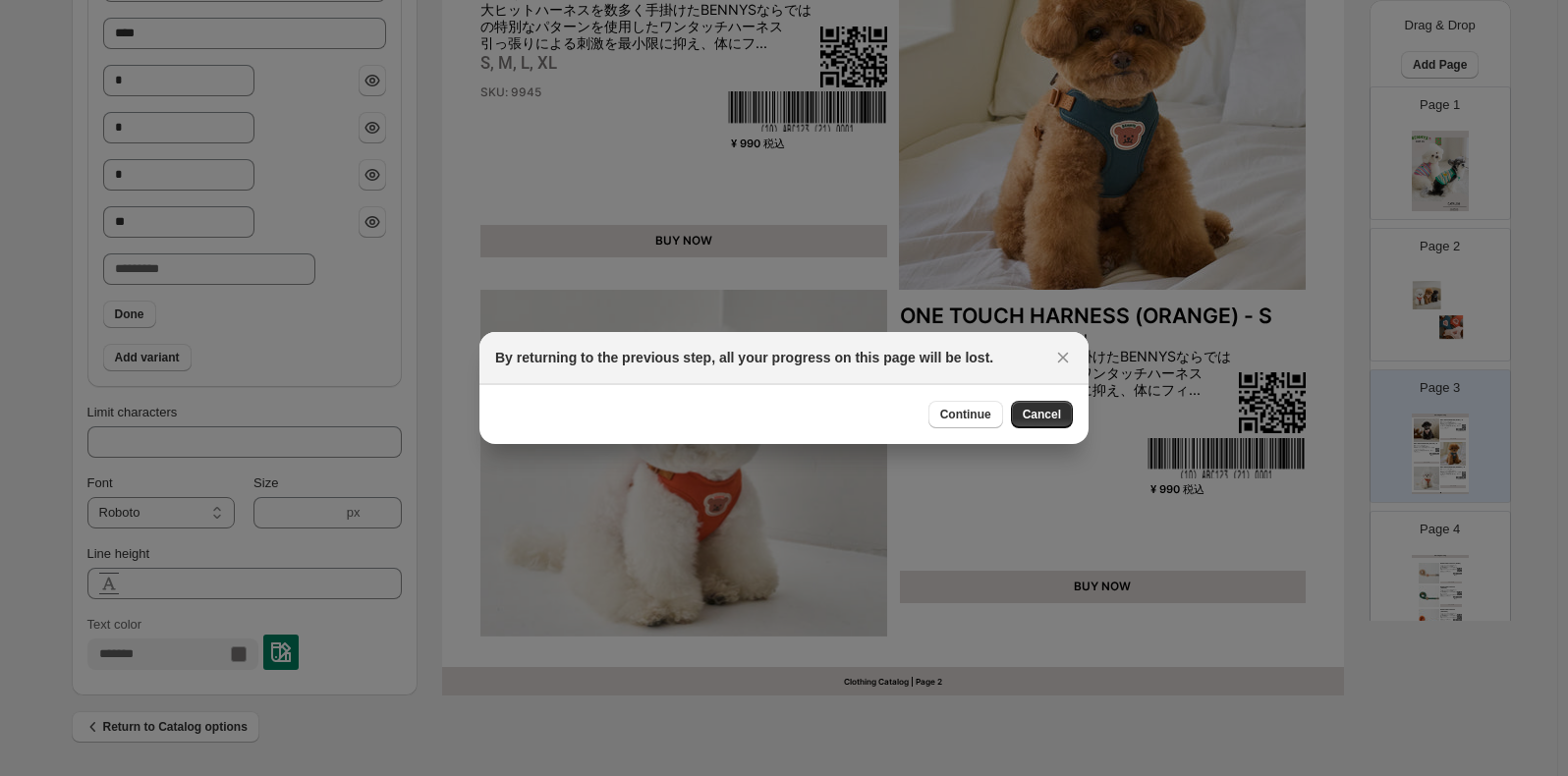 scroll, scrollTop: 625, scrollLeft: 0, axis: vertical 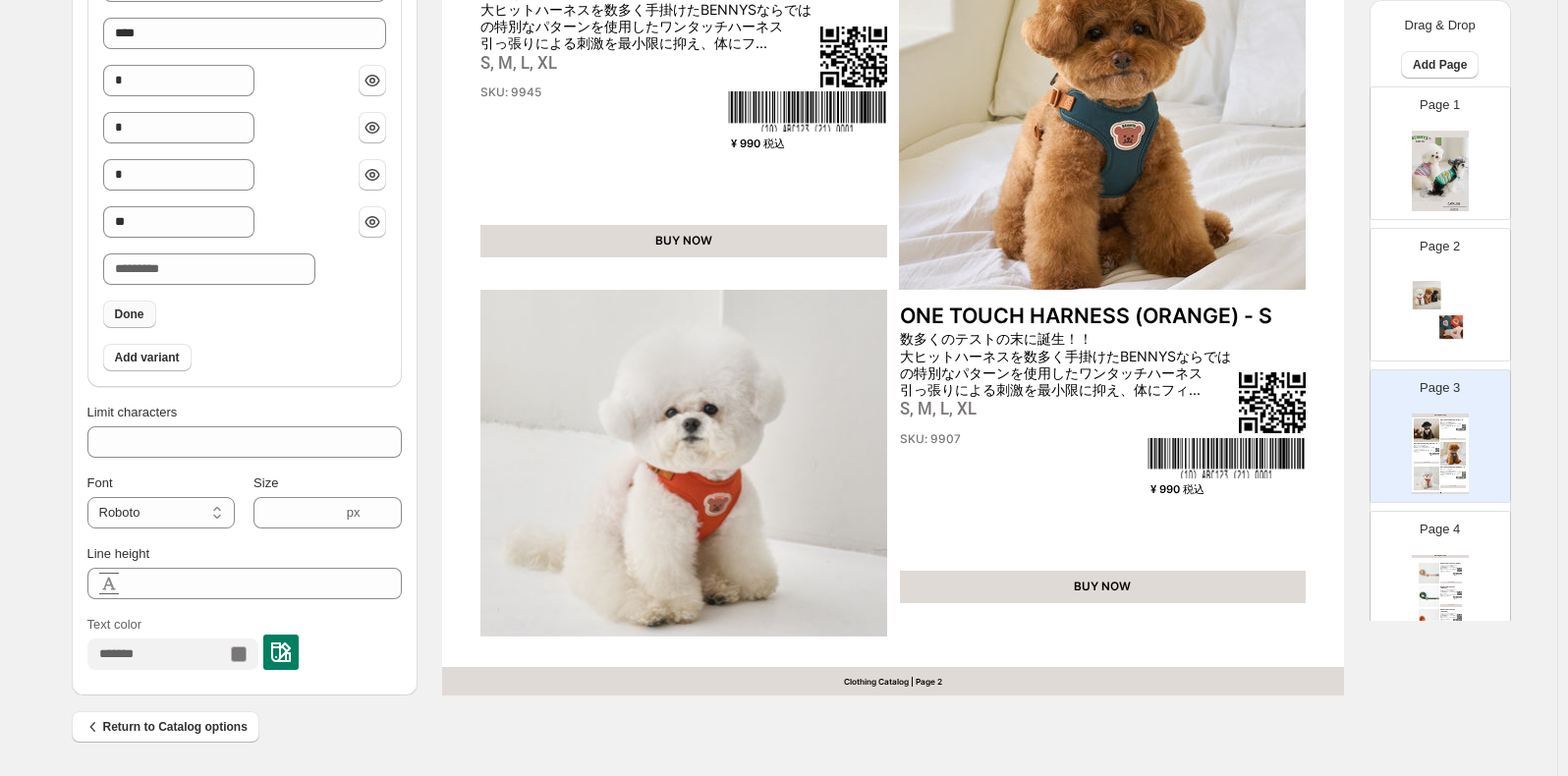 click on "Done" at bounding box center (130, 314) 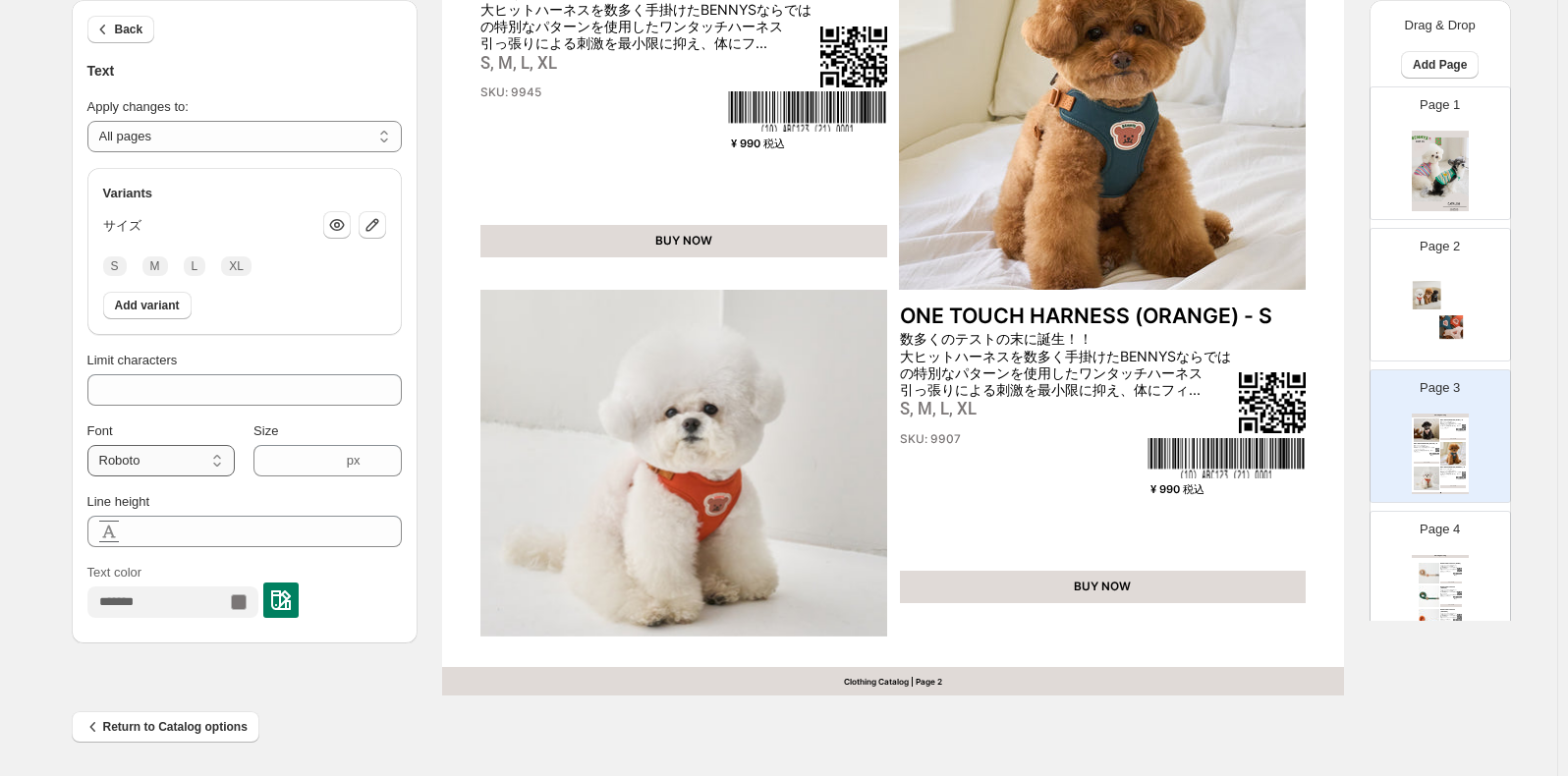 click on "**********" at bounding box center (161, 461) 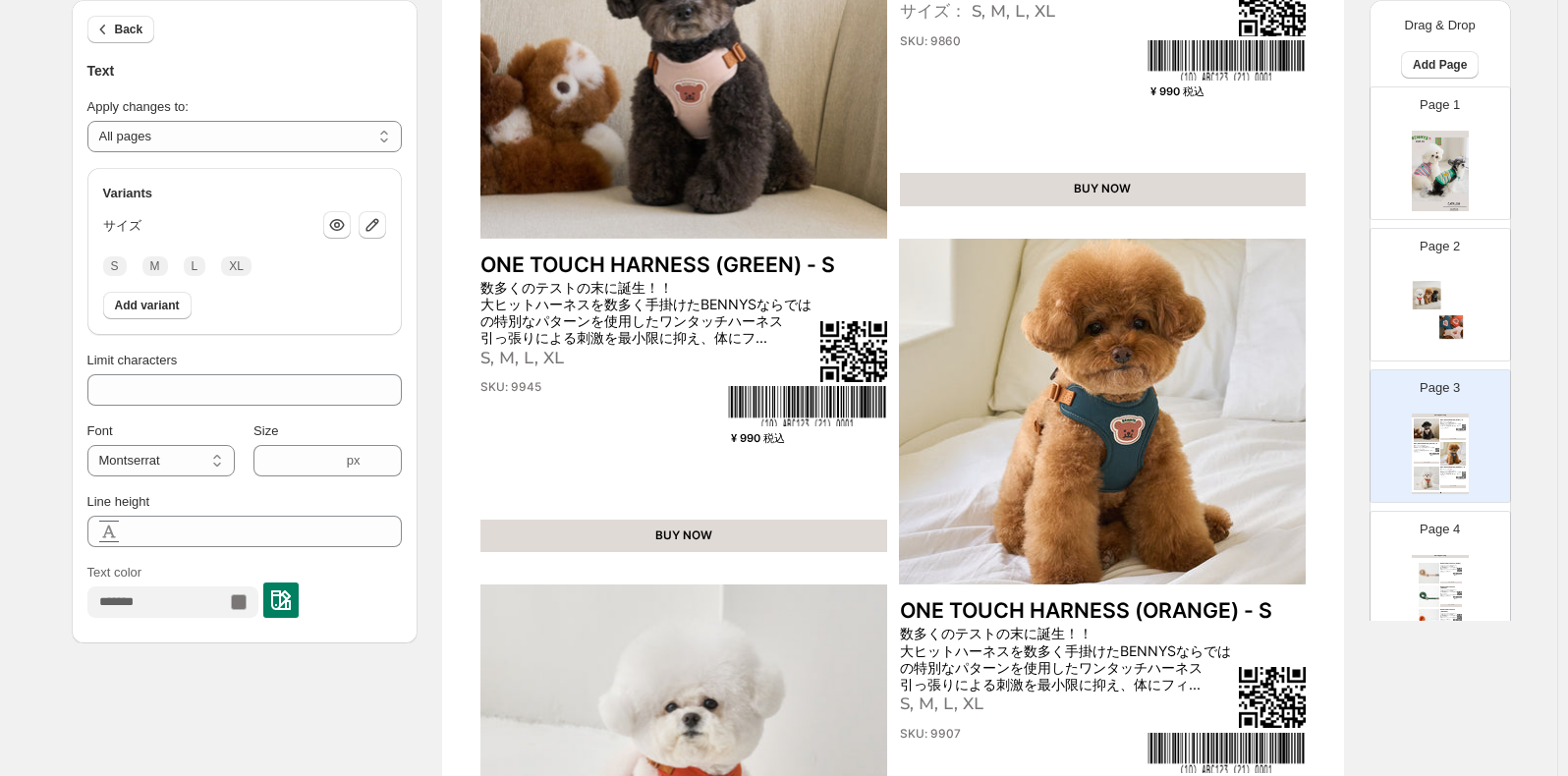 scroll, scrollTop: 232, scrollLeft: 0, axis: vertical 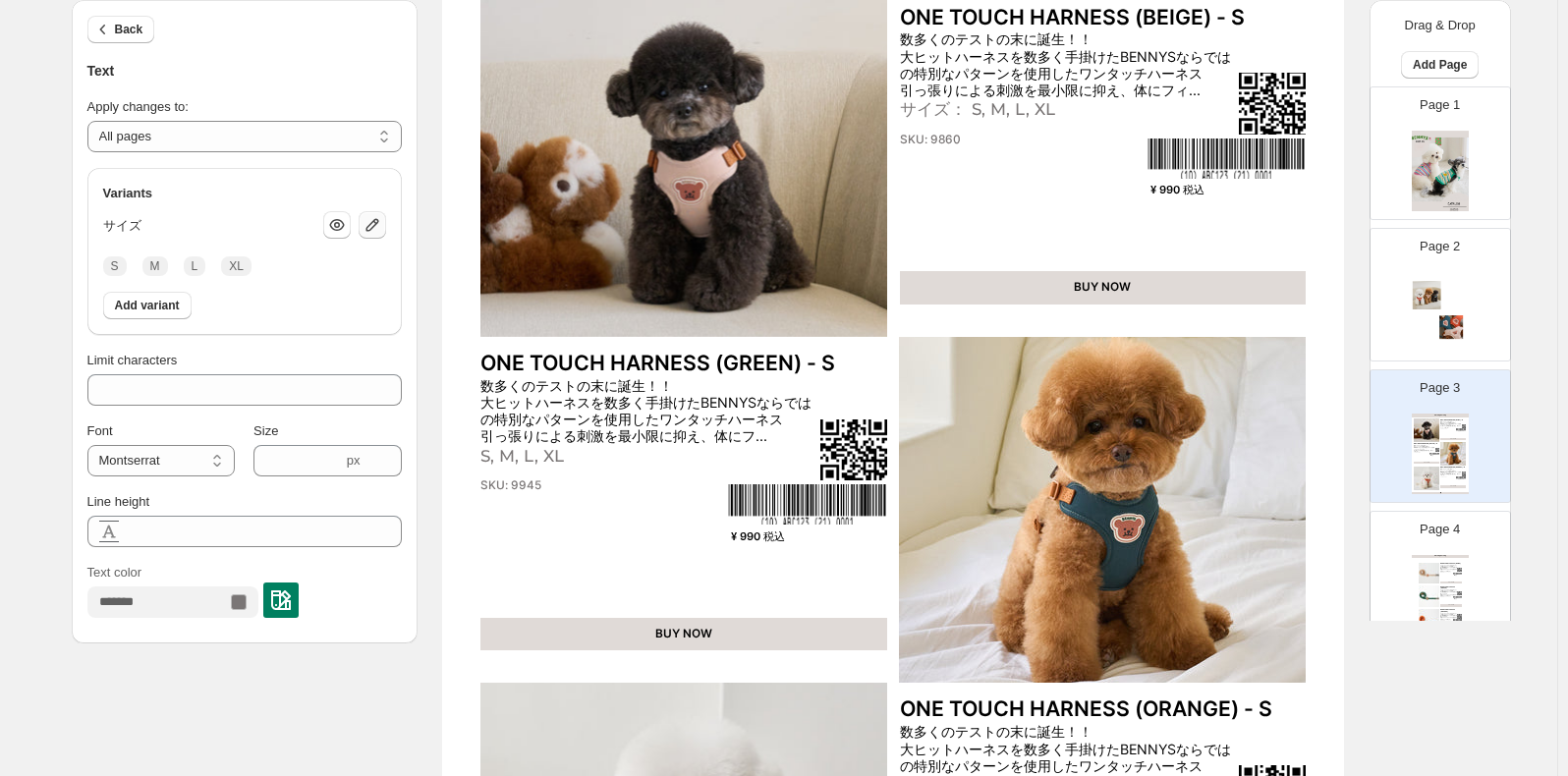 click 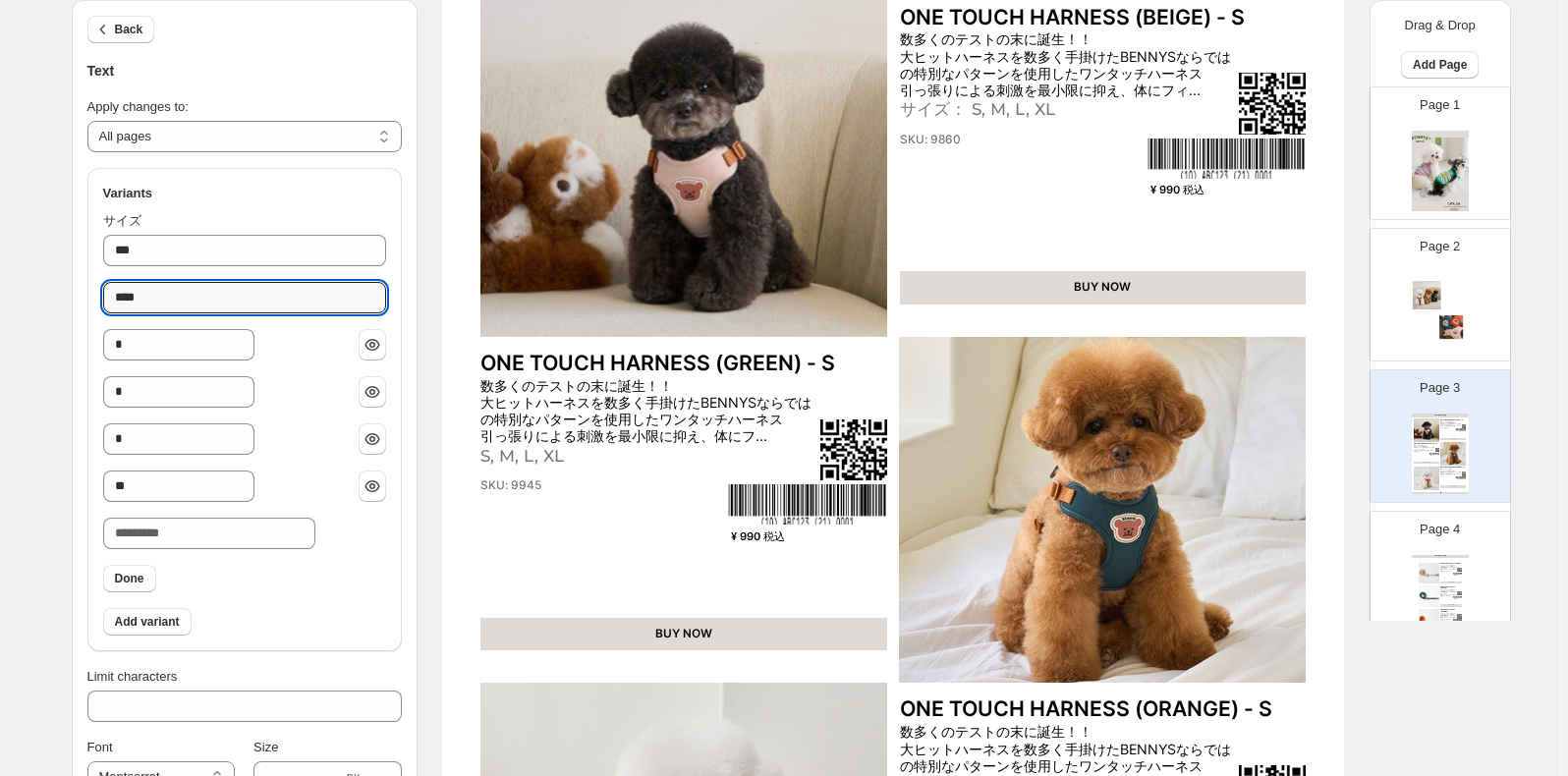 drag, startPoint x: 343, startPoint y: 294, endPoint x: 40, endPoint y: 271, distance: 303.87168 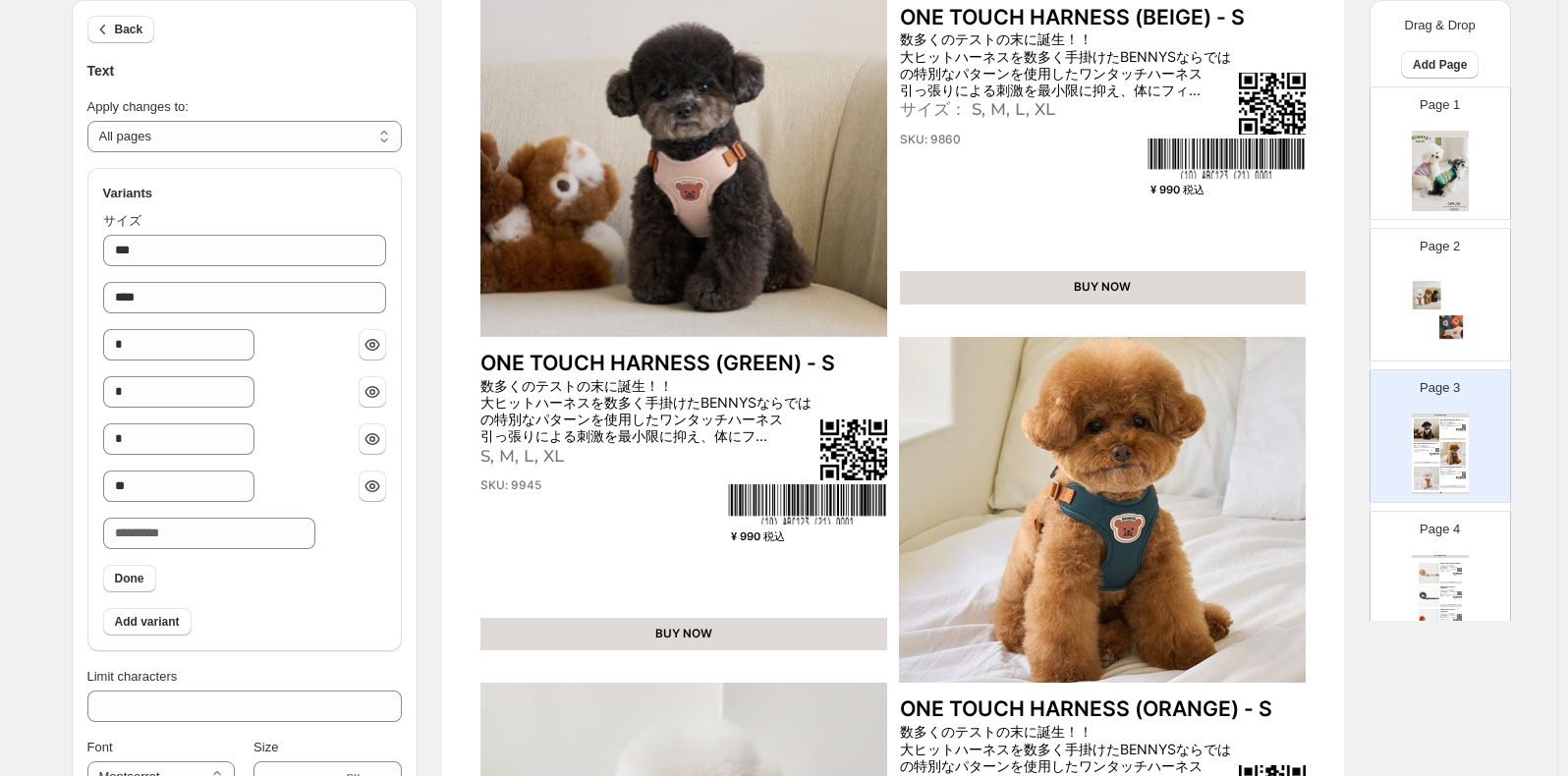 click on "Variants サイズ *** サイズ **** サイズ * サイズ * サイズ * サイズ ** サイズ Done Add variant" at bounding box center [245, 410] 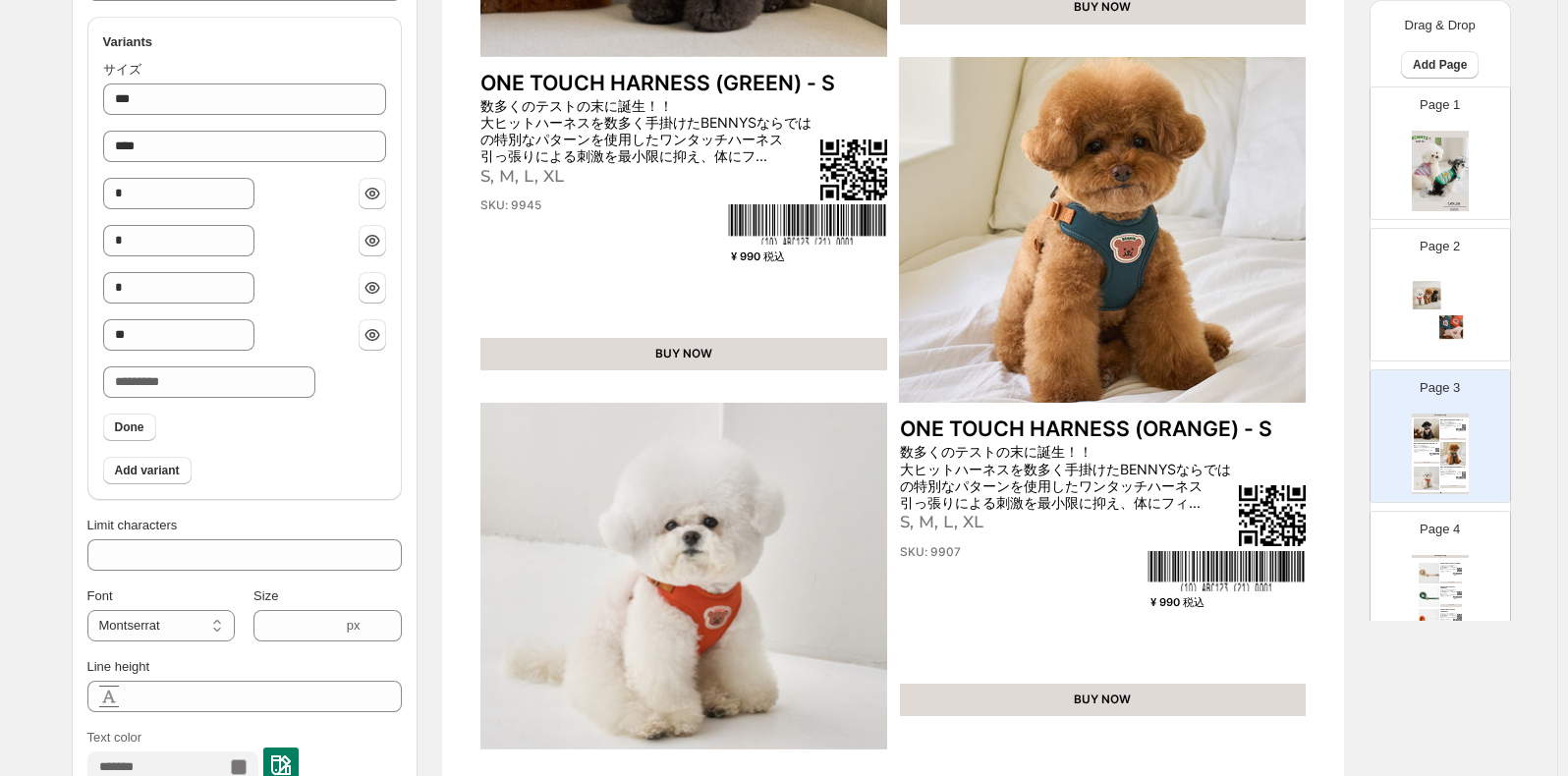 scroll, scrollTop: 527, scrollLeft: 0, axis: vertical 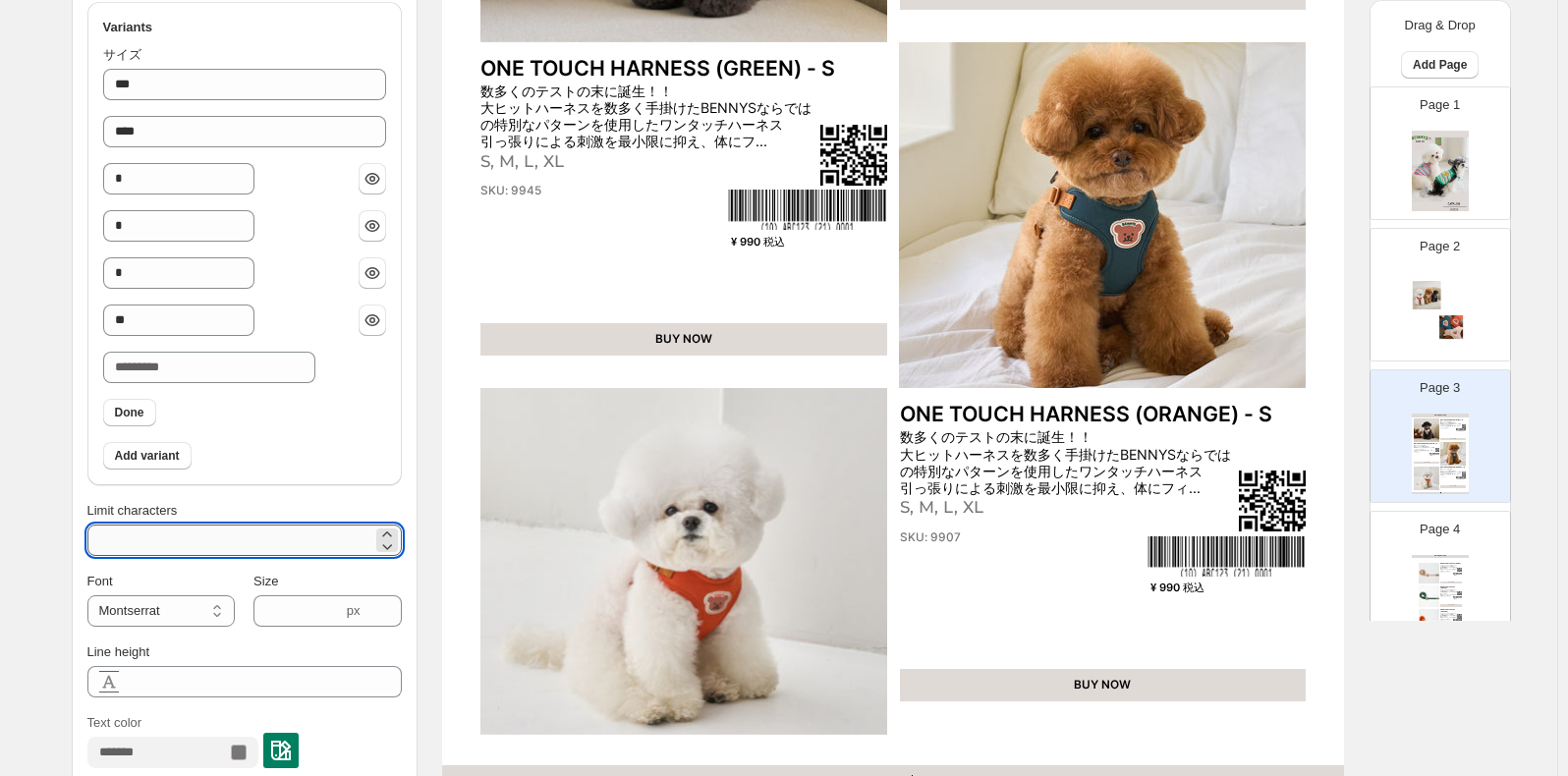 click on "**" at bounding box center (230, 540) 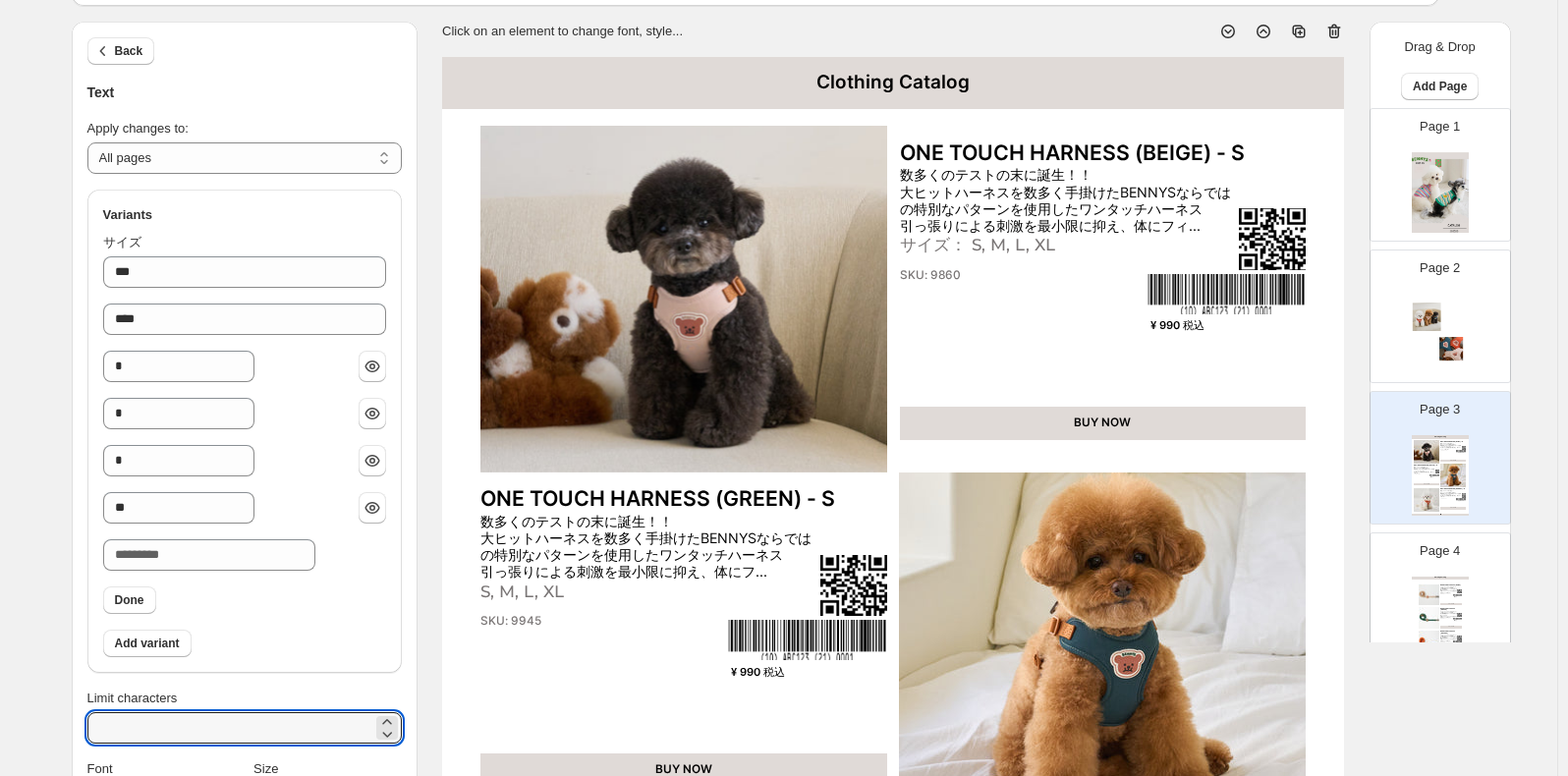 scroll, scrollTop: 98, scrollLeft: 0, axis: vertical 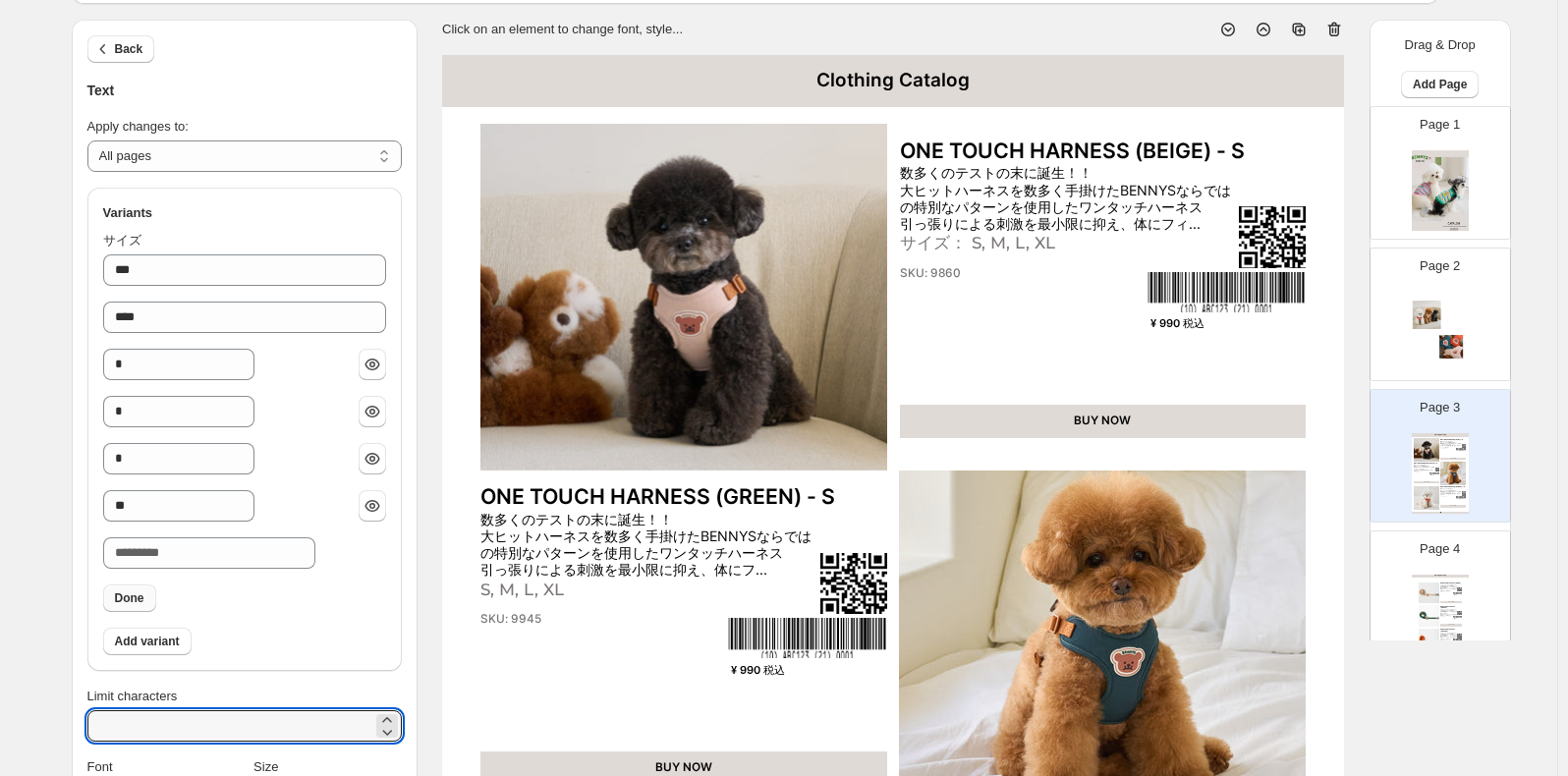 type on "**" 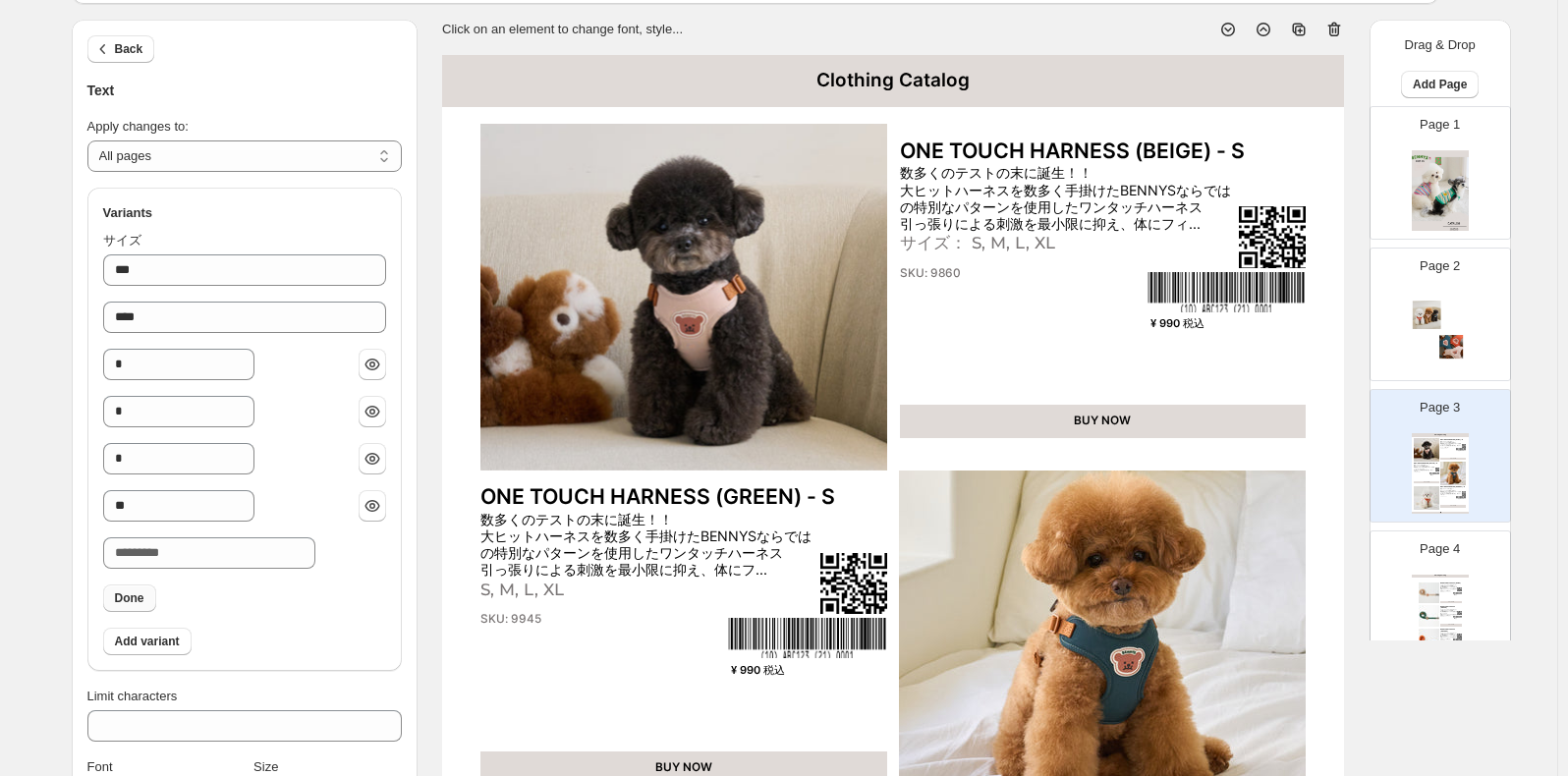 click on "Done" at bounding box center [130, 598] 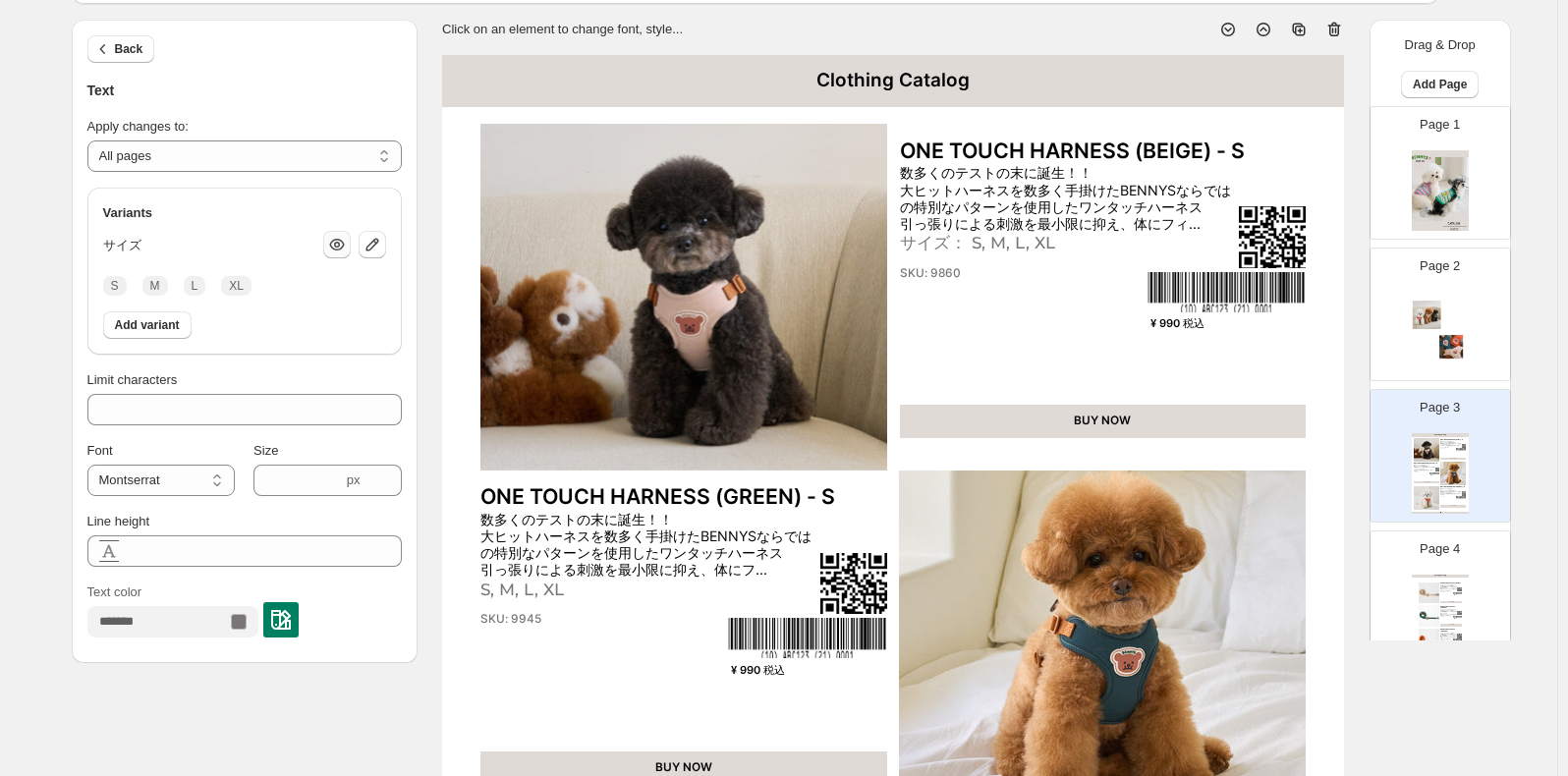 click 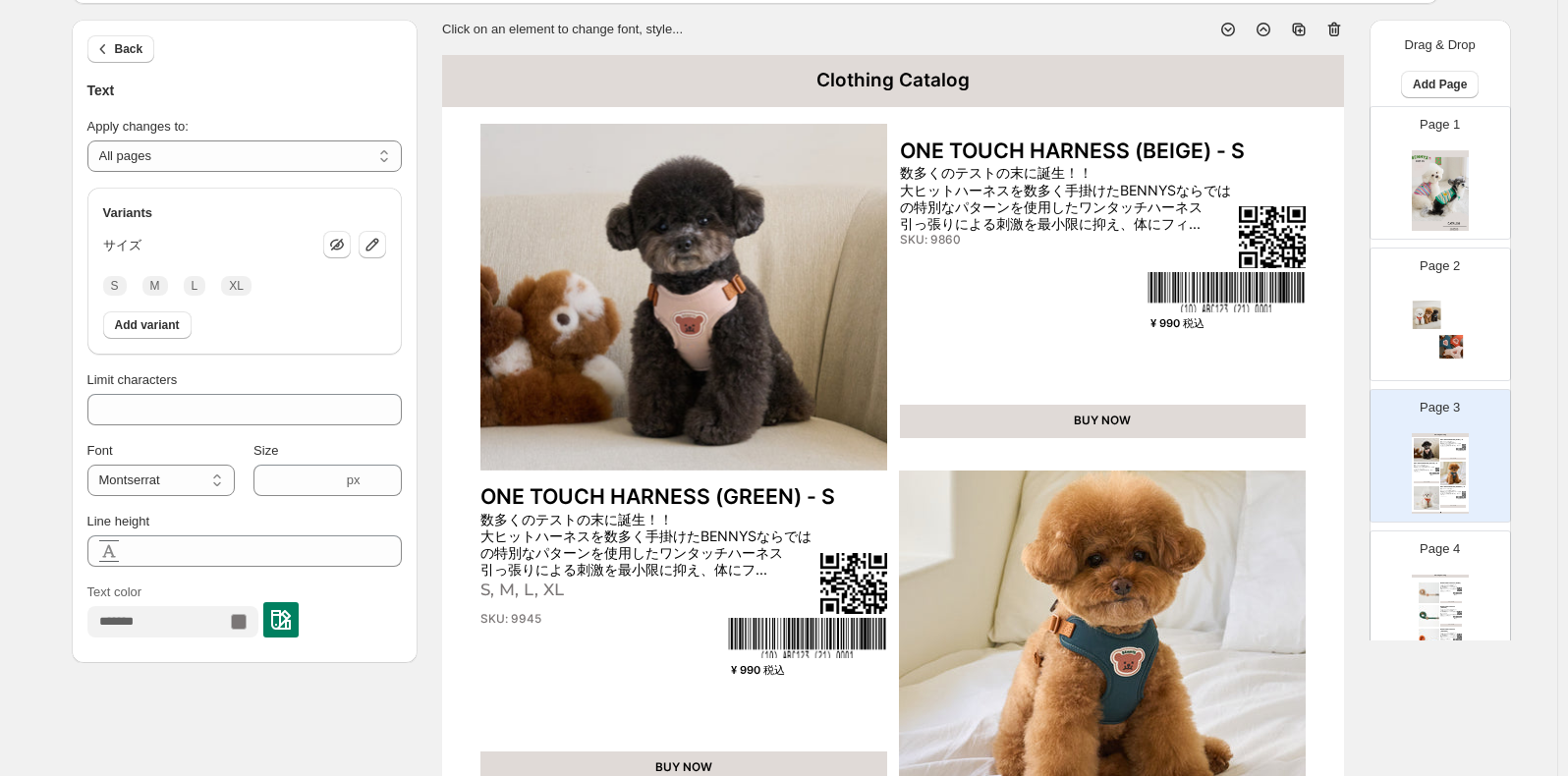 click 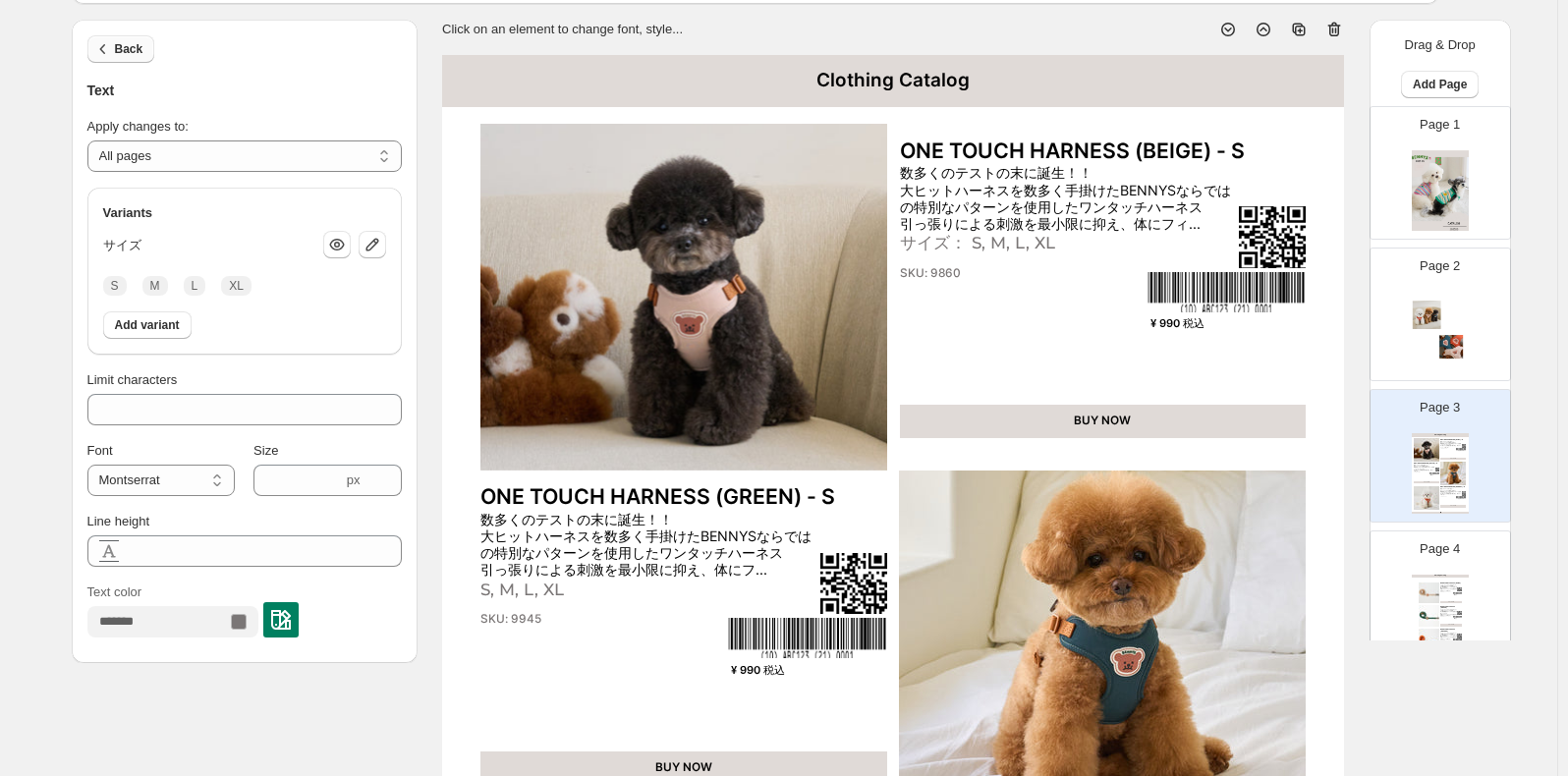 click on "Back" at bounding box center [121, 49] 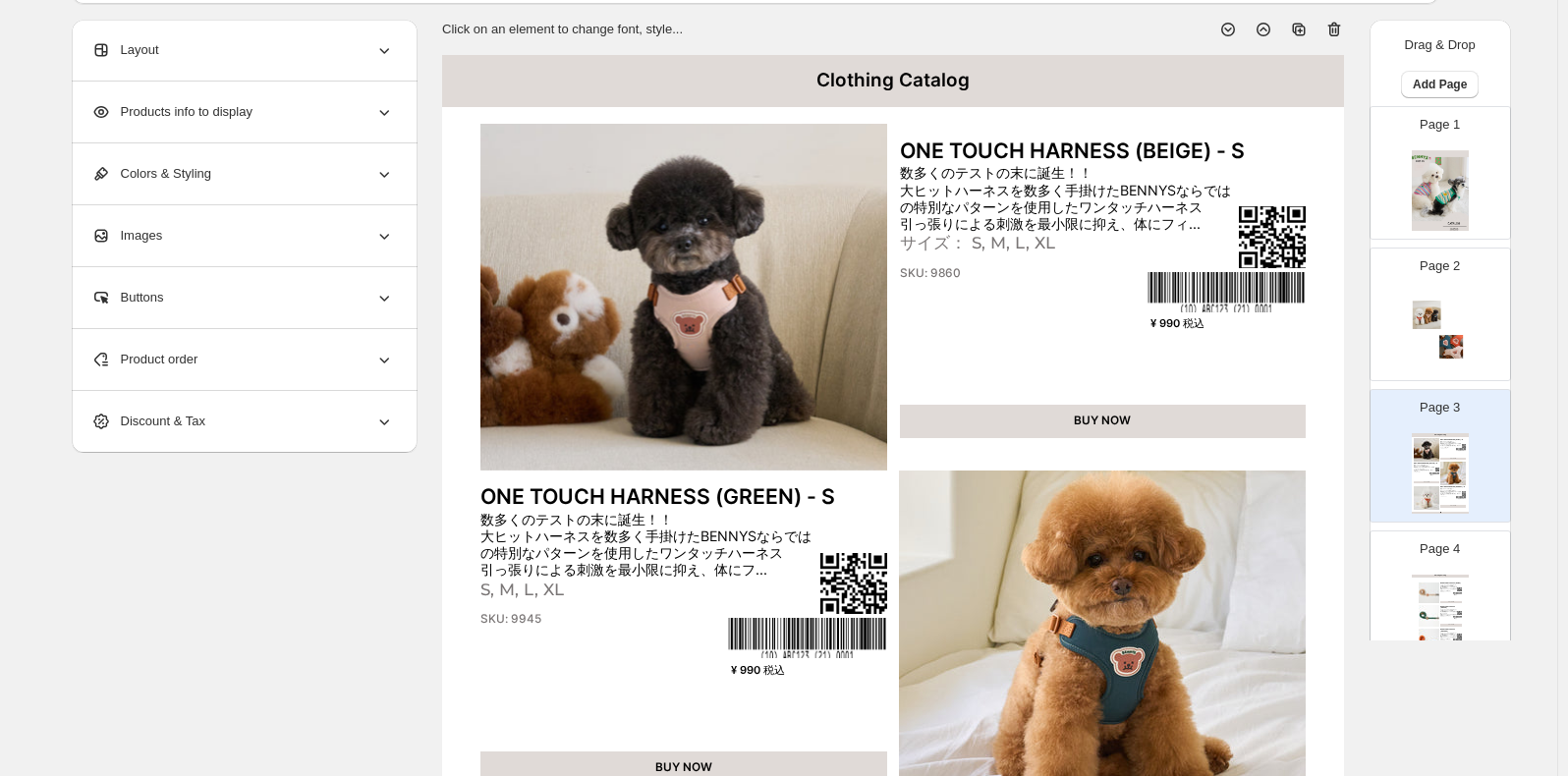 click on "サイズ： S, M, L, XL" at bounding box center (1022, 243) 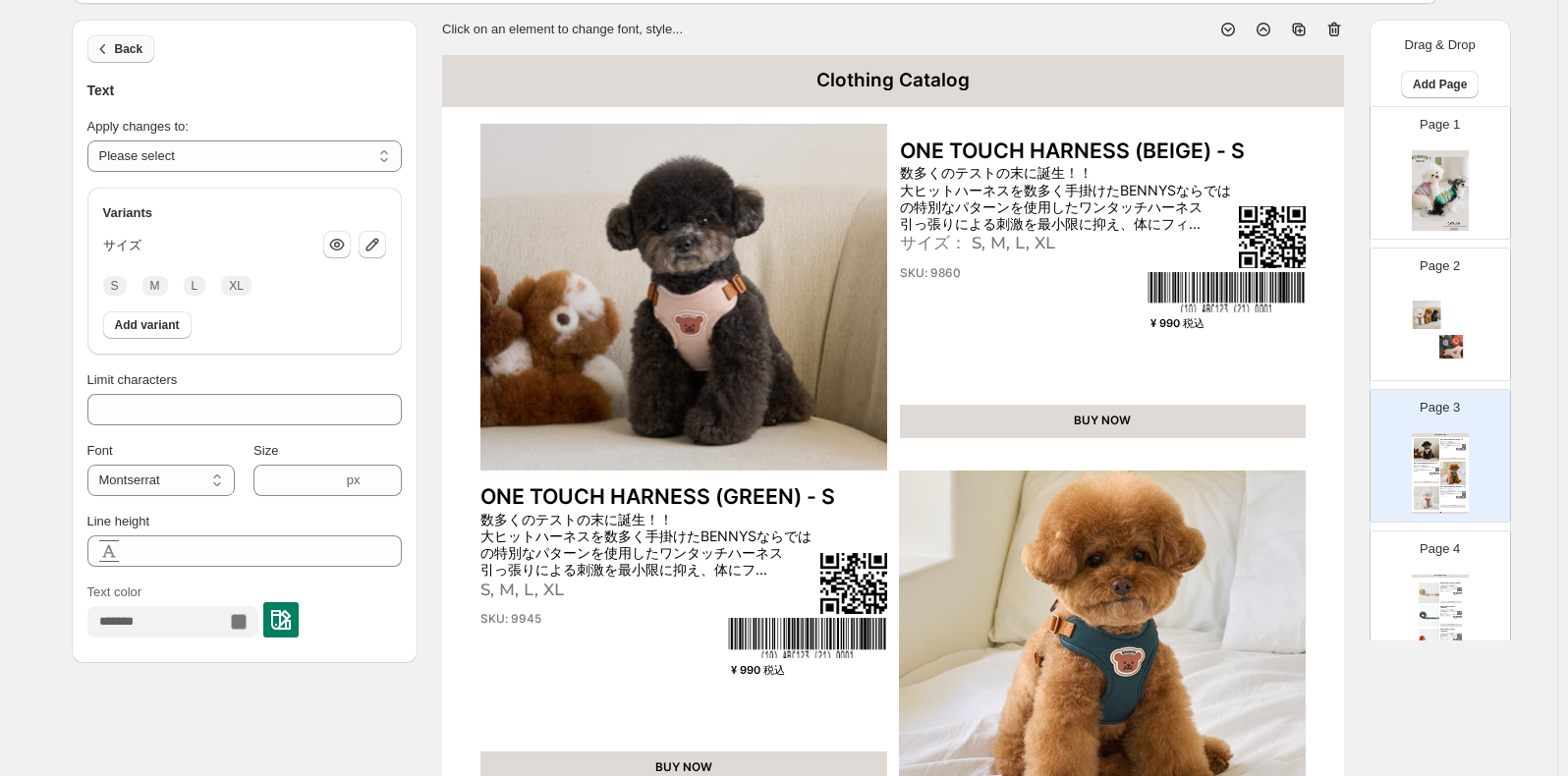click on "Back" at bounding box center (121, 49) 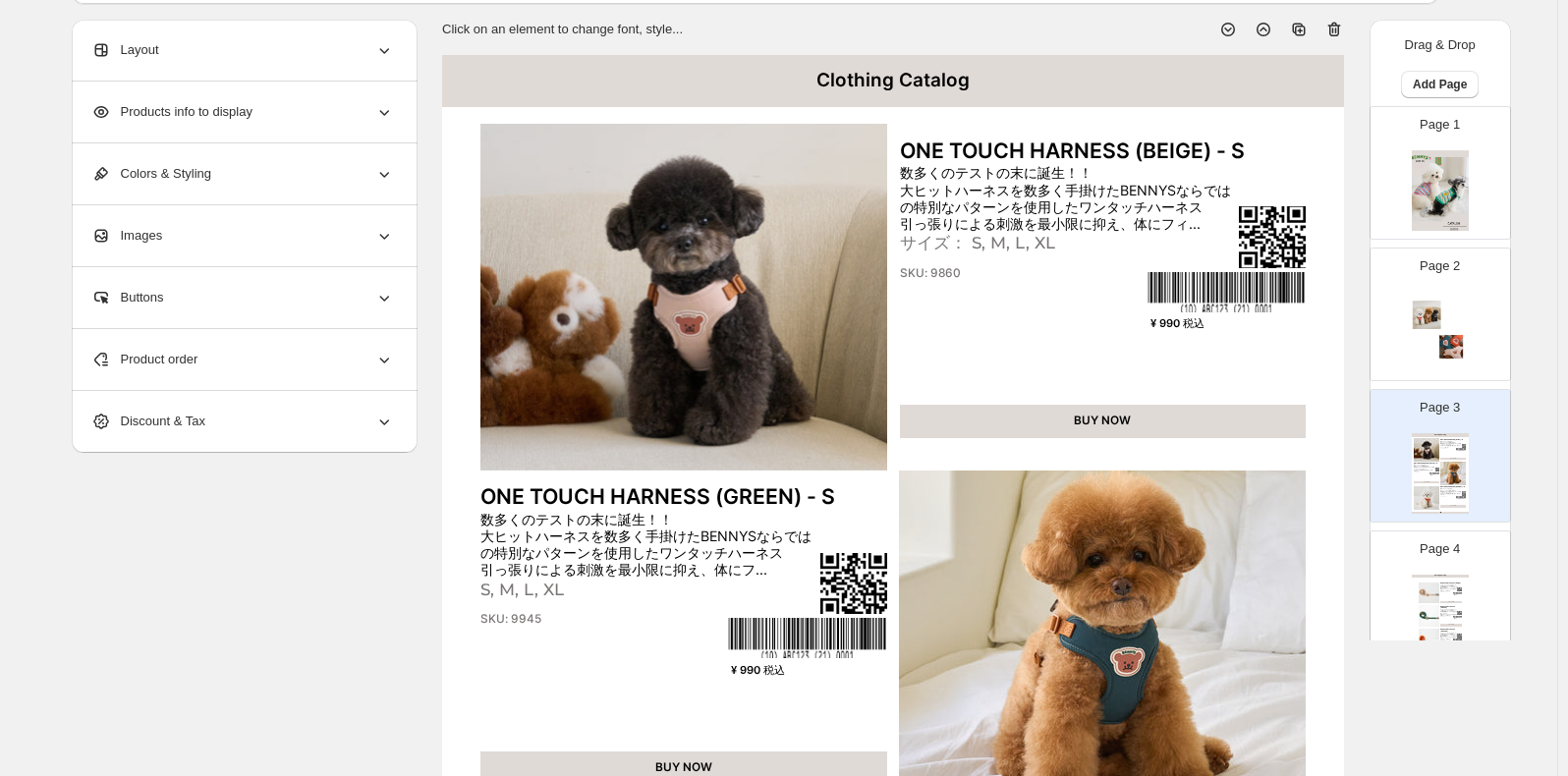 click on "Colors & Styling" at bounding box center [243, 174] 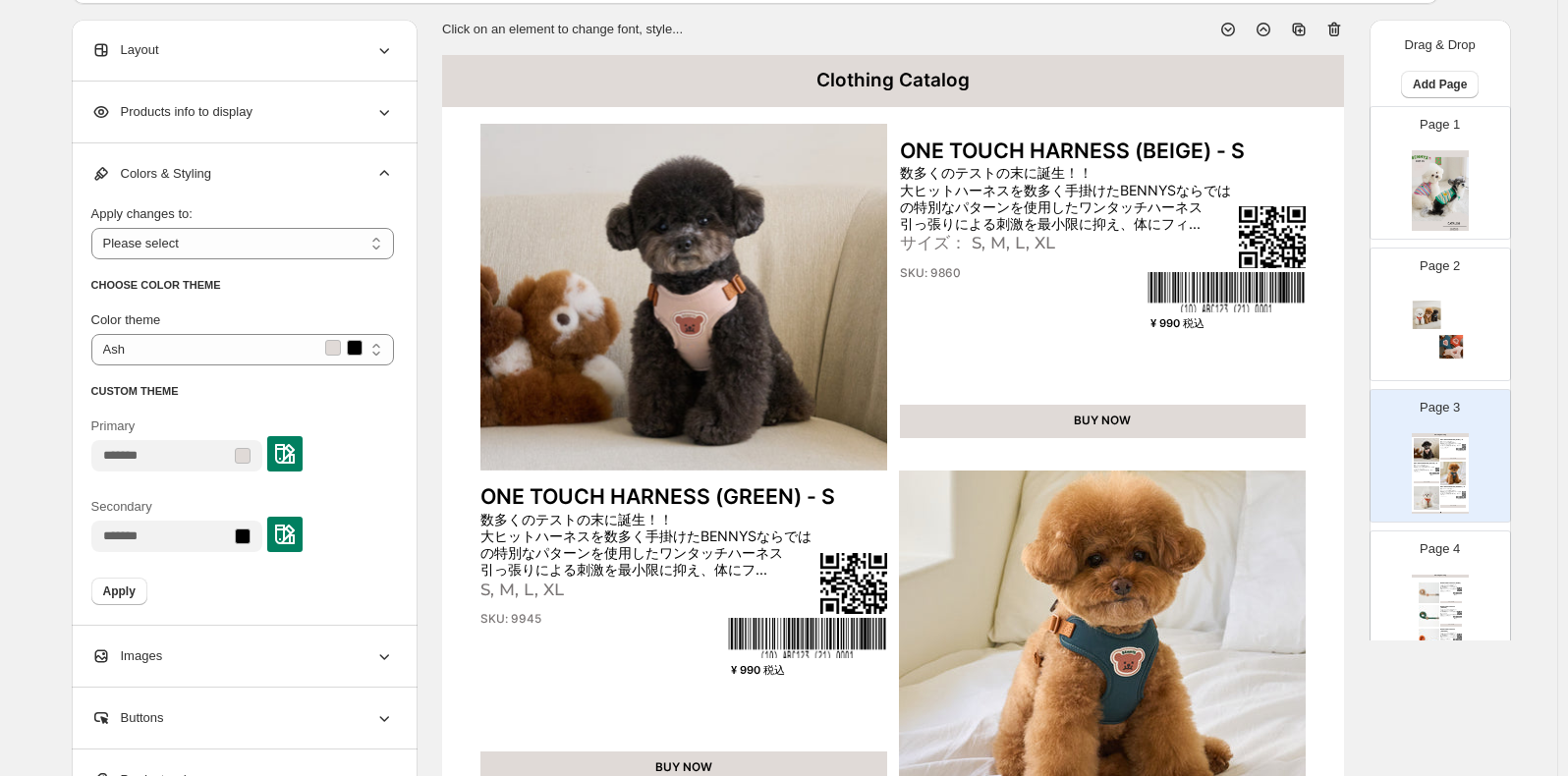 click on "Colors & Styling" at bounding box center (243, 174) 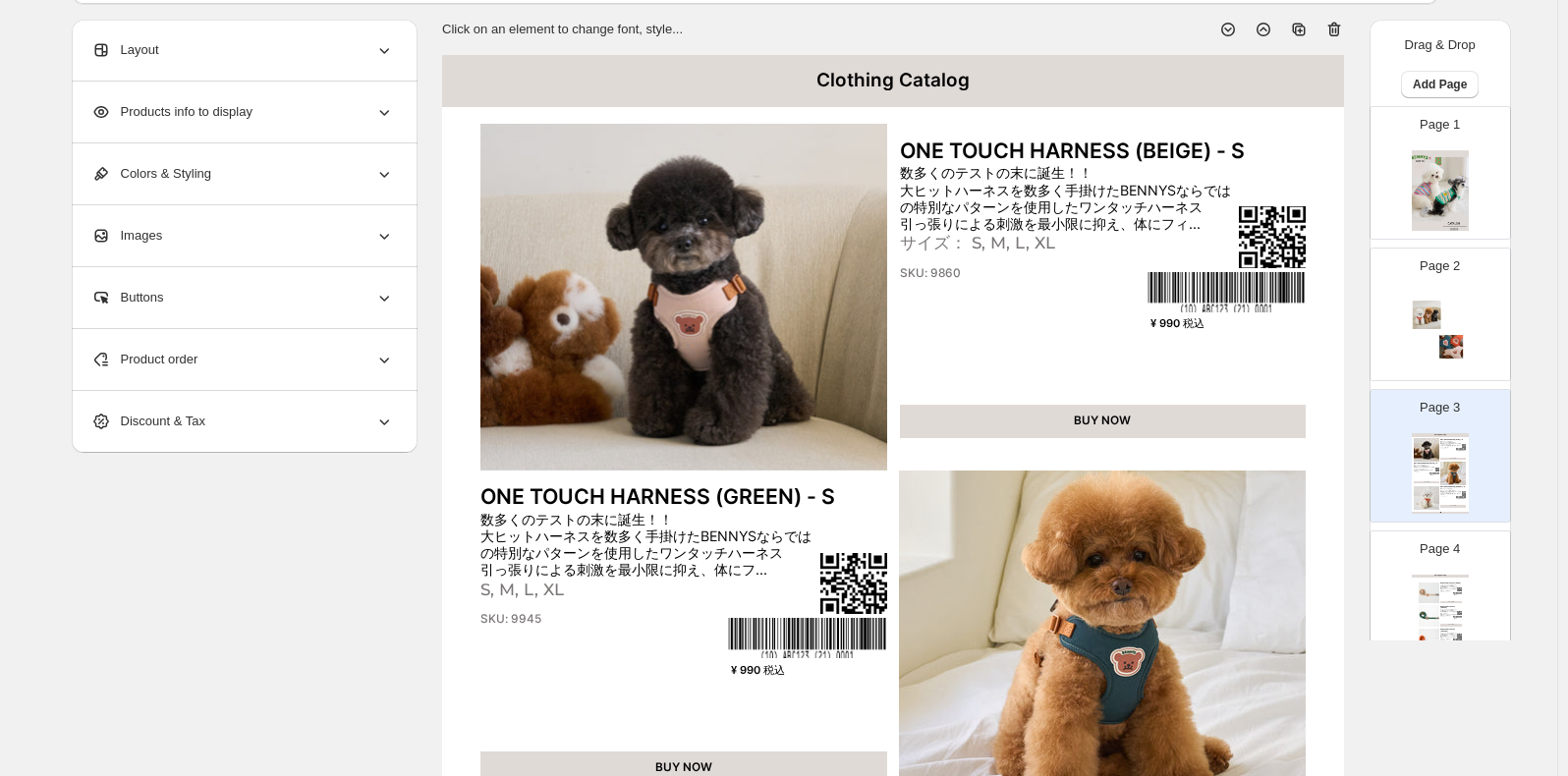 click on "Products info to display" at bounding box center (243, 112) 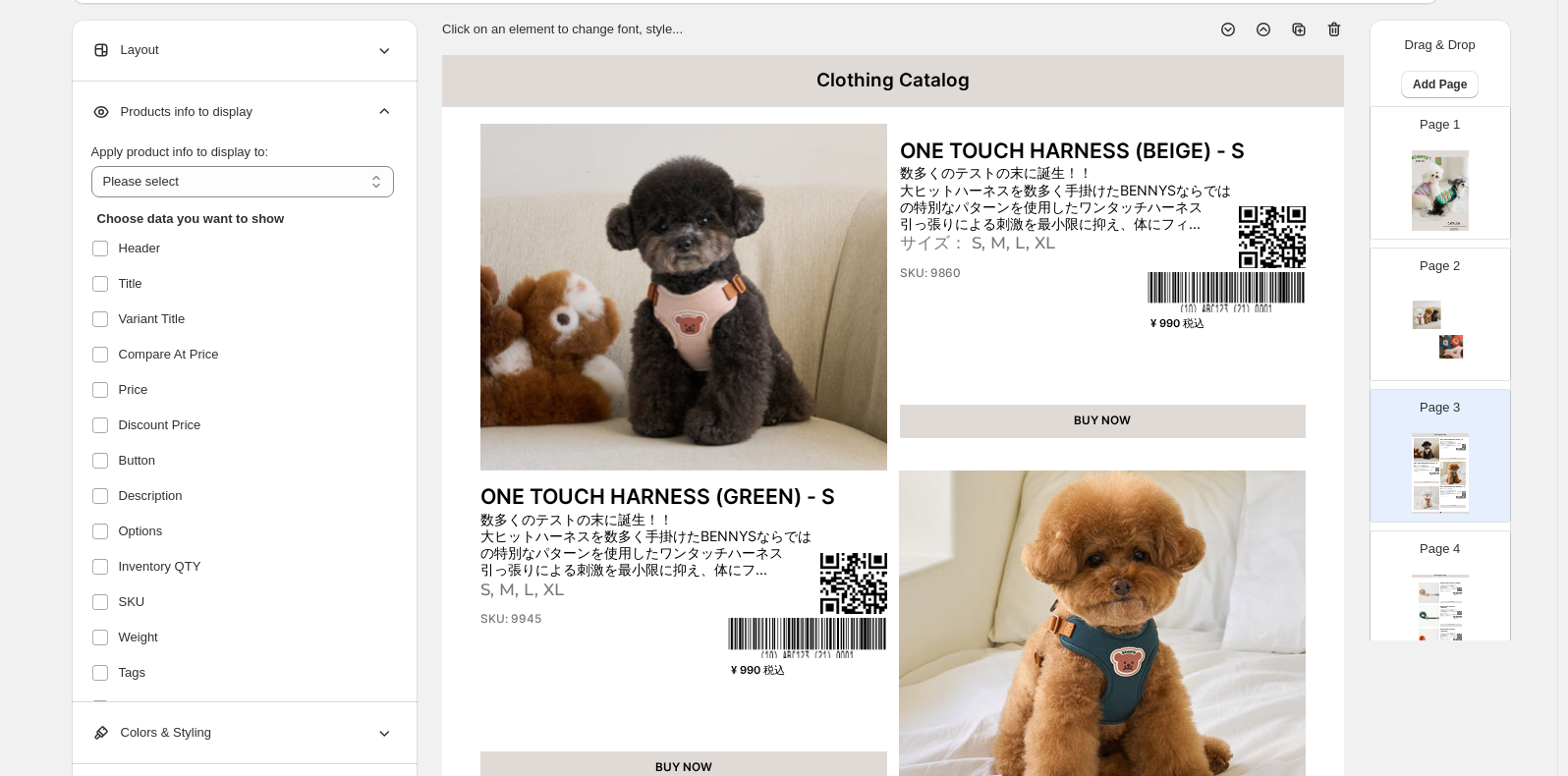 click on "Products info to display" at bounding box center (243, 112) 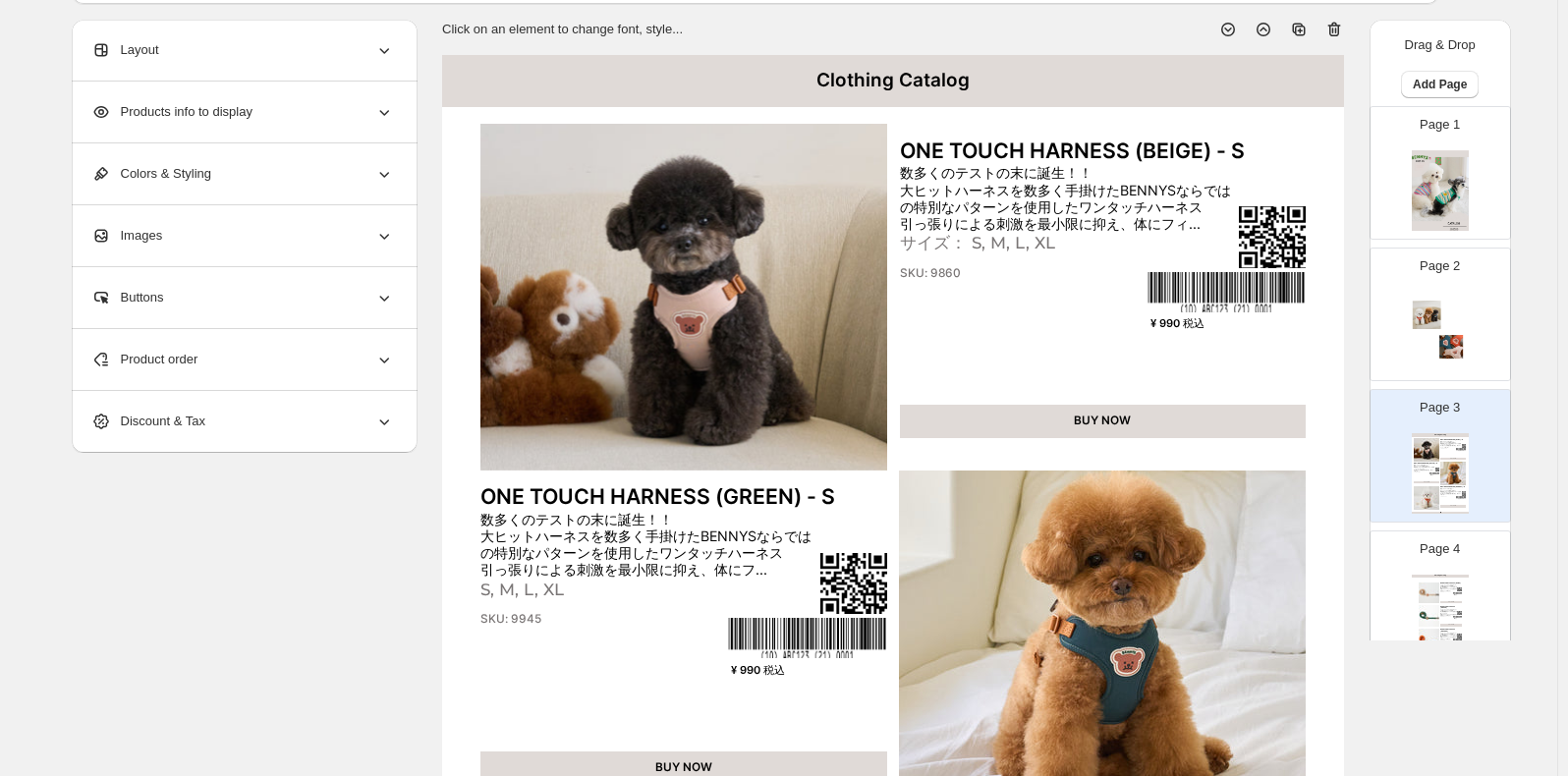 click on "数多くのテストの末に誕生！！
大ヒットハーネスを数多く手掛けたBENNYSならではの特別なパターンを使用したワンタッチハーネス
引っ張りによる刺激を最小限に抑え、体にフィ..." at bounding box center [1068, 197] 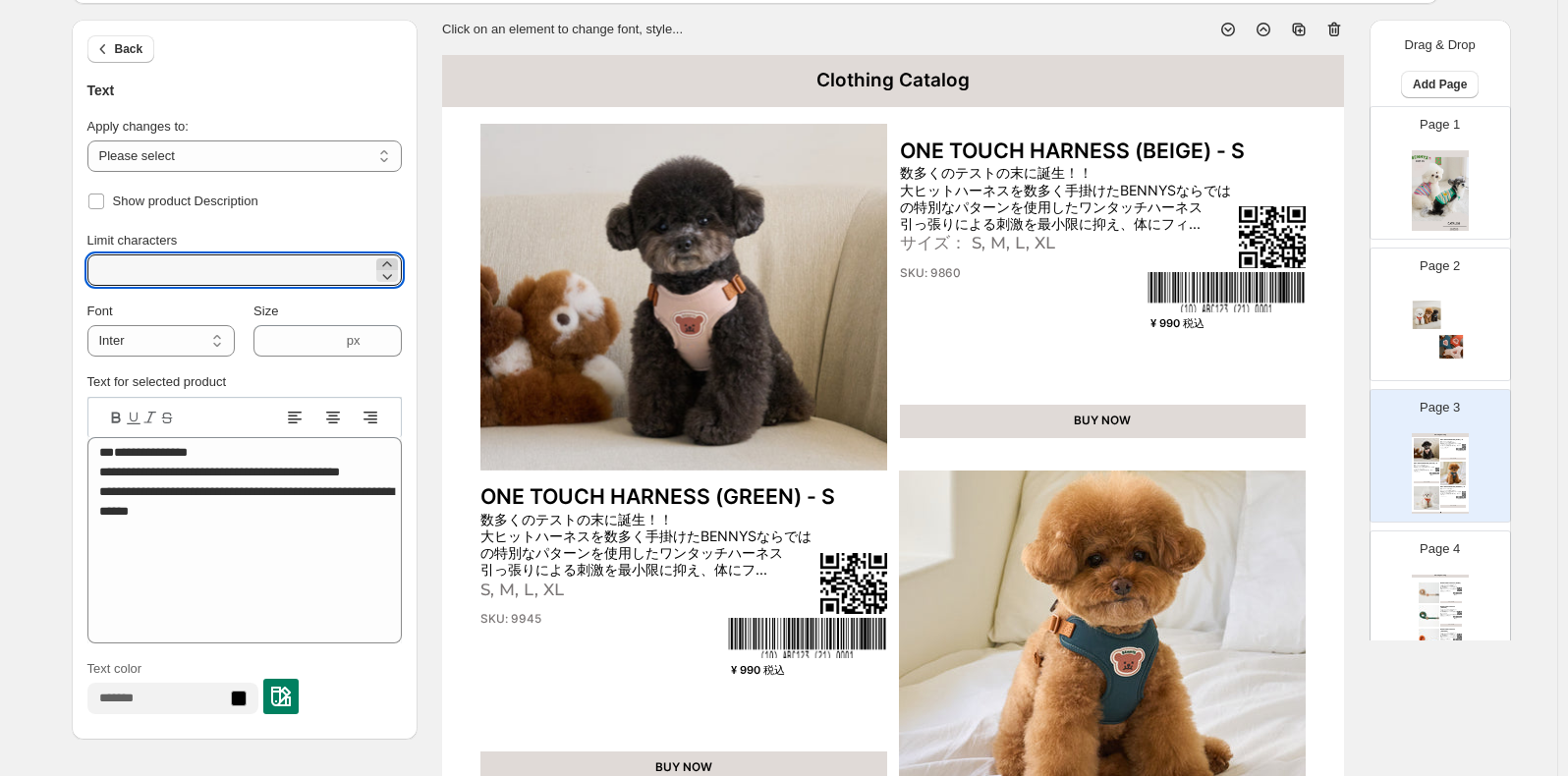 click 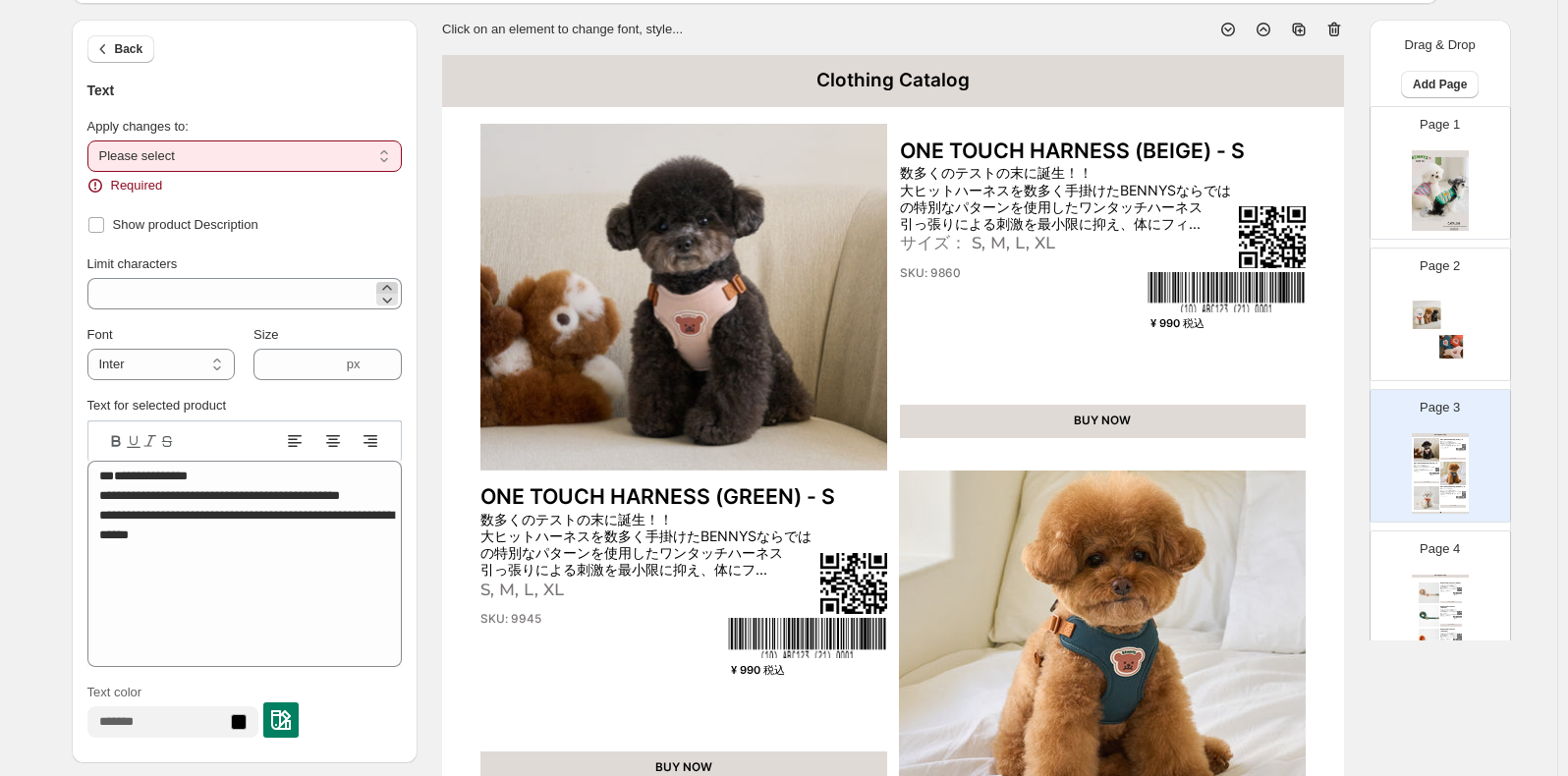 click on "Limit characters" at bounding box center (245, 264) 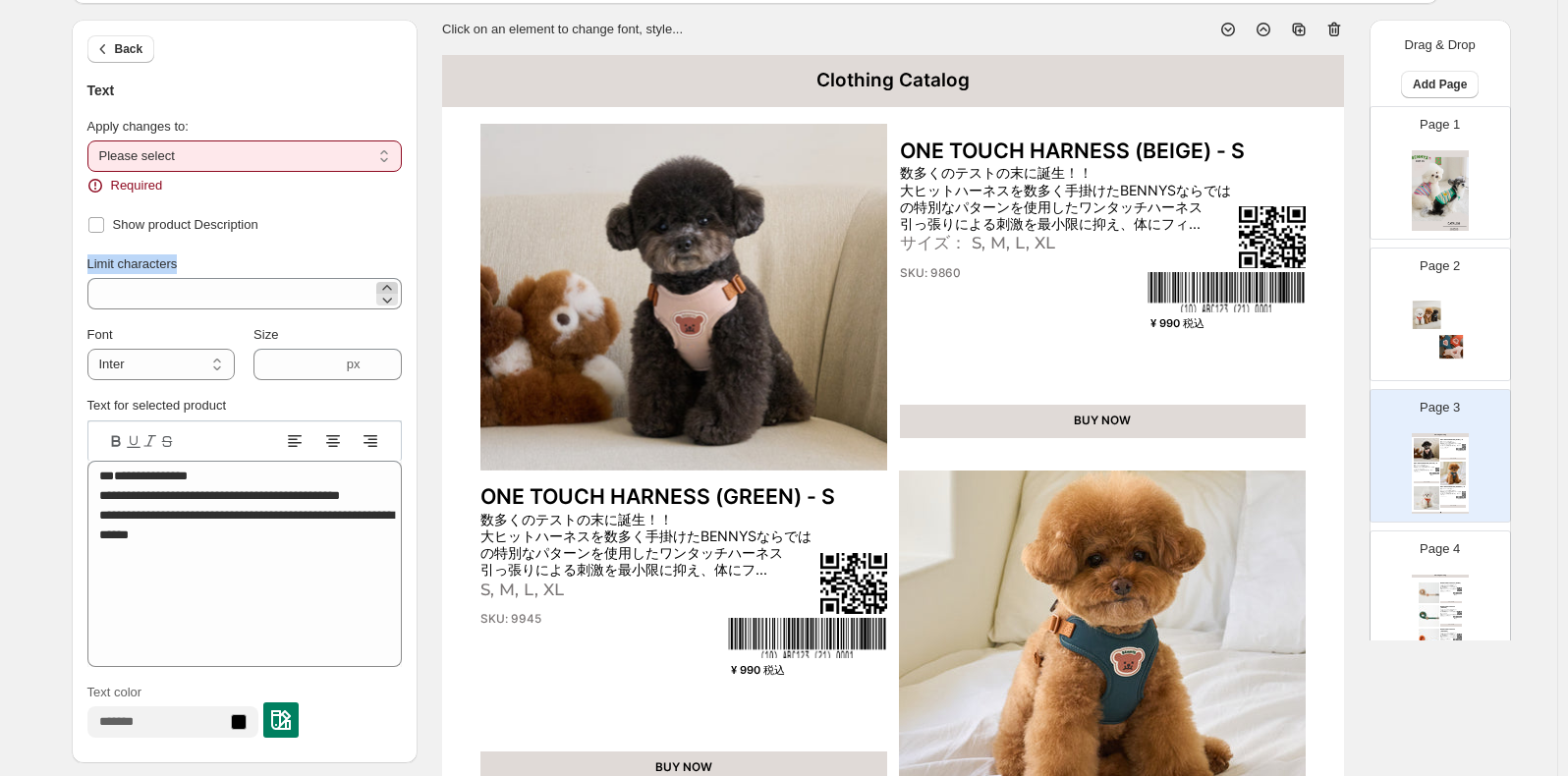 click on "Limit characters" at bounding box center [245, 264] 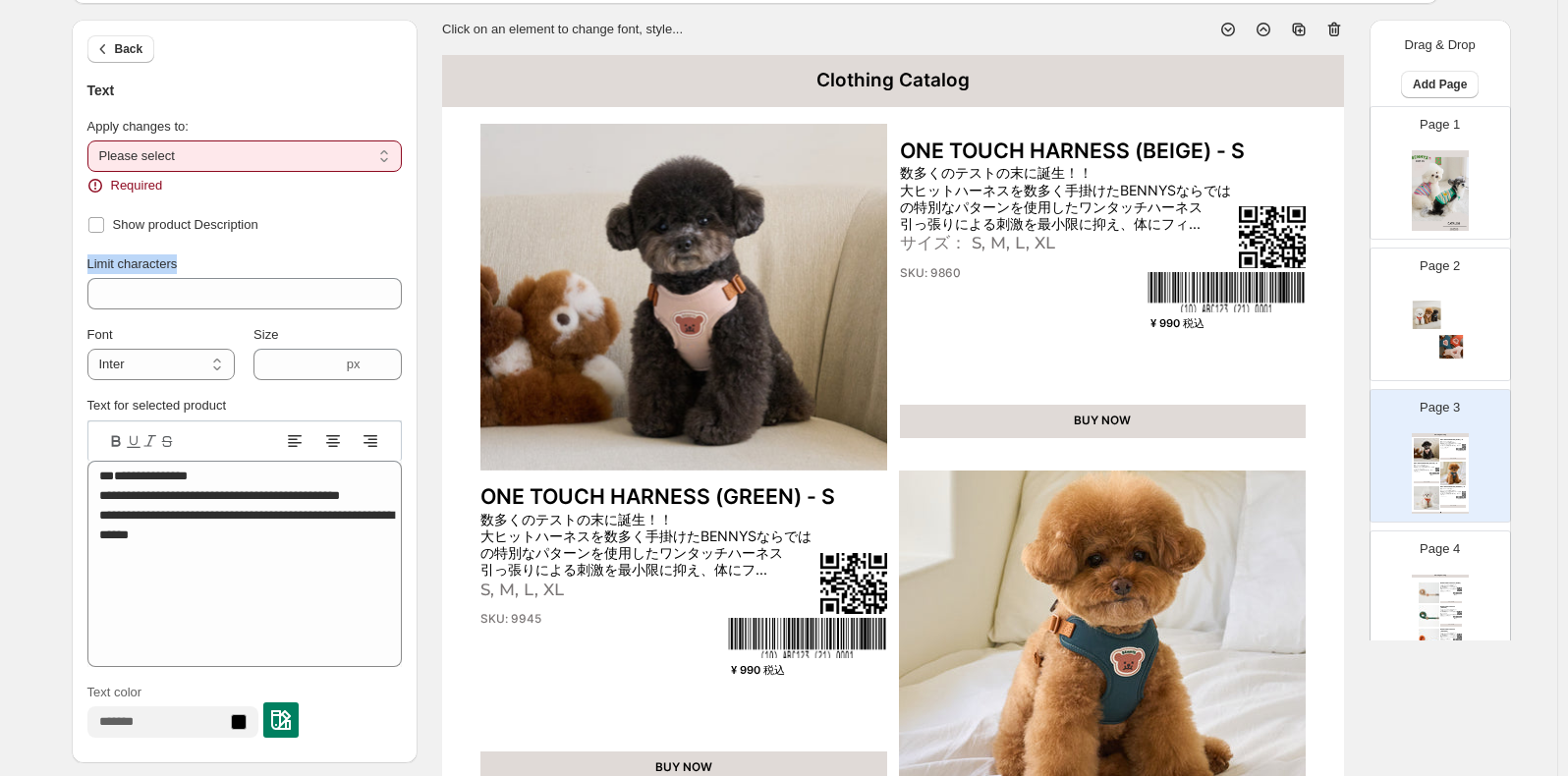 click on "**********" at bounding box center (245, 156) 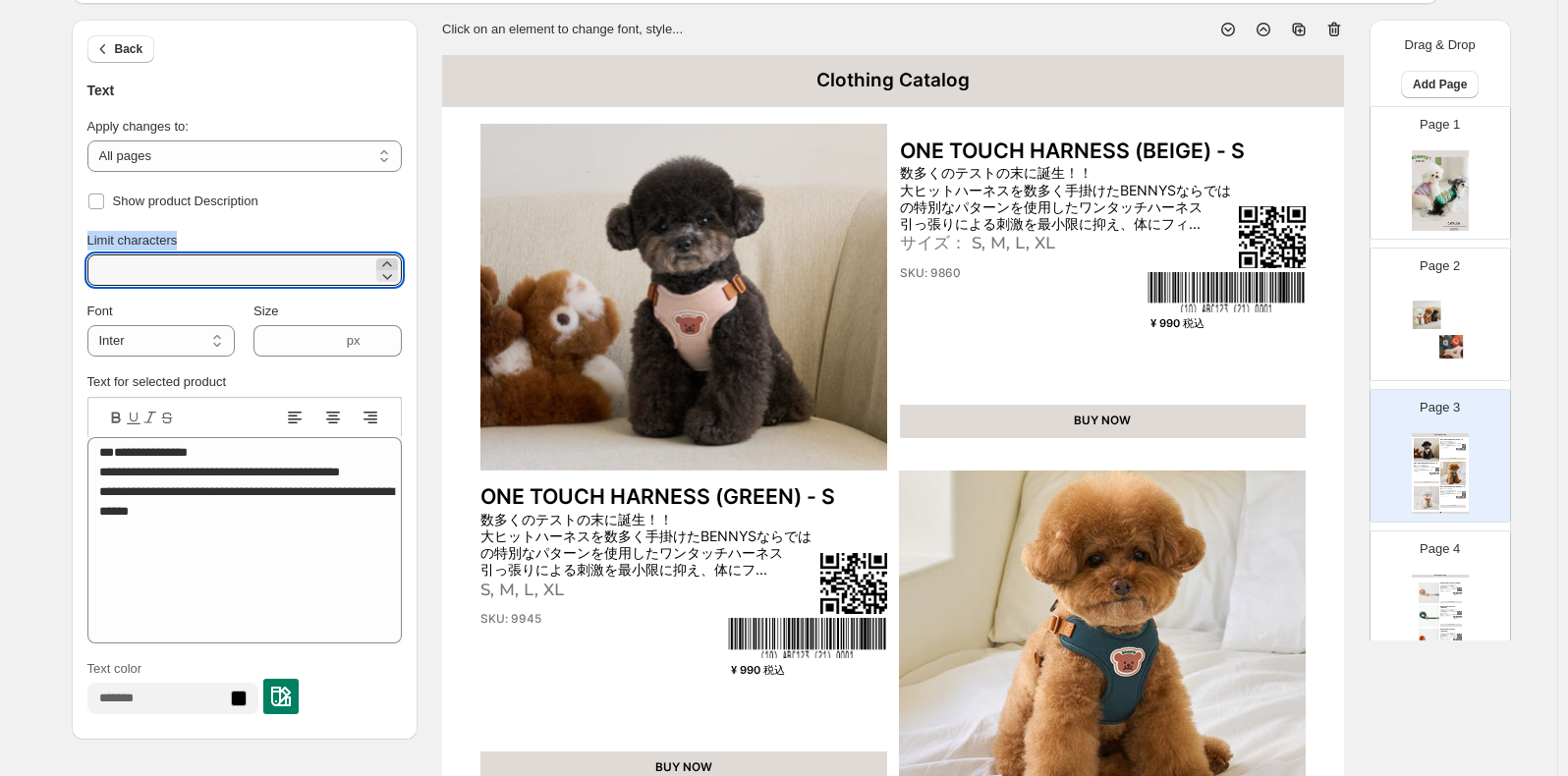 click 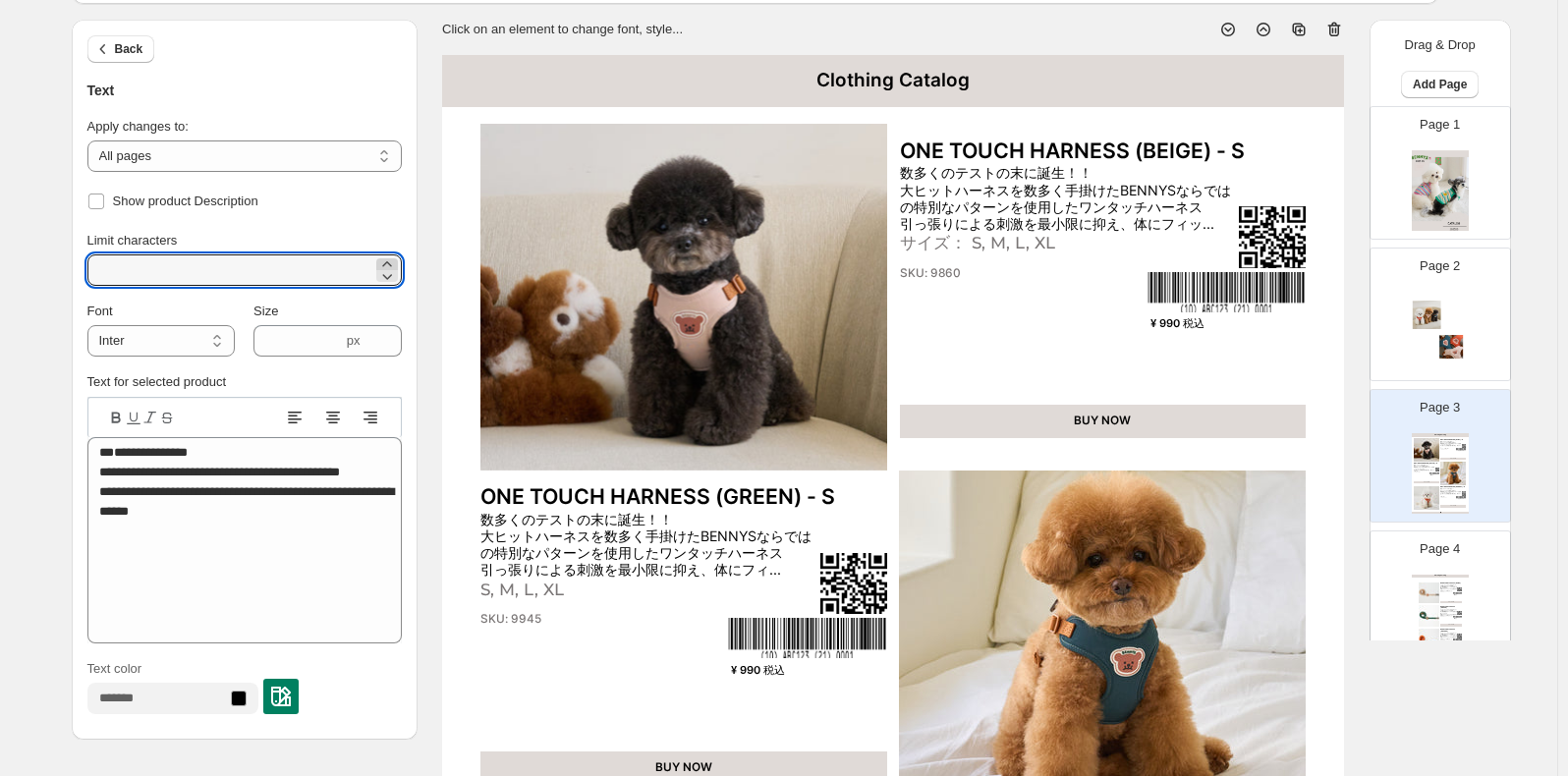 click 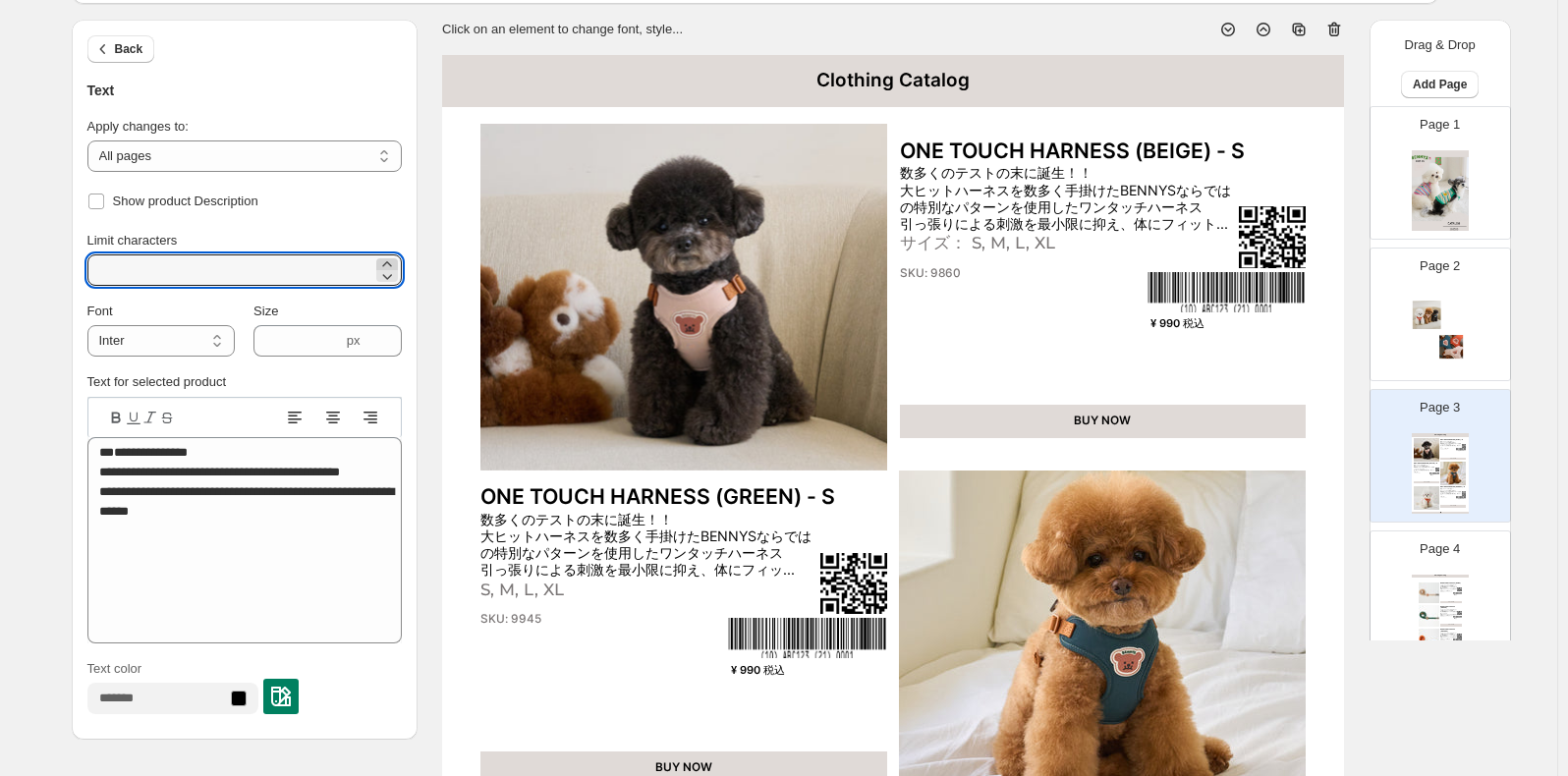 click 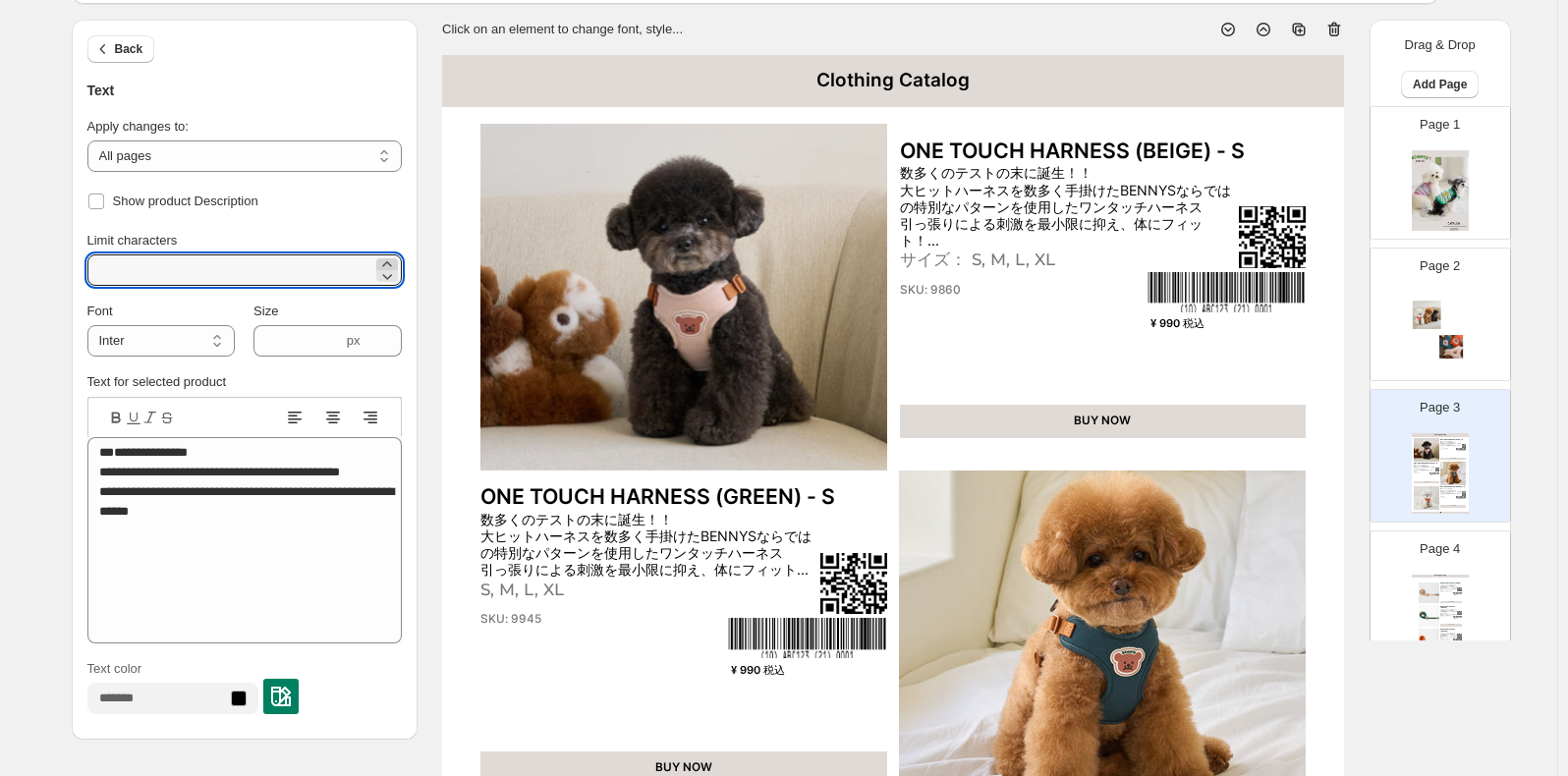 click 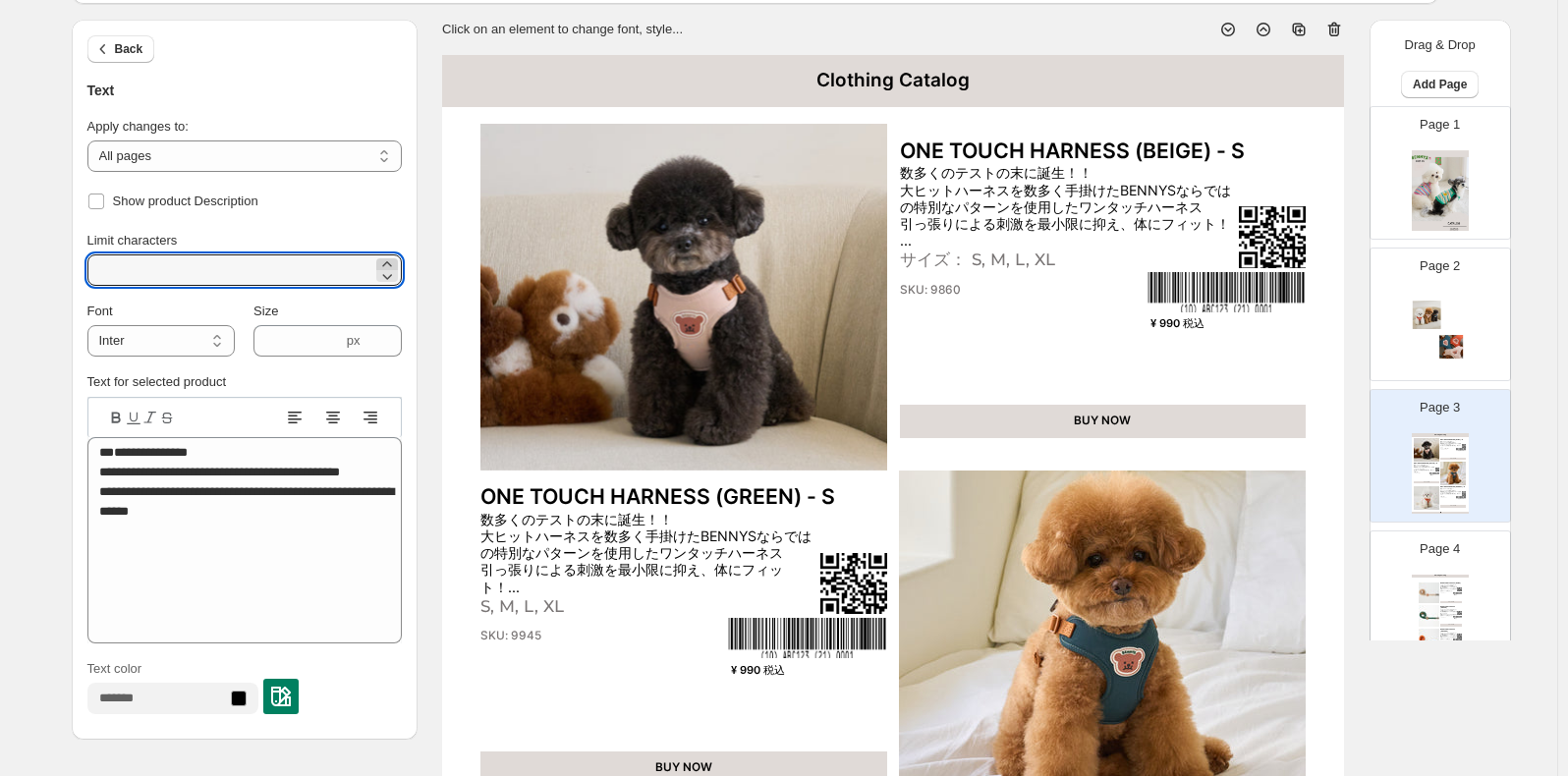 click 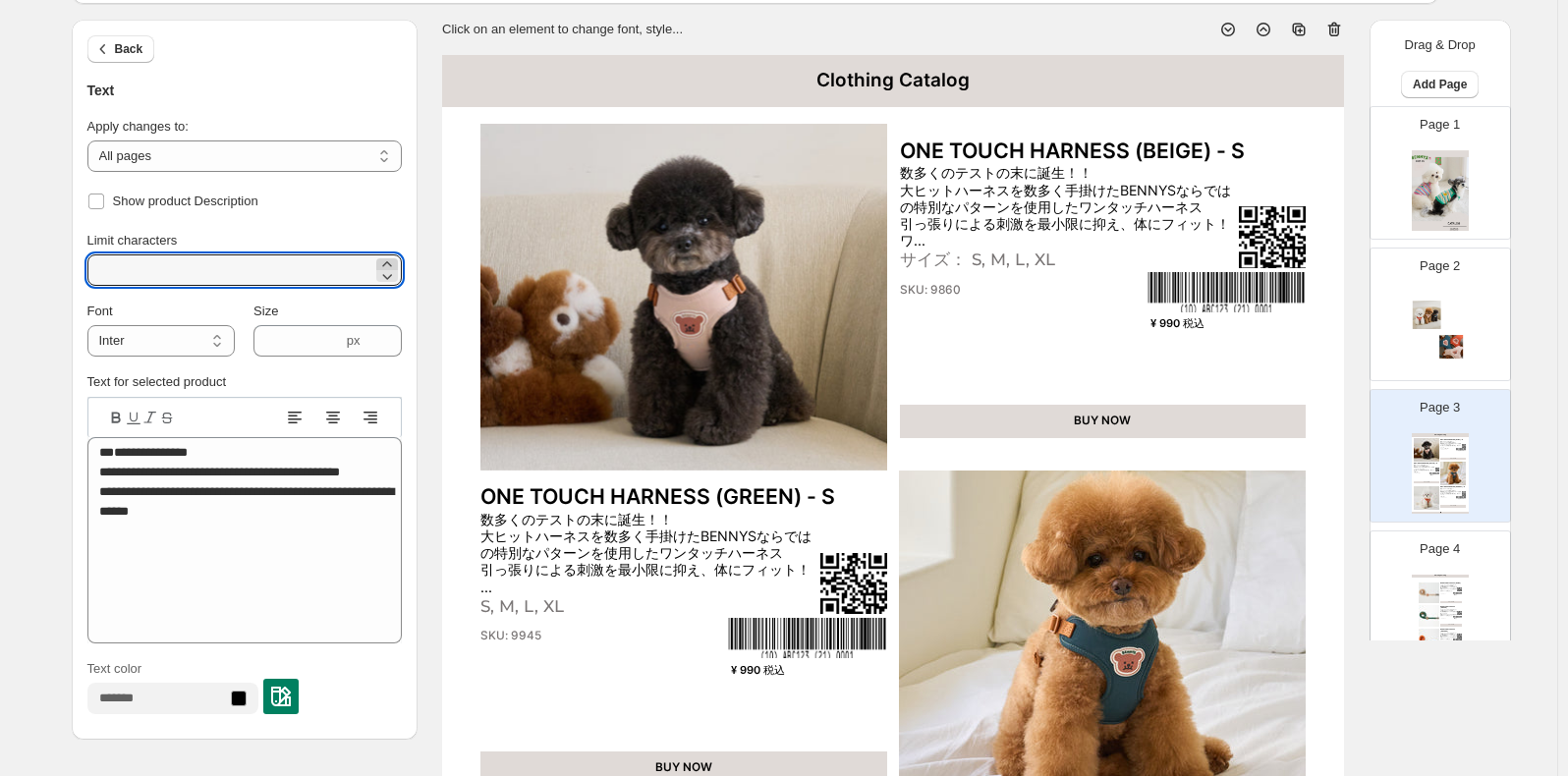 click 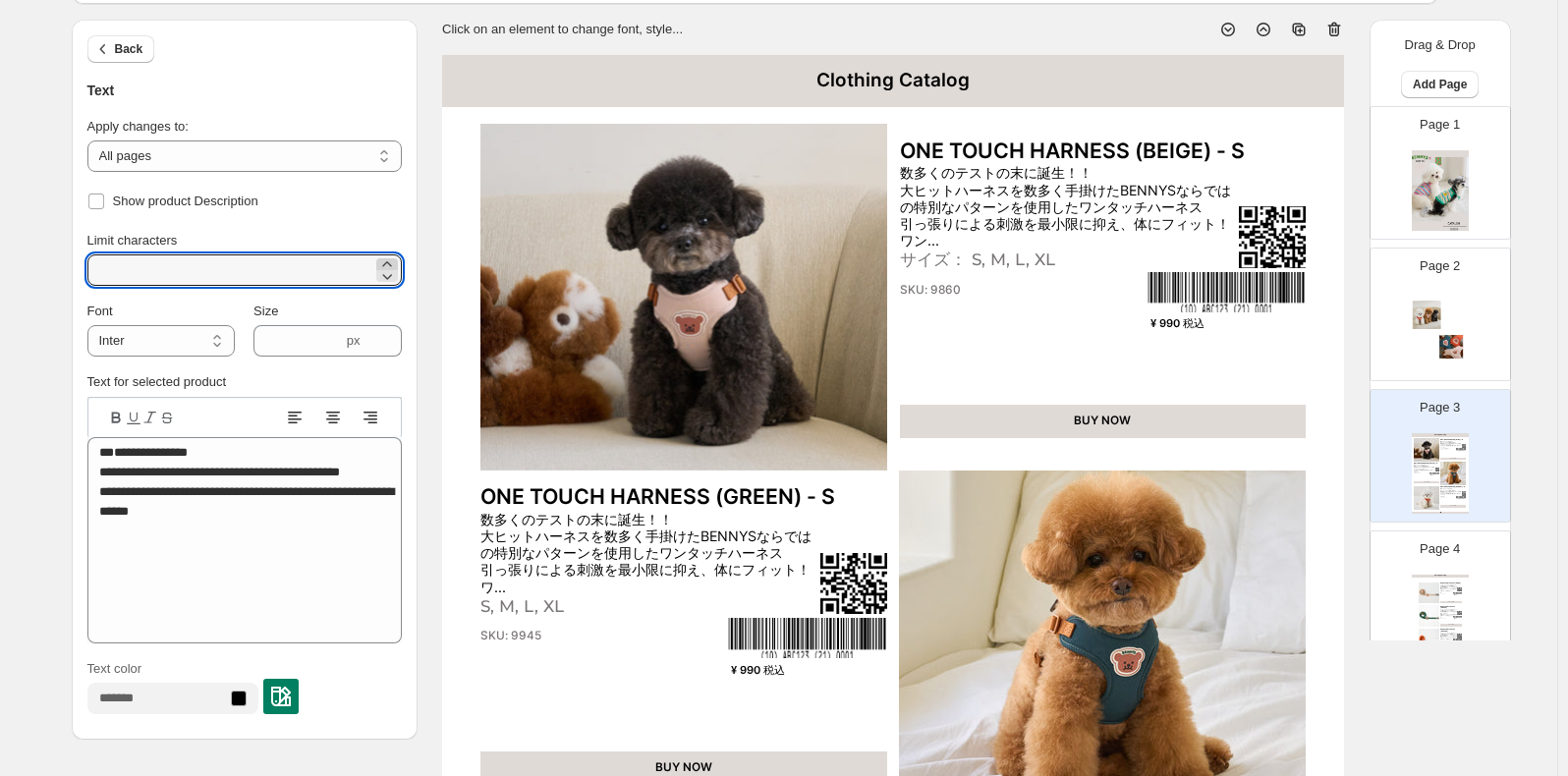 click 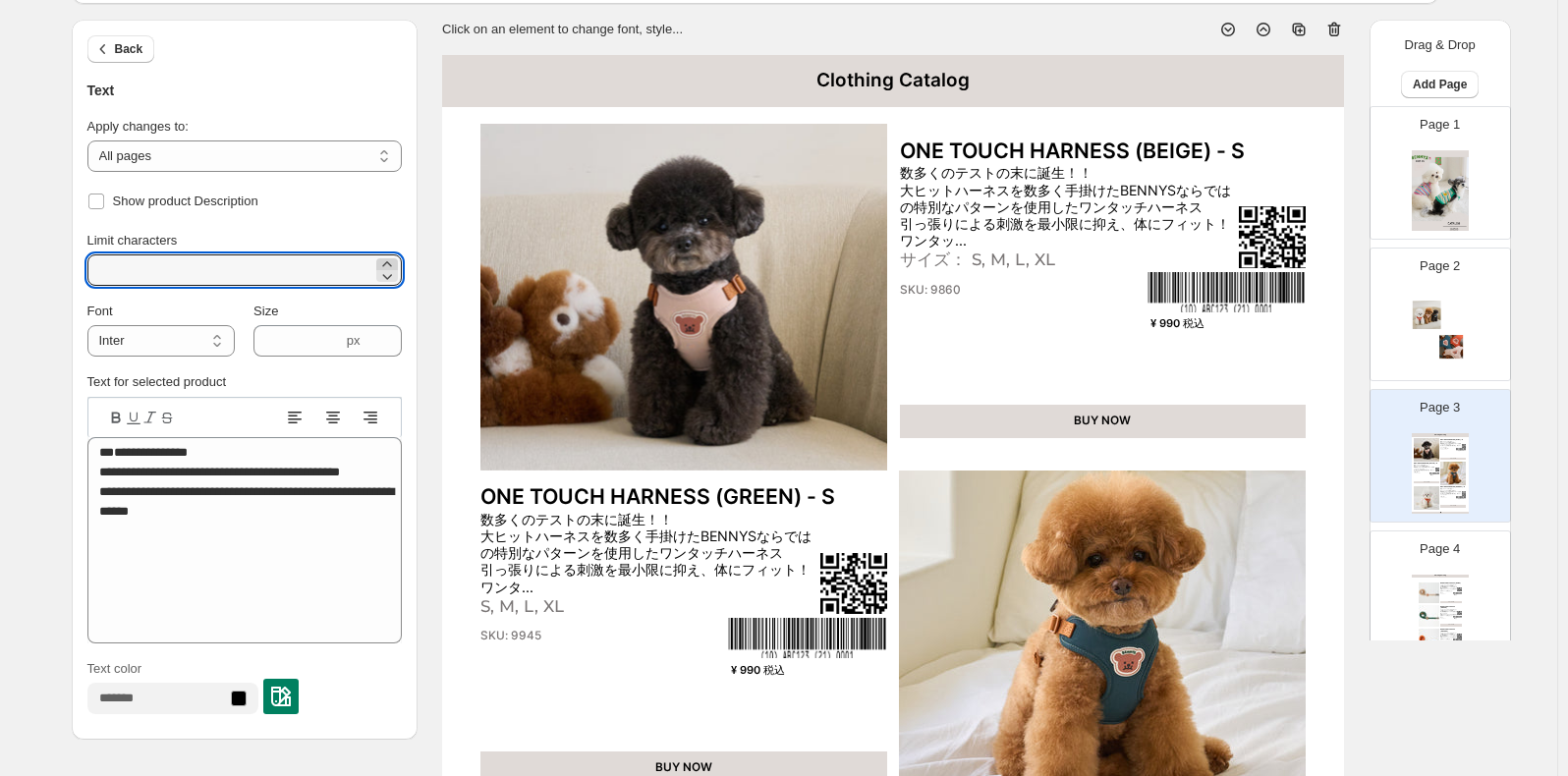 click 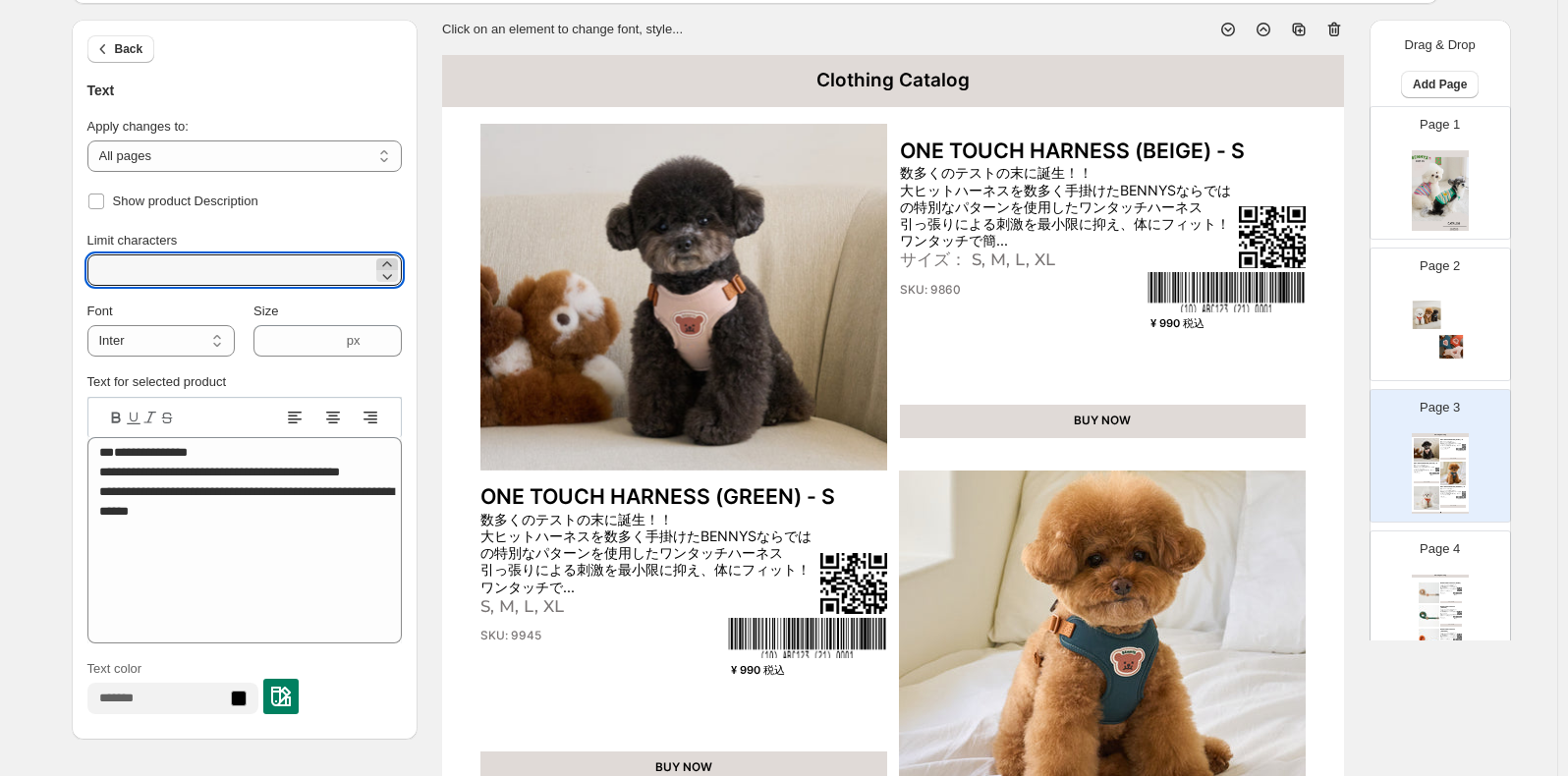 click 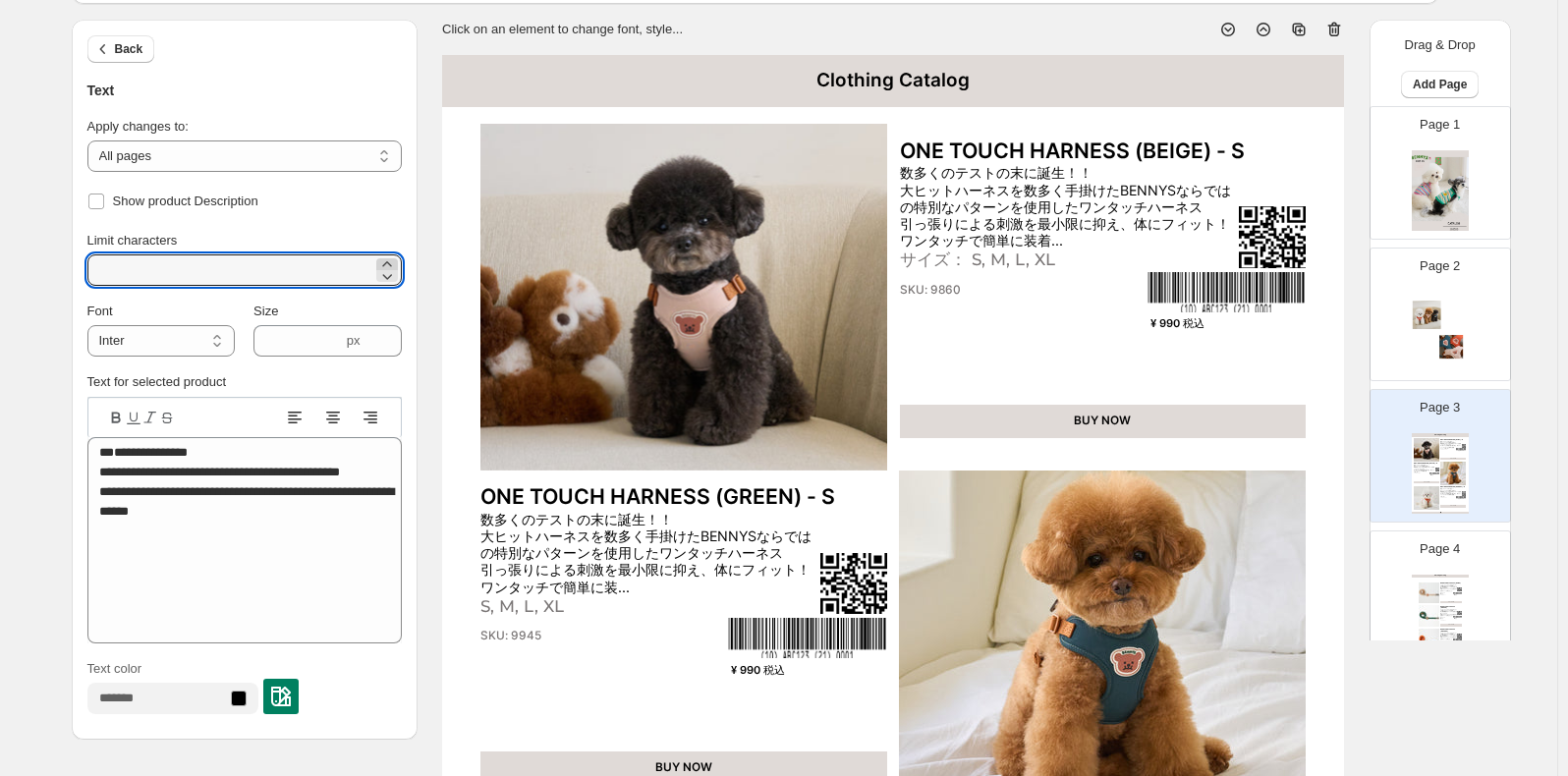 click 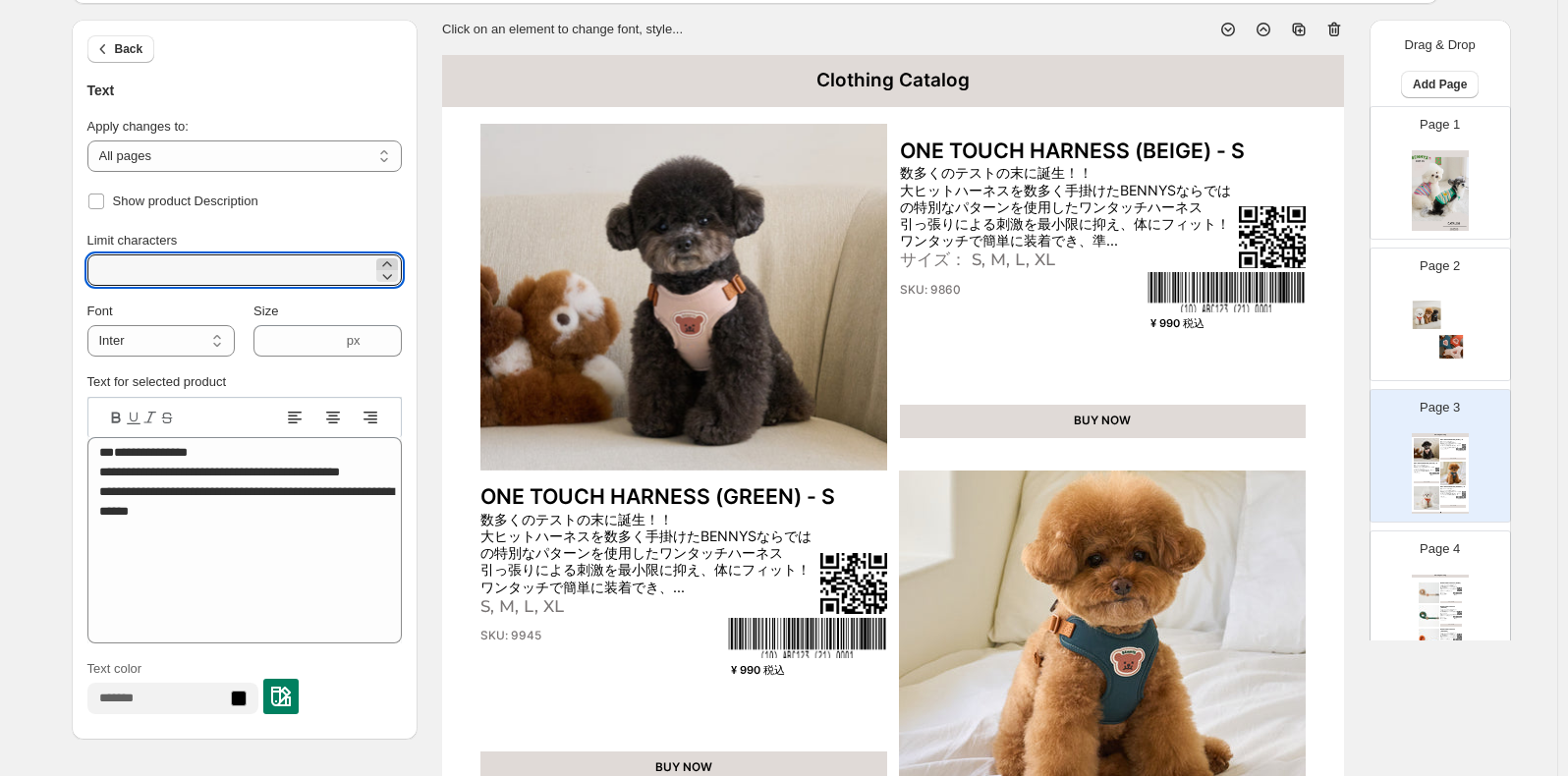 click 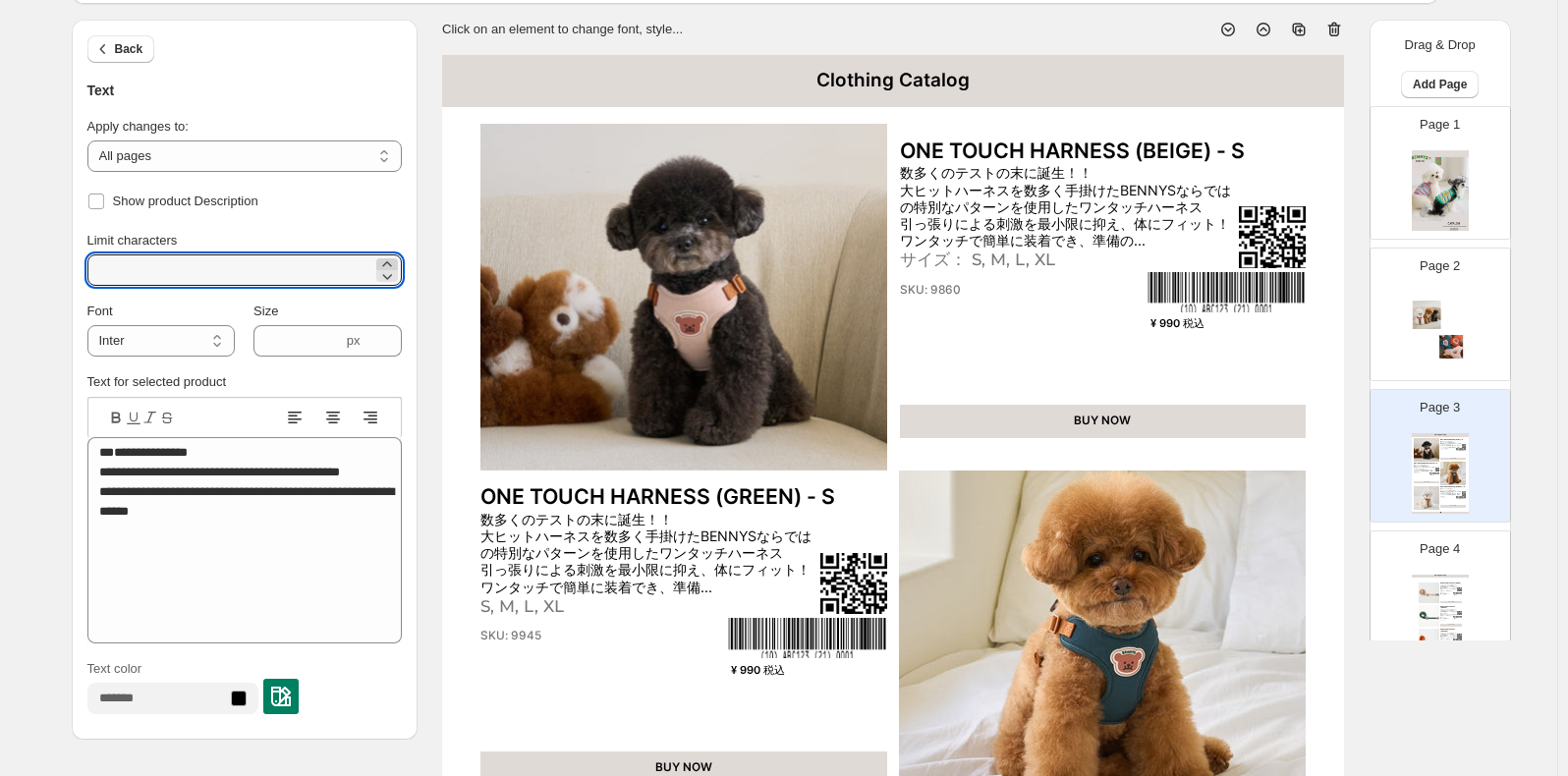 click 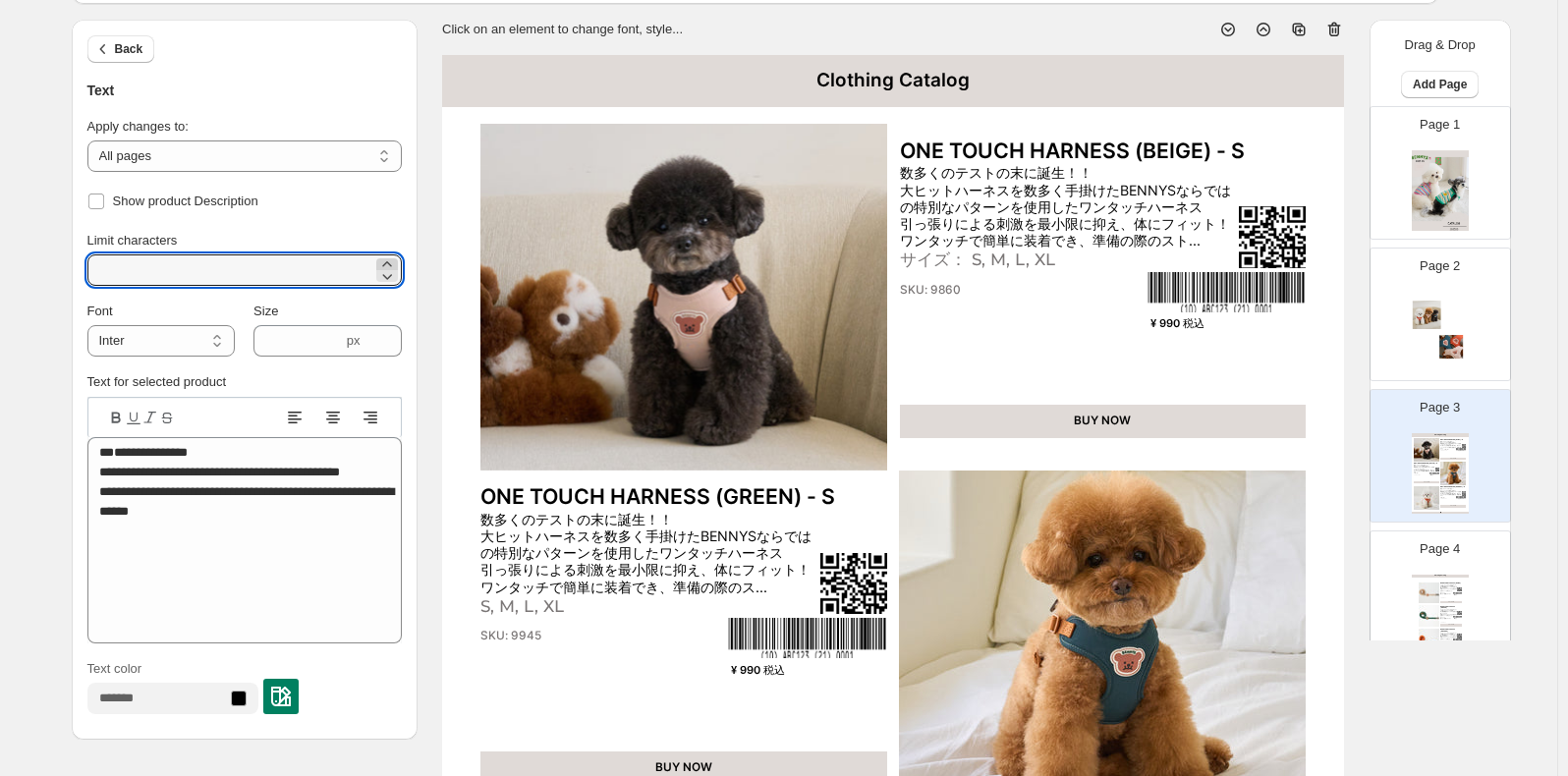 click 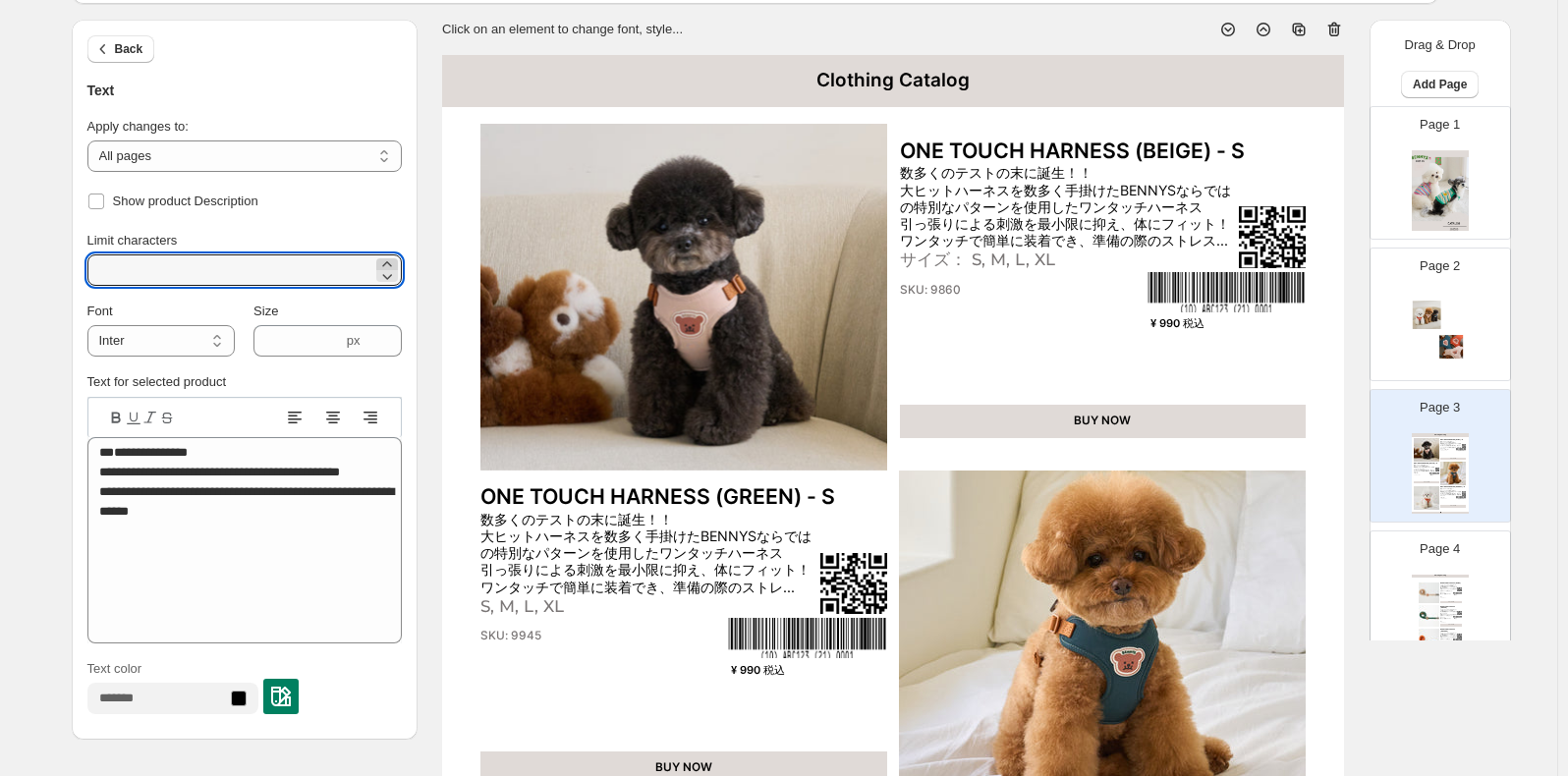 click 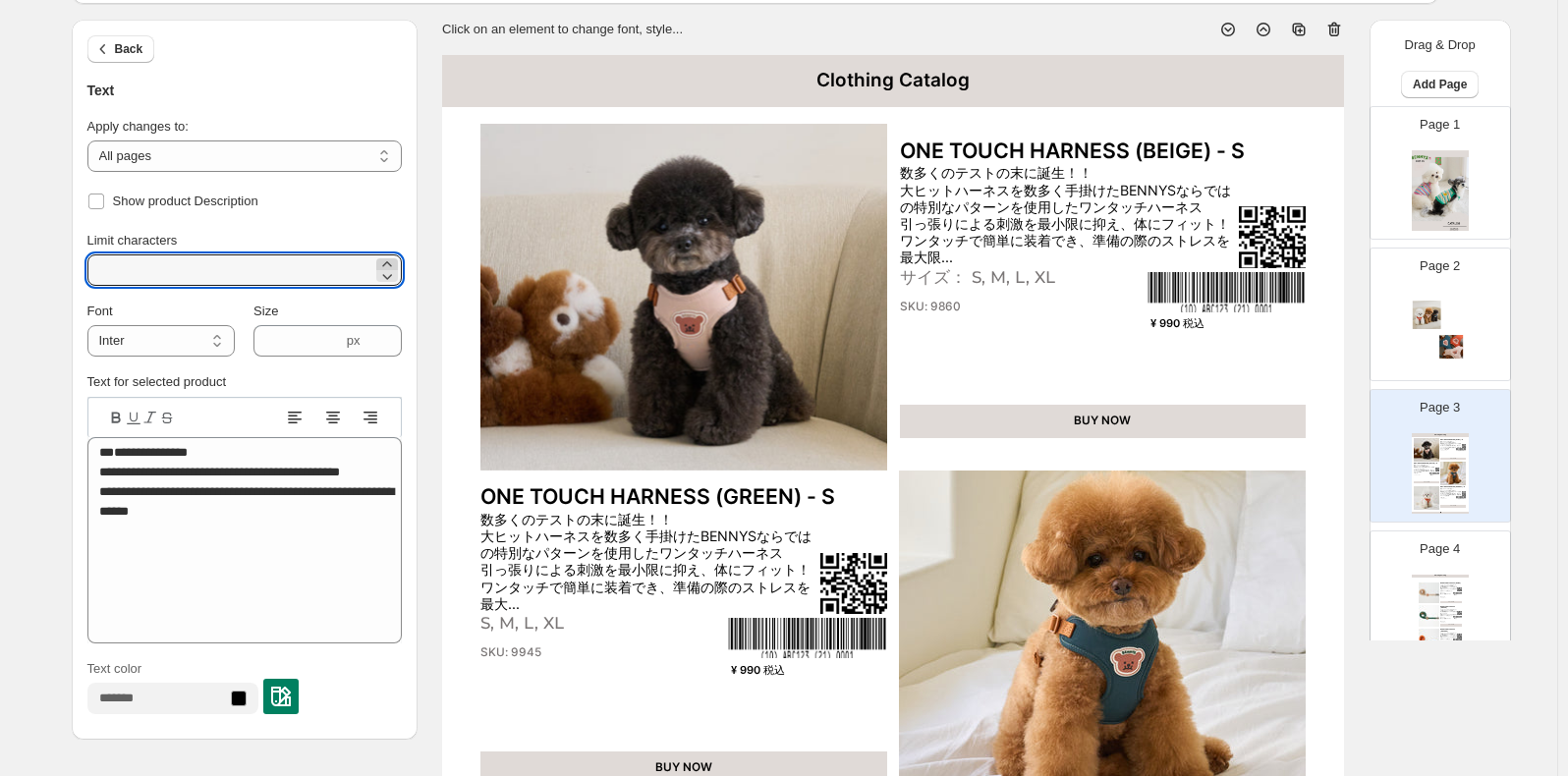 click 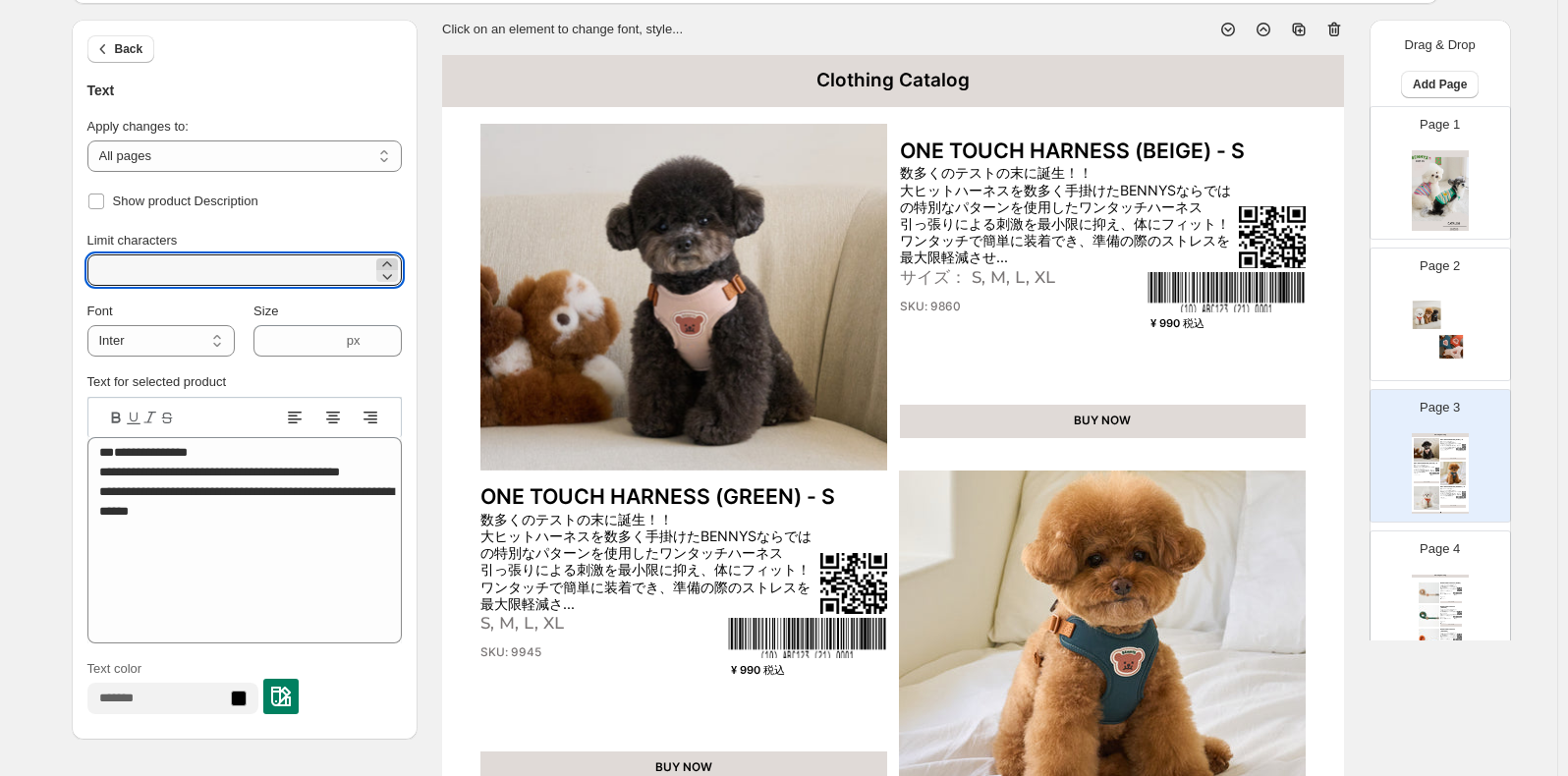click 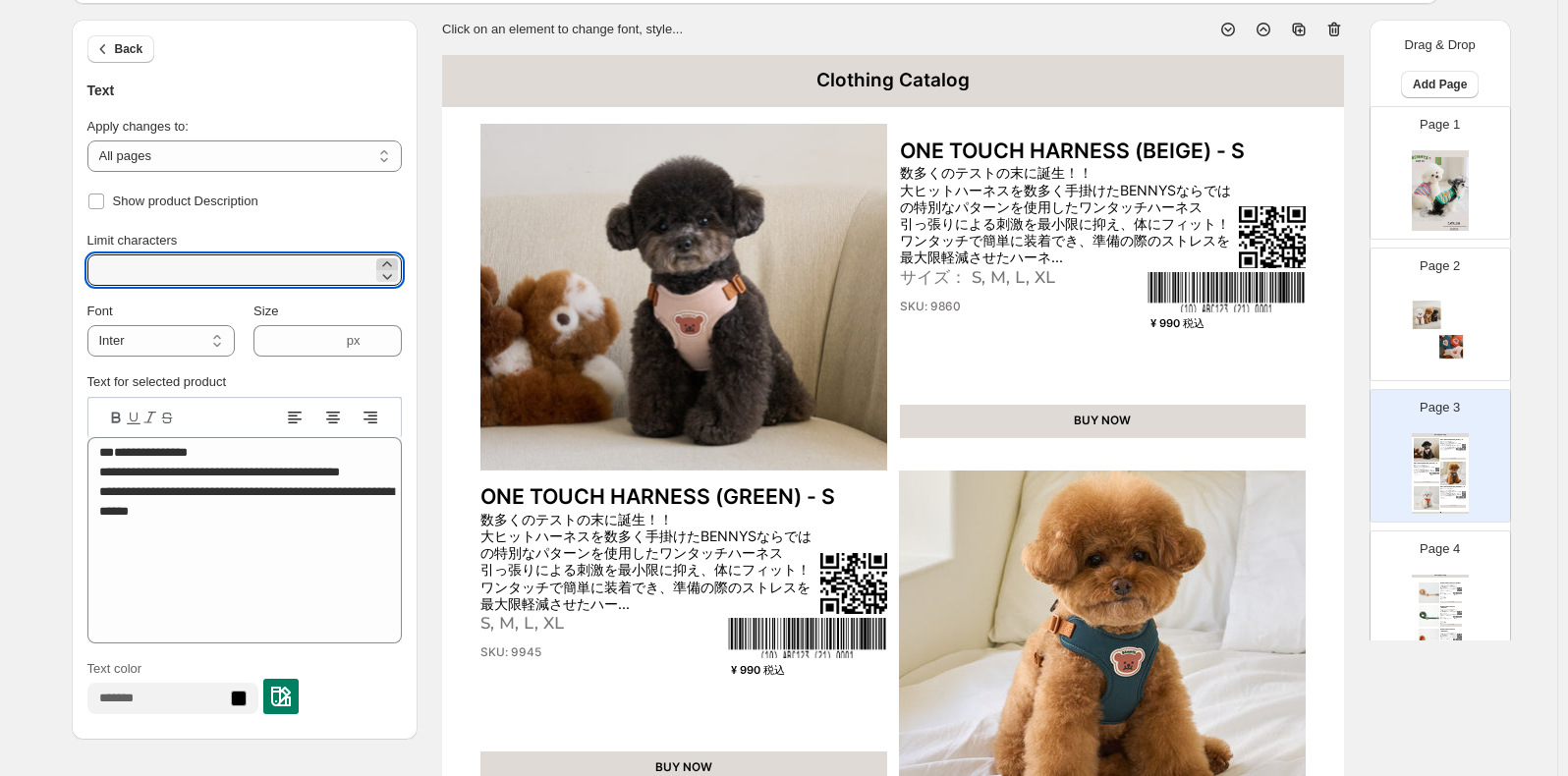 click 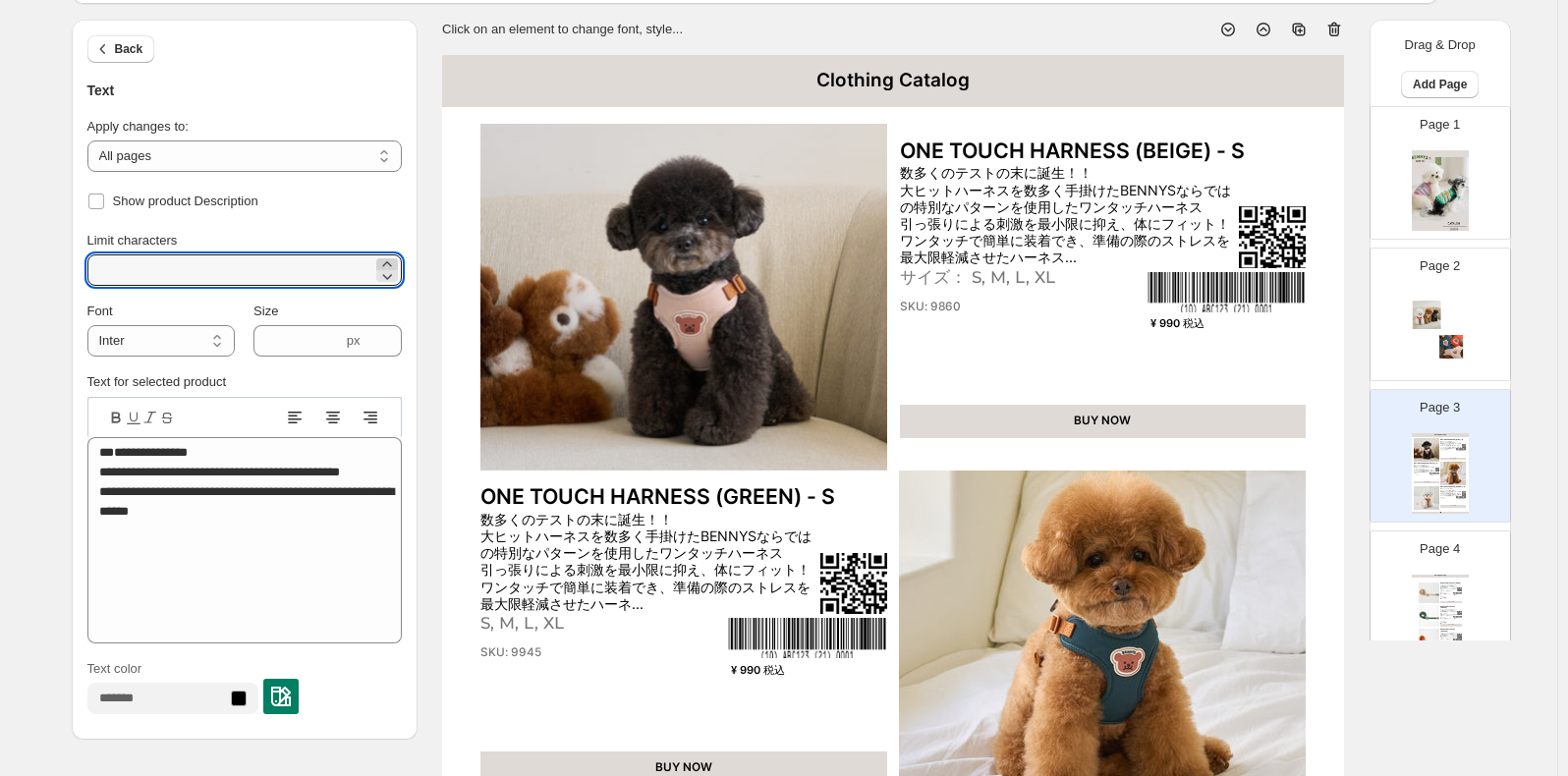 click 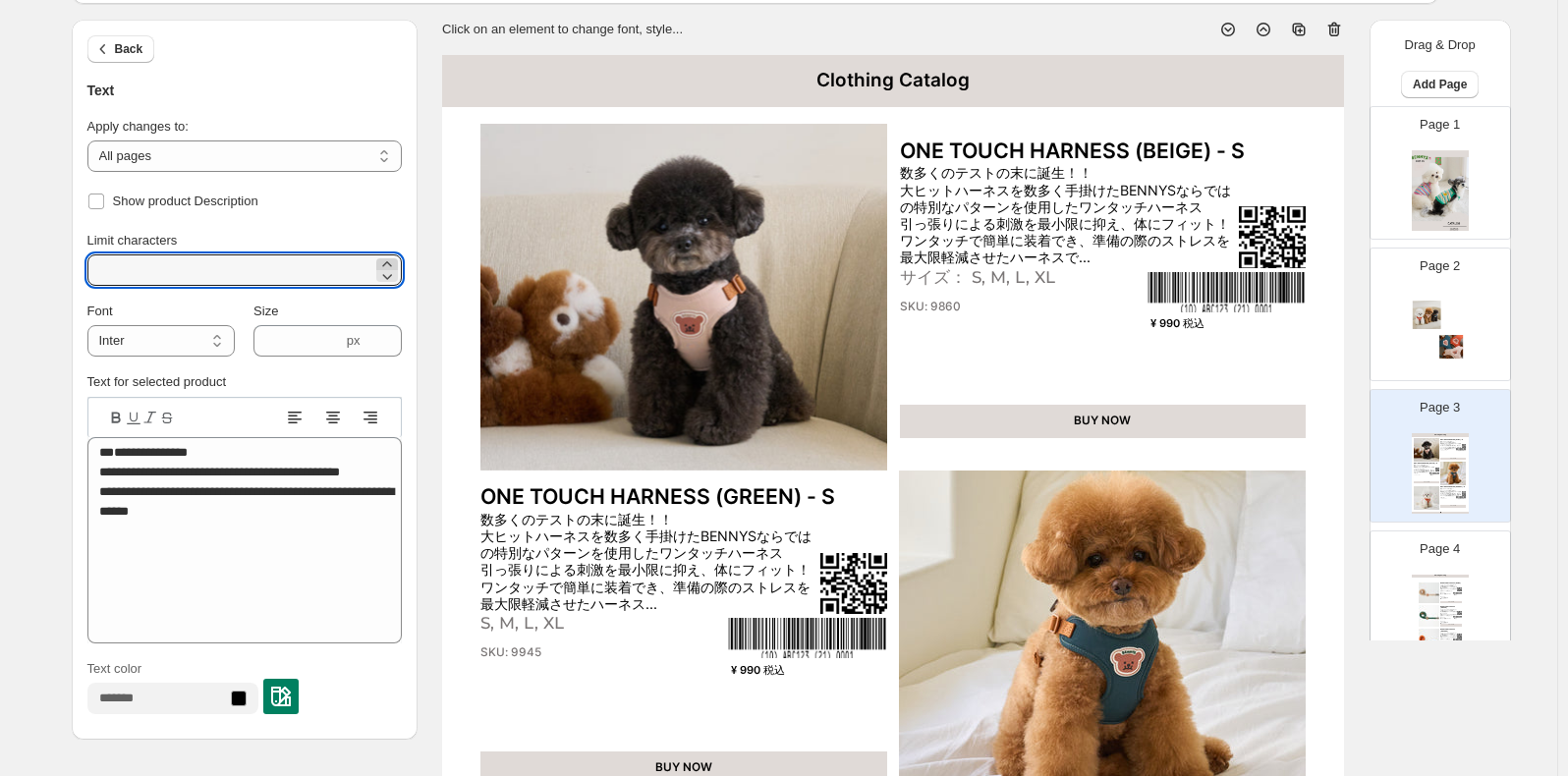click 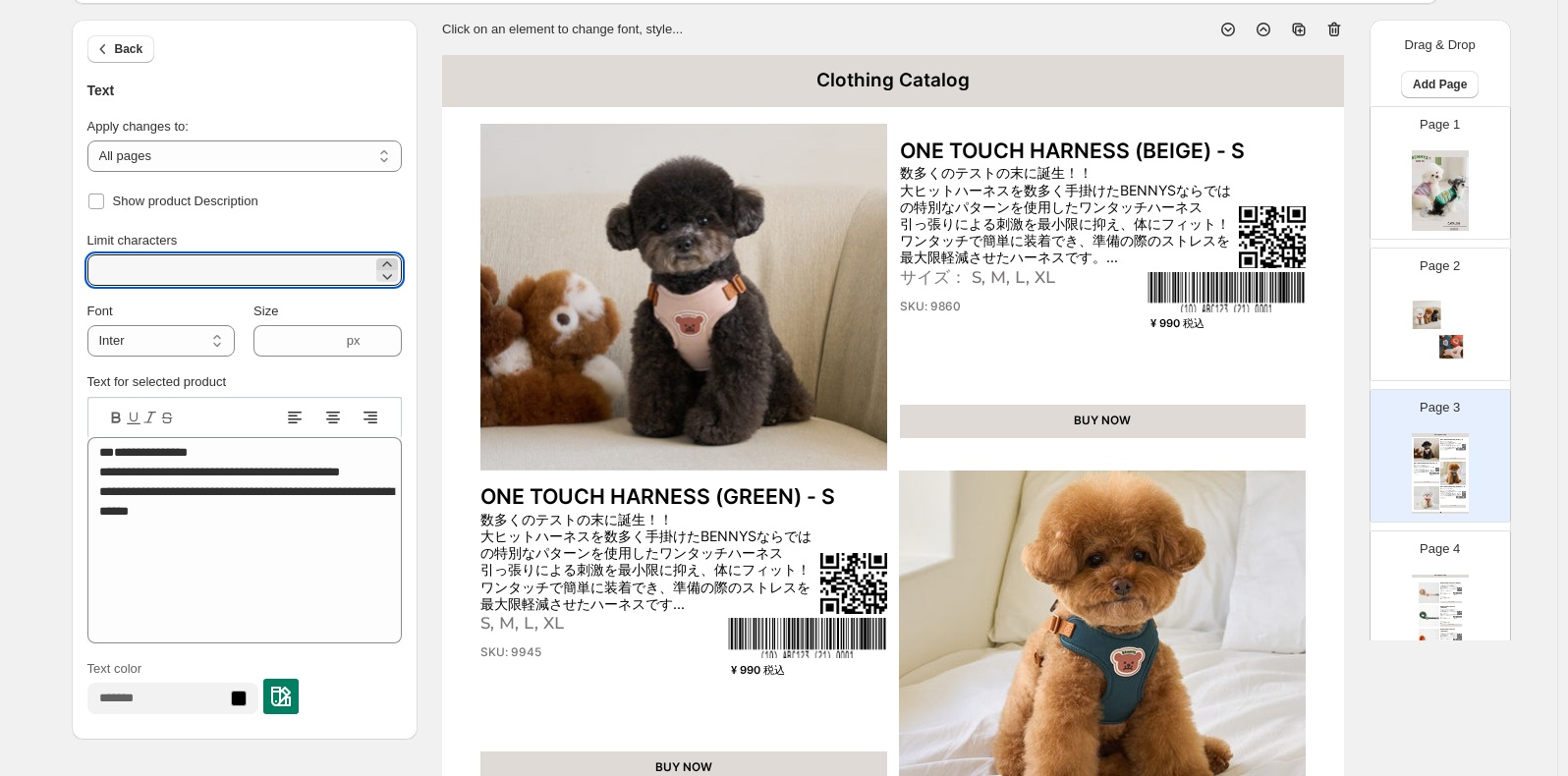 click 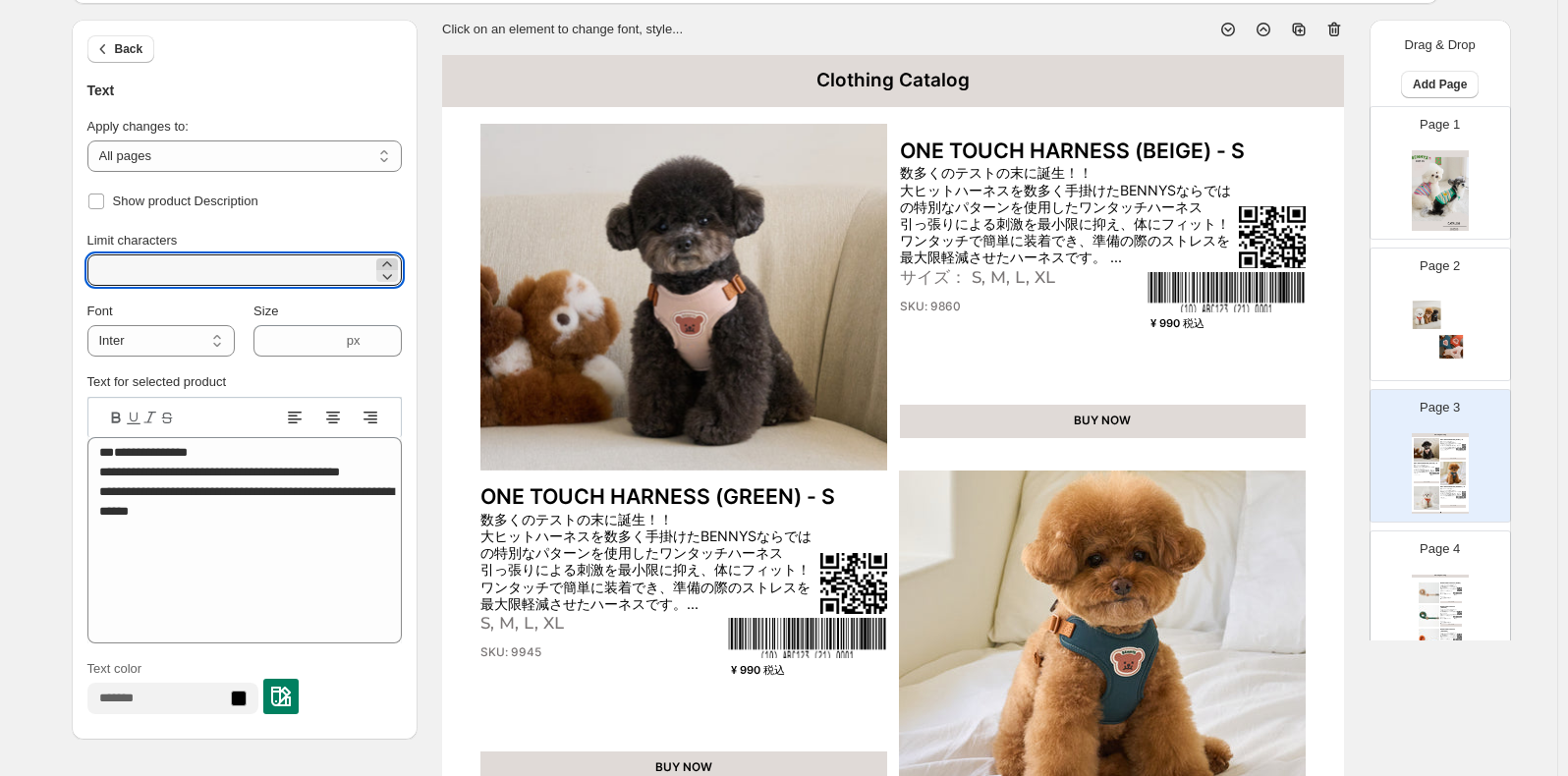 click 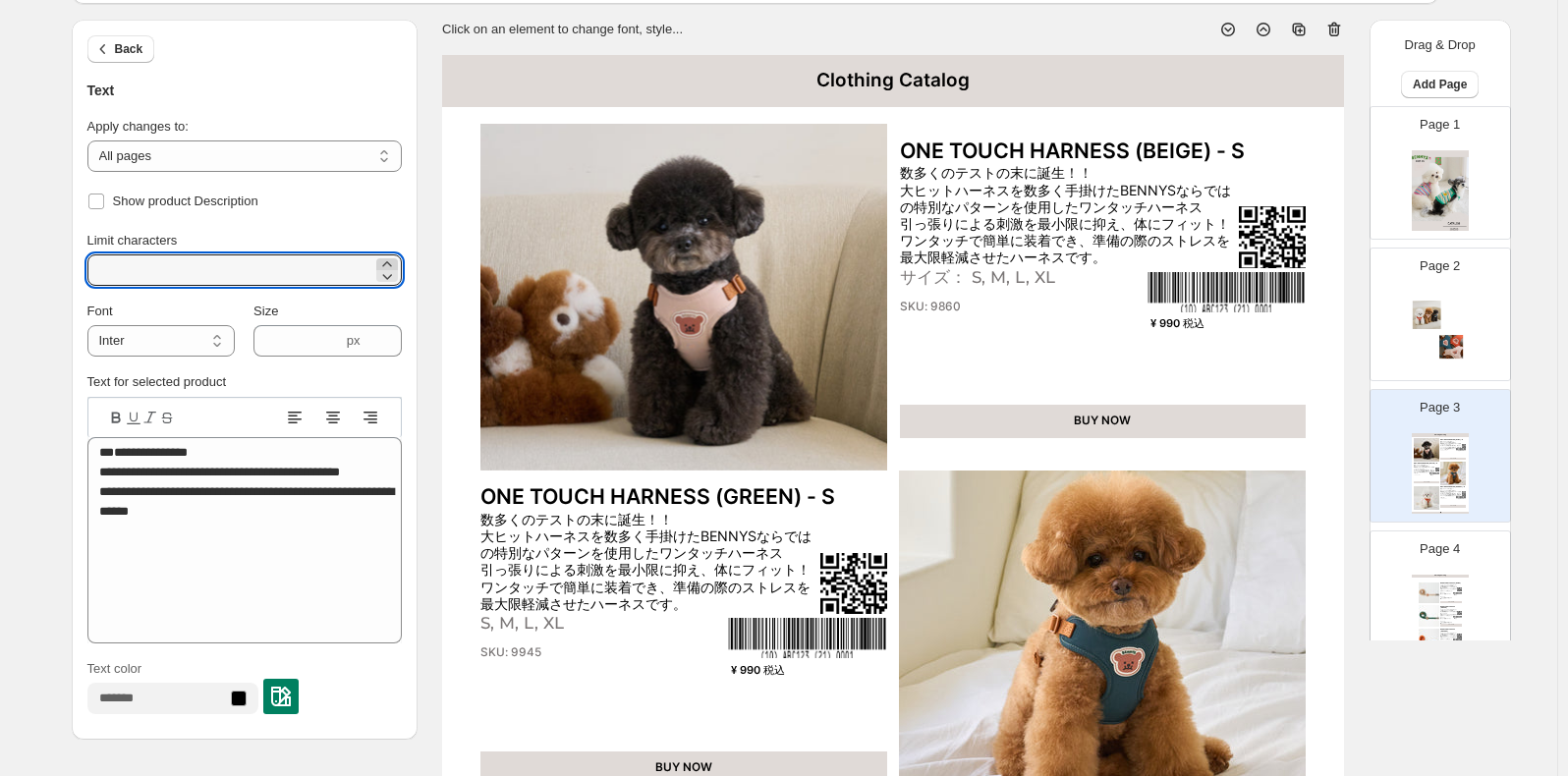 click 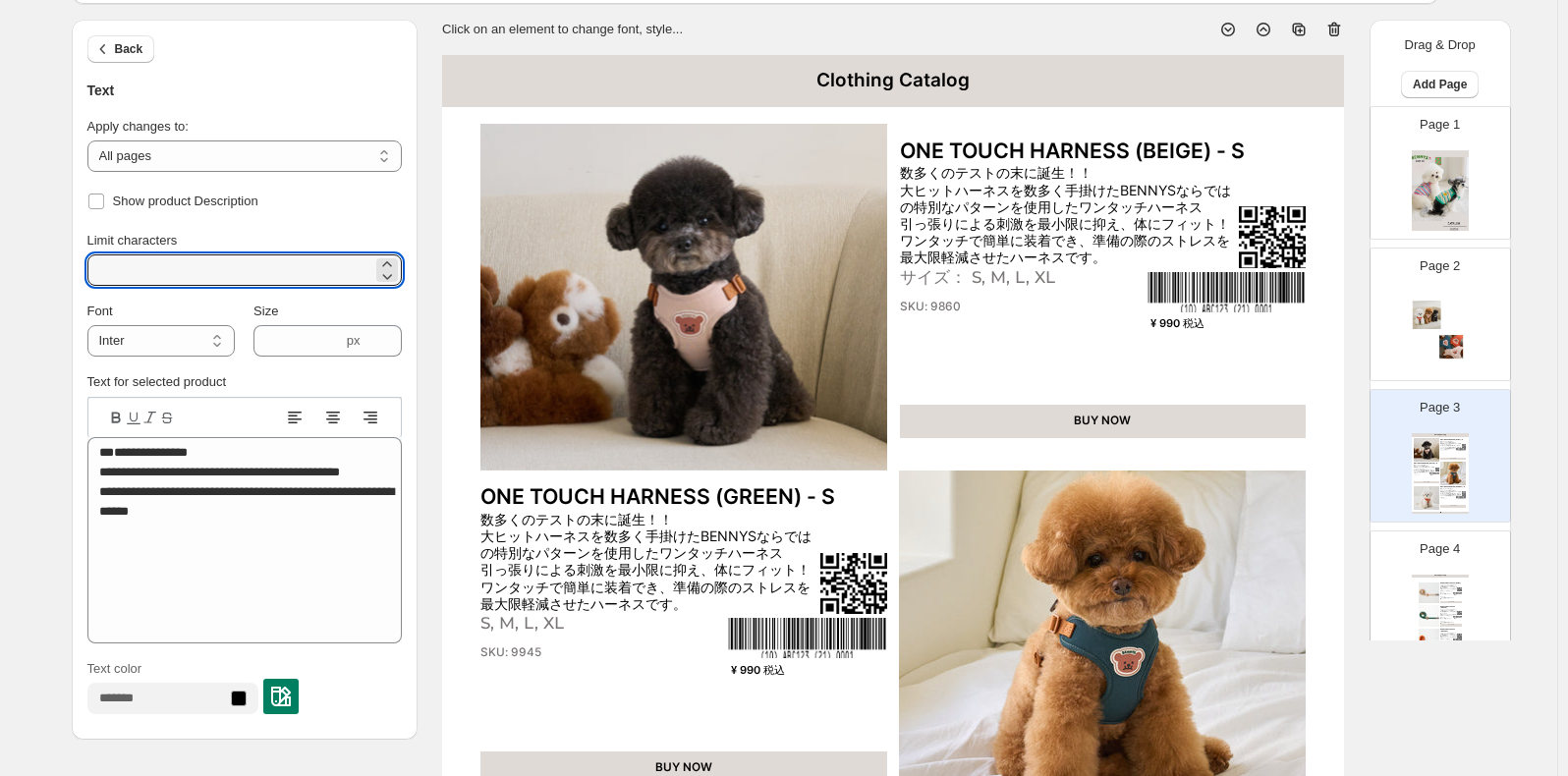 drag, startPoint x: 161, startPoint y: 255, endPoint x: 2, endPoint y: 249, distance: 159.11317 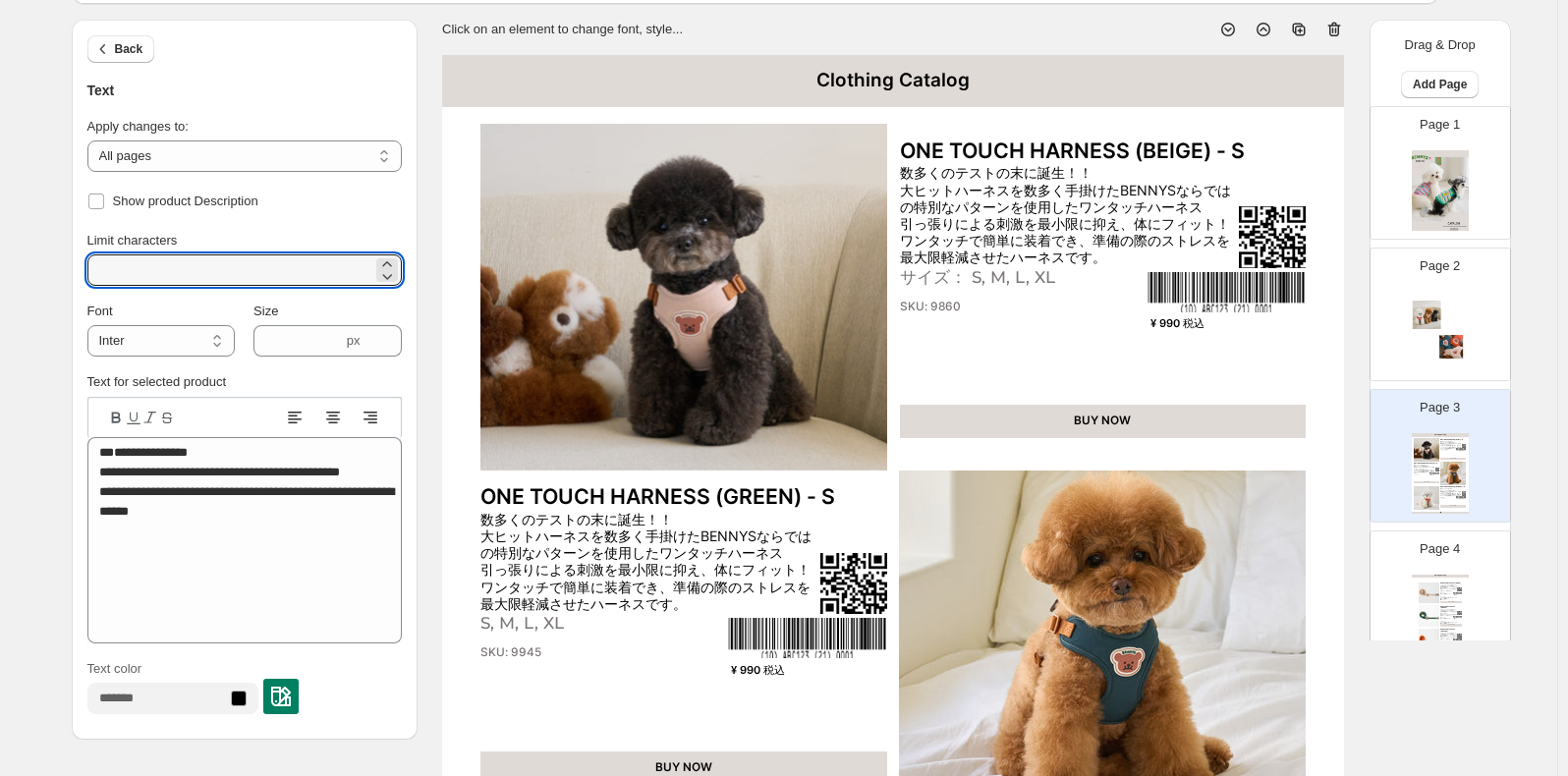 type on "***" 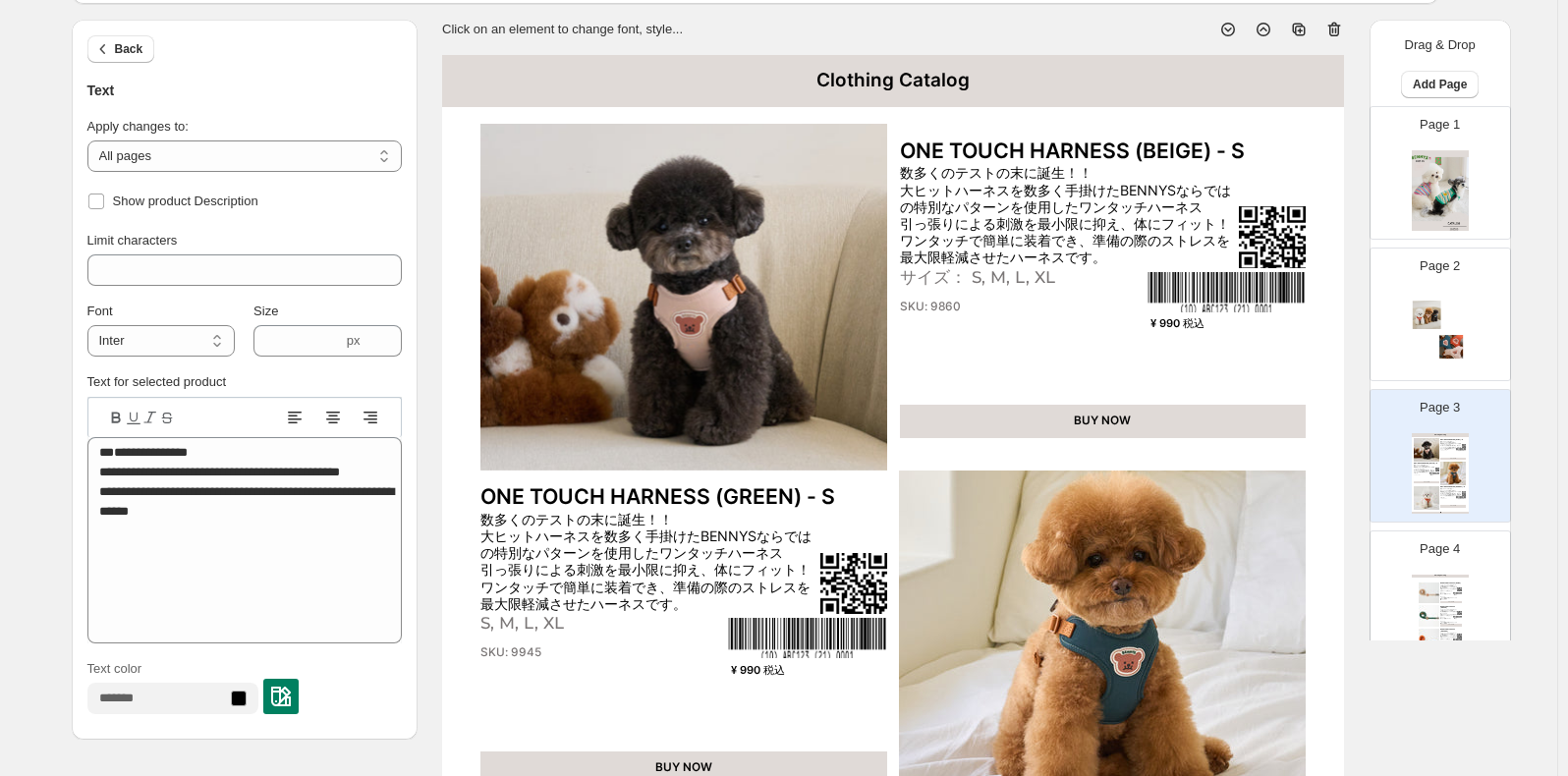 click on "**********" at bounding box center [245, 470] 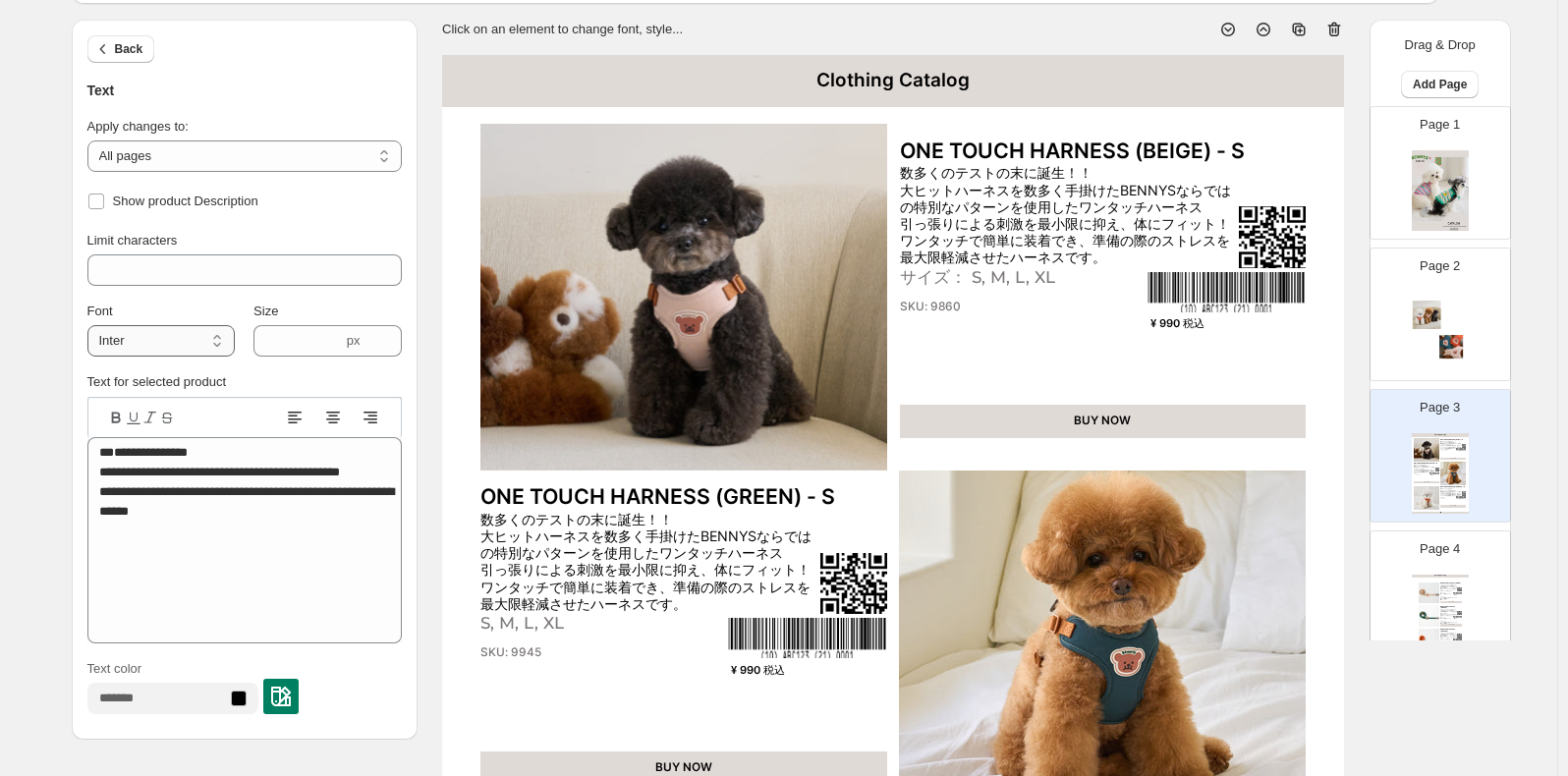 click on "**********" at bounding box center [161, 341] 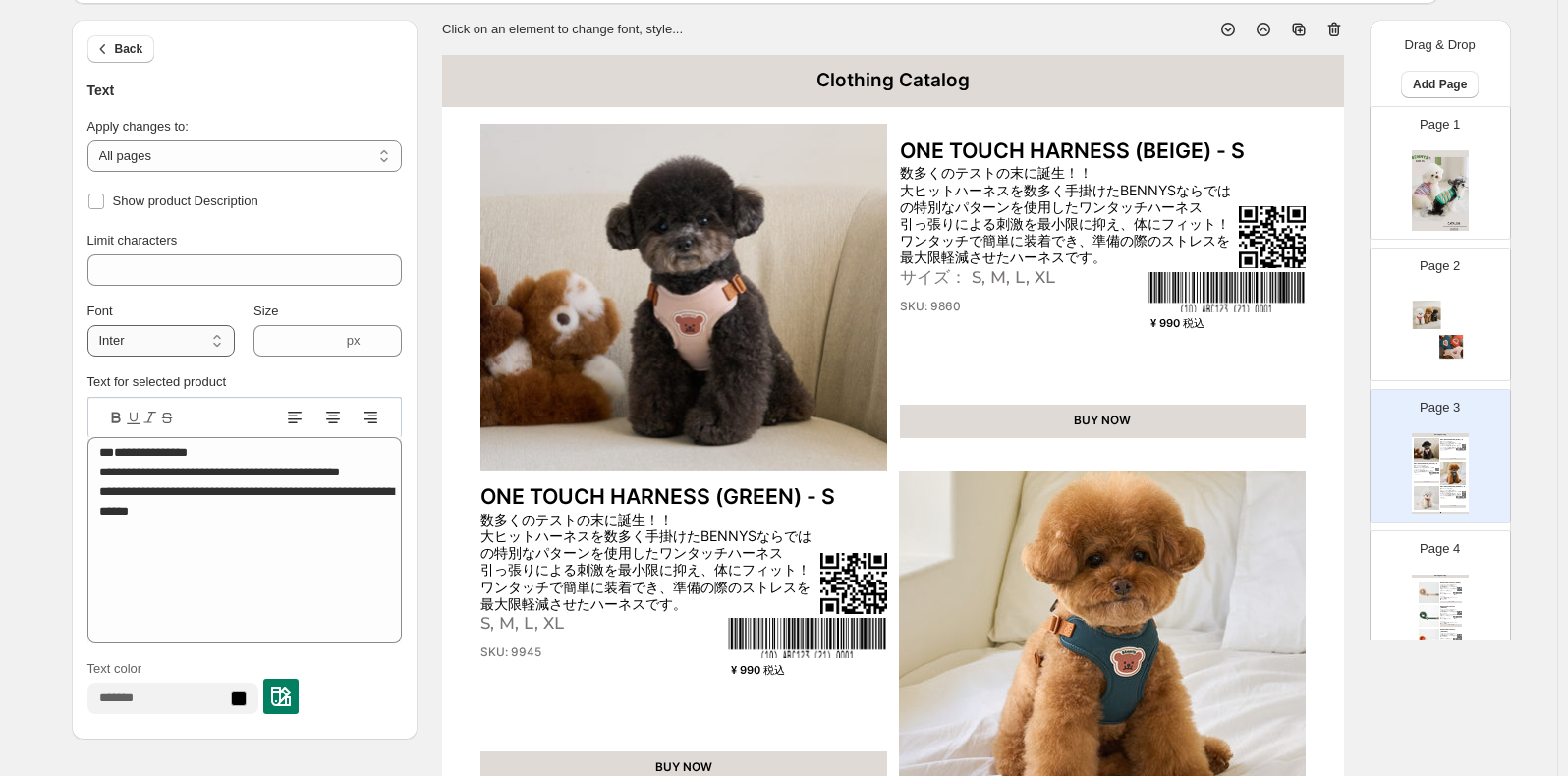 click on "**********" at bounding box center (161, 341) 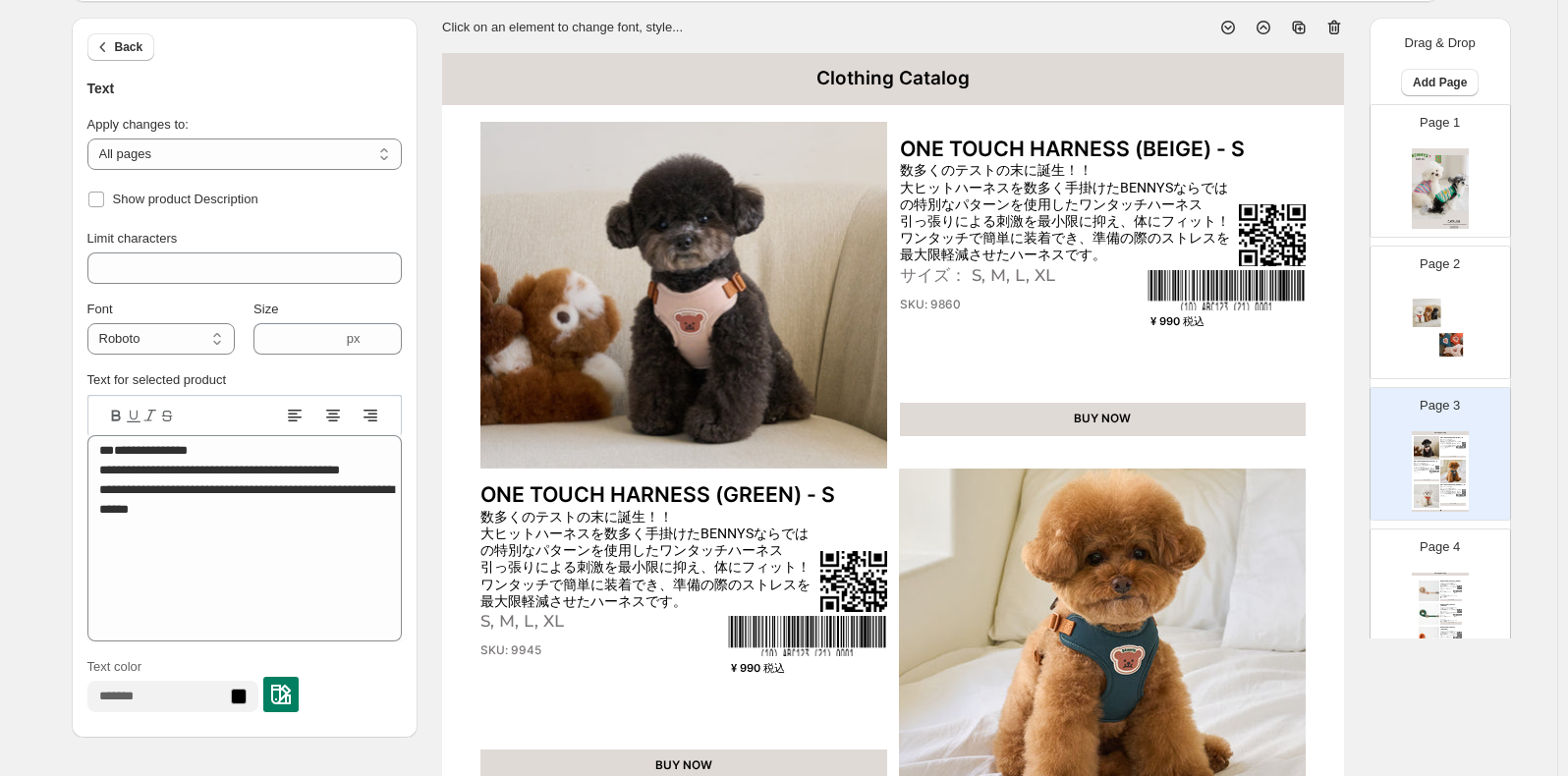 scroll, scrollTop: 98, scrollLeft: 0, axis: vertical 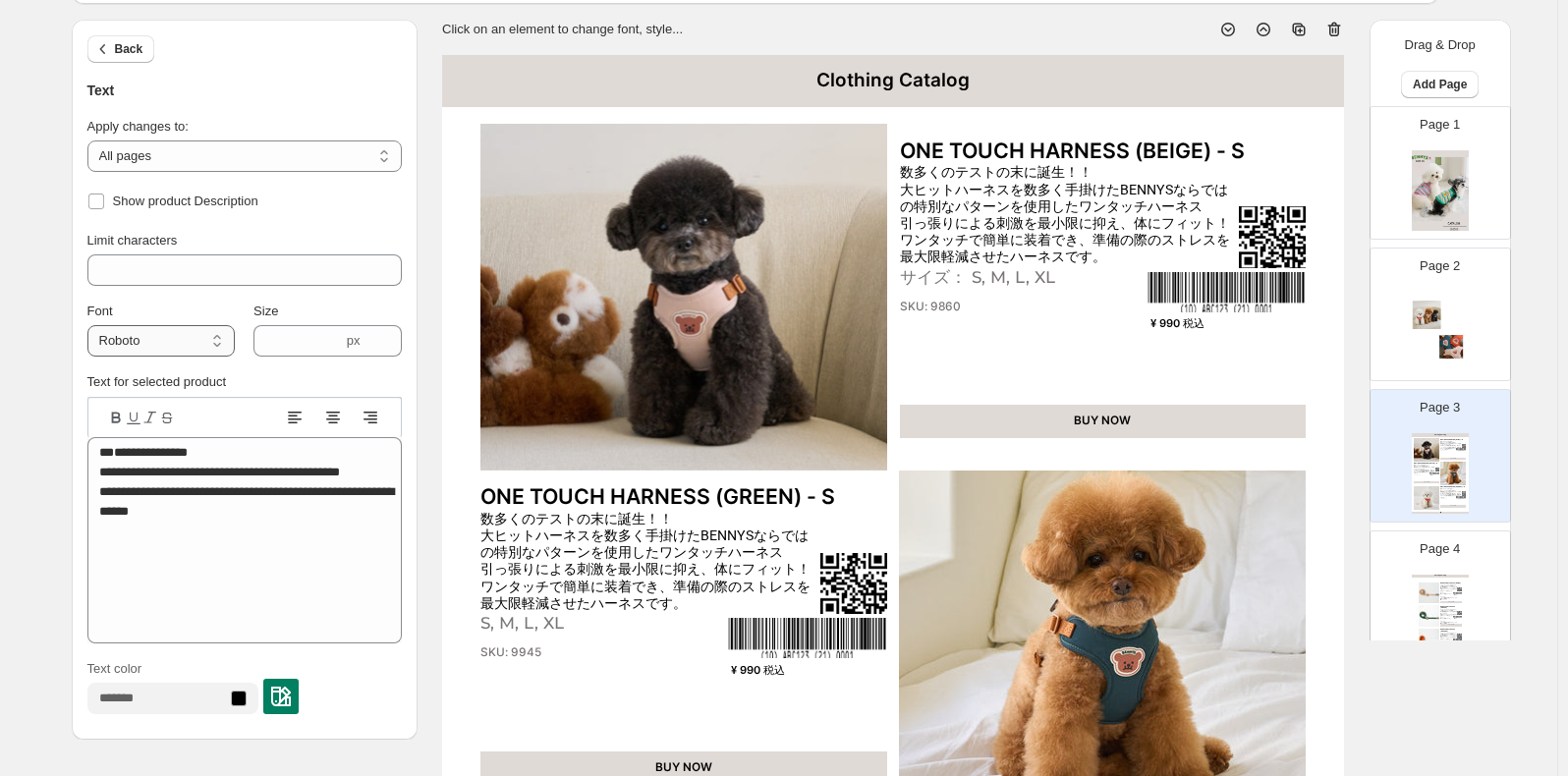 click on "**********" at bounding box center (161, 341) 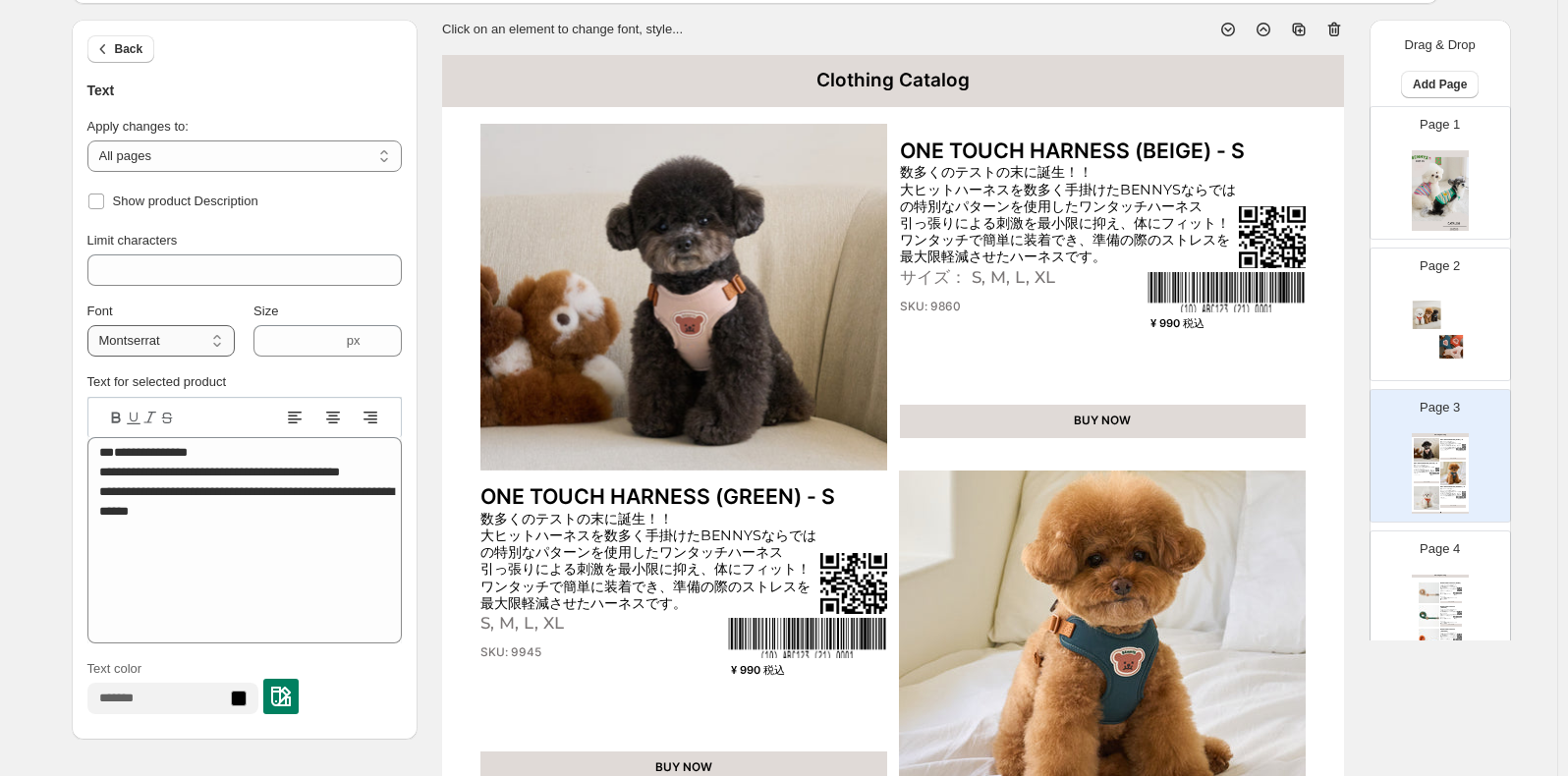 click on "**********" at bounding box center [161, 341] 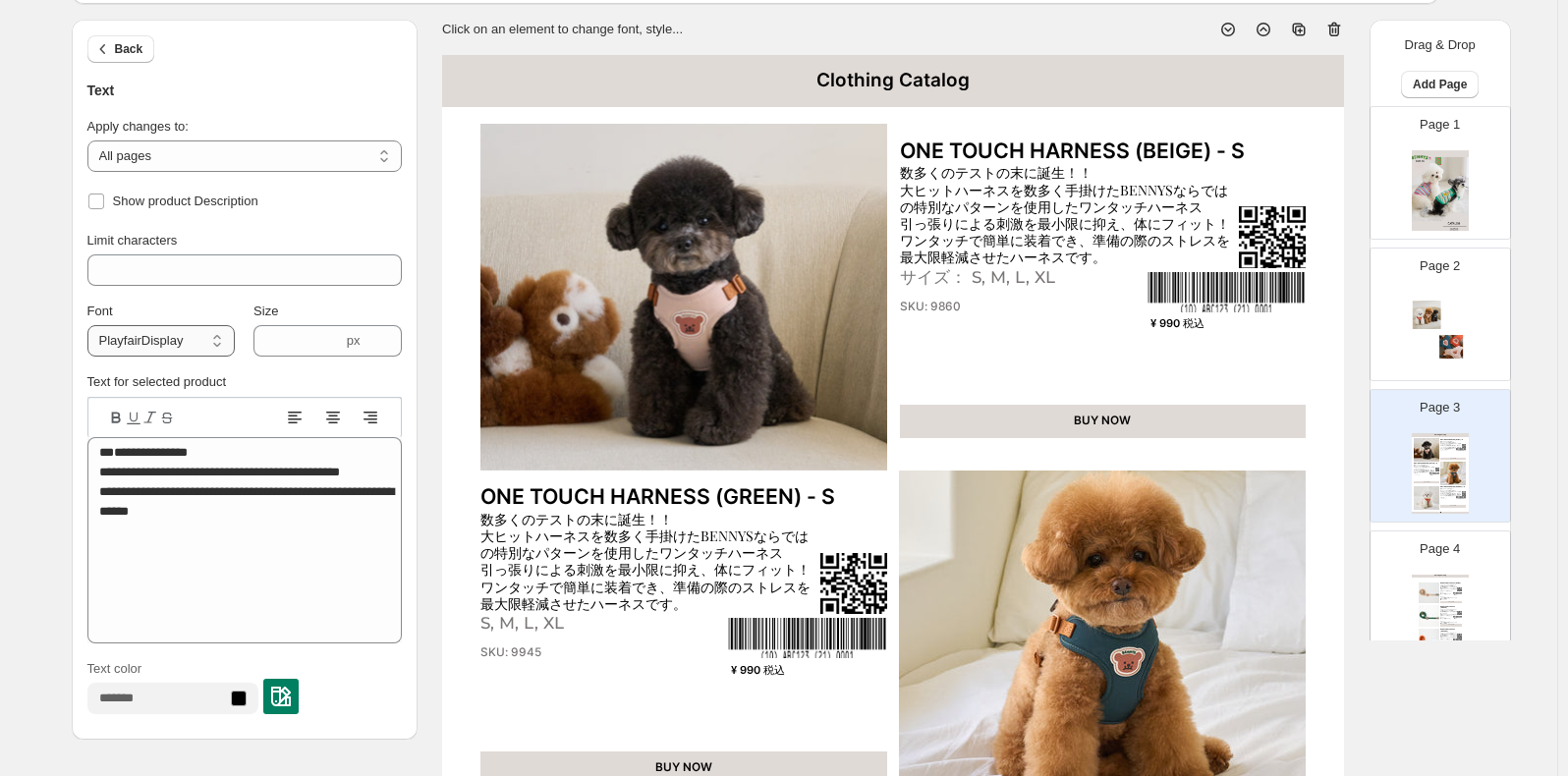 click on "**********" at bounding box center [161, 341] 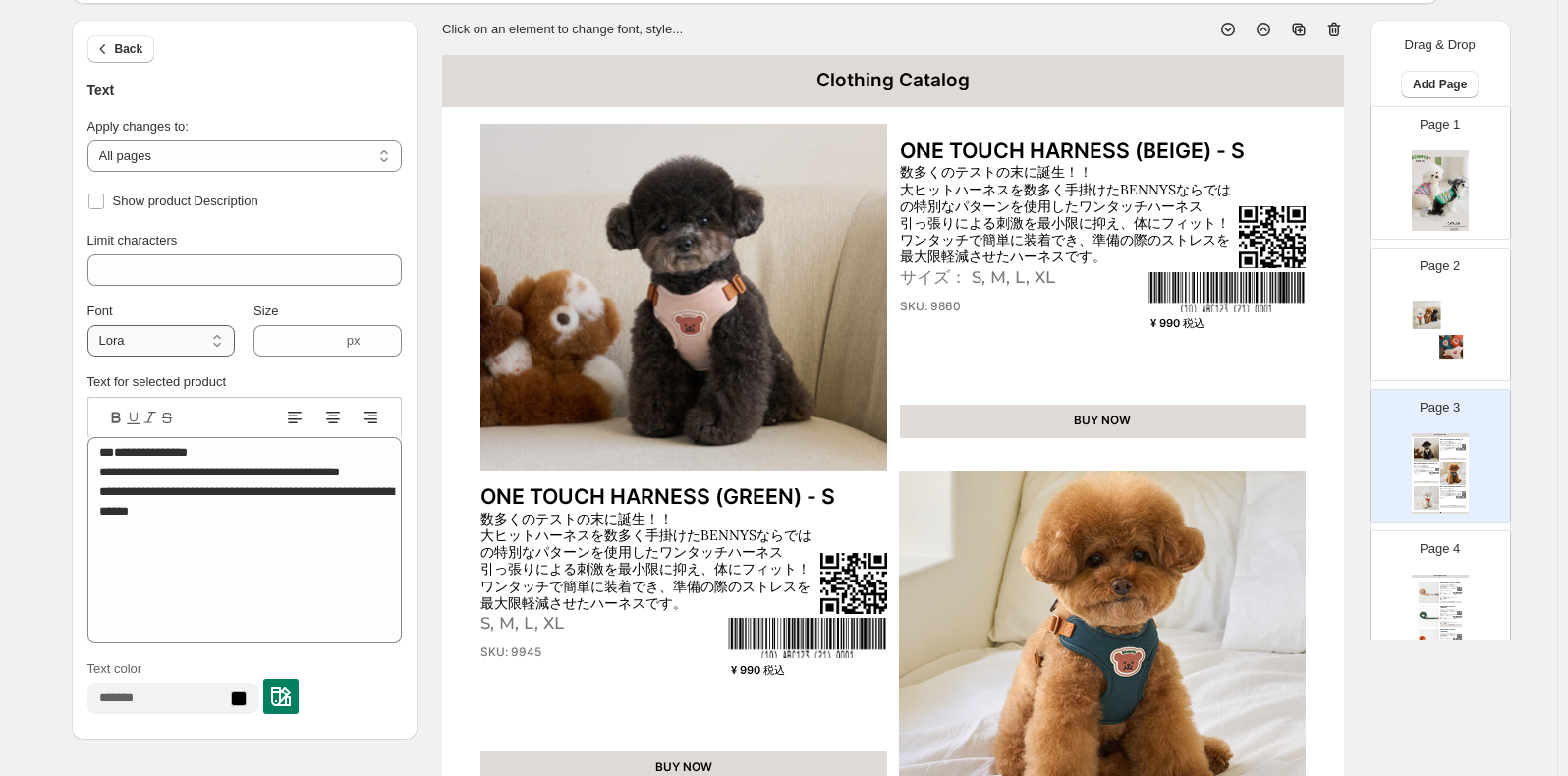 click on "**********" at bounding box center [161, 341] 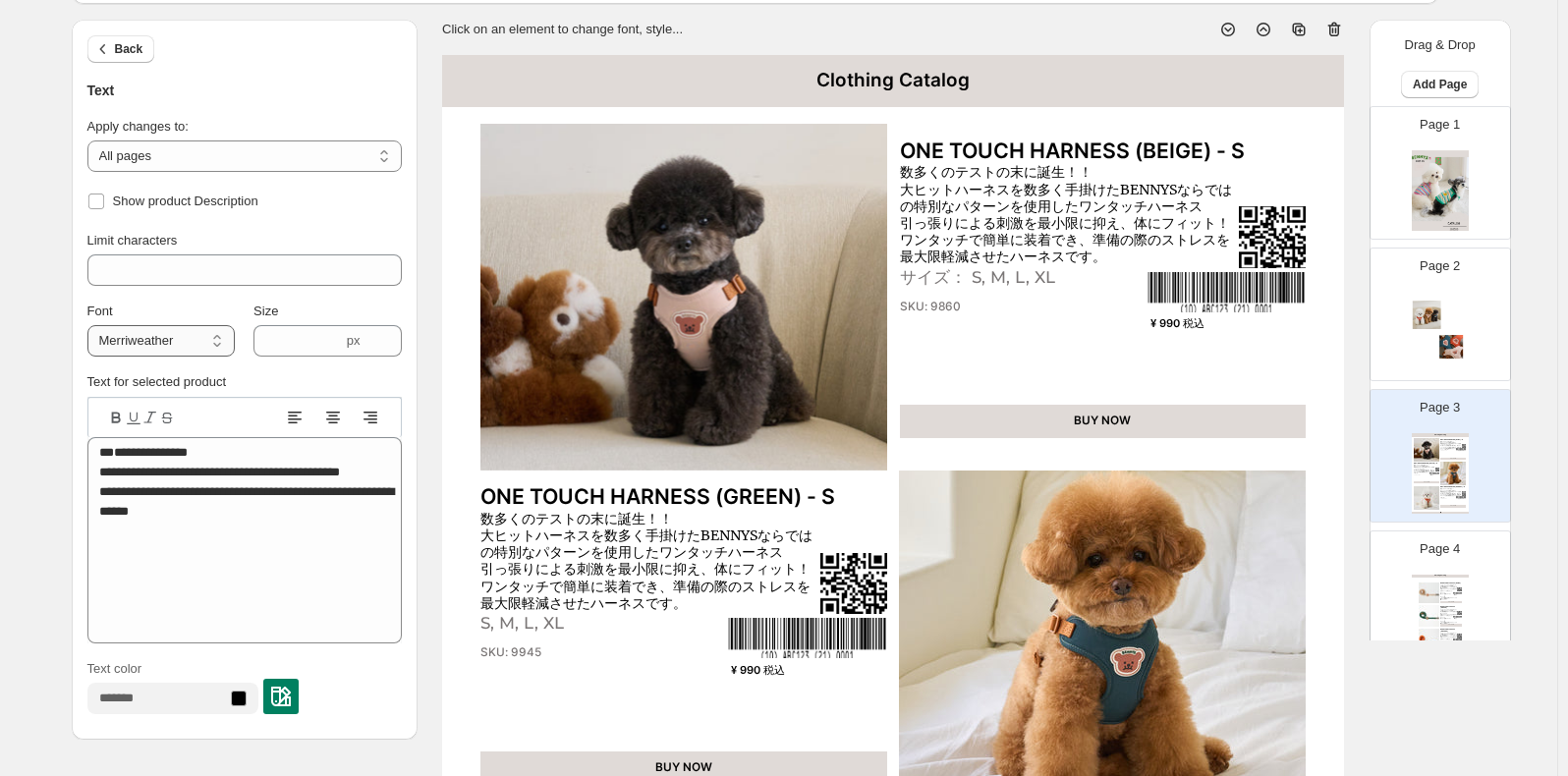 click on "**********" at bounding box center [161, 341] 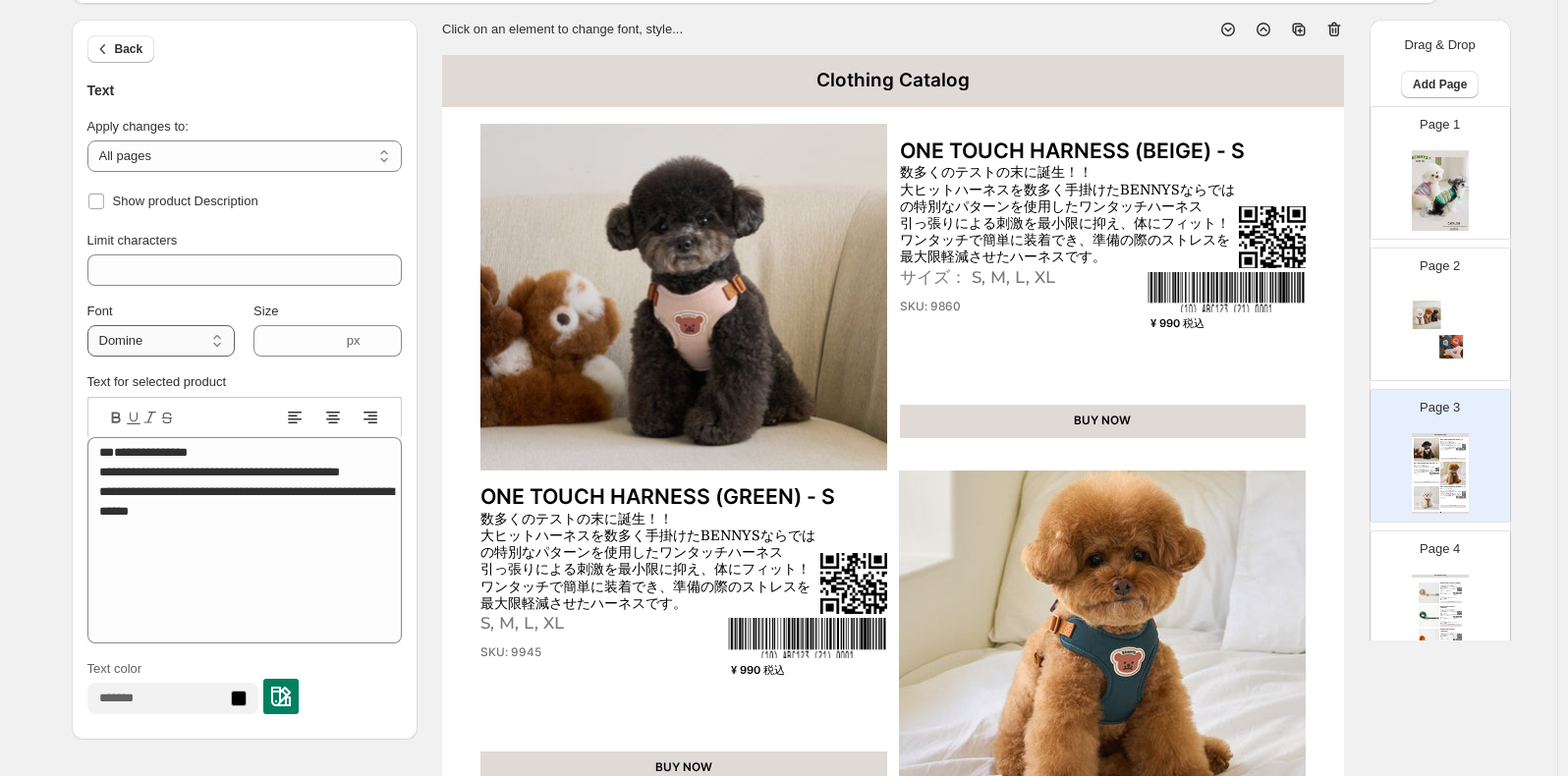 click on "**********" at bounding box center [161, 341] 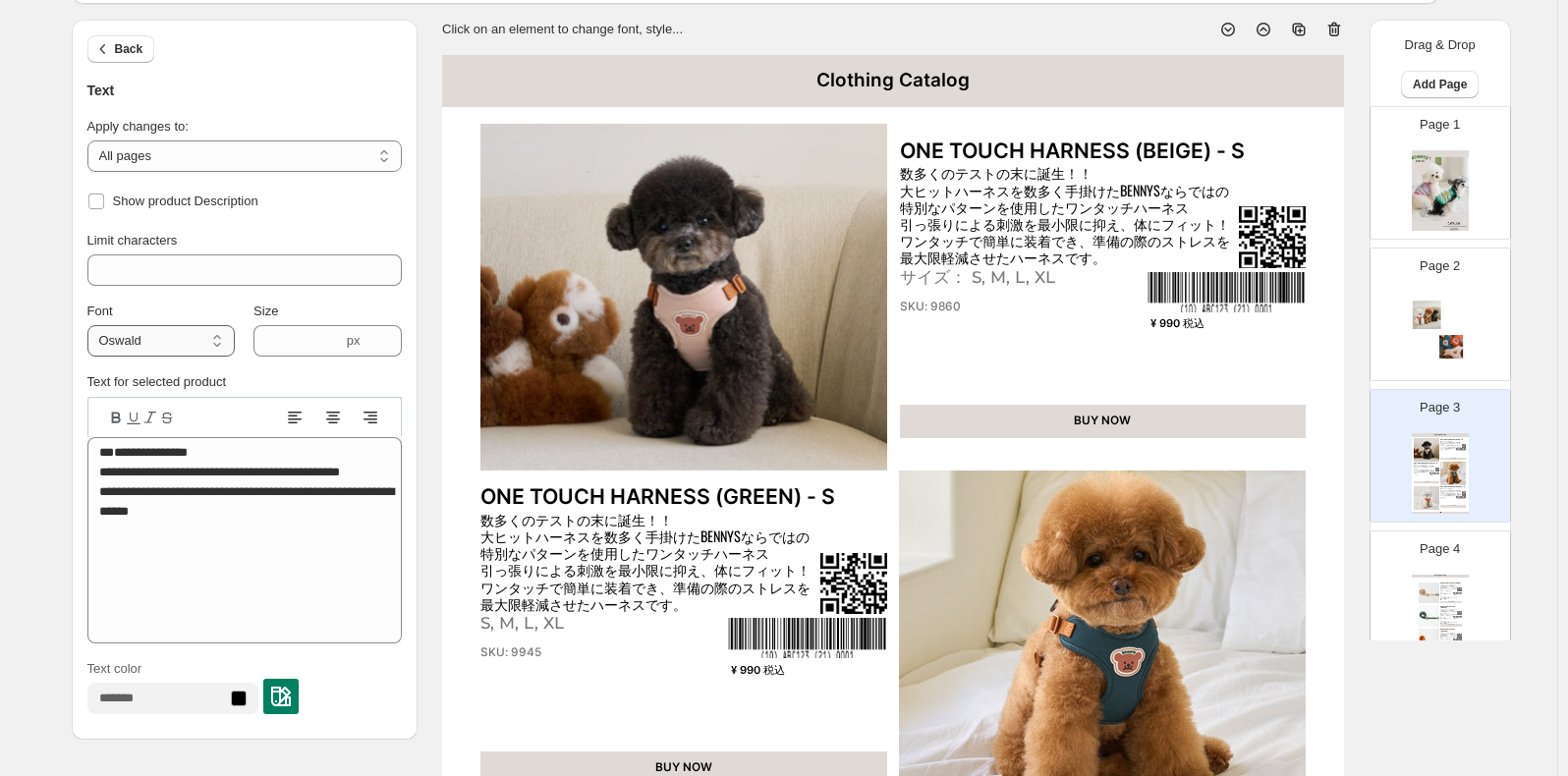 click on "**********" at bounding box center (161, 341) 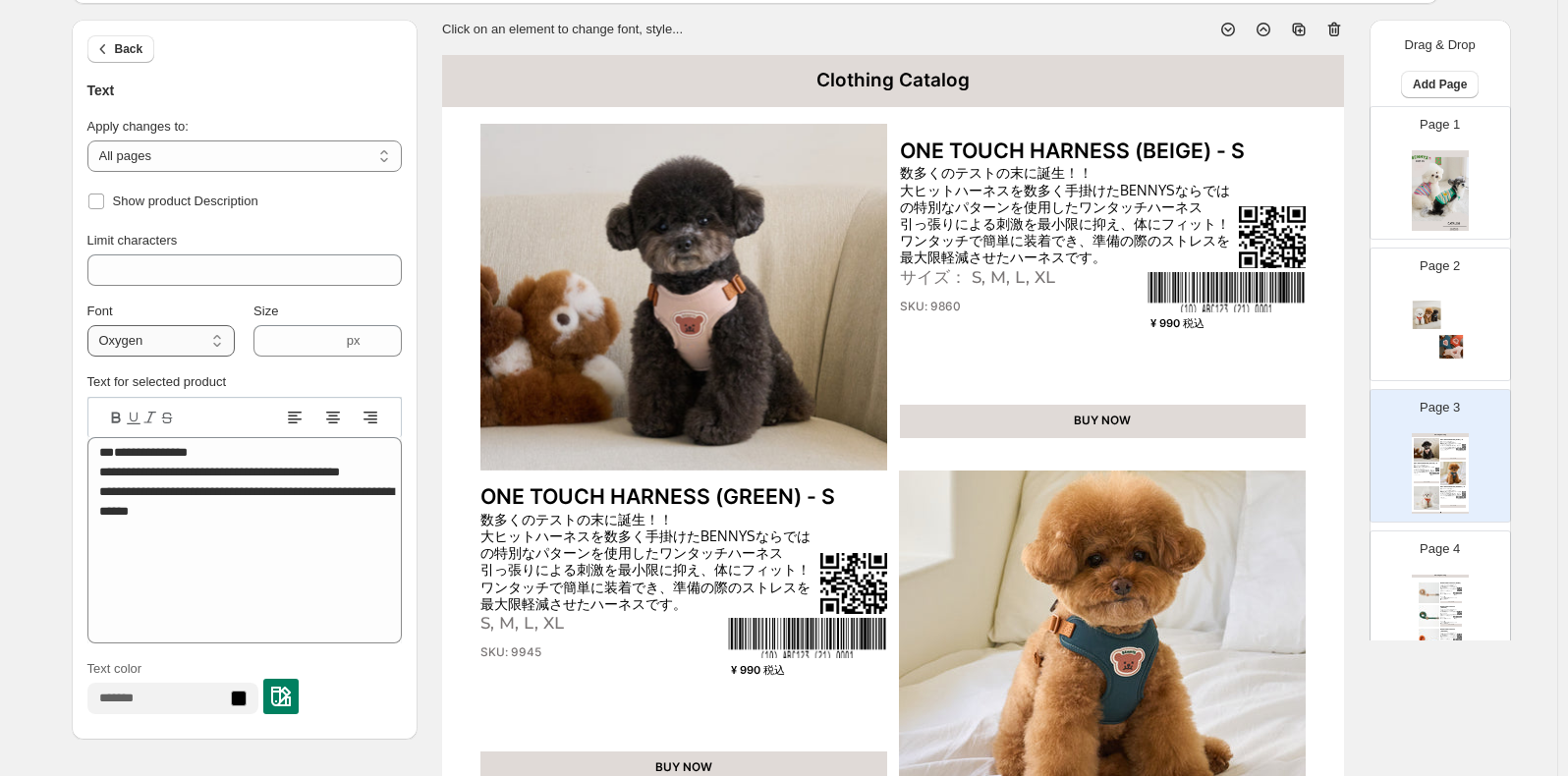 drag, startPoint x: 228, startPoint y: 339, endPoint x: 223, endPoint y: 328, distance: 12.083046 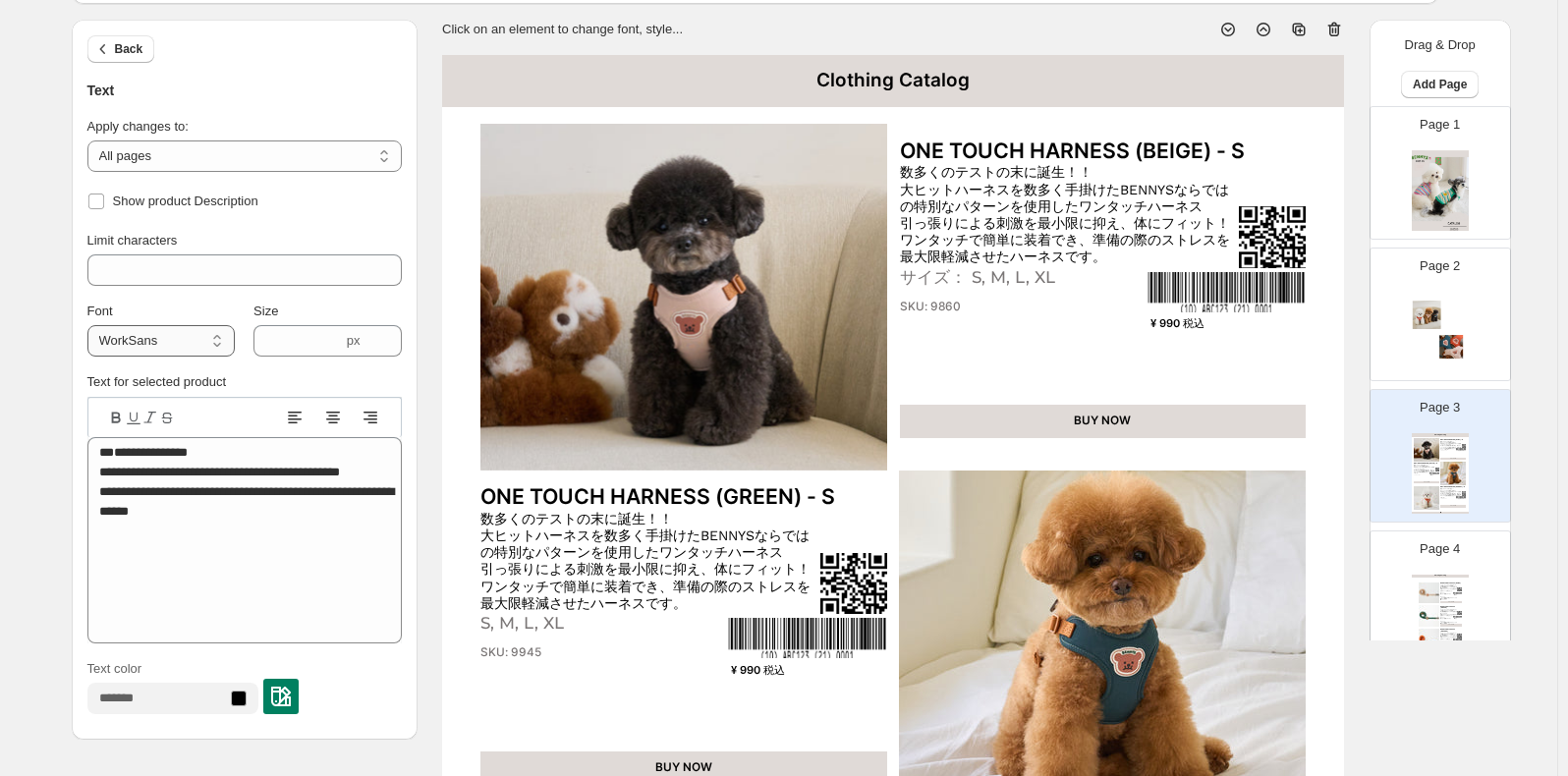 click on "**********" at bounding box center [161, 341] 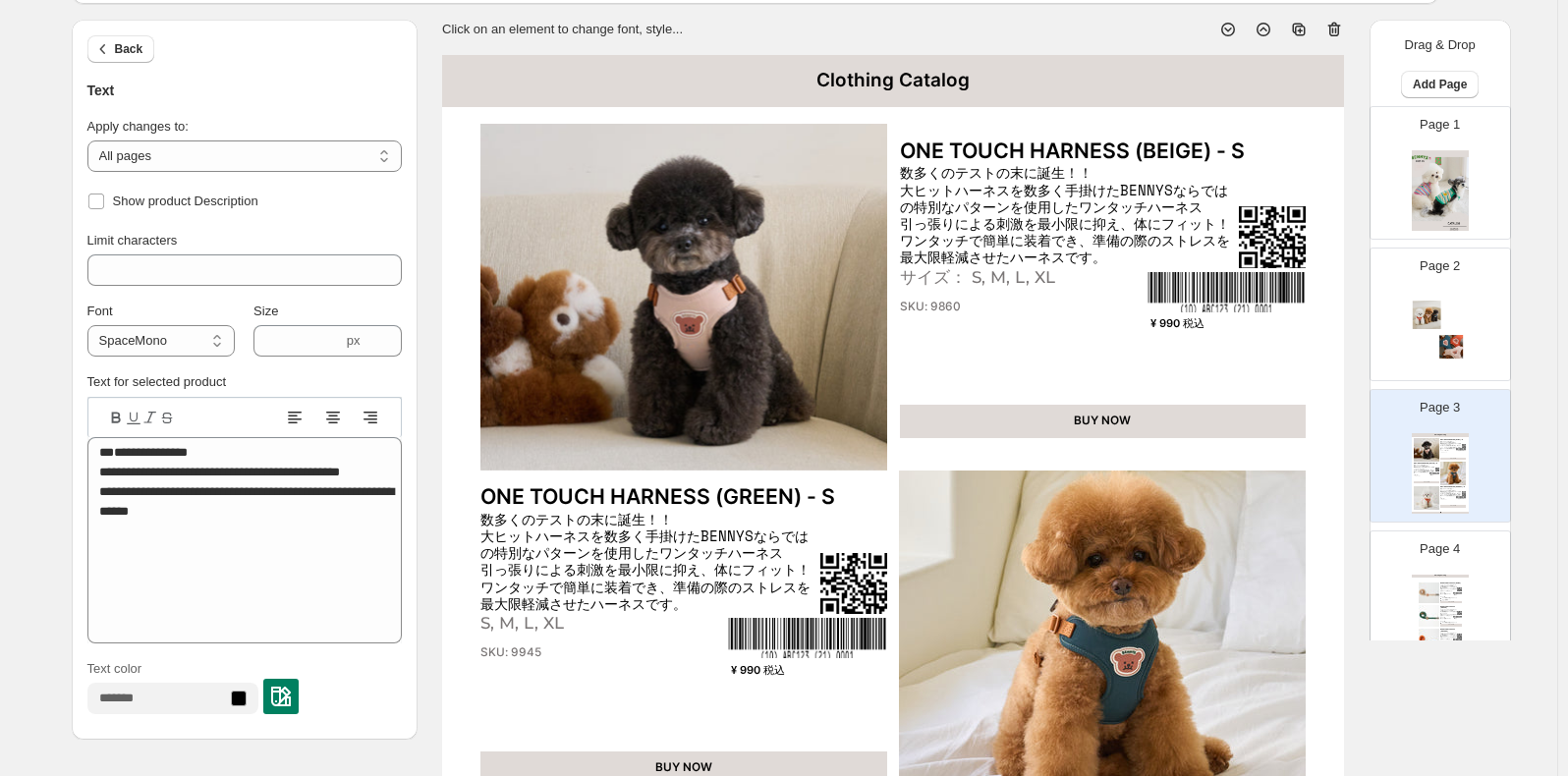 scroll, scrollTop: 393, scrollLeft: 0, axis: vertical 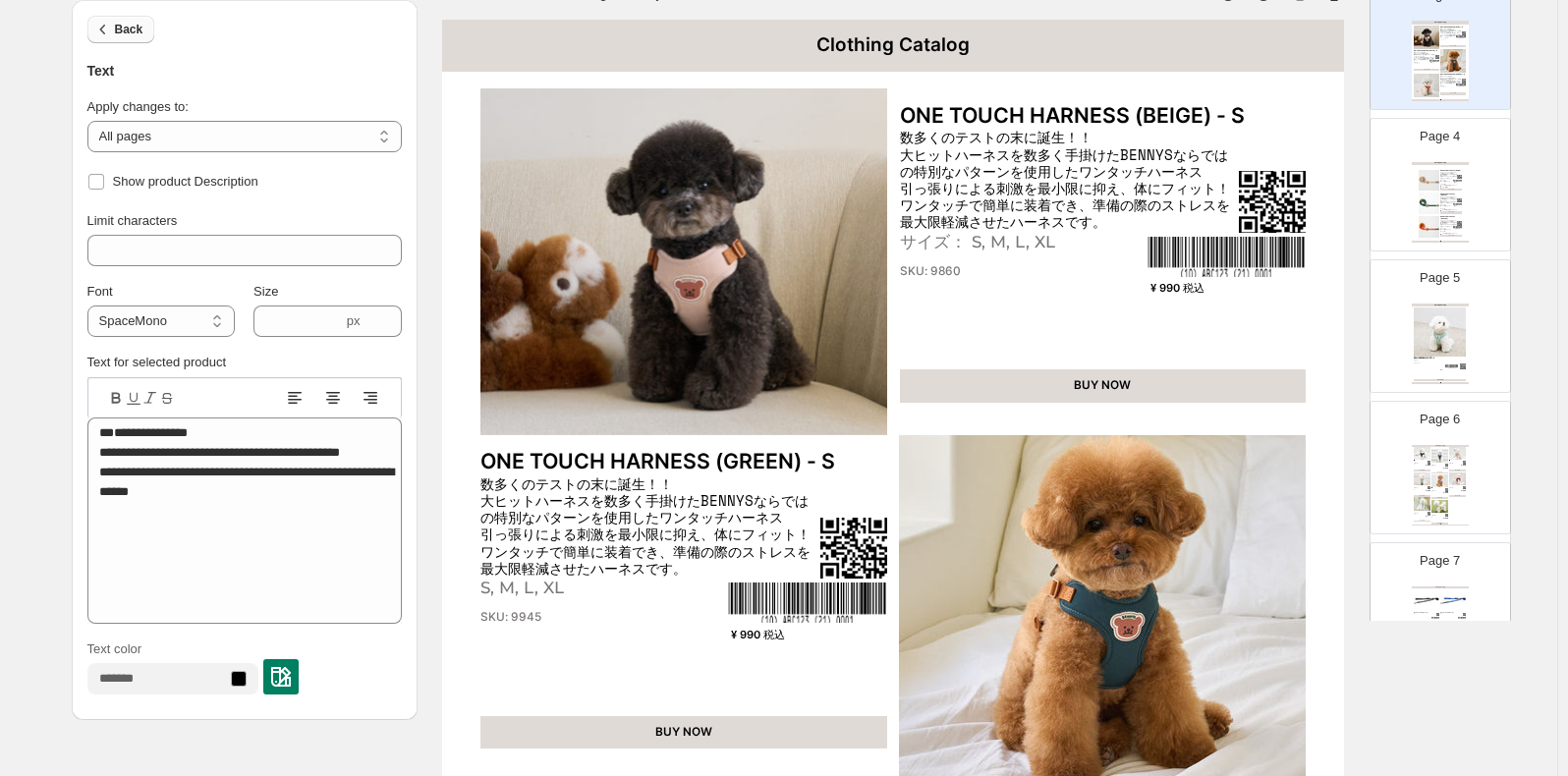 click 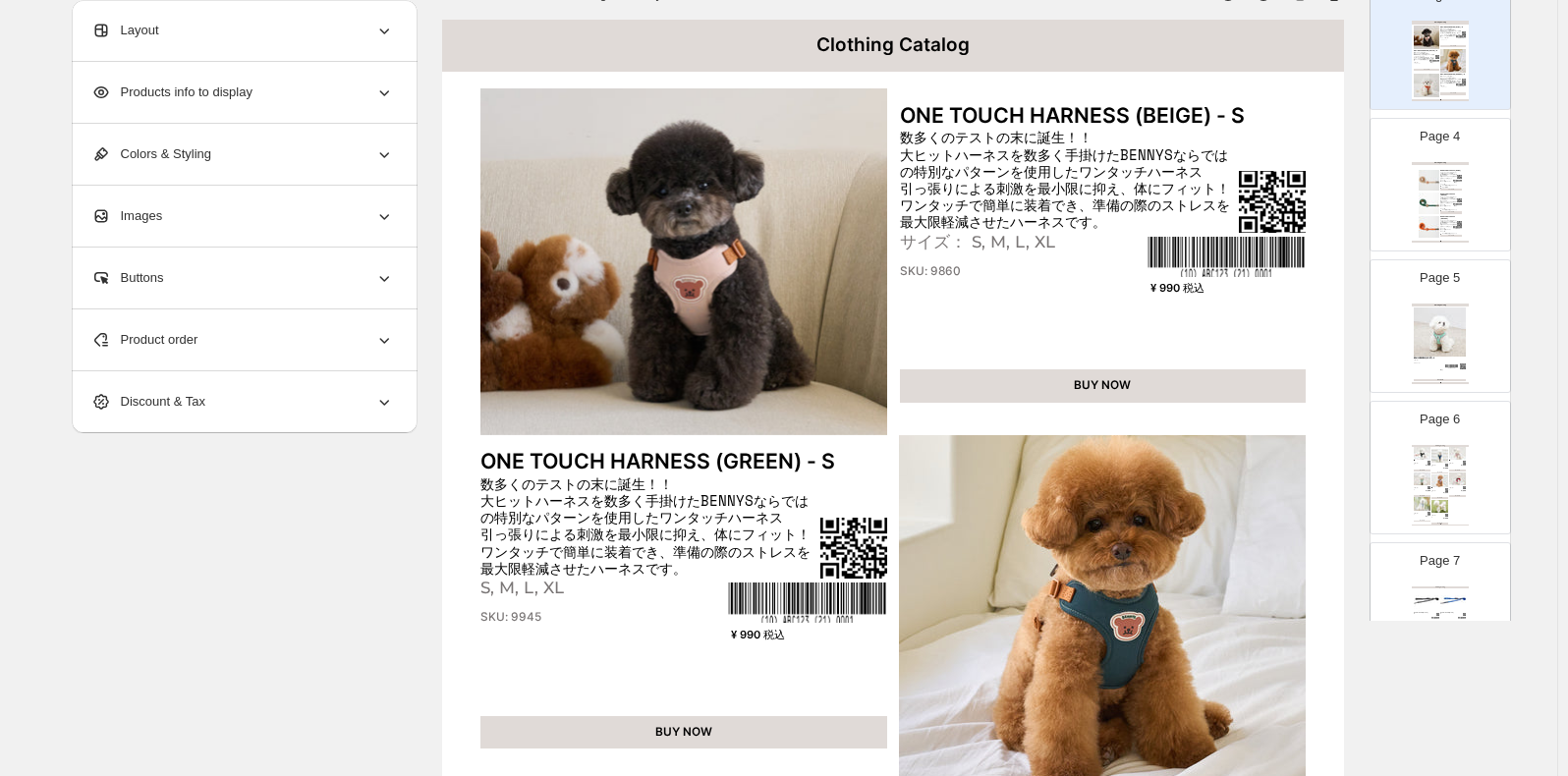 click at bounding box center [1227, 256] 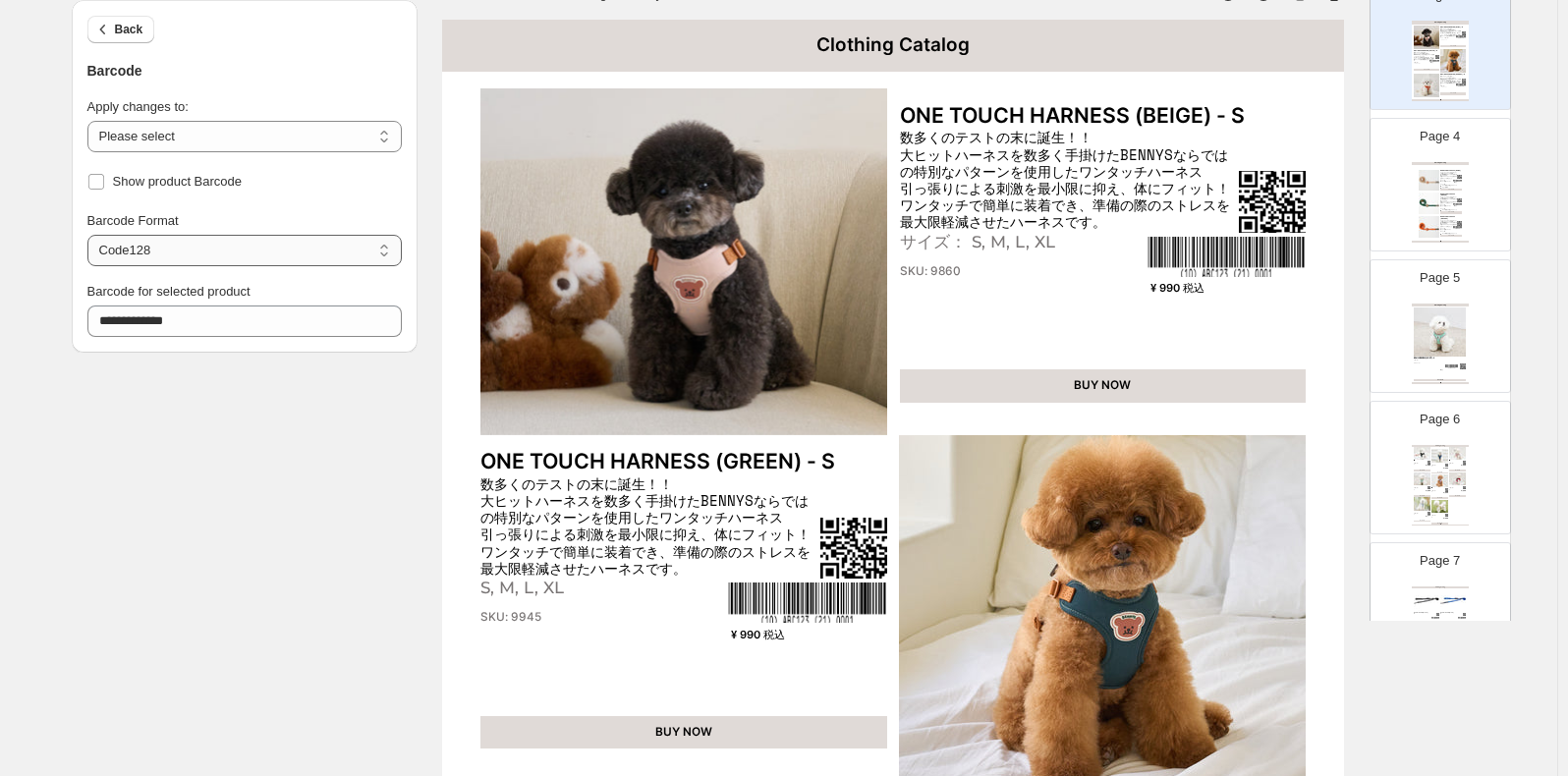 click on "**********" at bounding box center [245, 250] 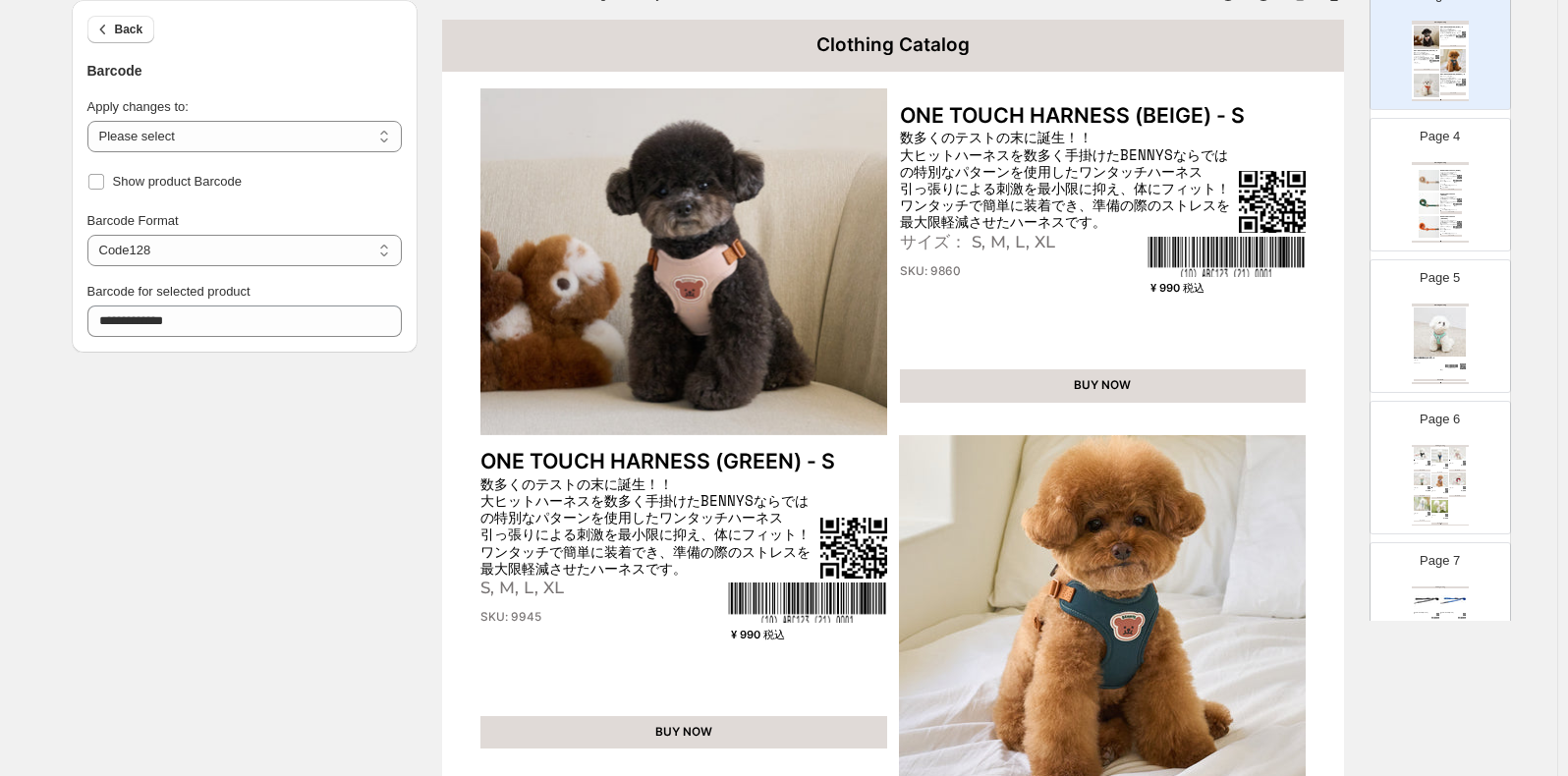 click on "Click on an element to change font, style... Clothing Catalog ONE TOUCH HARNESS (BEIGE) - S
数多くのテストの末に誕生！！
大ヒットハーネスを数多く手掛けたBENNYSならではの特別なパターンを使用したワンタッチハーネス
引っ張りによる刺激を最小限に抑え、体にフィット！ ワンタッチで簡単に装着でき、準備の際のストレスを最大限軽減させたハーネスです。
サイズ： S, M, L, XL SKU:  9860 ¥ 990 税込 BUY NOW ONE TOUCH HARNESS (GREEN) - S
数多くのテストの末に誕生！！
大ヒットハーネスを数多く手掛けたBENNYSならではの特別なパターンを使用したワンタッチハーネス
引っ張りによる刺激を最小限に抑え、体にフィット！ ワンタッチで簡単に装着でき、準備の際のストレスを最大限軽減させたハーネスです。
S, M, L, XL SKU:  9945 ¥ 990 税込 BUY NOW ONE TOUCH HARNESS (ORANGE) - S S, M, L, XL" at bounding box center [893, 585] 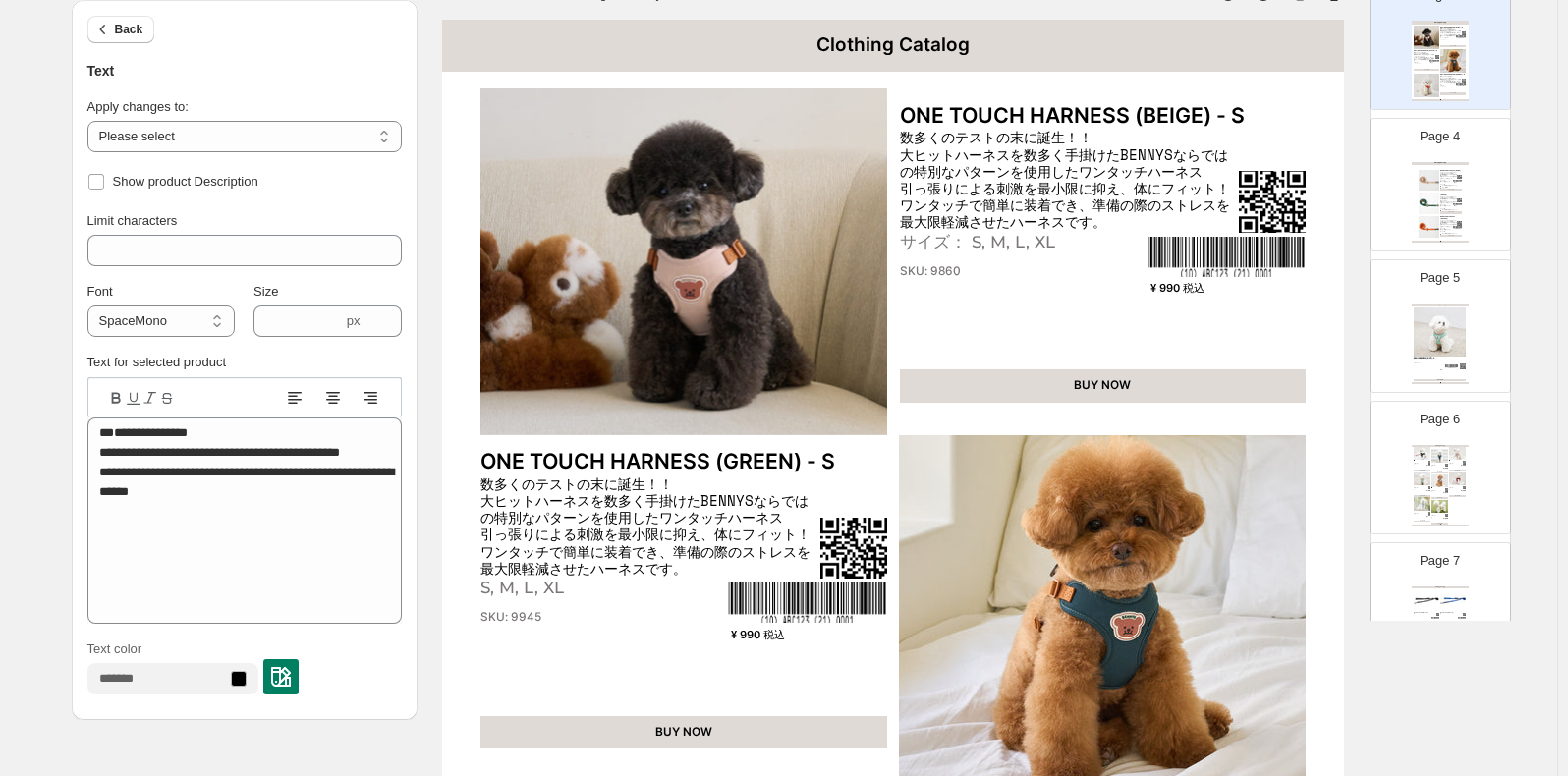 click on "数多くのテストの末に誕生！！
大ヒットハーネスを数多く手掛けたBENNYSならではの特別なパターンを使用したワンタッチハーネス
引っ張りによる刺激を最小限に抑え、体にフィット！ ワンタッチで簡単に装着でき、準備の際のストレスを最大限軽減させたハーネスです。" at bounding box center [1068, 179] 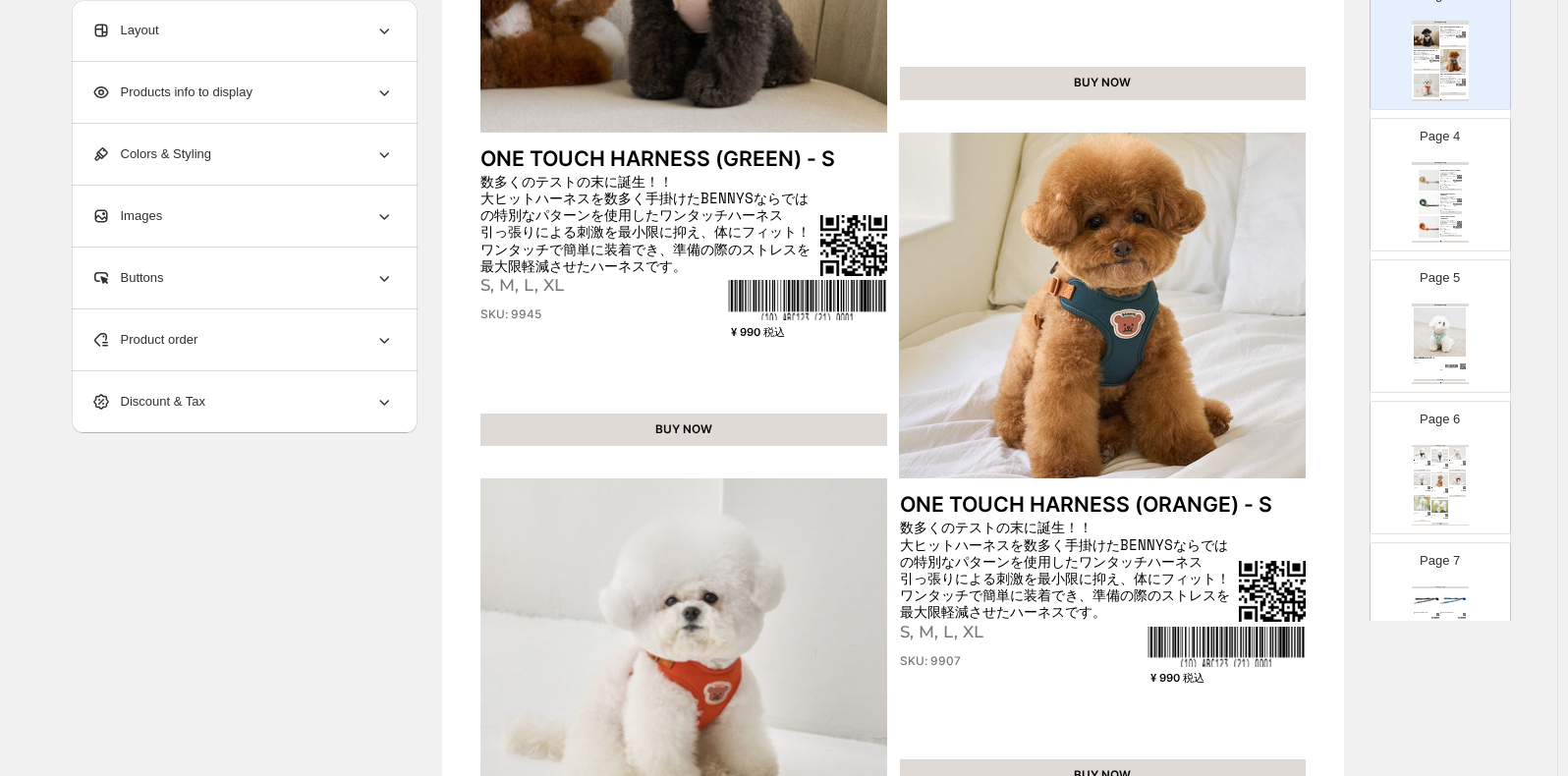 scroll, scrollTop: 232, scrollLeft: 0, axis: vertical 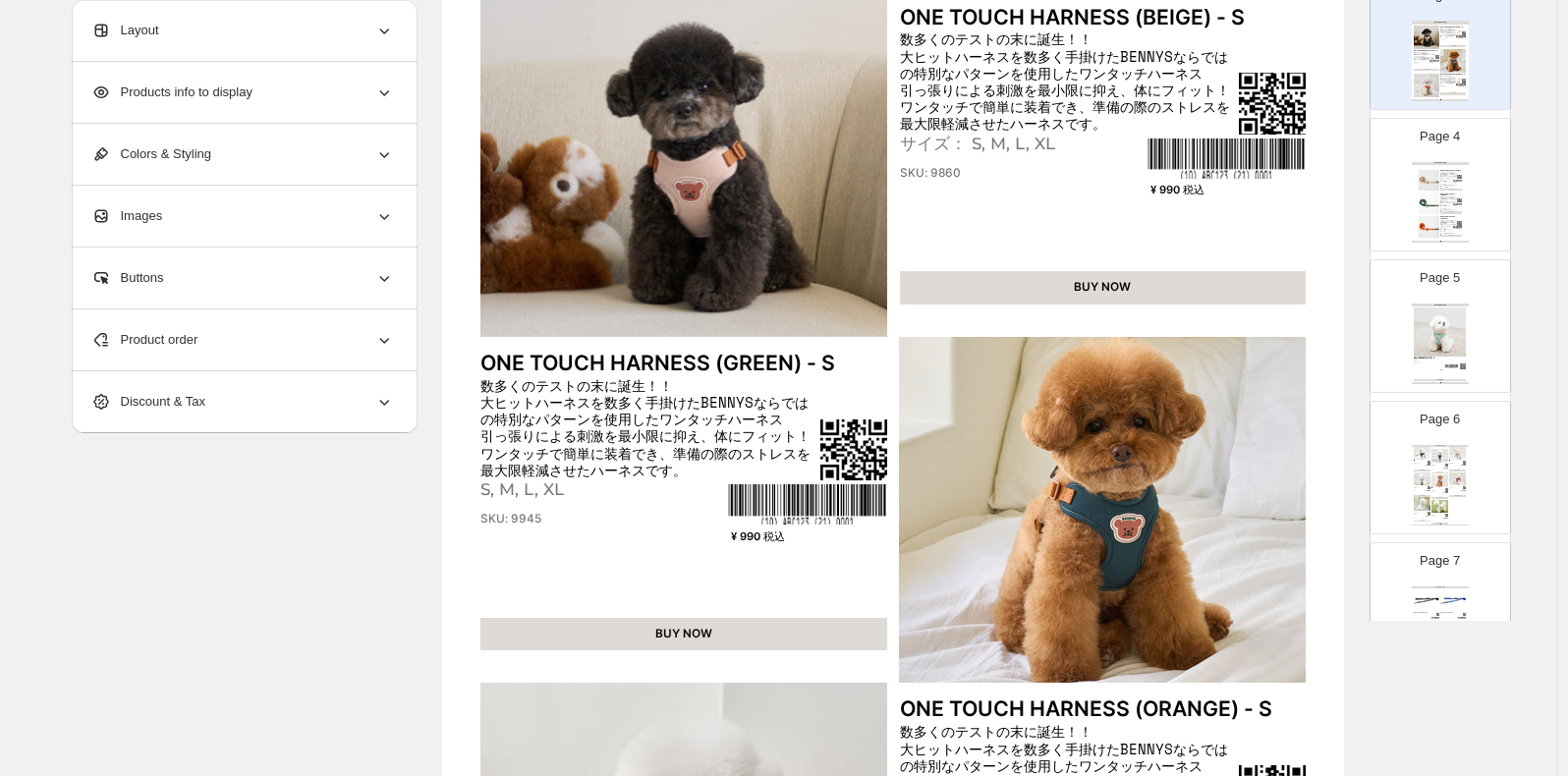 click on "Layout" at bounding box center (243, 30) 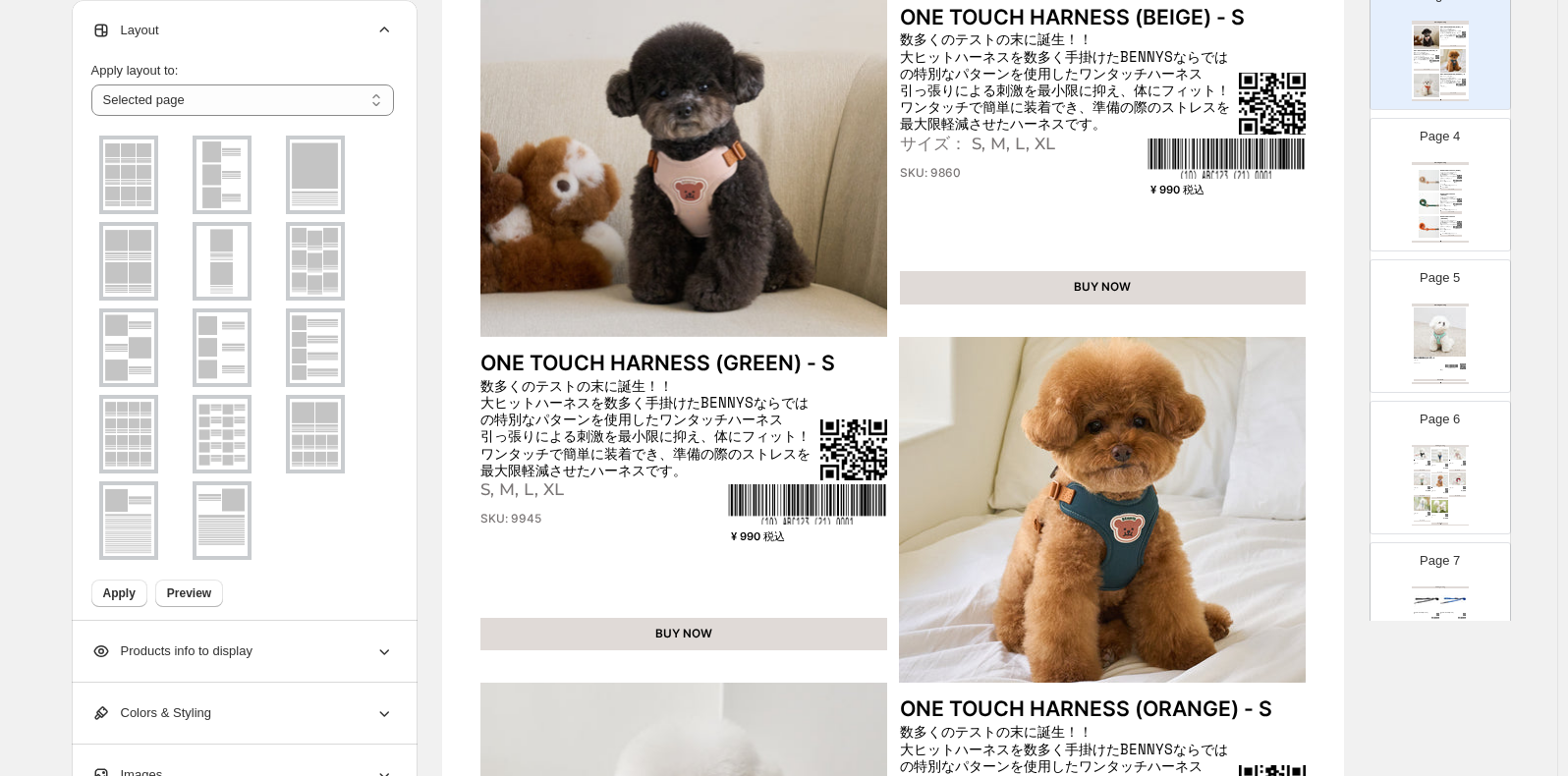 click on "Layout" at bounding box center [243, 30] 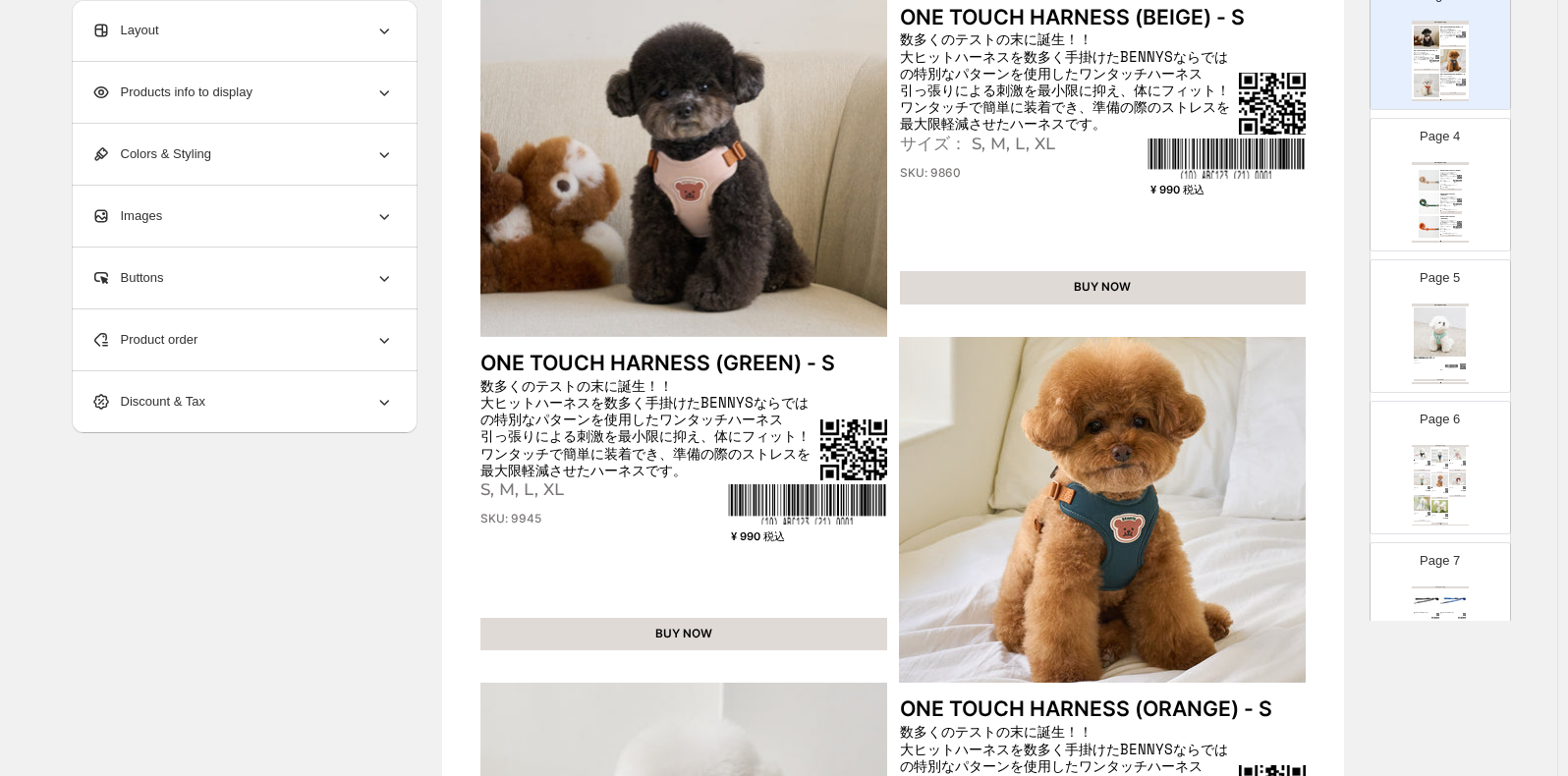 click on "Products info to display" at bounding box center (243, 92) 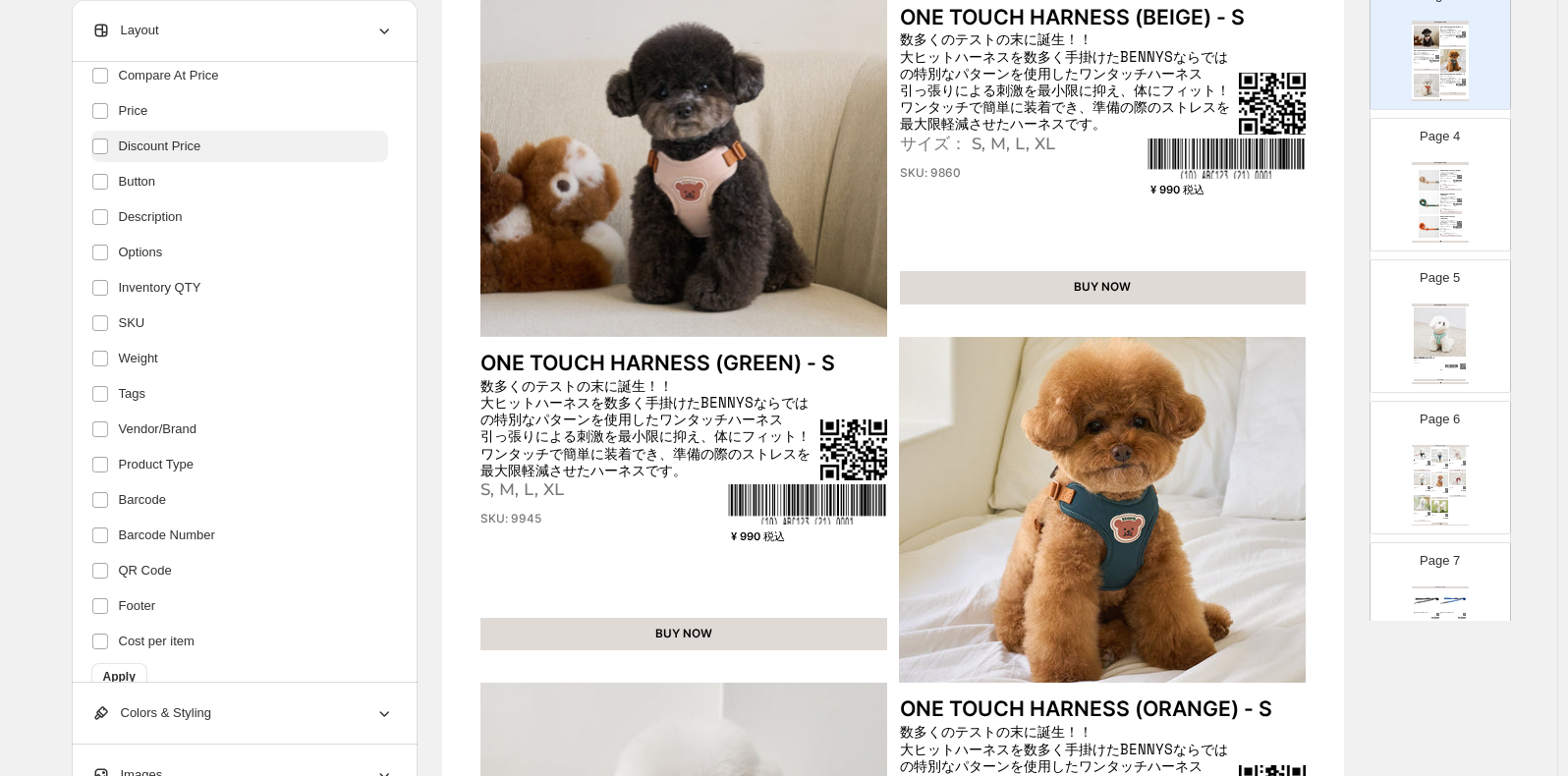 scroll, scrollTop: 288, scrollLeft: 0, axis: vertical 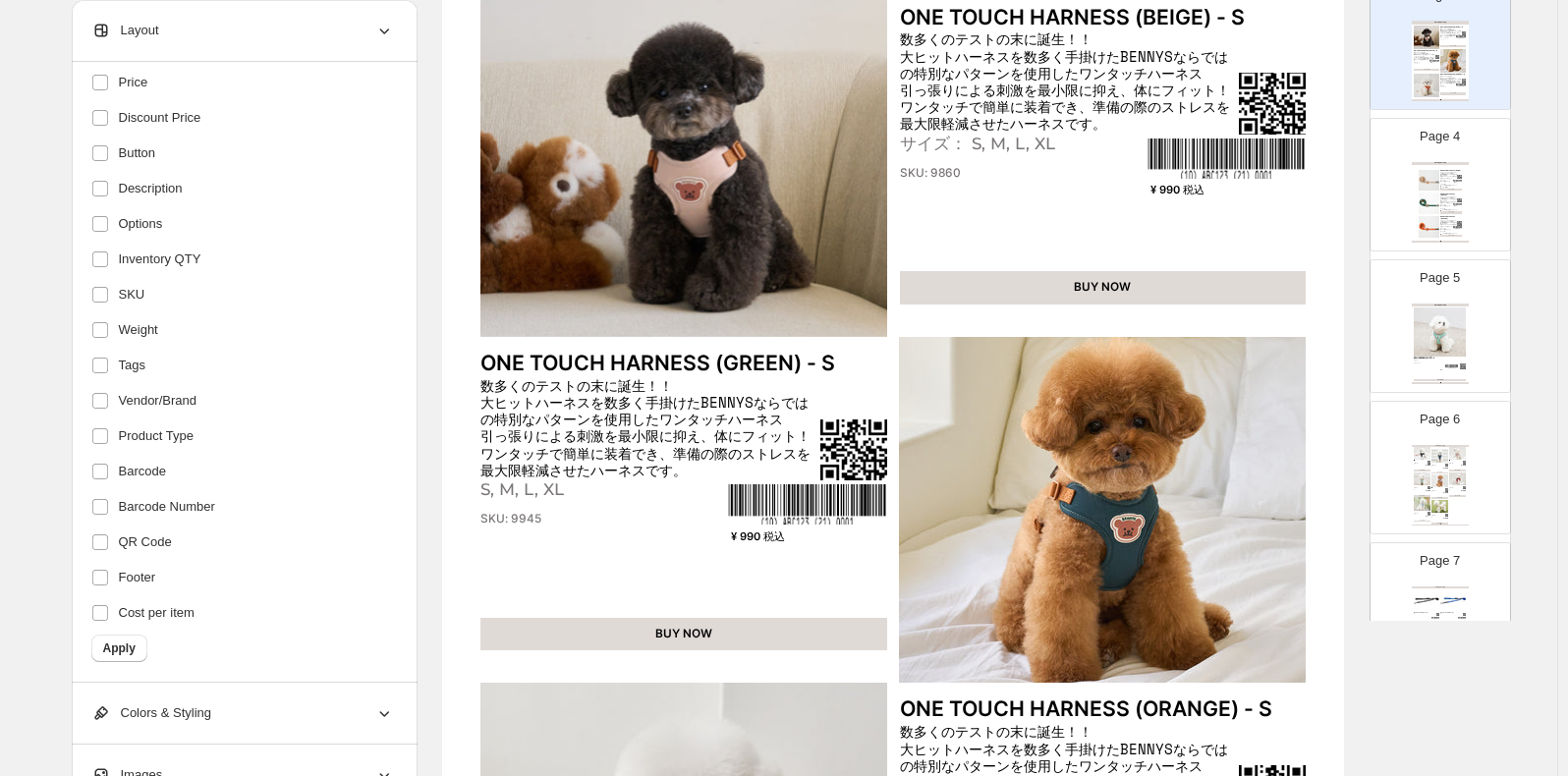 click on "¥ 990 税込" at bounding box center (1176, 190) 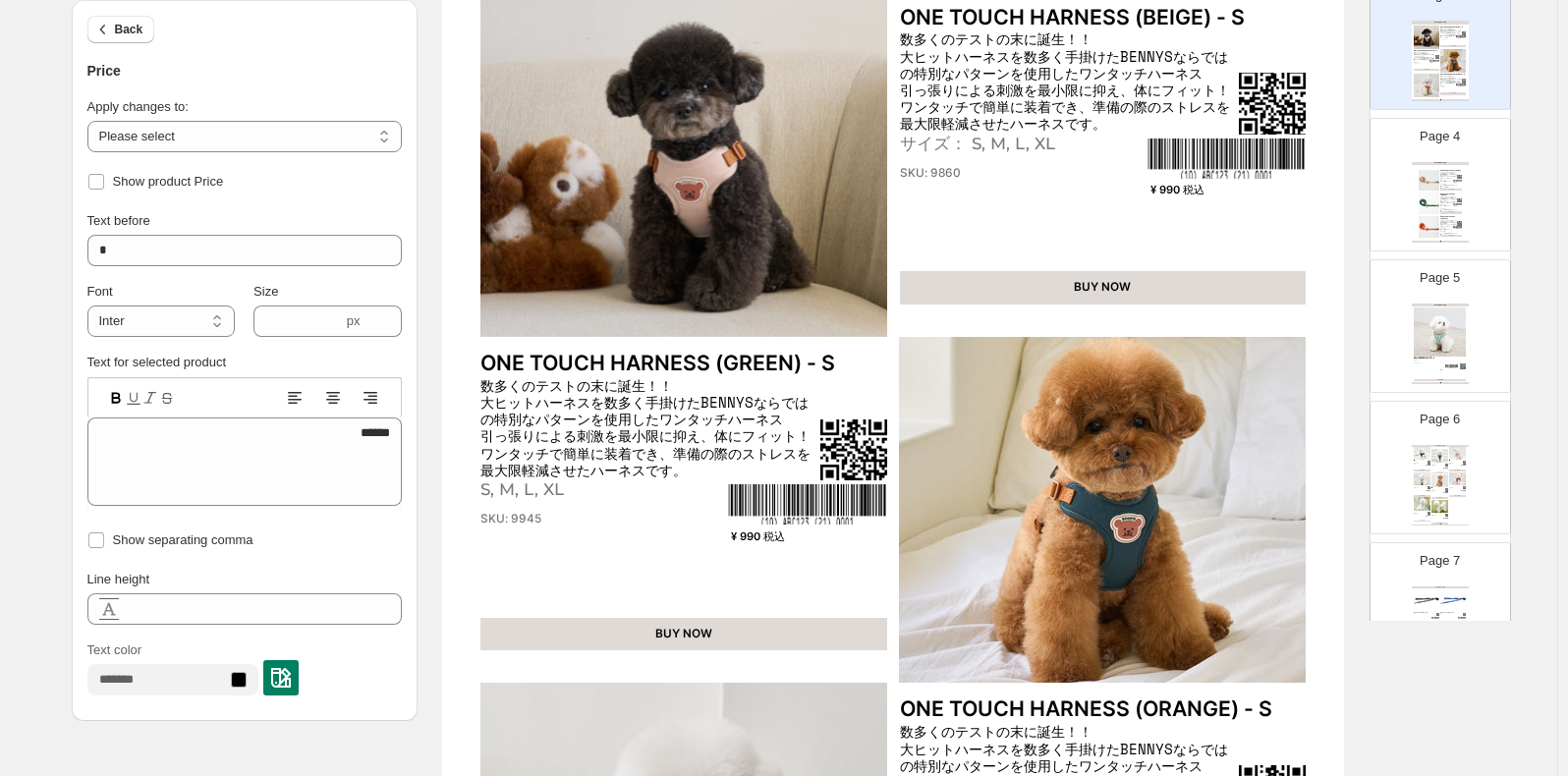 click on "¥ 990 税込" at bounding box center [1176, 190] 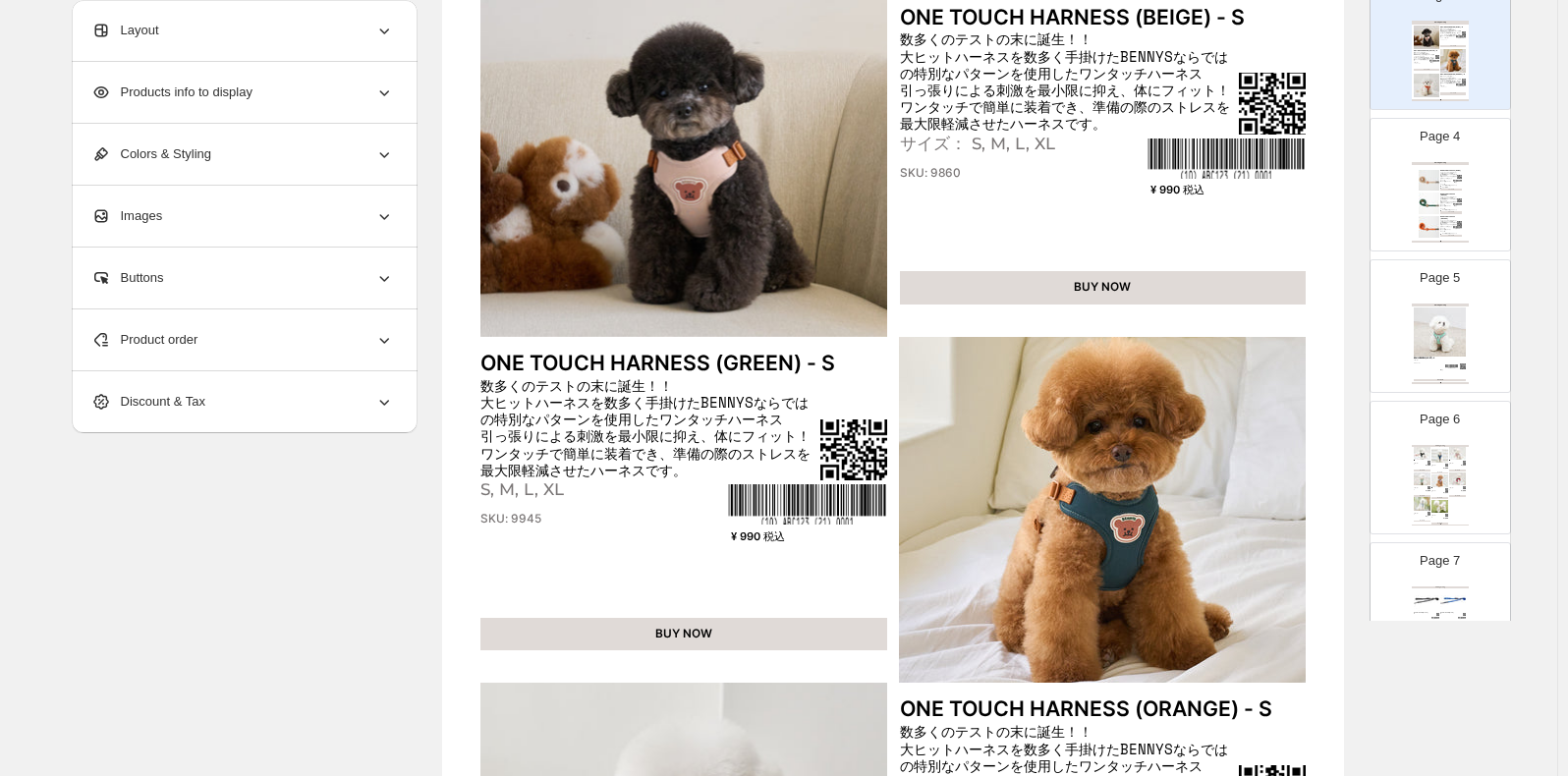 click on "¥ 990 税込" at bounding box center [1176, 190] 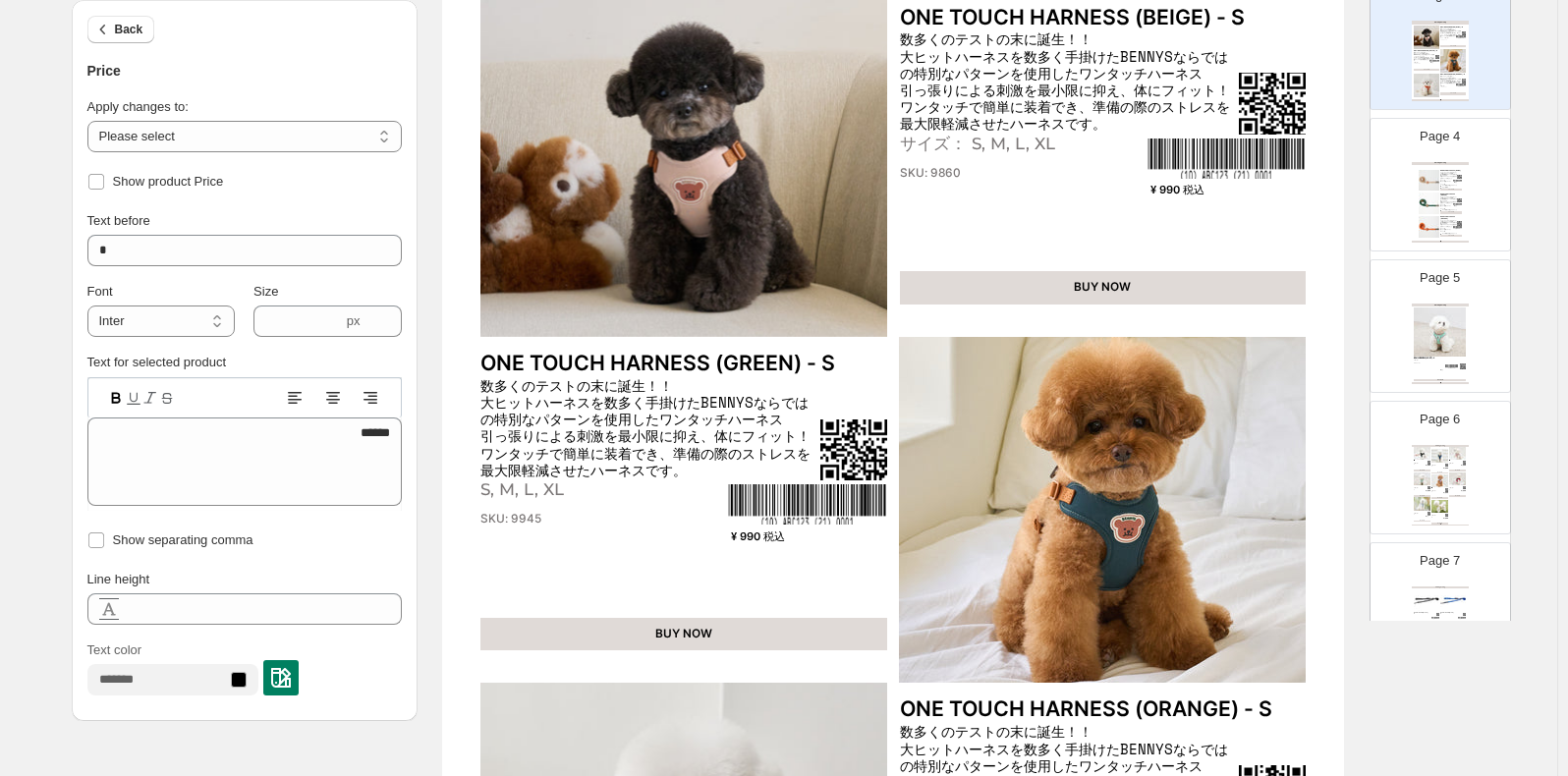 click on "数多くのテストの末に誕生！！
大ヒットハーネスを数多く手掛けたBENNYSならではの特別なパターンを使用したワンタッチハーネス
引っ張りによる刺激を最小限に抑え、体にフィット！ ワンタッチで簡単に装着でき、準備の際のストレスを最大限軽減させたハーネスです。" at bounding box center (1068, 81) 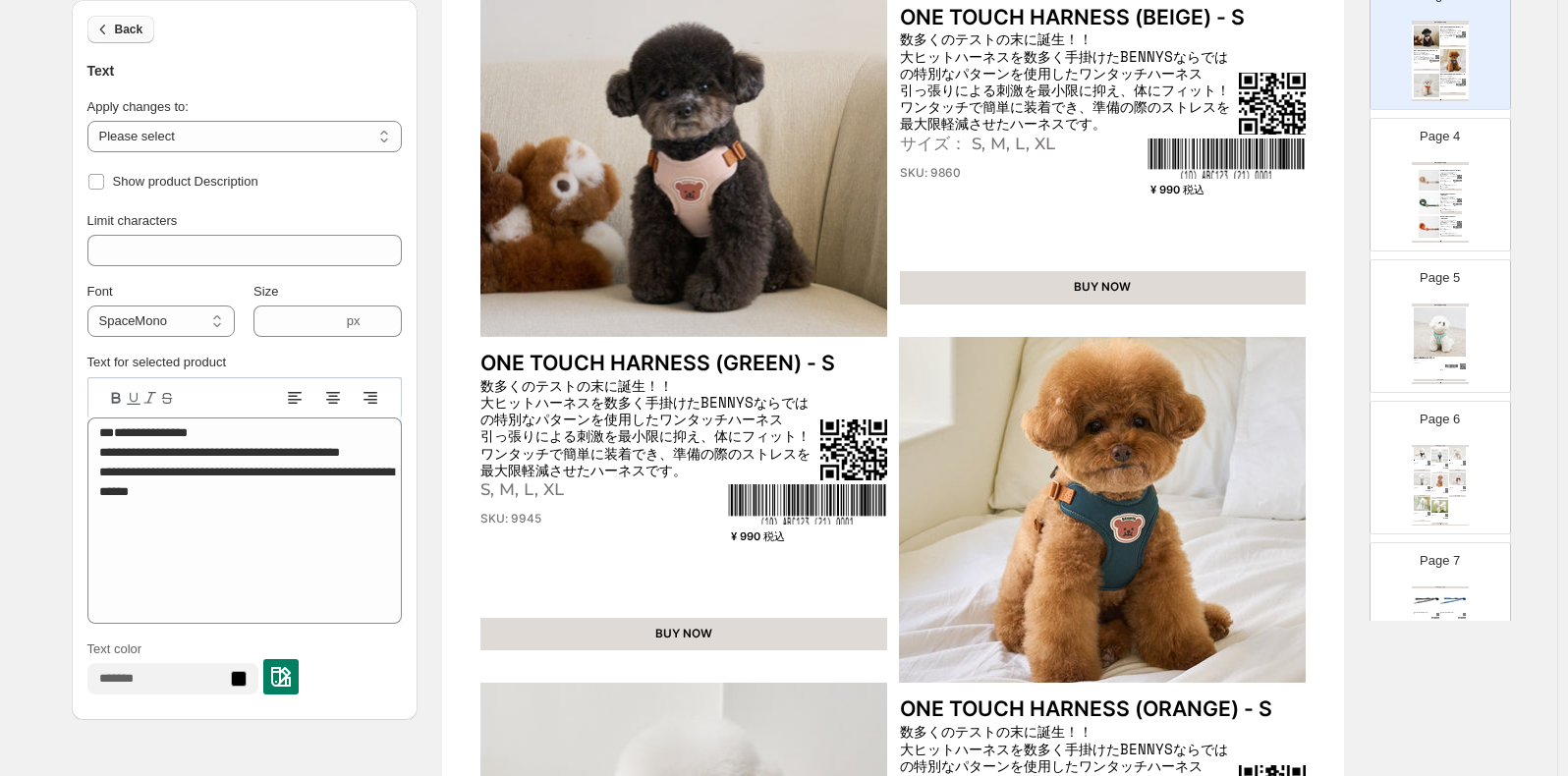 click on "Back" at bounding box center (129, 29) 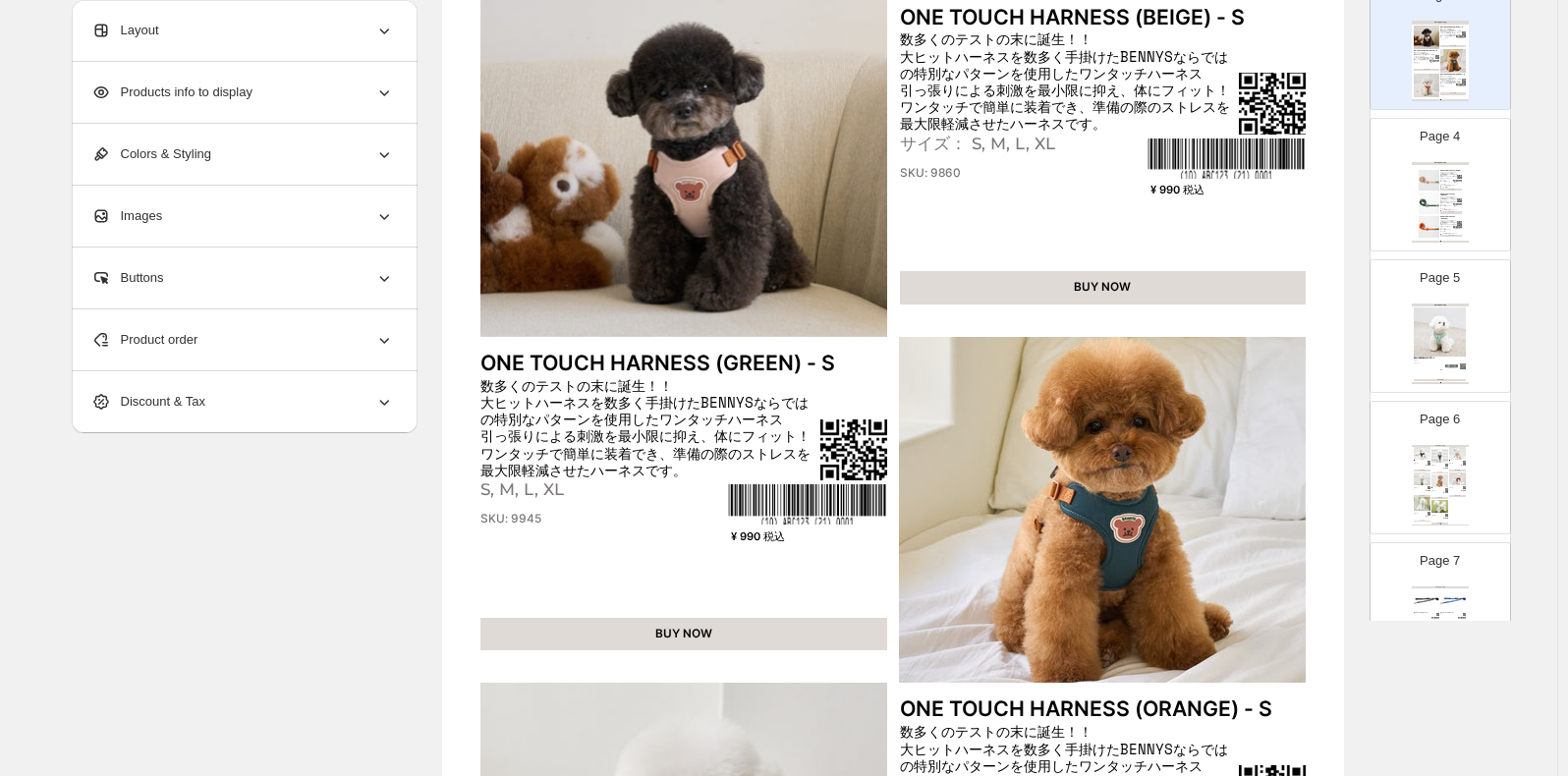 click on "数多くのテストの末に誕生！！
大ヒットハーネスを数多く手掛けたBENNYSならではの特別なパターンを使用したワンタッチハーネス
引っ張りによる刺激を最小限に抑え、体にフィット！ ワンタッチで簡単に装着でき、準備の際のストレスを最大限軽減させたハーネスです。" at bounding box center [648, 427] 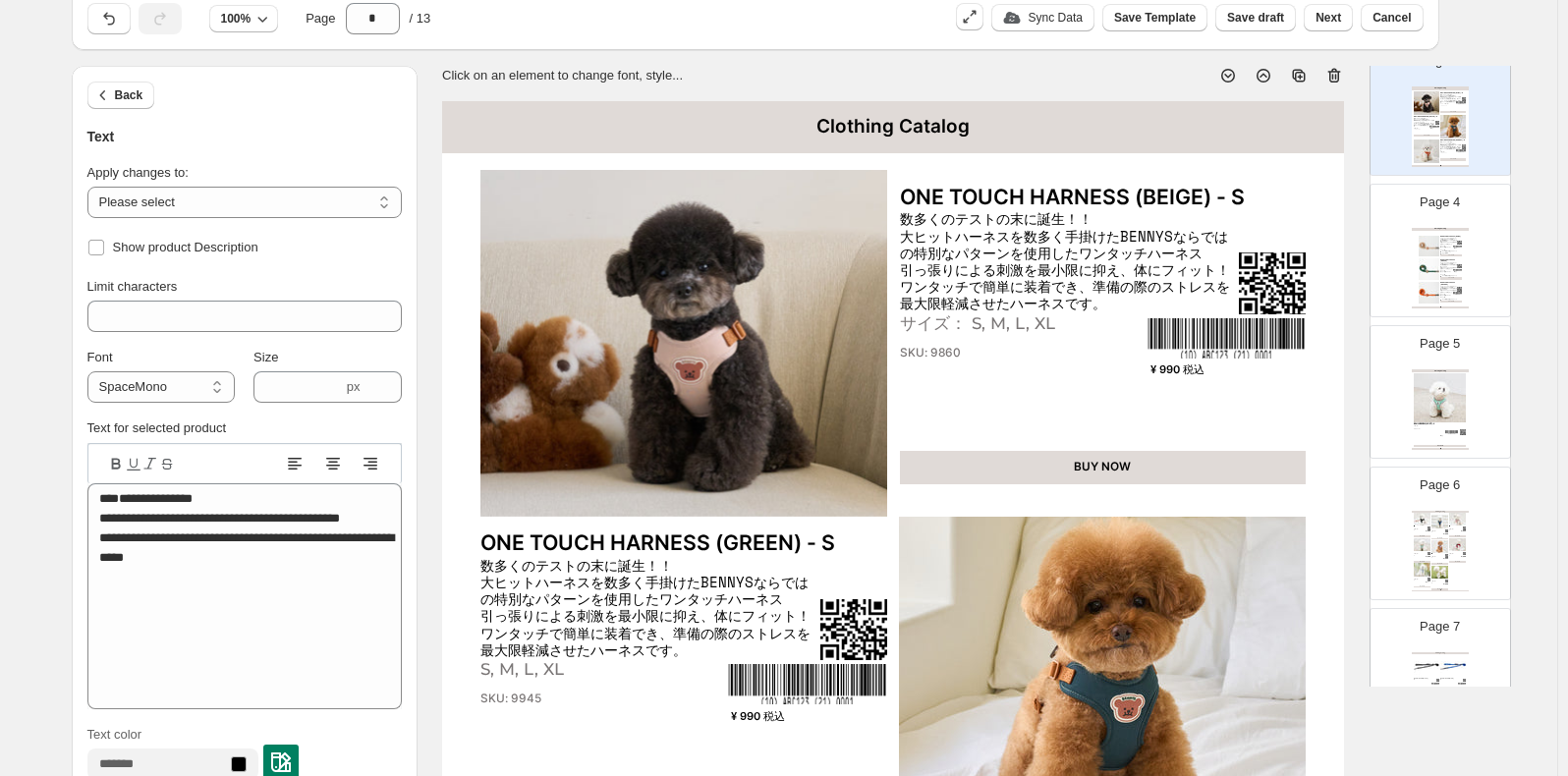 scroll, scrollTop: 35, scrollLeft: 0, axis: vertical 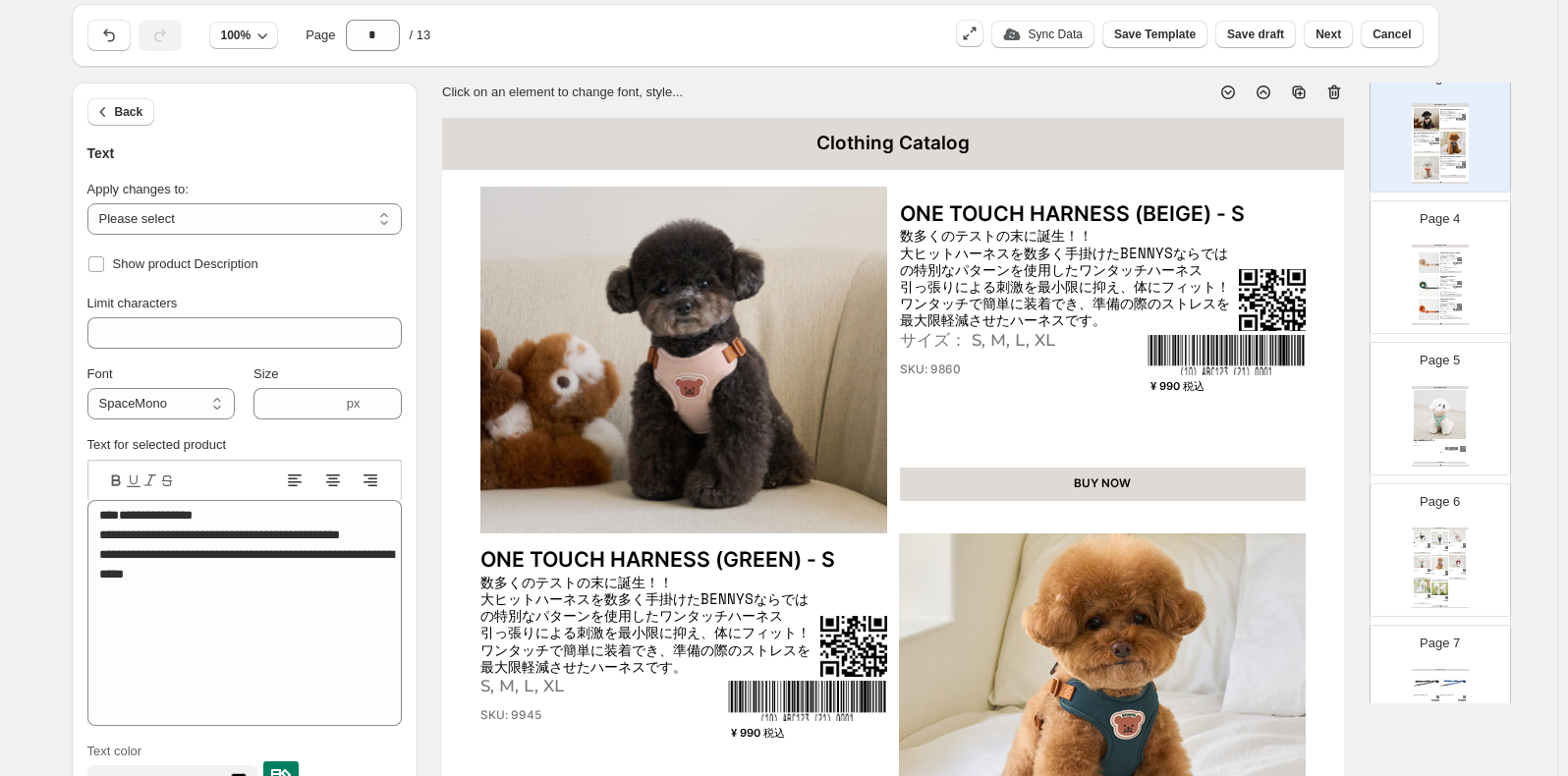 click on "数多くのテストの末に誕生！！
大ヒットハーネスを数多く手掛けたBENNYSならではの特別なパターンを使用したワンタッチハーネス
引っ張りによる刺激を最小限に抑え、体にフィット！ ワンタッチで簡単に装着でき、準備の際のストレスを最大限軽減させたハーネスです。" at bounding box center [1068, 277] 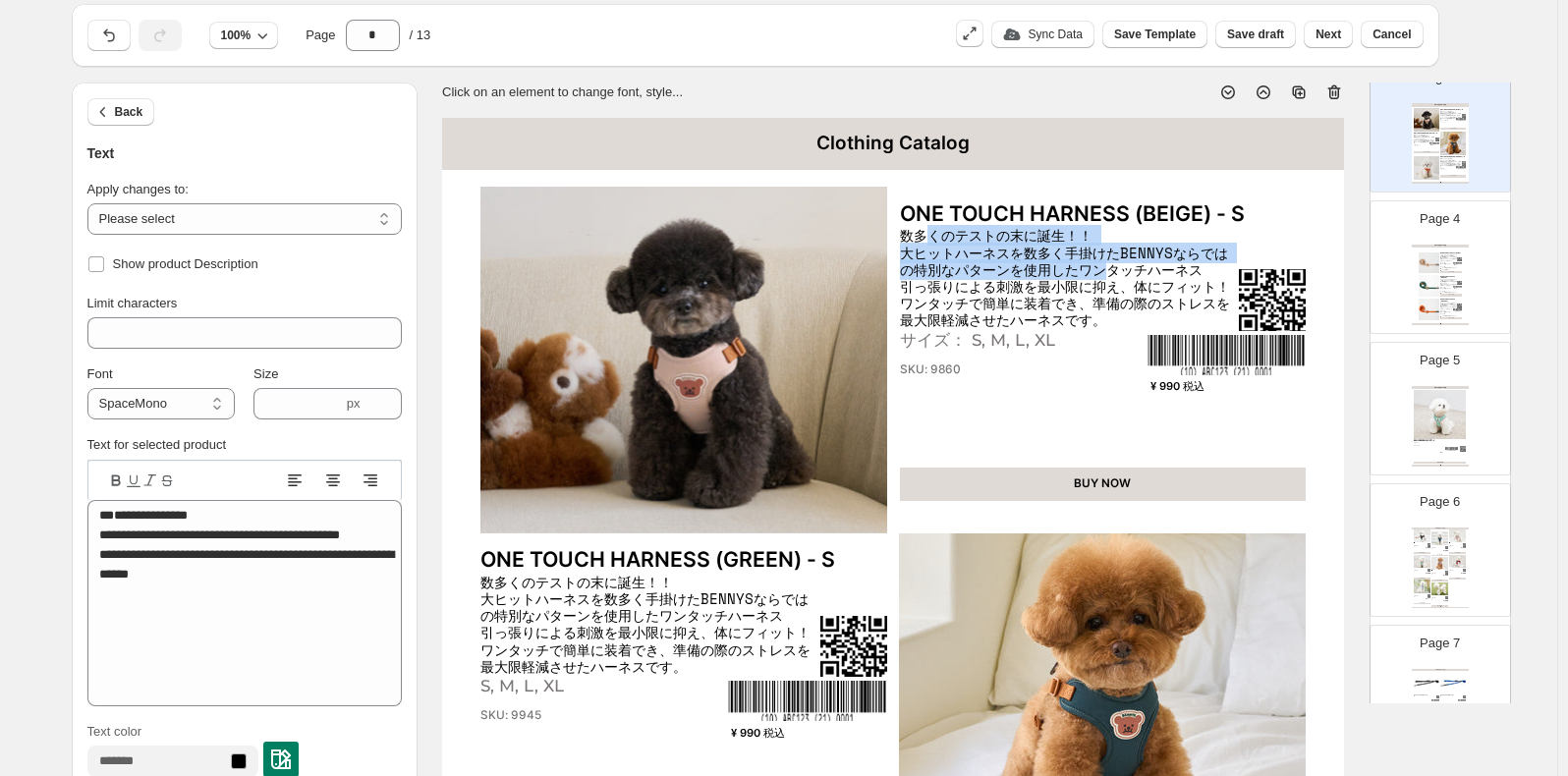 drag, startPoint x: 1067, startPoint y: 304, endPoint x: 1096, endPoint y: 253, distance: 58.66856 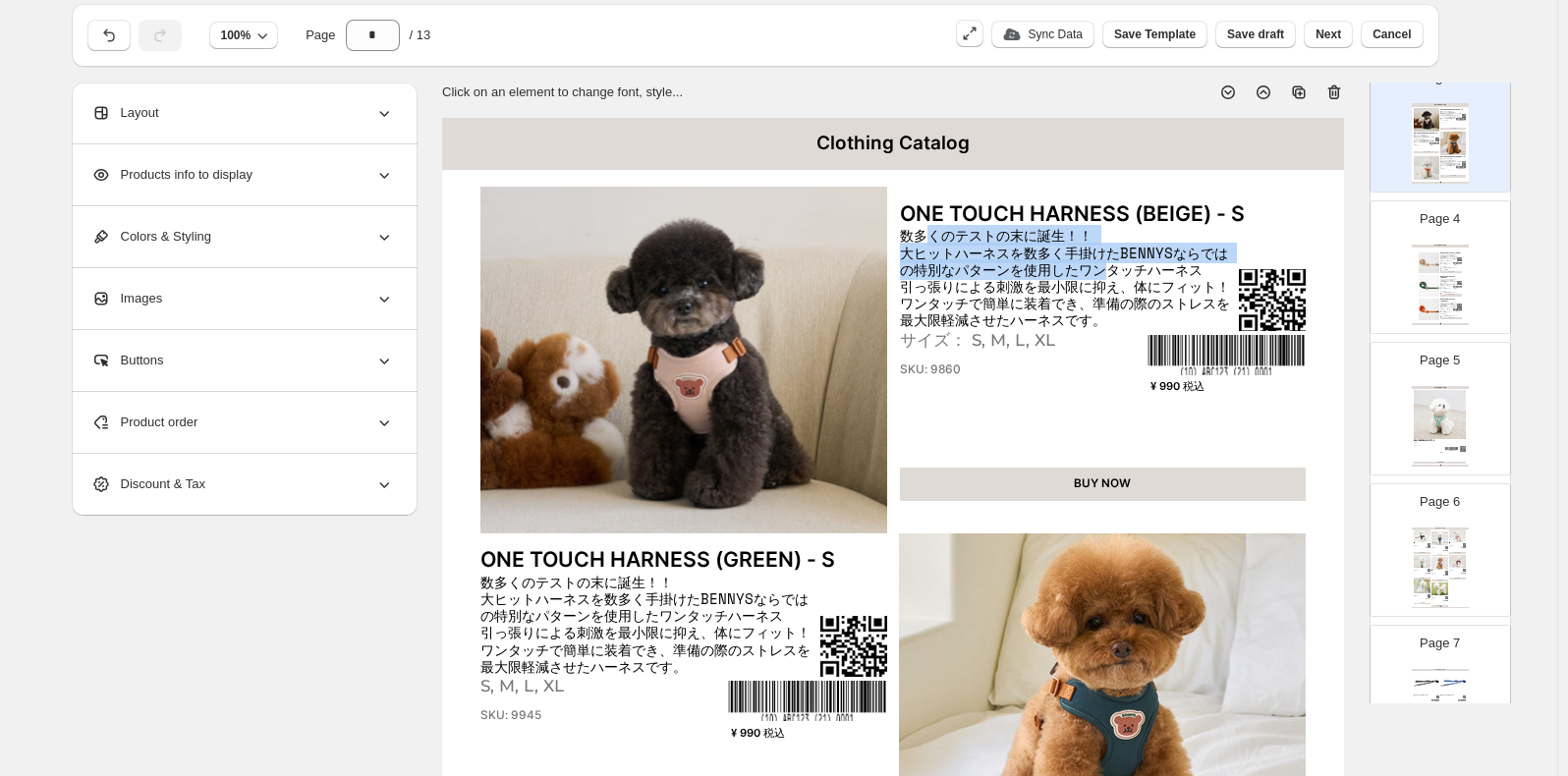 click on "数多くのテストの末に誕生！！
大ヒットハーネスを数多く手掛けたBENNYSならではの特別なパターンを使用したワンタッチハーネス
引っ張りによる刺激を最小限に抑え、体にフィット！ ワンタッチで簡単に装着でき、準備の際のストレスを最大限軽減させたハーネスです。" at bounding box center (1068, 277) 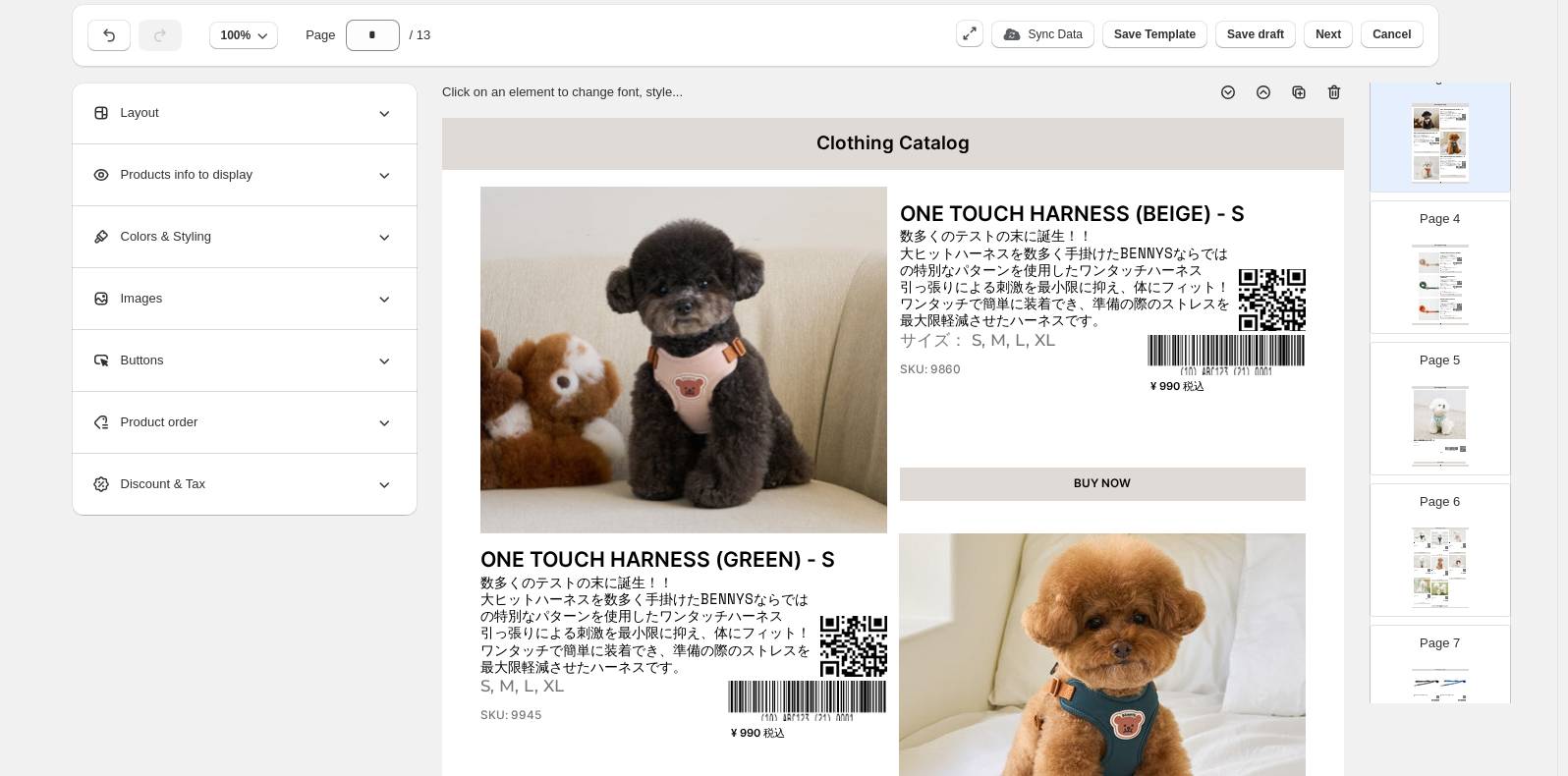 select on "*********" 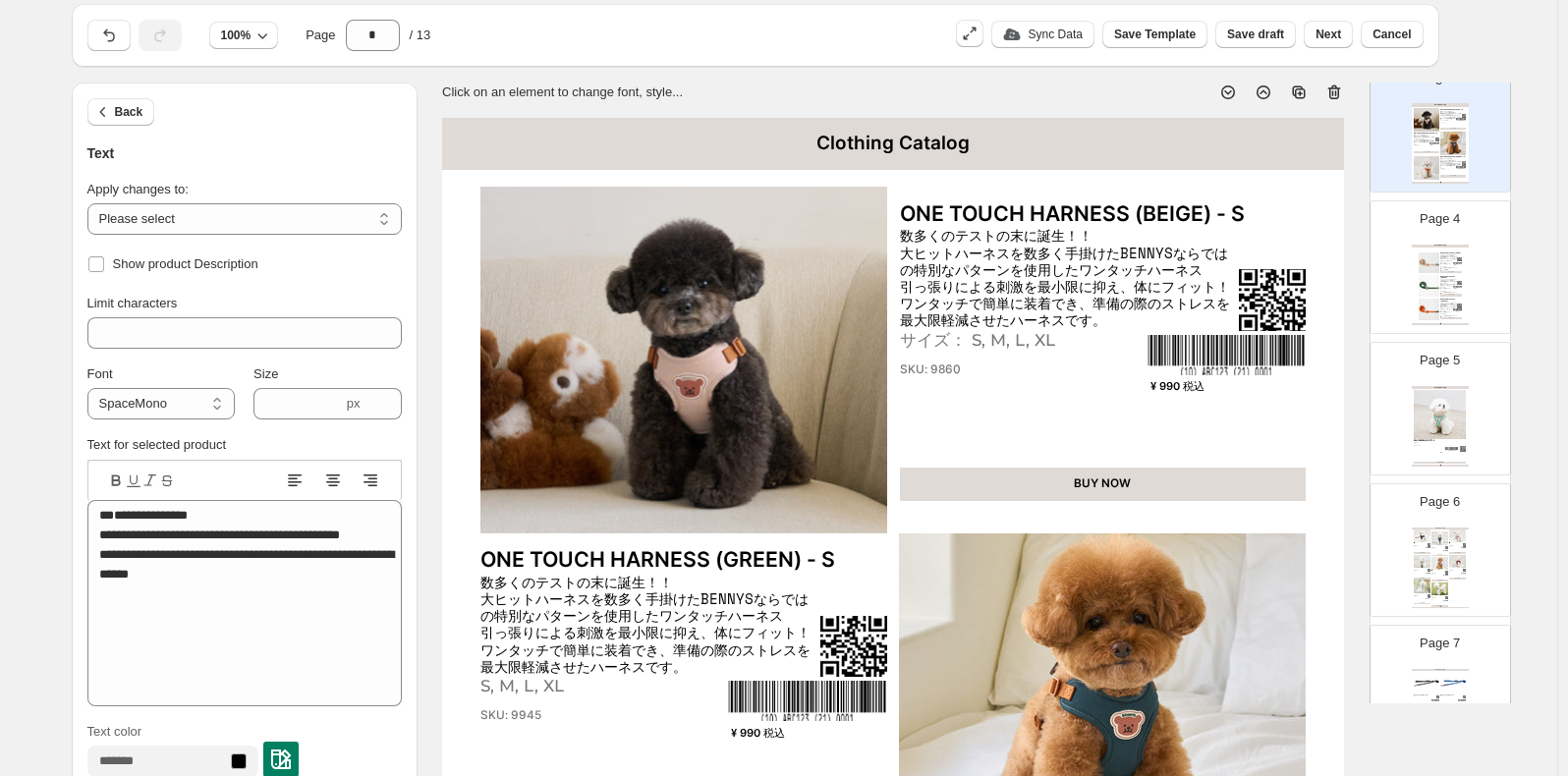click on "数多くのテストの末に誕生！！
大ヒットハーネスを数多く手掛けたBENNYSならではの特別なパターンを使用したワンタッチハーネス
引っ張りによる刺激を最小限に抑え、体にフィット！ ワンタッチで簡単に装着でき、準備の際のストレスを最大限軽減させたハーネスです。" at bounding box center [1068, 277] 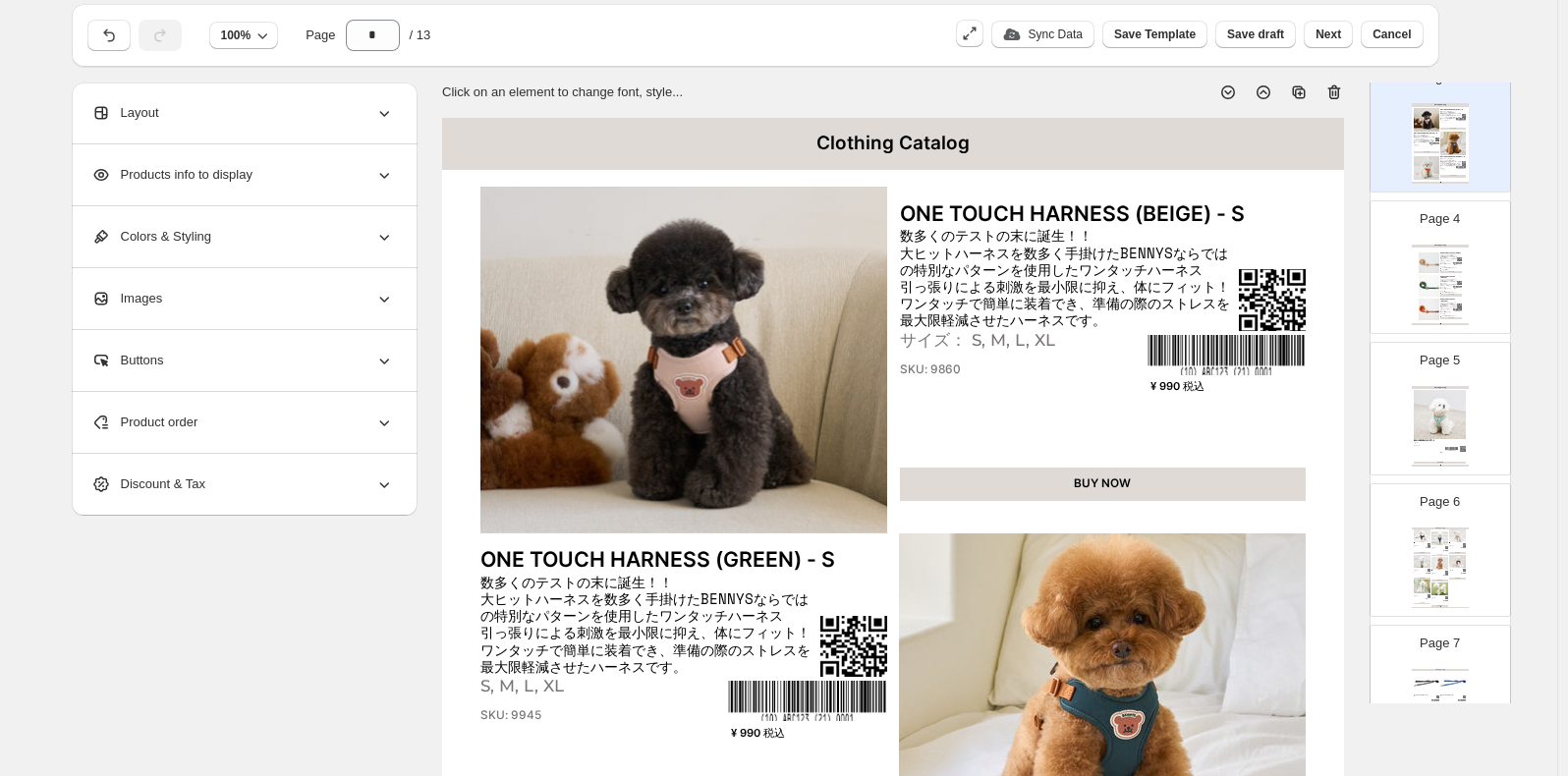 click on "Colors & Styling" at bounding box center [243, 237] 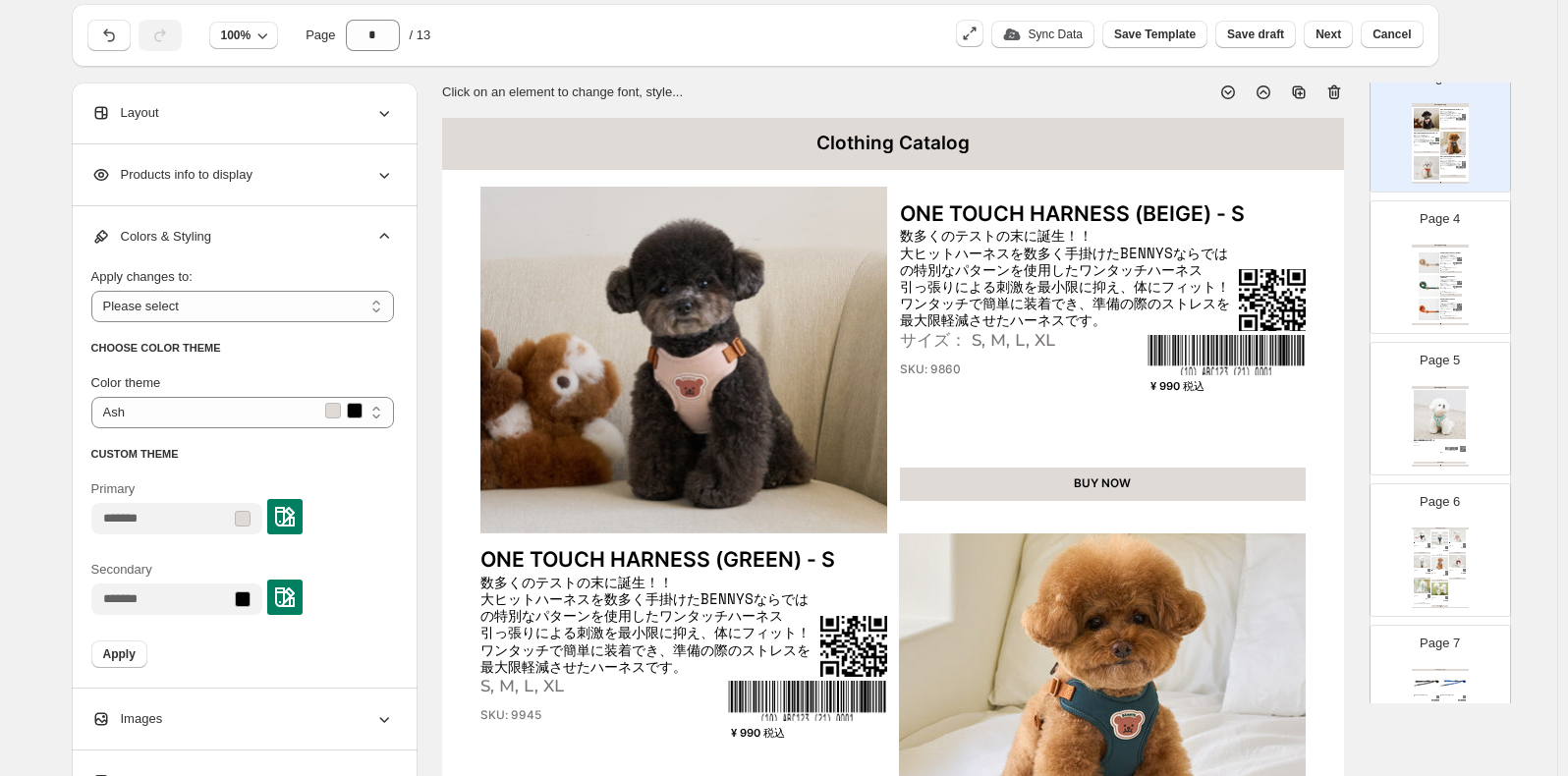 click on "Colors & Styling" at bounding box center [243, 237] 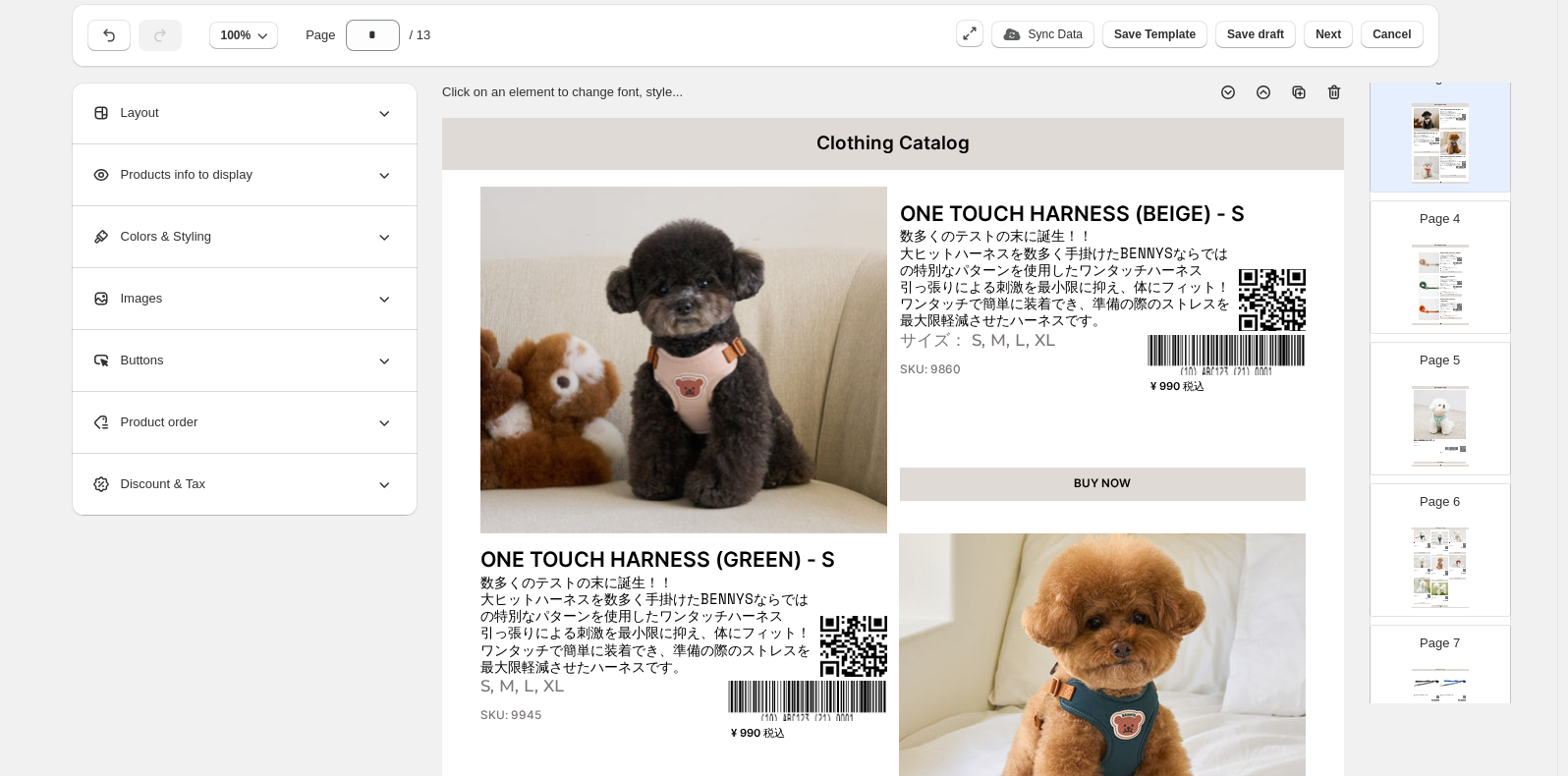 click on "Images" at bounding box center [243, 299] 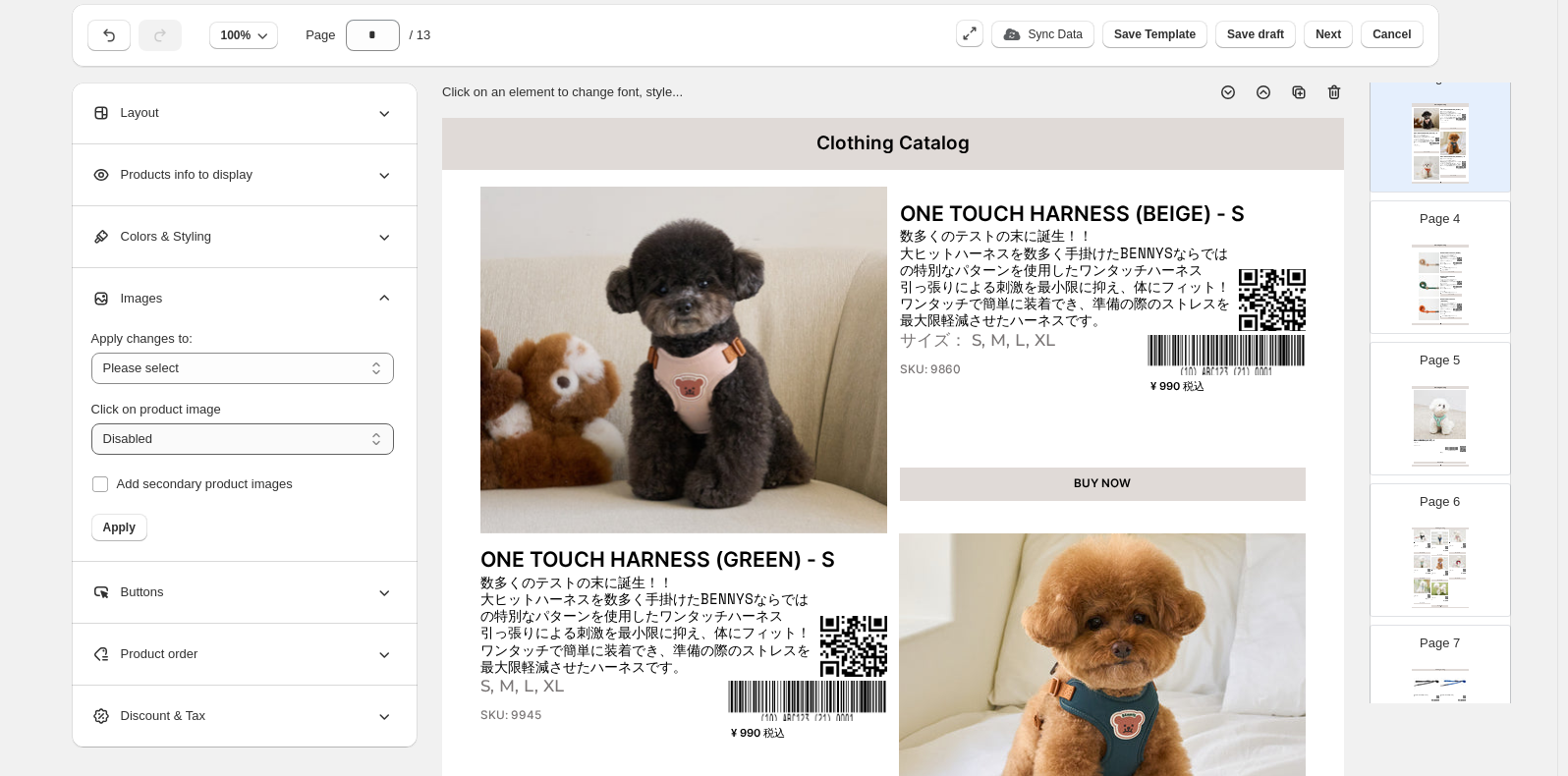 click on "**********" at bounding box center [243, 439] 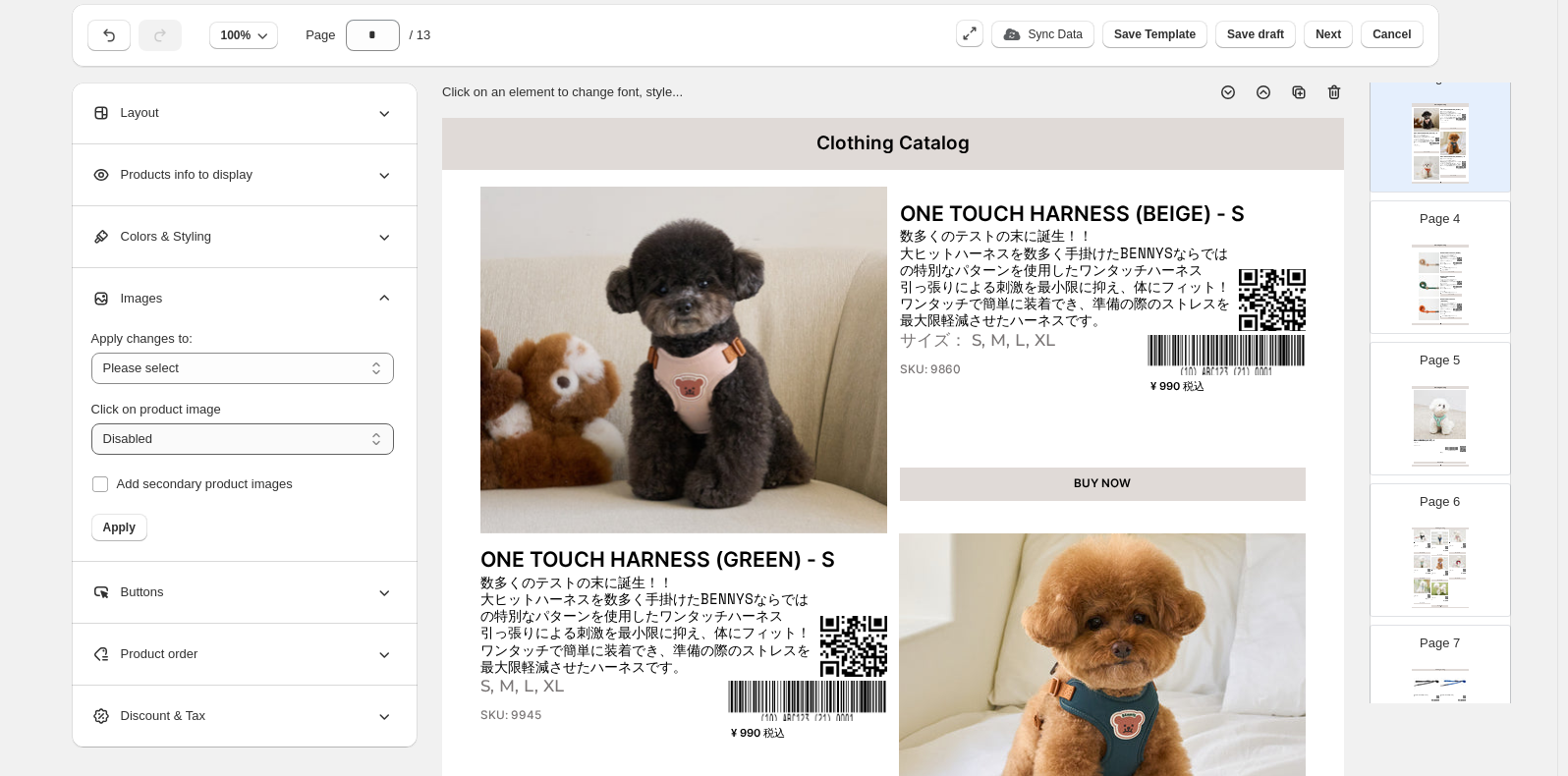 click on "**********" at bounding box center [243, 439] 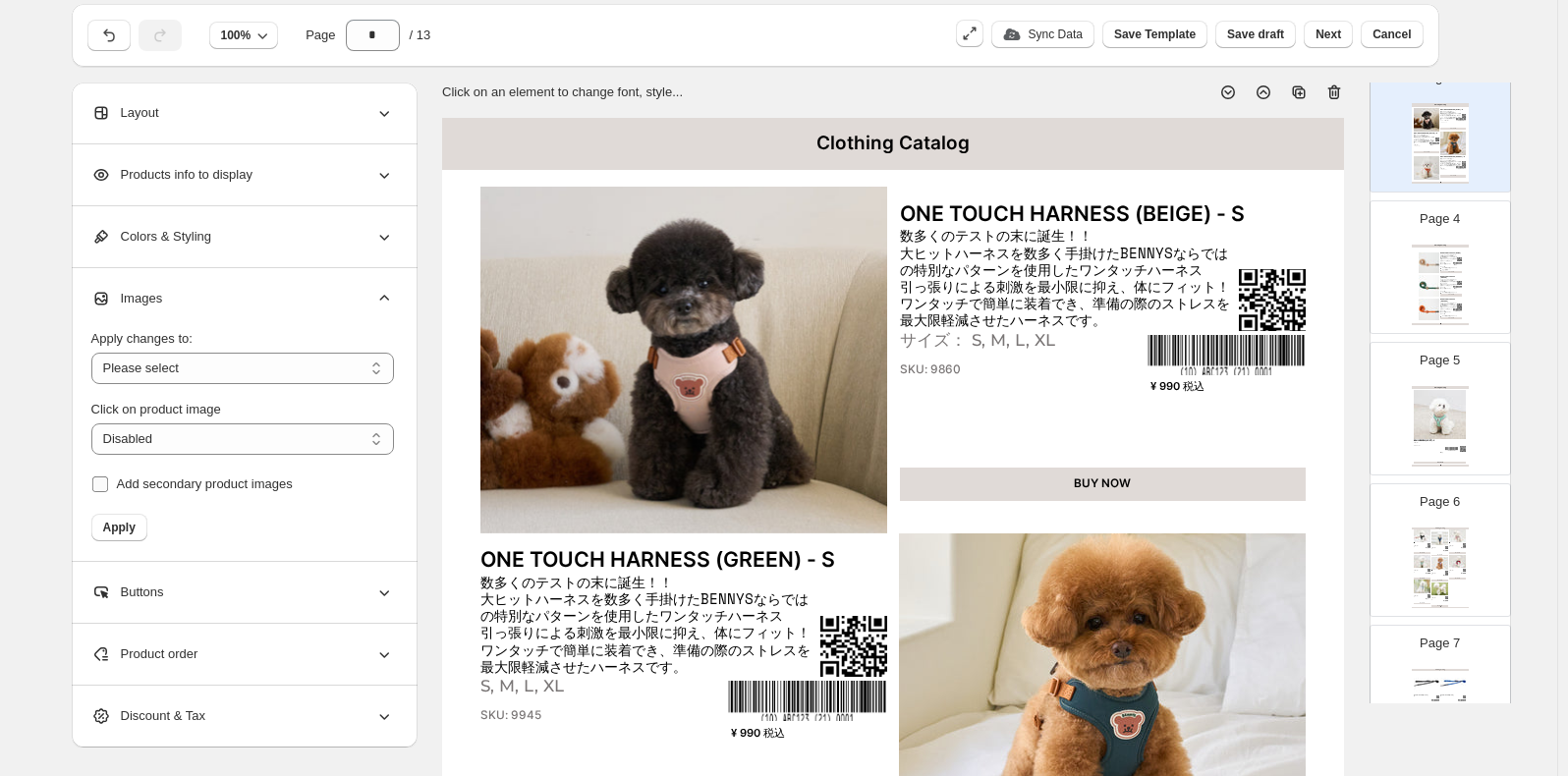 click on "Add secondary product images" at bounding box center [192, 484] 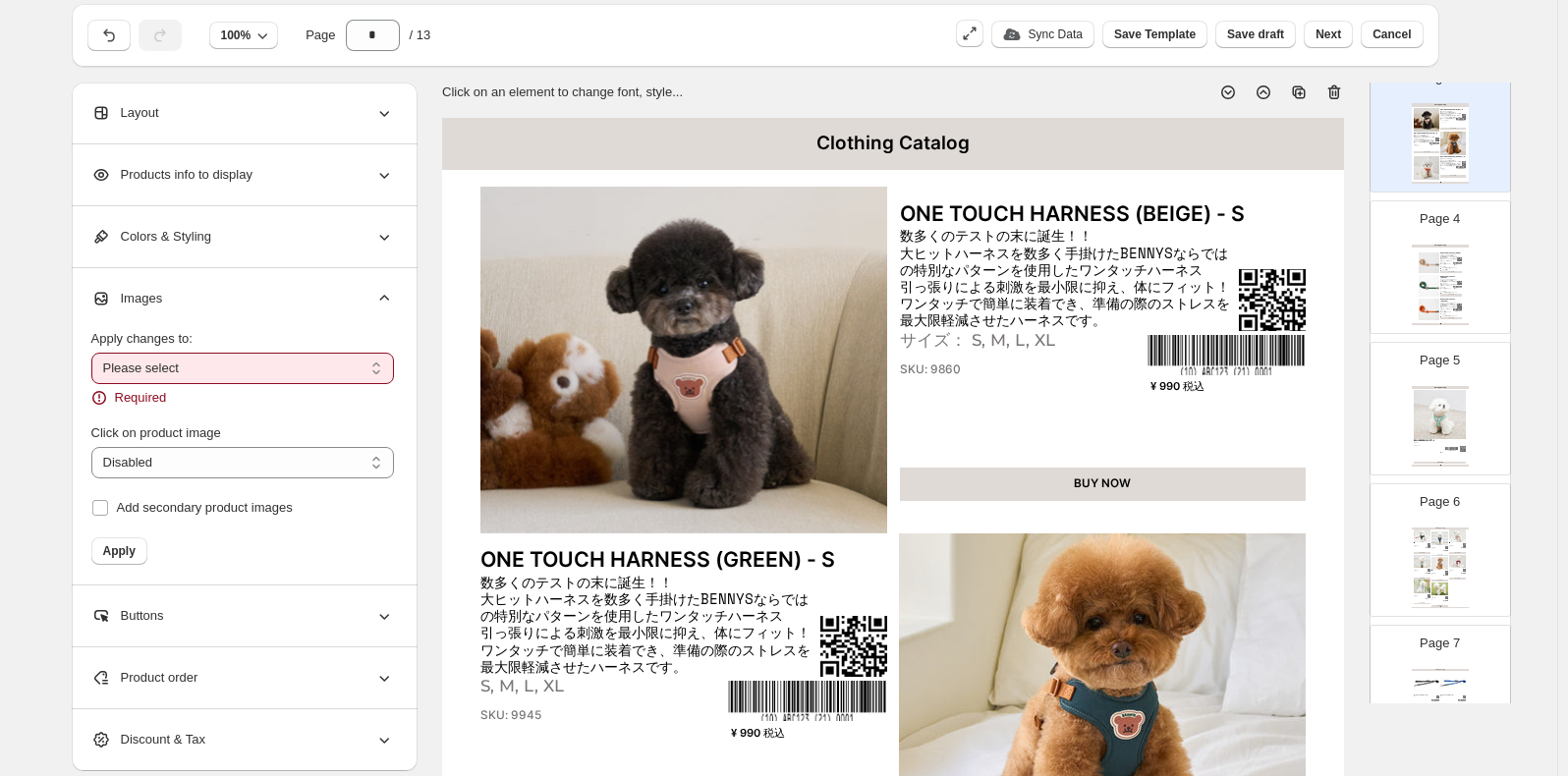 click on "Apply changes to:" at bounding box center [243, 339] 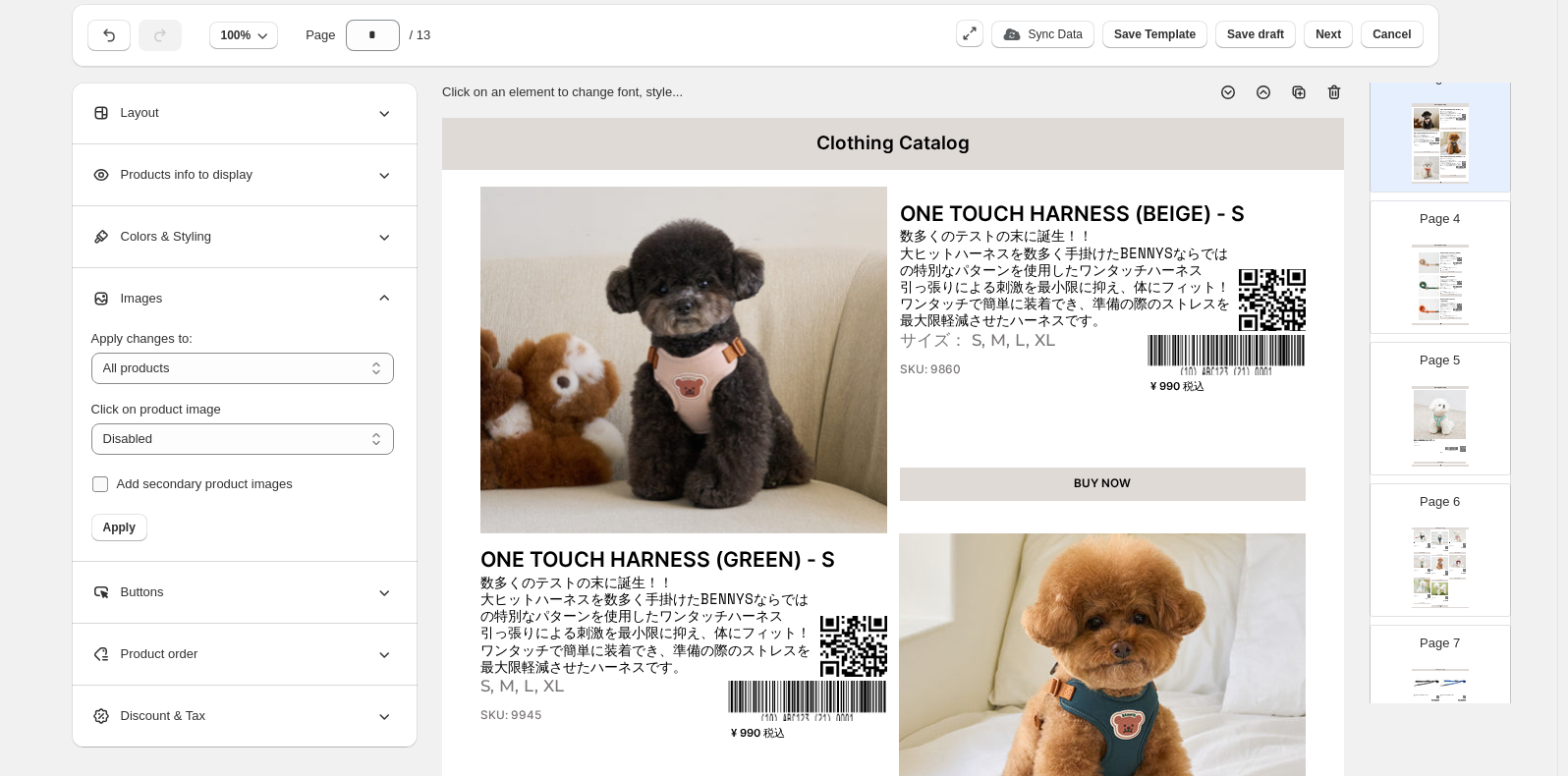 click on "Add secondary product images" at bounding box center (192, 484) 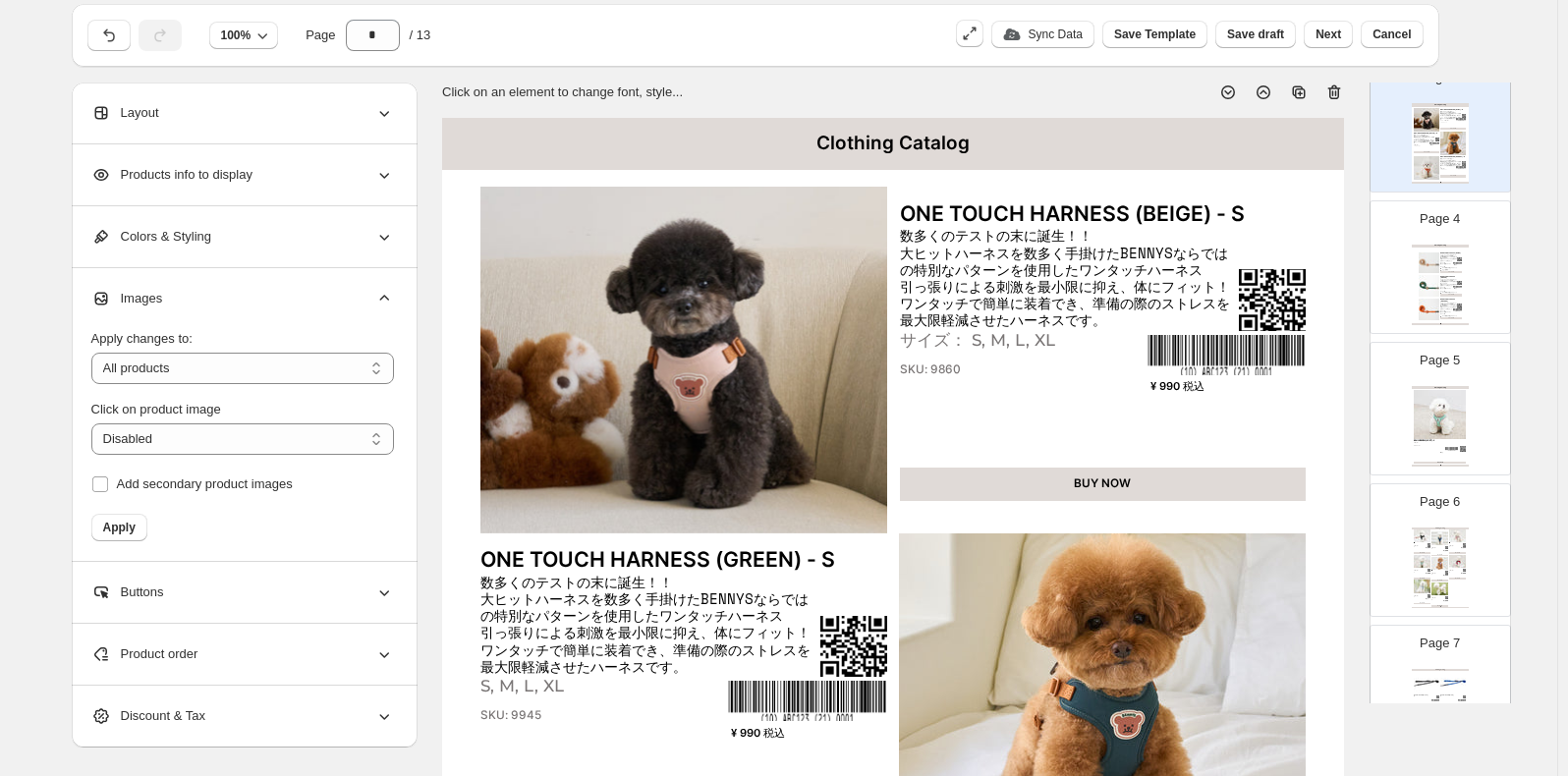 drag, startPoint x: 121, startPoint y: 526, endPoint x: 185, endPoint y: 498, distance: 69.857 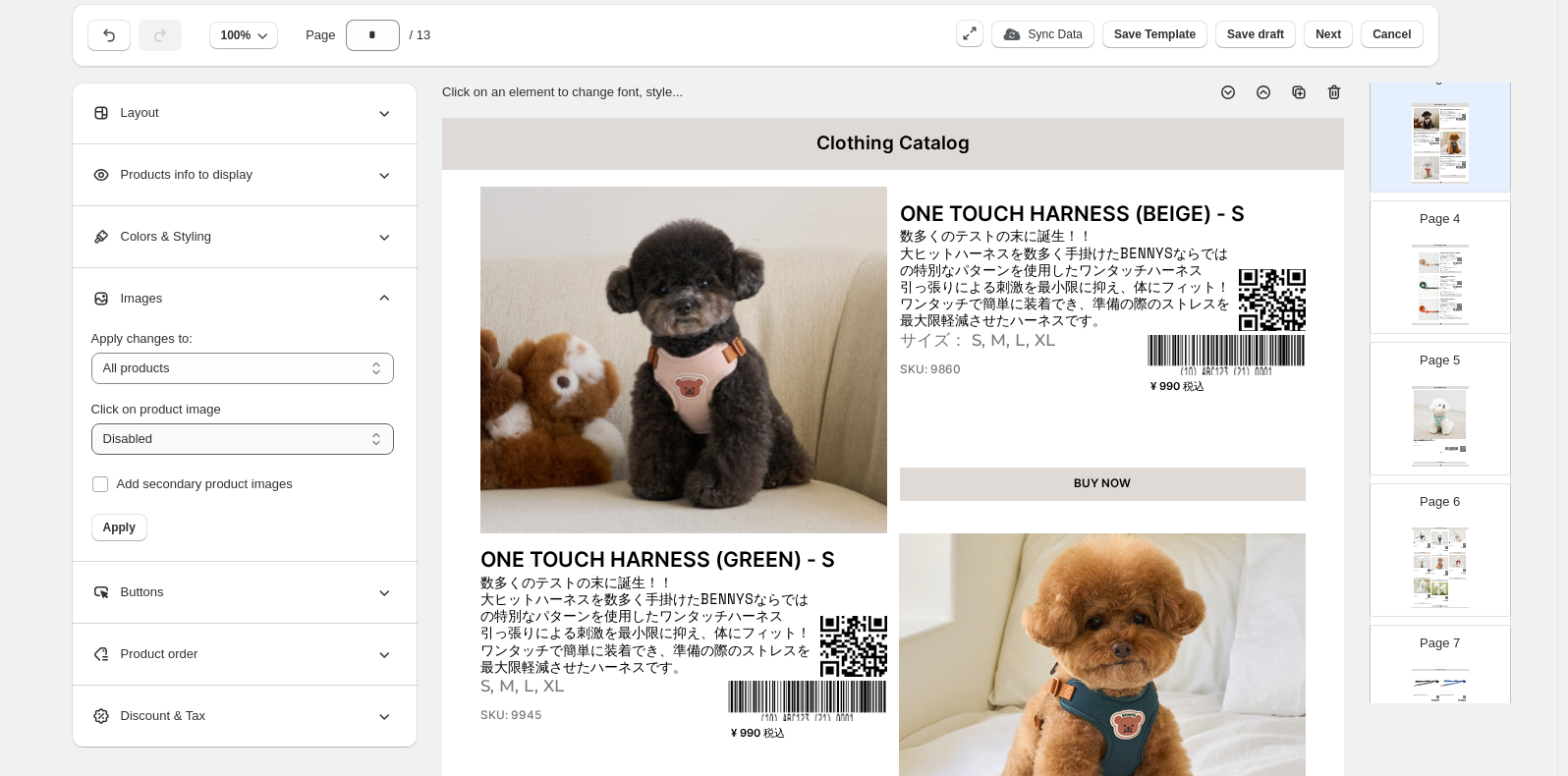 drag, startPoint x: 196, startPoint y: 432, endPoint x: 174, endPoint y: 454, distance: 31.112698 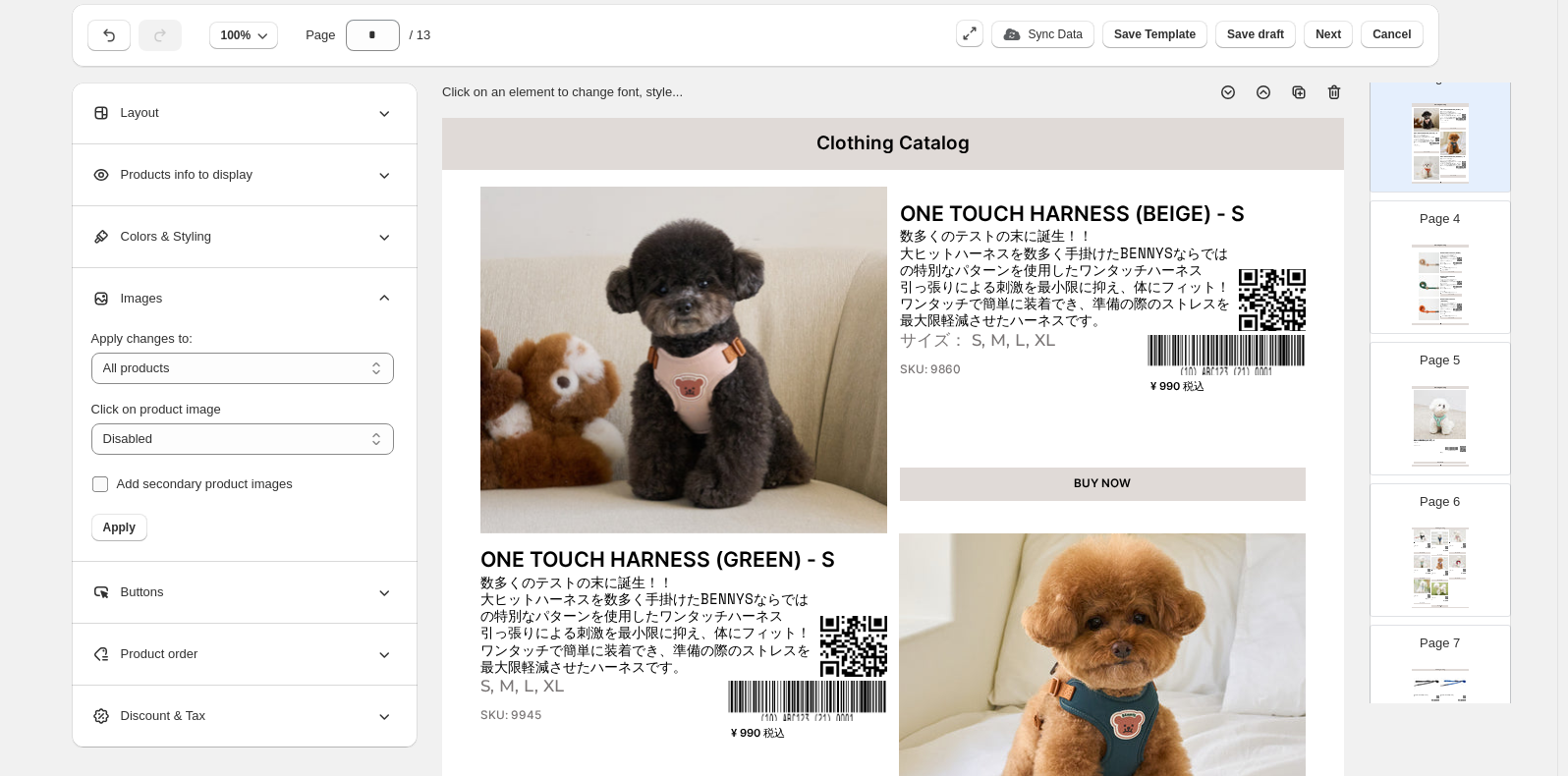 click on "Add secondary product images" at bounding box center (204, 483) 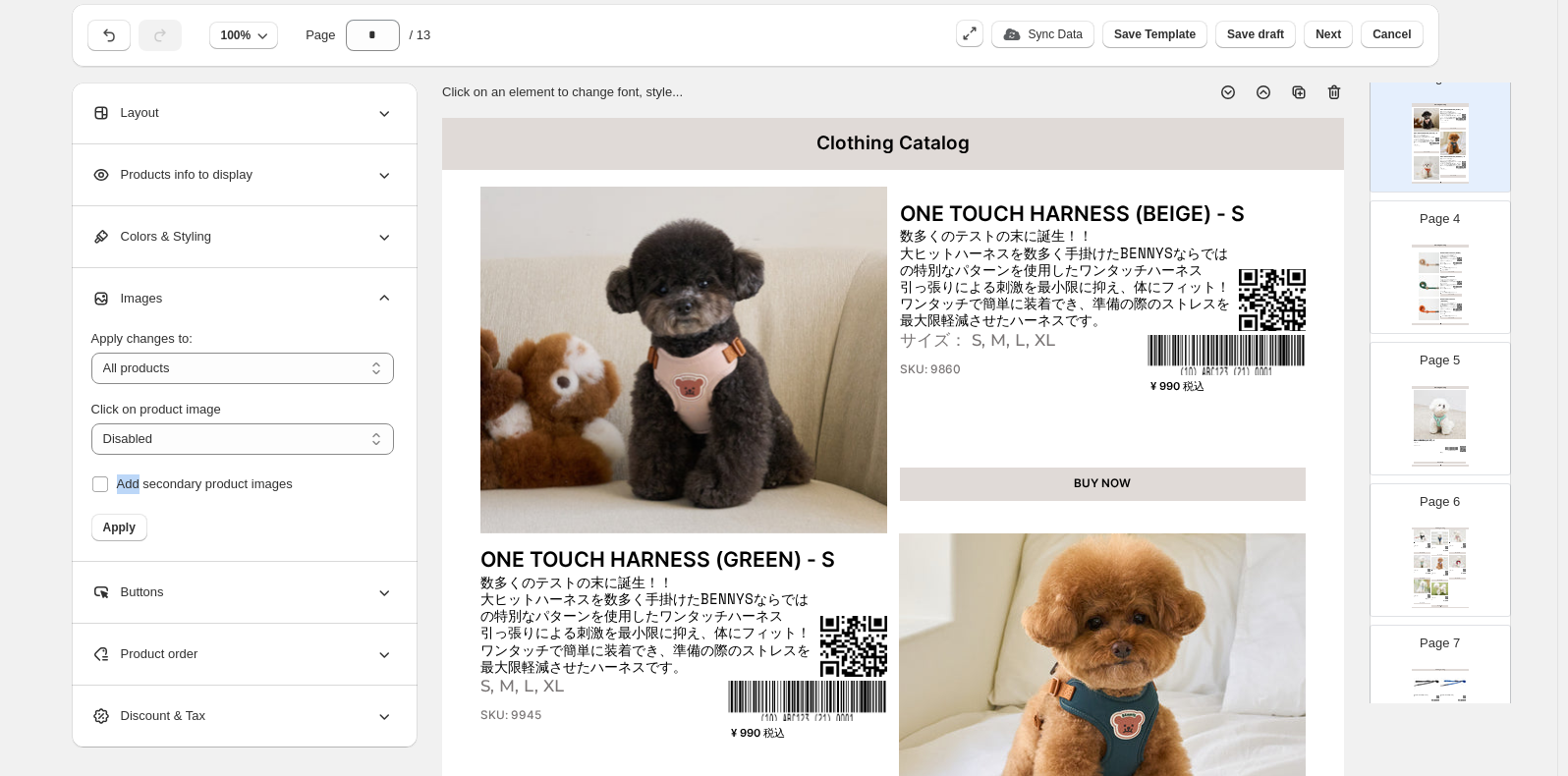 drag, startPoint x: 130, startPoint y: 478, endPoint x: 131, endPoint y: 460, distance: 18.027756 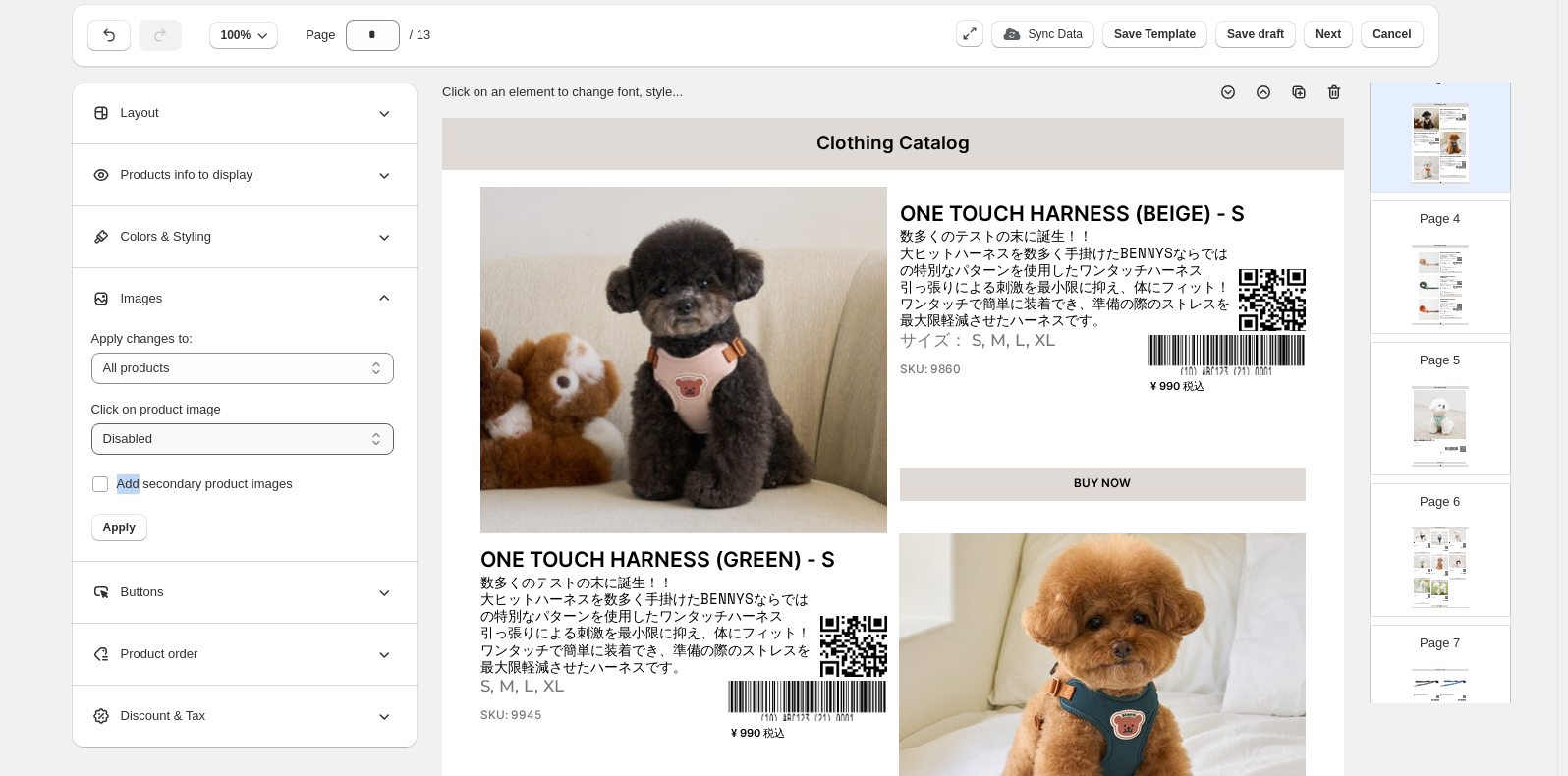click on "**********" at bounding box center [243, 439] 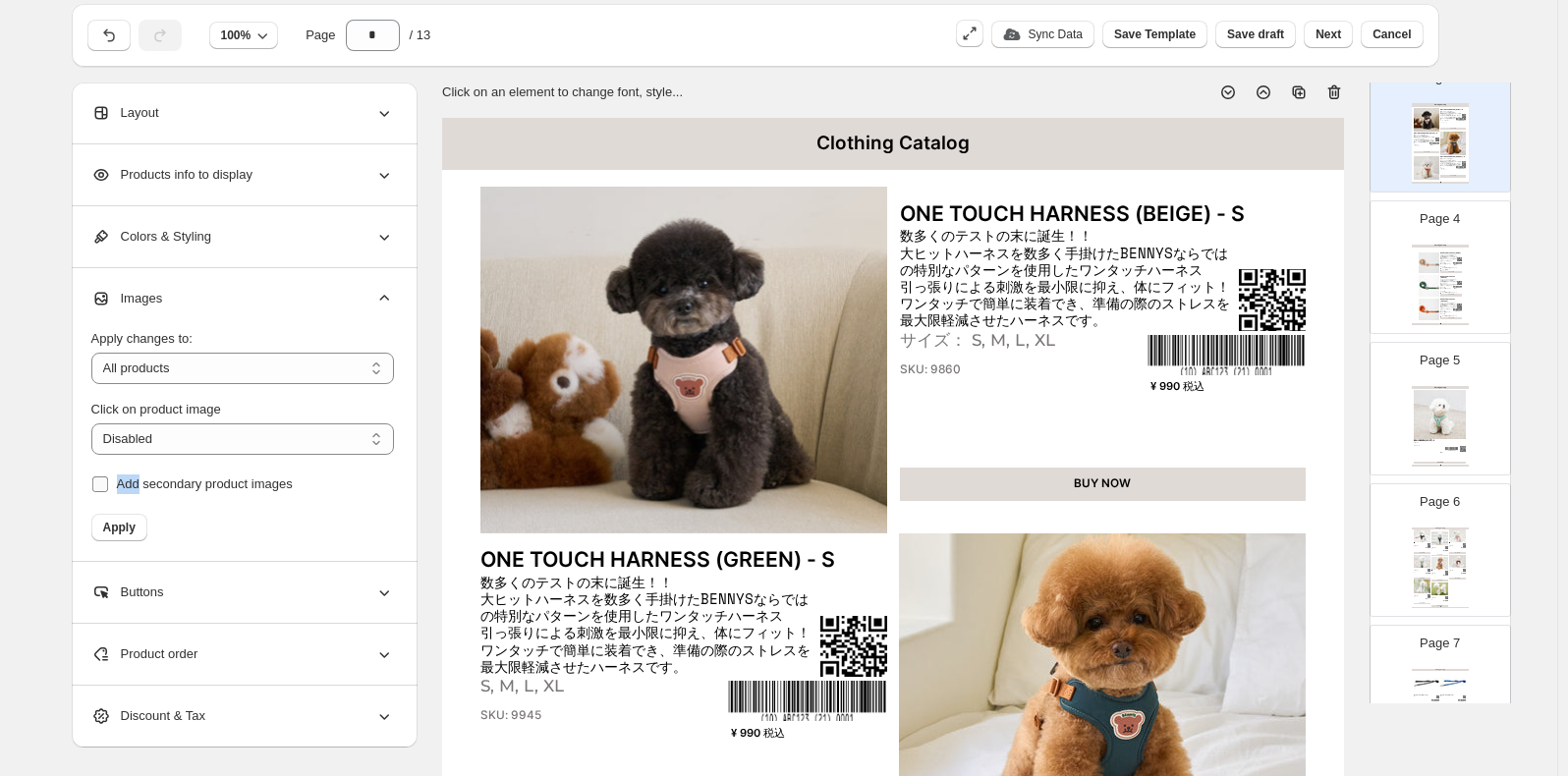 click on "Add secondary product images" at bounding box center (204, 483) 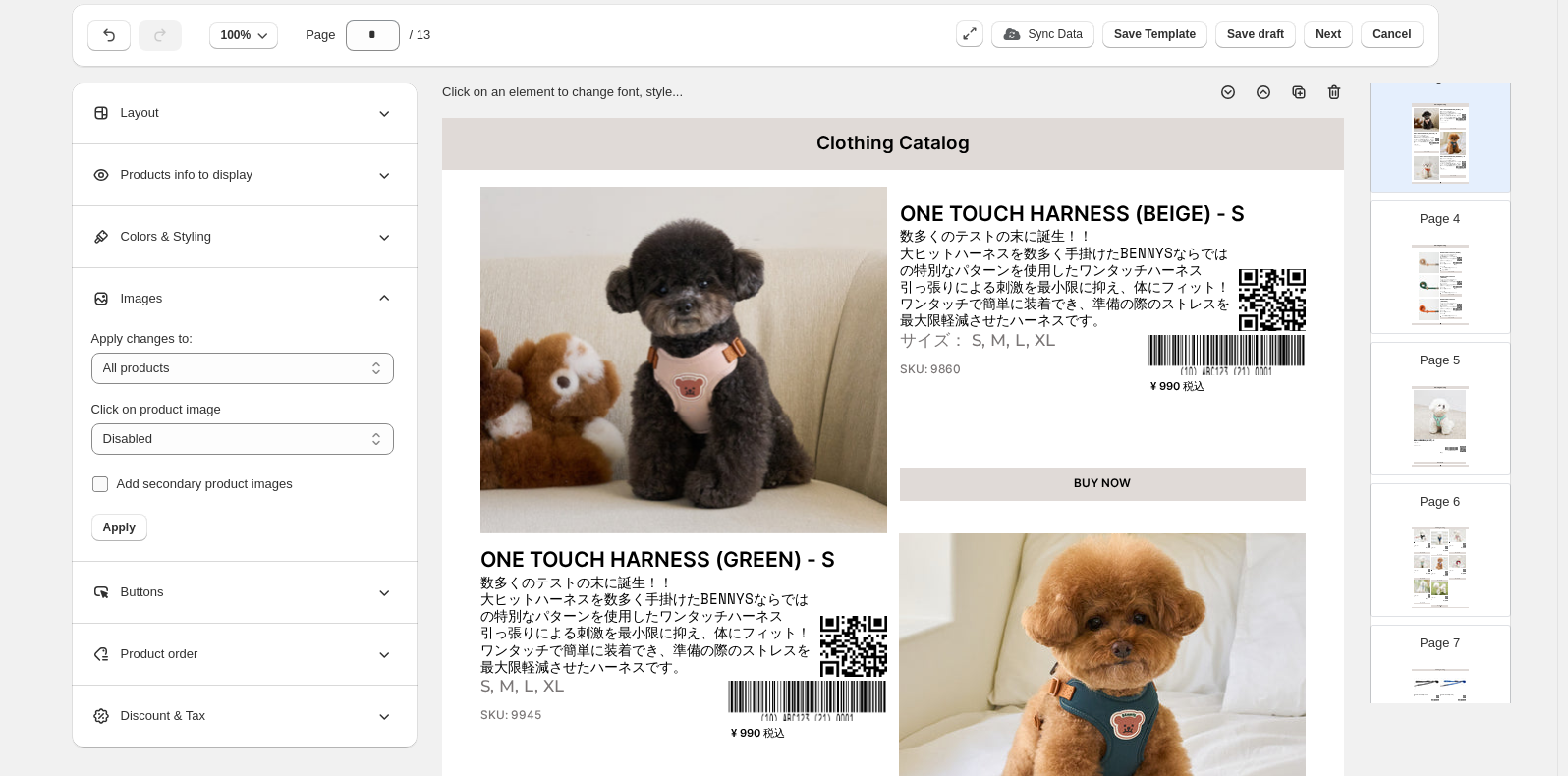 click on "**********" at bounding box center (243, 427) 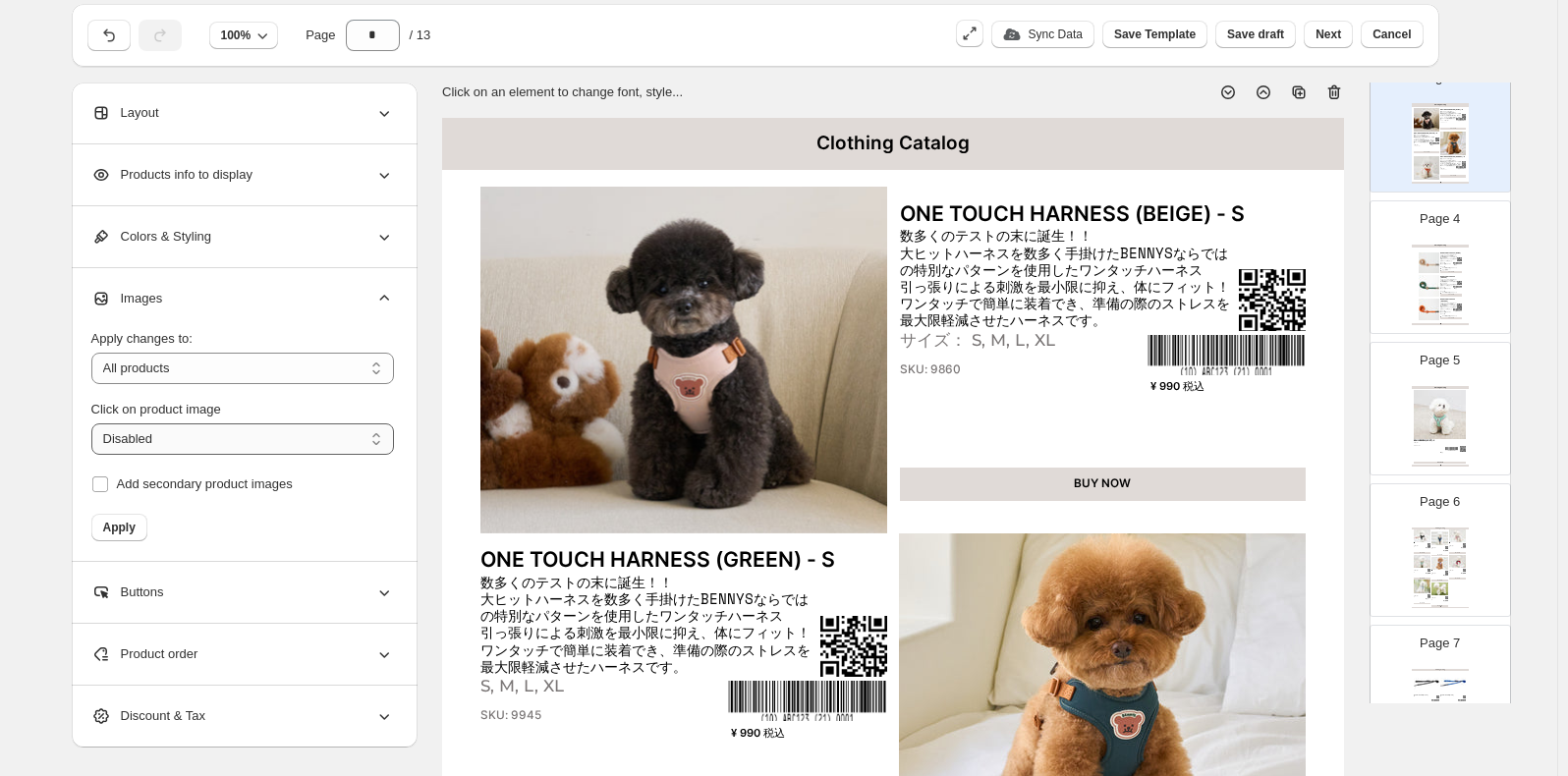 click on "**********" at bounding box center (243, 439) 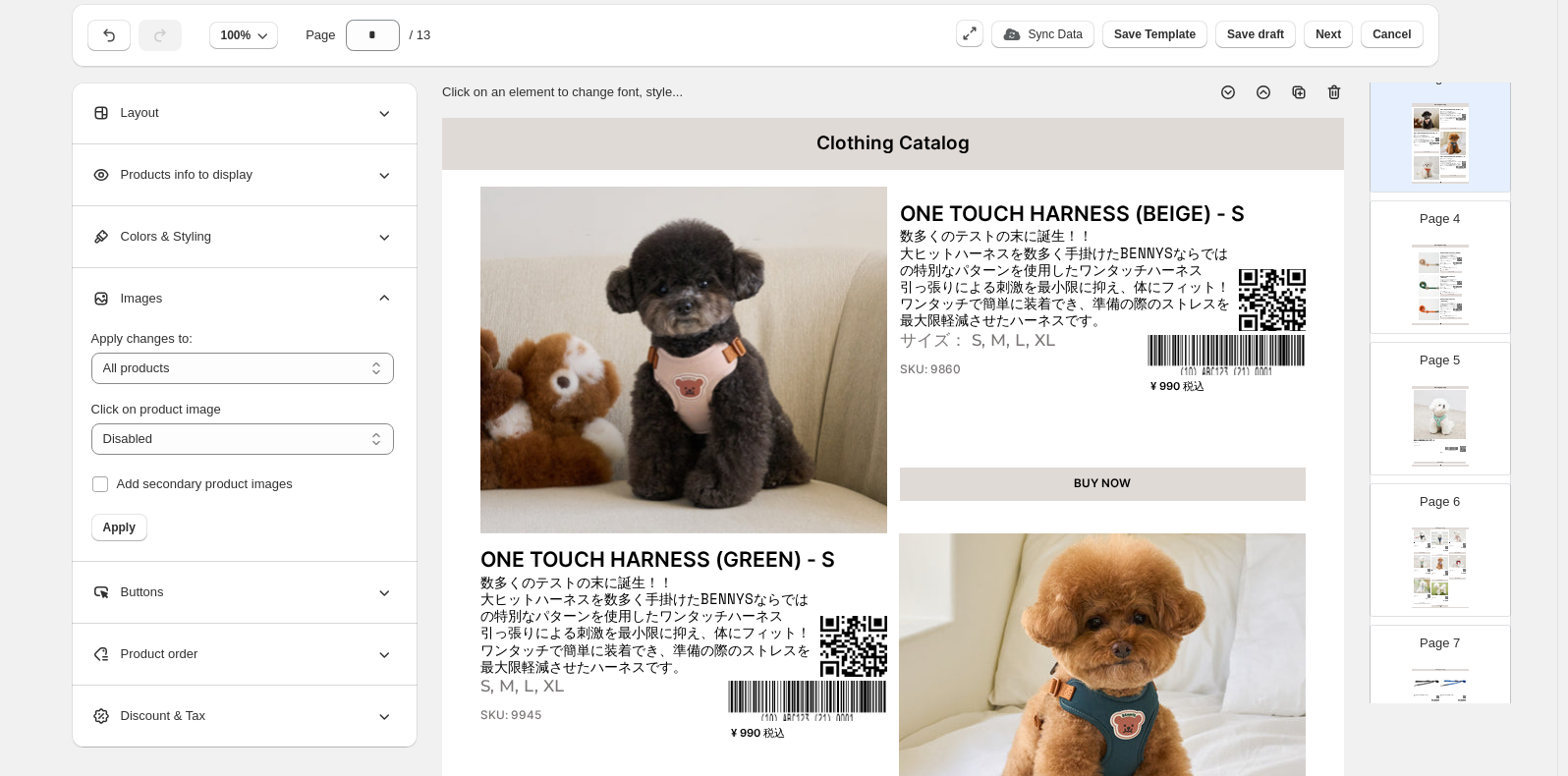 drag, startPoint x: 113, startPoint y: 523, endPoint x: 113, endPoint y: 504, distance: 19 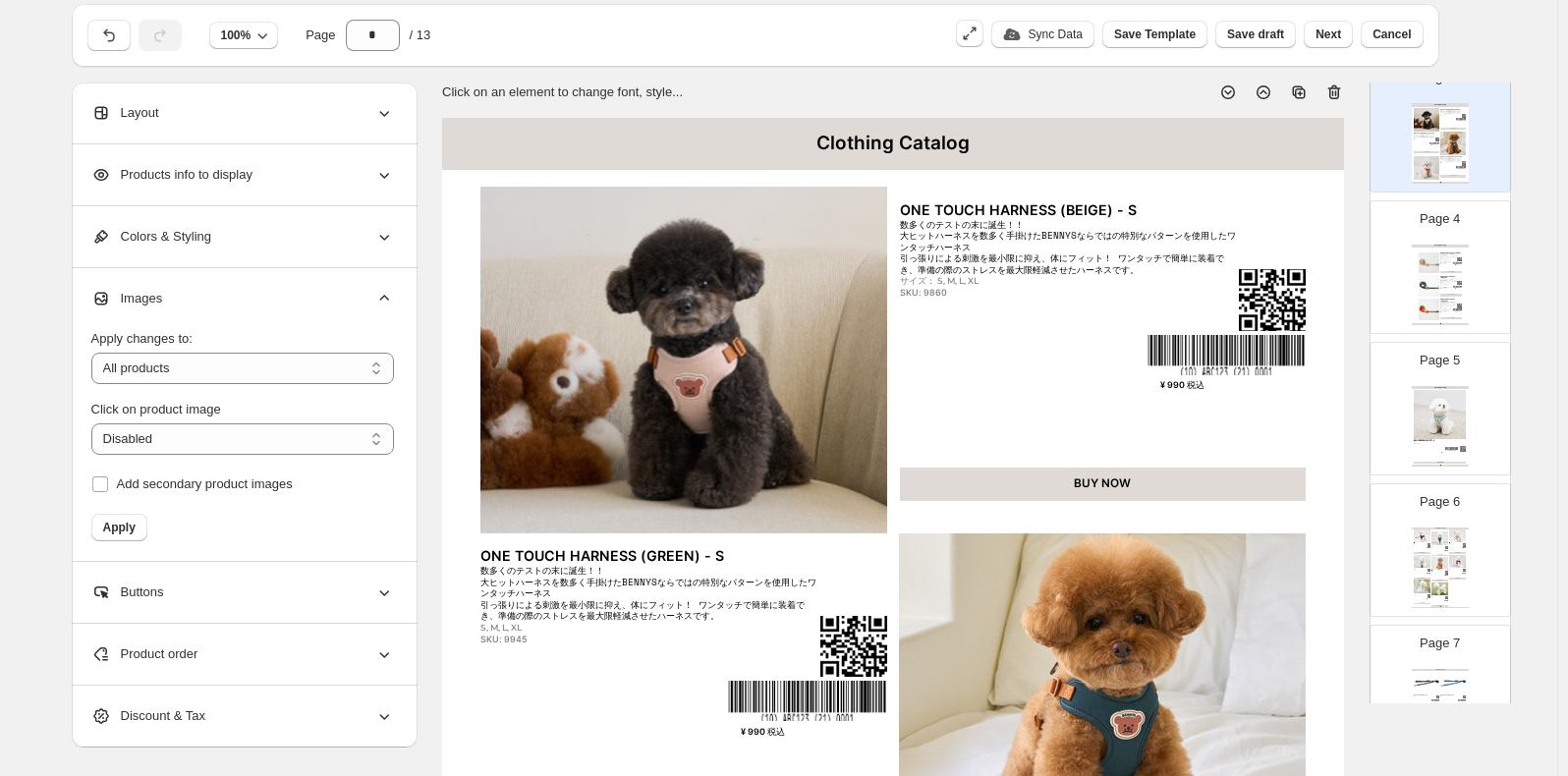 click at bounding box center (684, 360) 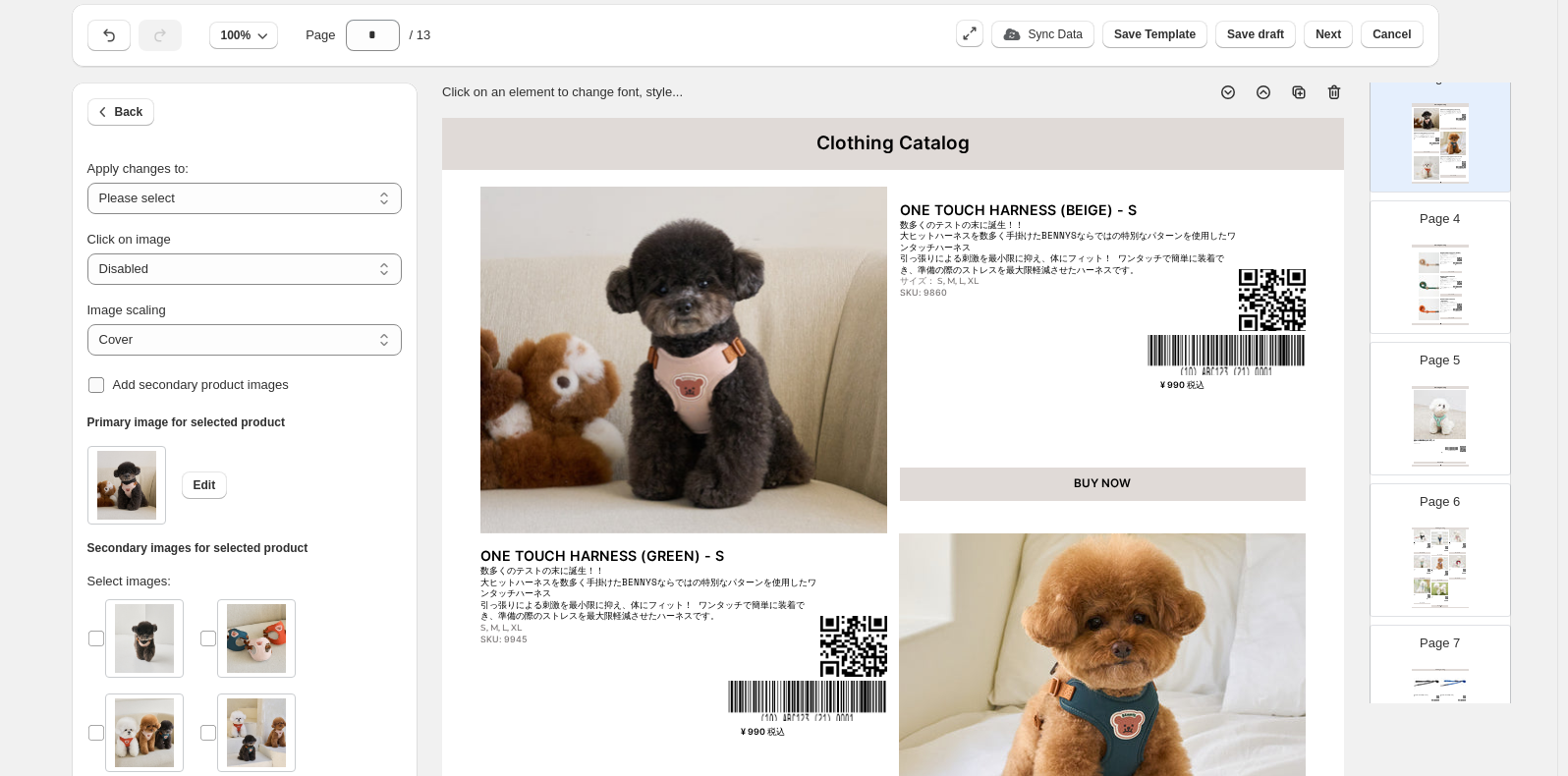 click on "Add secondary product images" at bounding box center (200, 384) 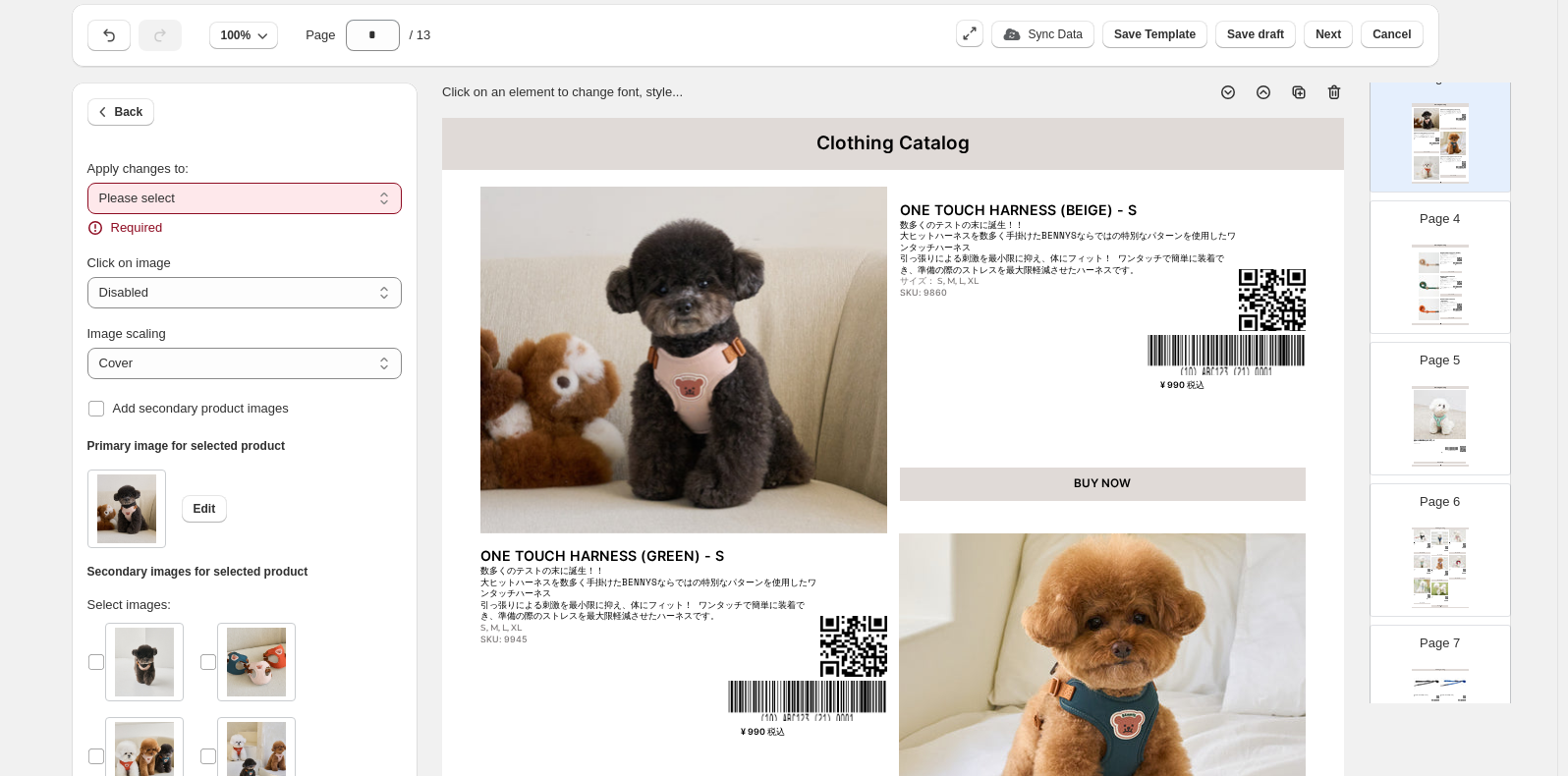 click on "**********" at bounding box center [245, 198] 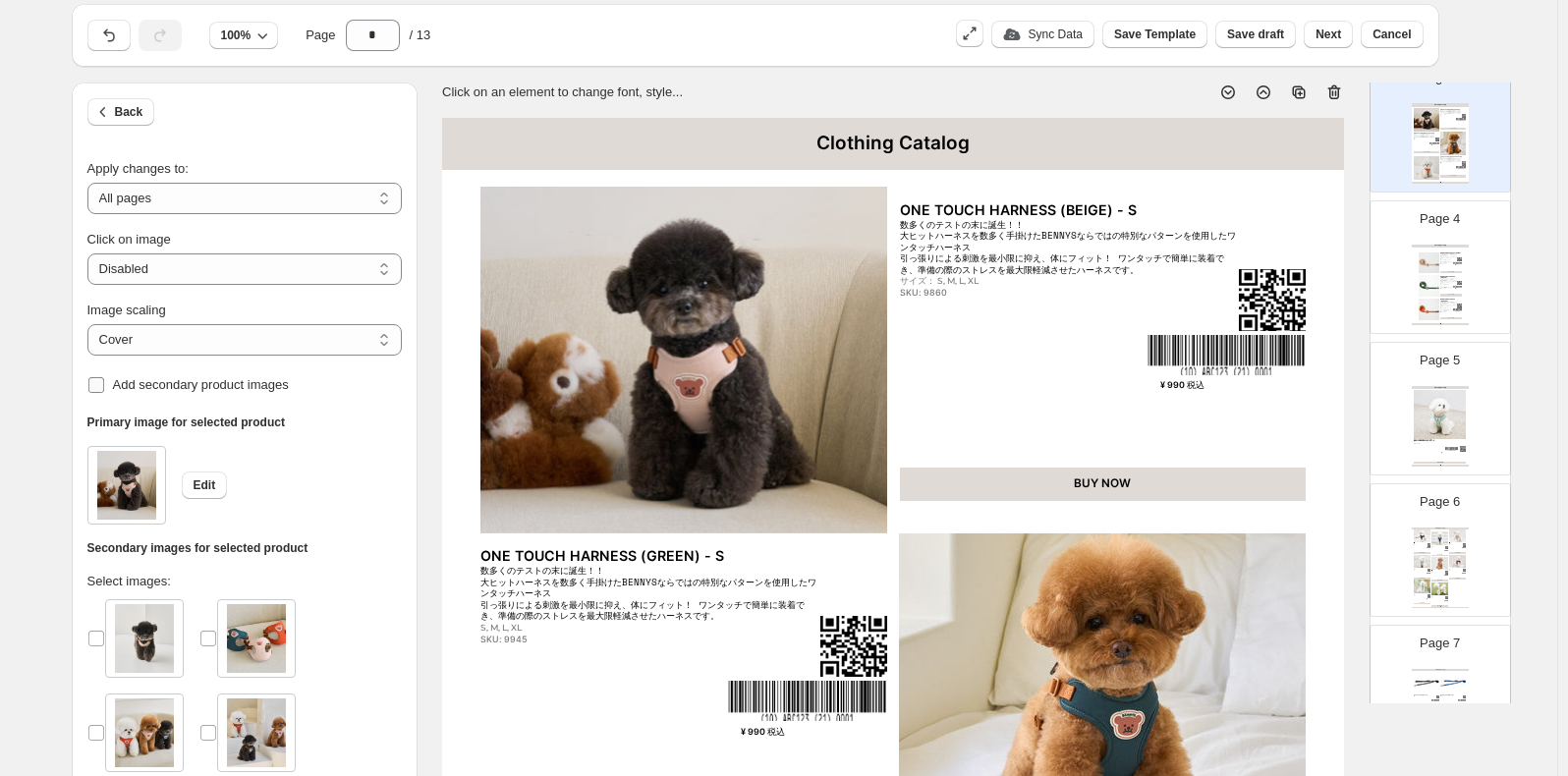click on "Add secondary product images" at bounding box center (200, 385) 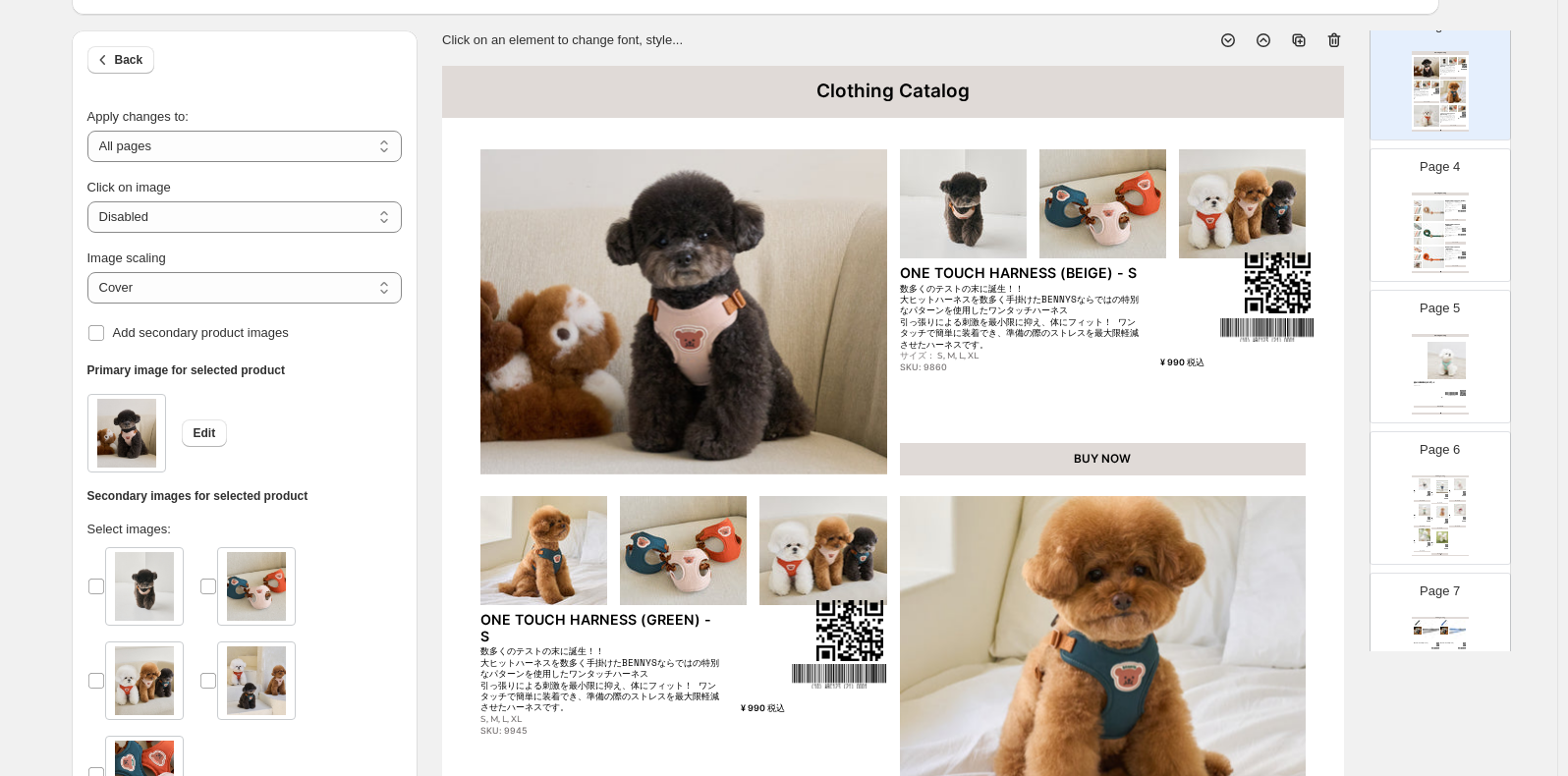 scroll, scrollTop: 0, scrollLeft: 0, axis: both 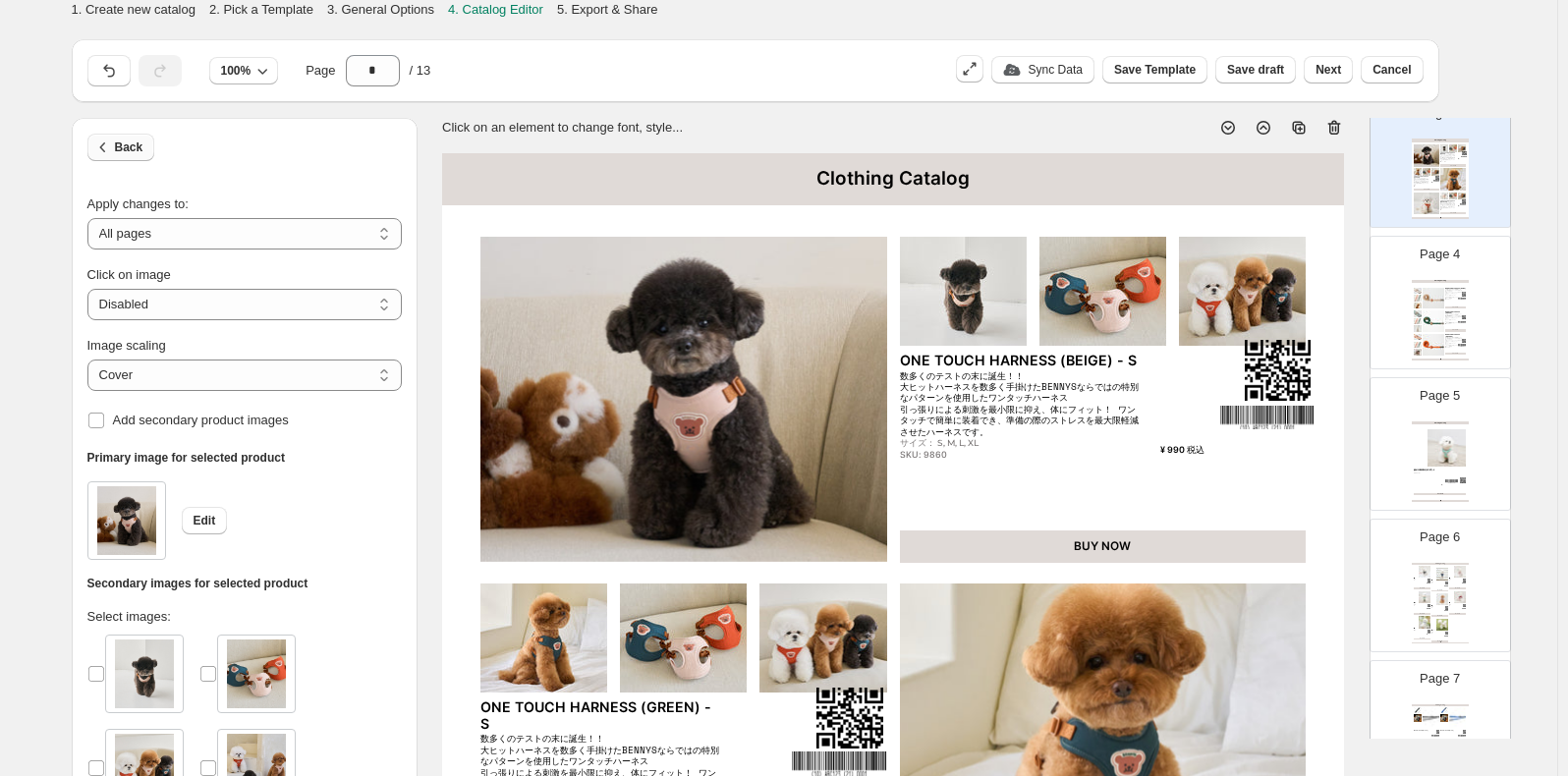 click on "Back" at bounding box center (129, 147) 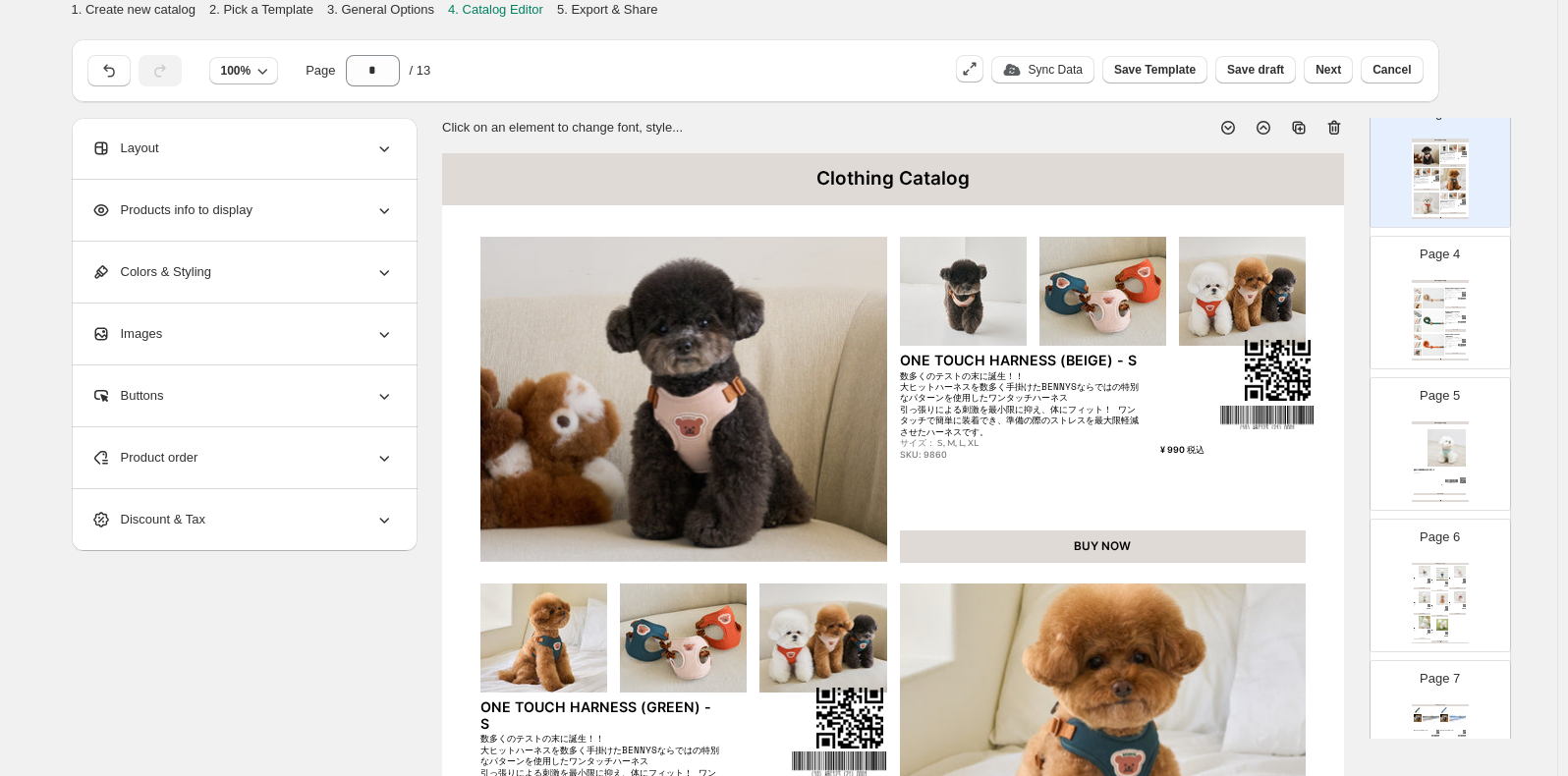 scroll, scrollTop: 0, scrollLeft: 0, axis: both 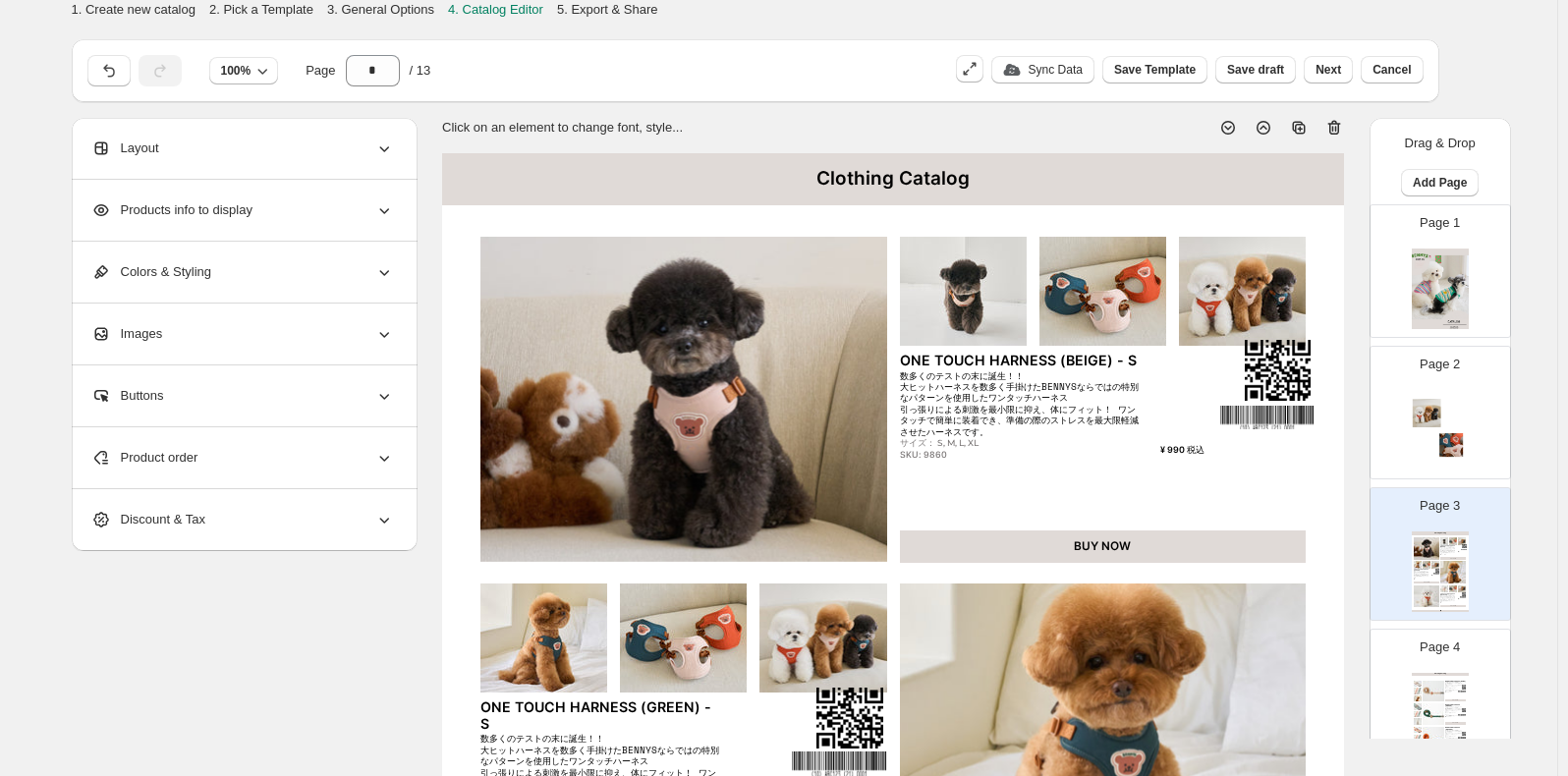 click at bounding box center (1440, 289) 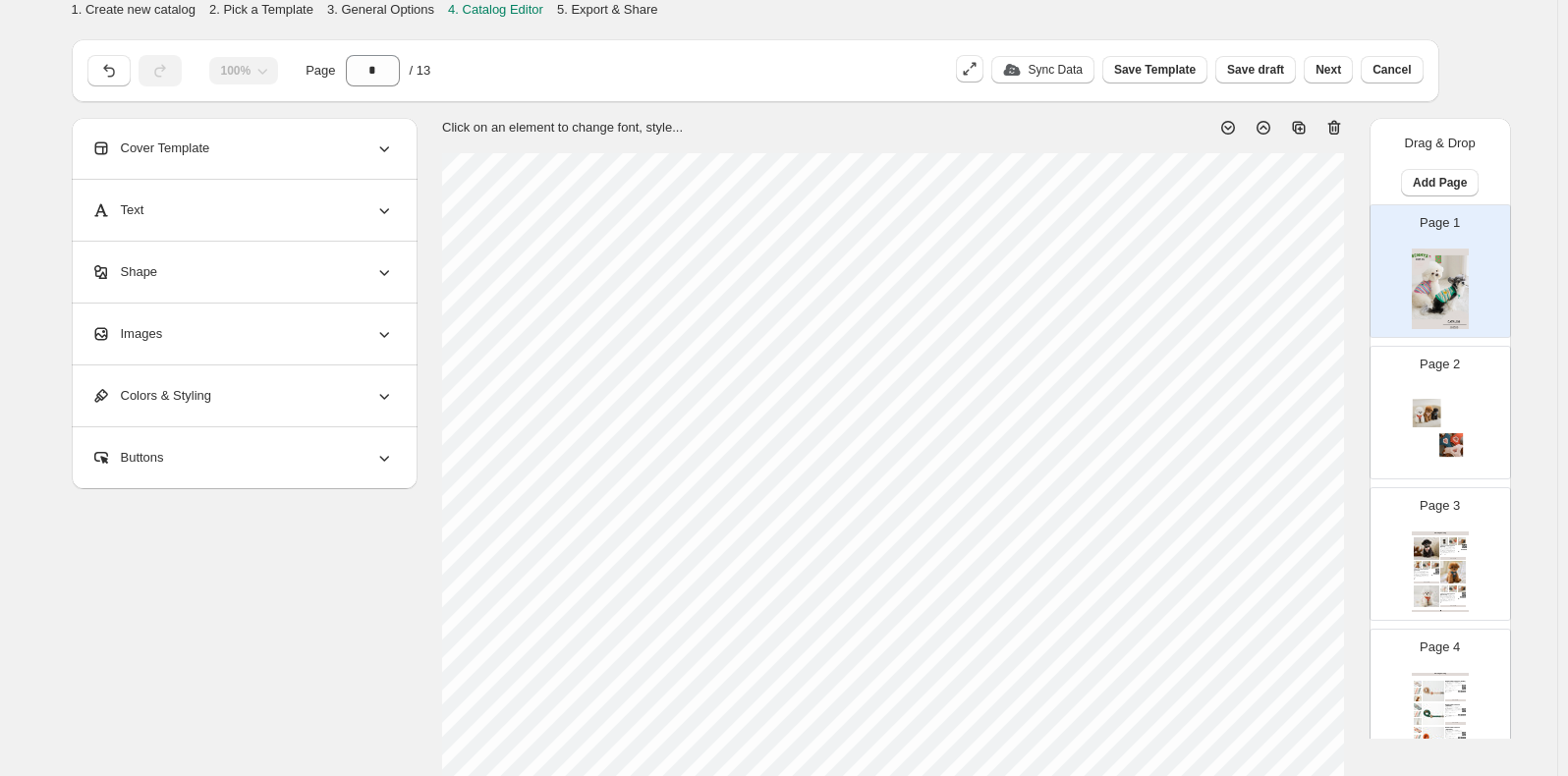 click at bounding box center (1440, 430) 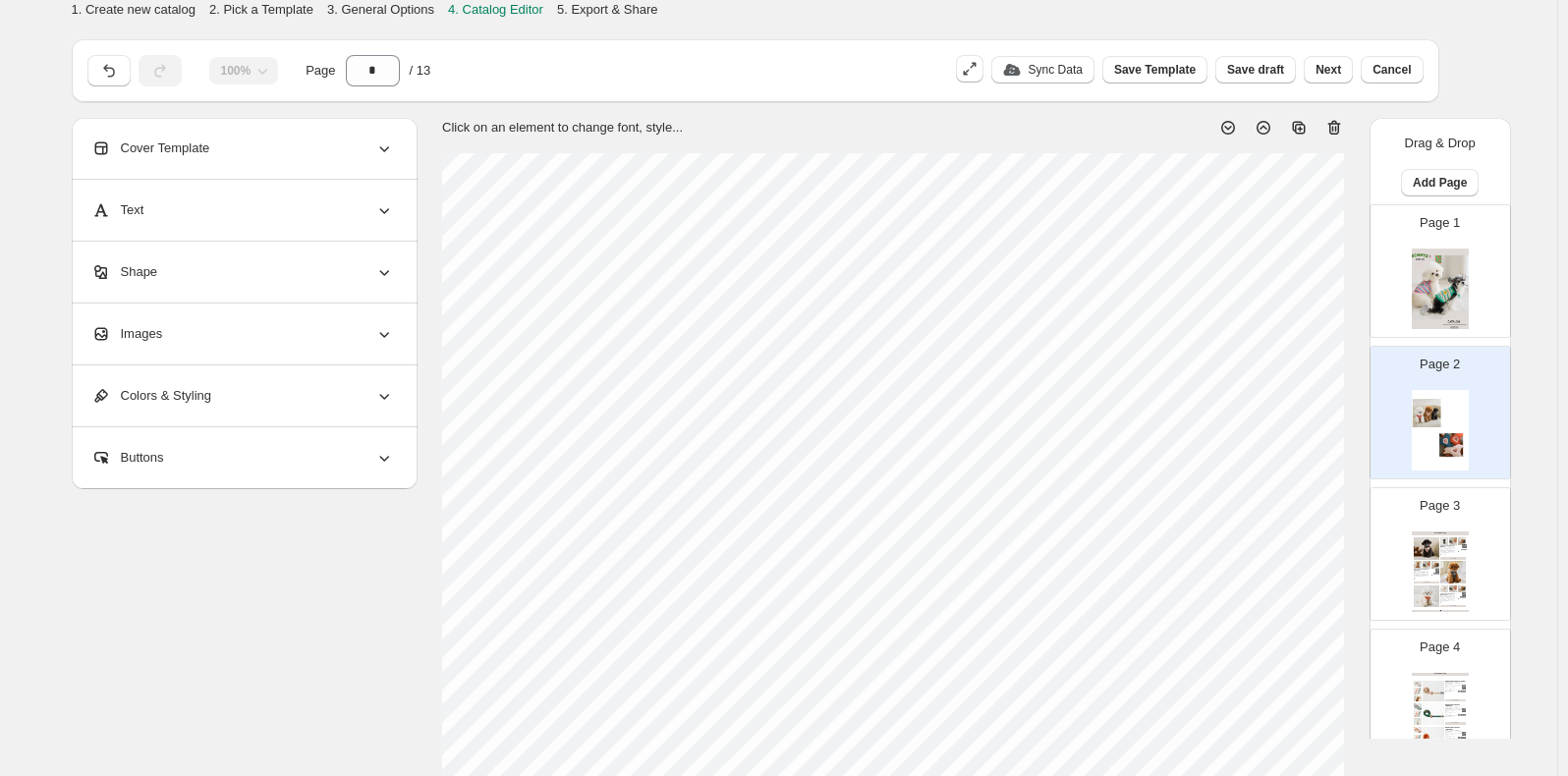 click on "Page 3 Clothing Catalog ONE TOUCH HARNESS (BEIGE) - S
数多くのテストの末に誕生！！
大ヒットハーネスを数多く手掛けたBENNYSならではの特別なパターンを使用したワンタッチハーネス
引っ張りによる刺激を最小限に抑え、体にフィット！ ワンタッチで簡単に装着でき、準備の際のストレスを最大限軽減させたハーネスです。
サイズ： S, M, L, XL SKU:  9860 ¥ 990 税込 BUY NOW ONE TOUCH HARNESS (GREEN) - S
数多くのテストの末に誕生！！
大ヒットハーネスを数多く手掛けたBENNYSならではの特別なパターンを使用したワンタッチハーネス
引っ張りによる刺激を最小限に抑え、体にフィット！ ワンタッチで簡単に装着でき、準備の際のストレスを最大限軽減させたハーネスです。
S, M, L, XL SKU:  9945 ¥ 990 税込 BUY NOW ONE TOUCH HARNESS (ORANGE) - S S, M, L, XL SKU:  9907 ¥ 990 税込 BUY NOW" at bounding box center (1432, 546) 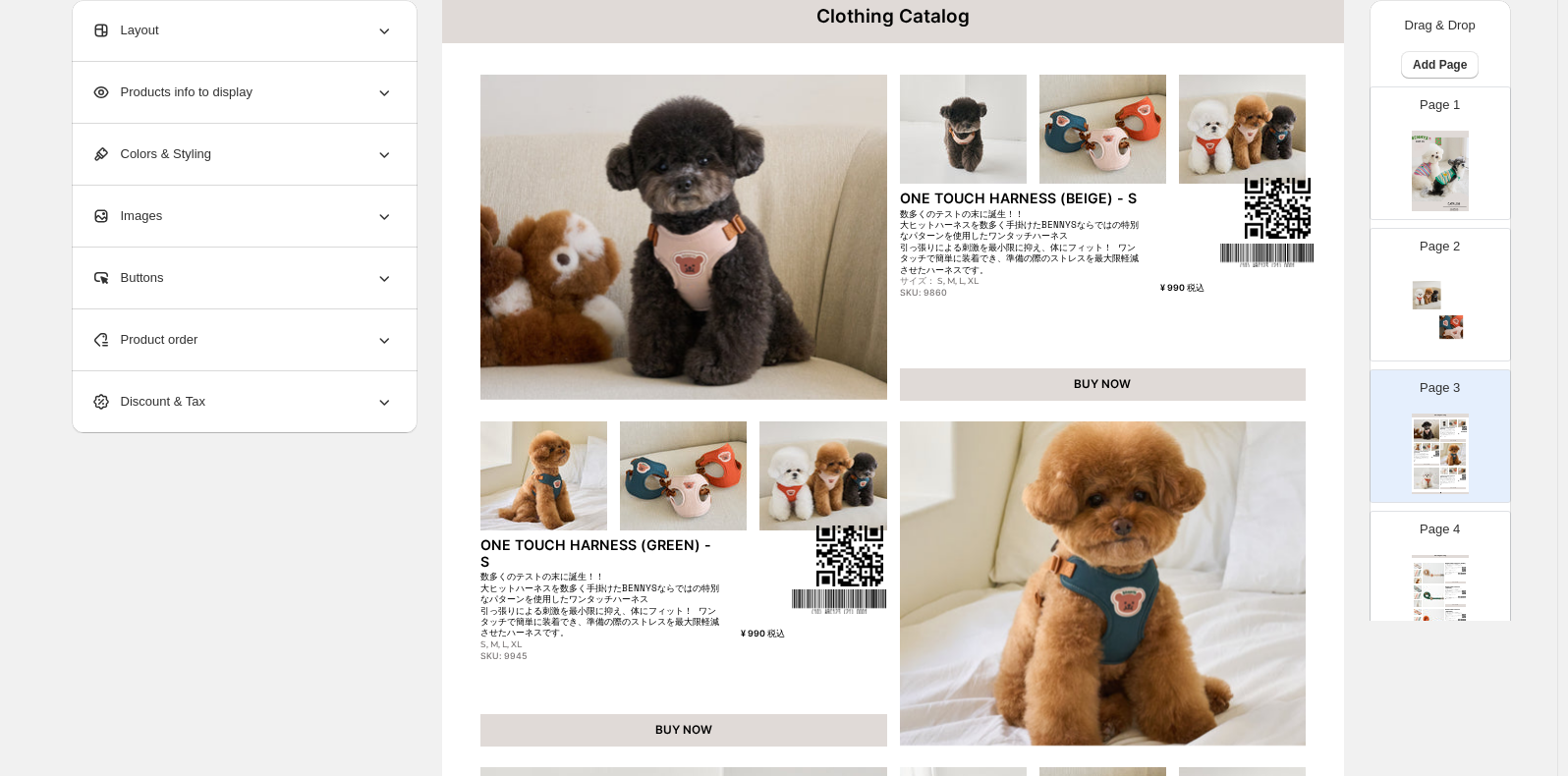 scroll, scrollTop: 196, scrollLeft: 0, axis: vertical 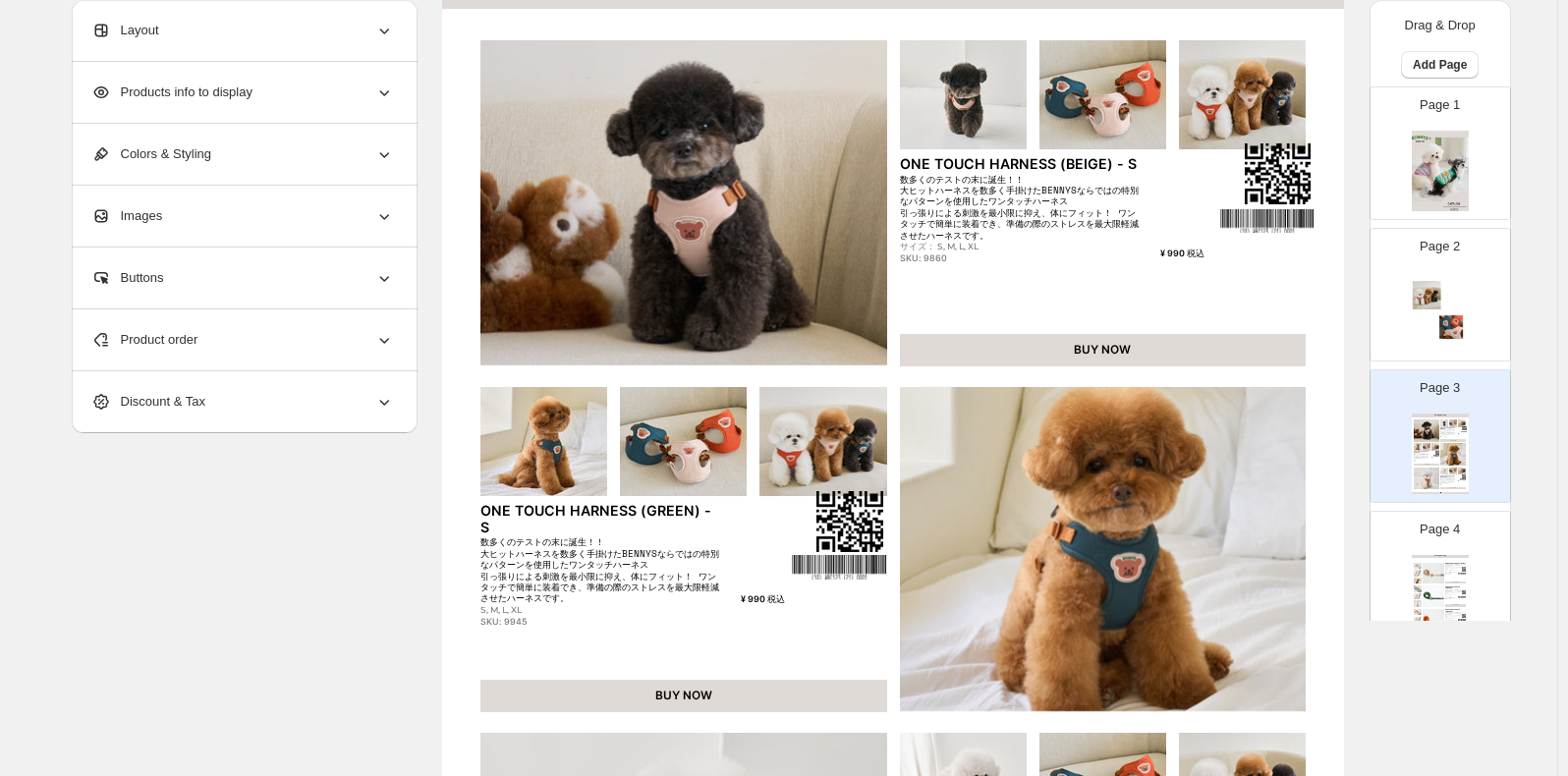 click at bounding box center (1433, 574) 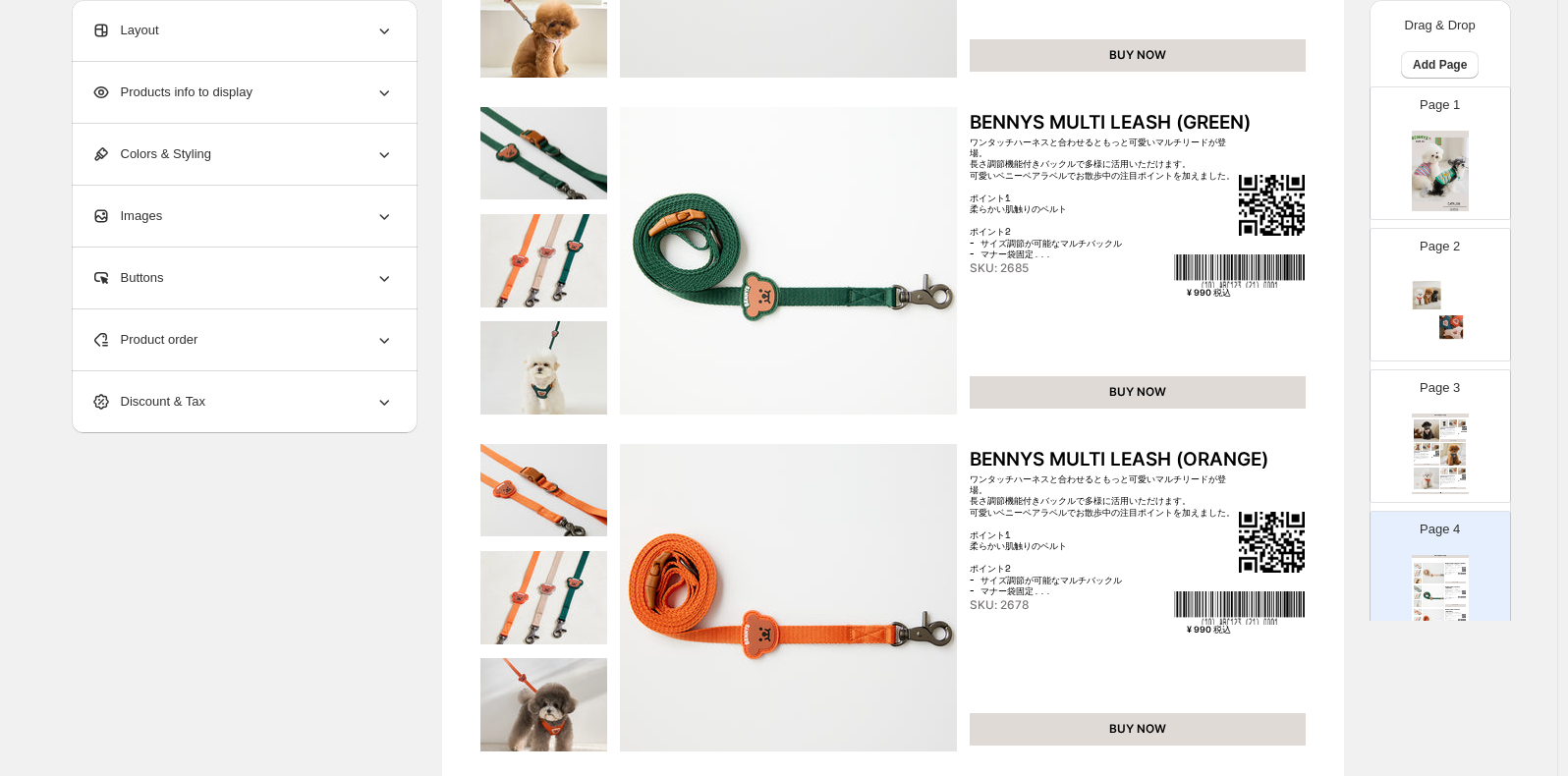 scroll, scrollTop: 589, scrollLeft: 0, axis: vertical 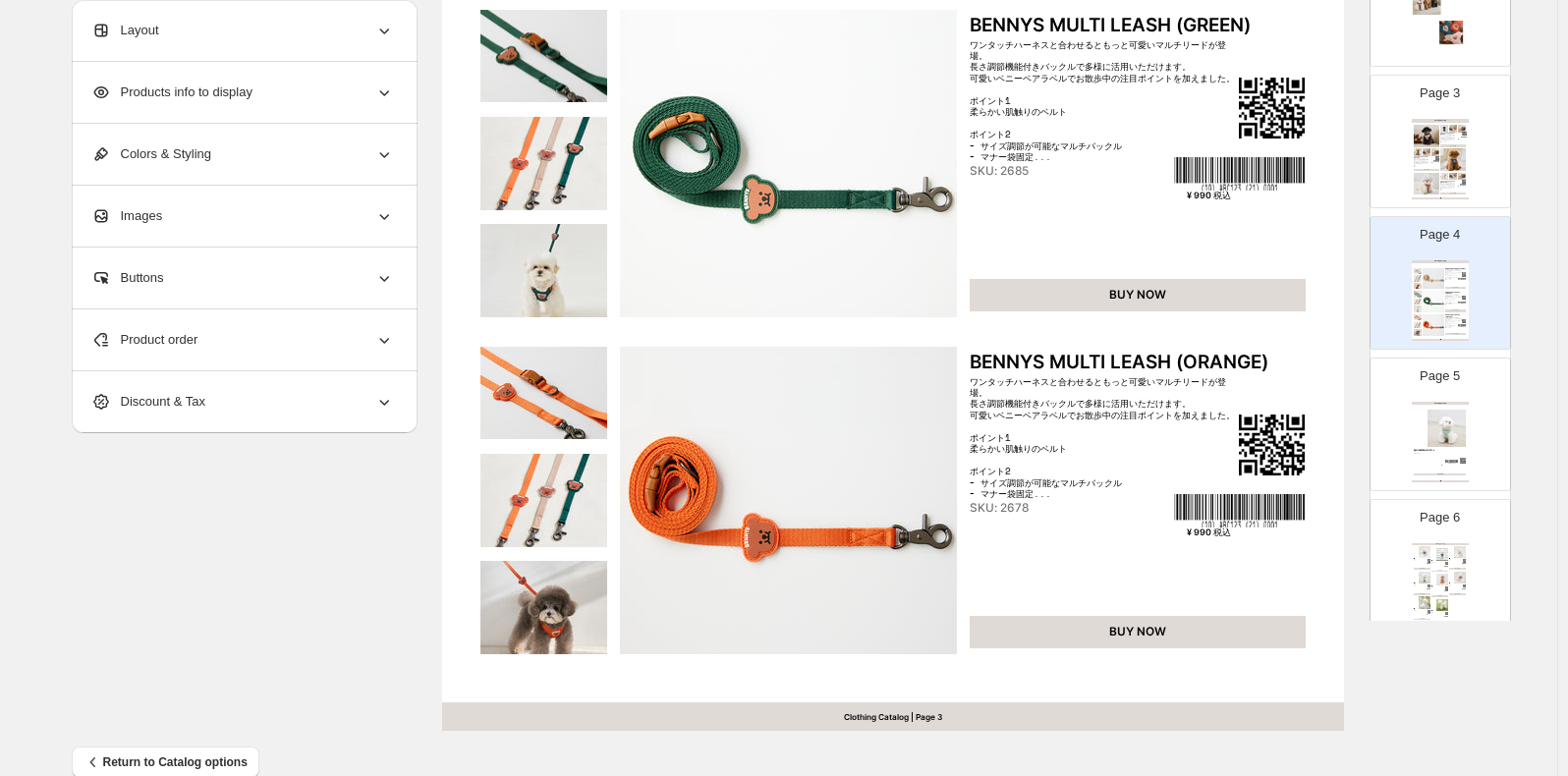 click on "Page 5 Clothing Catalog BASIC HARNESS (MINT) - S
S, M, L, XL SKU:  0187 ¥ 990 税込 BUY NOW Clothing Catalog | Page undefined" at bounding box center (1432, 416) 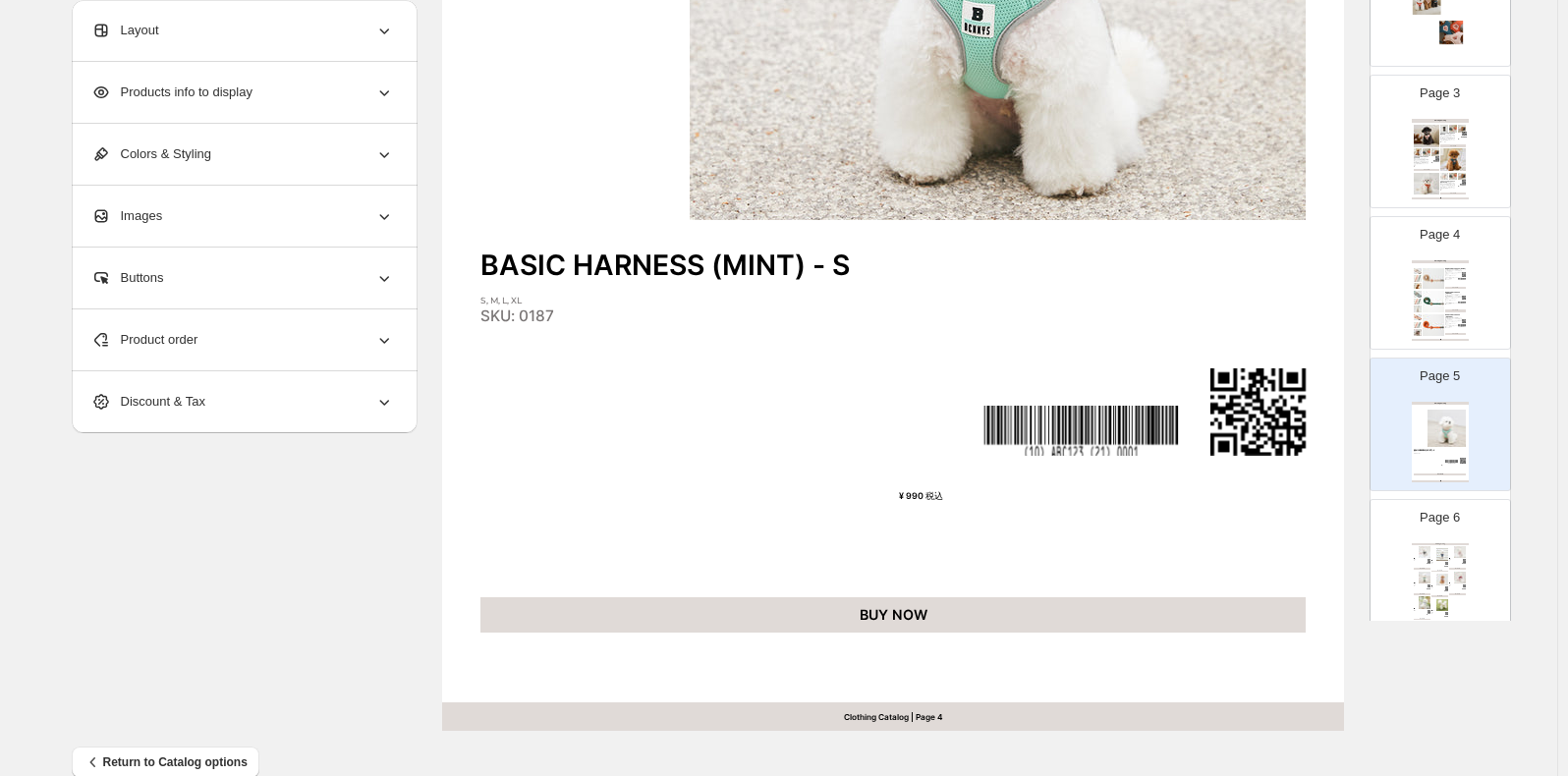 scroll, scrollTop: 625, scrollLeft: 0, axis: vertical 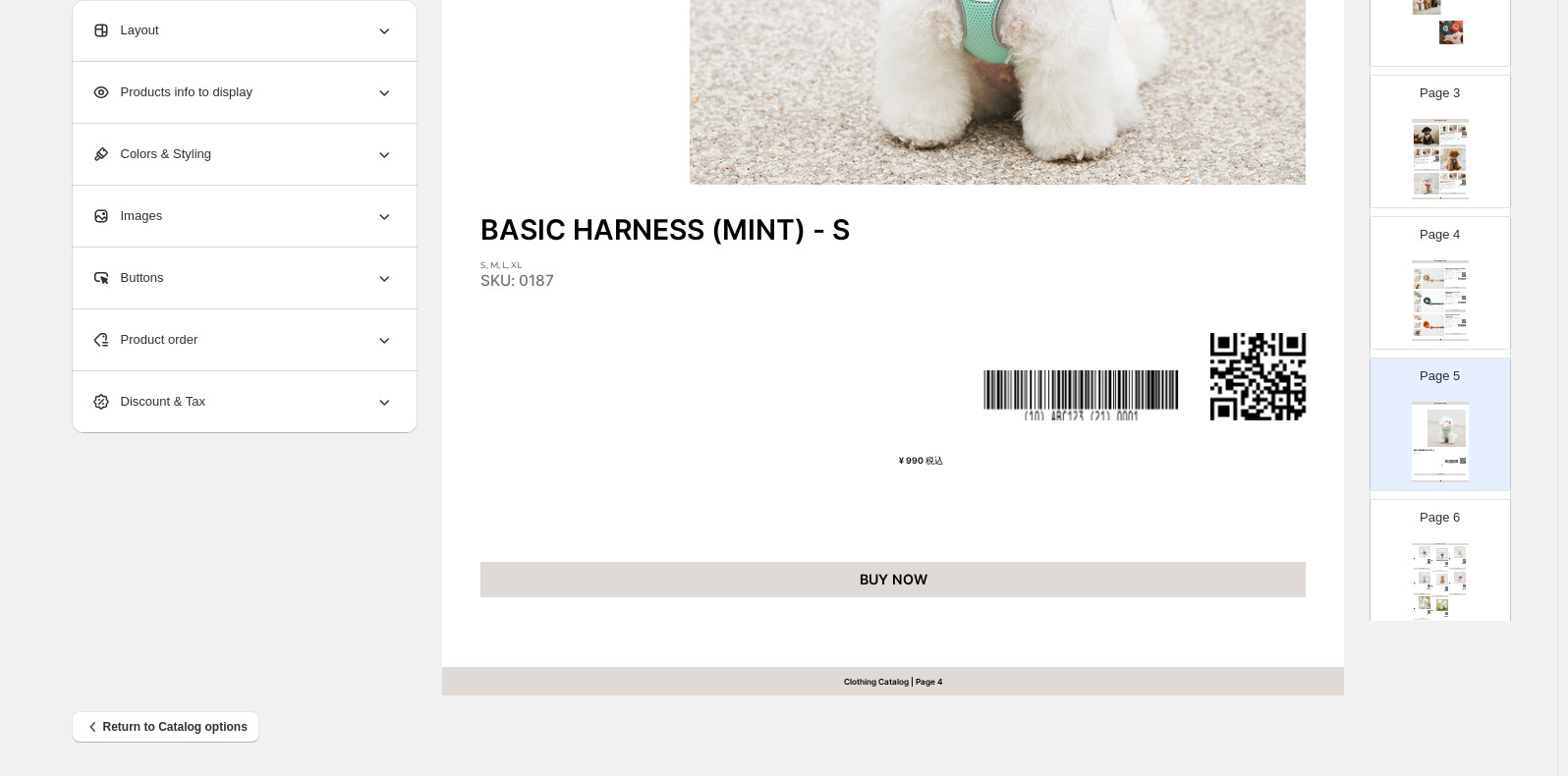 click on "Clothing Catalog BASIC HARNESS (BLACK) - S
S, M, L, XL SKU:  7096 ¥ 990 税込 BUY NOW BASIC HARNESS (BLUE) - S
S, M, L, XL SKU:  0125 ¥ 990 税込 BUY NOW BASIC HARNESS (LIGHTPINK) - S
S, M, L, XL SKU:  0156 ¥ 990 税込 BUY NOW BASIC HARNESS (MINT) - S
S, M, L, XL SKU:  0187 ¥ 990 税込 BUY NOW BASIC HARNESS (PURPLE) - S
S, M, L, XL SKU:  0782 ¥ 990 税込 BUY NOW BASIC HARNESS (RED) - S
S, M, L, XL SKU:  0095 ¥ 990 税込 BUY NOW BASIC HARNESS (SKYBLUE) - S
S, M, L, XL SKU:  0744 ¥ 990 税込 BUY NOW BASIC HARNESS (YELLOW) - S
S, M, L, XL SKU:  9922 ¥ 990 税込 BUY NOW Clothing Catalog | Page undefined" at bounding box center [1440, 583] 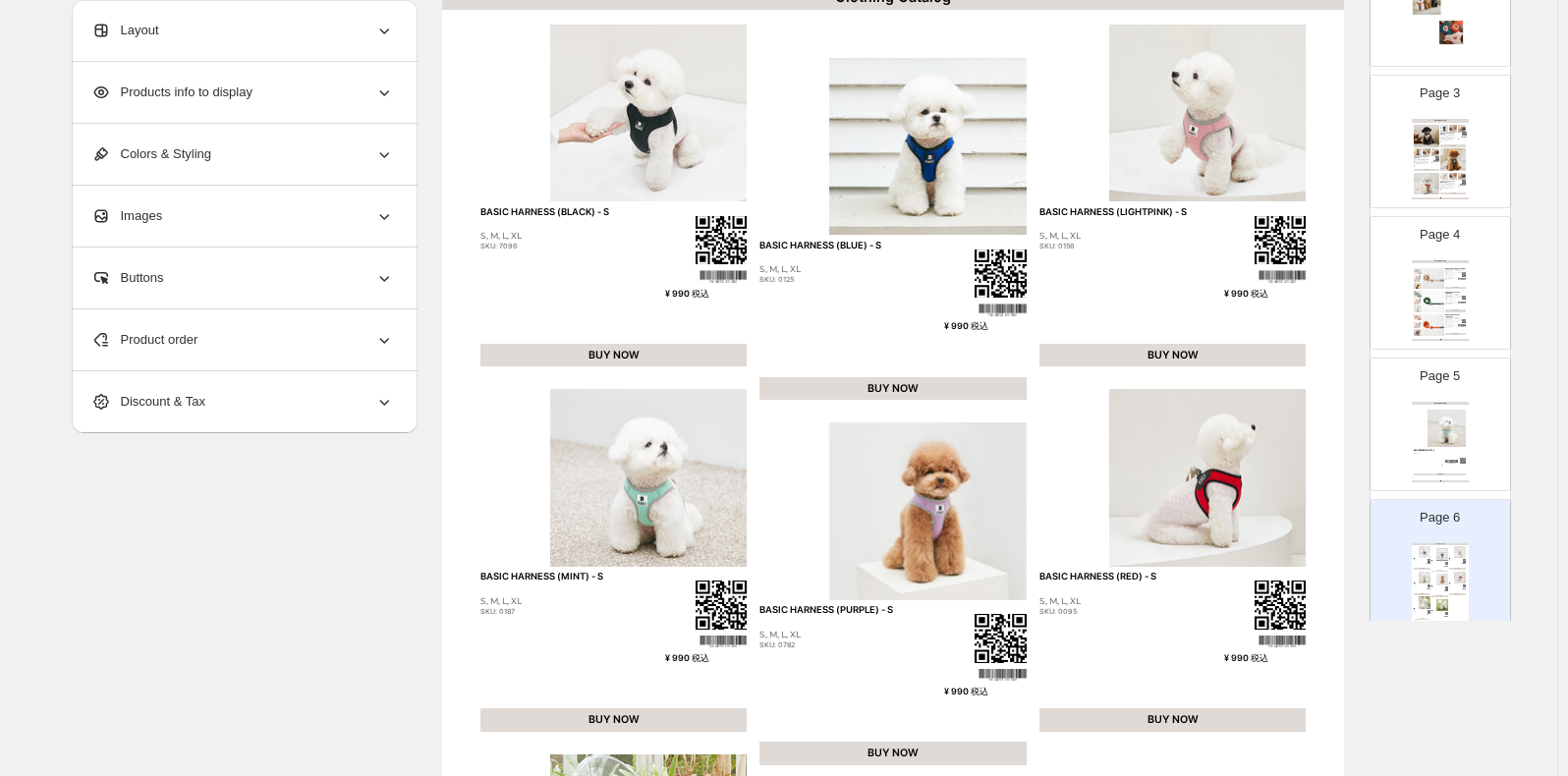 scroll, scrollTop: 0, scrollLeft: 0, axis: both 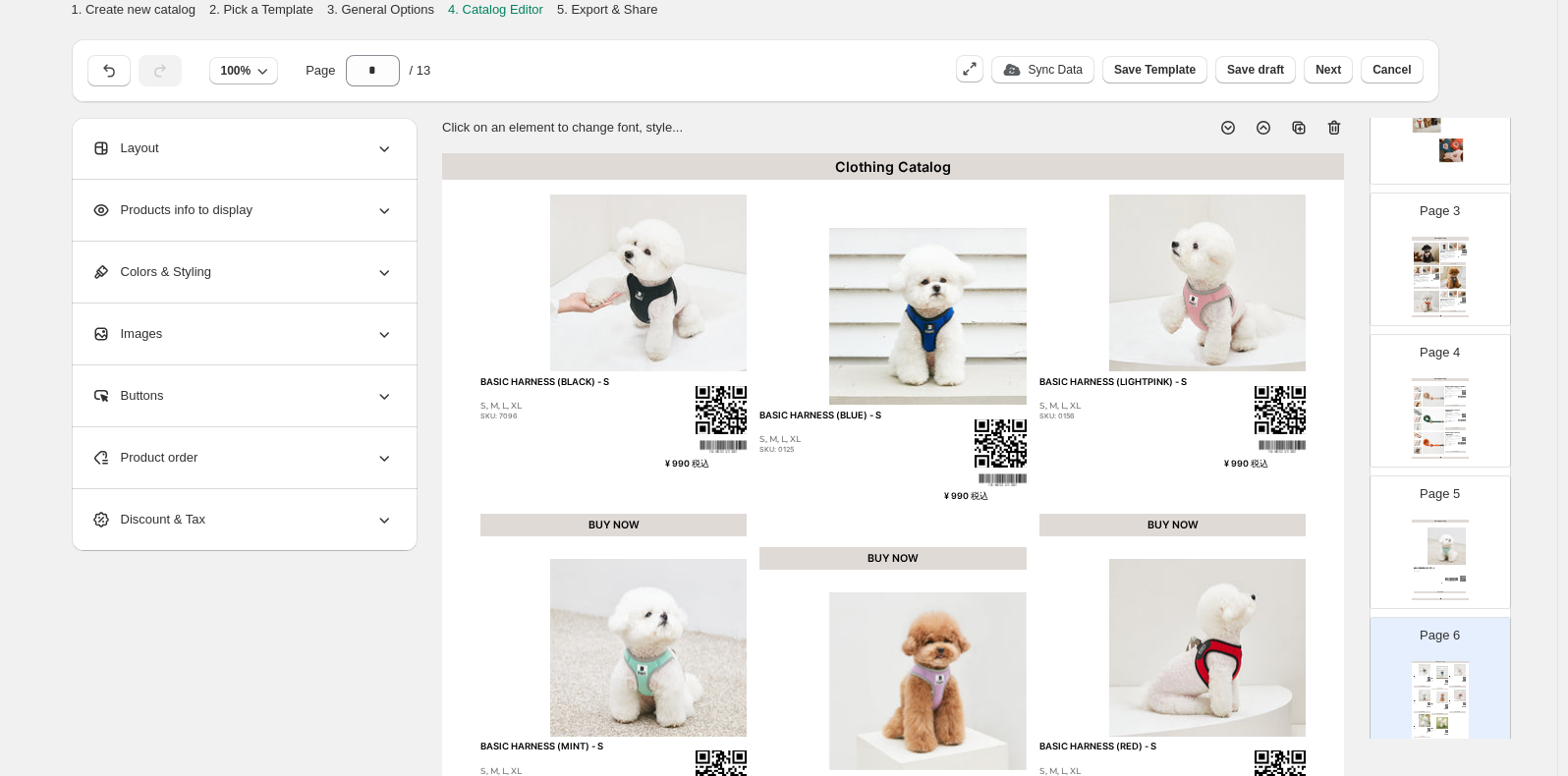 click at bounding box center [1068, 220] 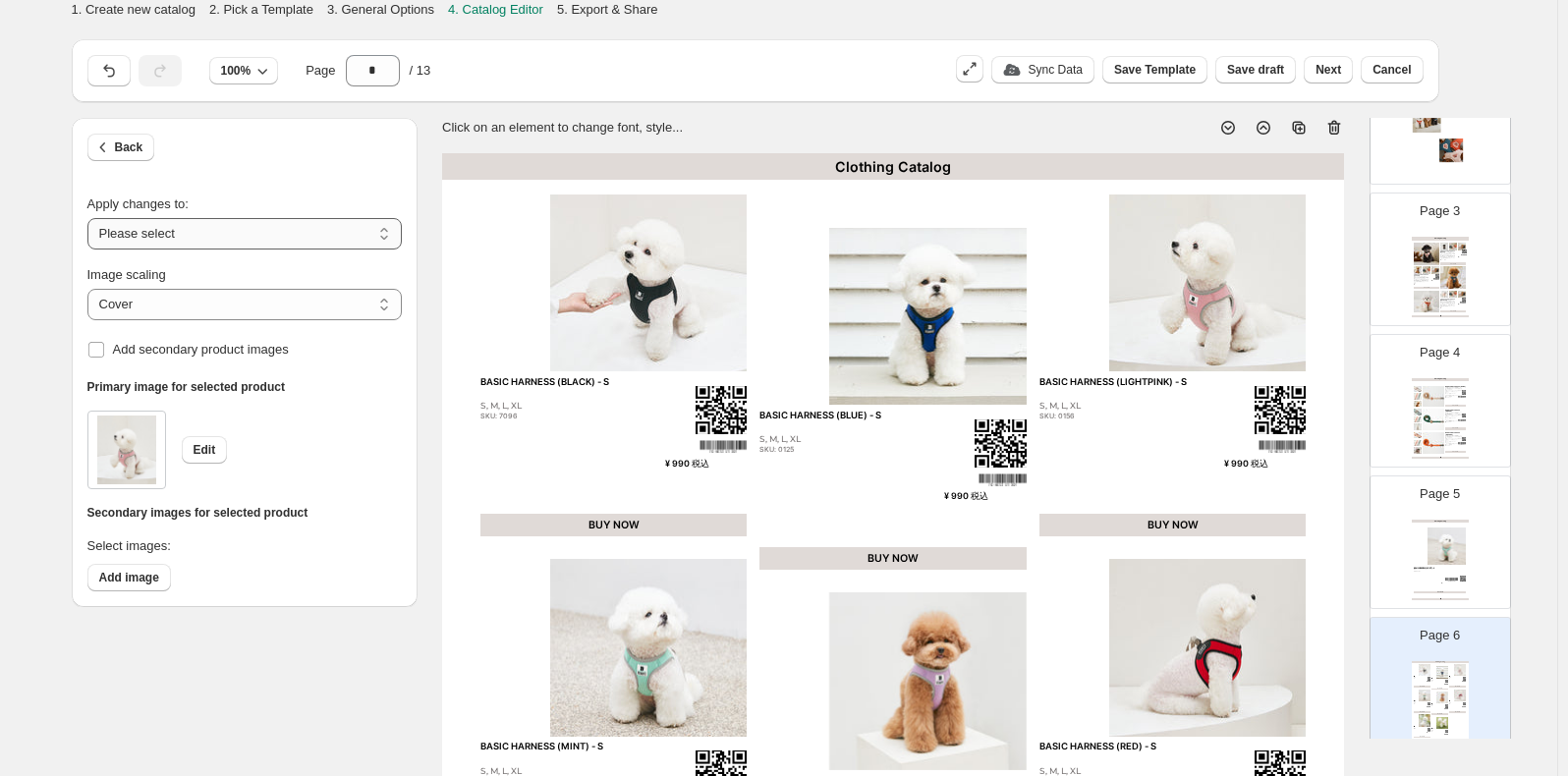 click on "**********" at bounding box center (245, 234) 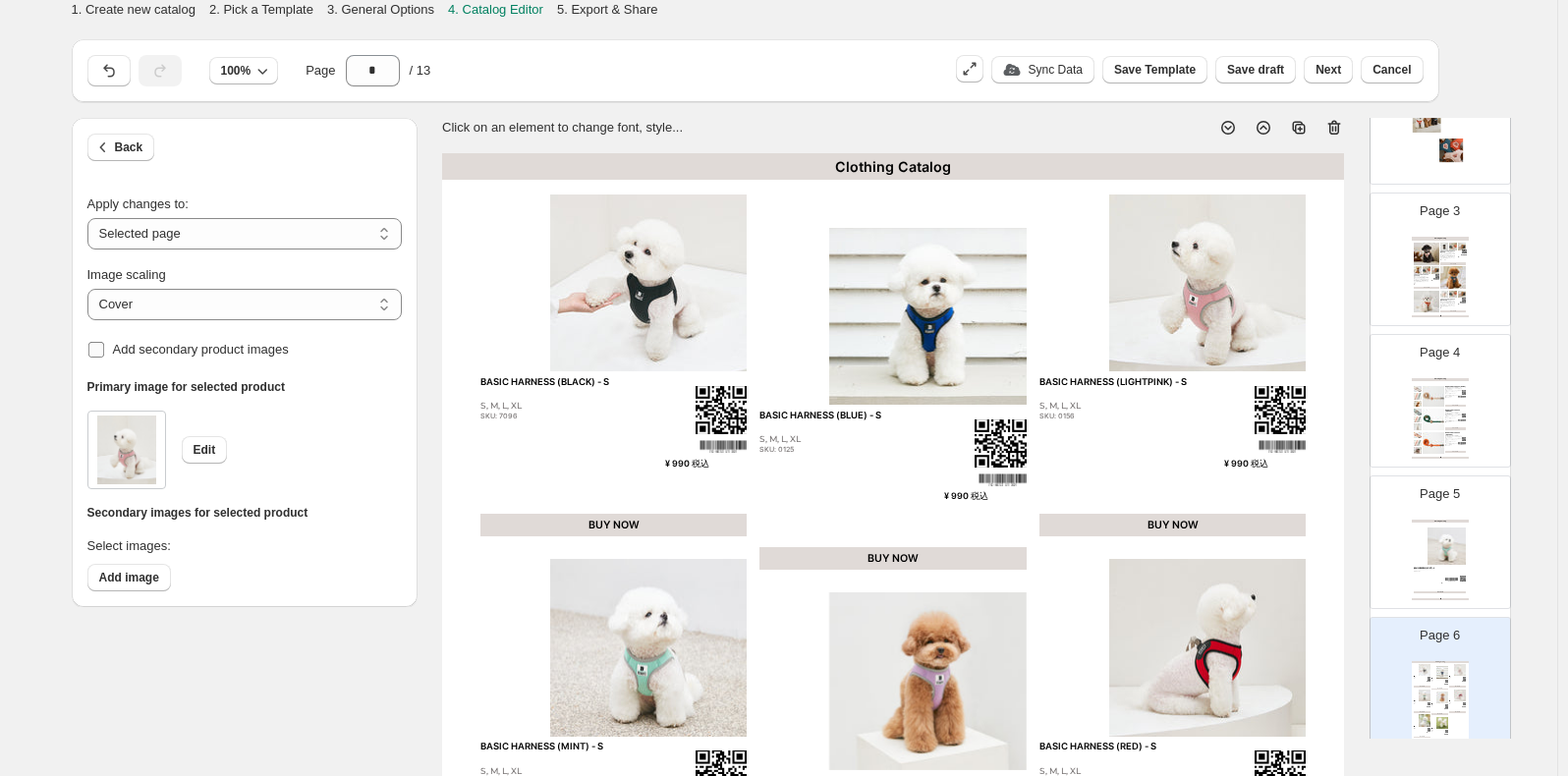 click on "Add secondary product images" at bounding box center [200, 350] 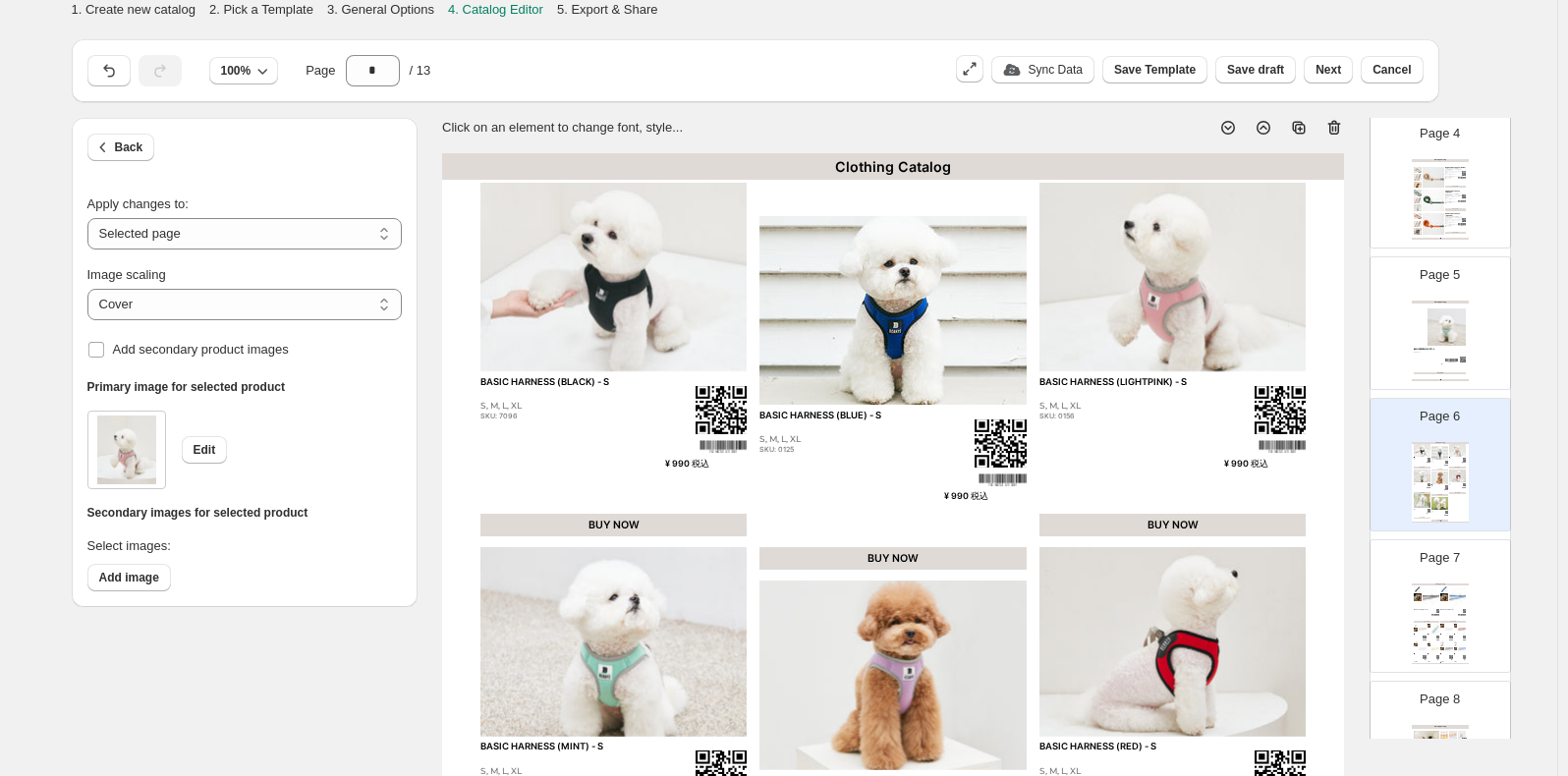 scroll, scrollTop: 688, scrollLeft: 0, axis: vertical 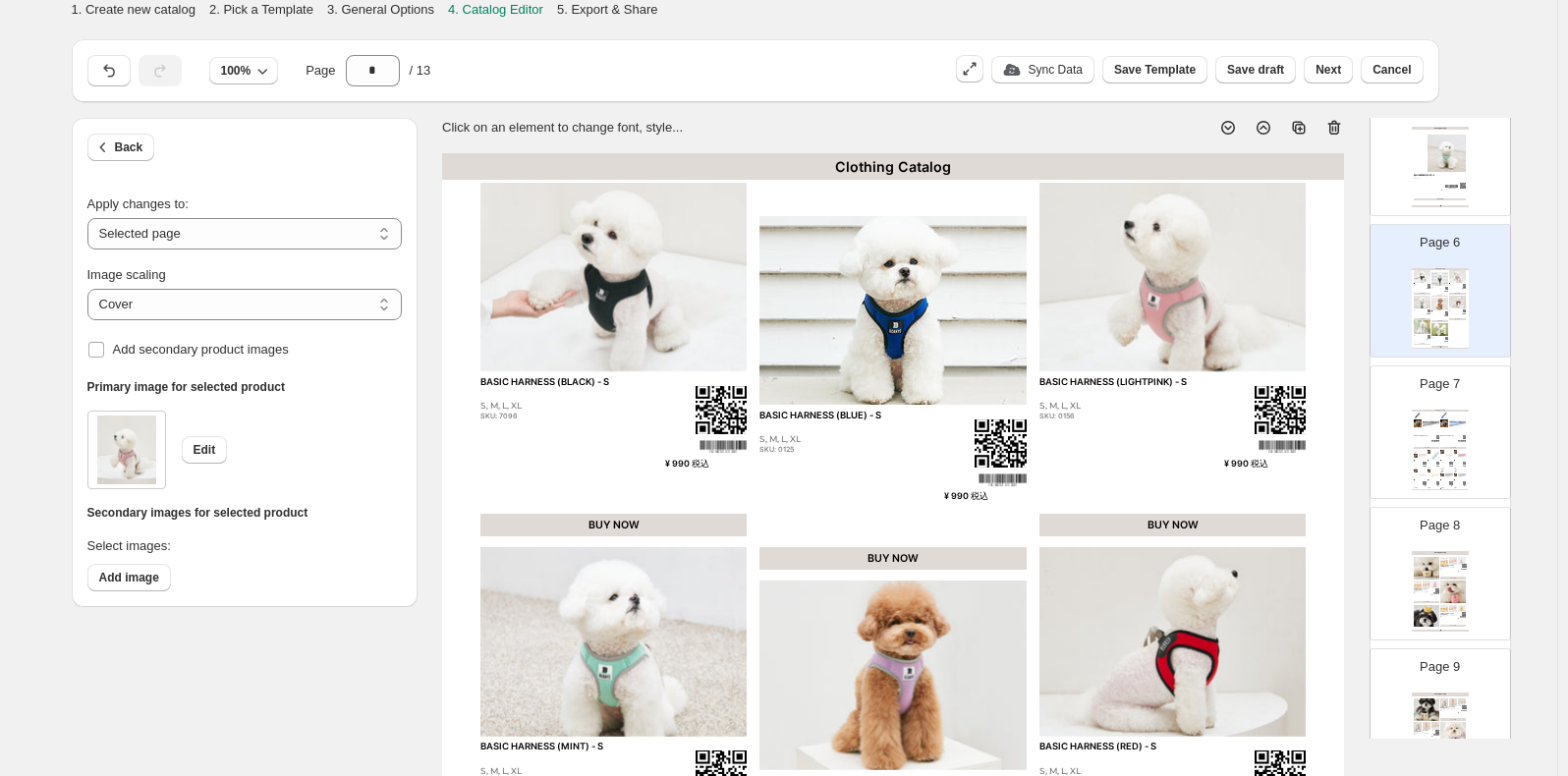 click on "Clothing Catalog BASIC LEASH (BLACK) SKU:  6167 ¥ 990 税込 BUY NOW BASIC LEASH (BLUE) SKU:  6181 ¥ 990 税込 BUY NOW BASIC LEASH (LIGHTPINK) SKU:  6211 ¥ 990 税込 BUY NOW BASIC LEASH (MINT) SKU:  6198 ¥ 990 税込 BUY NOW BASIC LEASH (PURPLE) SKU:  0836 ¥ 990 税込 BUY NOW BASIC LEASH (RED) SKU:  6174 ¥ 990 税込 BUY NOW BASIC LEASH (SKYBLUE) SKU:  0829 ¥ 990 税込 BUY NOW BASIC LEASH (YELLOW) SKU:  0522 ¥ 990 税込 BUY NOW BASIC LEASH (BLACK) SKU:  6167 ¥ 990 税込 BUY NOW BASIC LEASH (BLUE) SKU:  6181 ¥ 990 税込 BUY NOW Clothing Catalog | Page undefined" at bounding box center (1440, 450) 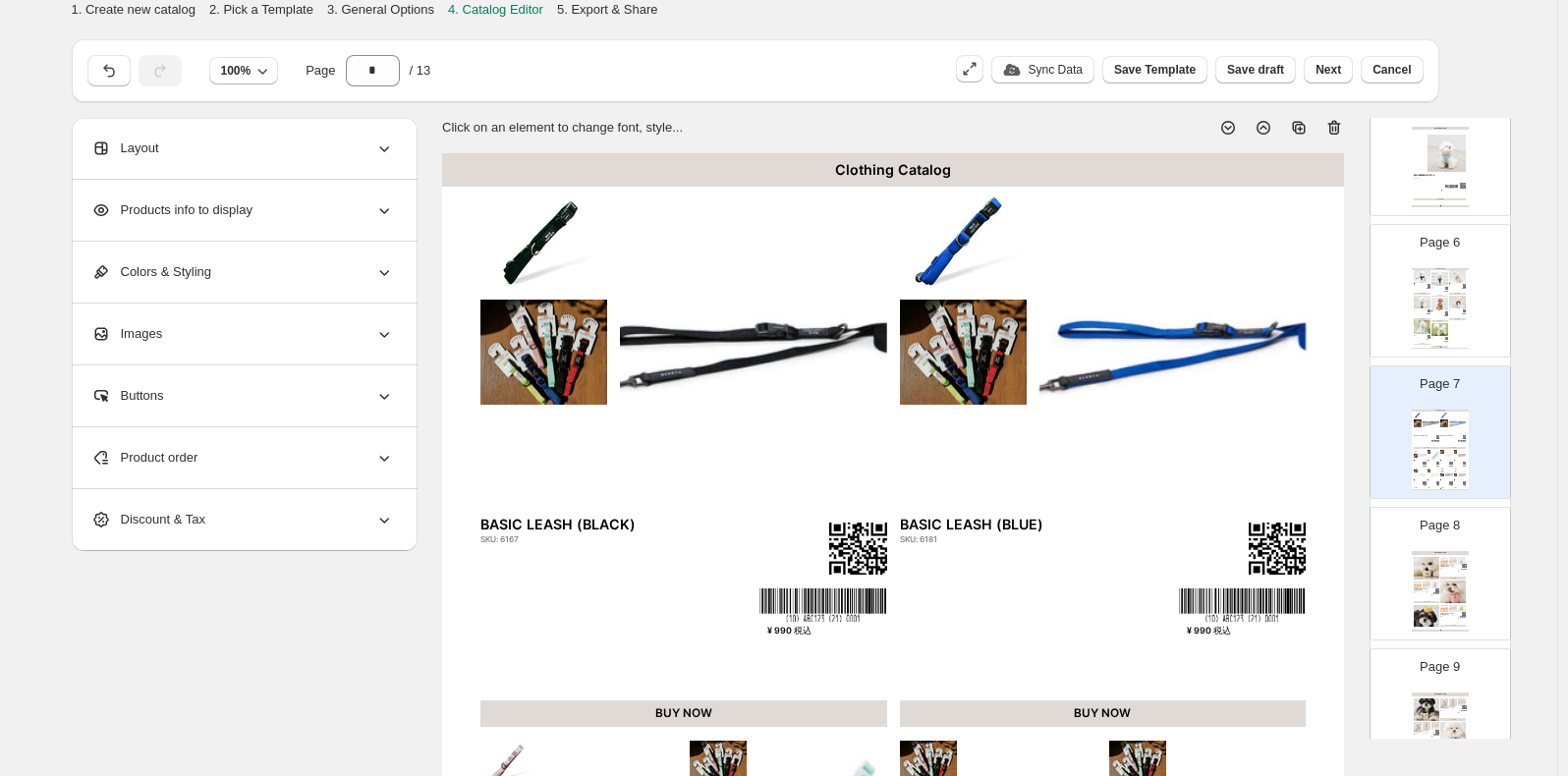 click on "Products info to display" at bounding box center [172, 210] 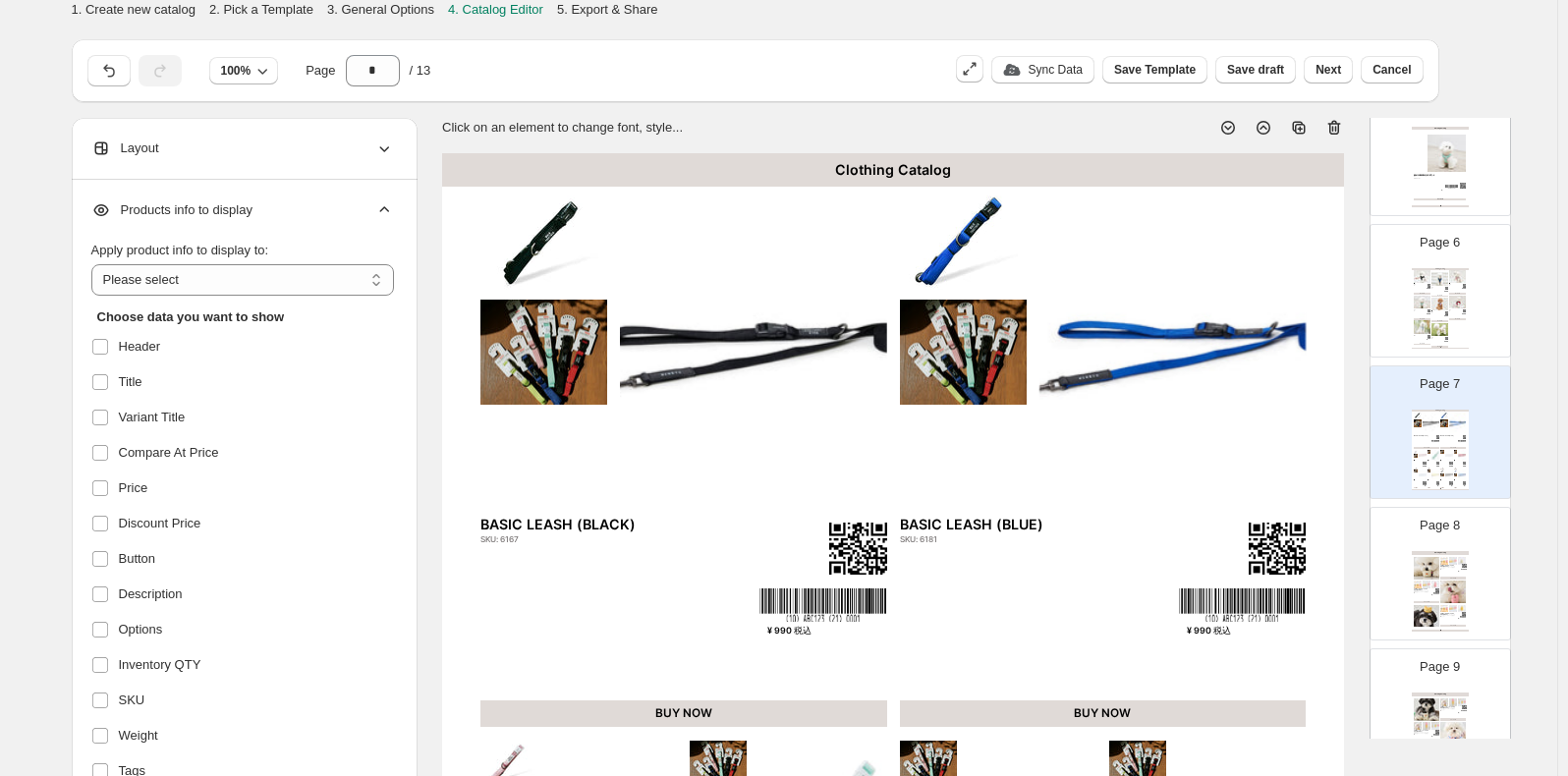 click on "Products info to display" at bounding box center [172, 210] 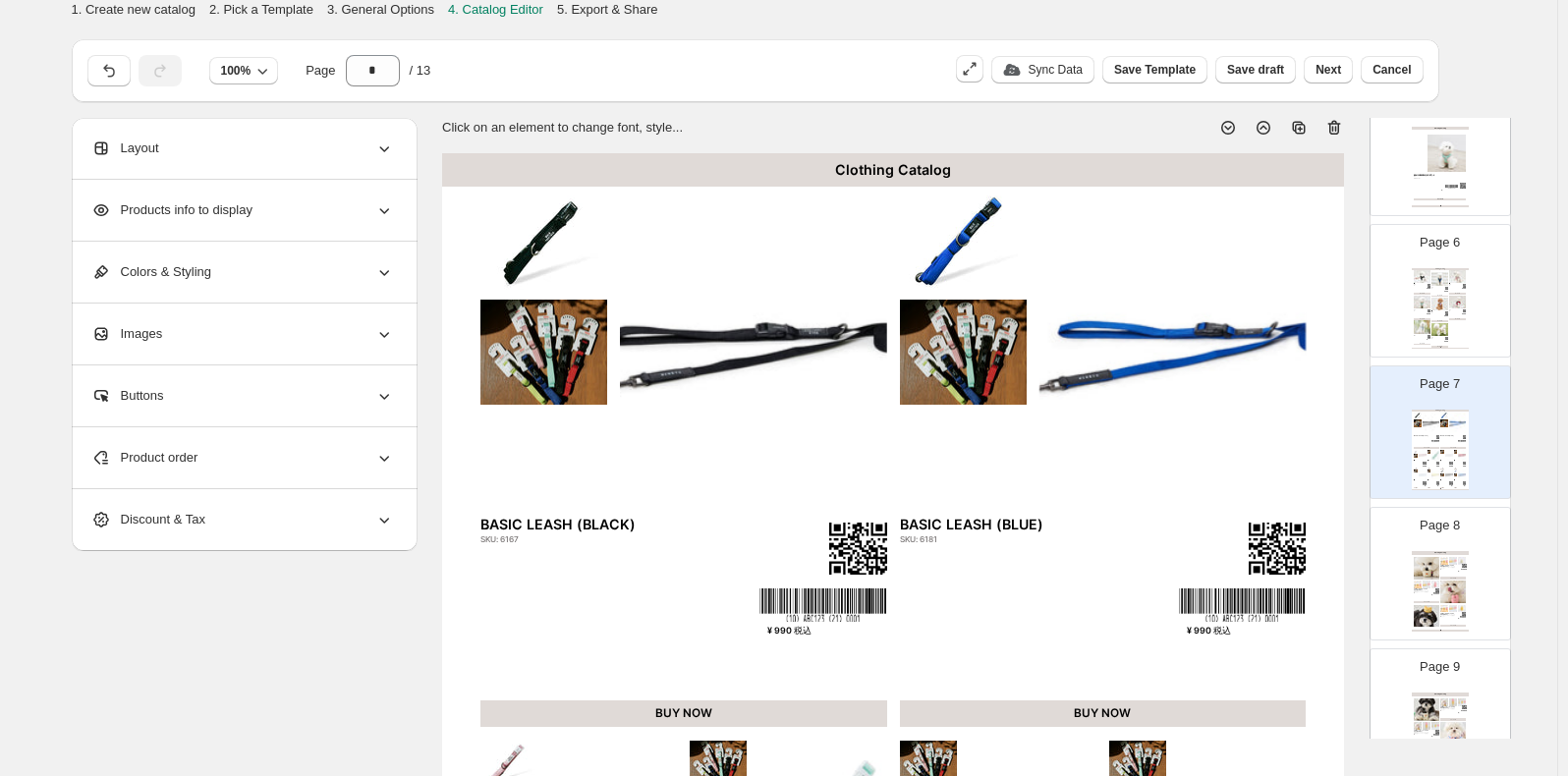 click on "Layout" at bounding box center (243, 148) 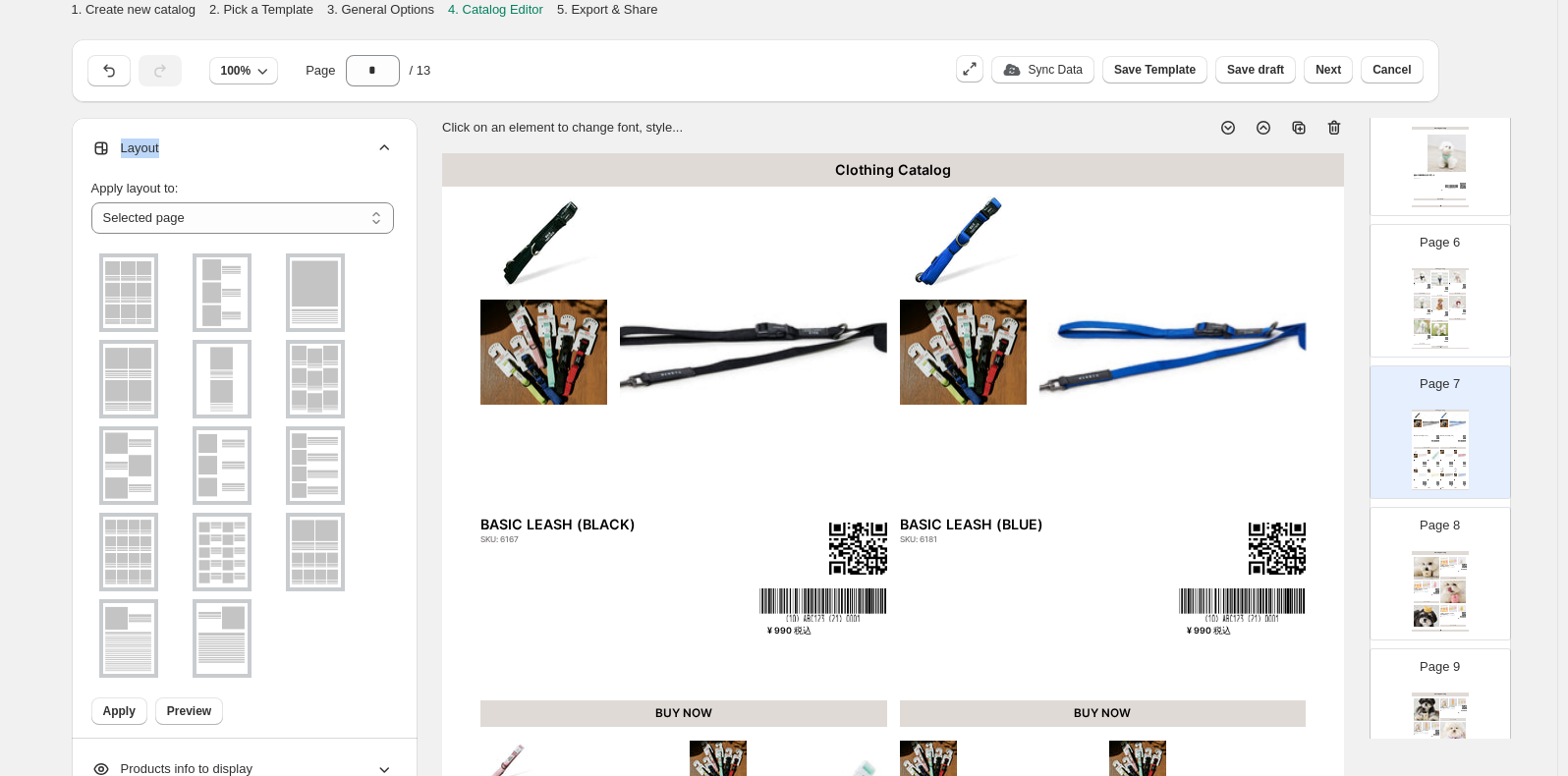 click on "Layout" at bounding box center [243, 148] 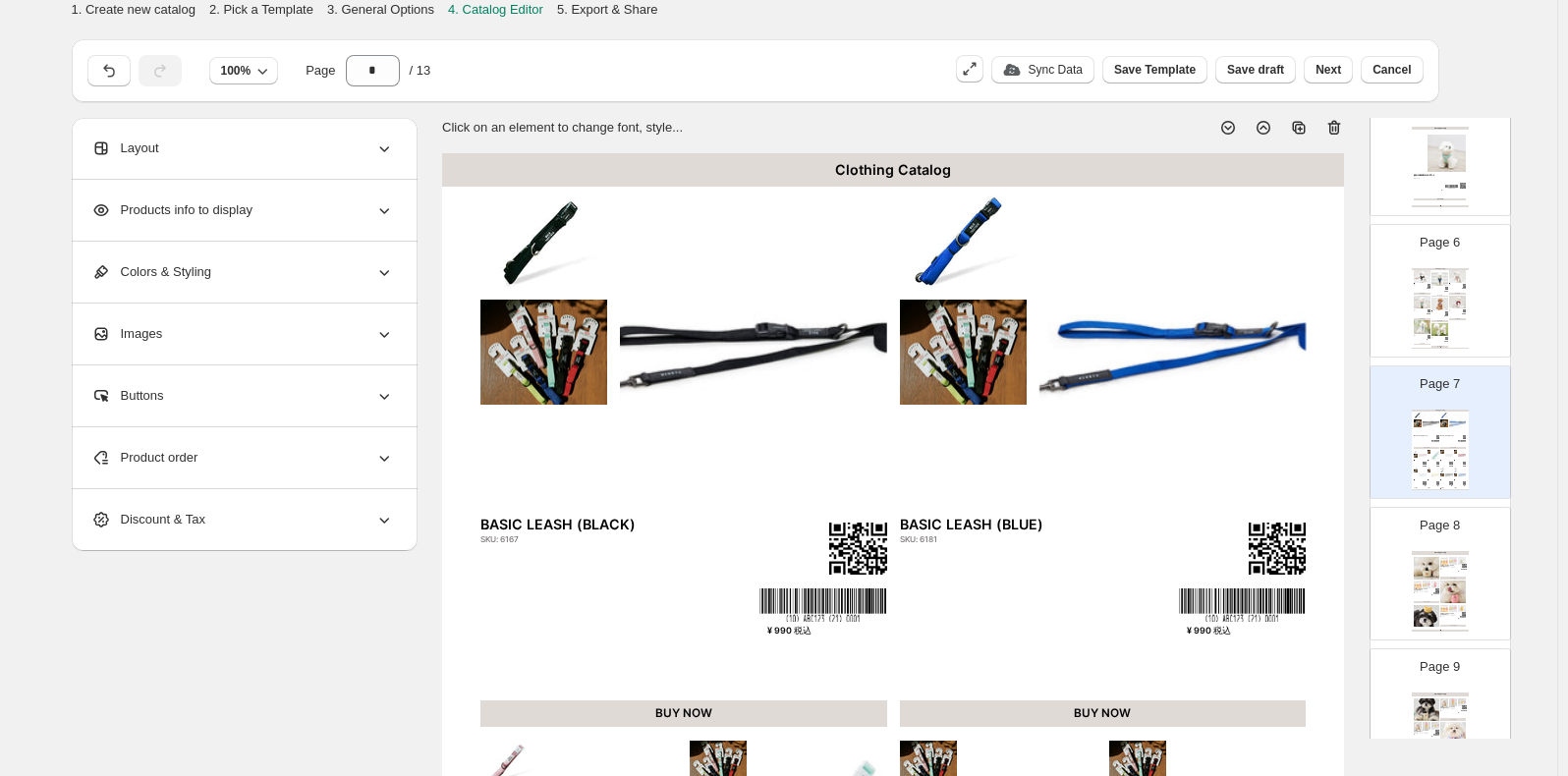 click on "Colors & Styling" at bounding box center (243, 272) 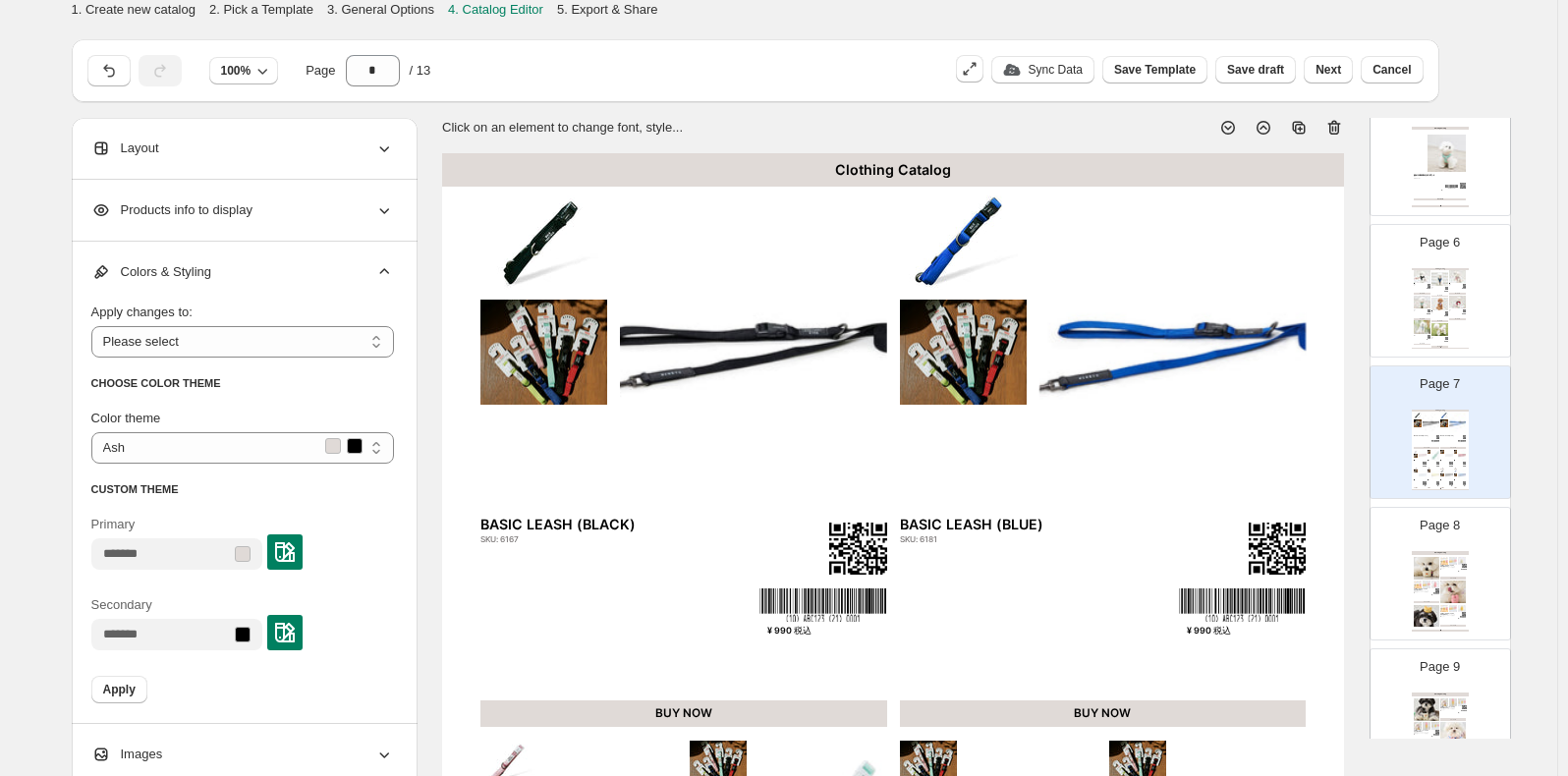 click on "Colors & Styling" at bounding box center [243, 272] 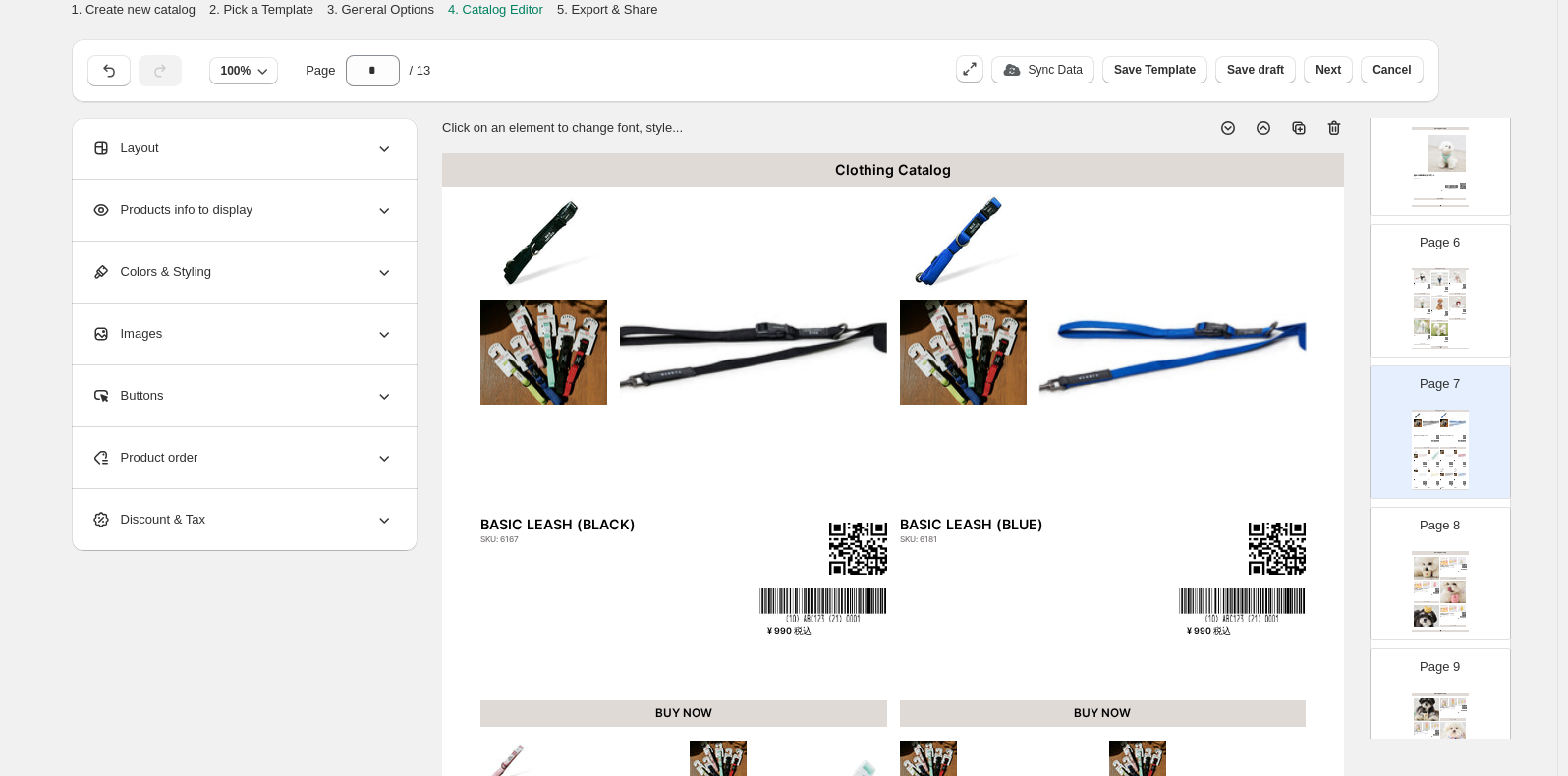 click on "Images" at bounding box center [243, 334] 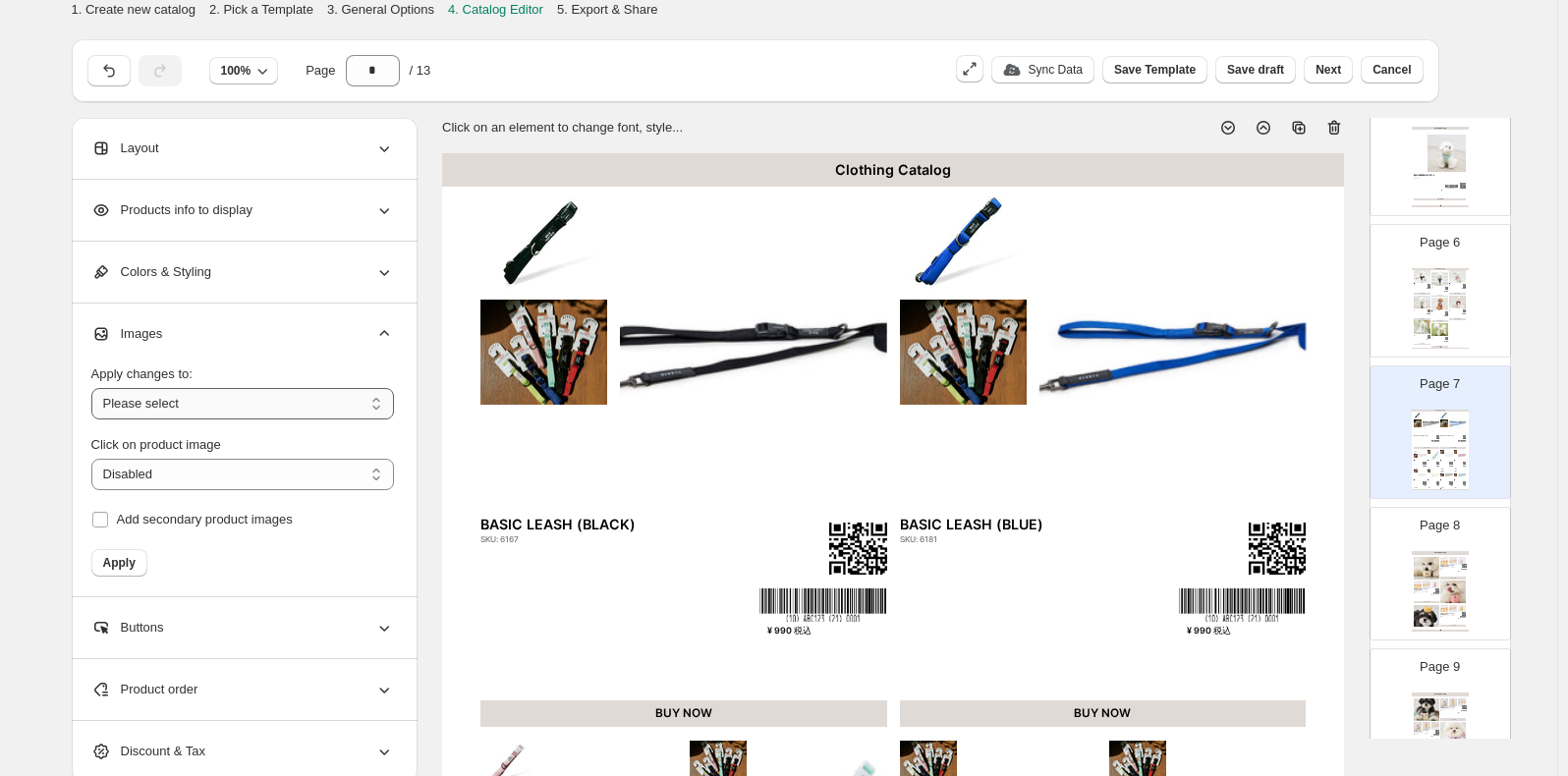 click on "**********" at bounding box center (243, 404) 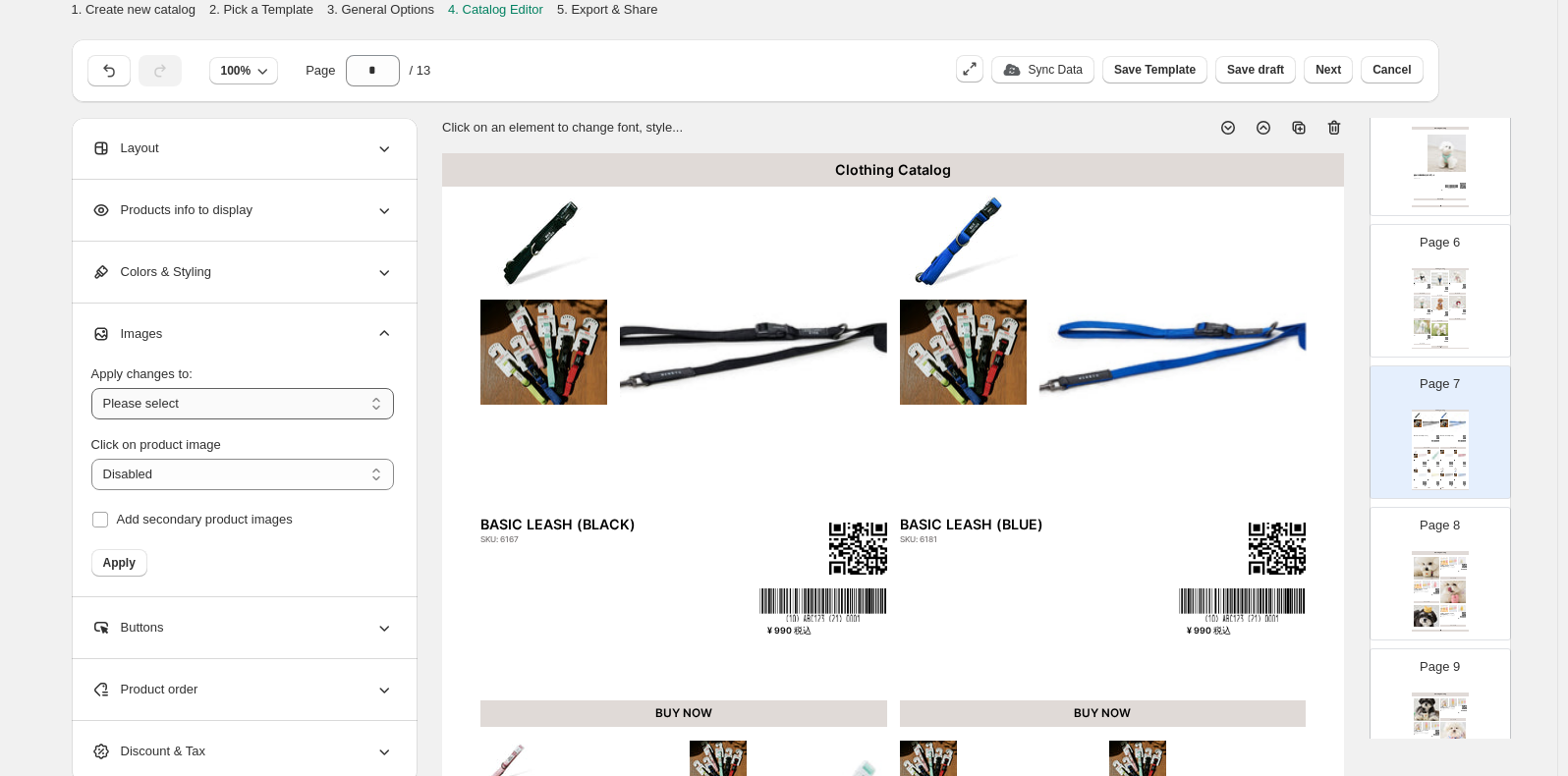 select on "**********" 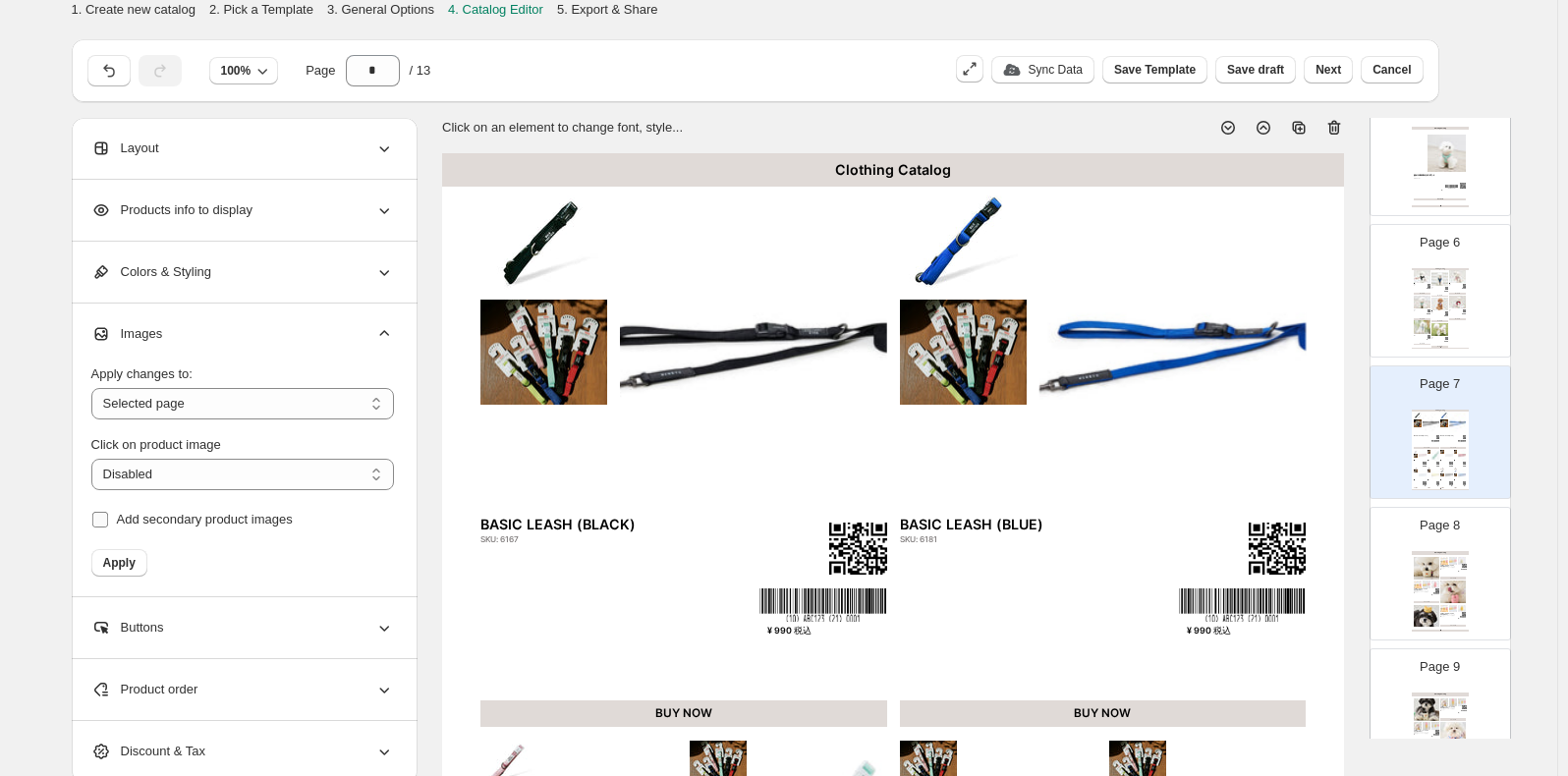 click on "Add secondary product images" at bounding box center (204, 519) 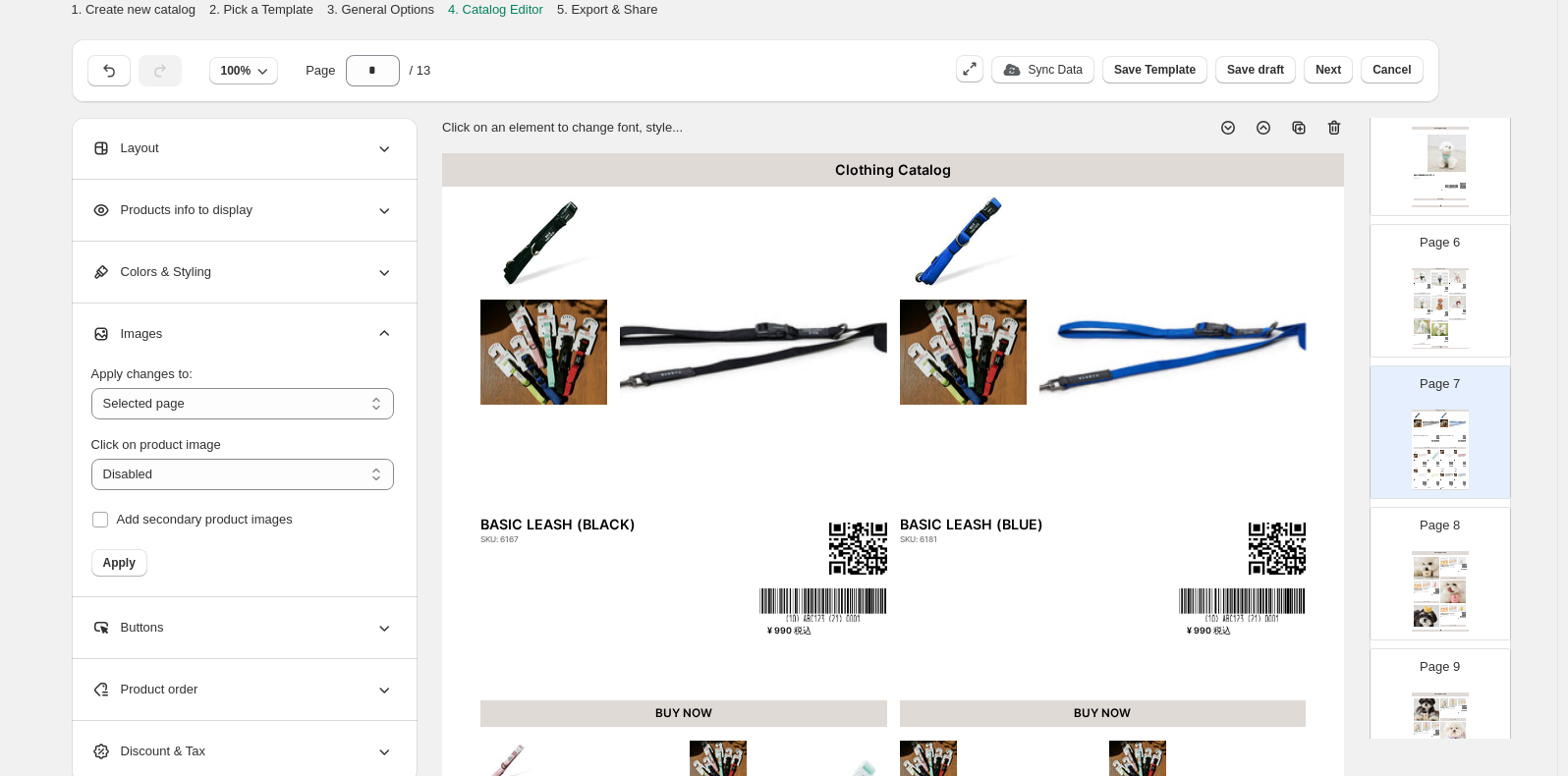 click on "**********" at bounding box center (243, 463) 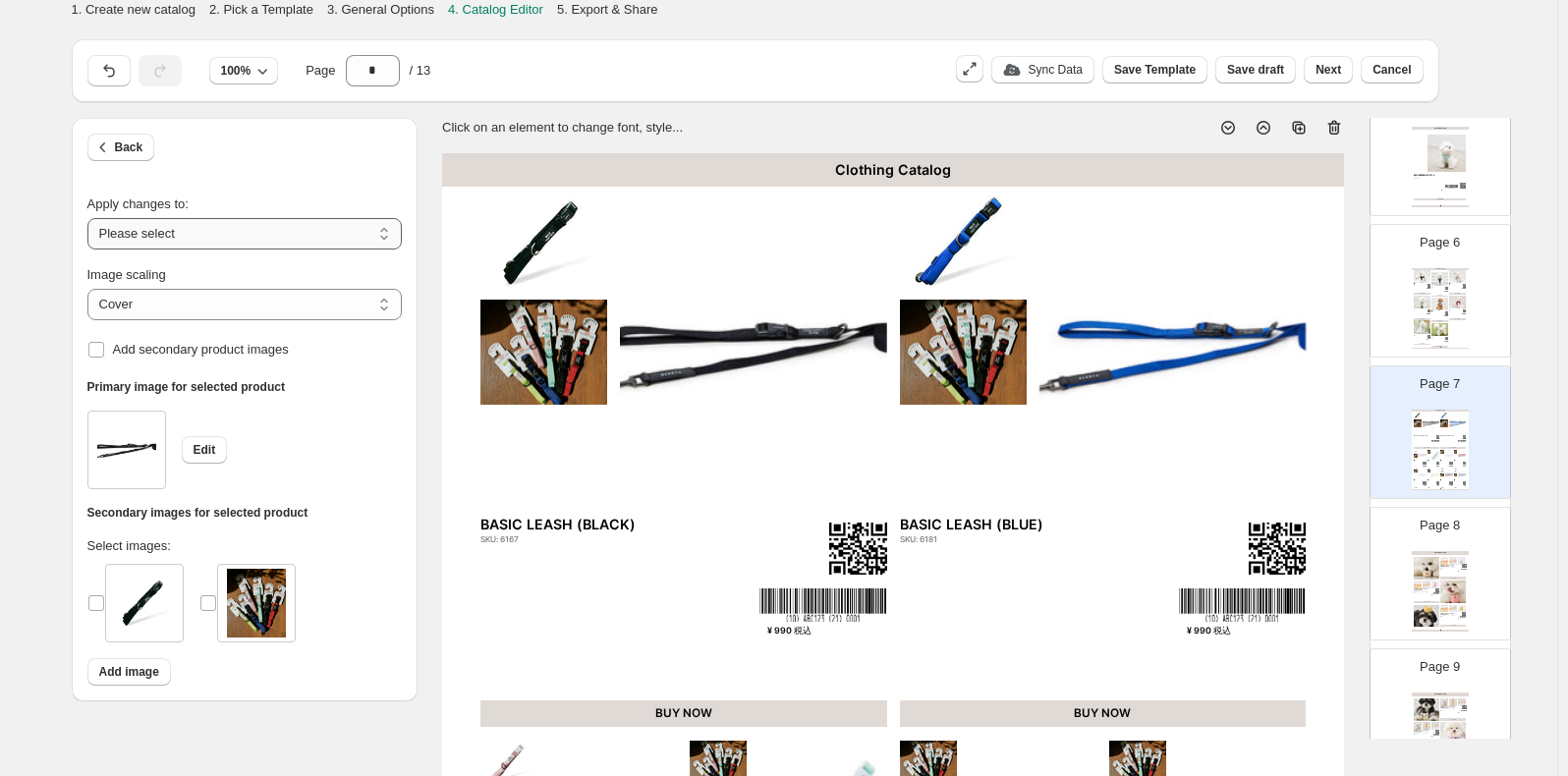 click on "**********" at bounding box center [245, 234] 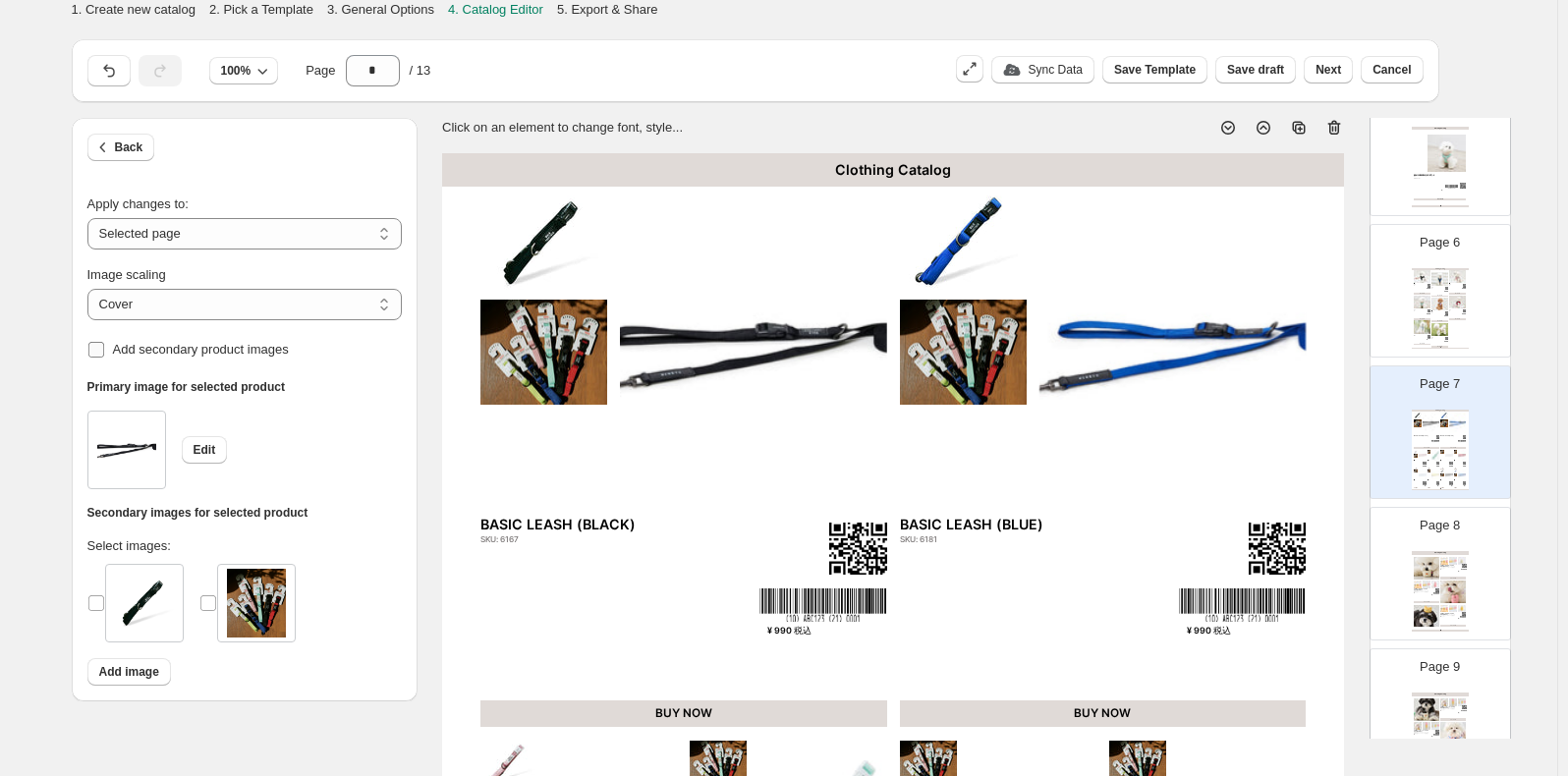 click on "Add secondary product images" at bounding box center (200, 349) 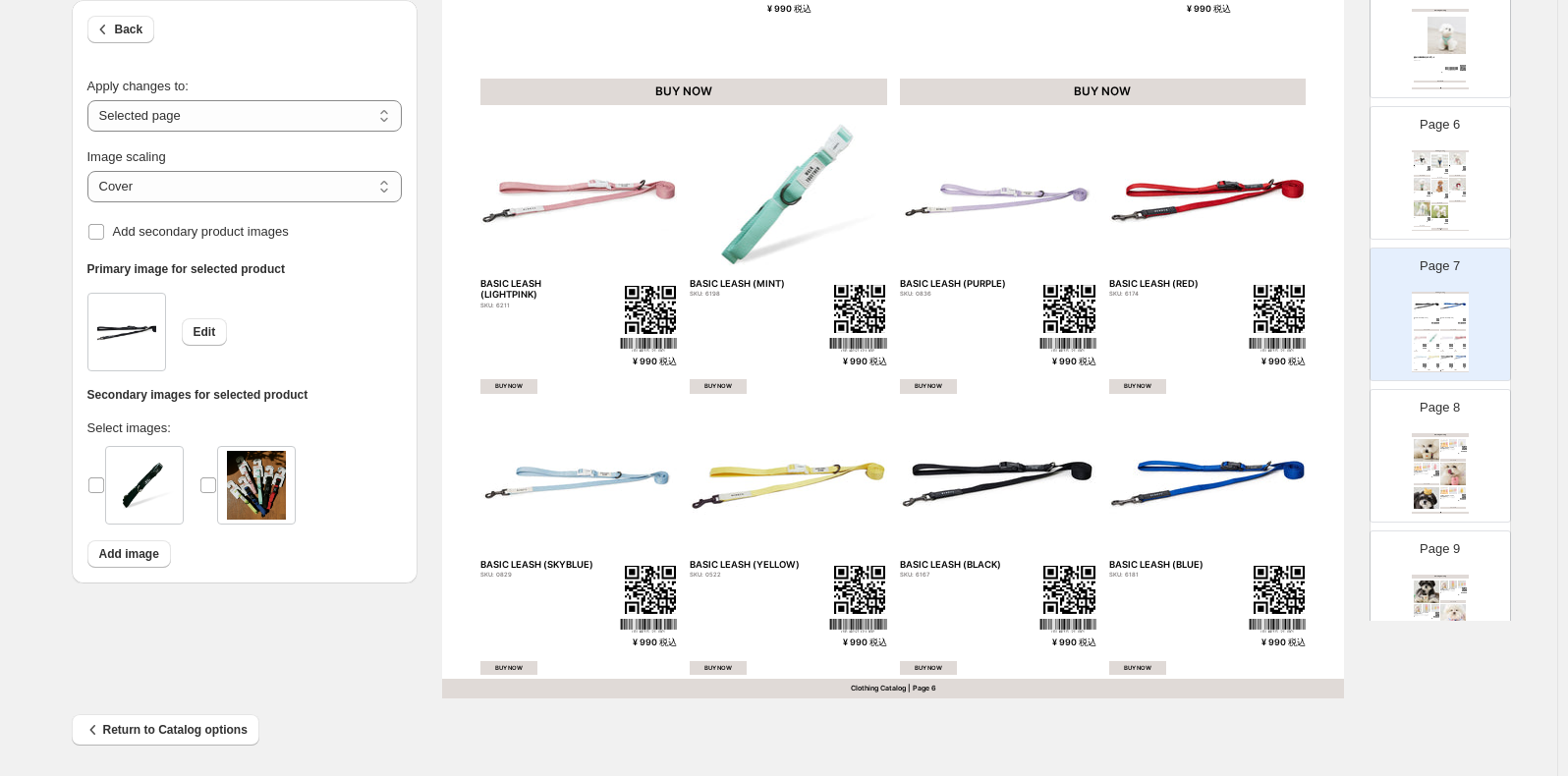 scroll, scrollTop: 625, scrollLeft: 0, axis: vertical 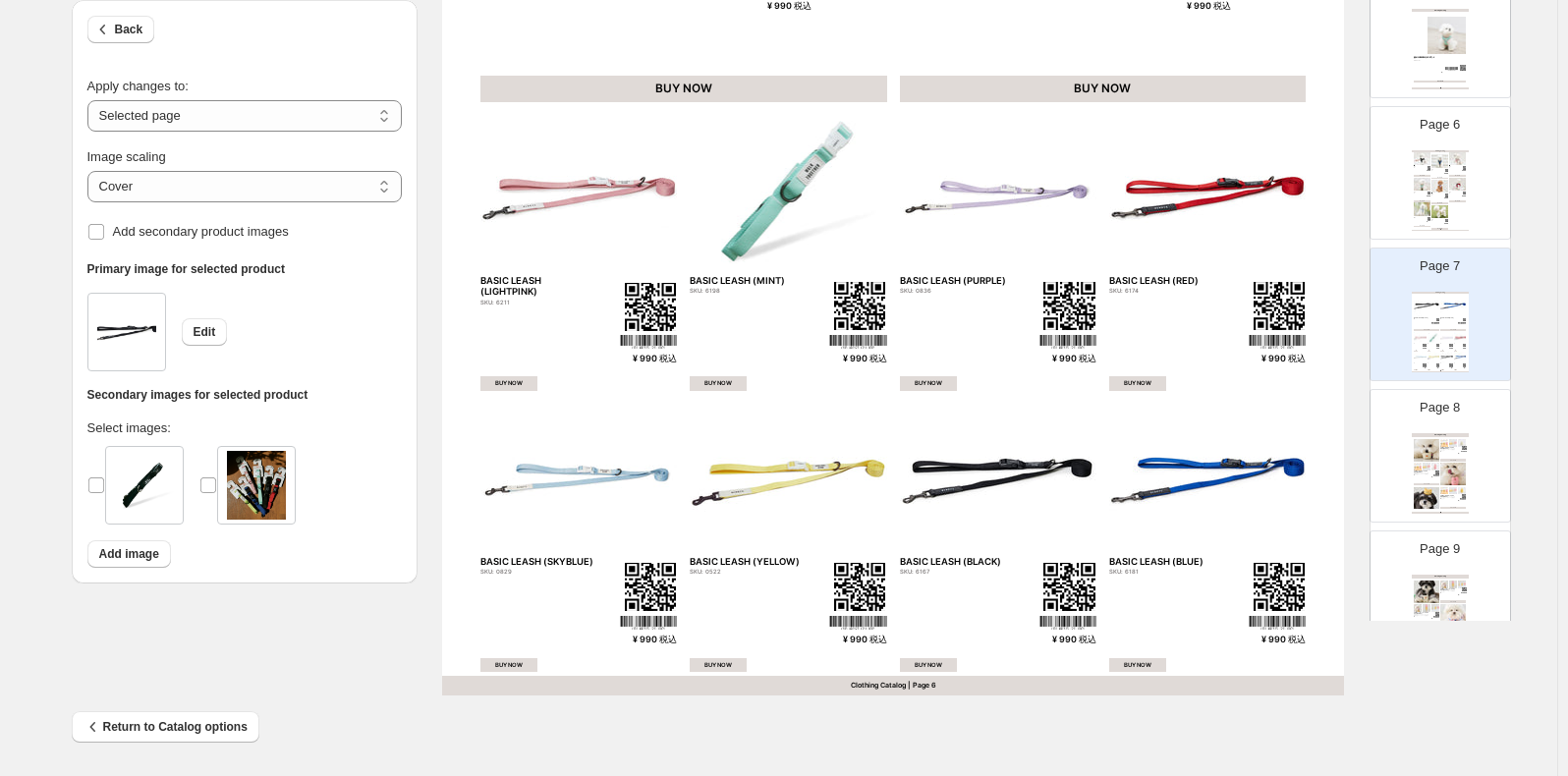 click at bounding box center (1427, 498) 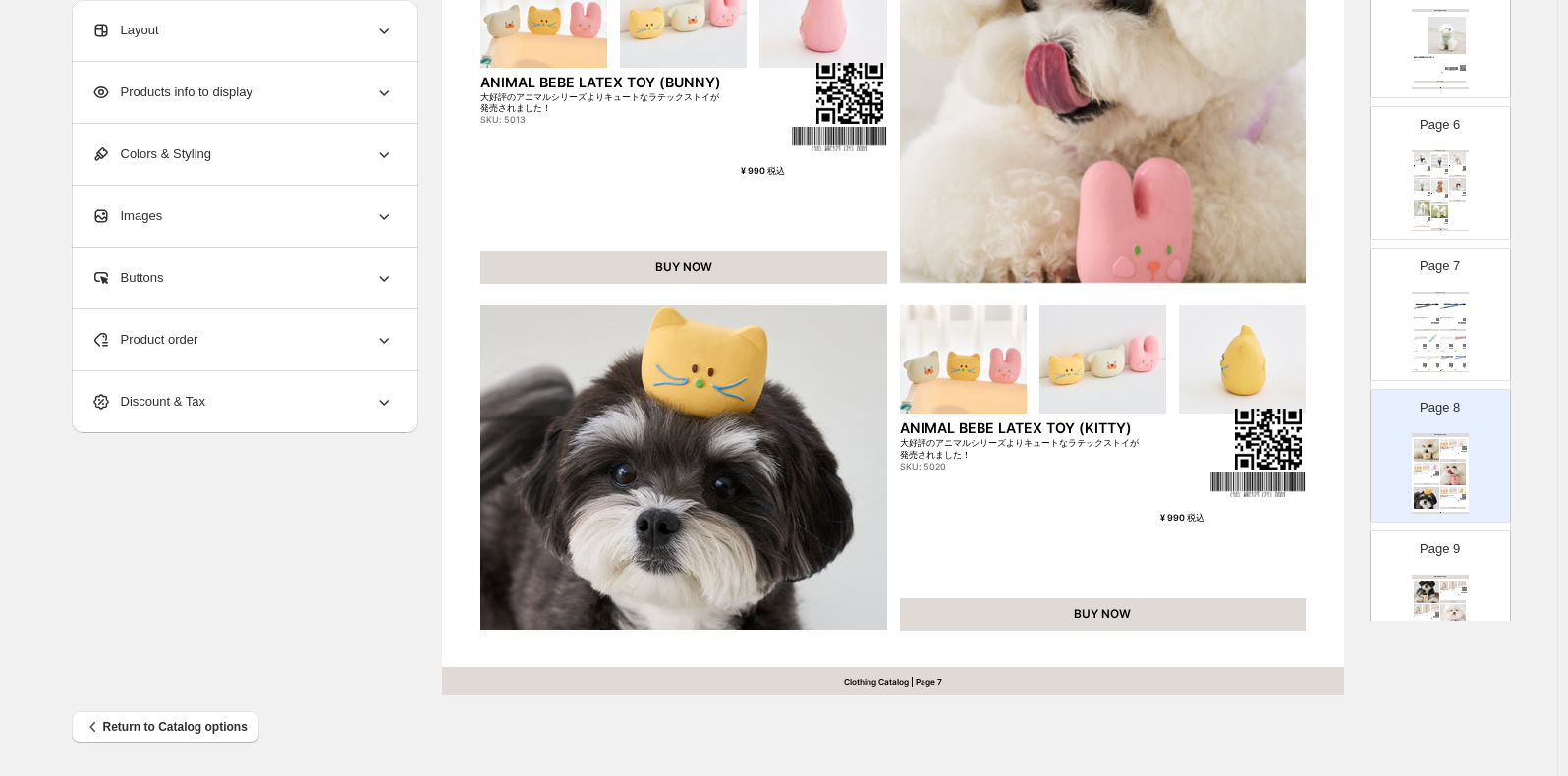 click at bounding box center [1453, 306] 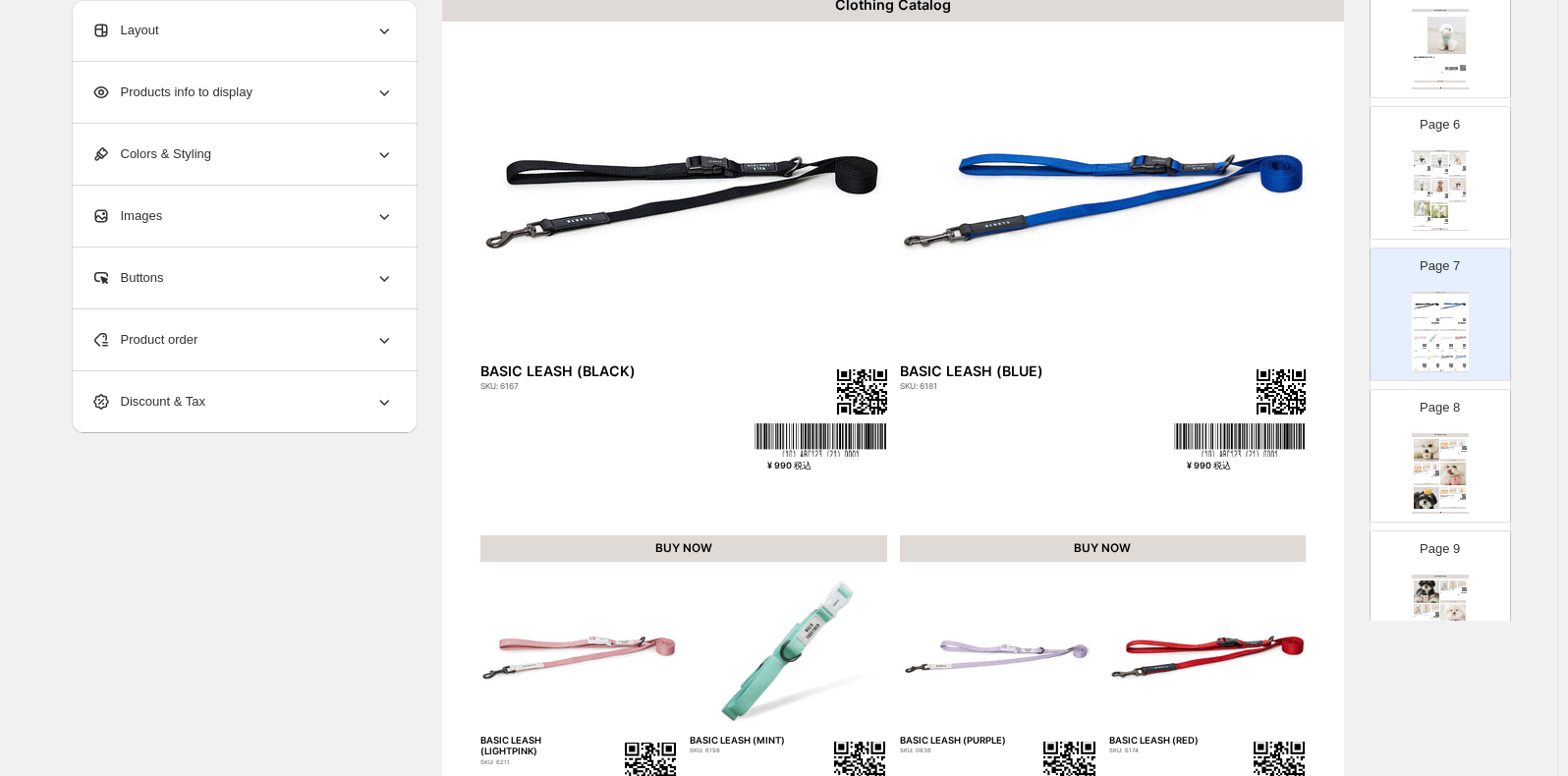 scroll, scrollTop: 134, scrollLeft: 0, axis: vertical 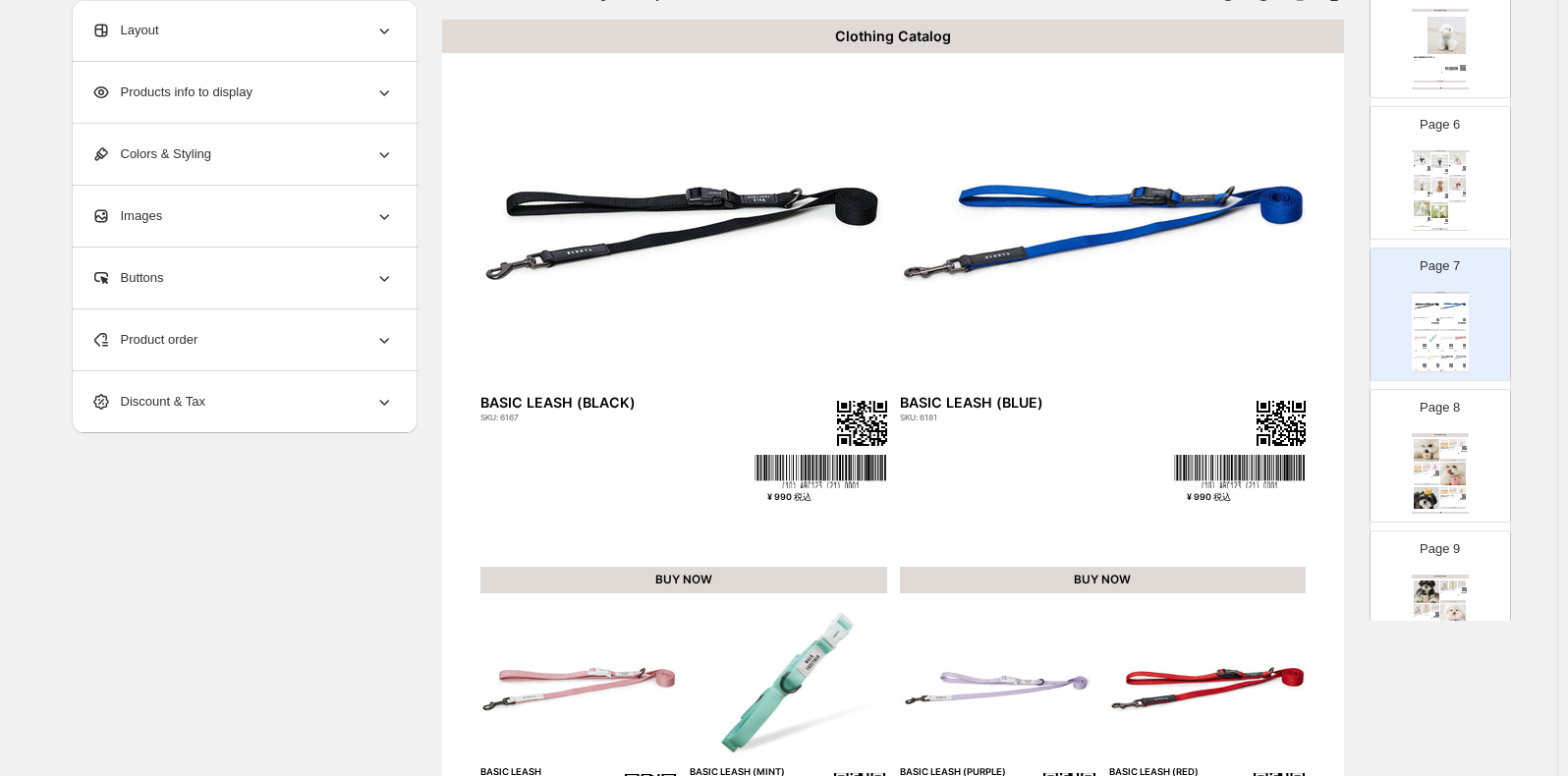 click on "Clothing Catalog BASIC LEASH (BLACK) SKU:  6167 ¥ 990 税込 BUY NOW BASIC LEASH (BLUE) SKU:  6181 ¥ 990 税込 BUY NOW BASIC LEASH (LIGHTPINK) SKU:  6211 ¥ 990 税込 BUY NOW BASIC LEASH (MINT) SKU:  6198 ¥ 990 税込 BUY NOW BASIC LEASH (PURPLE) SKU:  0836 ¥ 990 税込 BUY NOW BASIC LEASH (RED) SKU:  6174 ¥ 990 税込 BUY NOW BASIC LEASH (SKYBLUE) SKU:  0829 ¥ 990 税込 BUY NOW BASIC LEASH (YELLOW) SKU:  0522 ¥ 990 税込 BUY NOW BASIC LEASH (BLACK) SKU:  6167 ¥ 990 税込 BUY NOW BASIC LEASH (BLUE) SKU:  6181 ¥ 990 税込 BUY NOW Clothing Catalog | Page 6" at bounding box center [893, 603] 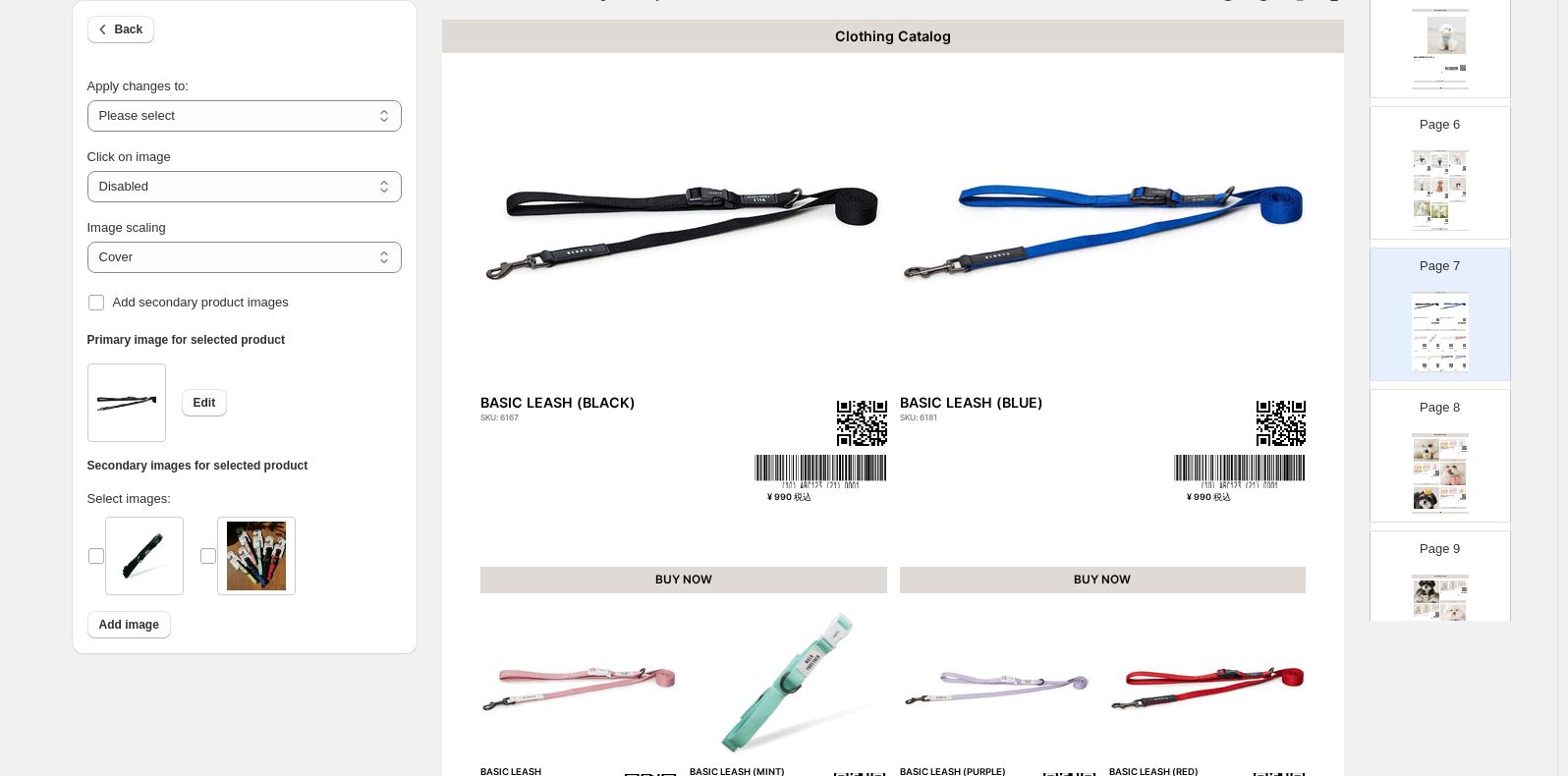 click at bounding box center [144, 556] 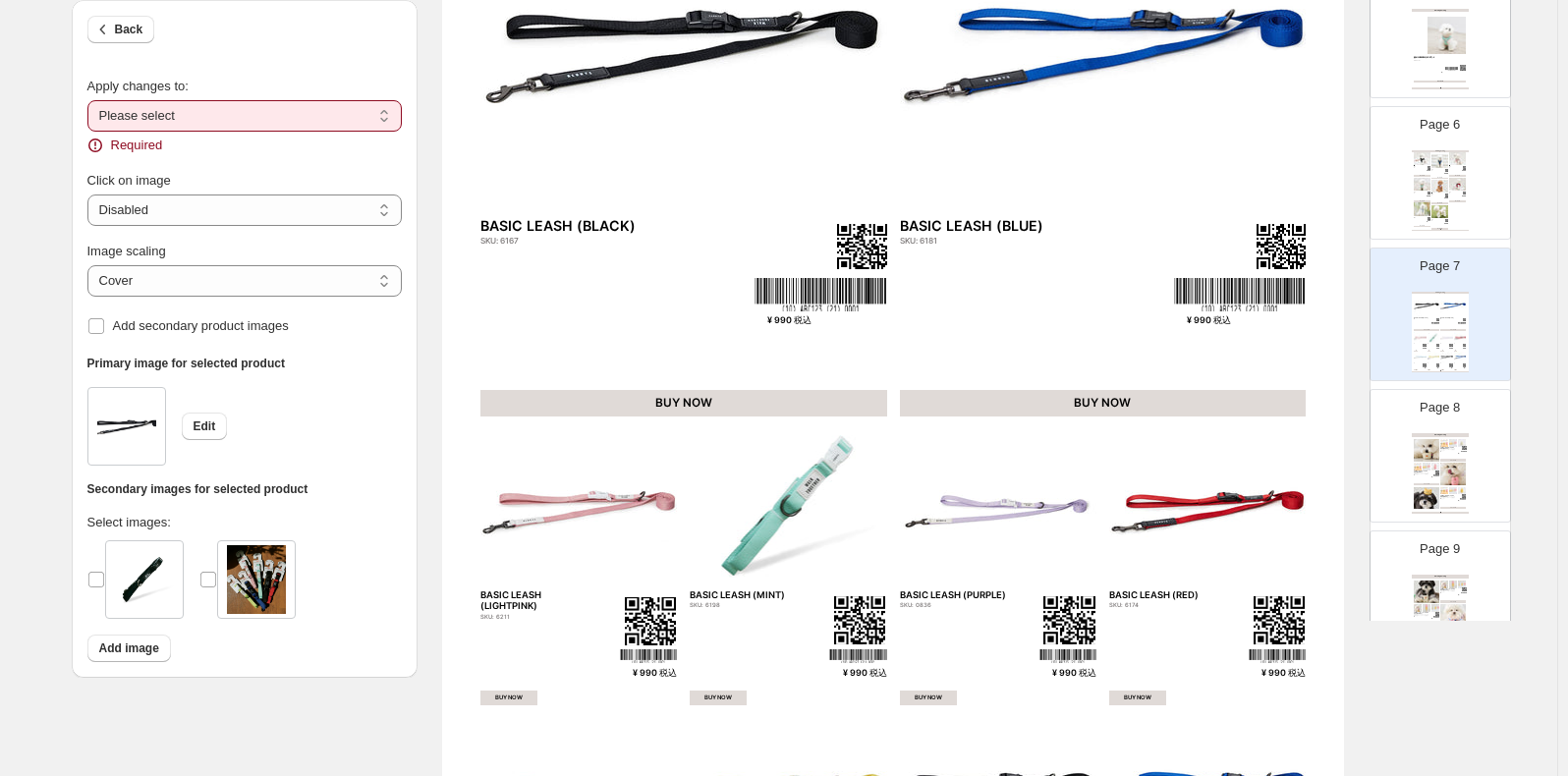 scroll, scrollTop: 134, scrollLeft: 0, axis: vertical 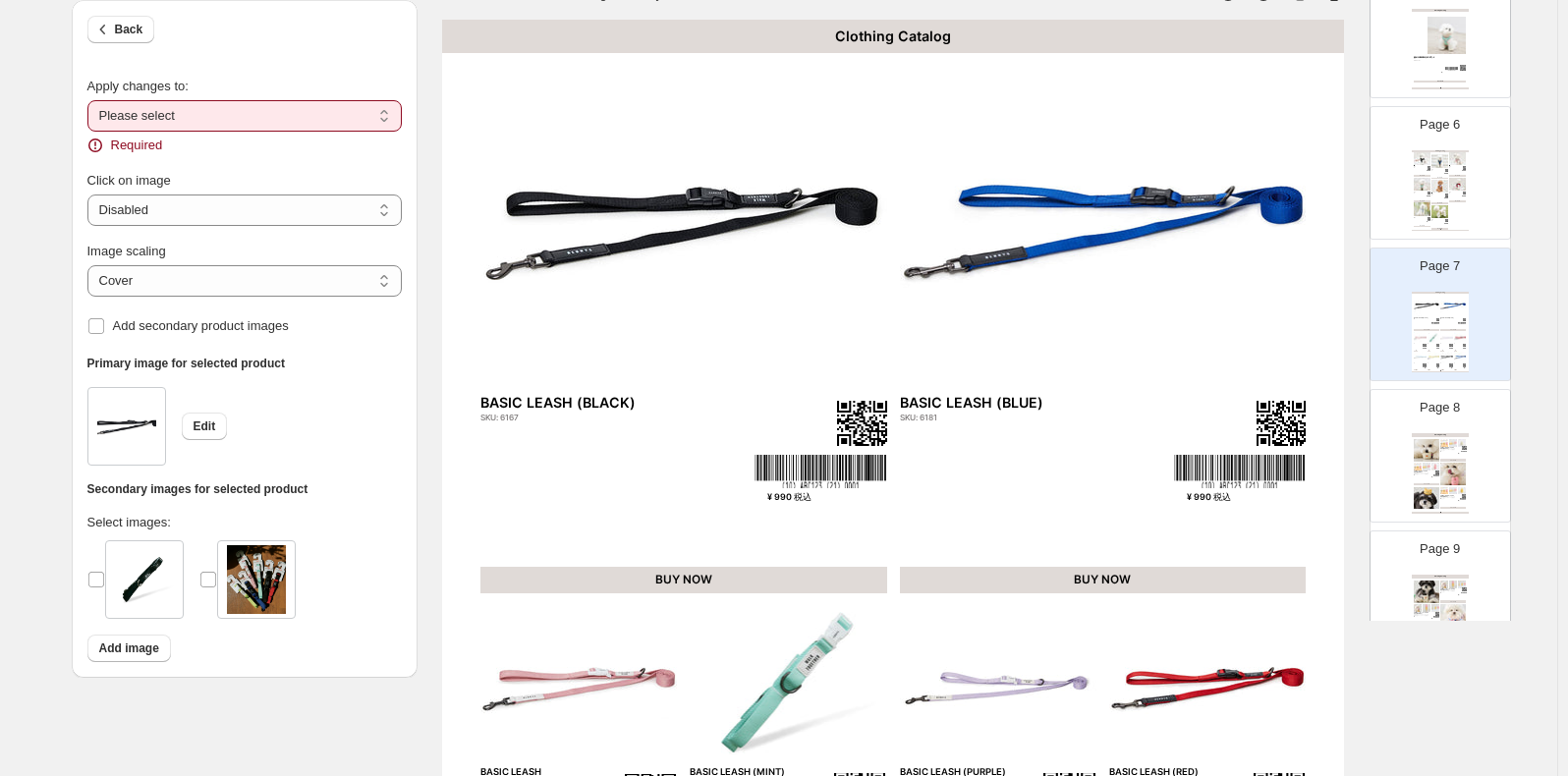 click on "Clothing Catalog BASIC LEASH (BLACK) SKU:  6167 ¥ 990 税込 BUY NOW BASIC LEASH (BLUE) SKU:  6181 ¥ 990 税込 BUY NOW BASIC LEASH (LIGHTPINK) SKU:  6211 ¥ 990 税込 BUY NOW BASIC LEASH (MINT) SKU:  6198 ¥ 990 税込 BUY NOW BASIC LEASH (PURPLE) SKU:  0836 ¥ 990 税込 BUY NOW BASIC LEASH (RED) SKU:  6174 ¥ 990 税込 BUY NOW BASIC LEASH (SKYBLUE) SKU:  0829 ¥ 990 税込 BUY NOW BASIC LEASH (YELLOW) SKU:  0522 ¥ 990 税込 BUY NOW BASIC LEASH (BLACK) SKU:  6167 ¥ 990 税込 BUY NOW BASIC LEASH (BLUE) SKU:  6181 ¥ 990 税込 BUY NOW Clothing Catalog | Page 6" at bounding box center (893, 603) 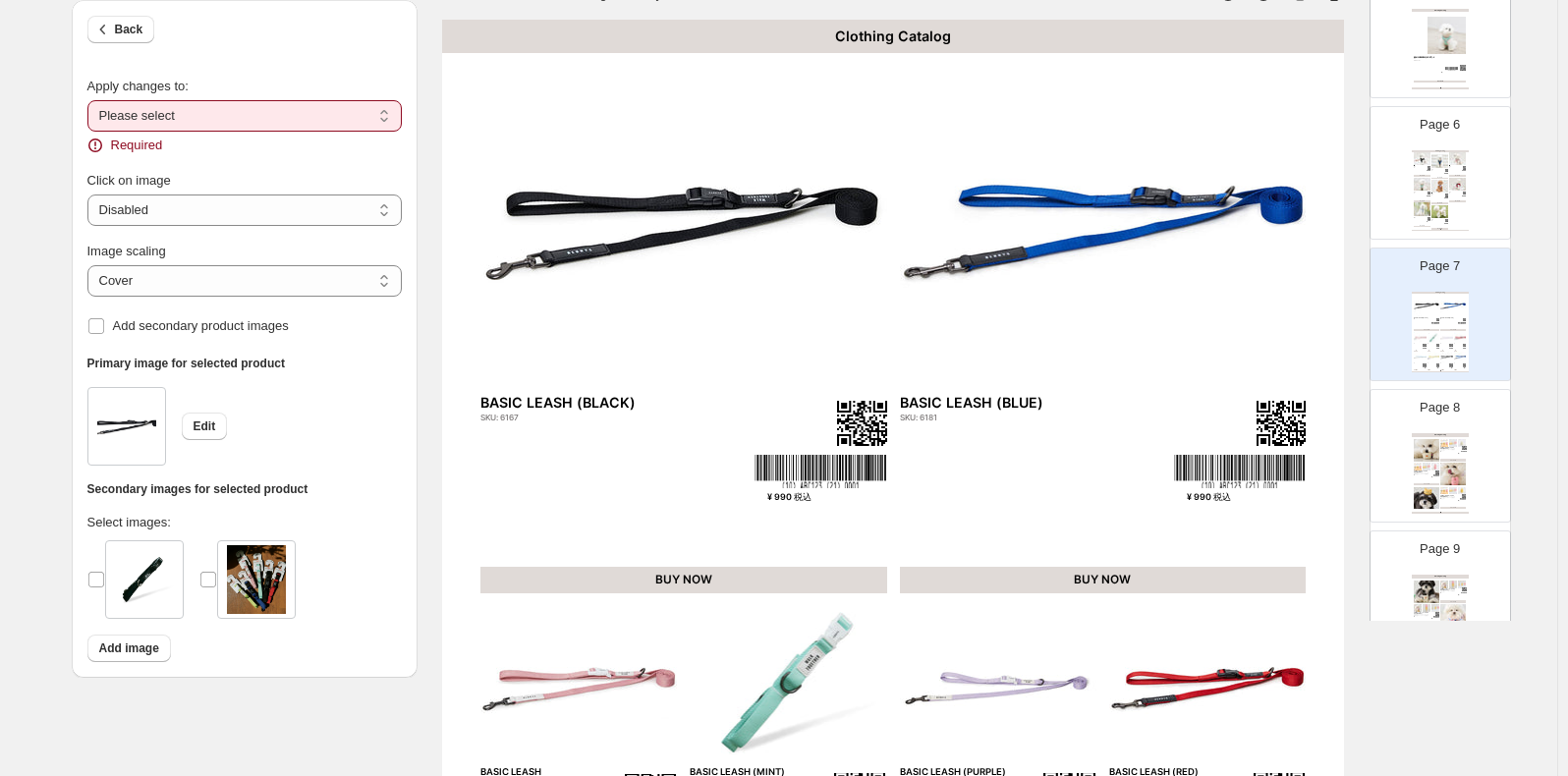 select on "**********" 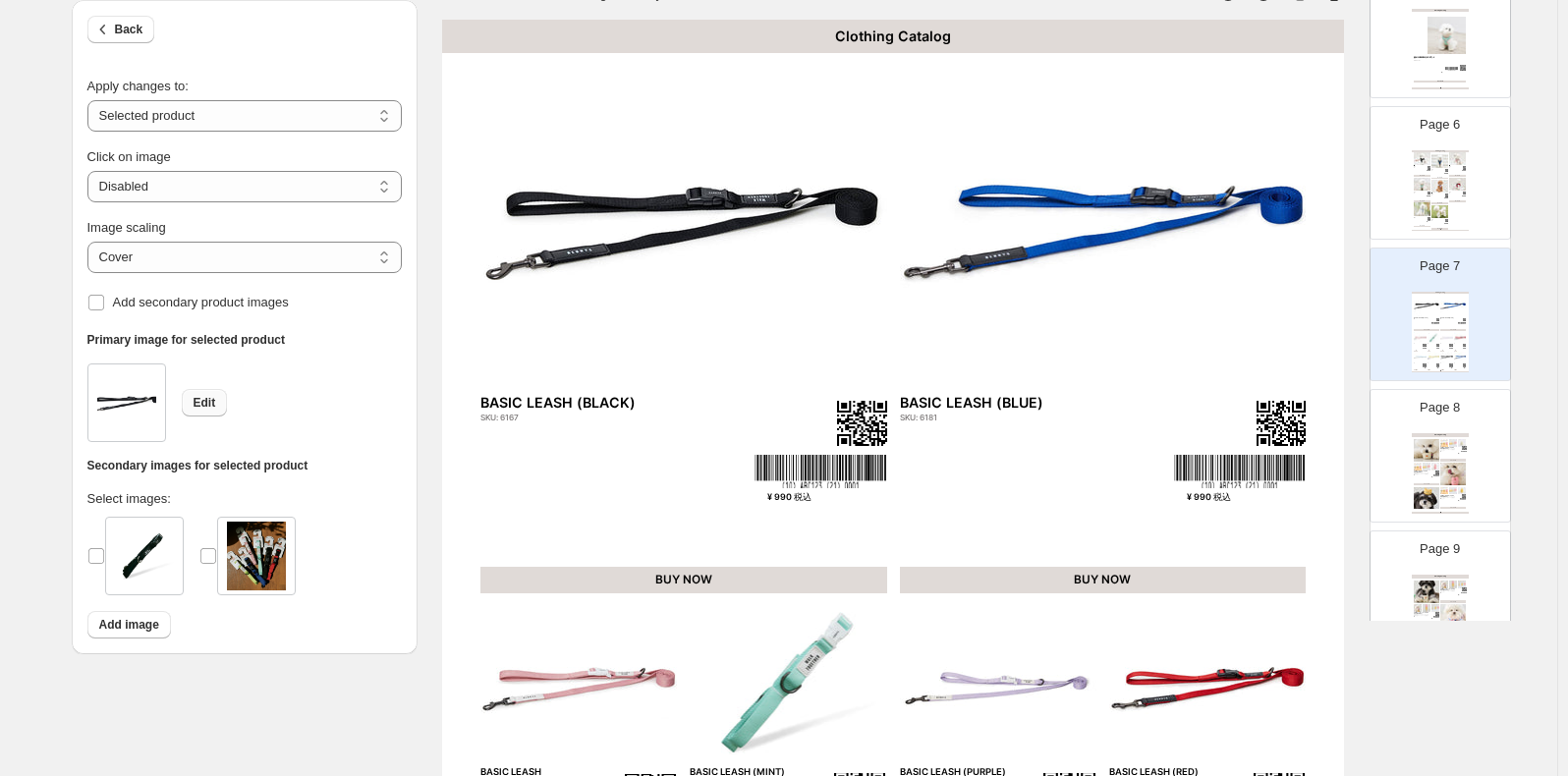 click on "Edit" at bounding box center [204, 403] 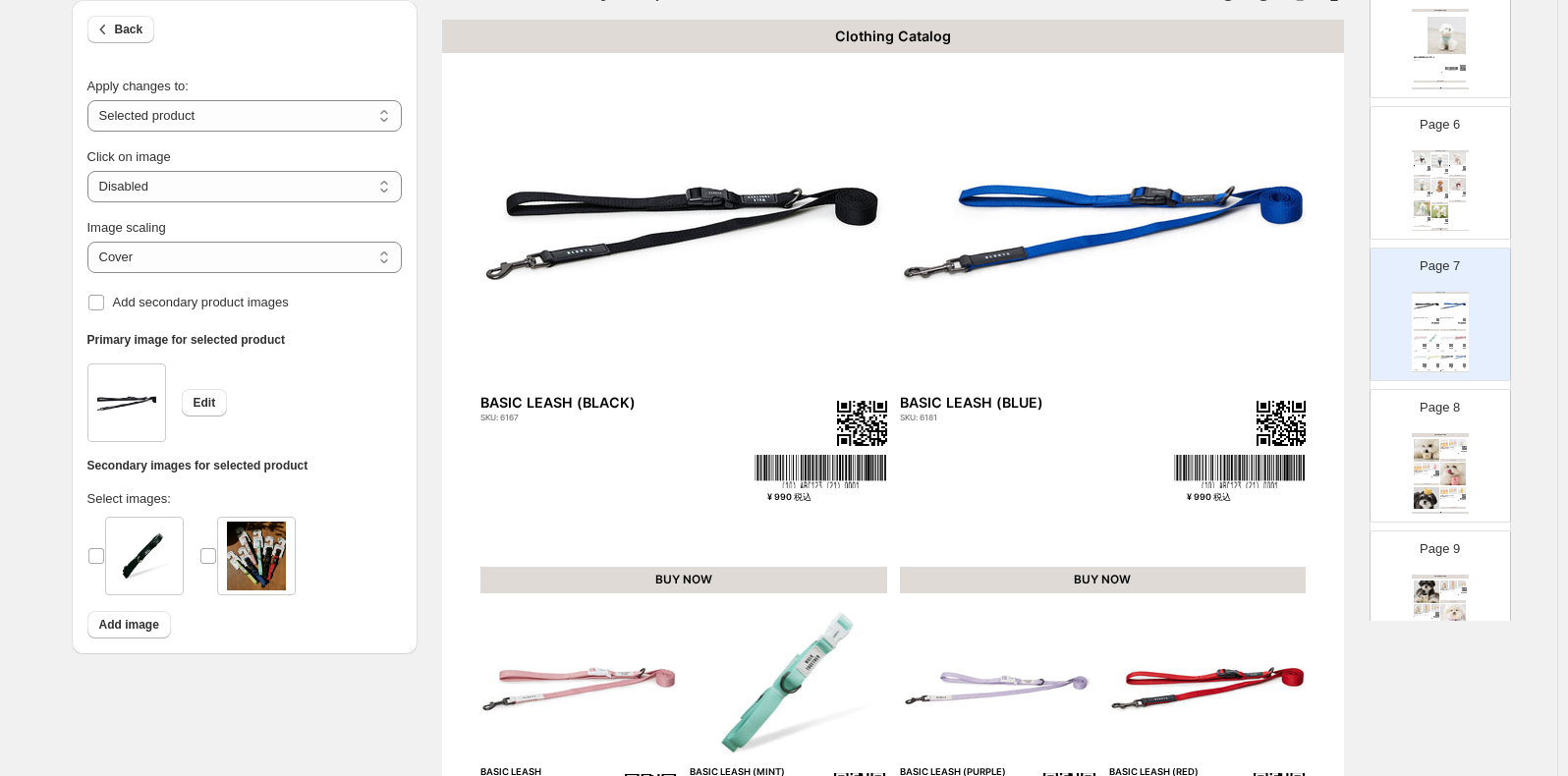 click at bounding box center [862, 423] 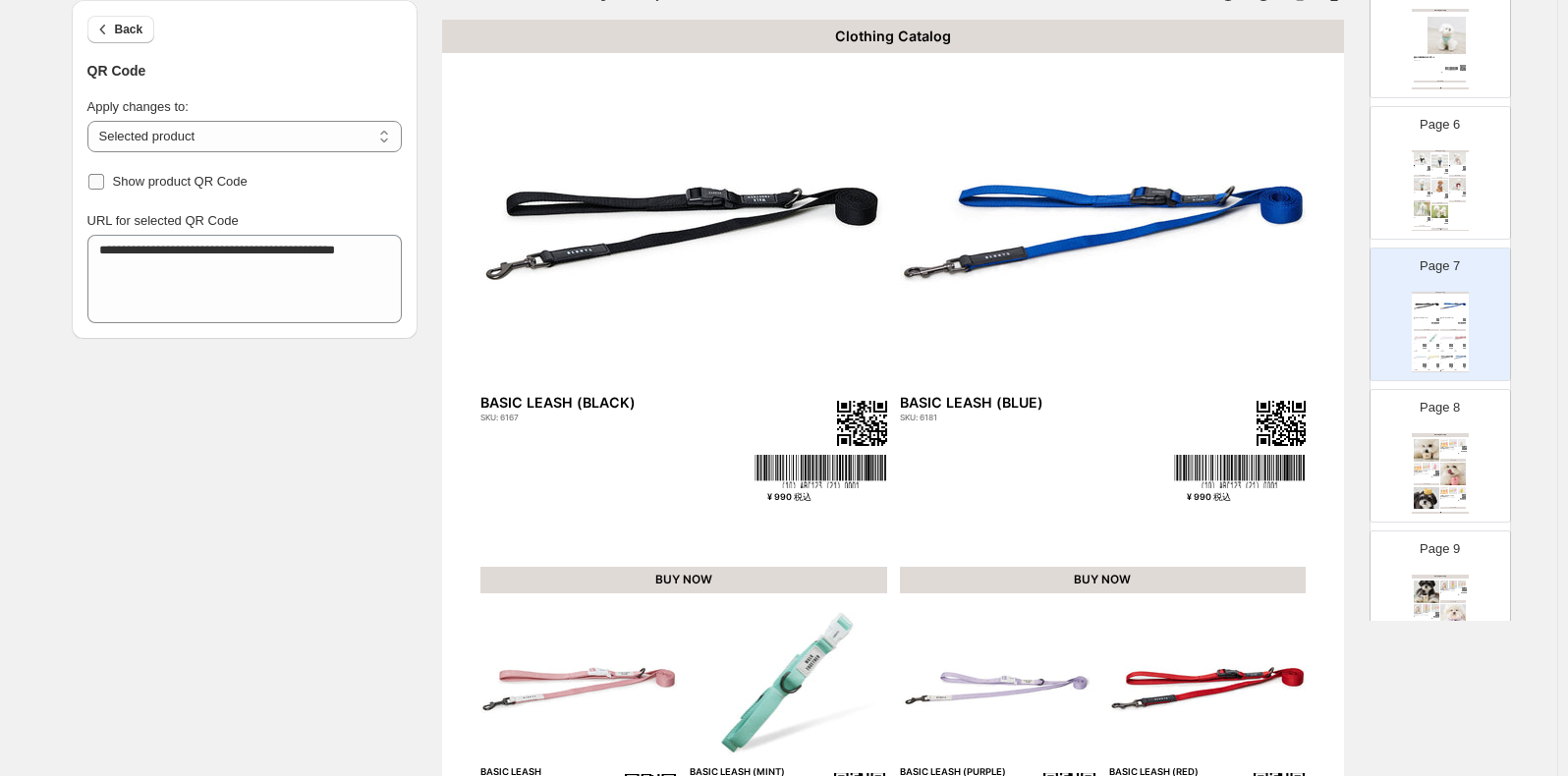 click on "Show product QR Code" at bounding box center [180, 181] 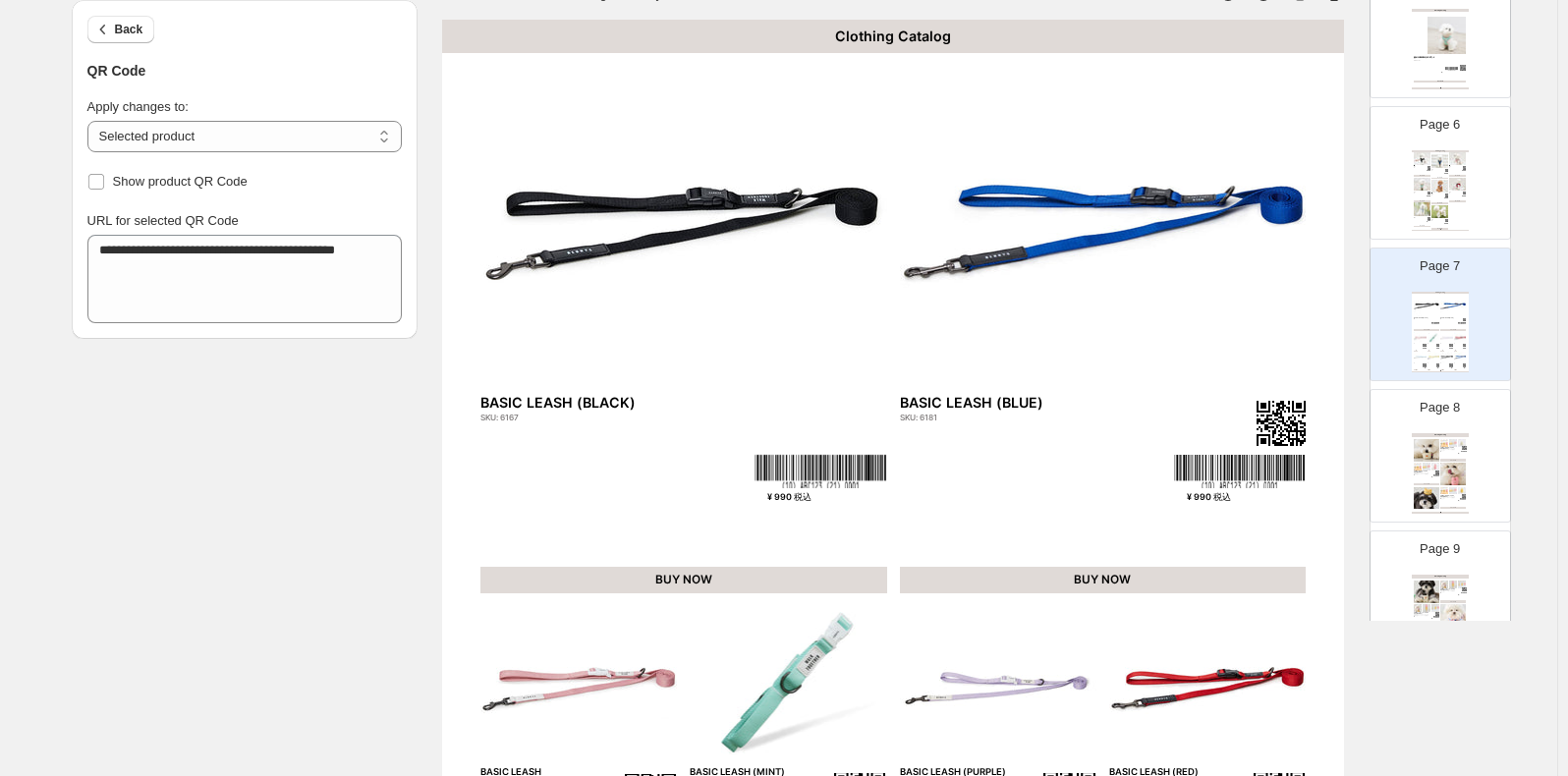 click at bounding box center (820, 471) 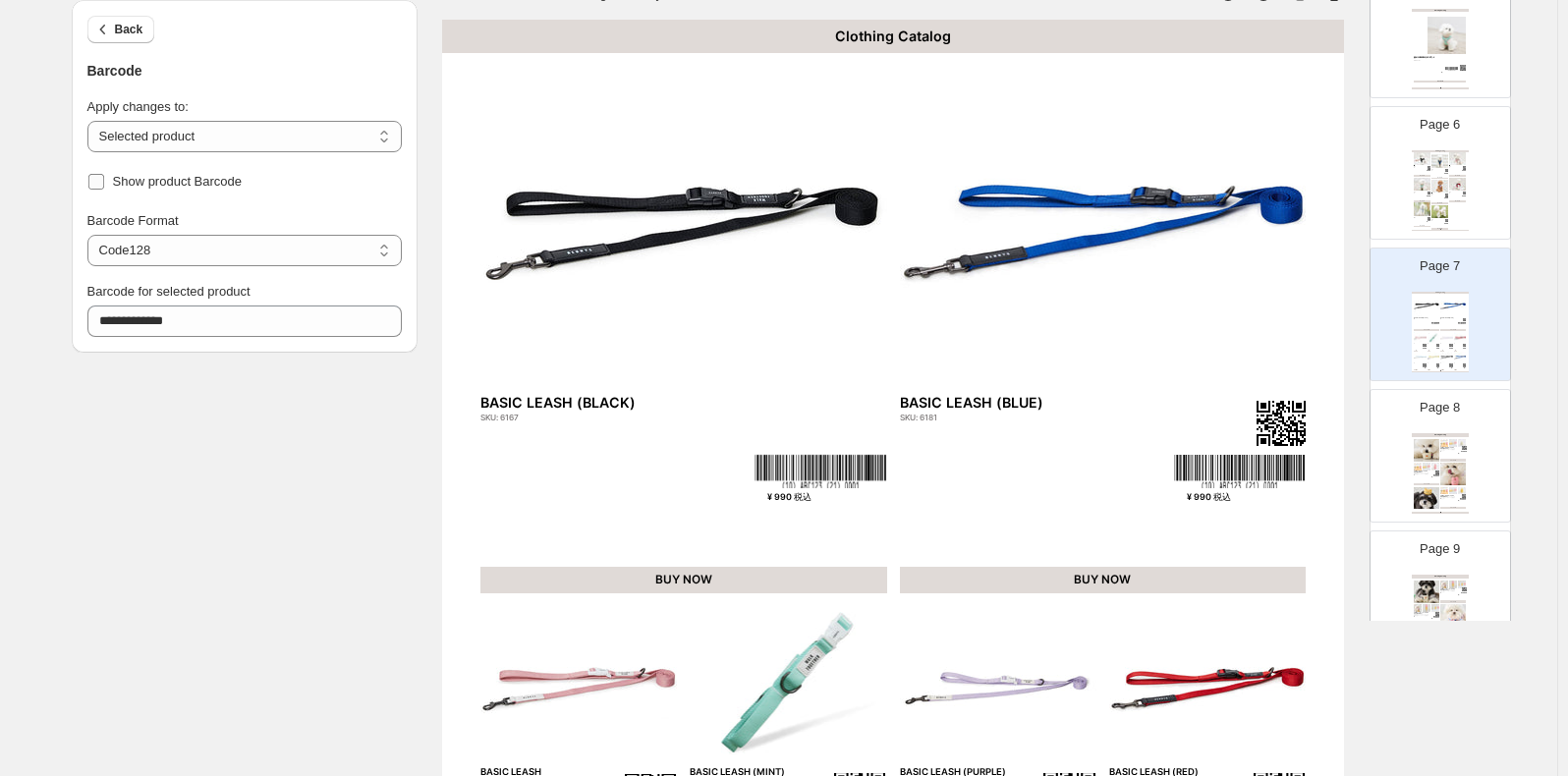 click on "Show product Barcode" at bounding box center (165, 182) 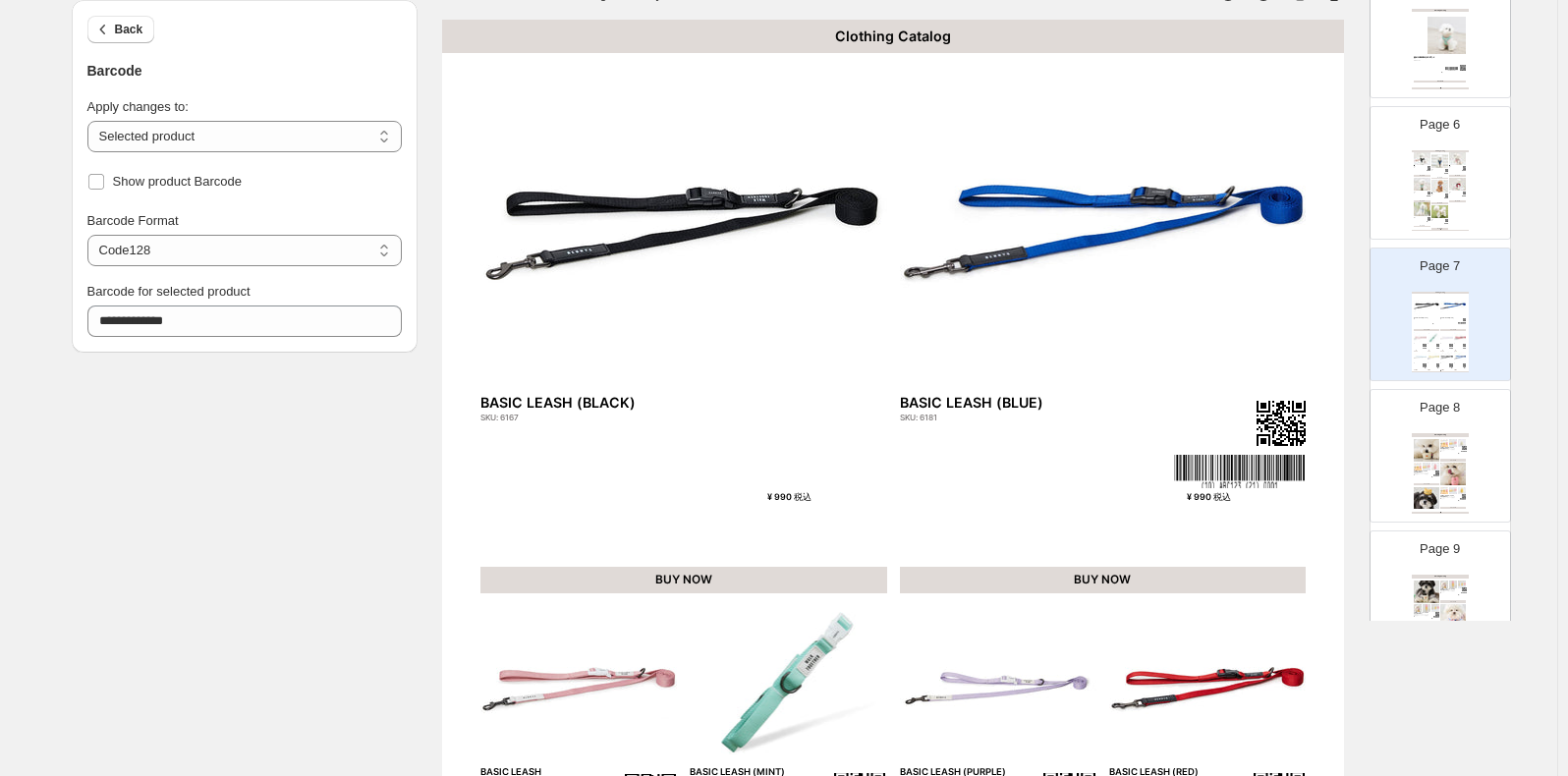 click on "¥ 990 税込" at bounding box center (820, 498) 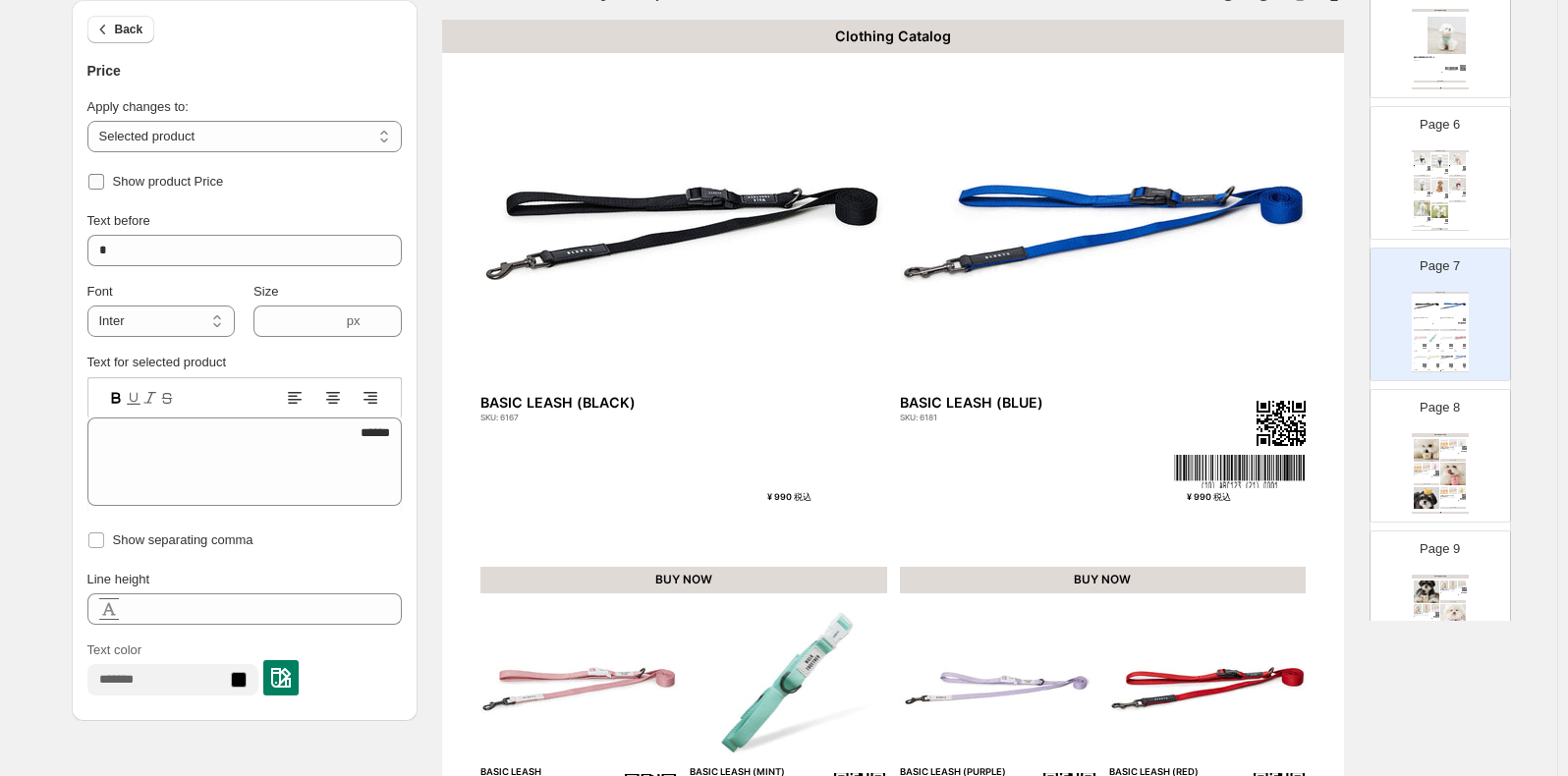 click on "Show product Price" at bounding box center [168, 181] 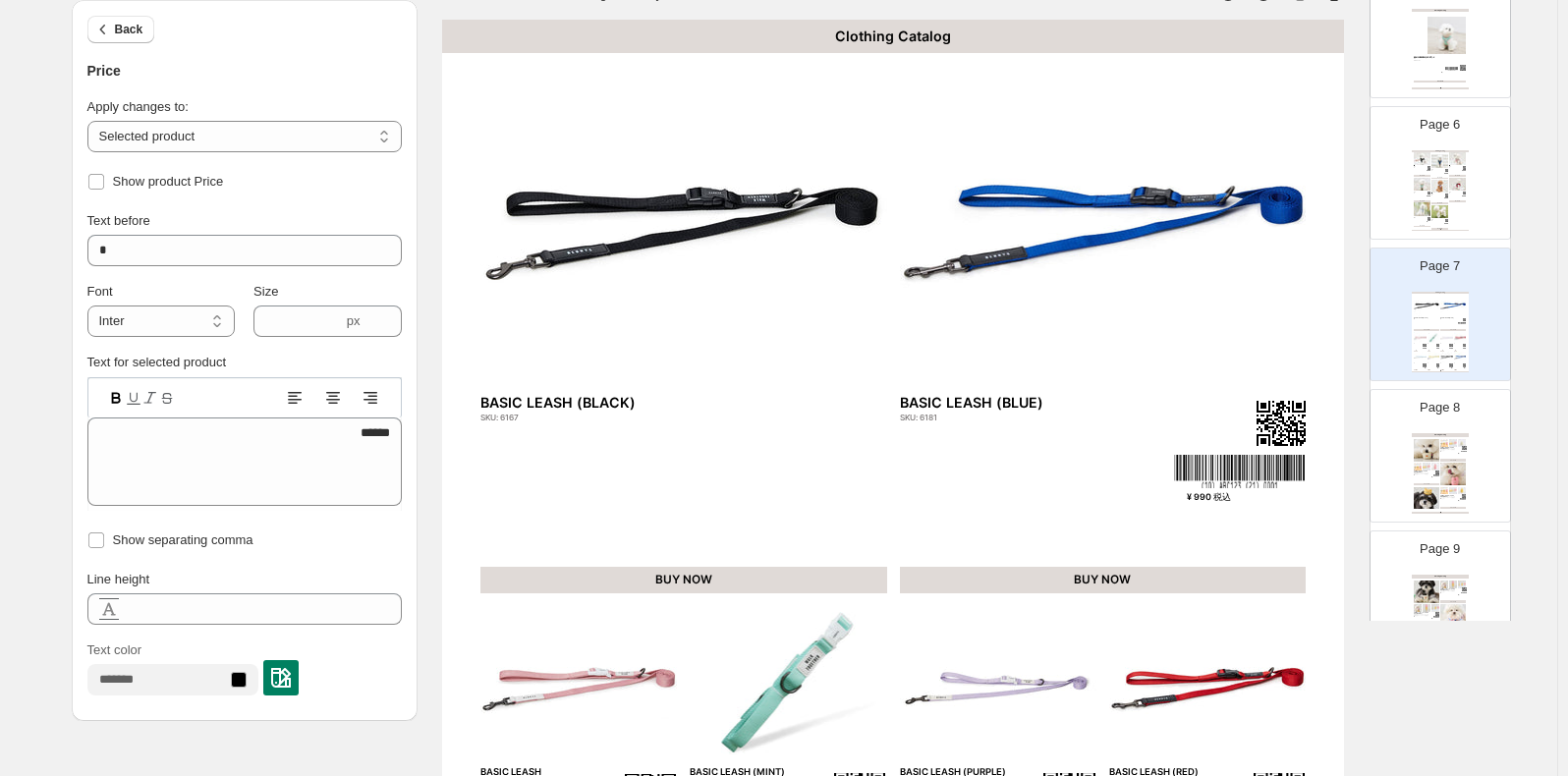 click at bounding box center [1281, 423] 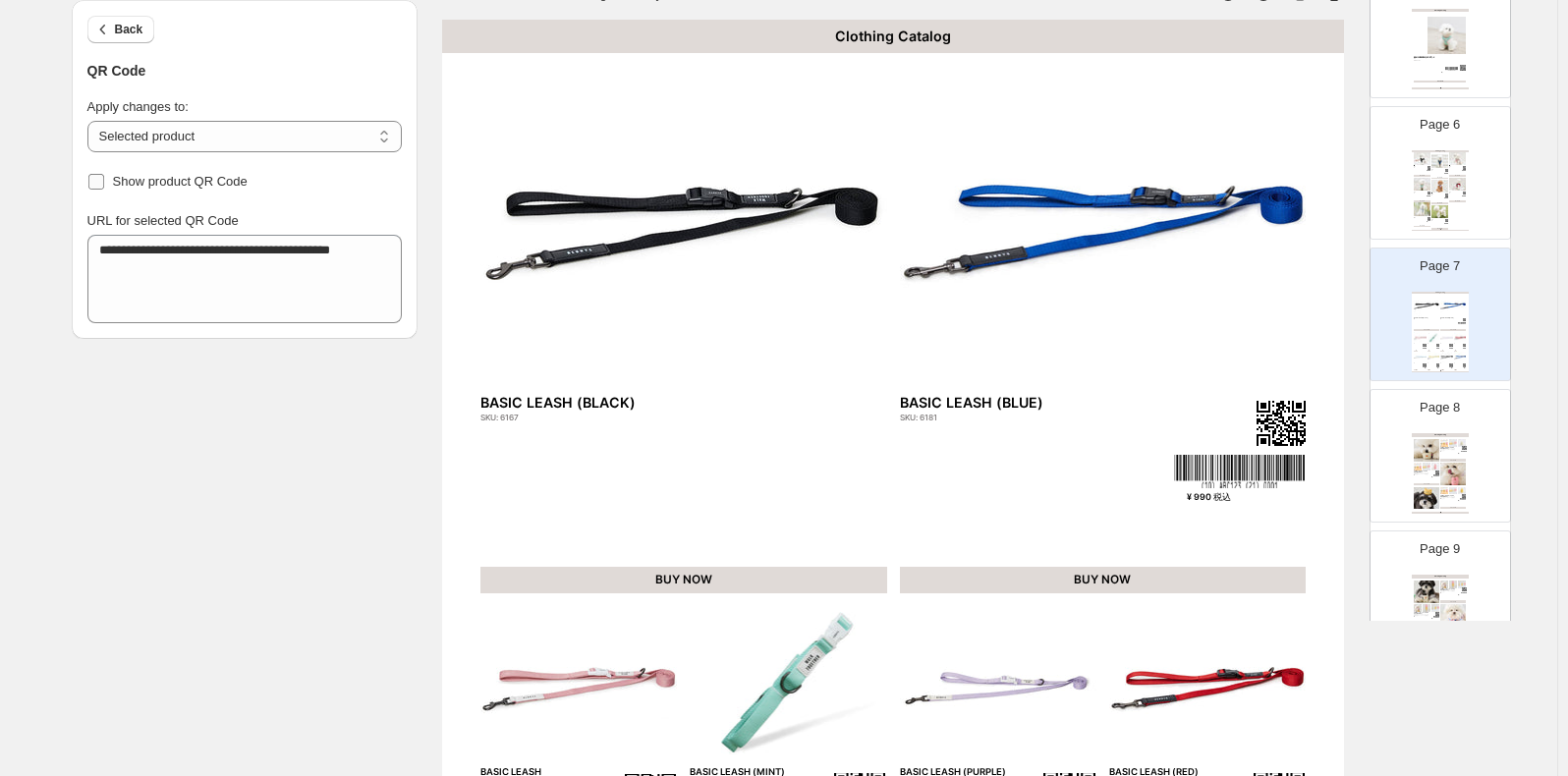 click on "Show product QR Code" at bounding box center [180, 181] 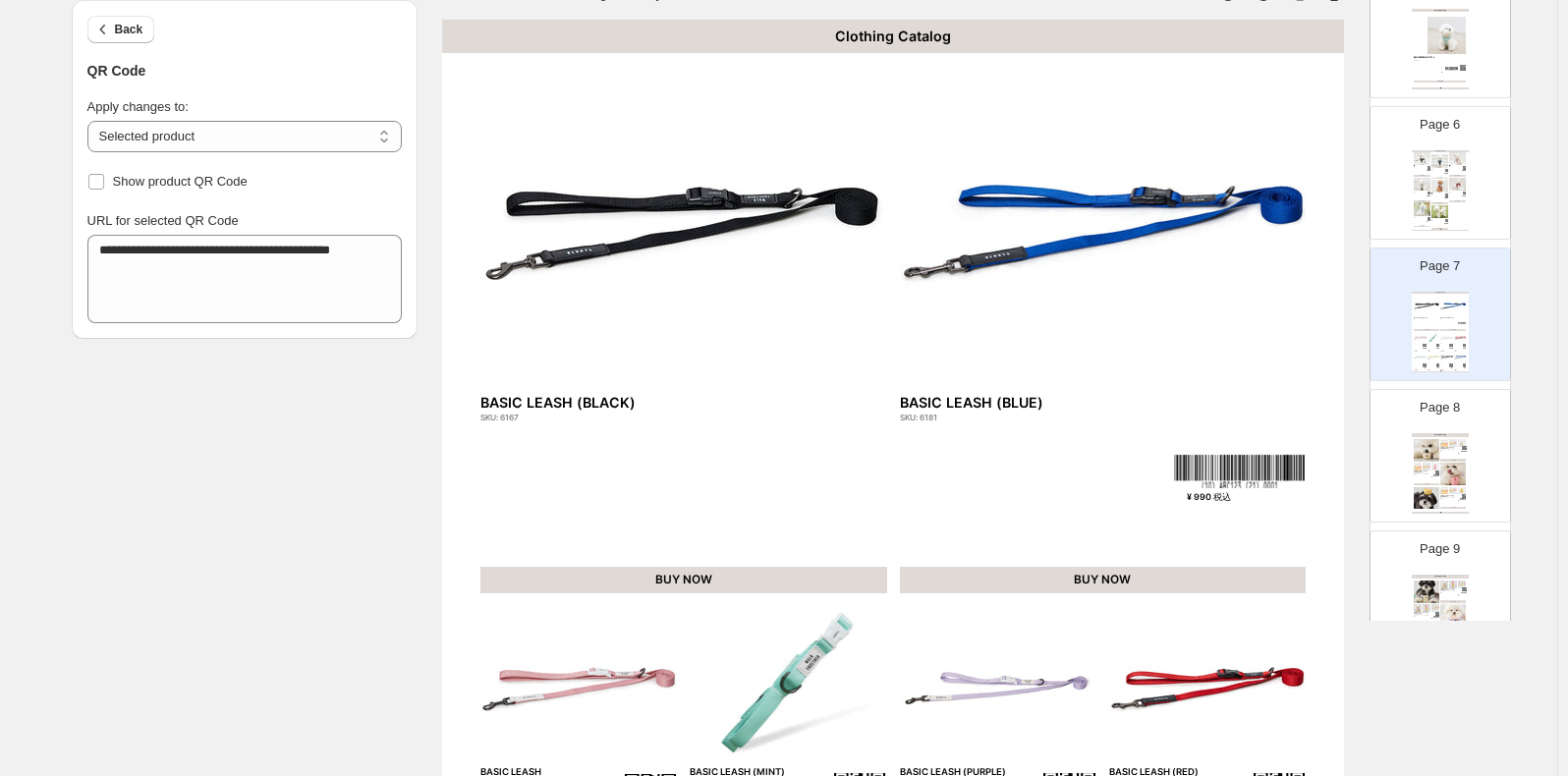 click at bounding box center (1240, 471) 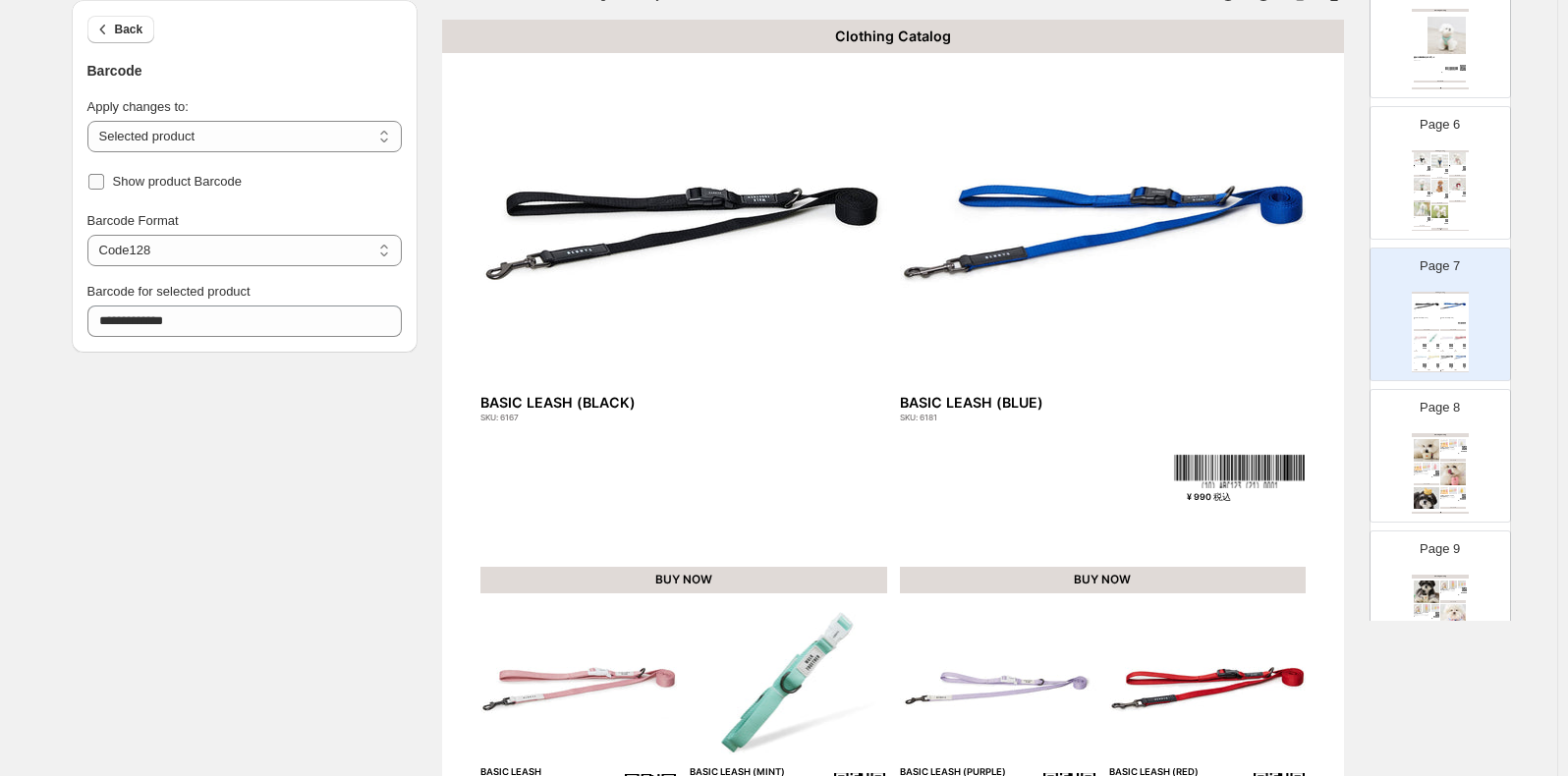 click on "Show product Barcode" at bounding box center (178, 181) 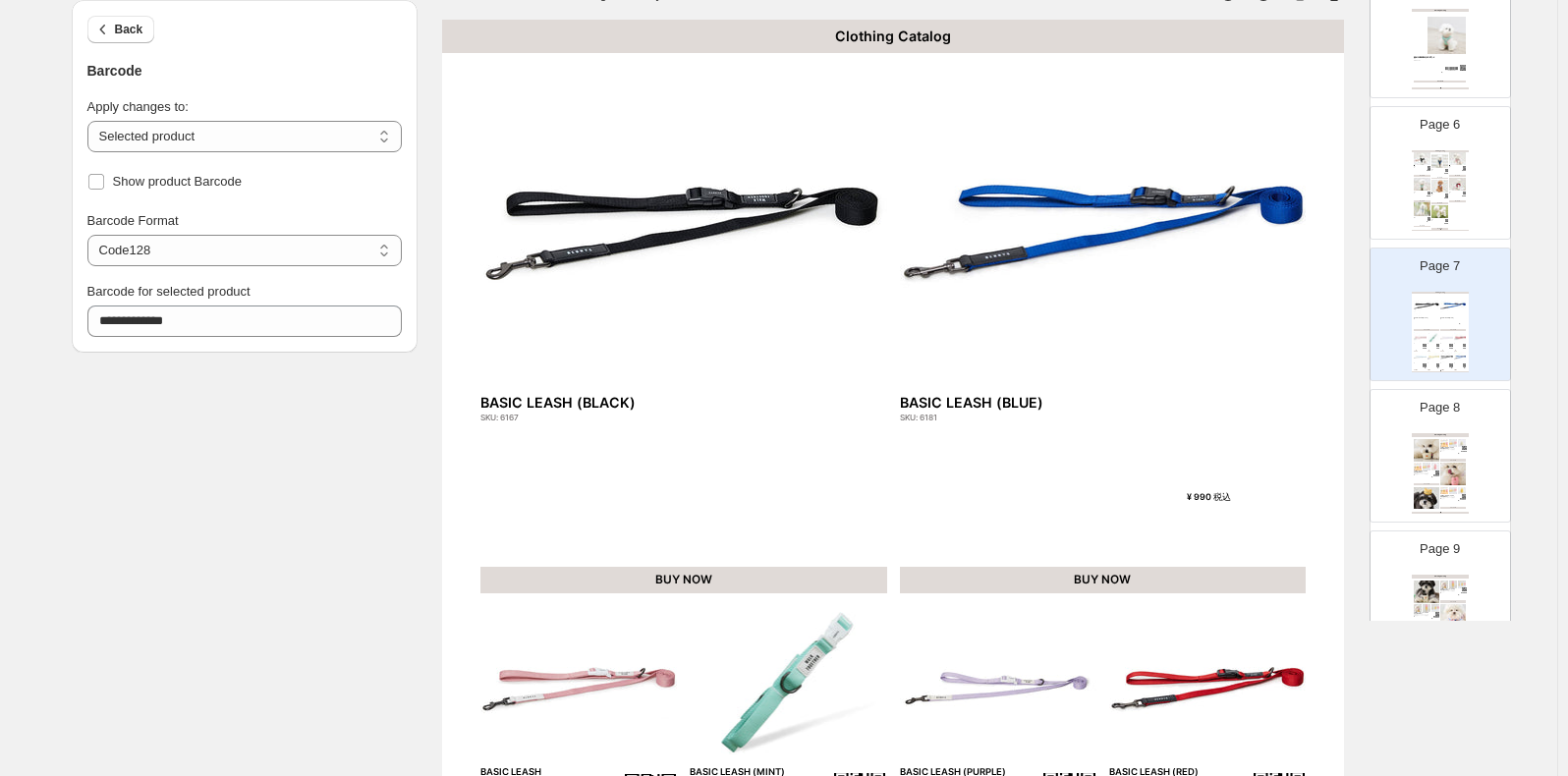 click on "¥ 990 税込" at bounding box center (1203, 497) 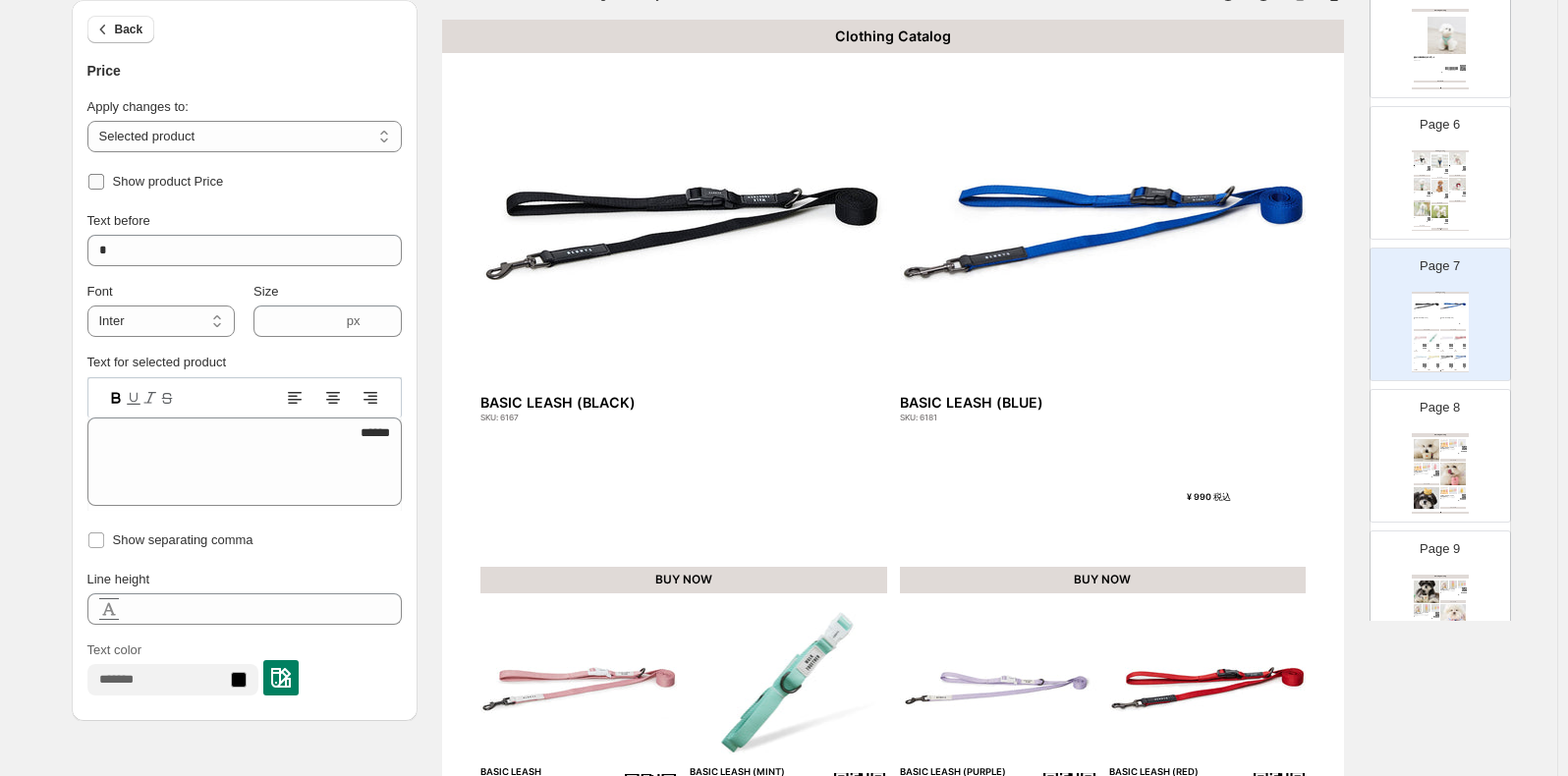 click on "Show product Price" at bounding box center [168, 181] 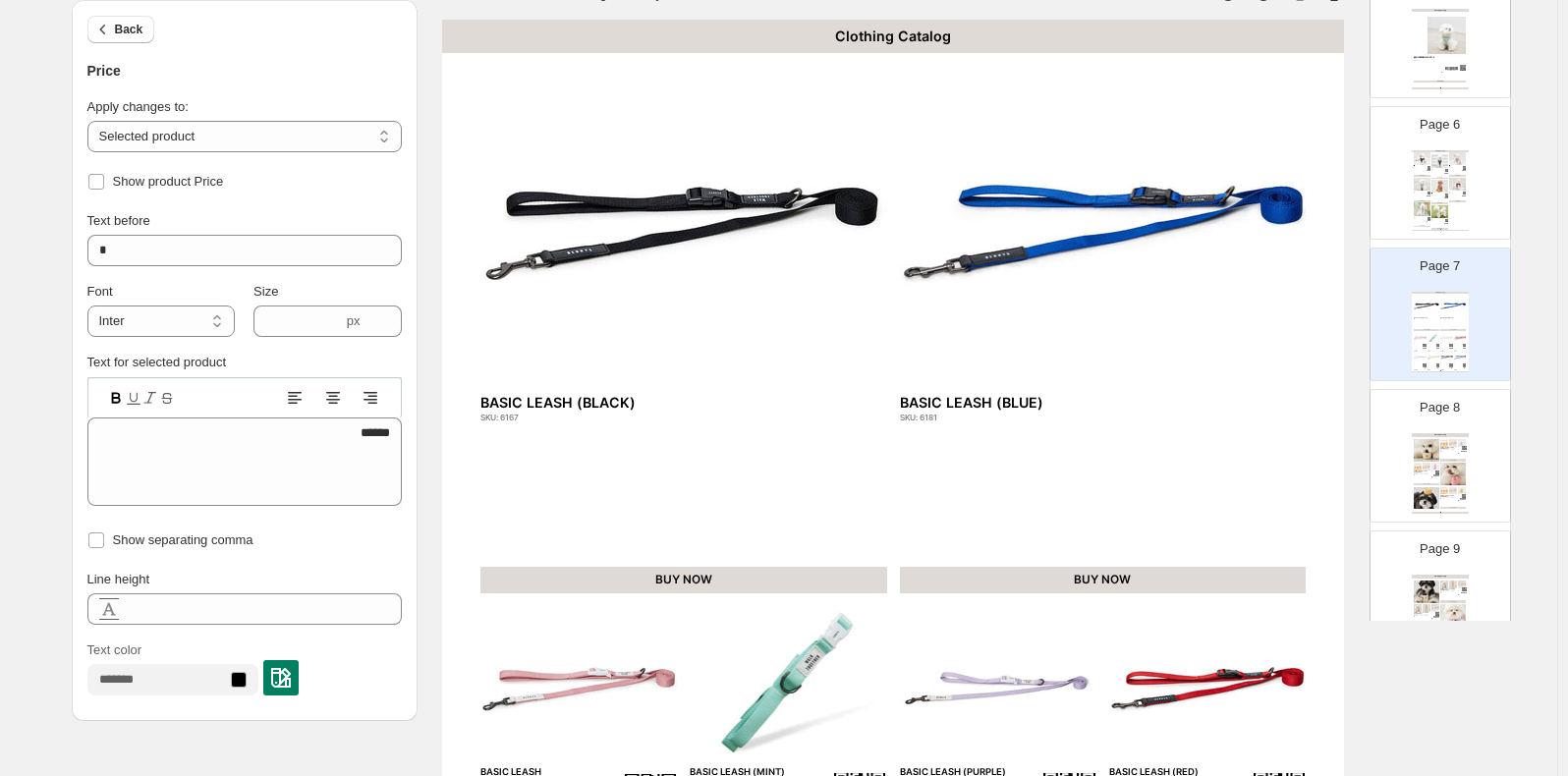 click on "BASIC LEASH (BLACK)" at bounding box center [655, 402] 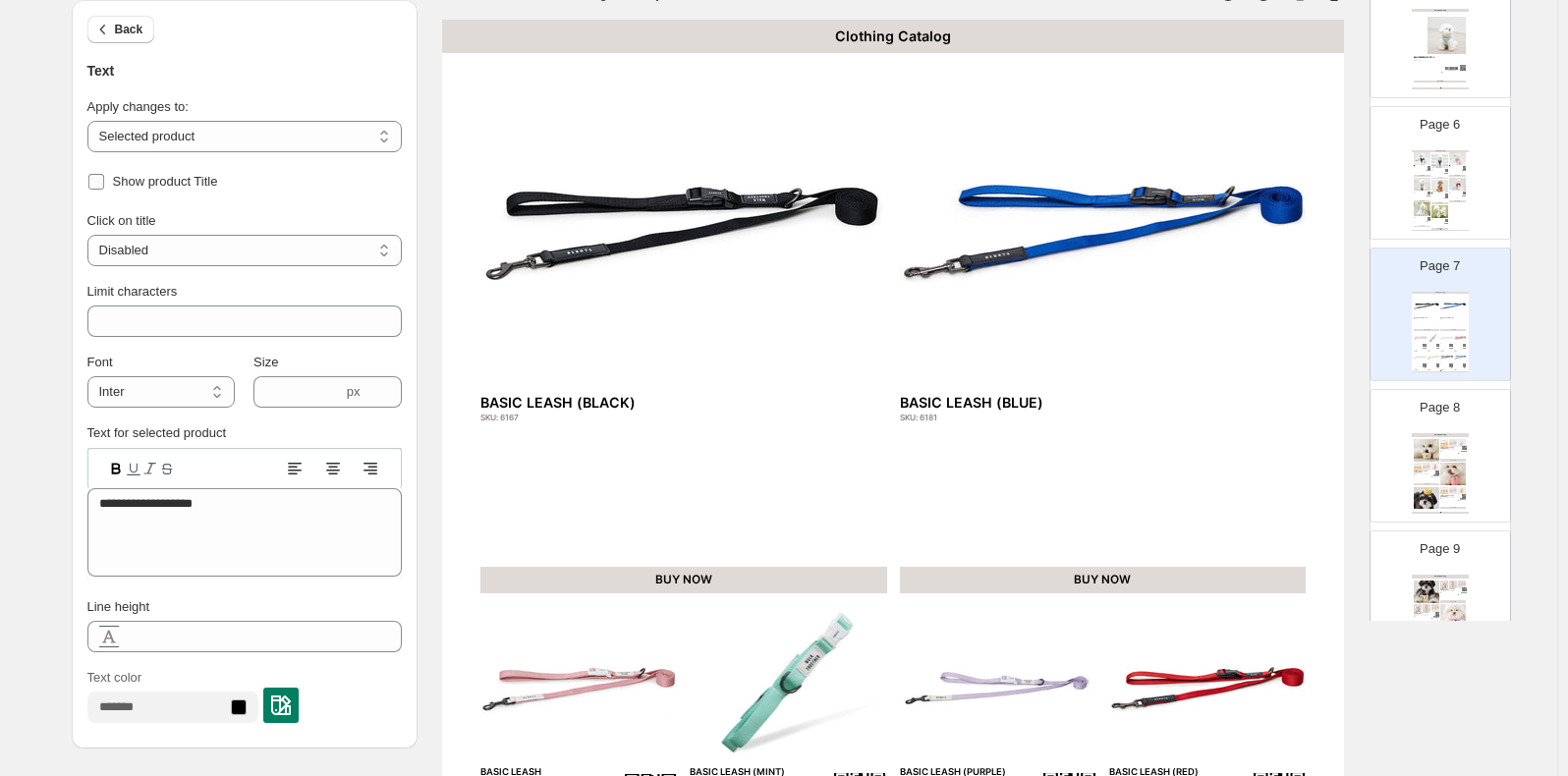 click on "Show product Title" at bounding box center (165, 181) 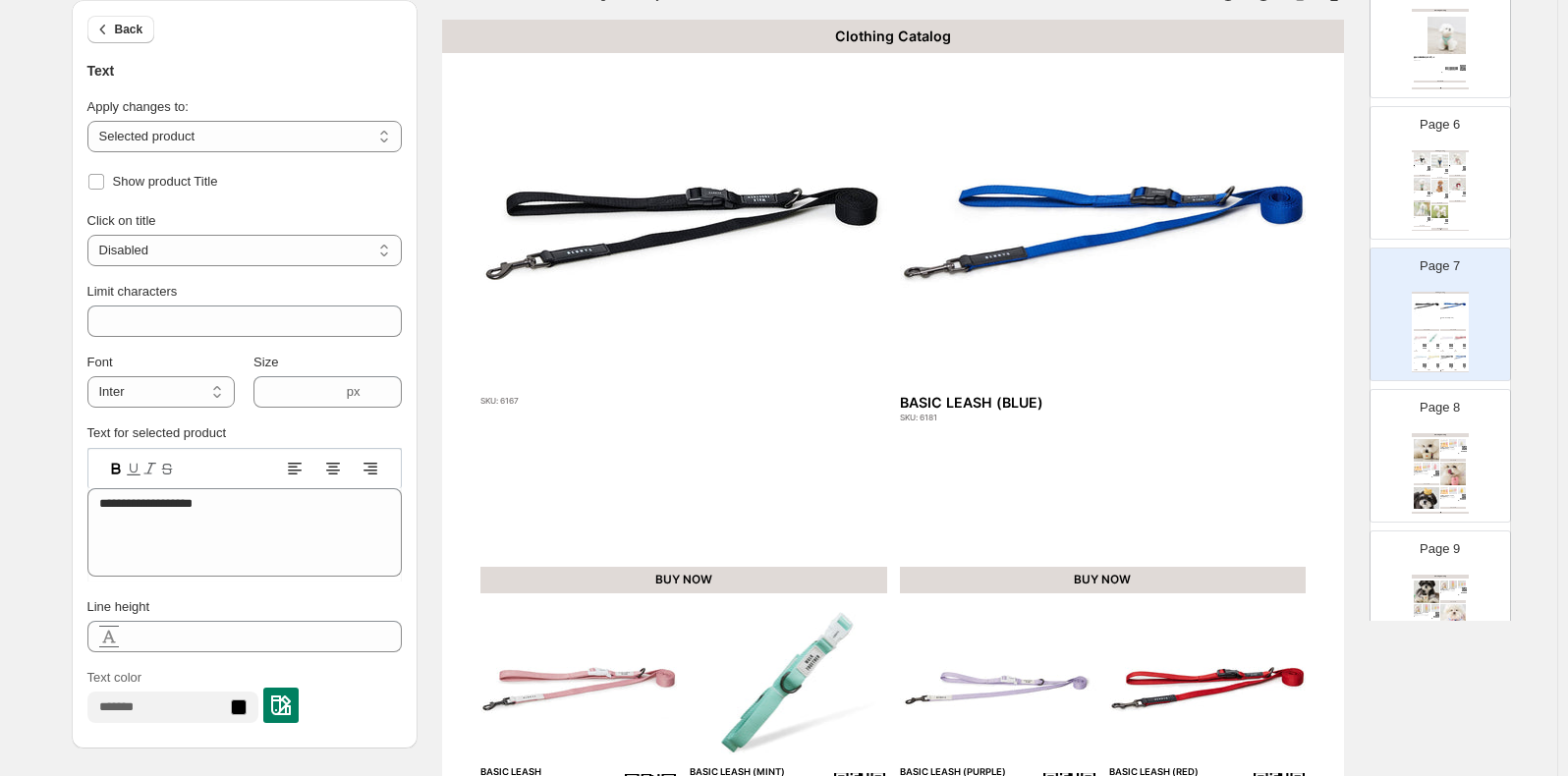click on "SKU:  6167" at bounding box center [617, 401] 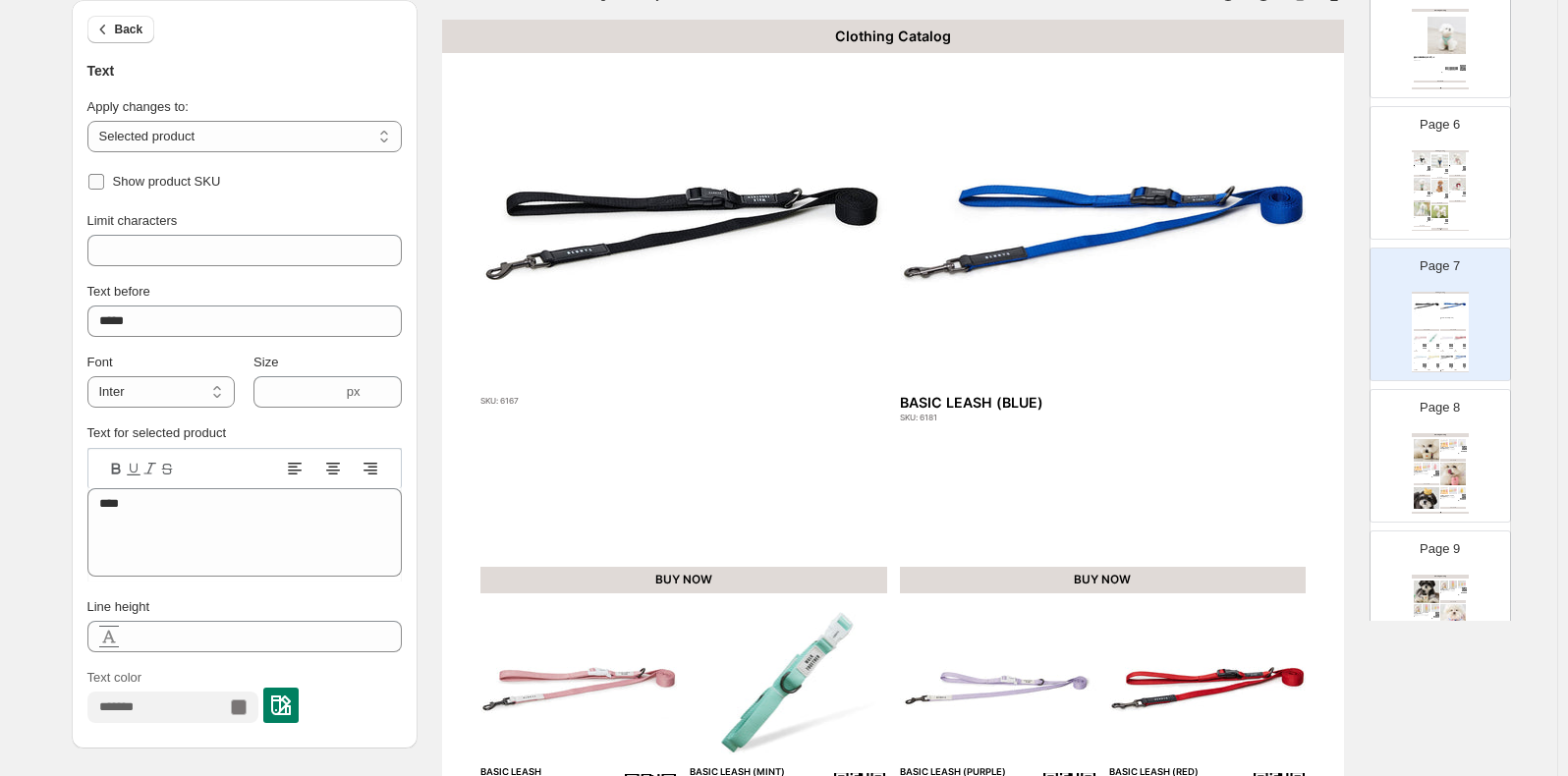 click on "Show product SKU" at bounding box center (167, 181) 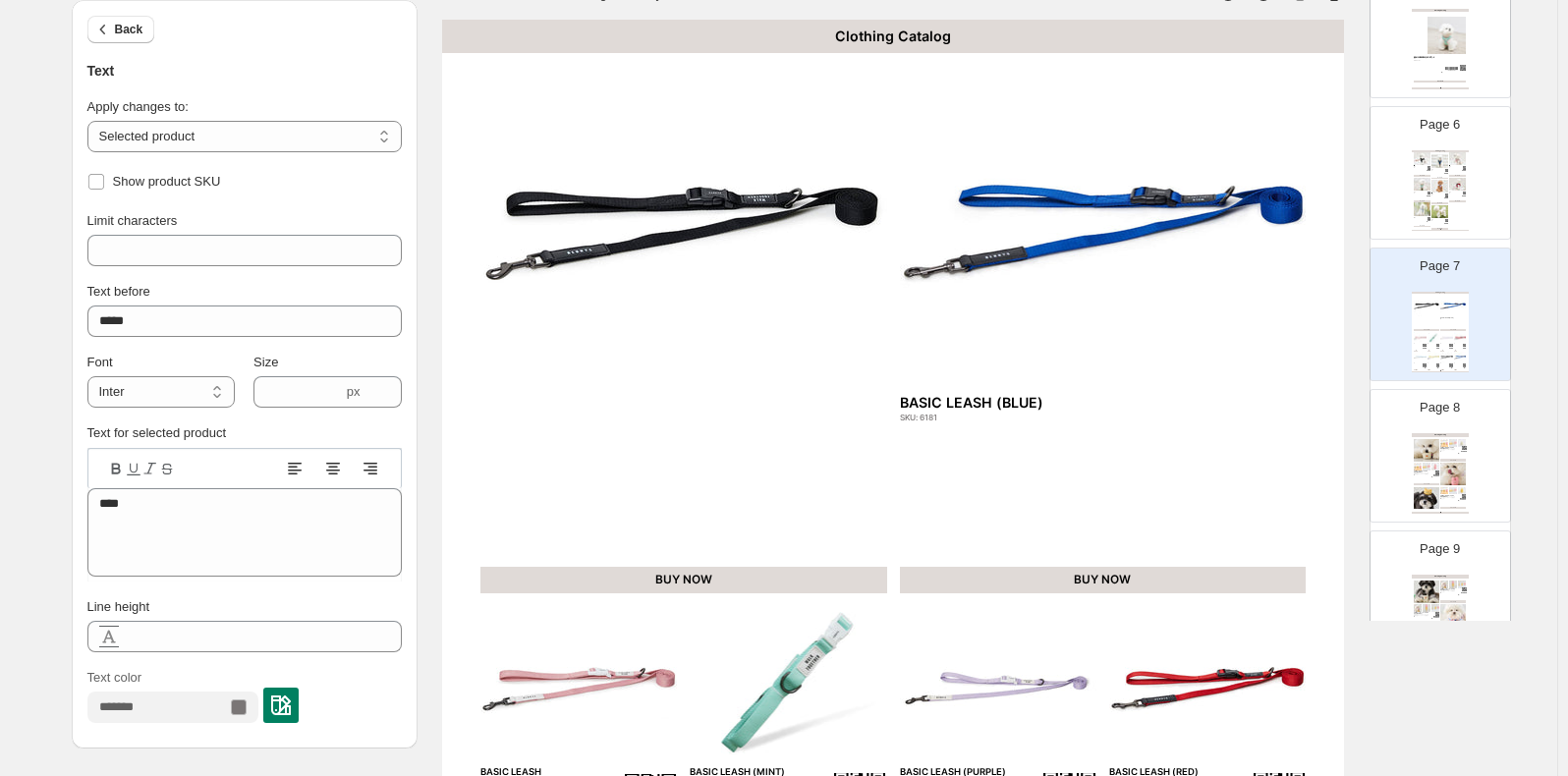 click on "BASIC LEASH (BLUE)" at bounding box center [1075, 402] 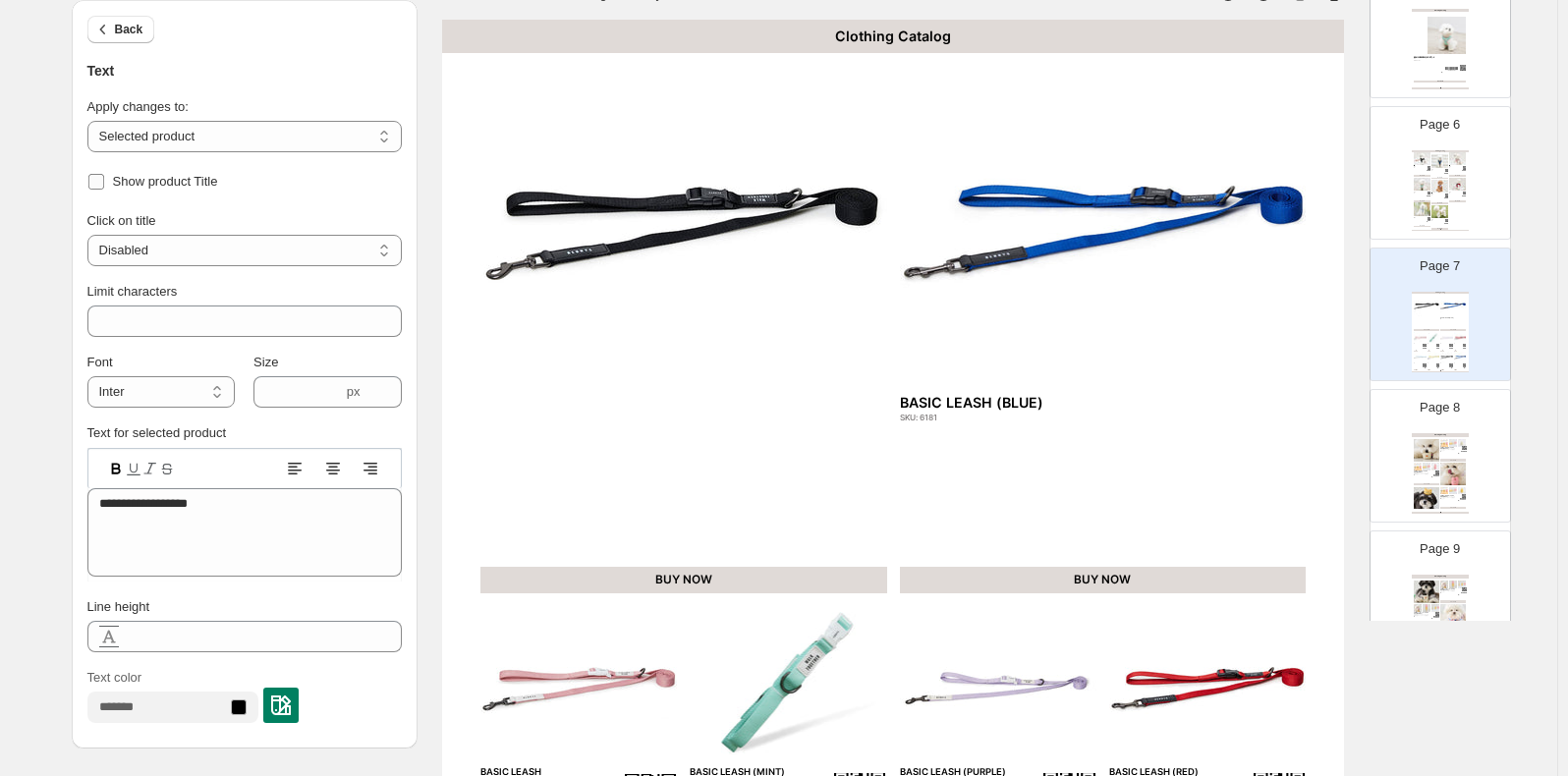 click on "Show product Title" at bounding box center (165, 181) 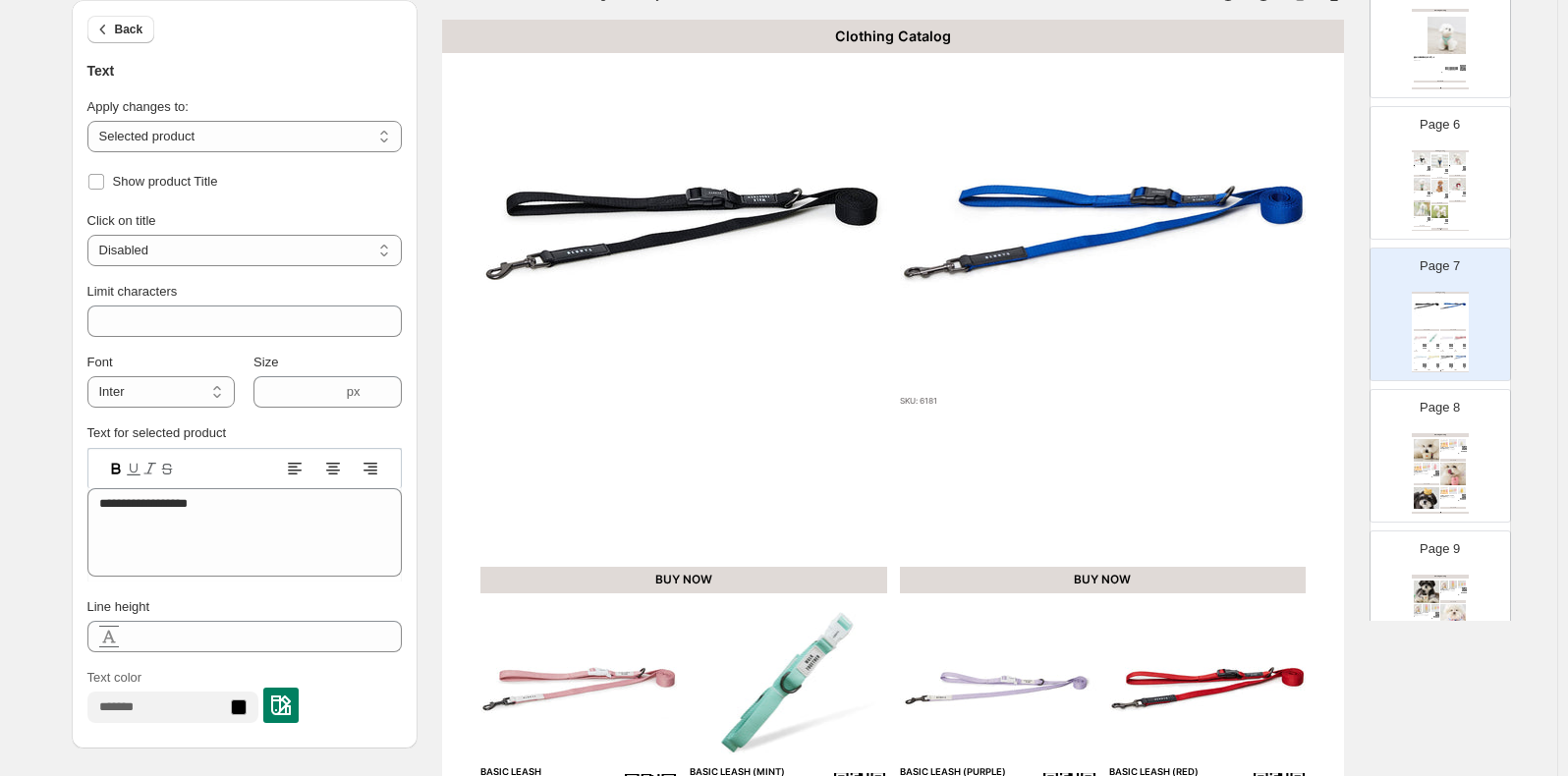 click on "SKU:  6181" at bounding box center [1036, 401] 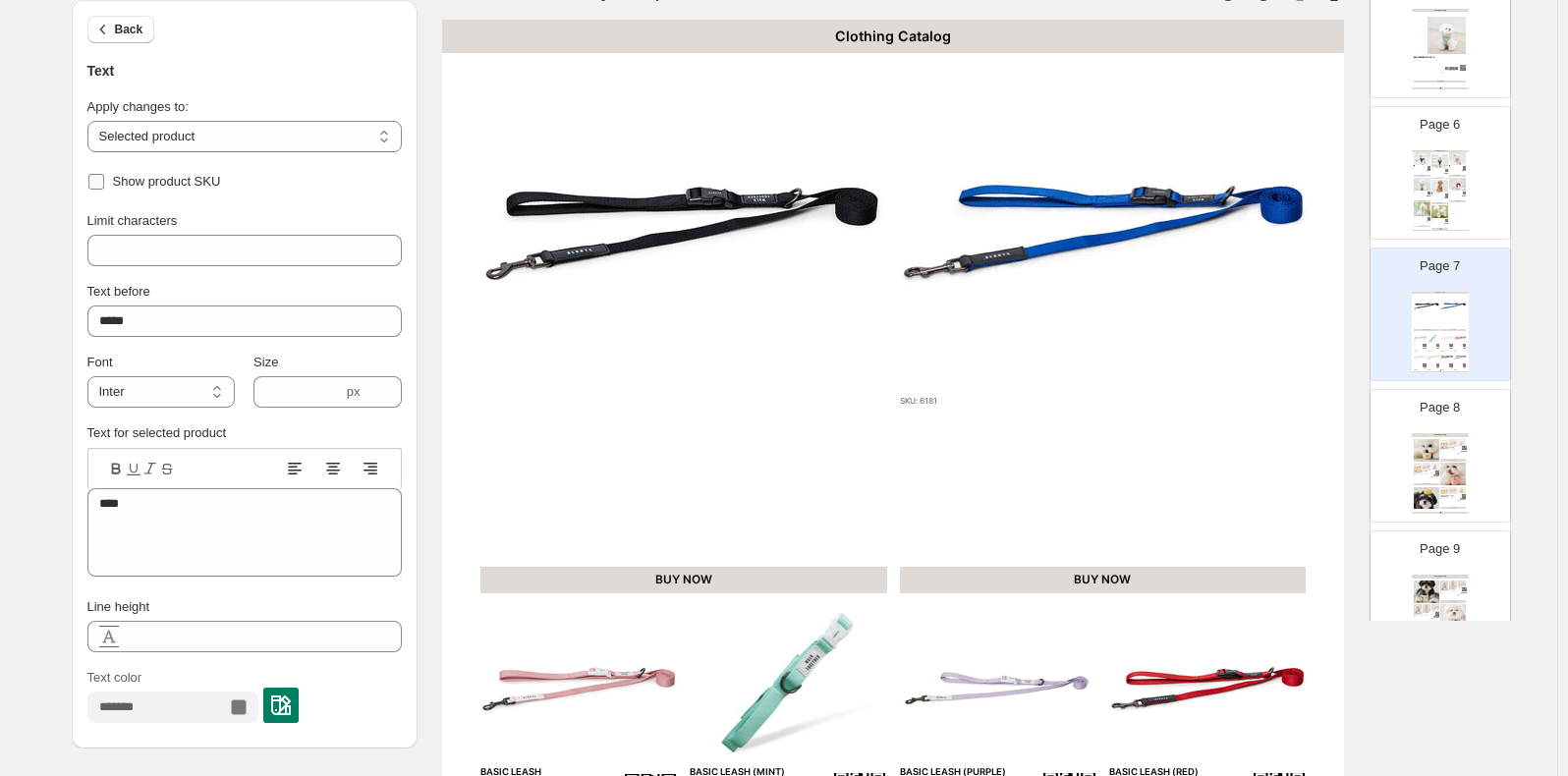click on "Show product SKU" at bounding box center (167, 181) 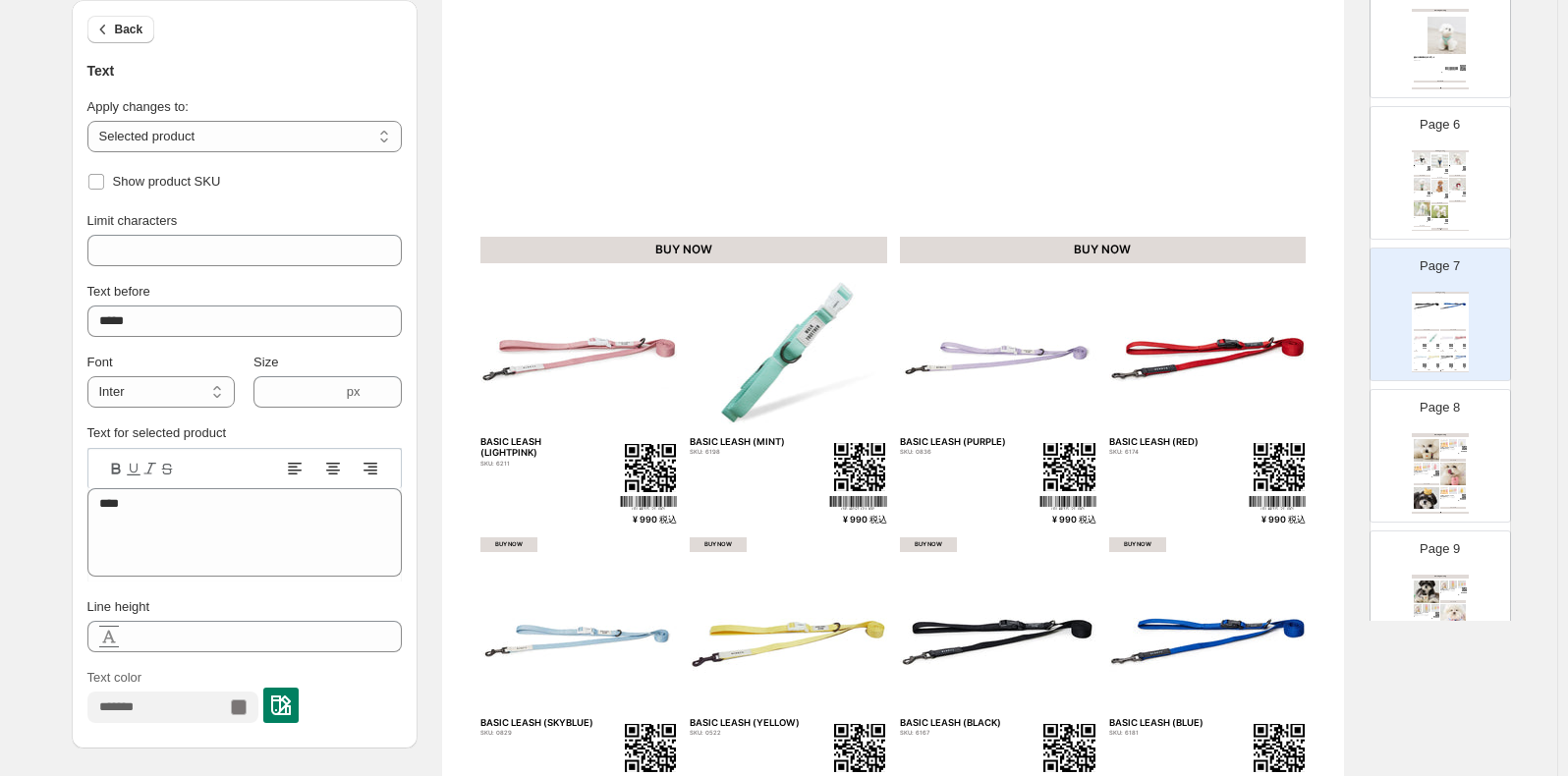 scroll, scrollTop: 428, scrollLeft: 0, axis: vertical 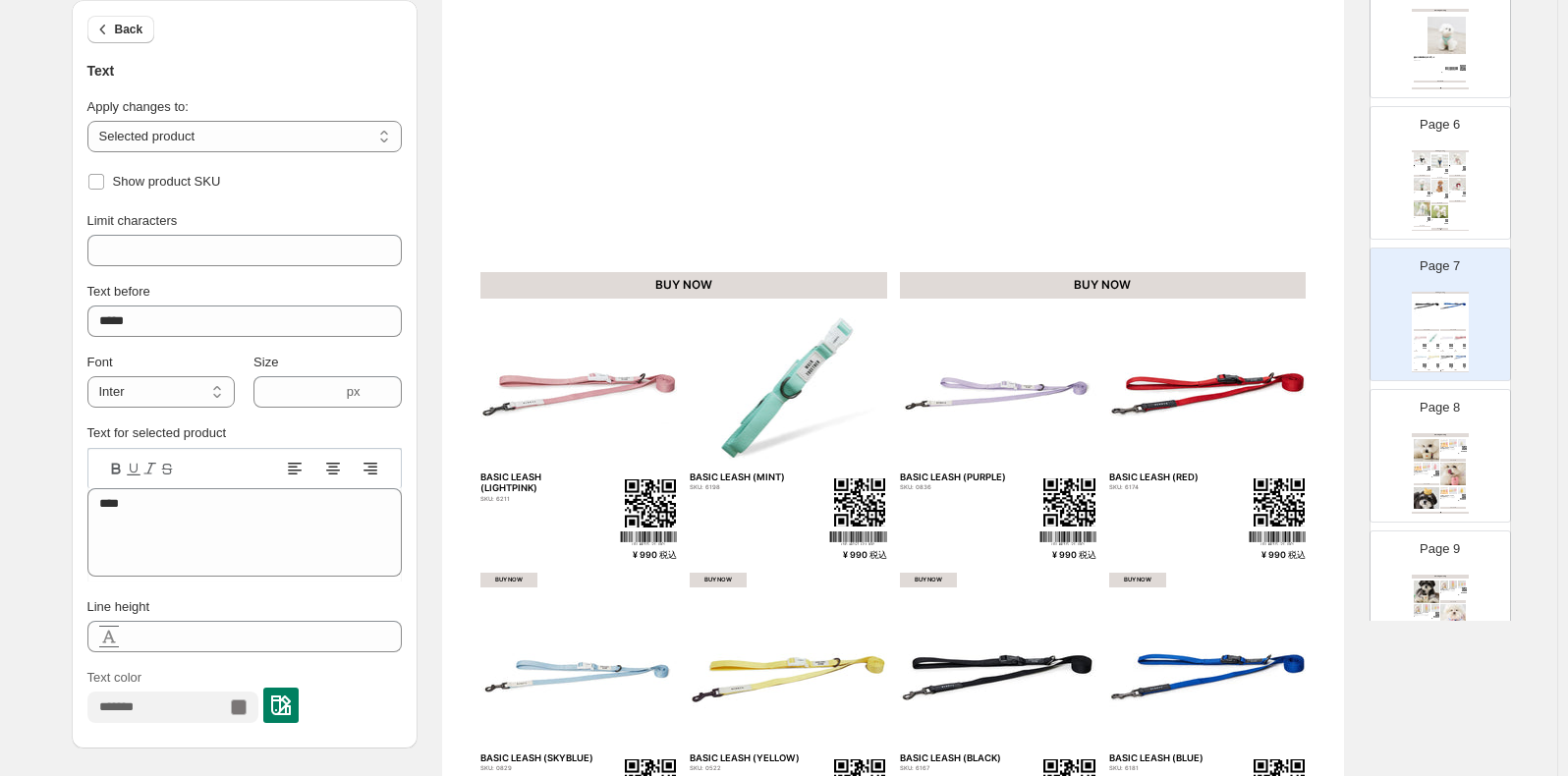 click at bounding box center [1435, 467] 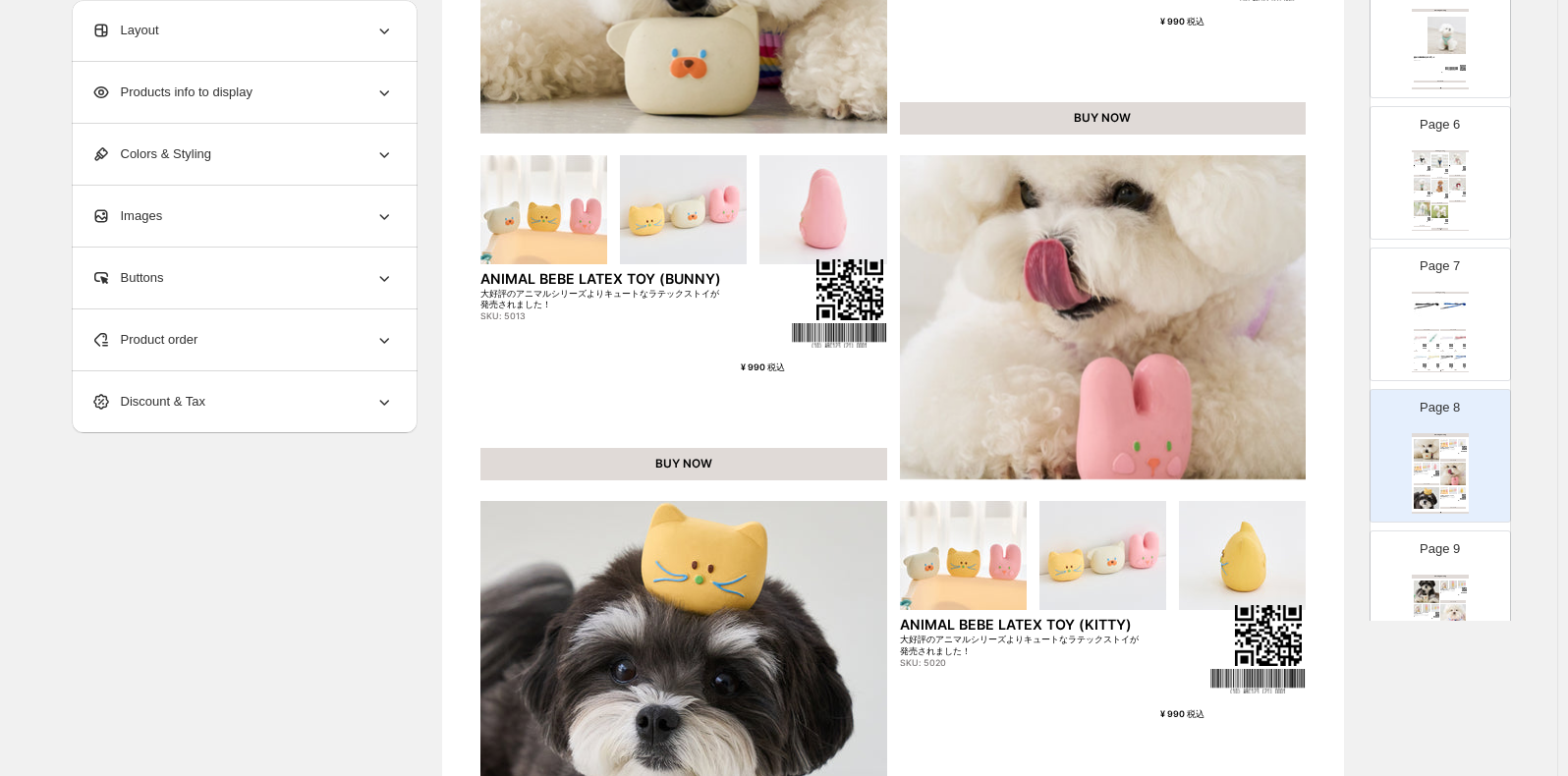 click at bounding box center (1453, 306) 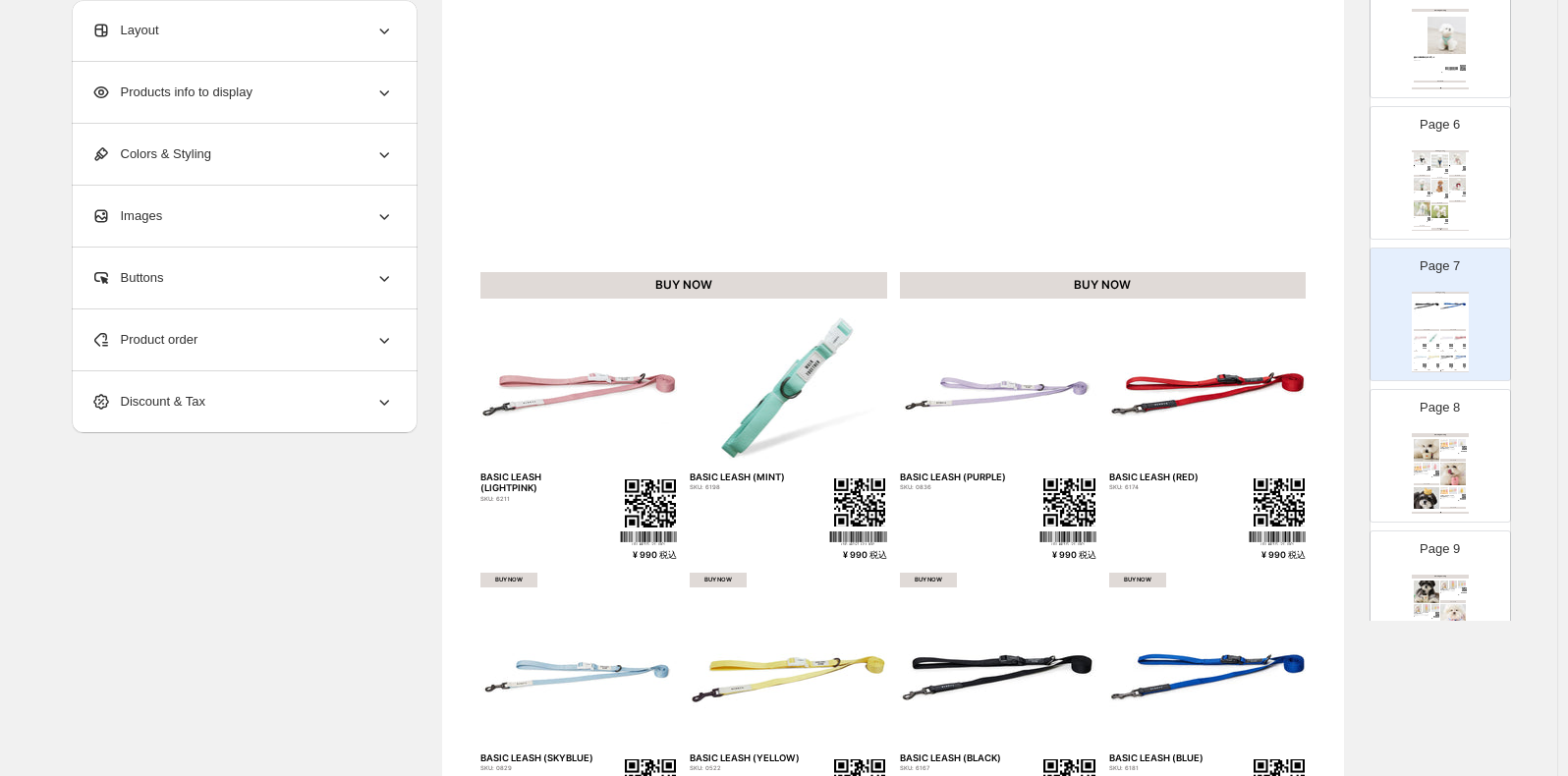 click on "BUY NOW" at bounding box center (684, 285) 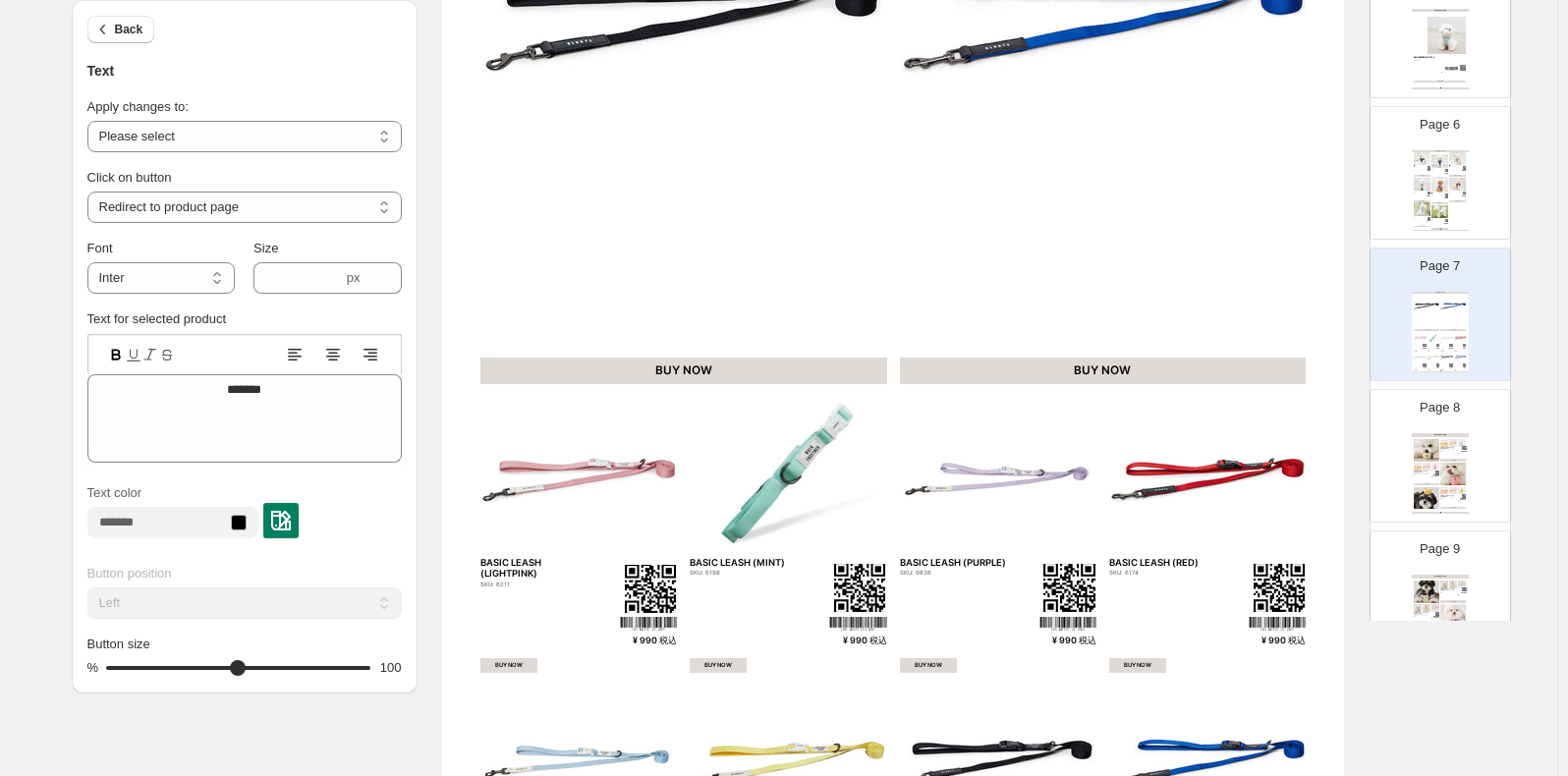 scroll, scrollTop: 134, scrollLeft: 0, axis: vertical 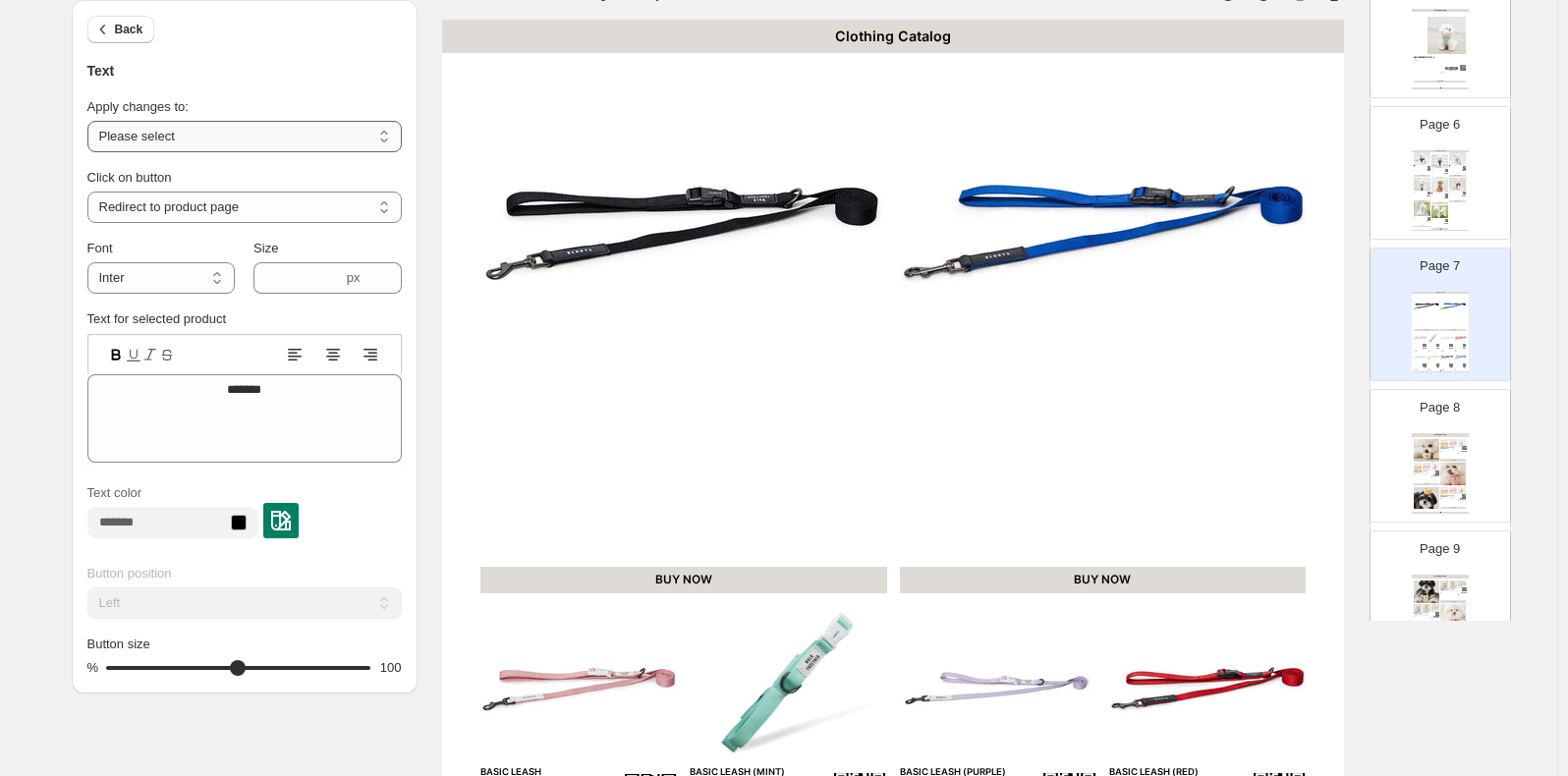 click on "**********" at bounding box center [245, 137] 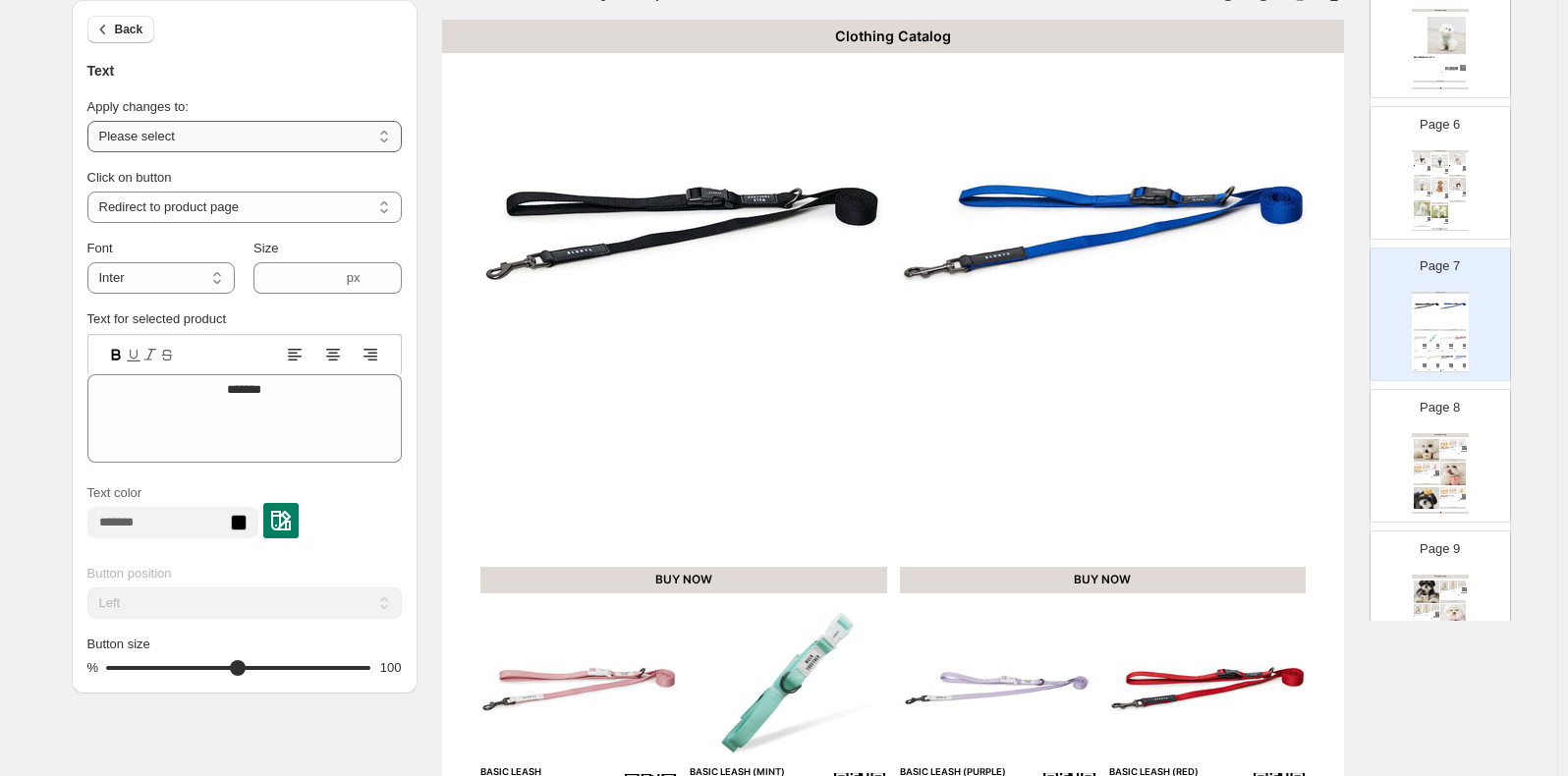 select on "**********" 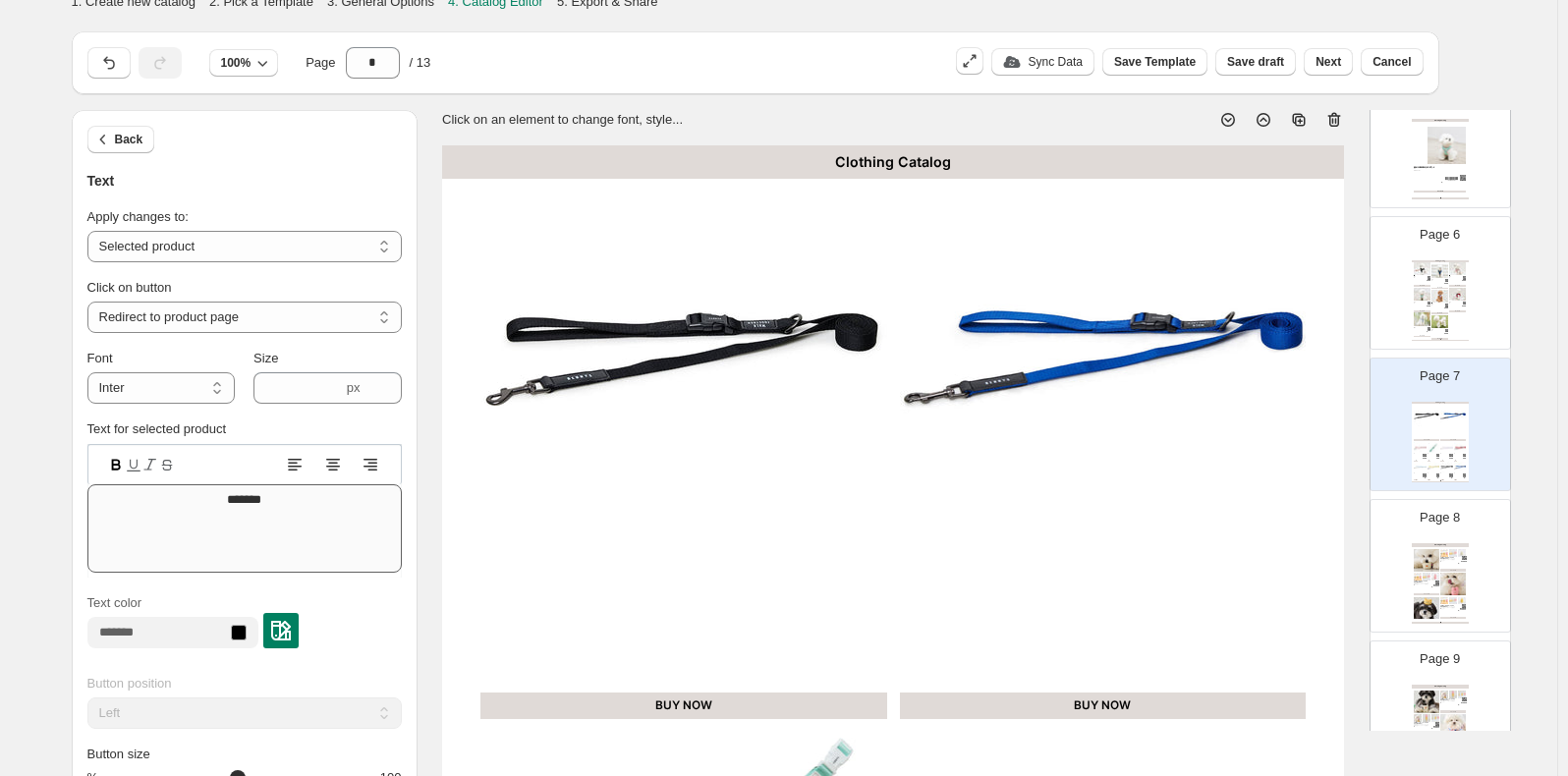 scroll, scrollTop: 0, scrollLeft: 0, axis: both 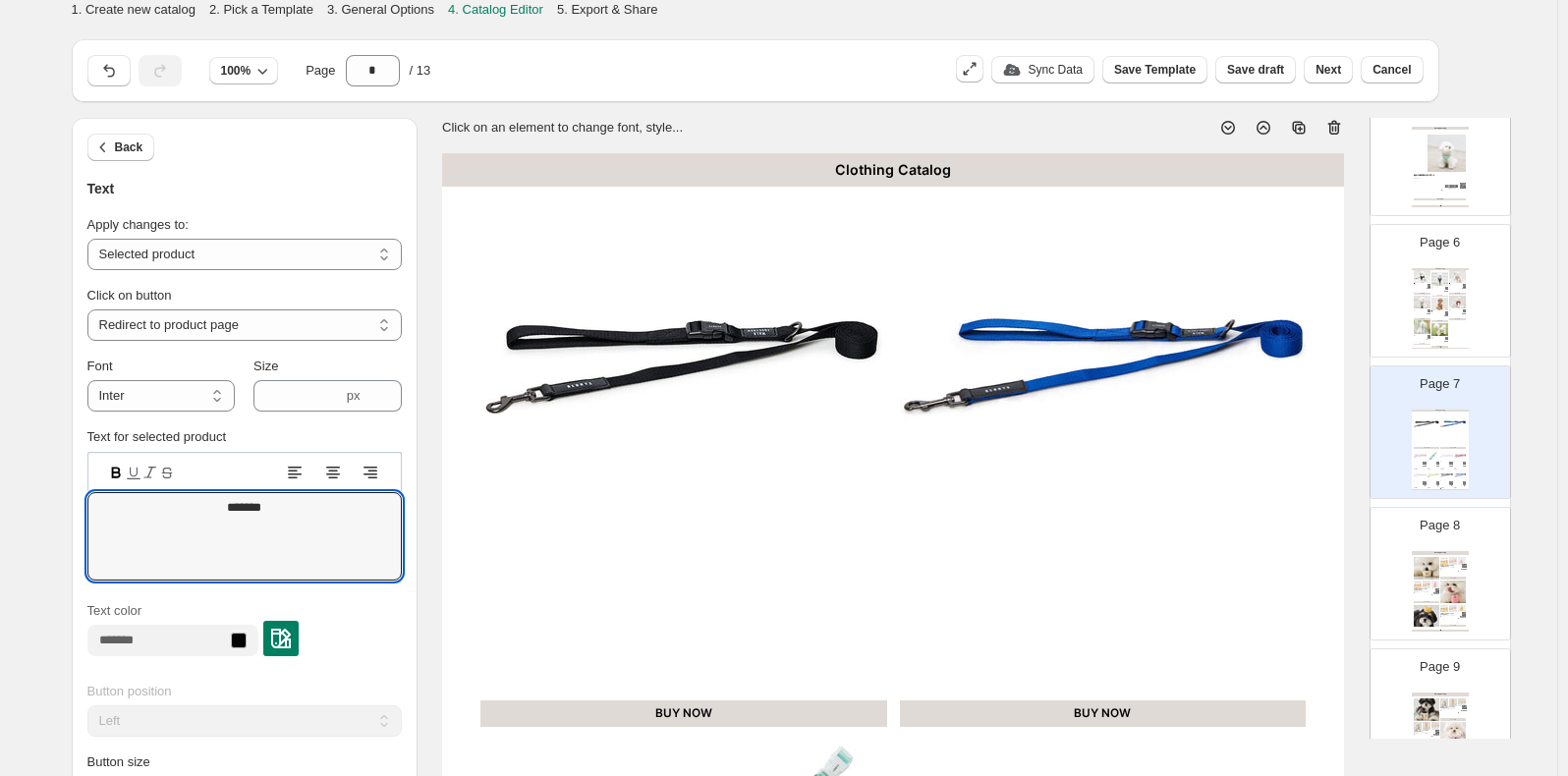 drag, startPoint x: 327, startPoint y: 499, endPoint x: 0, endPoint y: 451, distance: 330.5042 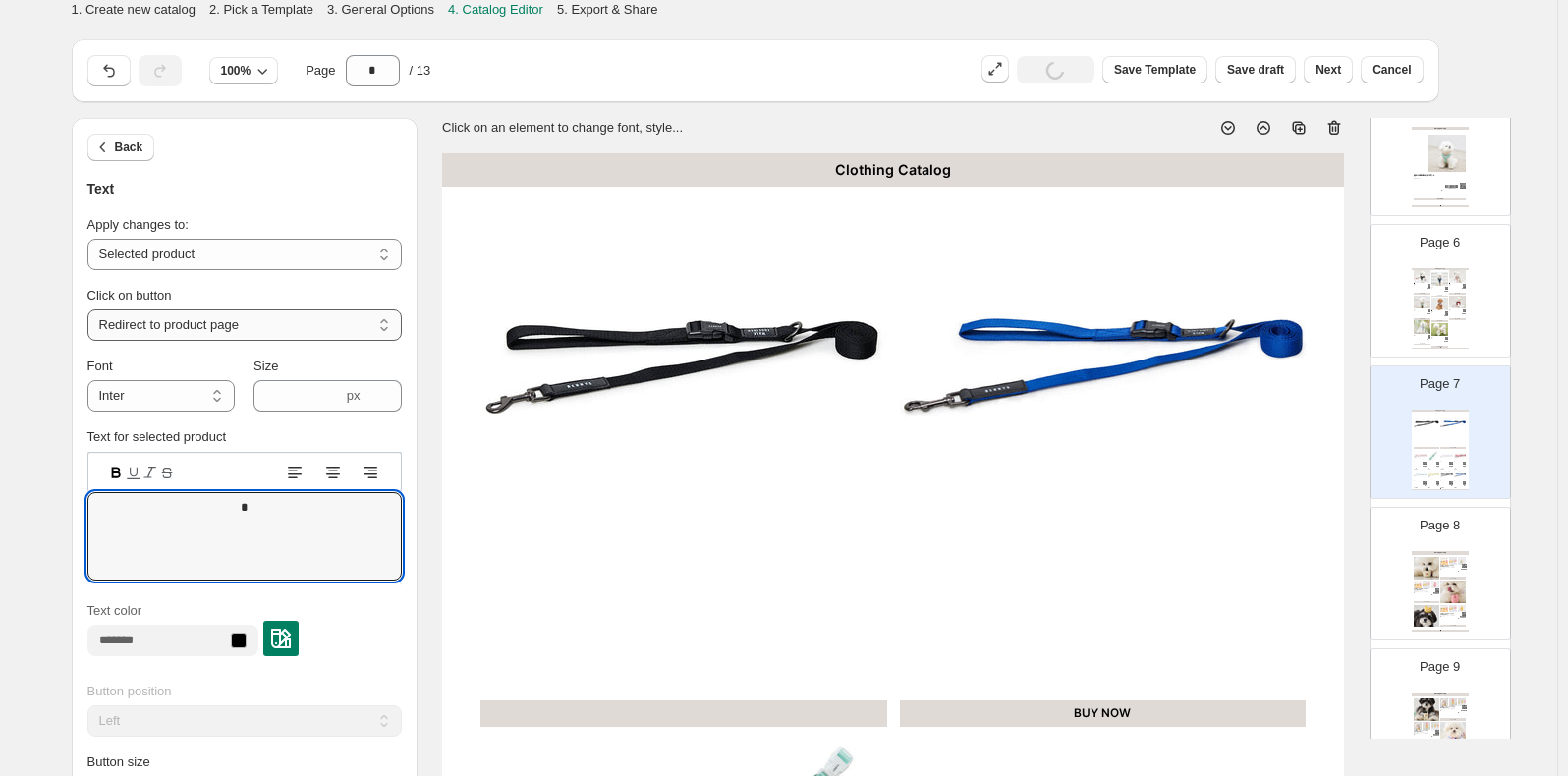 type 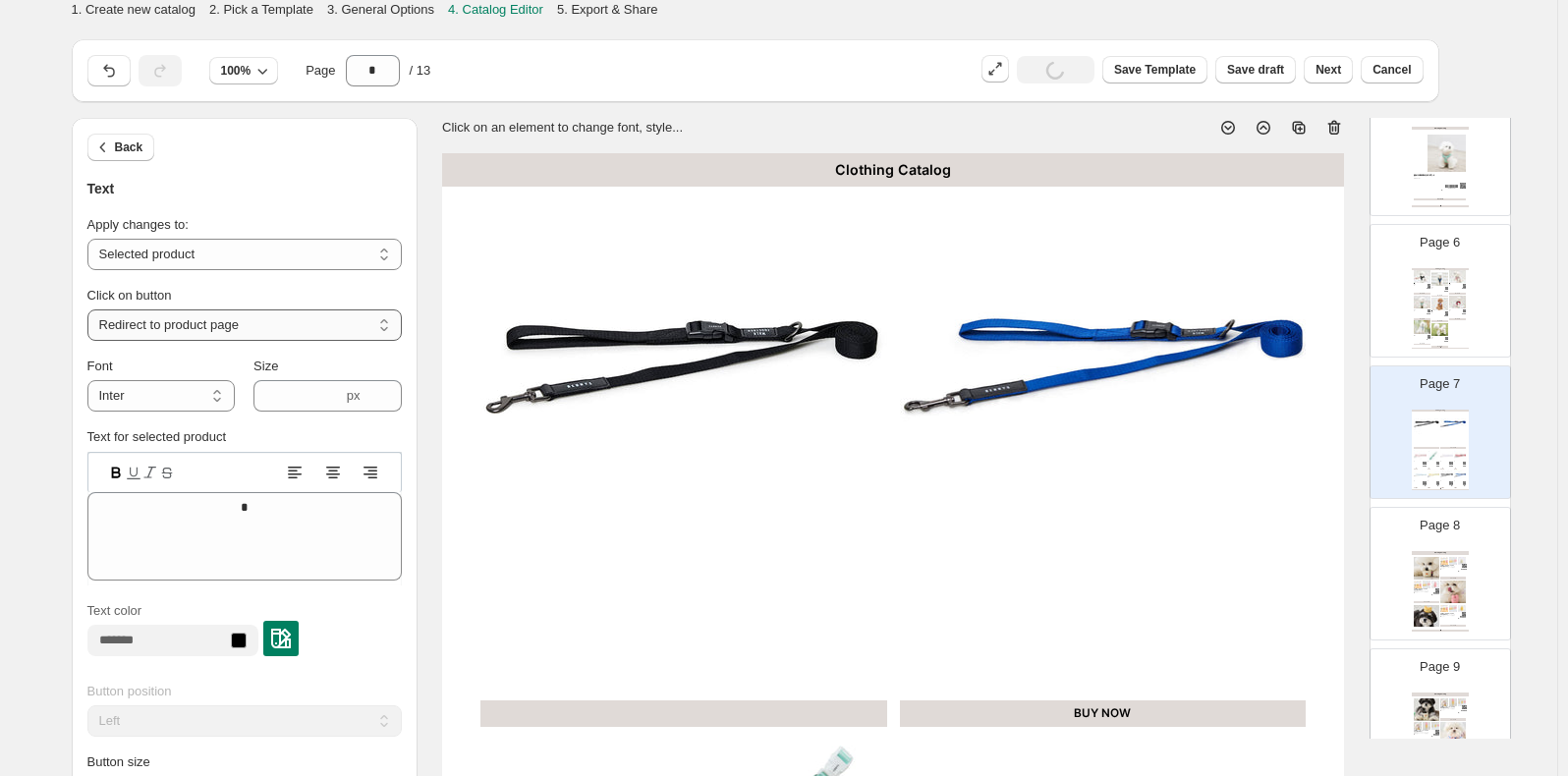 click on "**********" at bounding box center [245, 325] 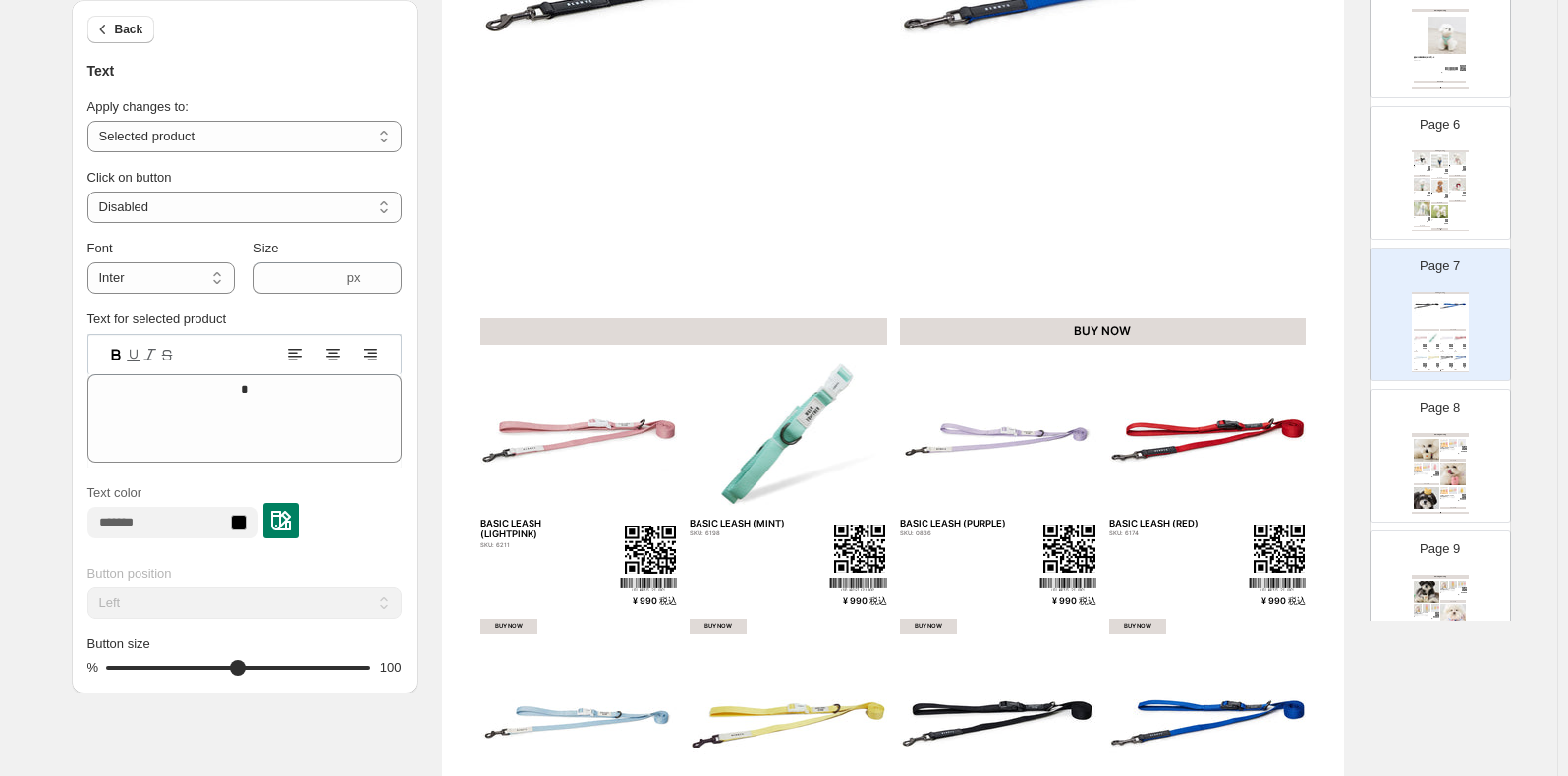 scroll, scrollTop: 393, scrollLeft: 0, axis: vertical 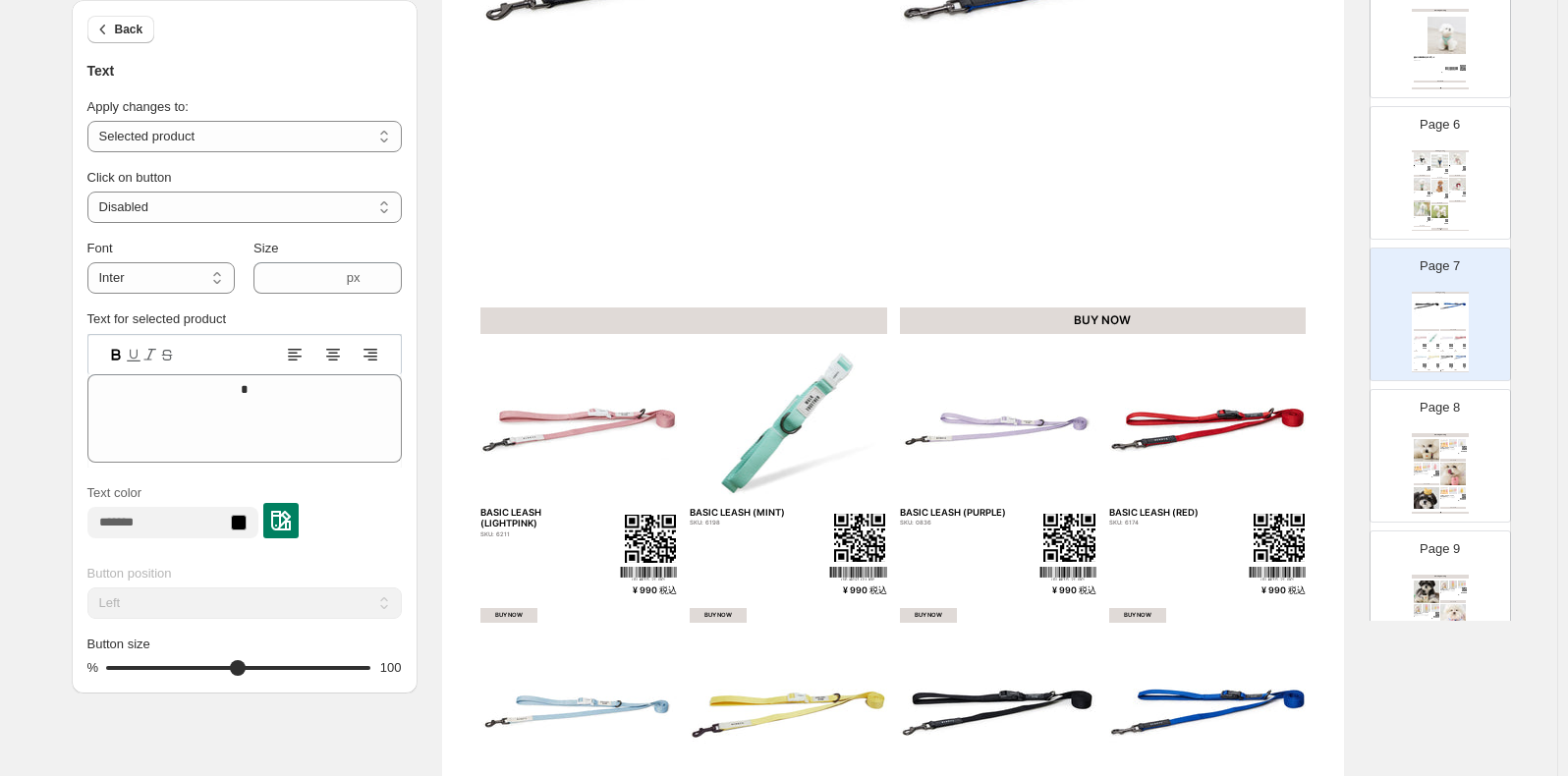 click on "BUY NOW" at bounding box center [1103, 320] 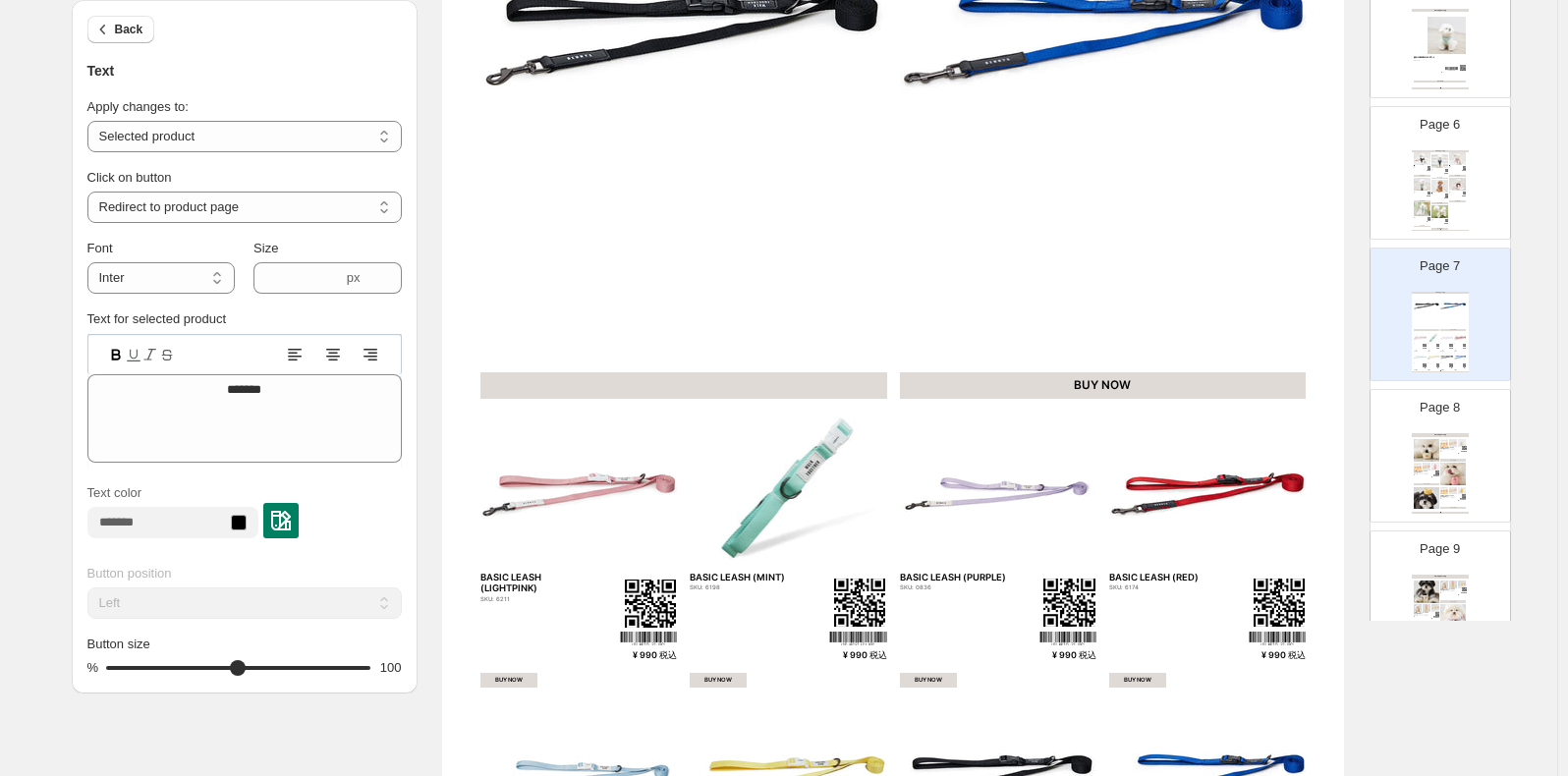 scroll, scrollTop: 295, scrollLeft: 0, axis: vertical 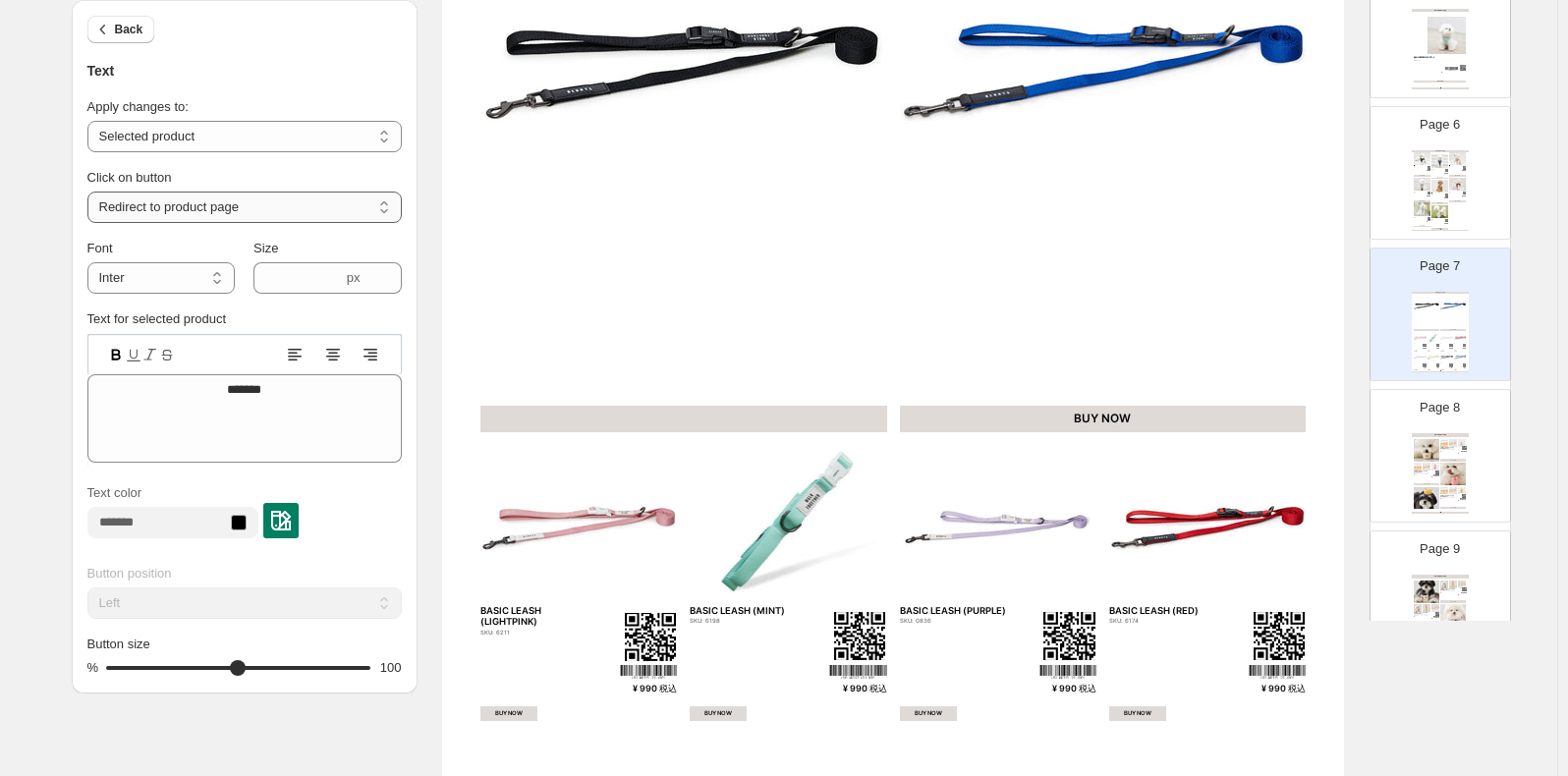 click on "**********" at bounding box center (245, 207) 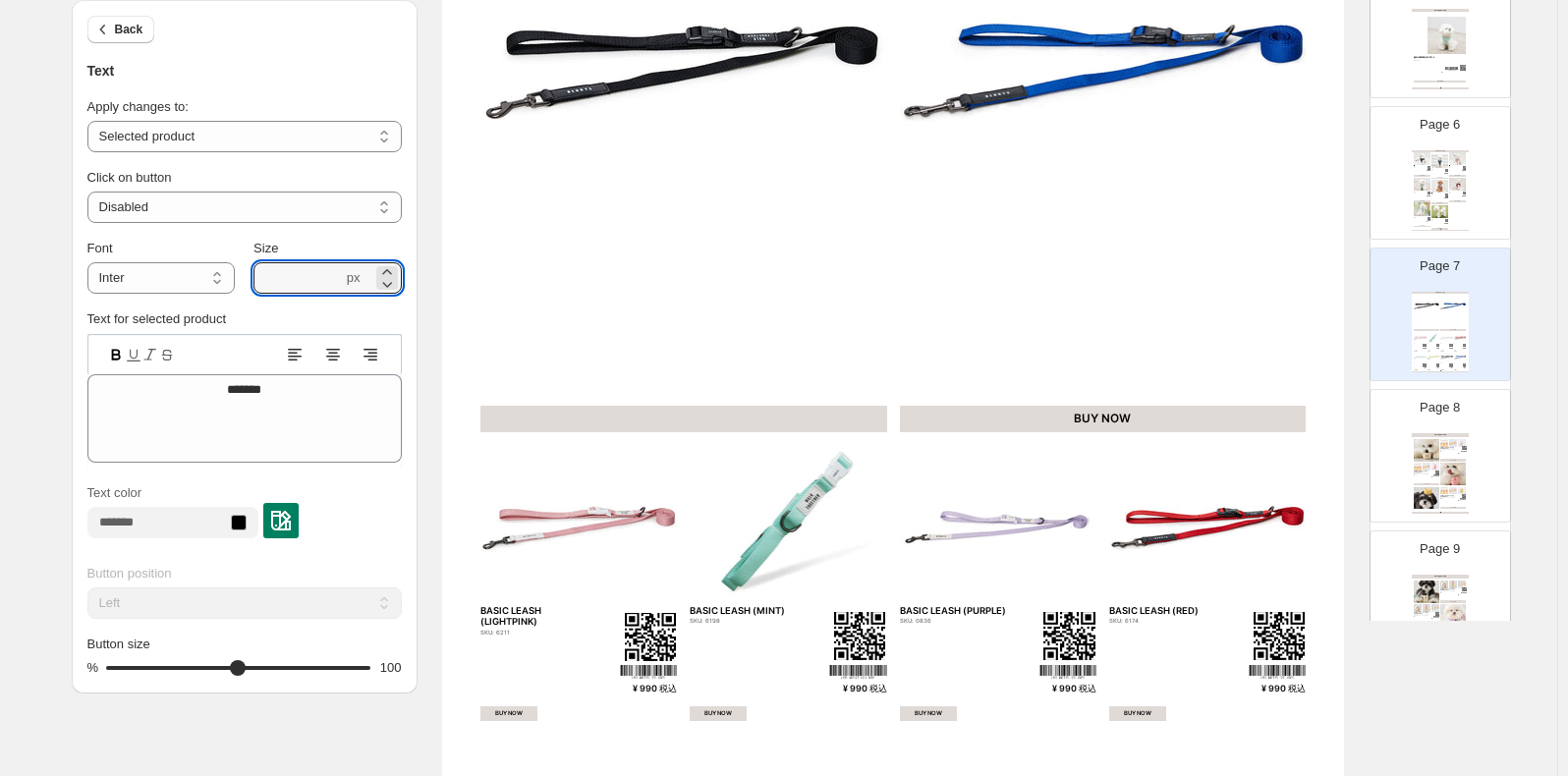 drag, startPoint x: 308, startPoint y: 271, endPoint x: 91, endPoint y: 234, distance: 220.13178 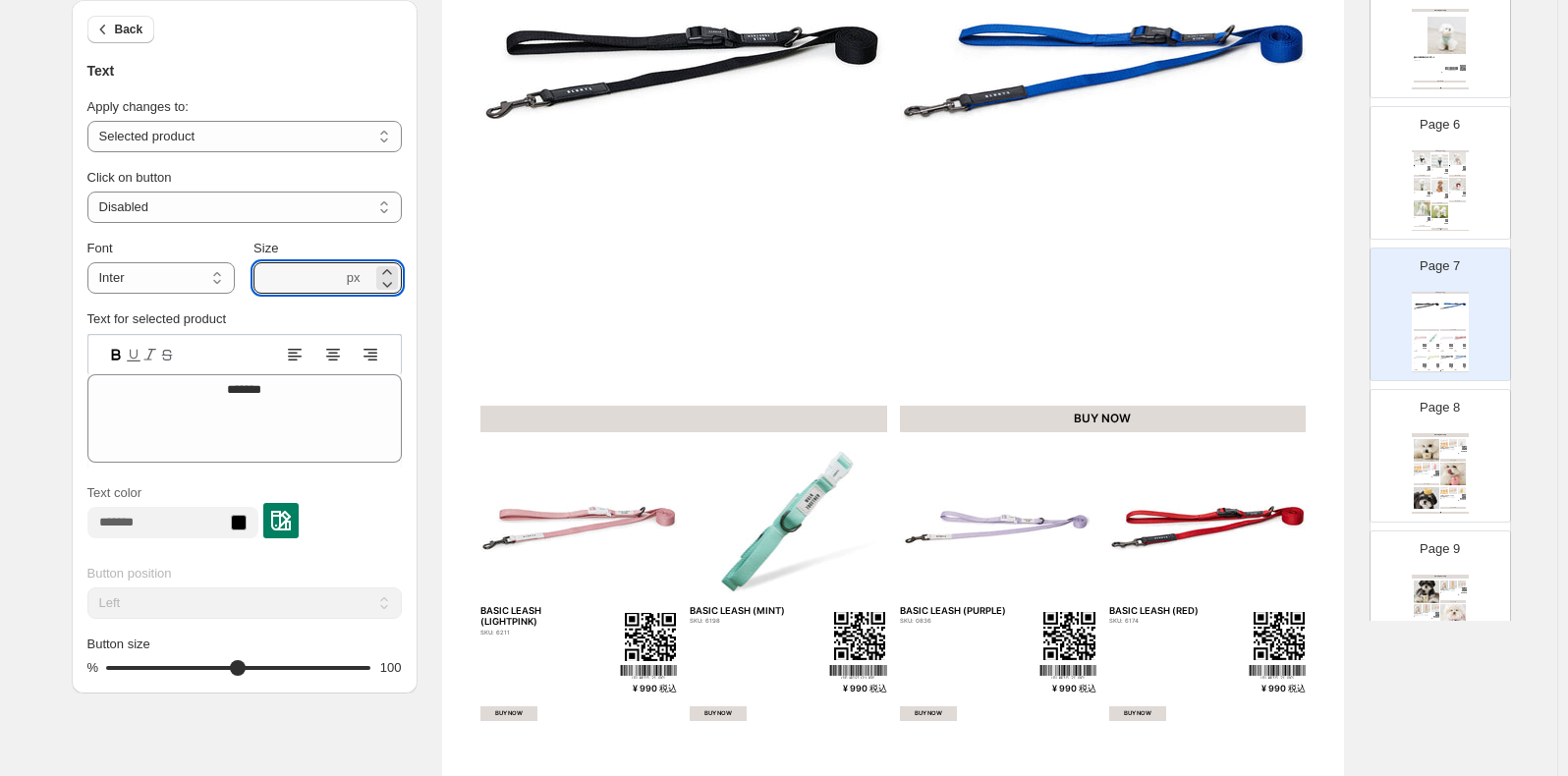 click on "**********" at bounding box center [245, 266] 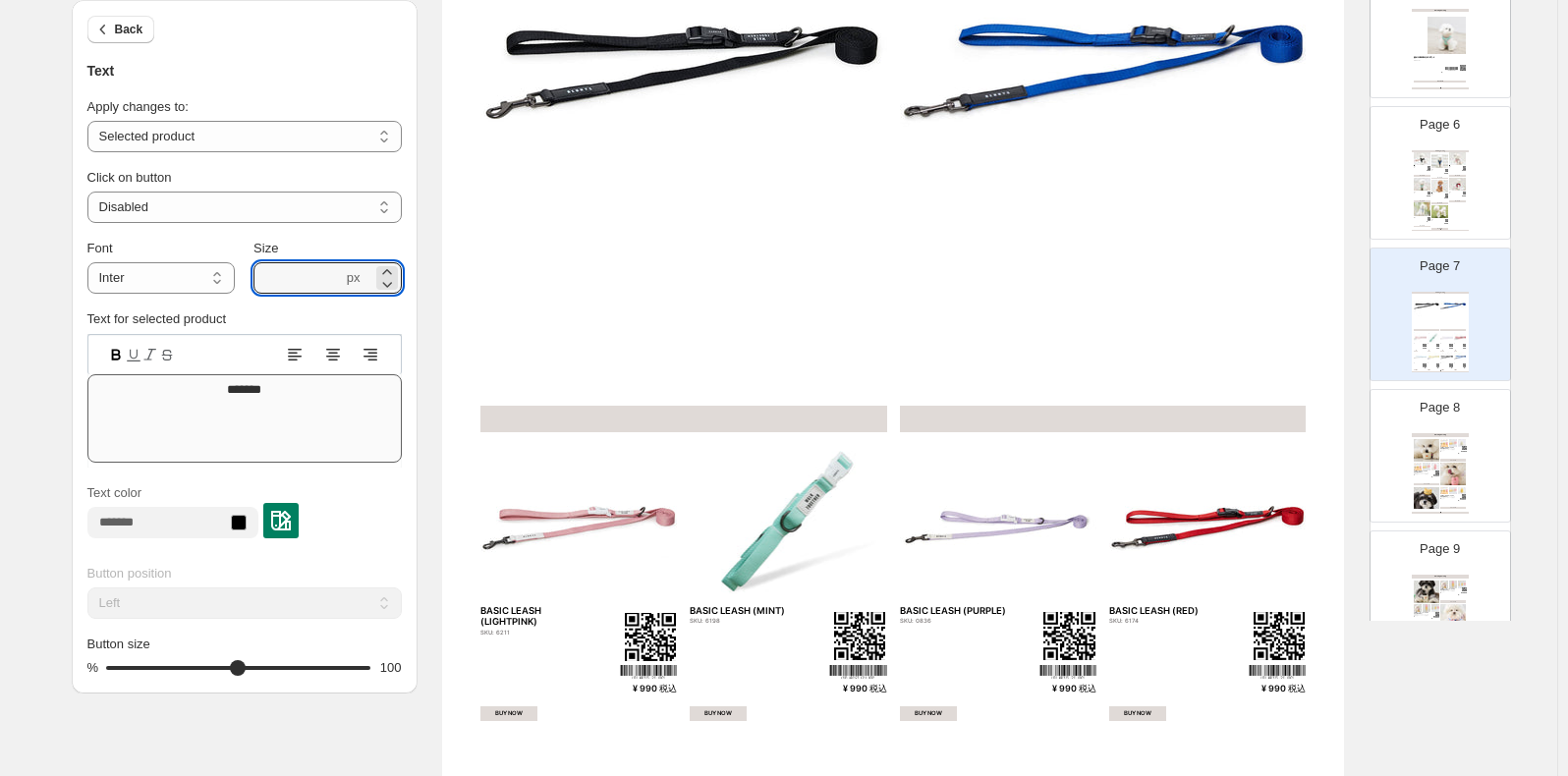 type on "***" 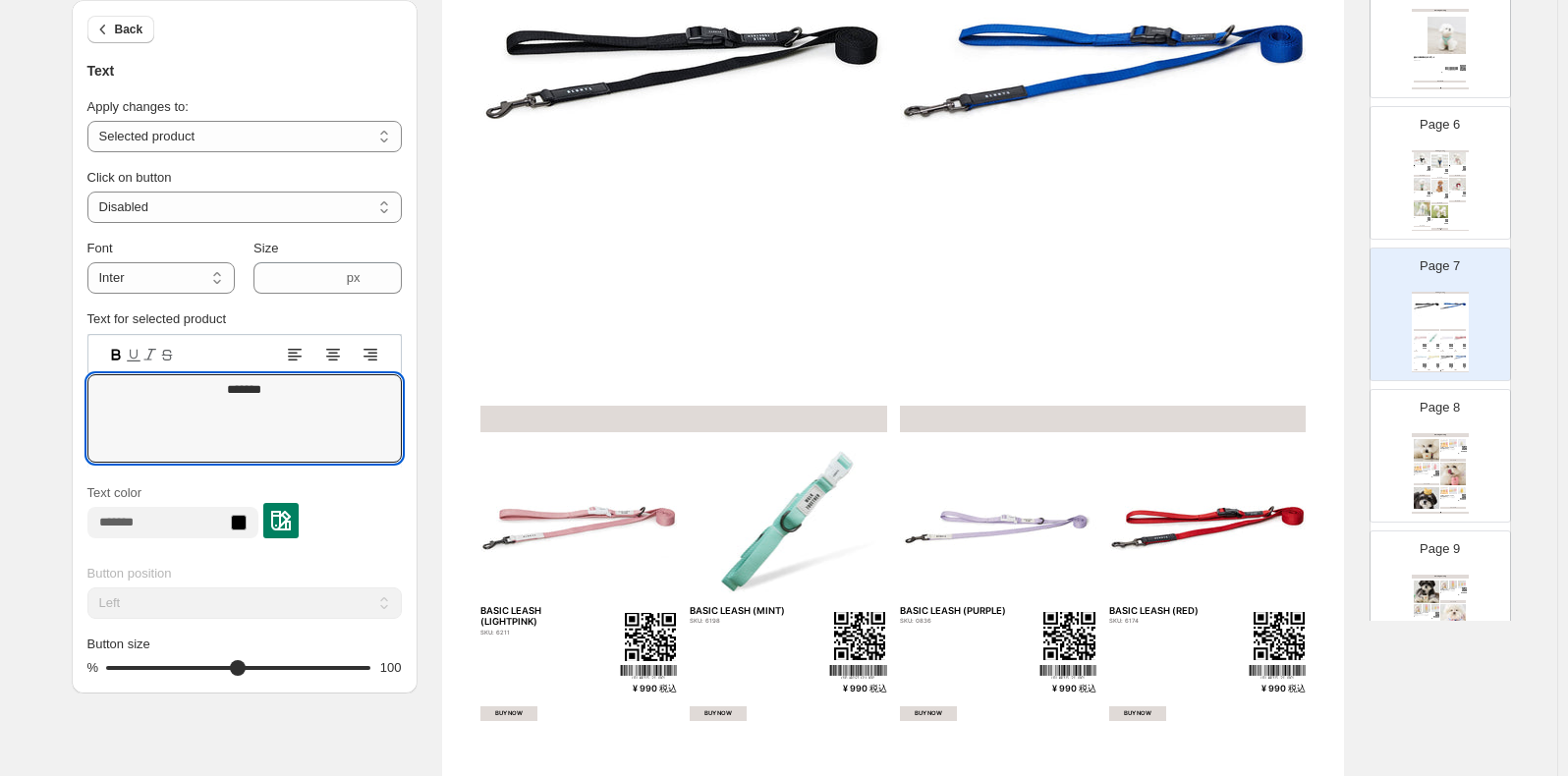drag, startPoint x: 315, startPoint y: 388, endPoint x: -49, endPoint y: 372, distance: 364.35148 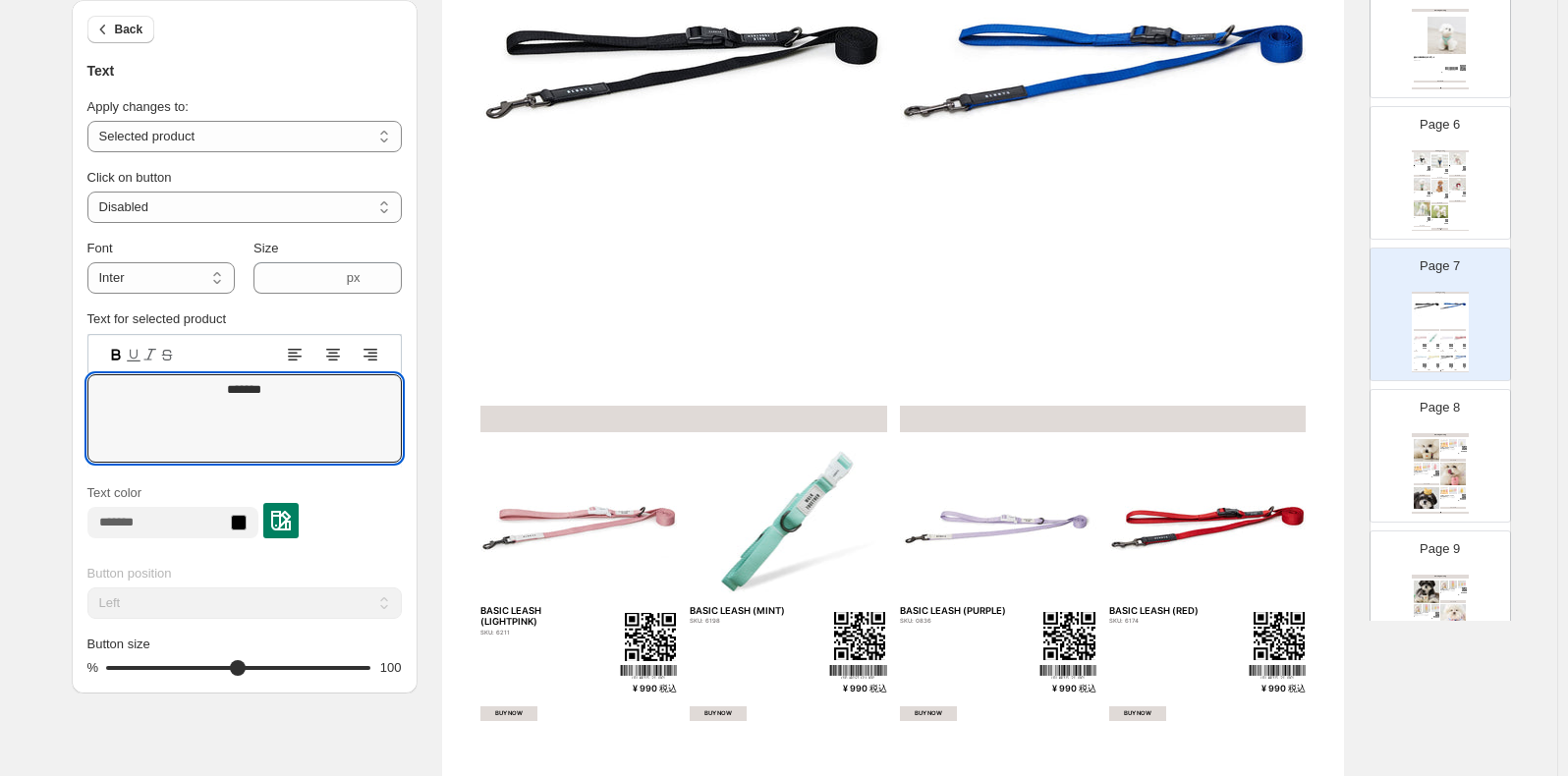 click on "**********" at bounding box center [784, 93] 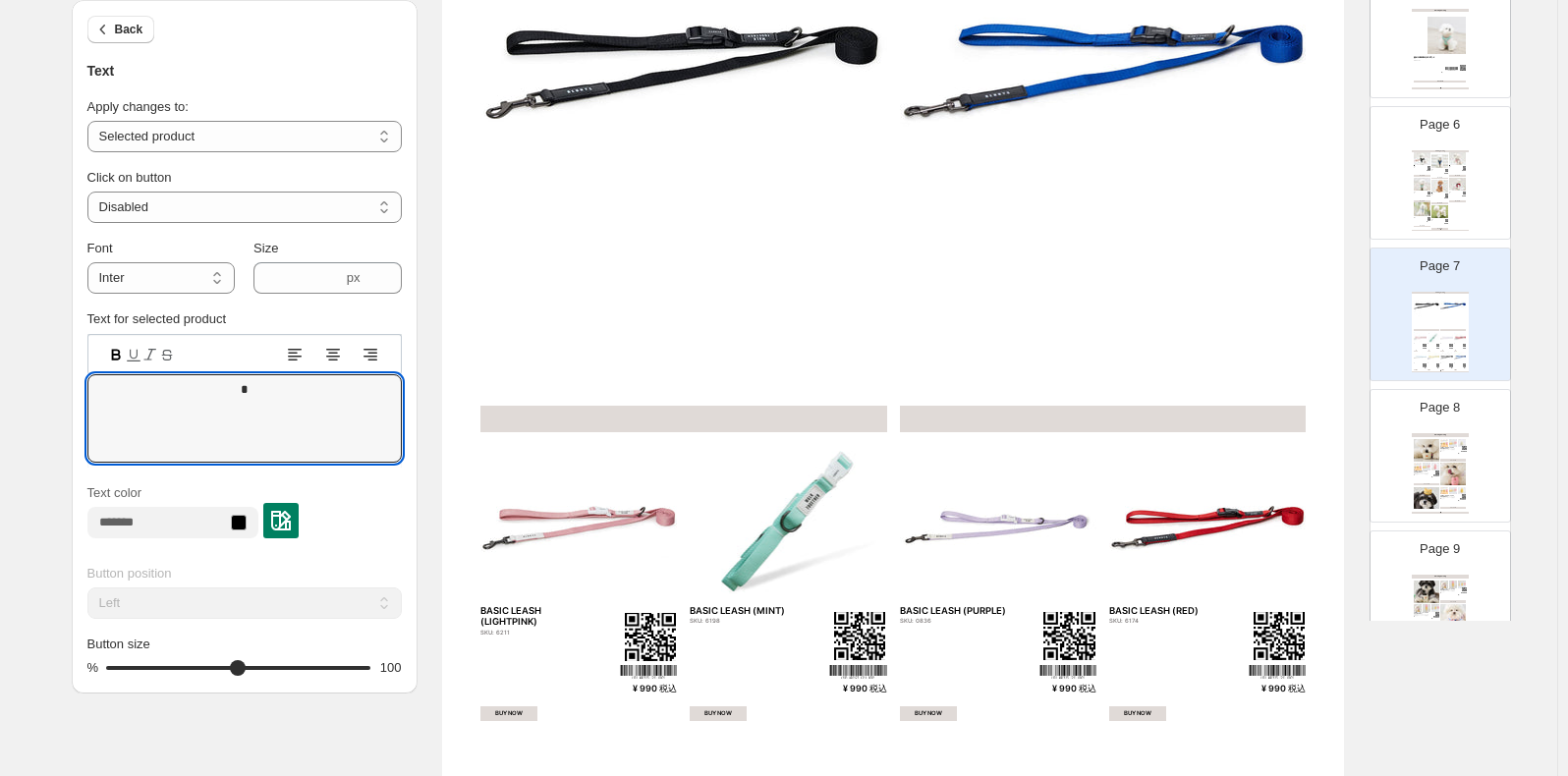 type 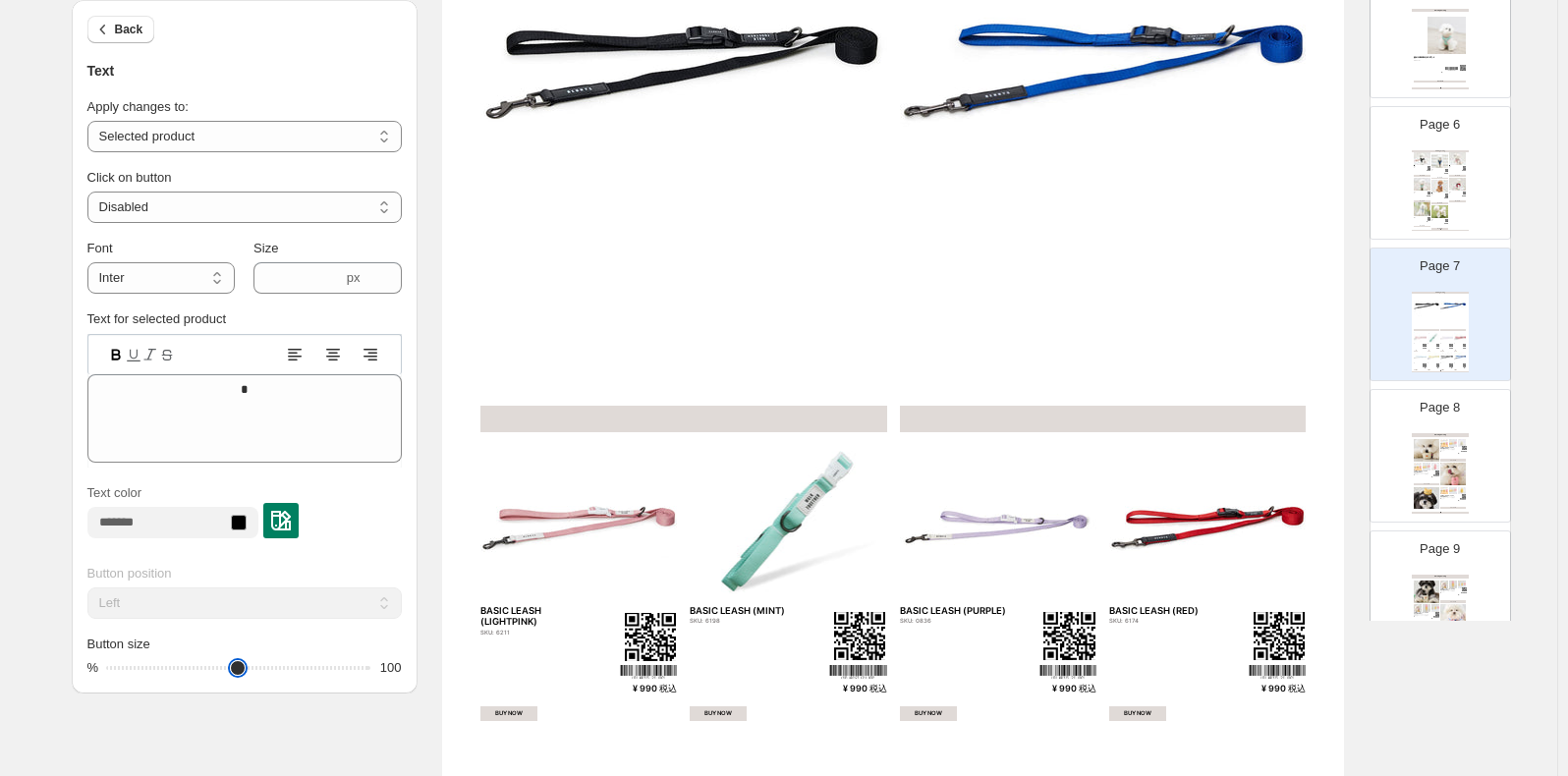 drag, startPoint x: 369, startPoint y: 674, endPoint x: -85, endPoint y: 633, distance: 455.84756 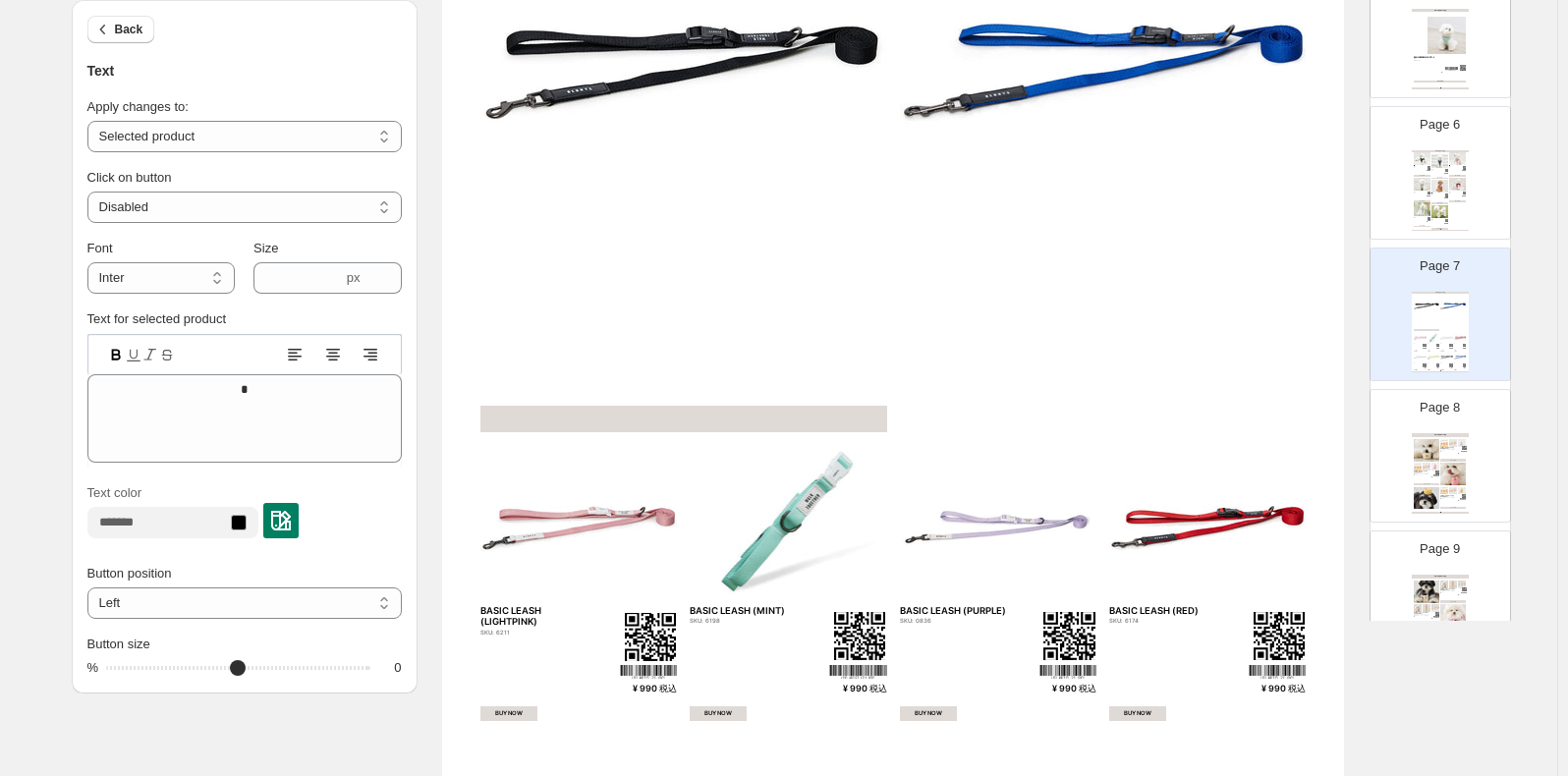 click at bounding box center [684, 418] 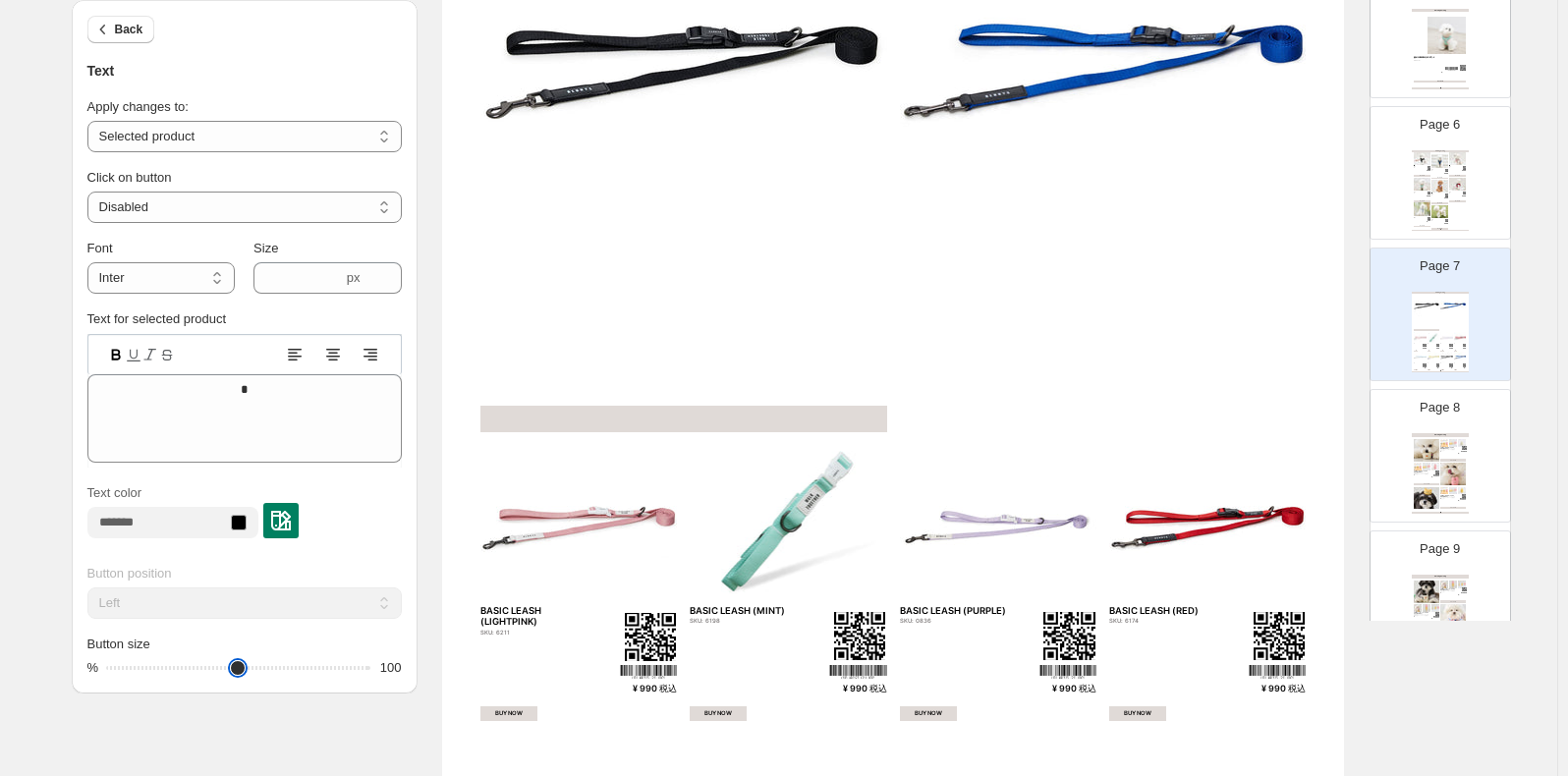 drag, startPoint x: 370, startPoint y: 664, endPoint x: -66, endPoint y: 655, distance: 436.09288 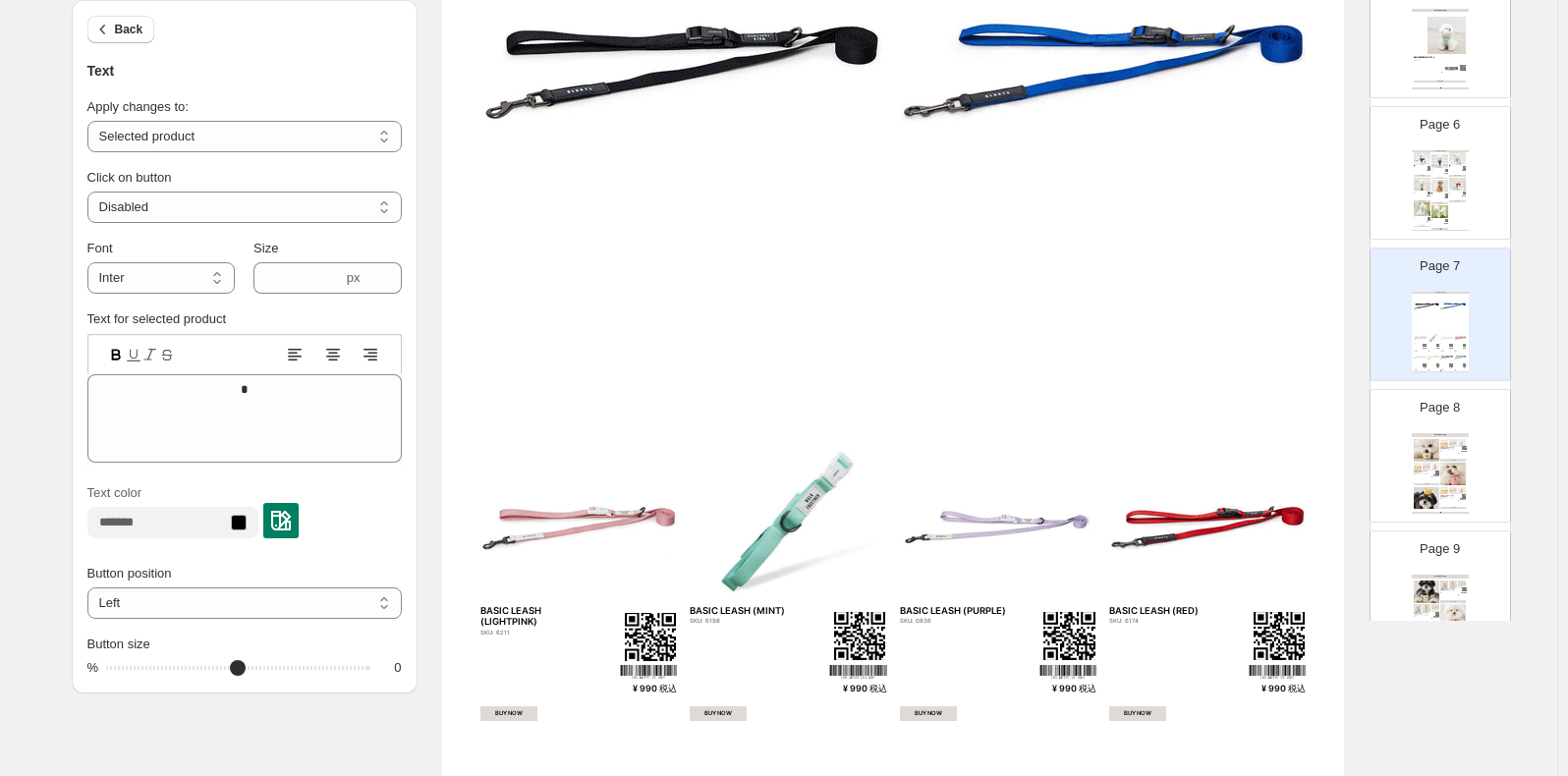 click on "Clothing Catalog     BASIC LEASH (LIGHTPINK) SKU:  6211 ¥ 990 税込 BUY NOW BASIC LEASH (MINT) SKU:  6198 ¥ 990 税込 BUY NOW BASIC LEASH (PURPLE) SKU:  0836 ¥ 990 税込 BUY NOW BASIC LEASH (RED) SKU:  6174 ¥ 990 税込 BUY NOW BASIC LEASH (SKYBLUE) SKU:  0829 ¥ 990 税込 BUY NOW BASIC LEASH (YELLOW) SKU:  0522 ¥ 990 税込 BUY NOW BASIC LEASH (BLACK) SKU:  6167 ¥ 990 税込 BUY NOW BASIC LEASH (BLUE) SKU:  6181 ¥ 990 税込 BUY NOW Clothing Catalog | Page 6" at bounding box center [893, 442] 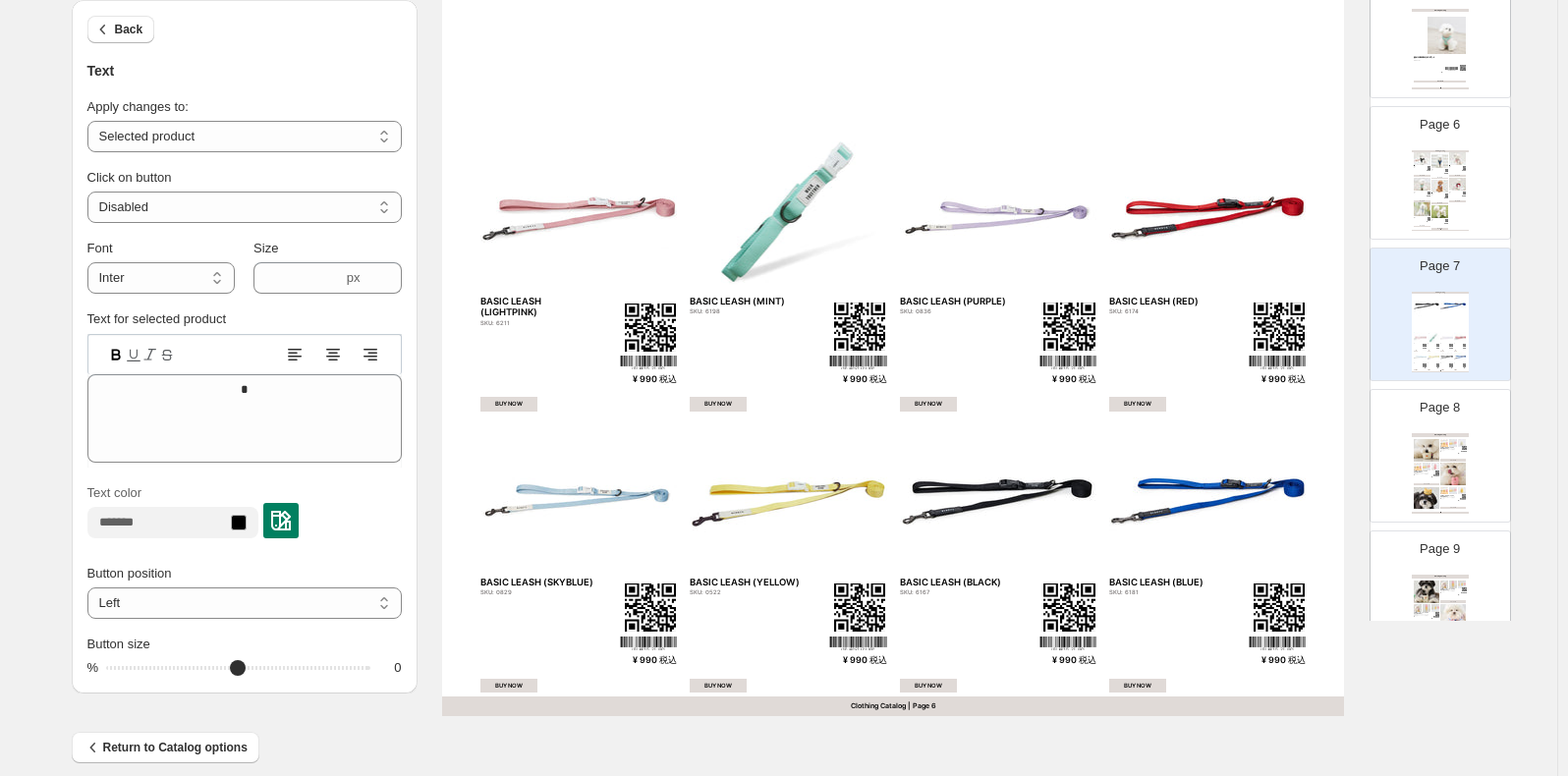 scroll, scrollTop: 625, scrollLeft: 0, axis: vertical 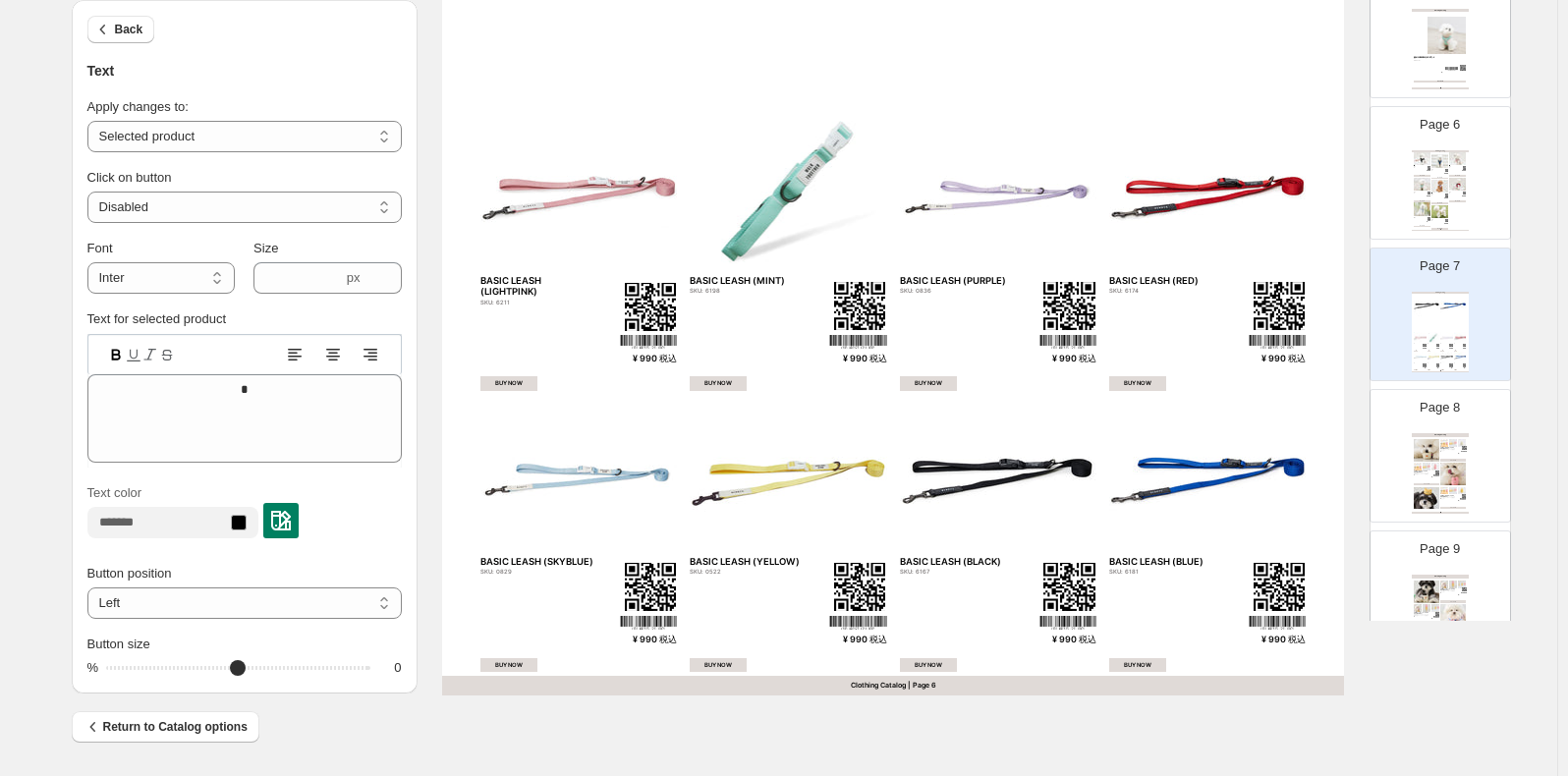 click on "Page 8 Clothing Catalog ANIMAL BEBE LATEX TOY (DOGGY)
大好評のアニマルシリーズよりキュートなラテックストイが発売されました！
SKU:  5006 ¥ 990 税込 BUY NOW ANIMAL BEBE LATEX TOY (BUNNY)
大好評のアニマルシリーズよりキュートなラテックストイが発売されました！
SKU:  5013 ¥ 990 税込 BUY NOW ANIMAL BEBE LATEX TOY (KITTY)
大好評のアニマルシリーズよりキュートなラテックストイが発売されました！
SKU:  5020 ¥ 990 税込 BUY NOW Clothing Catalog | Page undefined" at bounding box center [1440, 456] 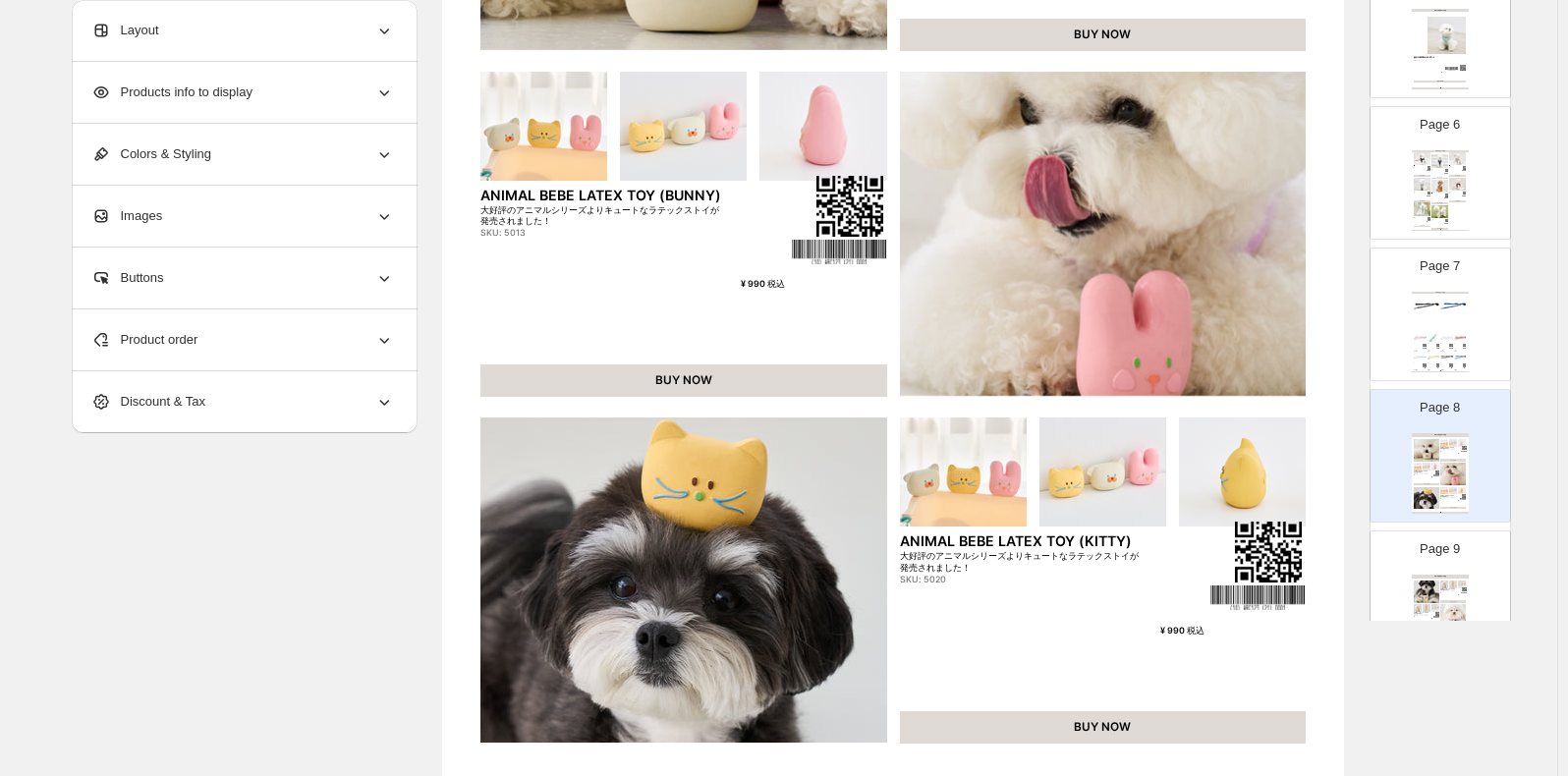 scroll, scrollTop: 625, scrollLeft: 0, axis: vertical 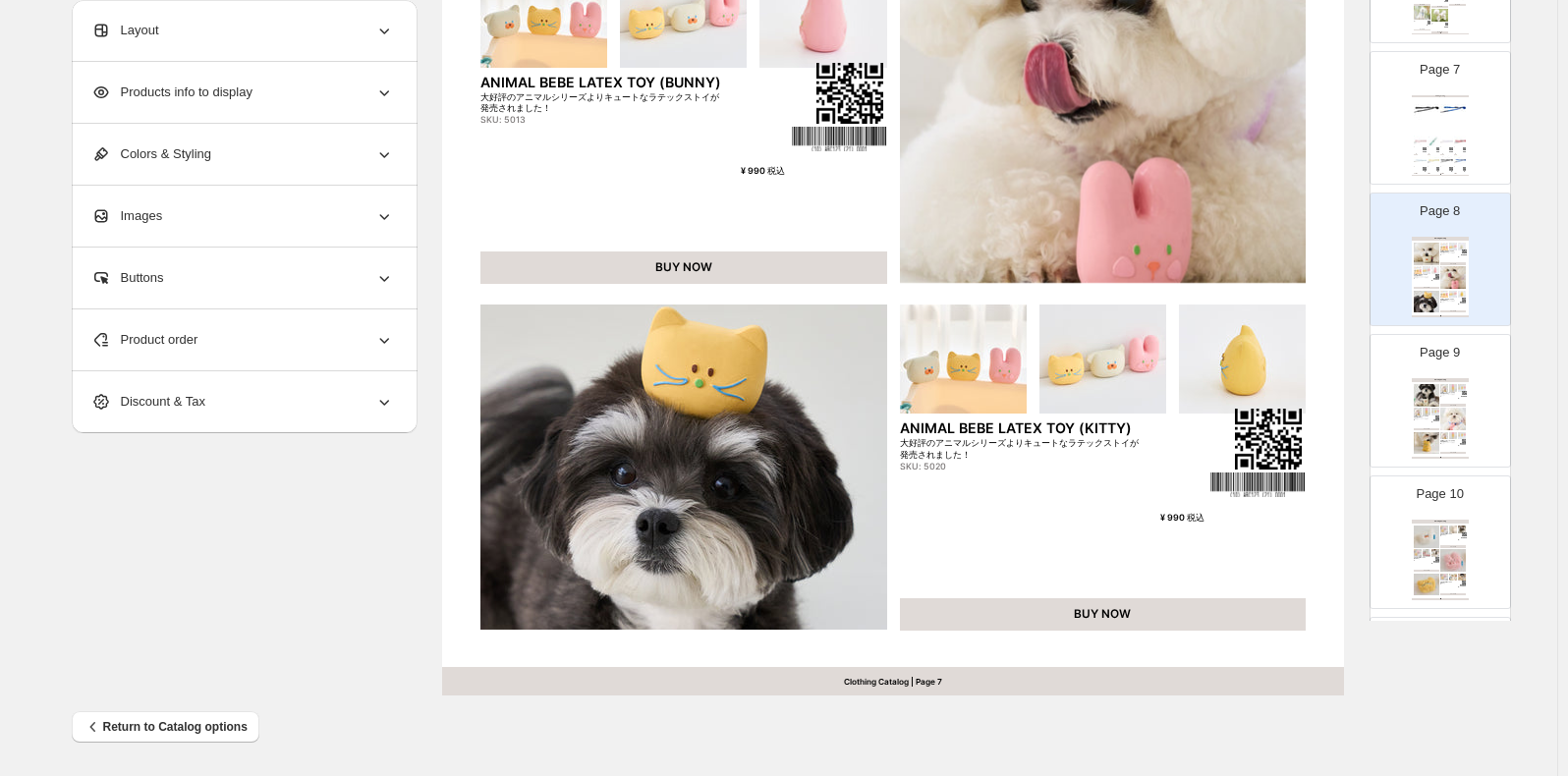 click at bounding box center [1453, 418] 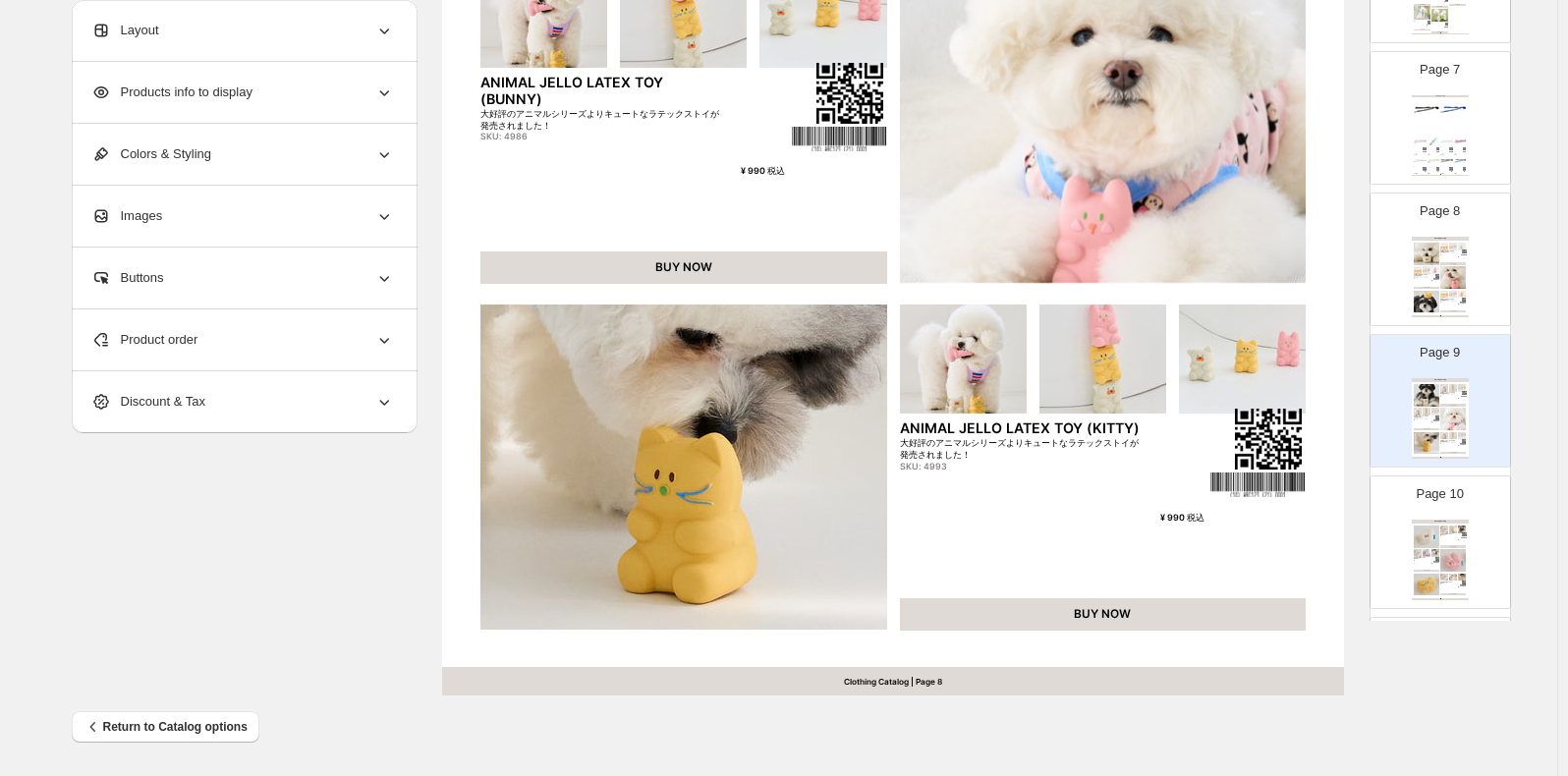 click at bounding box center [1268, 439] 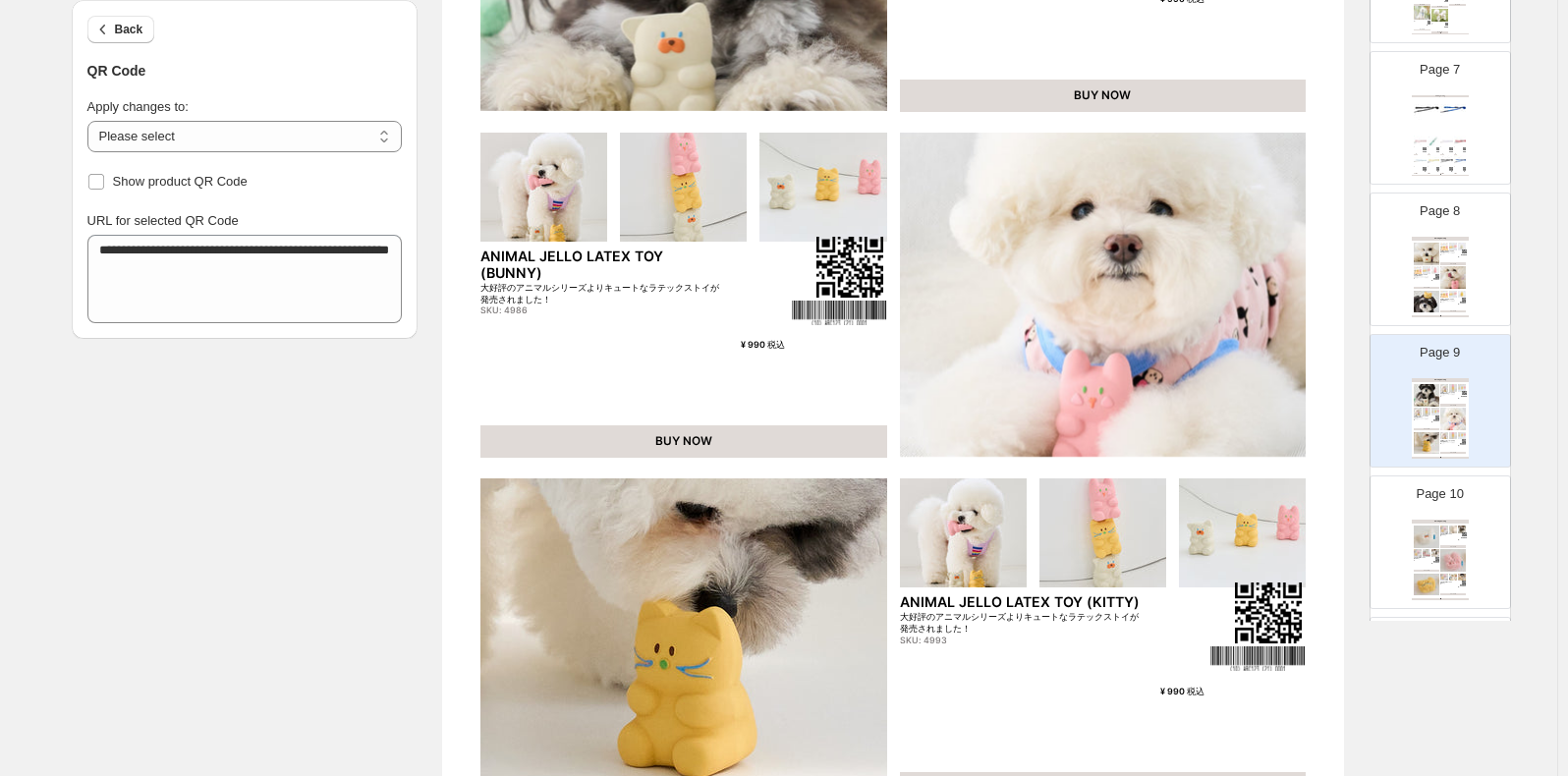 scroll, scrollTop: 428, scrollLeft: 0, axis: vertical 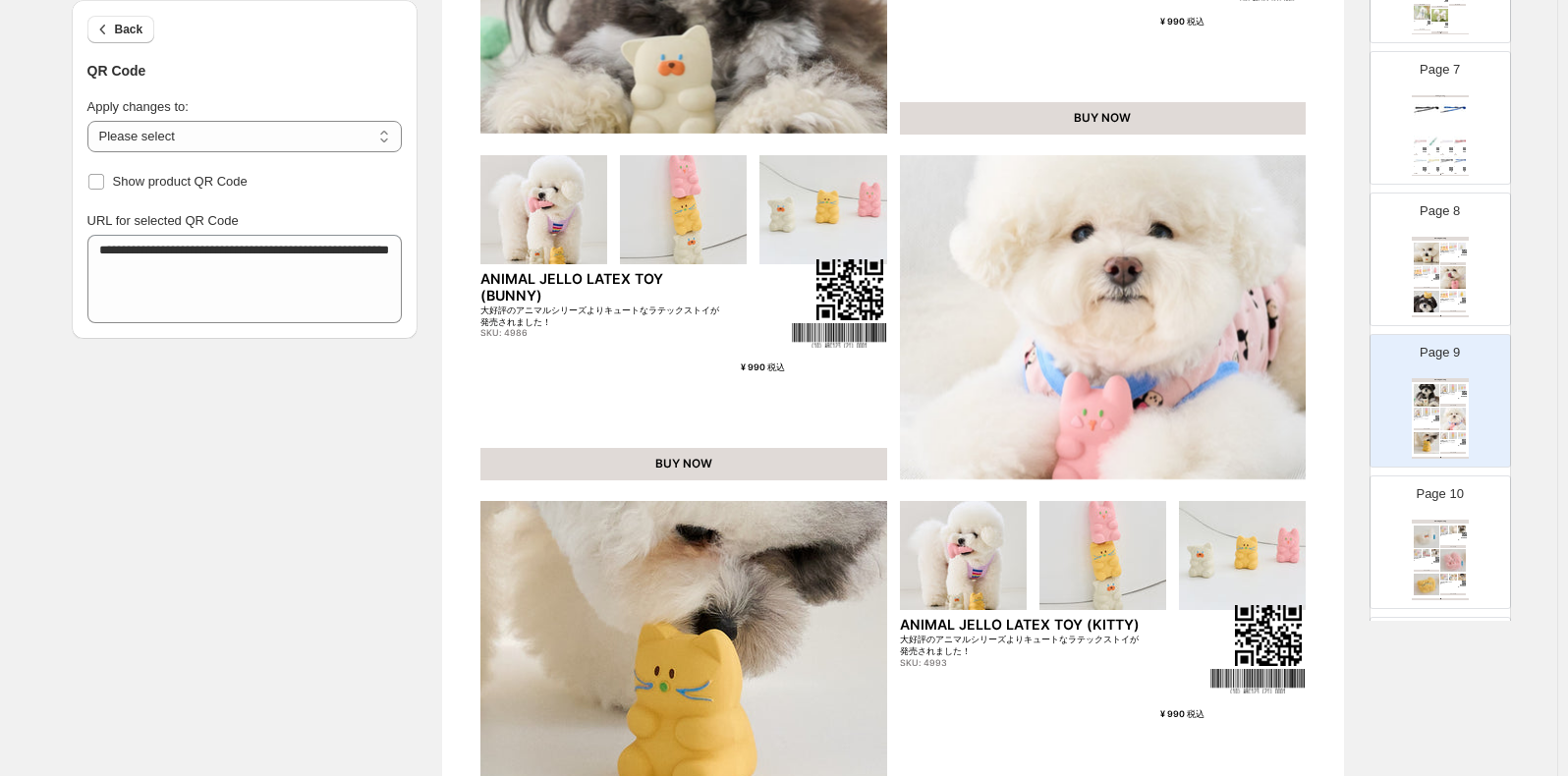 click on "Clothing Catalog PETIT ANIMAL TOY (DOGGY)
SKU:  0735 ¥ 990 税込 BUY NOW PETIT ANIMAL TOY (BUNNY)
SKU:  0742 ¥ 990 税込 BUY NOW PETIT ANIMAL TOY (KITTY)
SKU:  0759 ¥ 990 税込 BUY NOW Clothing Catalog | Page undefined" at bounding box center (1440, 560) 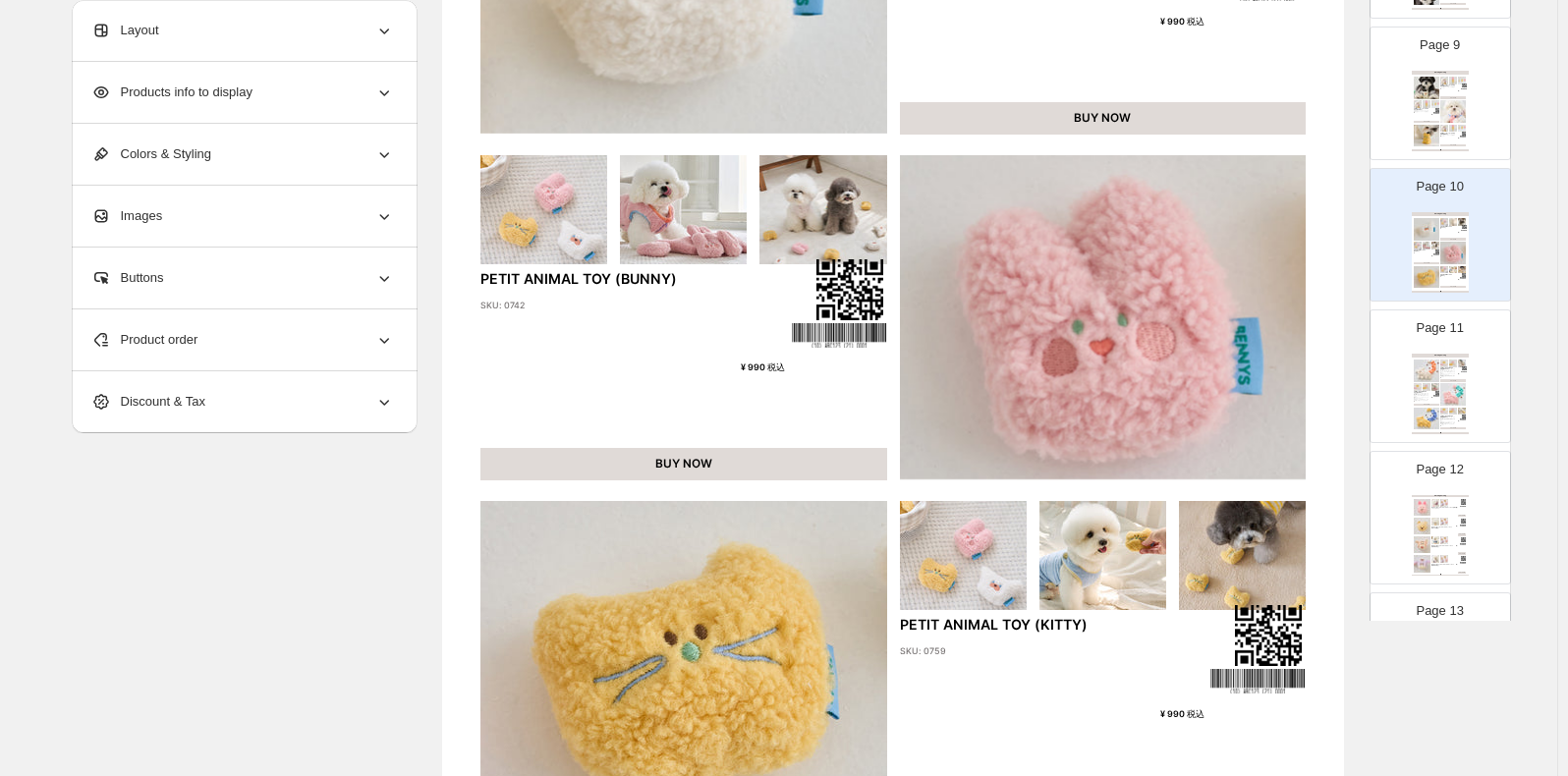 scroll, scrollTop: 1277, scrollLeft: 0, axis: vertical 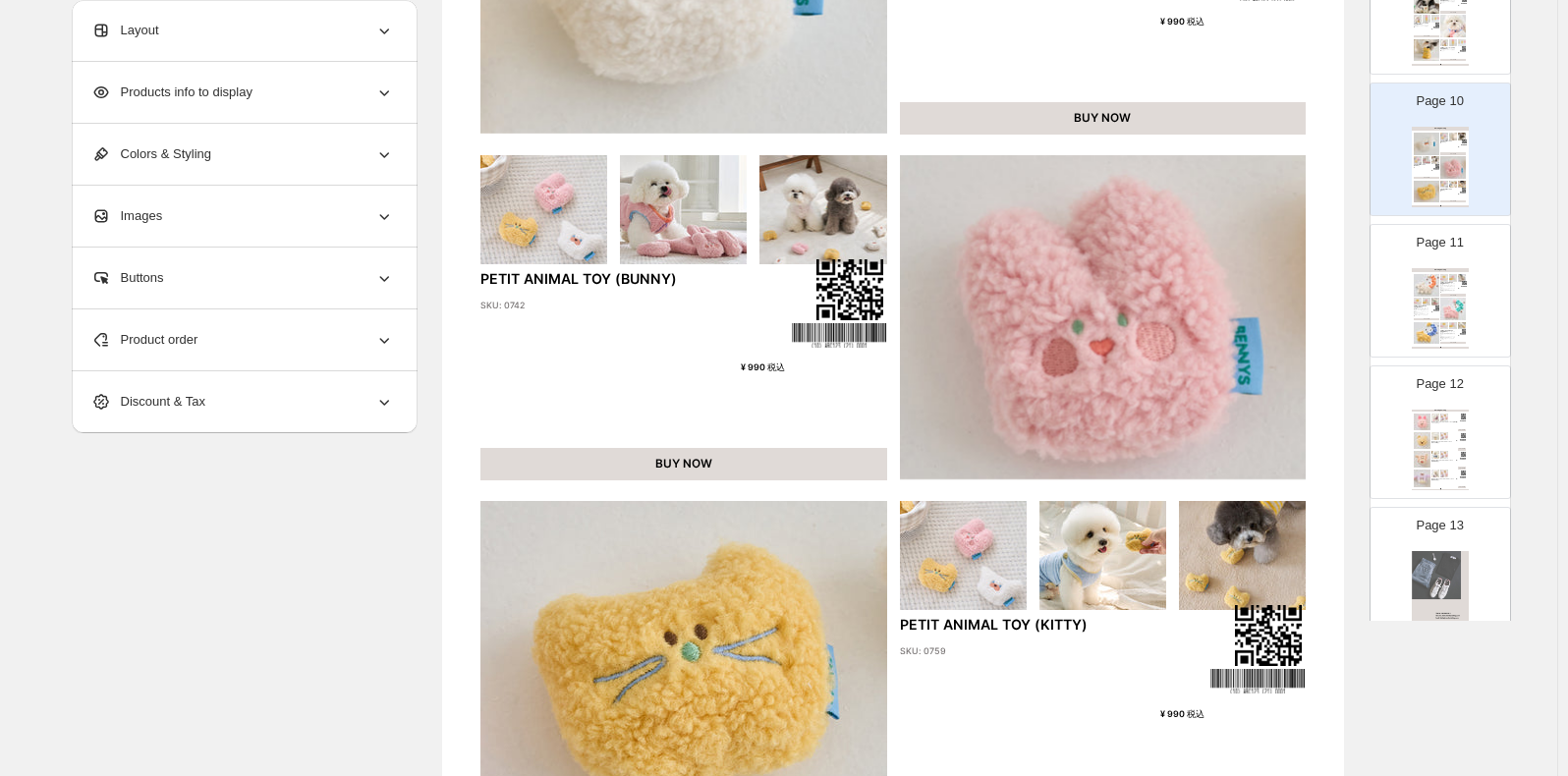 drag, startPoint x: 1440, startPoint y: 345, endPoint x: 1439, endPoint y: 355, distance: 10.049876 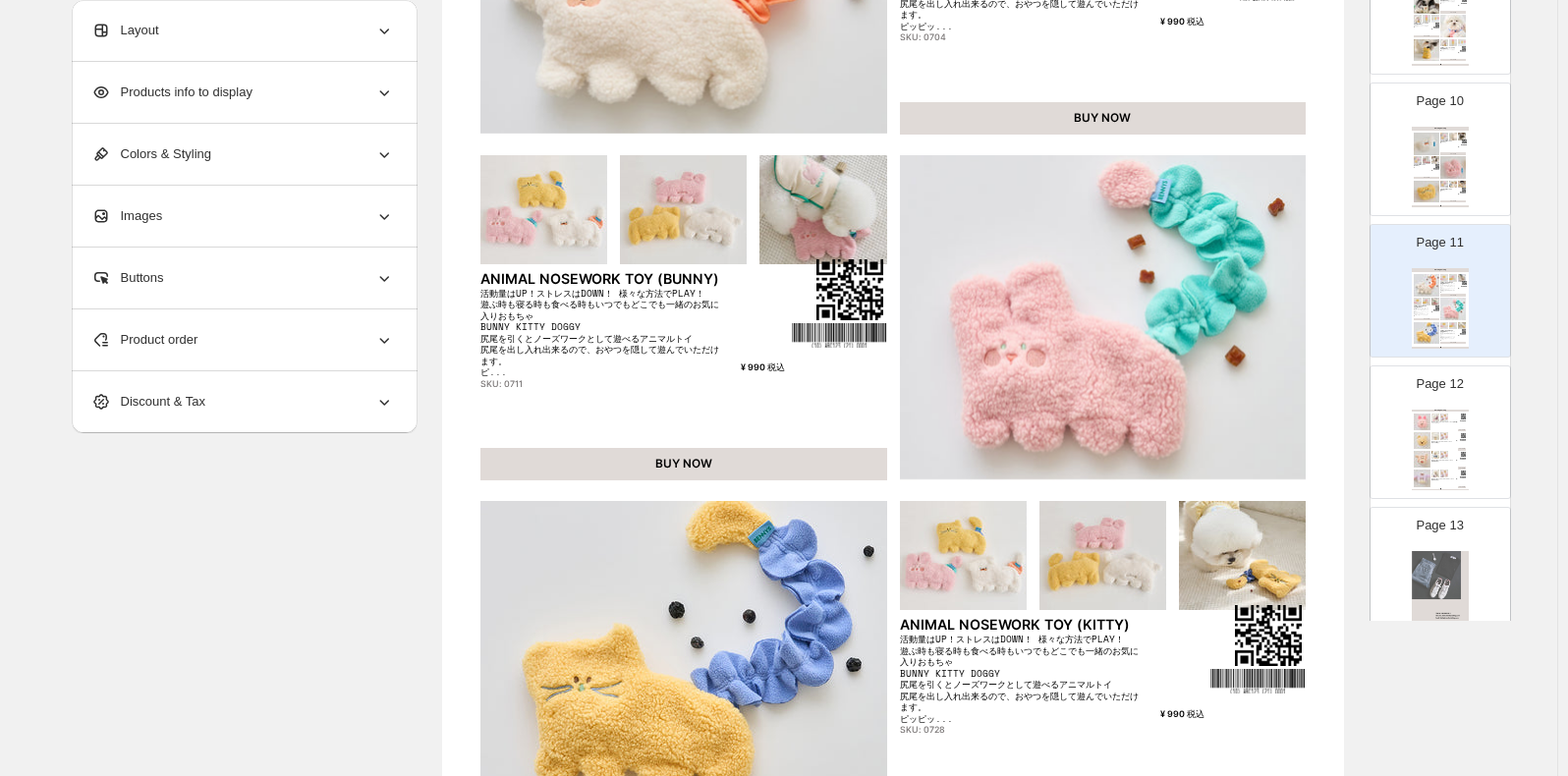 click on "Clothing Catalog [DISNEY] PIGLET_CATCHBALL TOY (PINK) ［卸売対象外商品］
¥ 990 税込 BUY NOW [DISNEY] POOH_CATCHBALL TOY (YELLOW) ［卸売対象外商品］
¥ 990 税込 BUY NOW [DISNEY] TIGGER_CATCHBALL TOY (ORANGE) ［卸売対象外商品］
¥ 990 税込 BUY NOW [DISNEY] EEYORE_CATCHBALL TOY (PURPLE) ［卸売対象外商品］
¥ 990 税込 BUY NOW Clothing Catalog | Page undefined" at bounding box center [1440, 450] 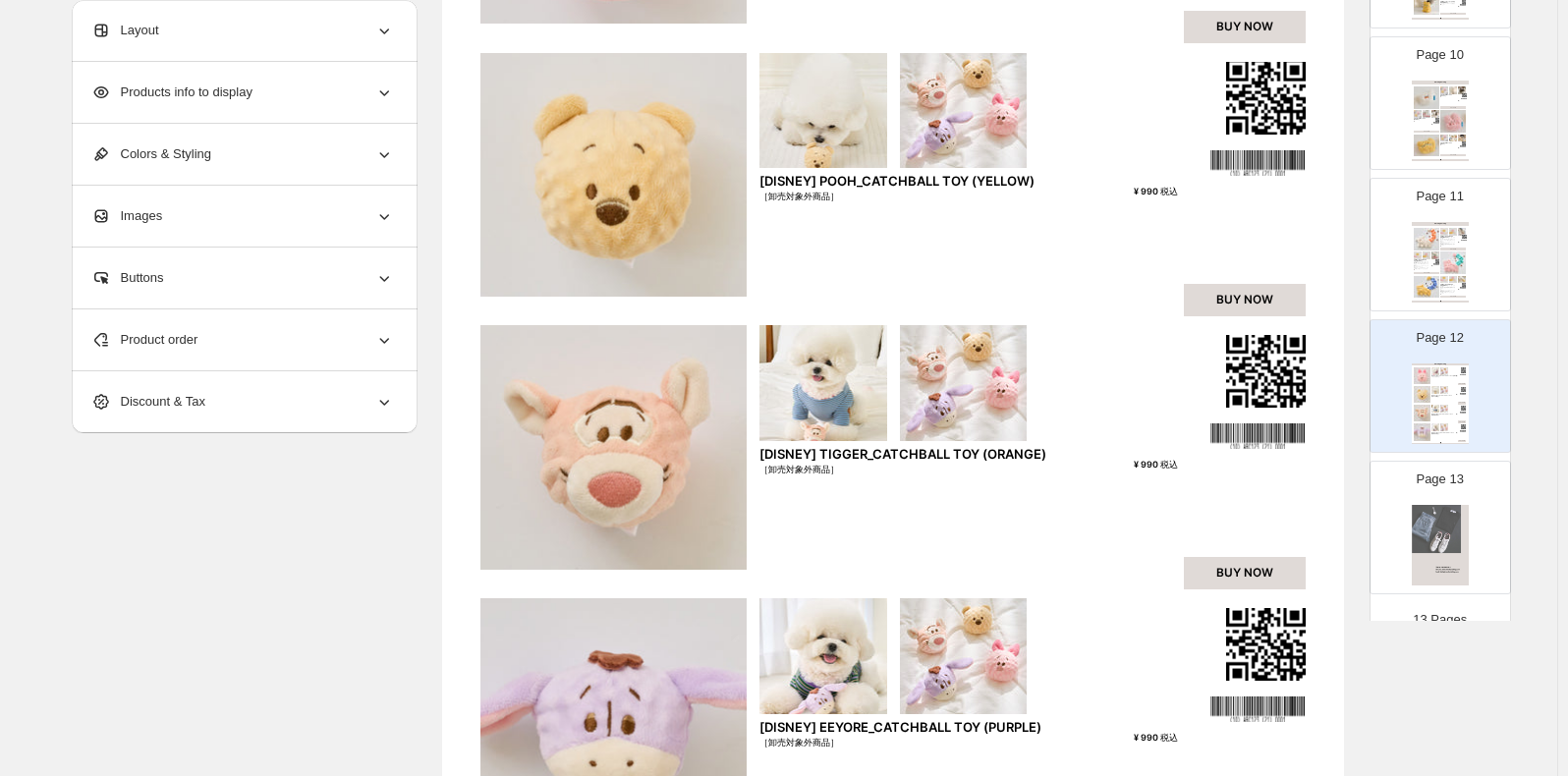scroll, scrollTop: 1348, scrollLeft: 0, axis: vertical 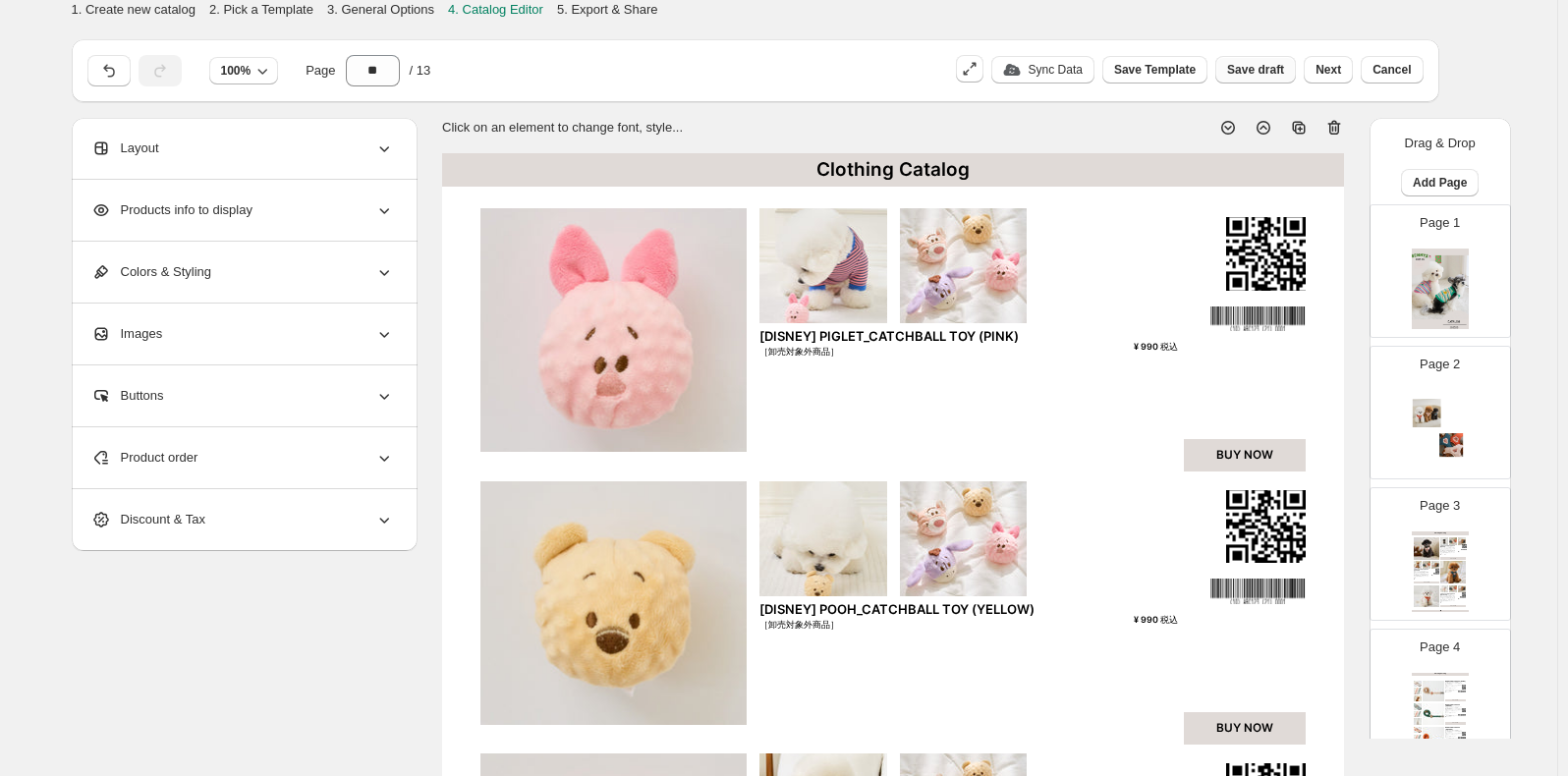 click on "Save draft" at bounding box center (1256, 70) 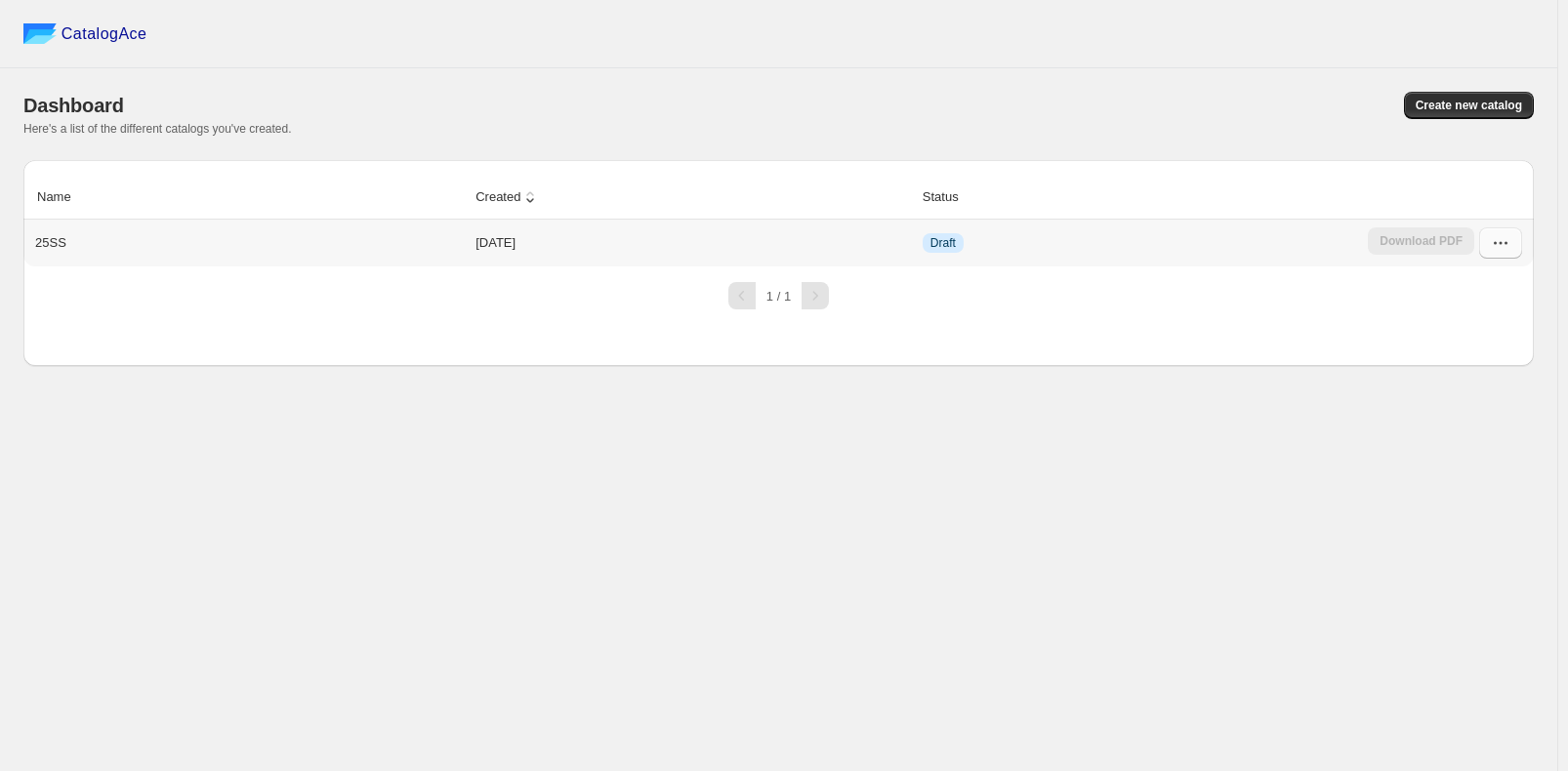 click 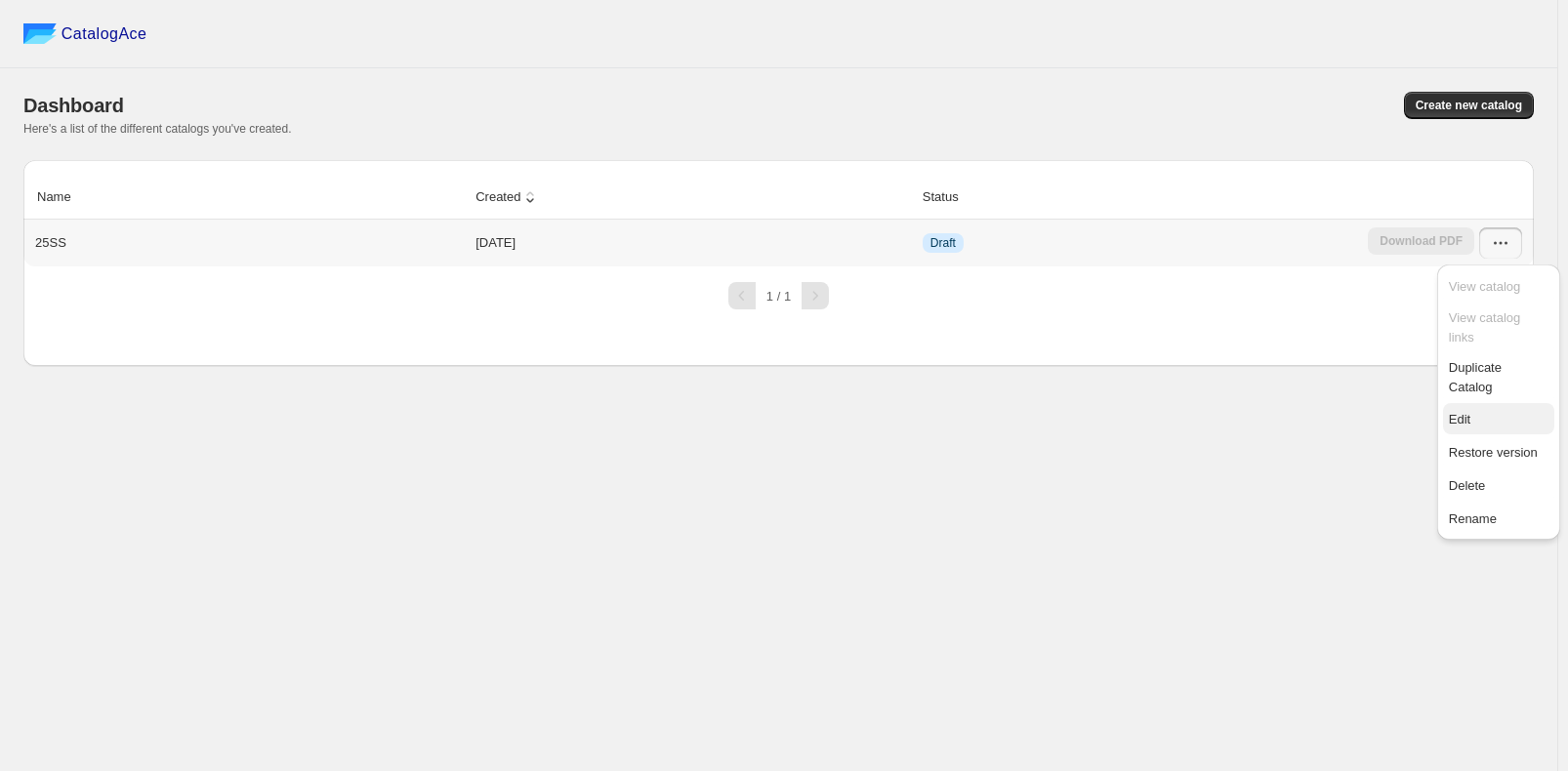 click on "Edit" at bounding box center (1499, 420) 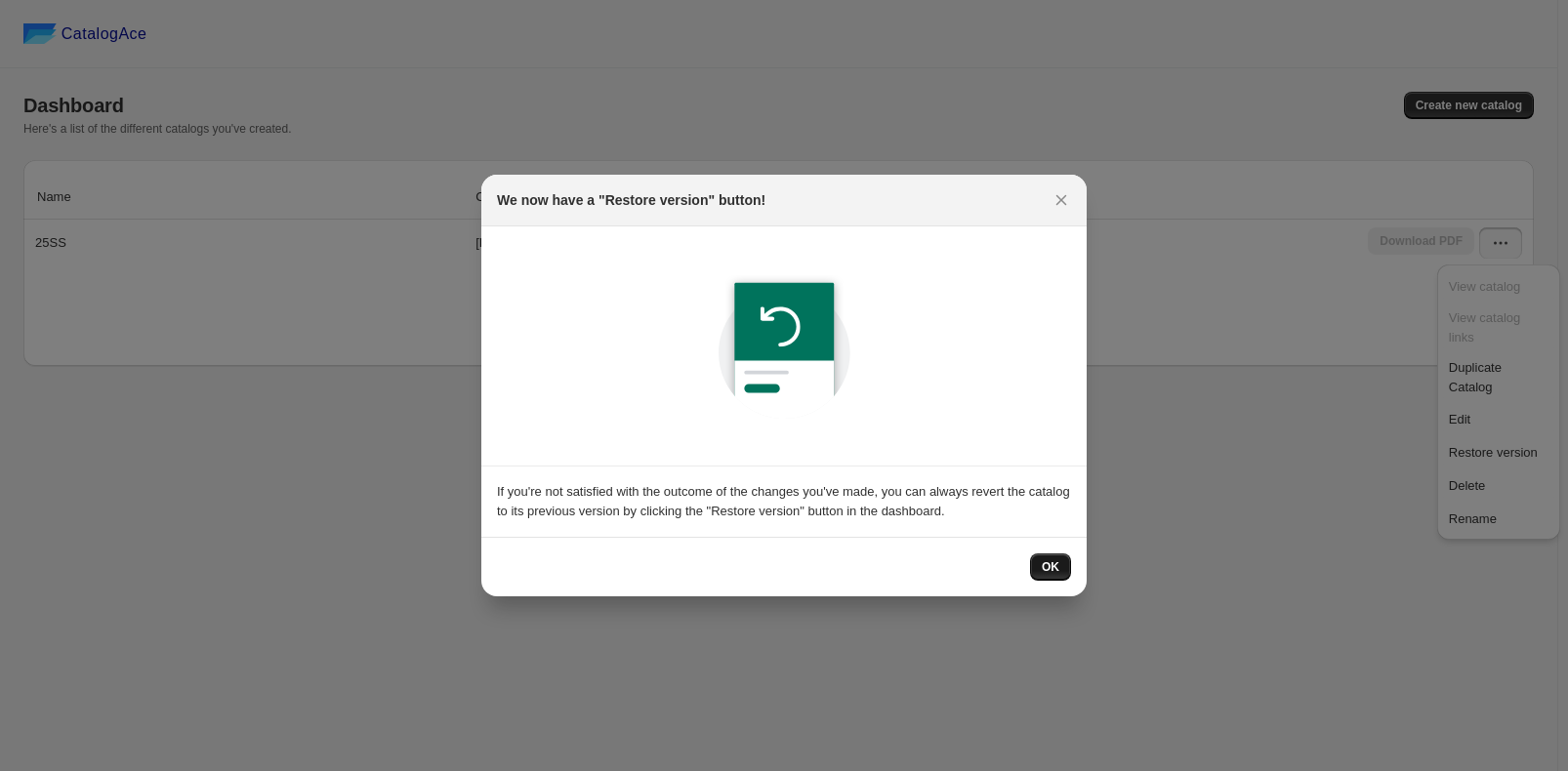 click on "OK" at bounding box center [1051, 567] 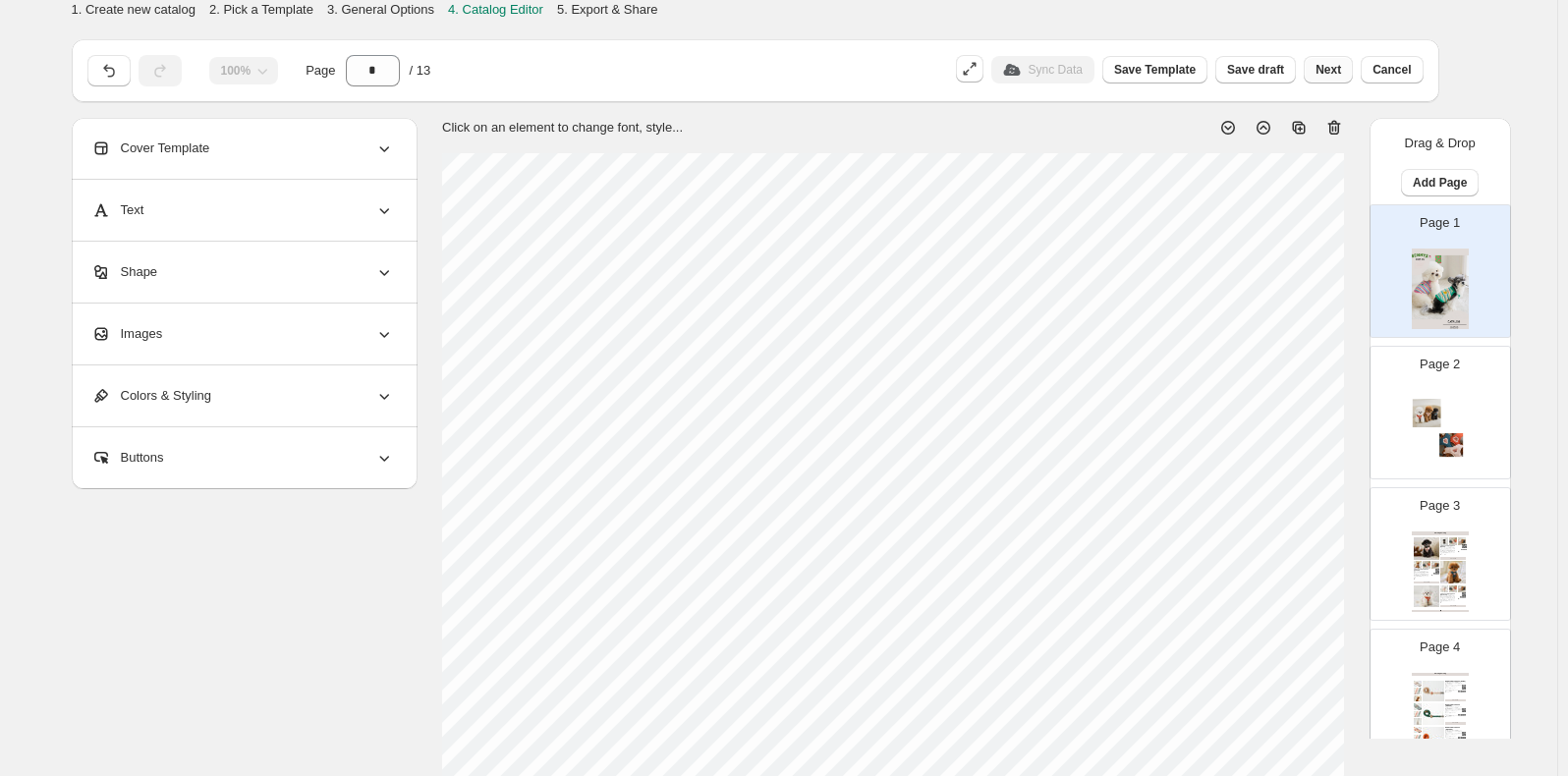 click on "Next" at bounding box center (1328, 70) 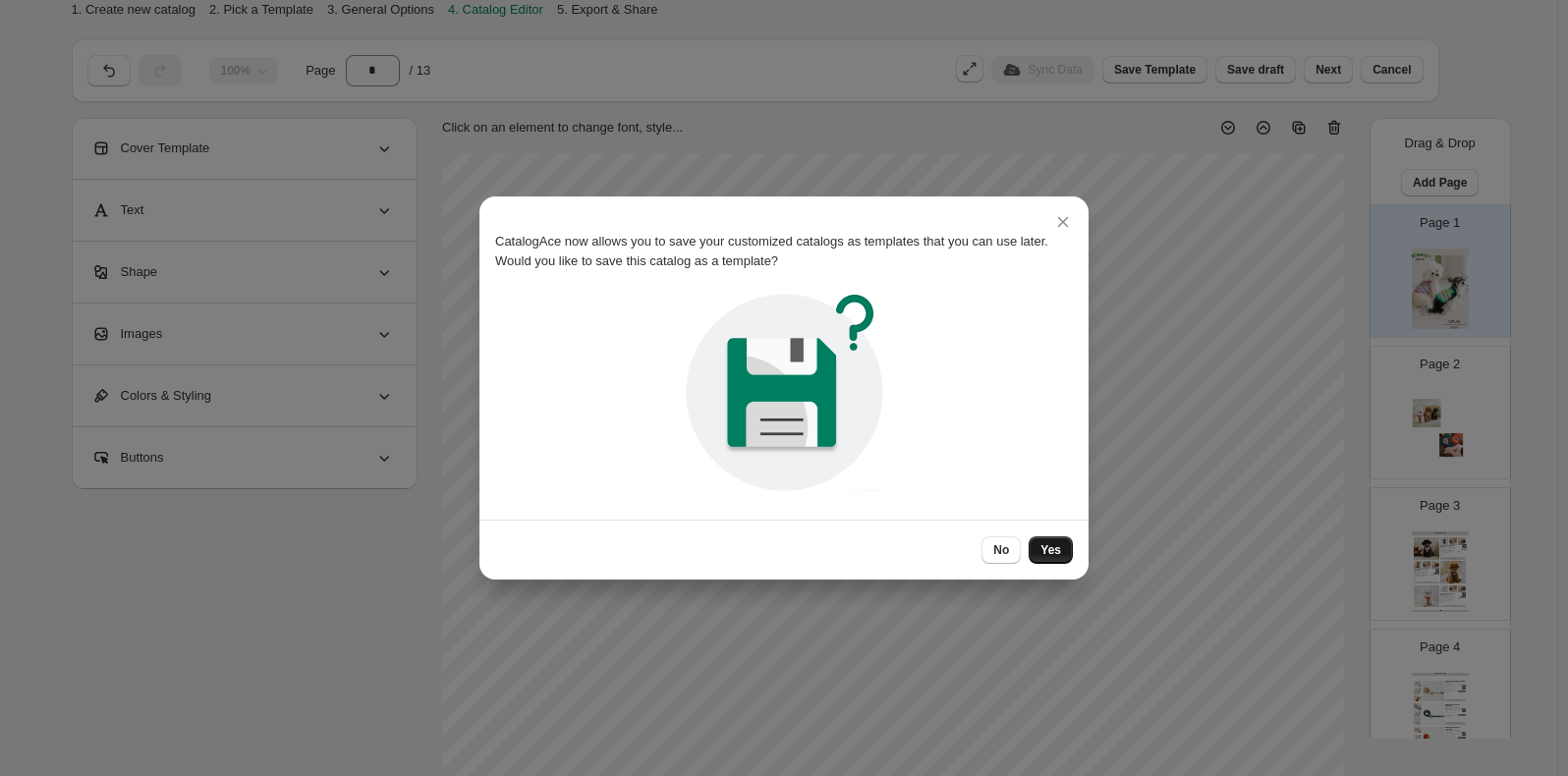 click on "Yes" at bounding box center (1050, 550) 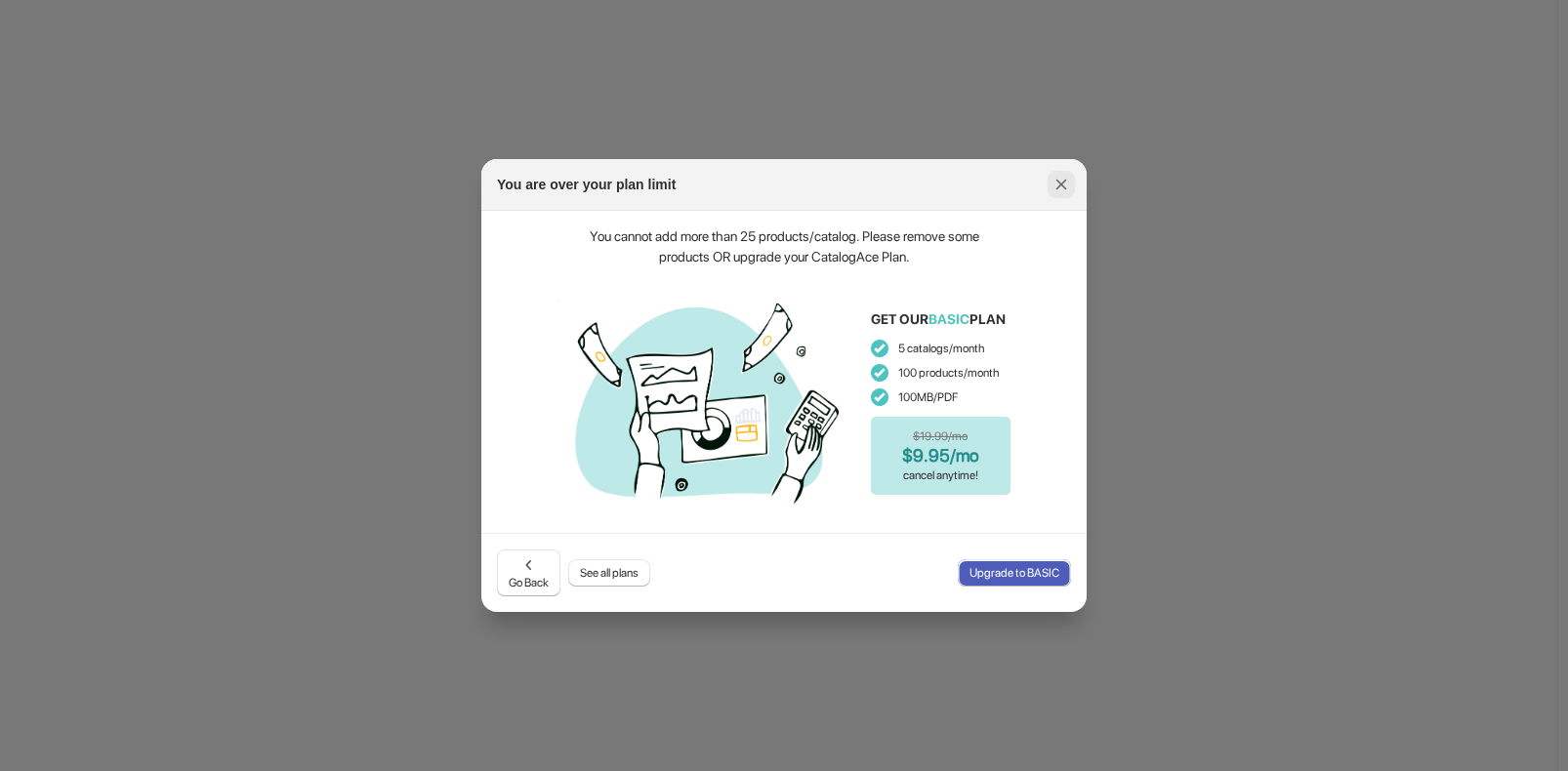 click 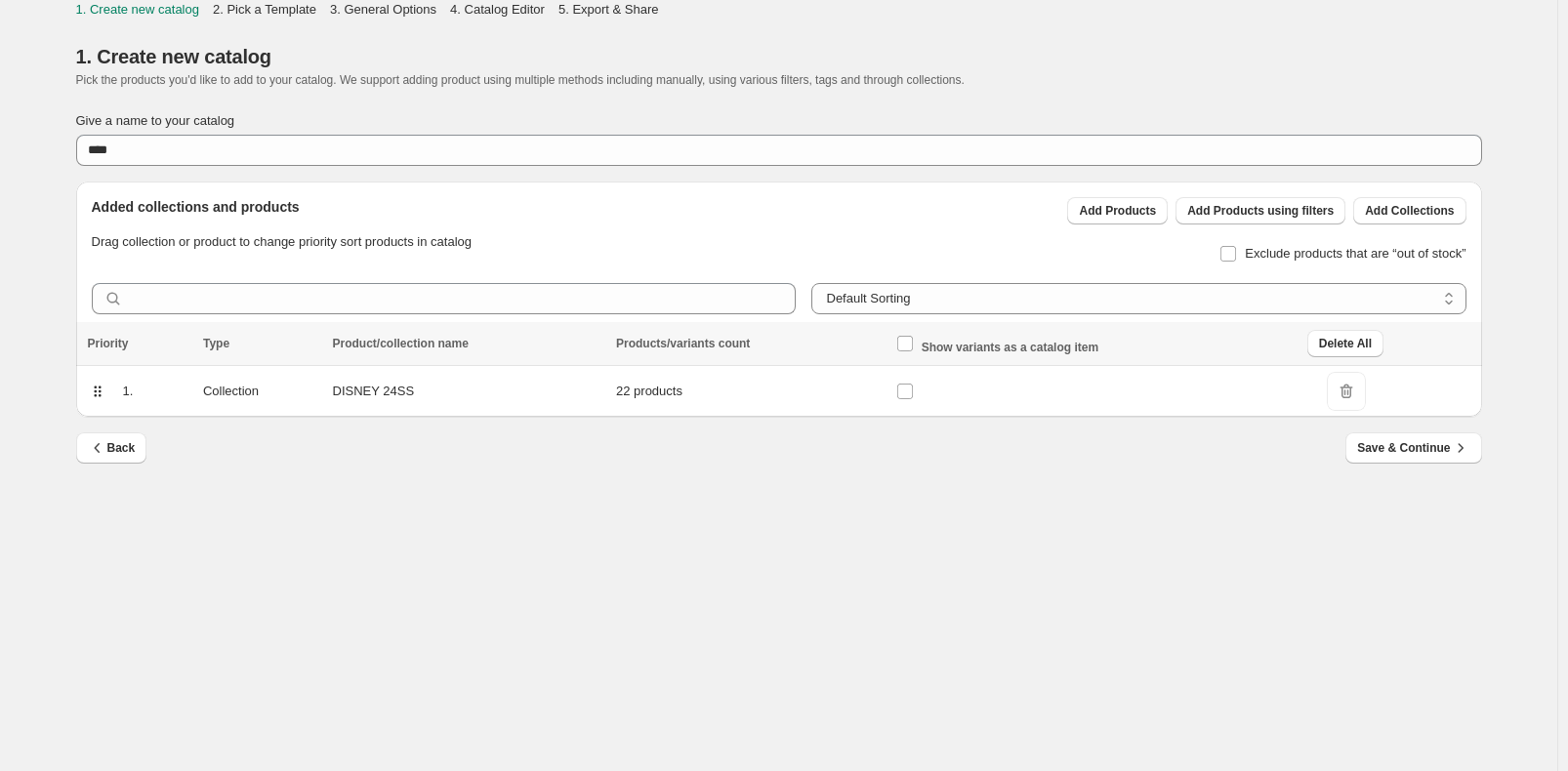 click on "**********" at bounding box center [778, 386] 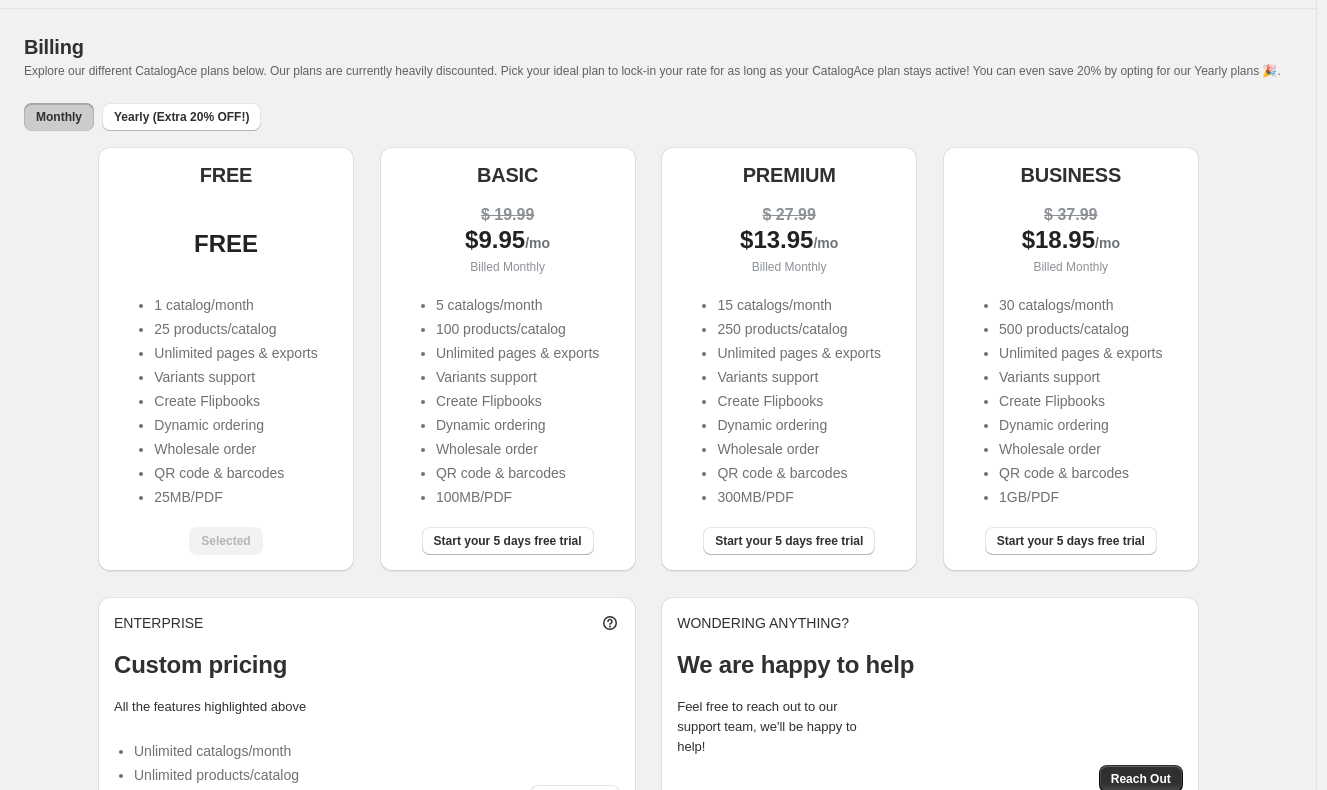 scroll, scrollTop: 0, scrollLeft: 0, axis: both 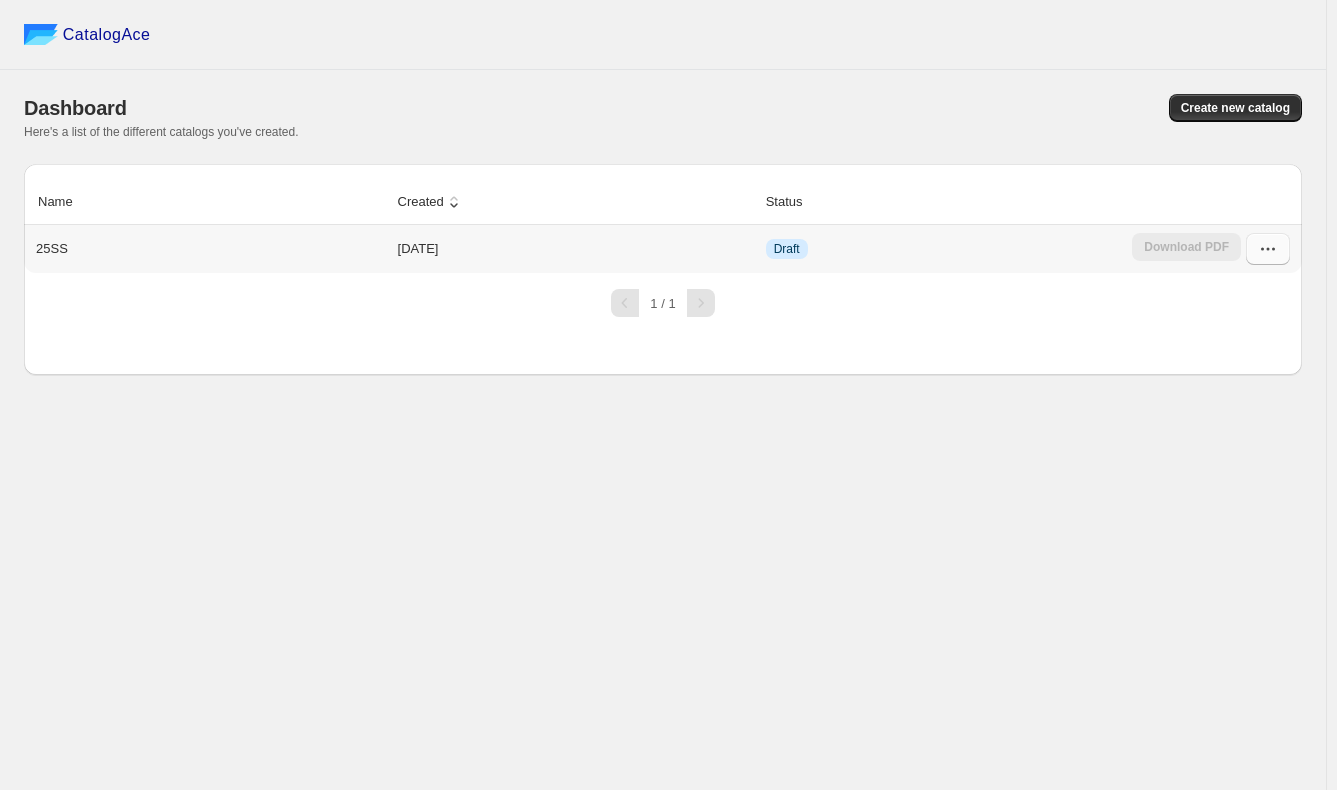 click 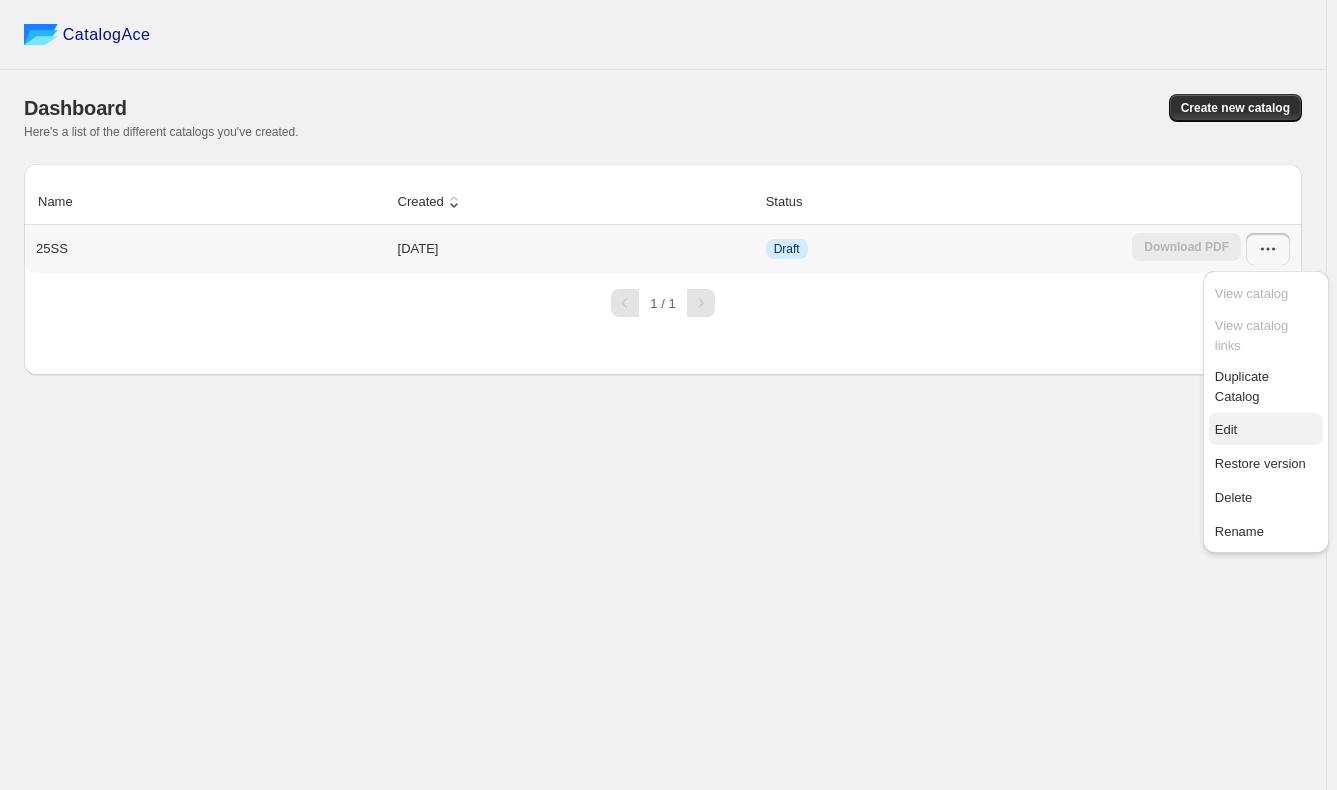 click on "Edit" at bounding box center (1226, 429) 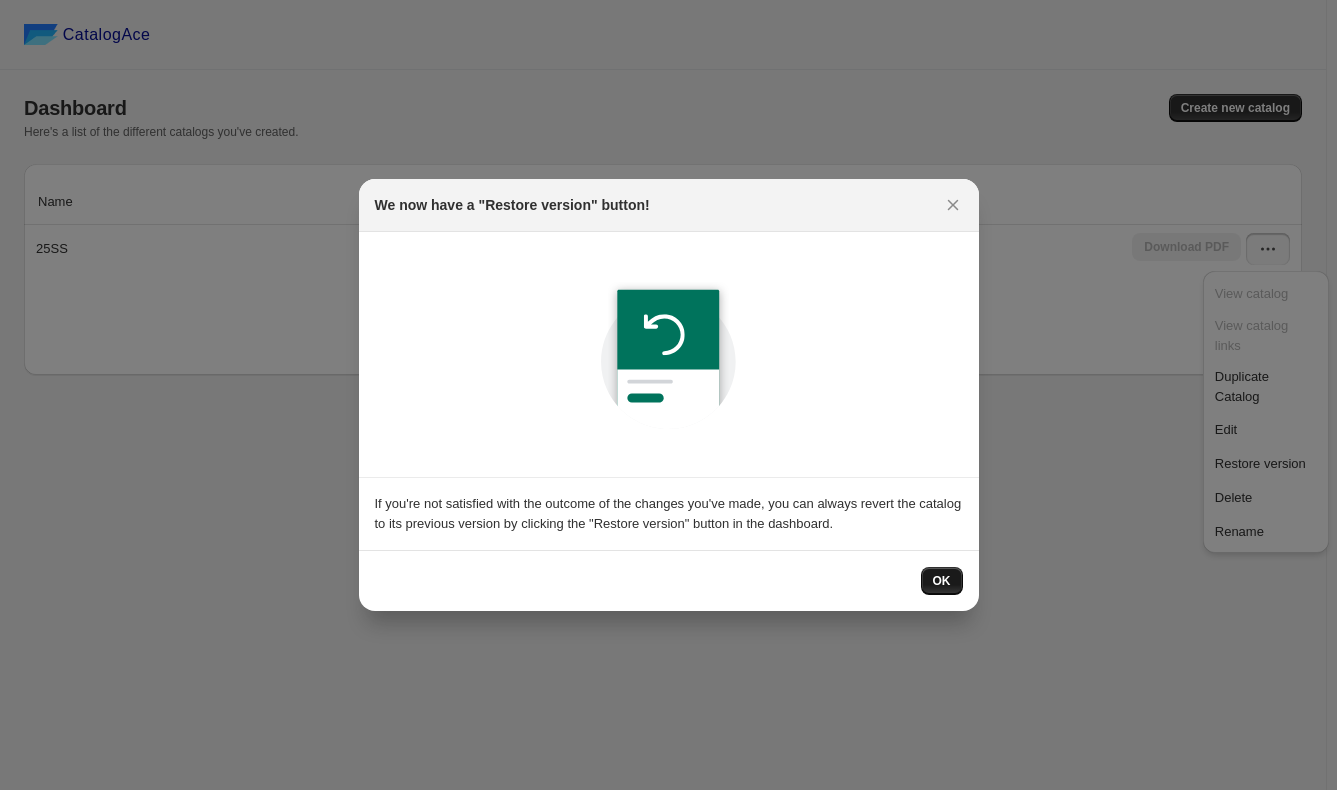 click on "OK" at bounding box center (942, 581) 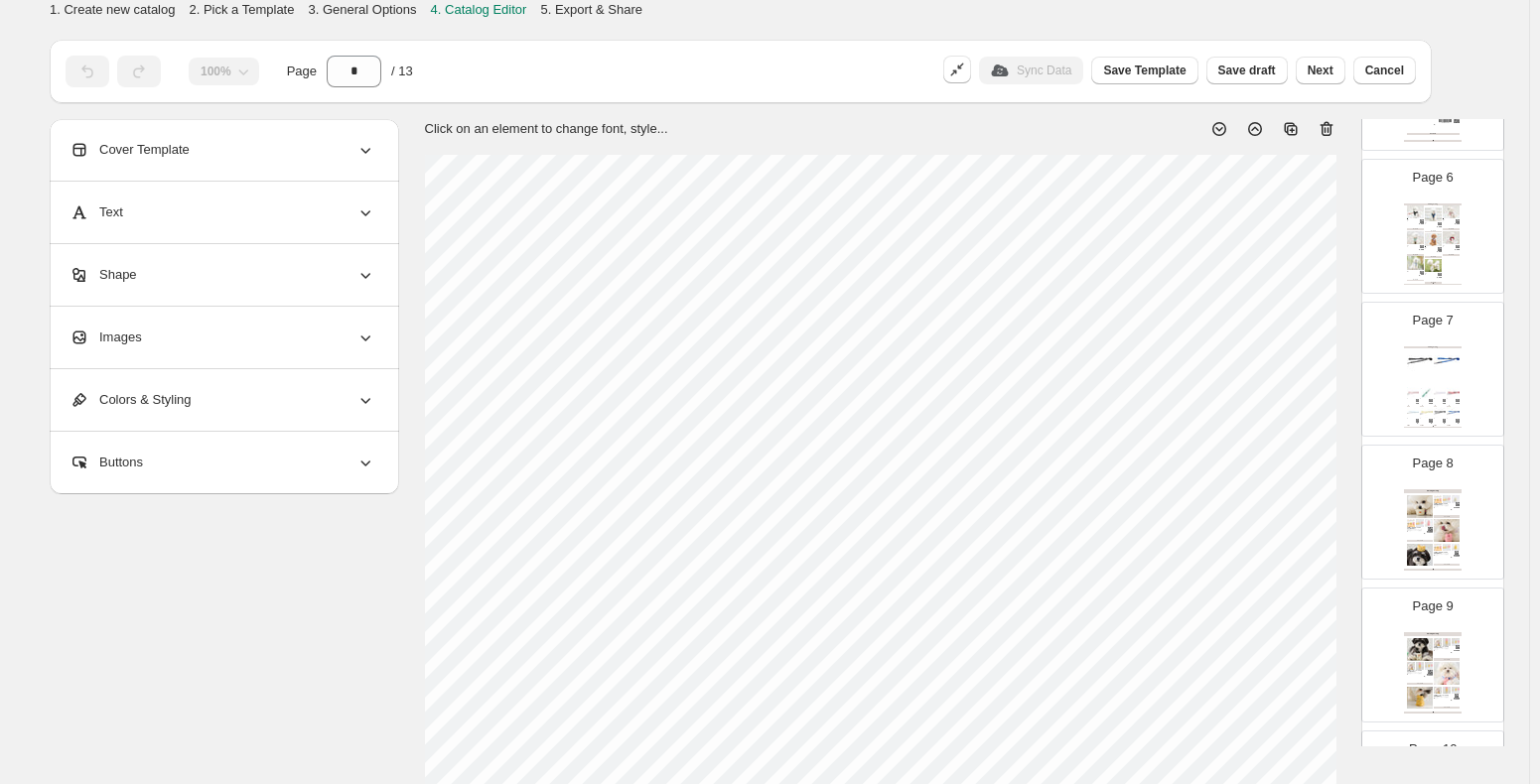 scroll, scrollTop: 766, scrollLeft: 0, axis: vertical 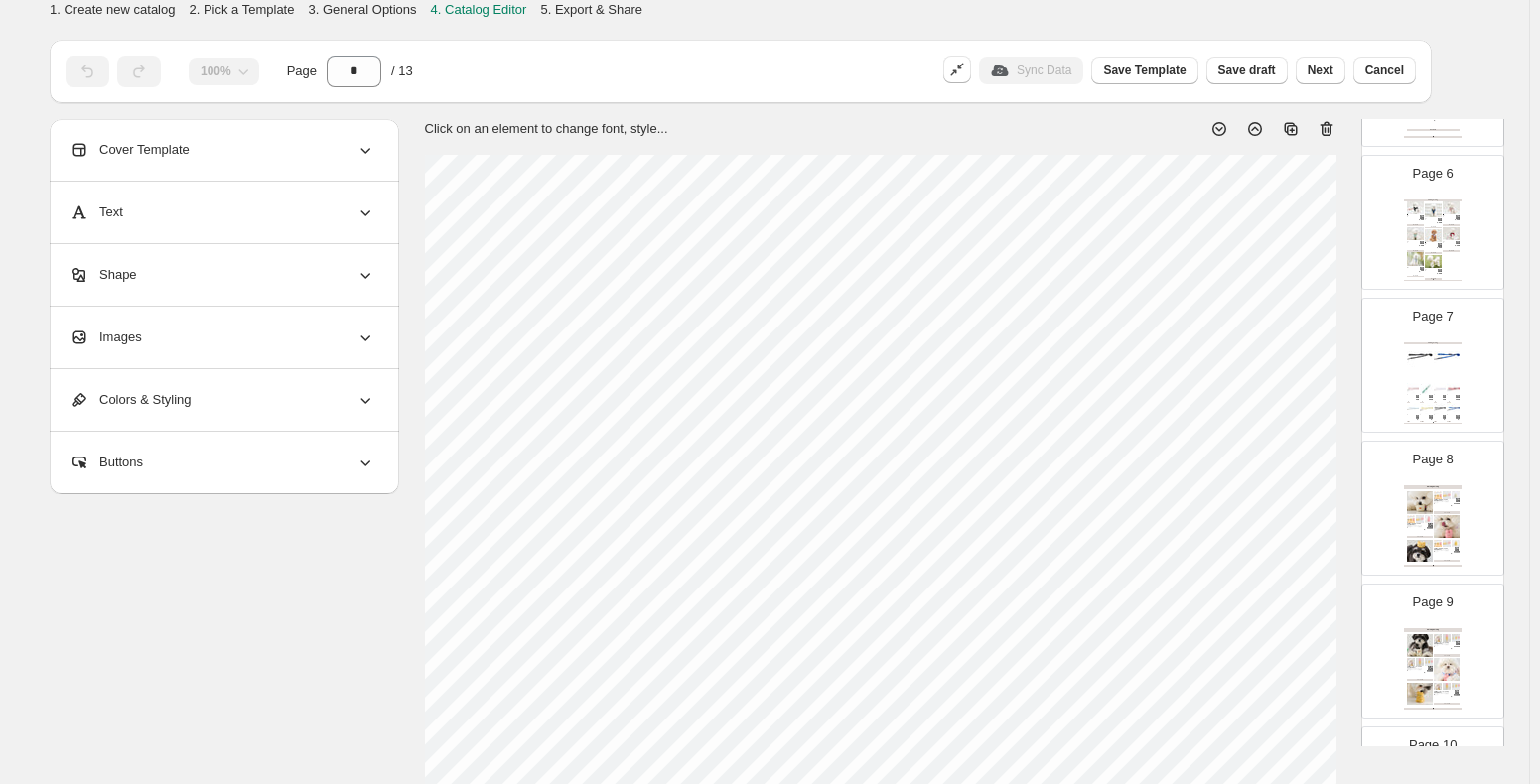 click on "Clothing Catalog     BASIC LEASH (LIGHTPINK) SKU:  6211 ¥ 990 税込 BUY NOW BASIC LEASH (MINT) SKU:  6198 ¥ 990 税込 BUY NOW BASIC LEASH (PURPLE) SKU:  0836 ¥ 990 税込 BUY NOW BASIC LEASH (RED) SKU:  6174 ¥ 990 税込 BUY NOW BASIC LEASH (SKYBLUE) SKU:  0829 ¥ 990 税込 BUY NOW BASIC LEASH (YELLOW) SKU:  0522 ¥ 990 税込 BUY NOW BASIC LEASH (BLACK) SKU:  6167 ¥ 990 税込 BUY NOW BASIC LEASH (BLUE) SKU:  6181 ¥ 990 税込 BUY NOW Clothing Catalog | Page undefined" at bounding box center [1433, 383] 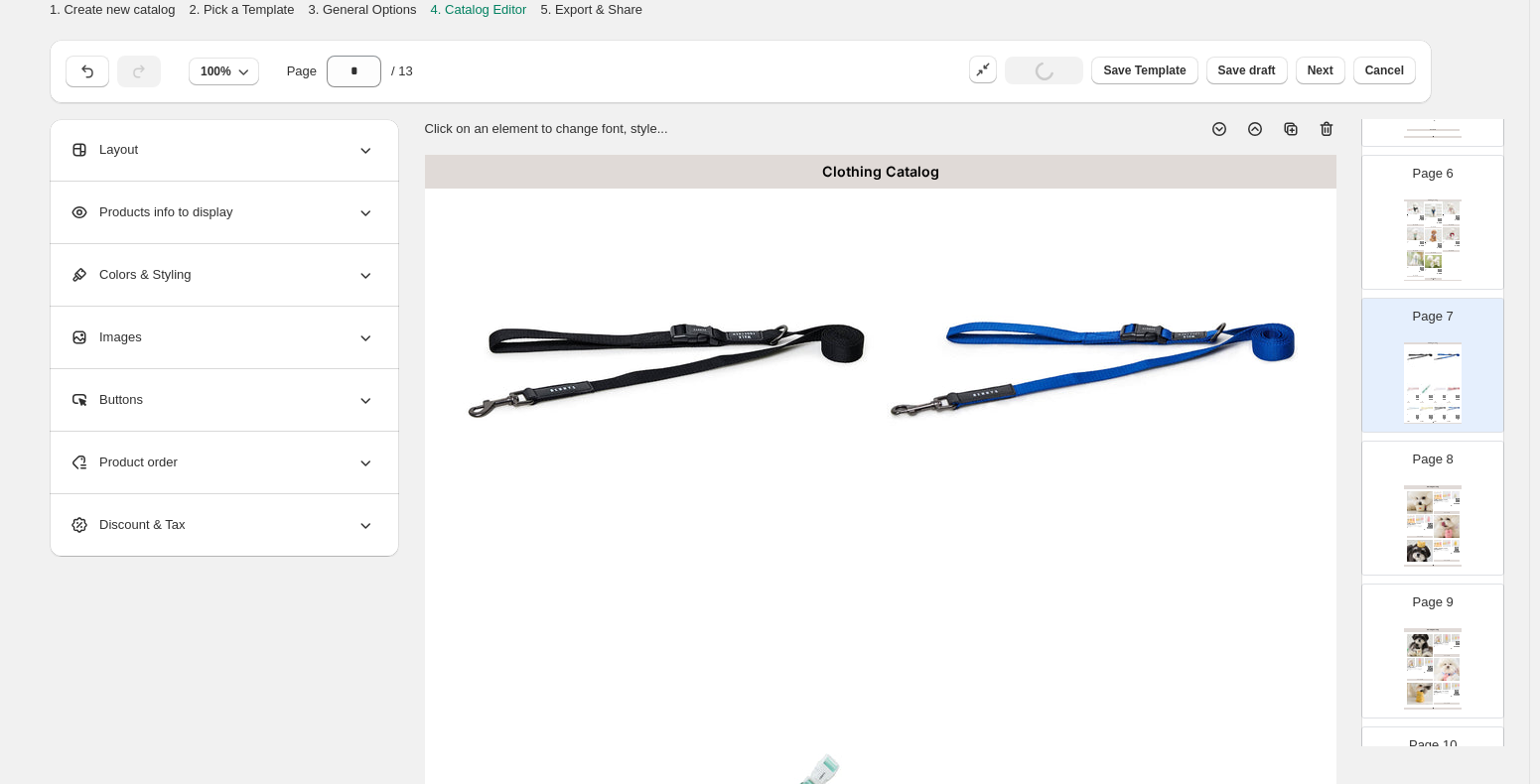 click 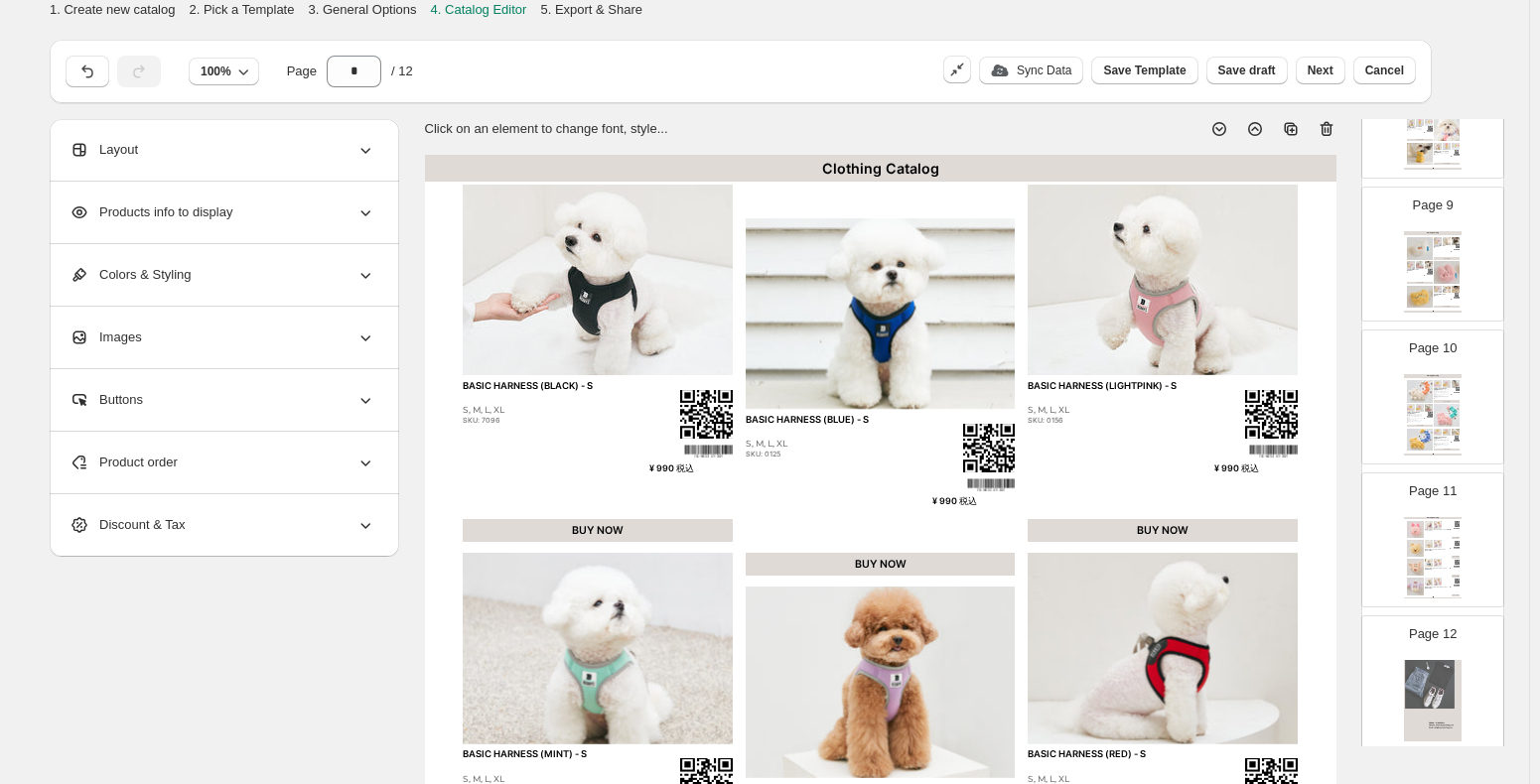 scroll, scrollTop: 1064, scrollLeft: 0, axis: vertical 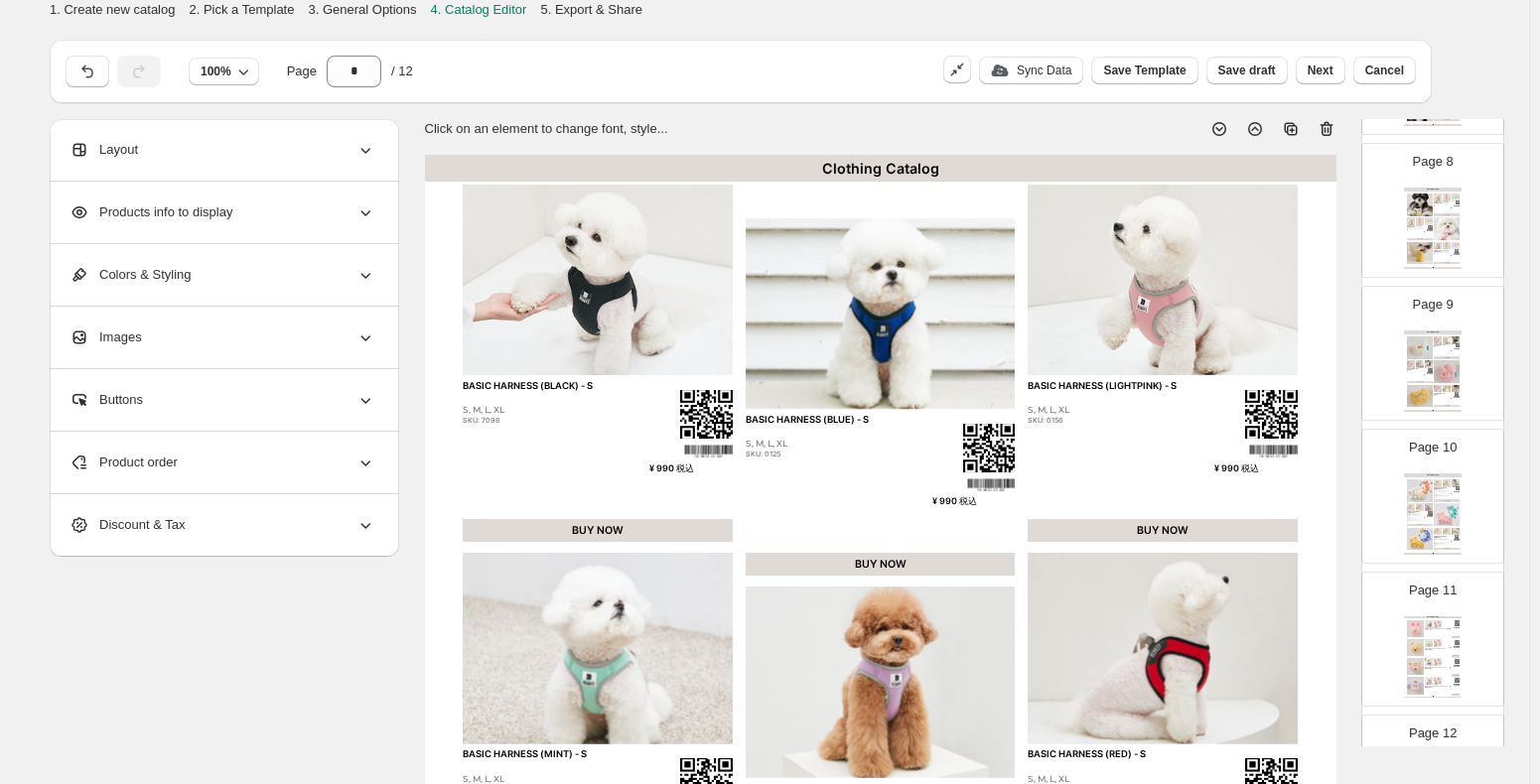 click at bounding box center [1447, 514] 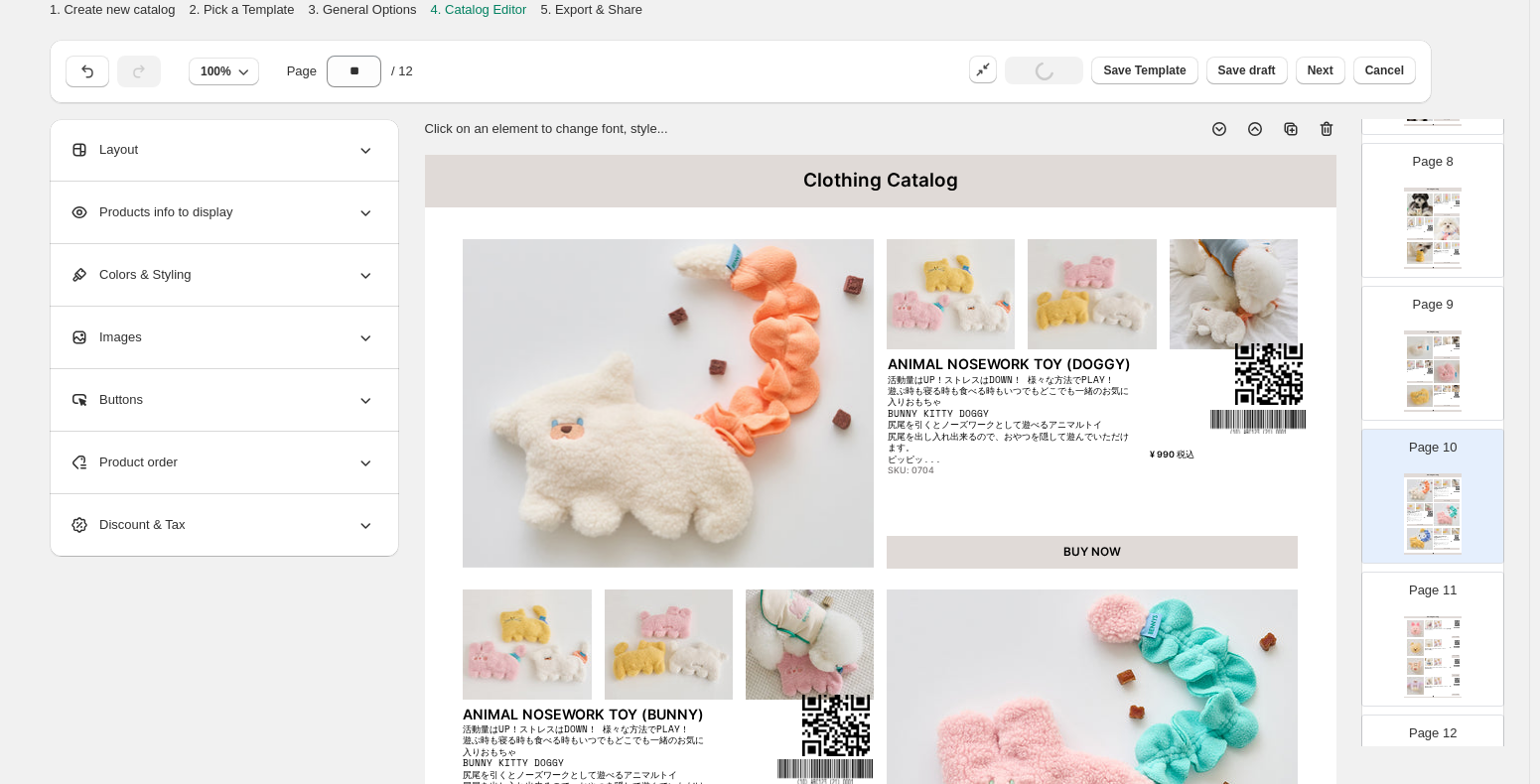 click 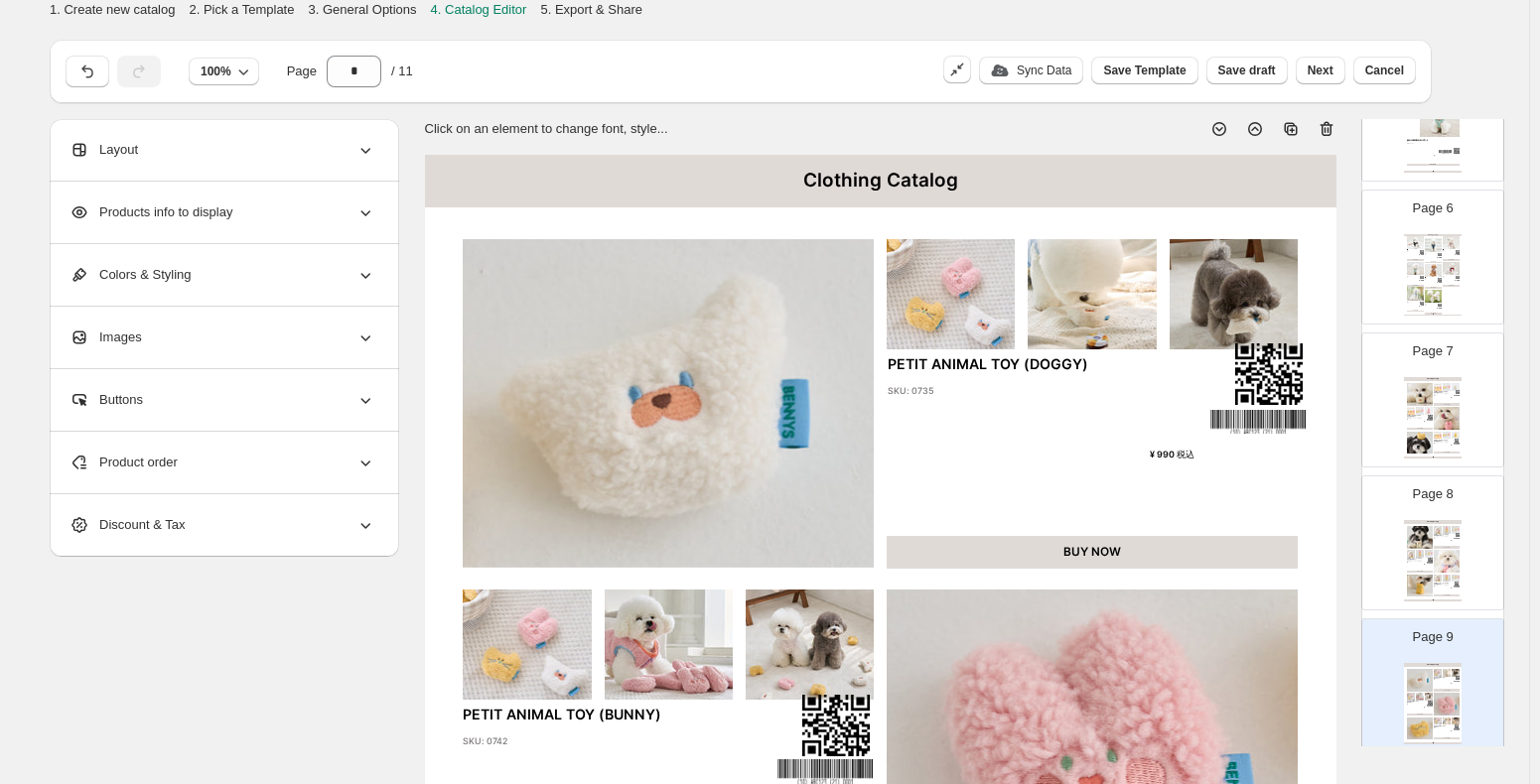 scroll, scrollTop: 766, scrollLeft: 0, axis: vertical 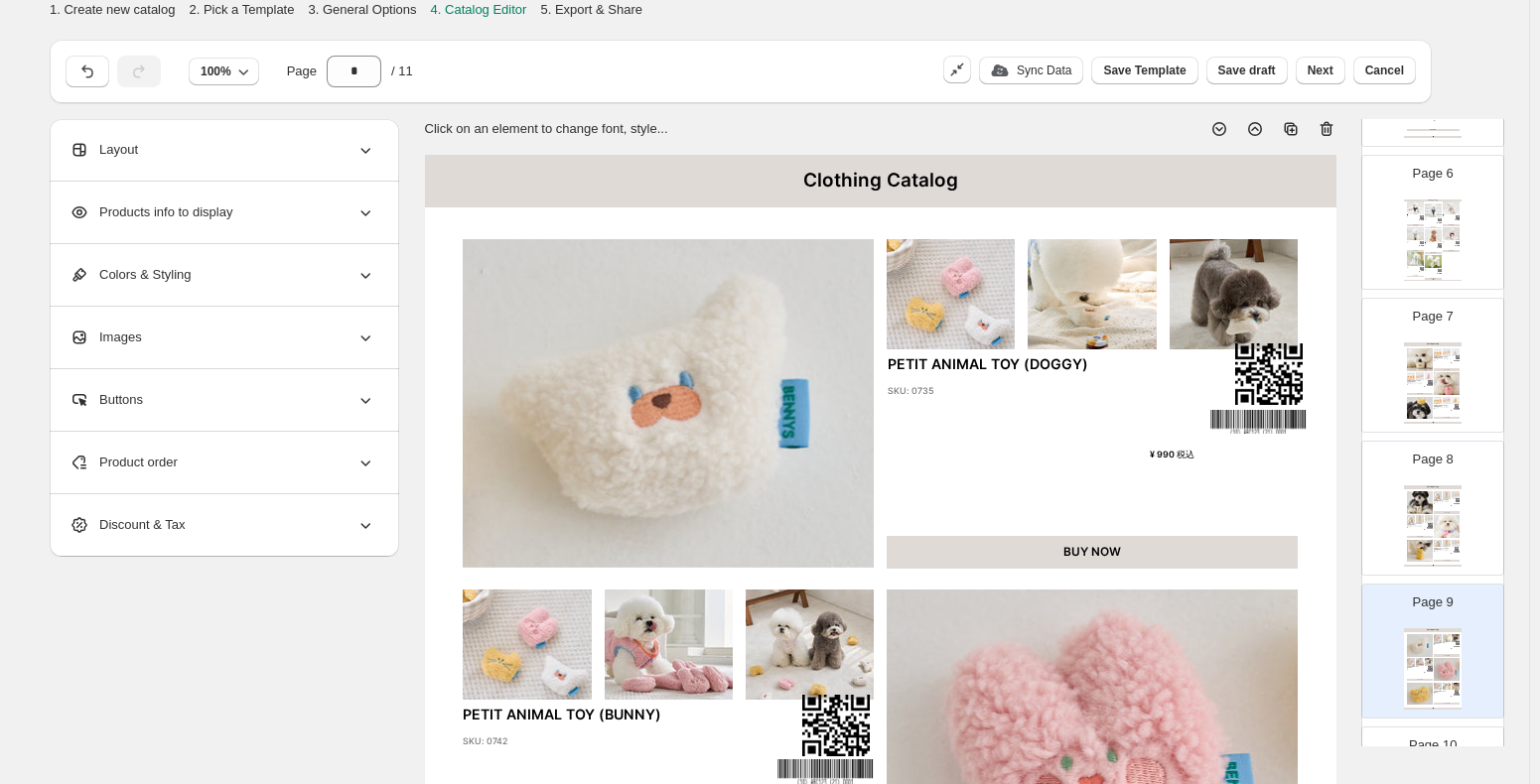 click on "Page 8 Clothing Catalog ANIMAL JELLO LATEX TOY (DOGGY)
大好評のアニマルシリーズよりキュートなラテックストイが発売されました！
SKU:  4979 ¥ 990 税込 BUY NOW ANIMAL JELLO LATEX TOY (BUNNY)
大好評のアニマルシリーズよりキュートなラテックストイが発売されました！
SKU:  4986 ¥ 990 税込 BUY NOW ANIMAL JELLO LATEX TOY (KITTY)
大好評のアニマルシリーズよりキュートなラテックストイが発売されました！
SKU:  4993 ¥ 990 税込 BUY NOW Clothing Catalog | Page undefined" at bounding box center [1425, 500] 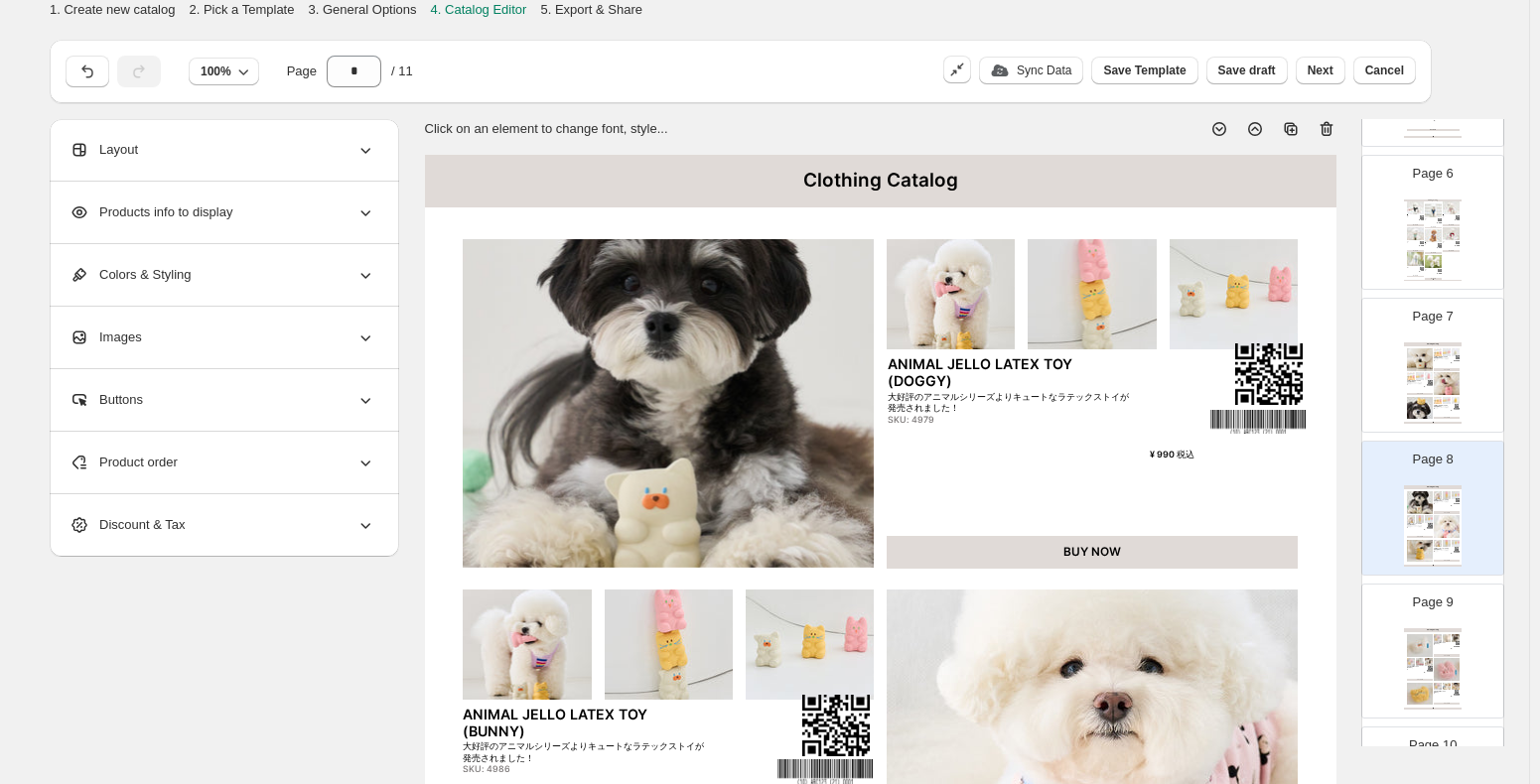 click 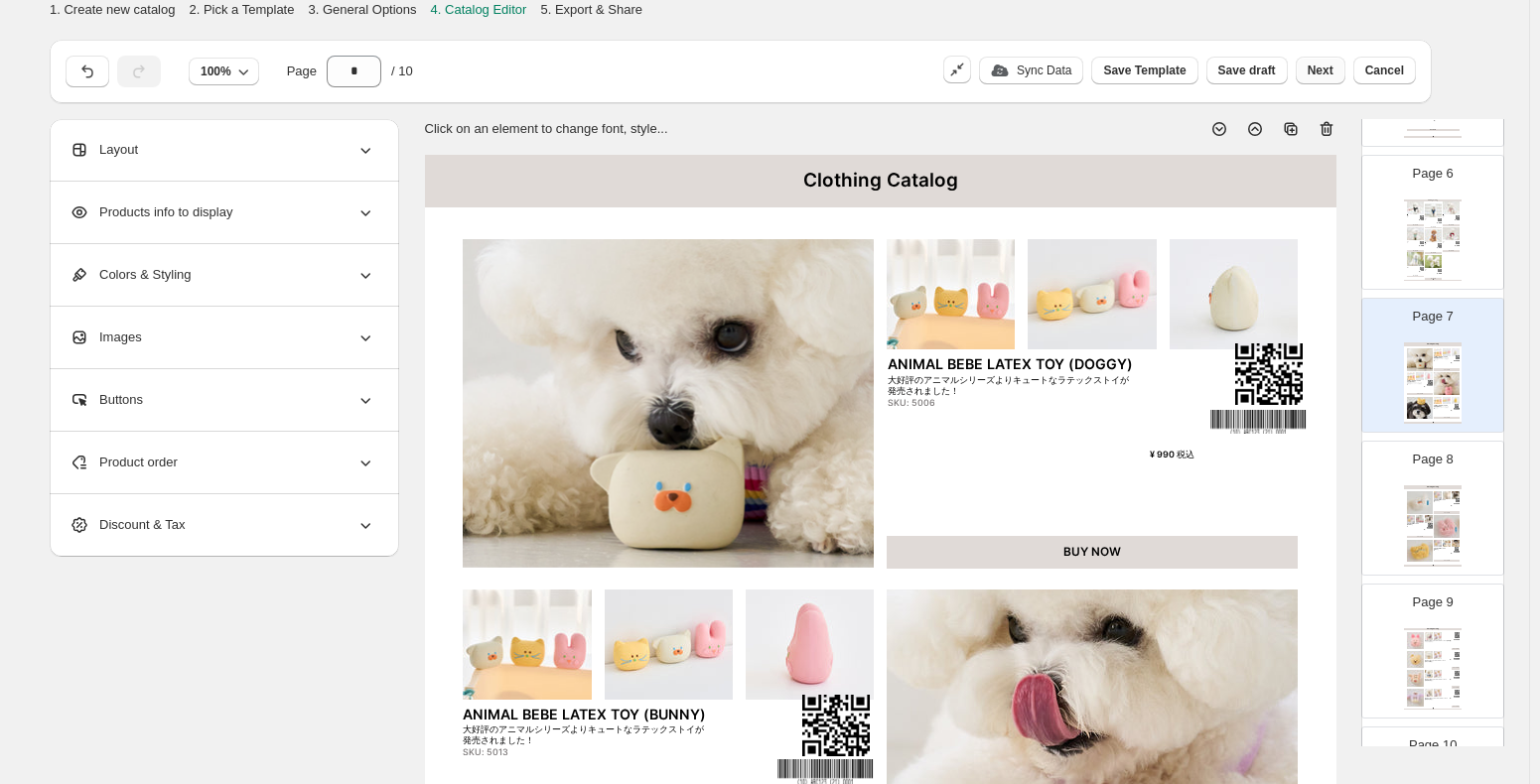 click on "Next" at bounding box center (1321, 70) 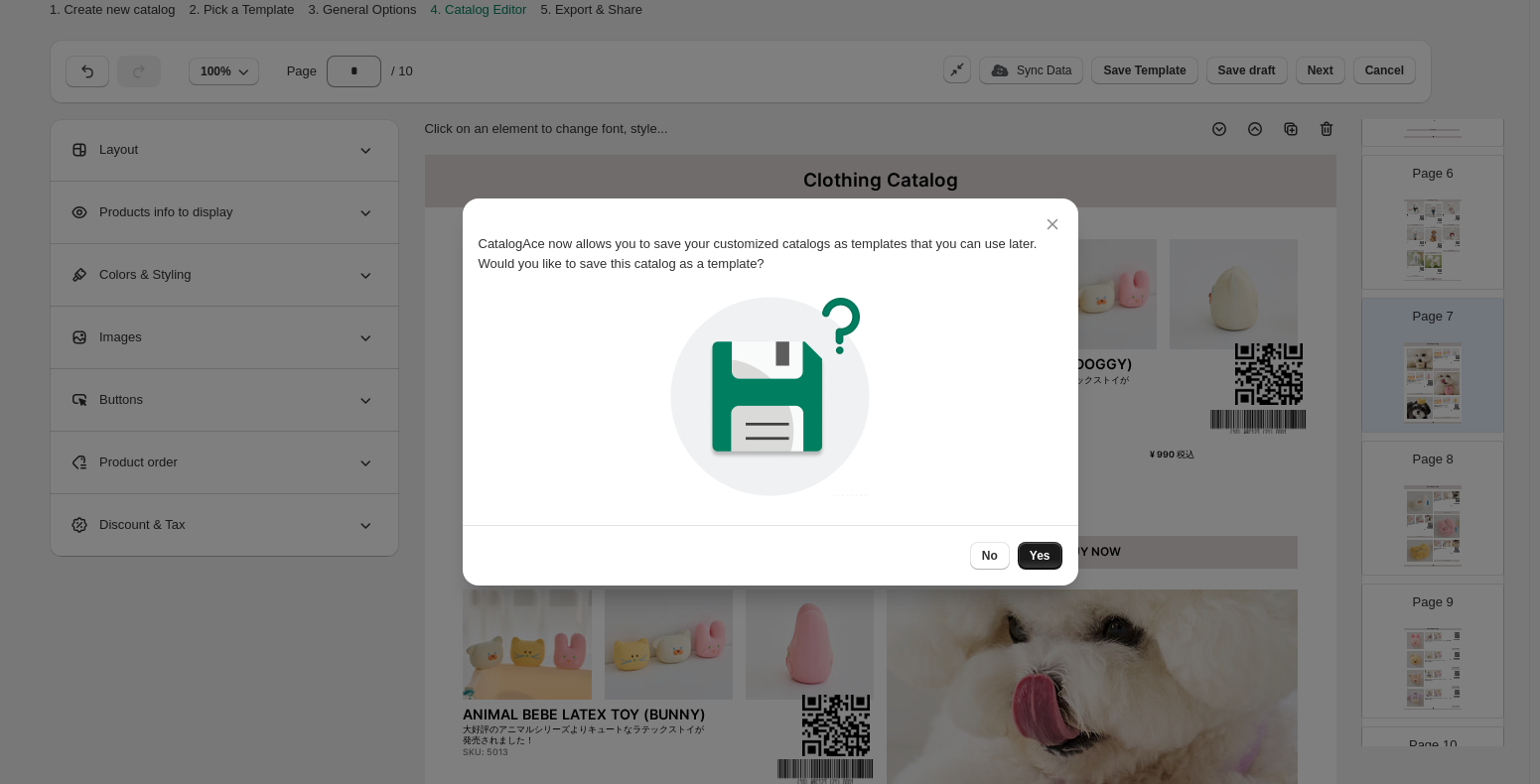 click on "Yes" at bounding box center (1040, 556) 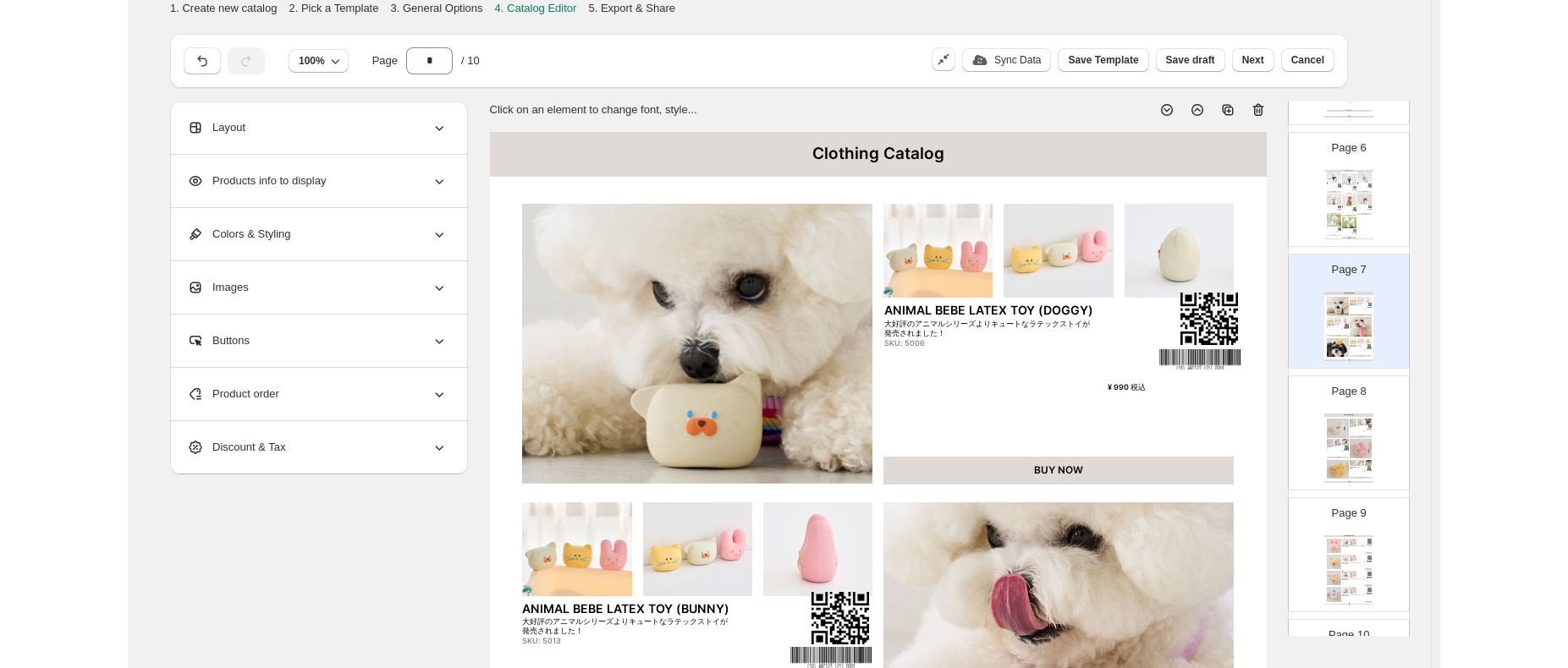scroll, scrollTop: 399, scrollLeft: 0, axis: vertical 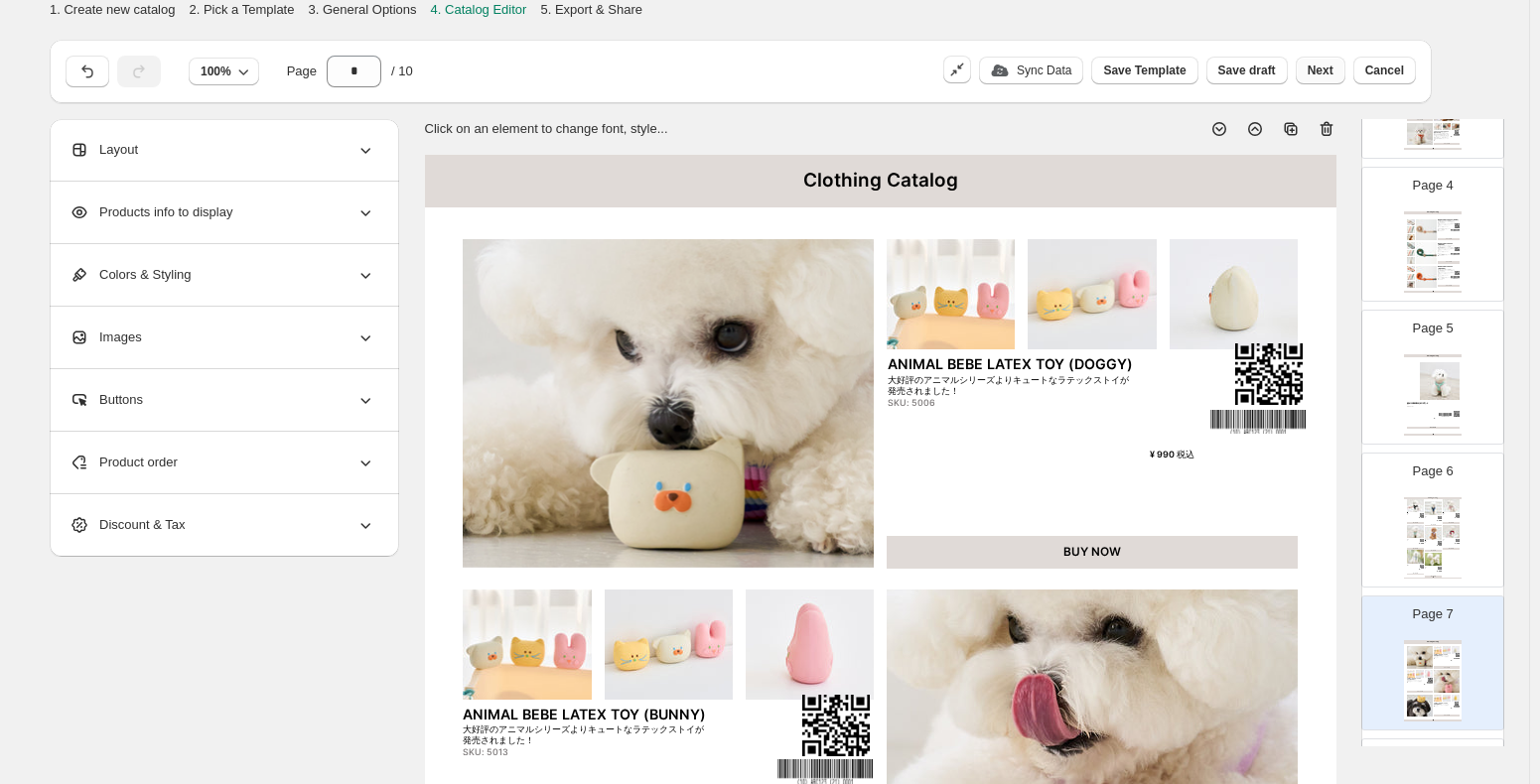 click on "Next" at bounding box center [1321, 70] 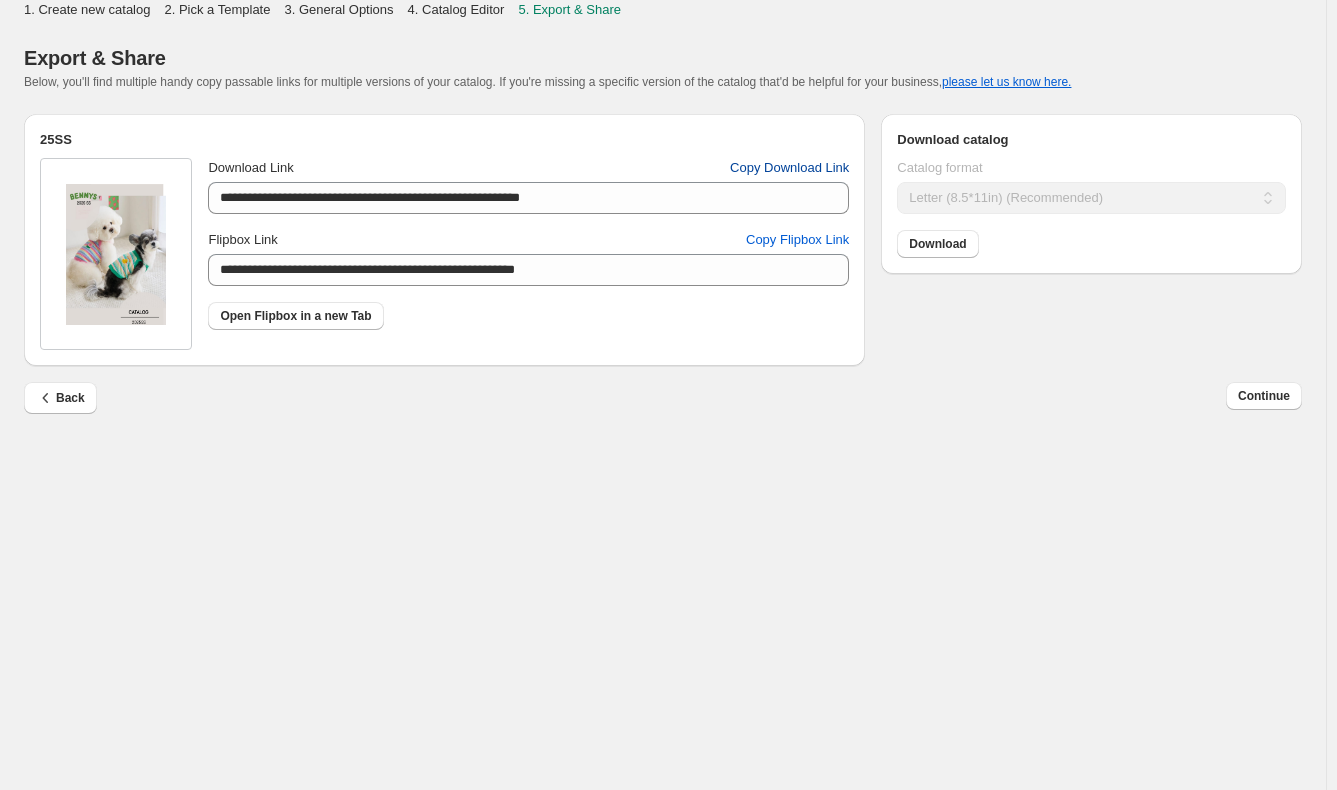 click on "Copy Download Link" at bounding box center (789, 168) 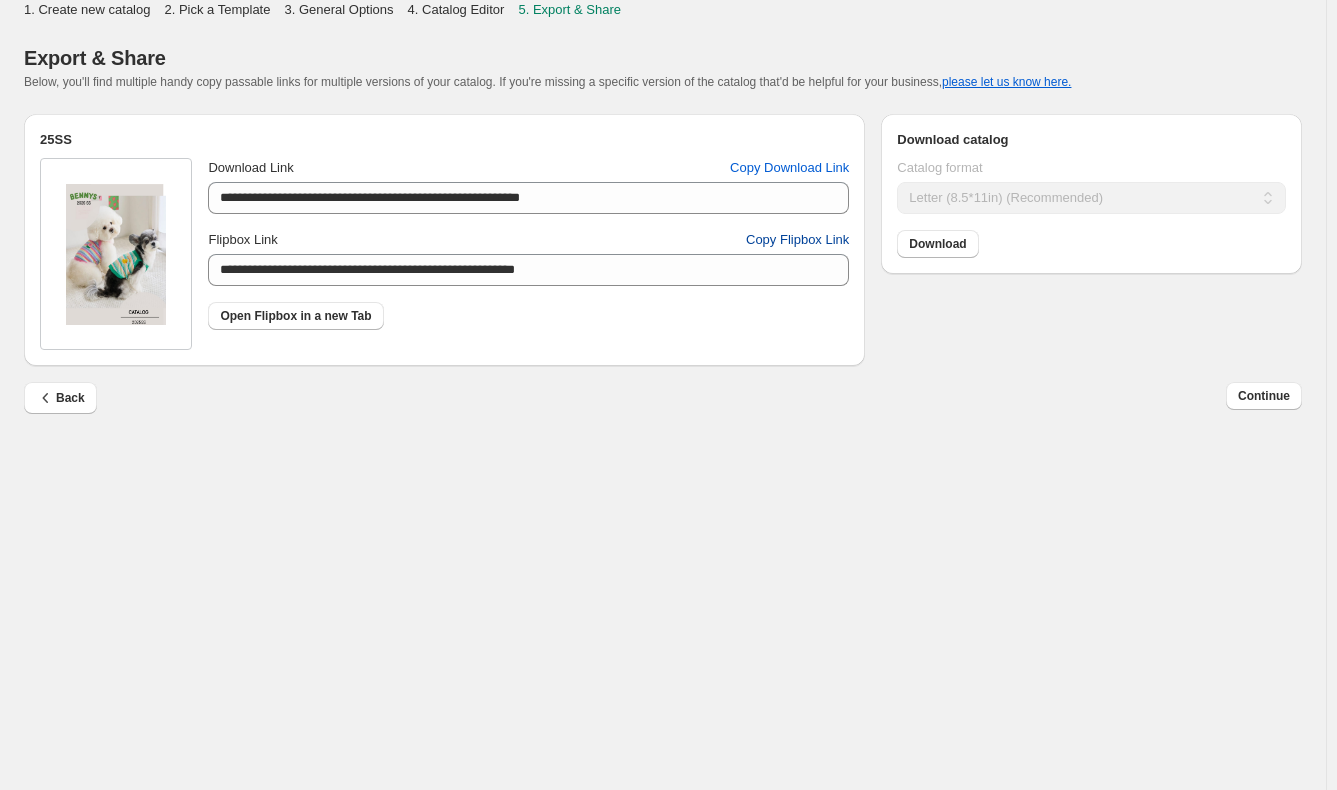 click on "Copy Flipbox Link" at bounding box center (797, 240) 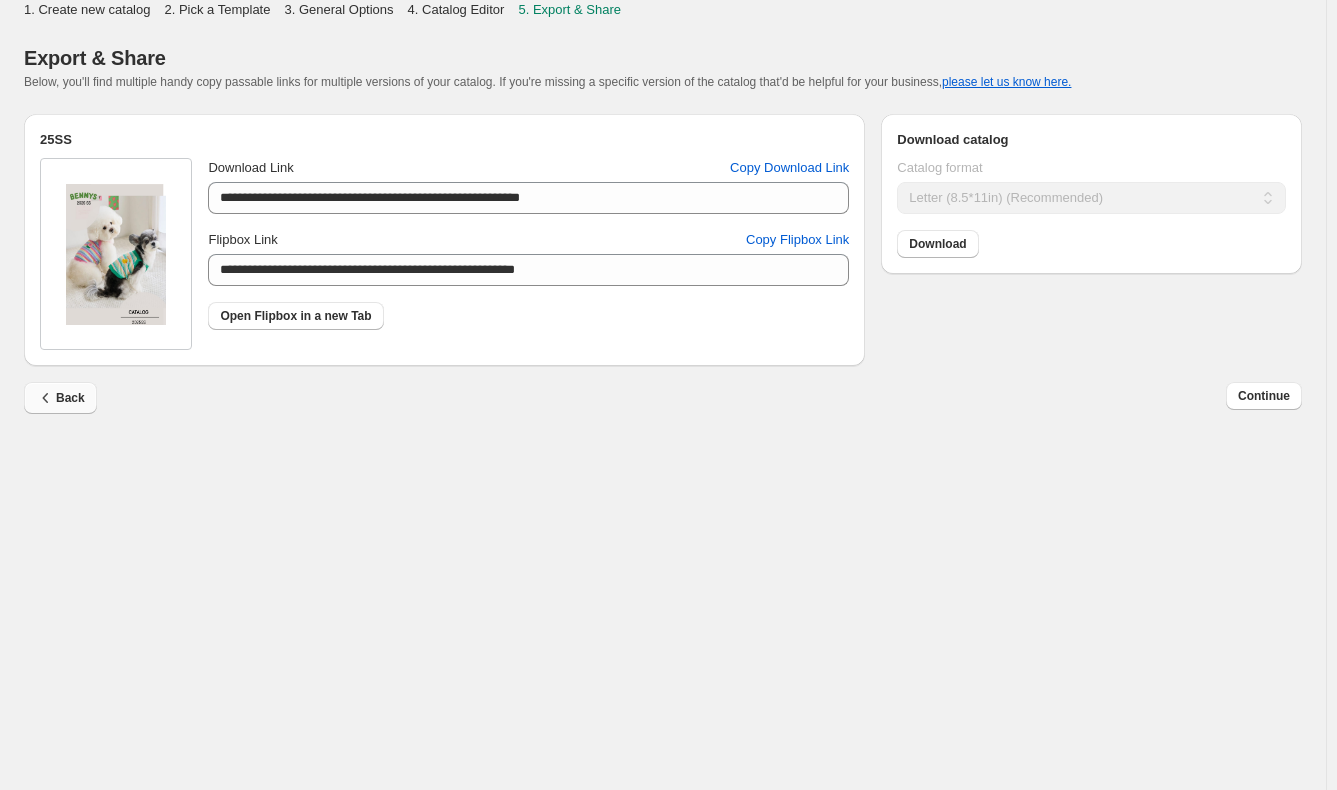 click on "Back" at bounding box center (60, 398) 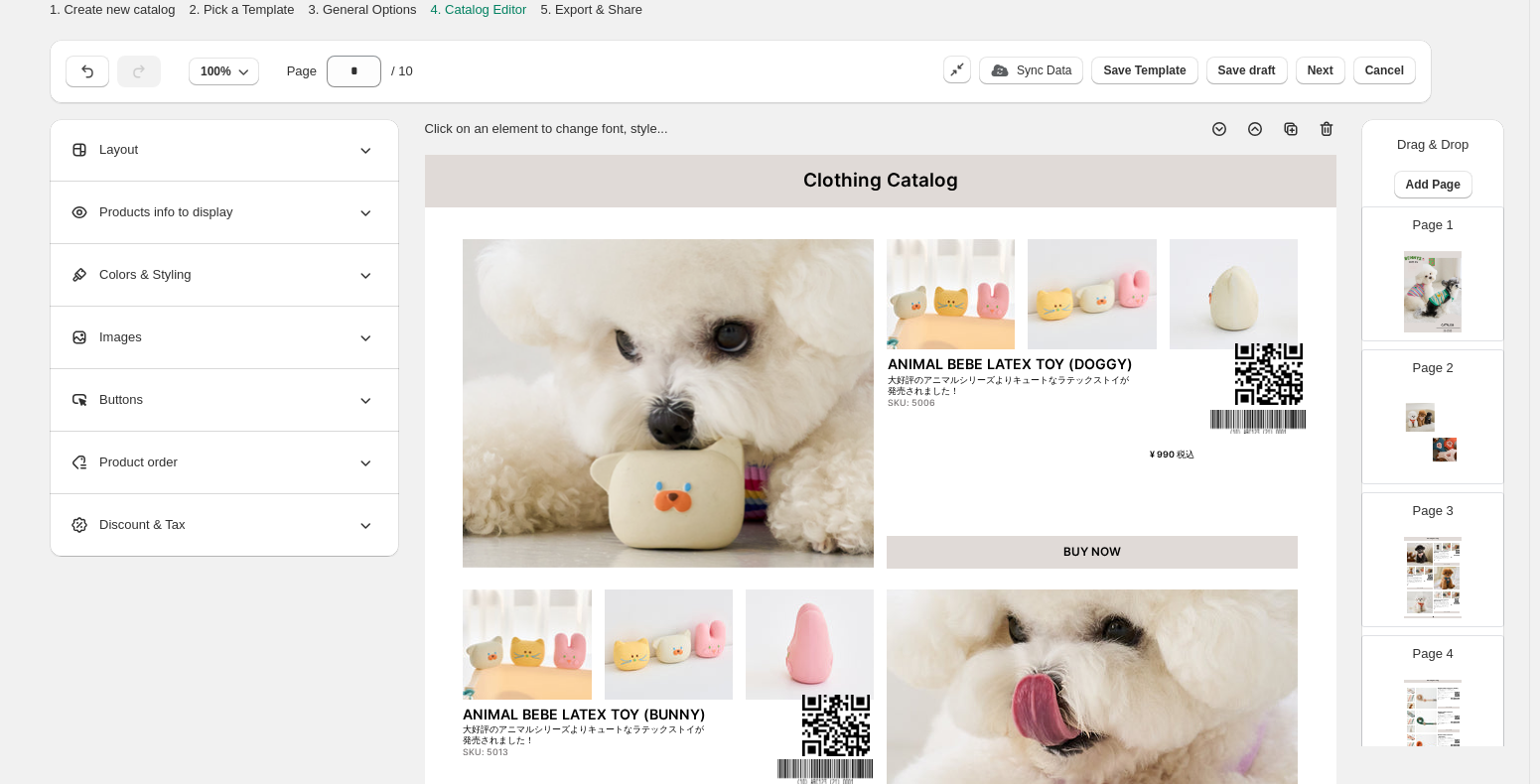 click at bounding box center [1258, 422] 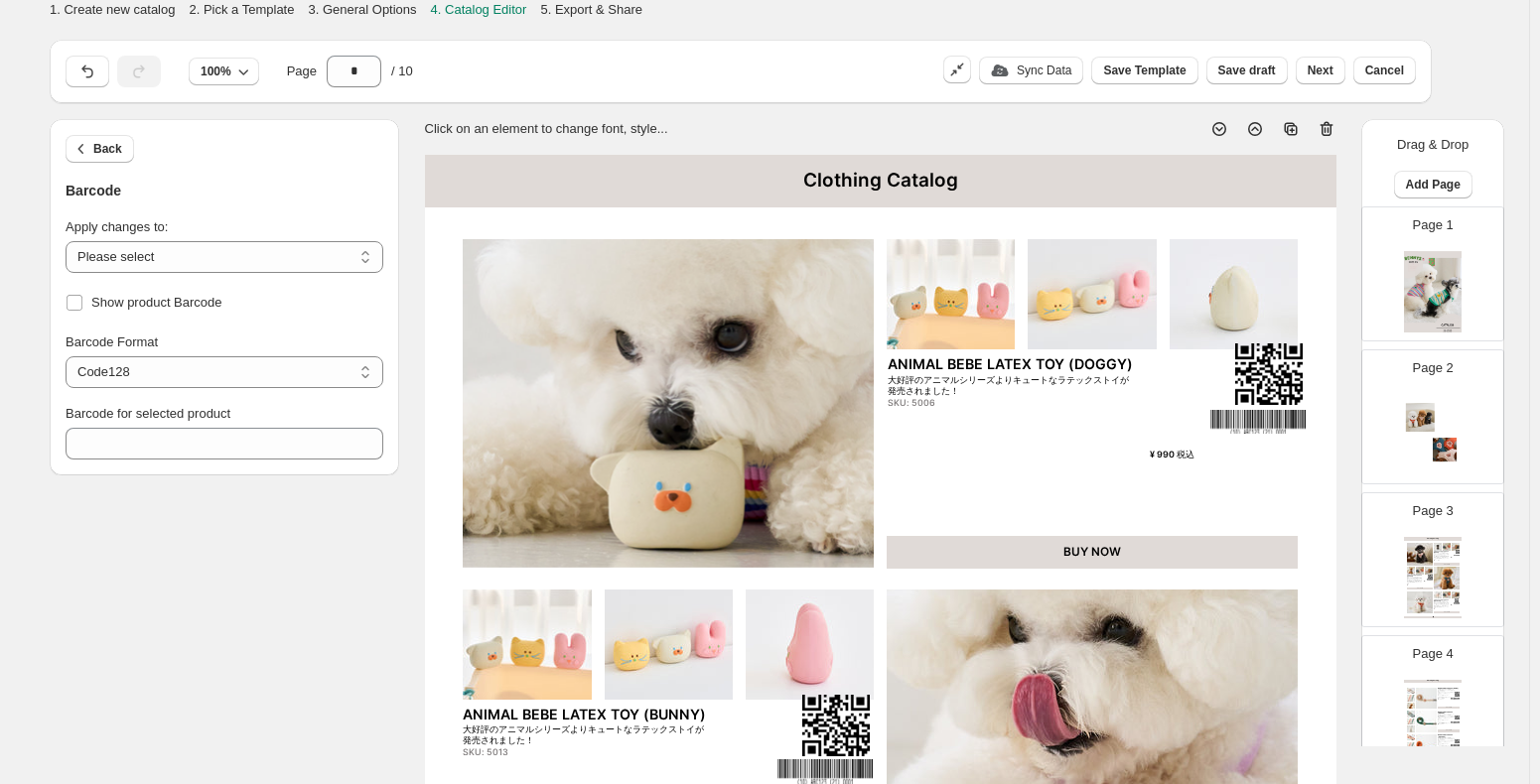 click at bounding box center [1258, 422] 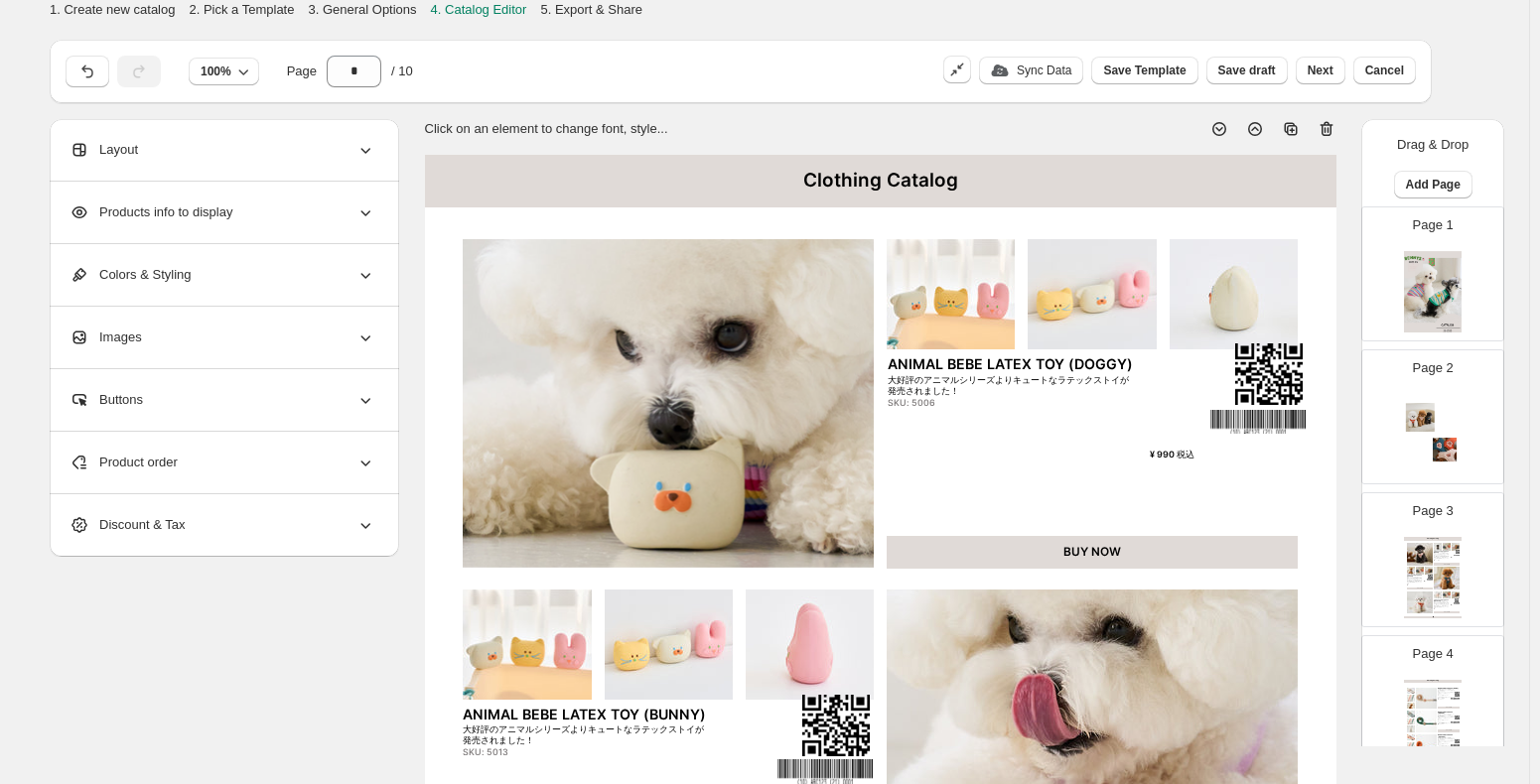 click at bounding box center [1258, 422] 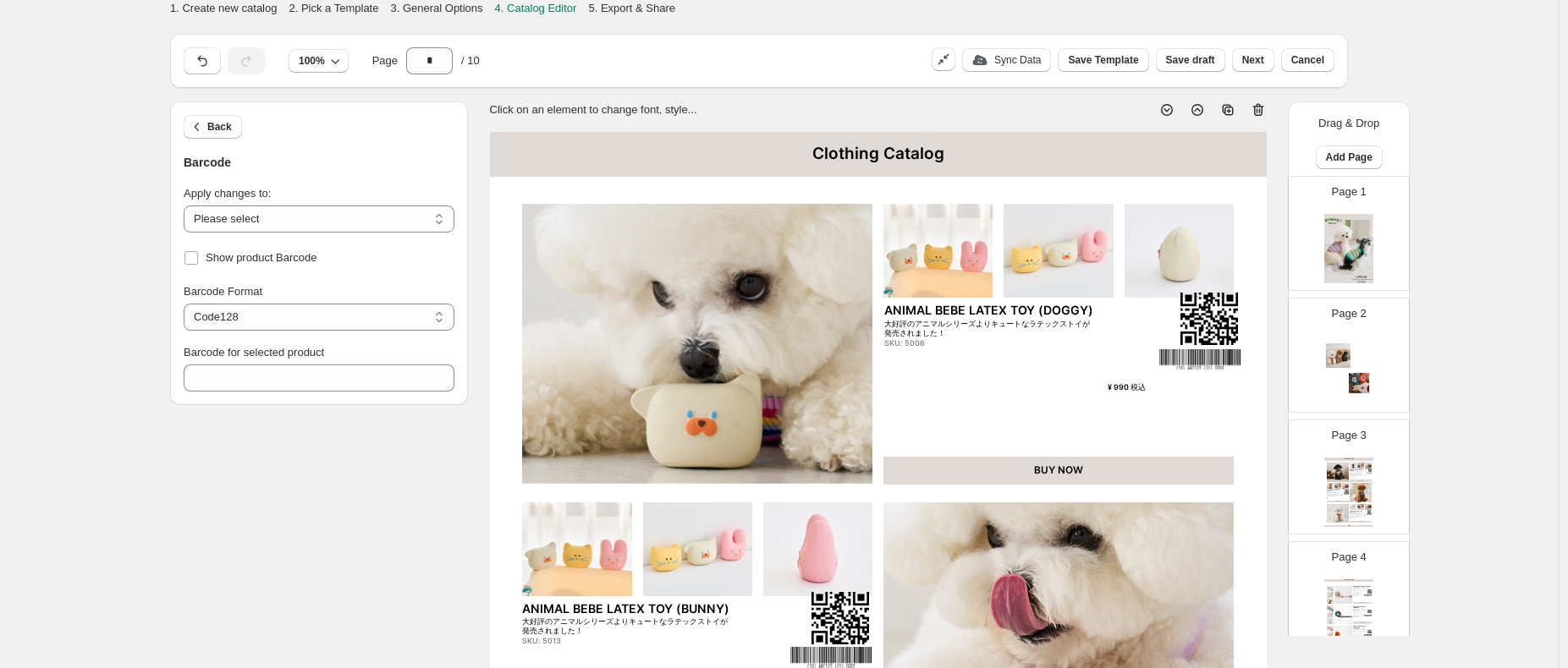 click at bounding box center [1200, 359] 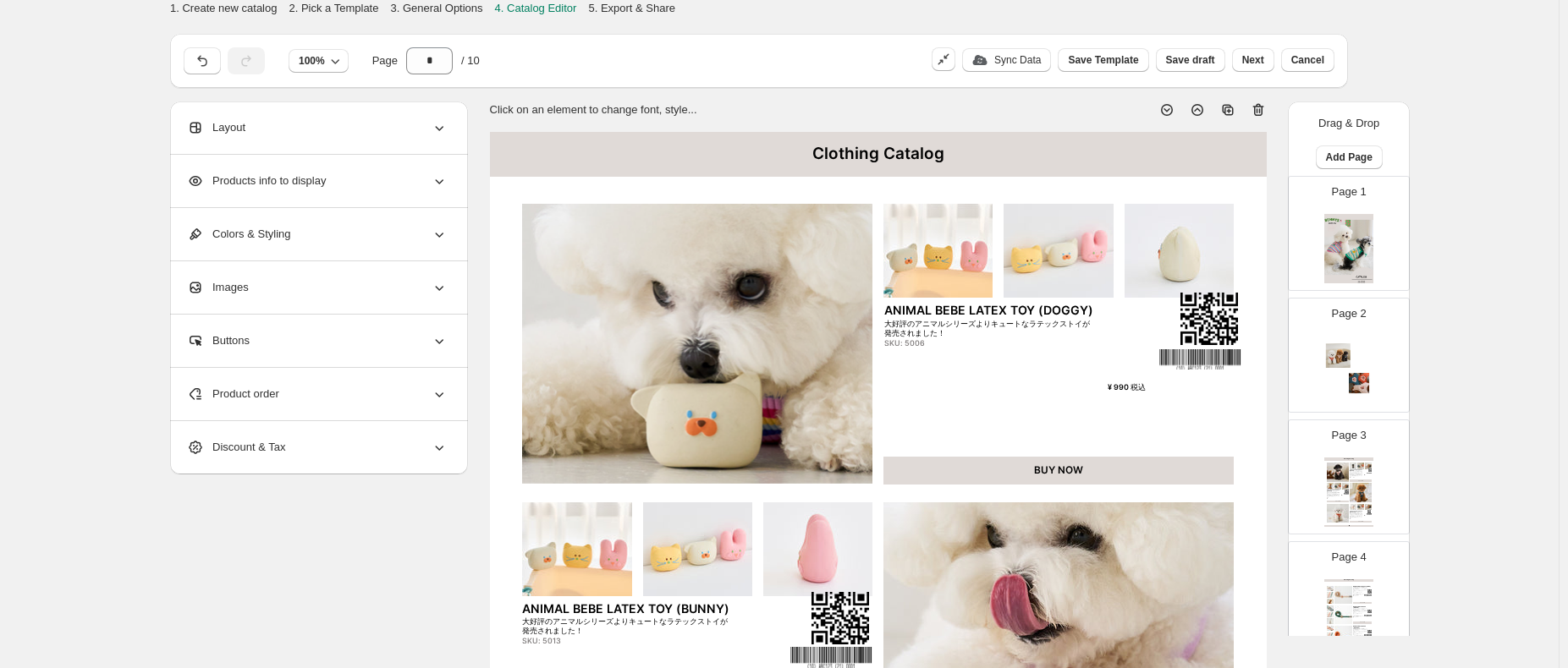 click at bounding box center [1200, 359] 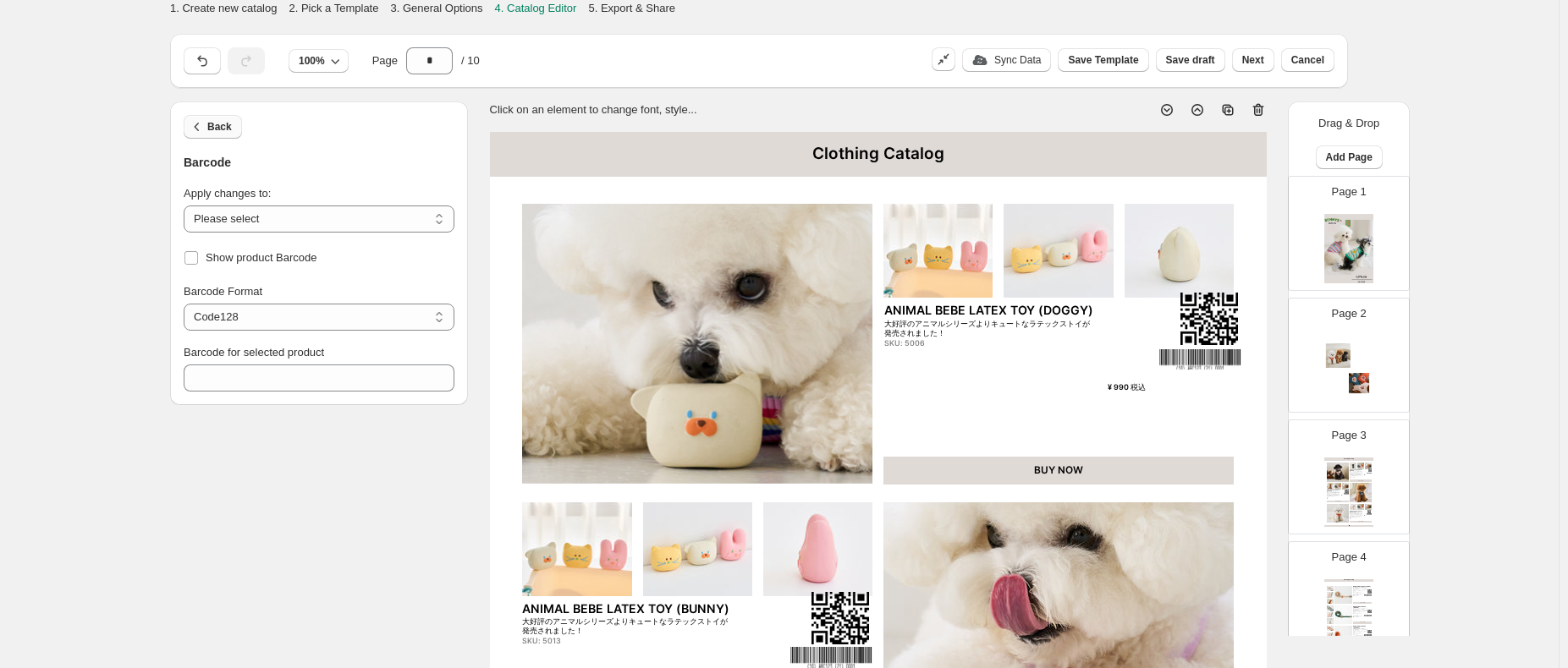 click on "Back" at bounding box center [219, 127] 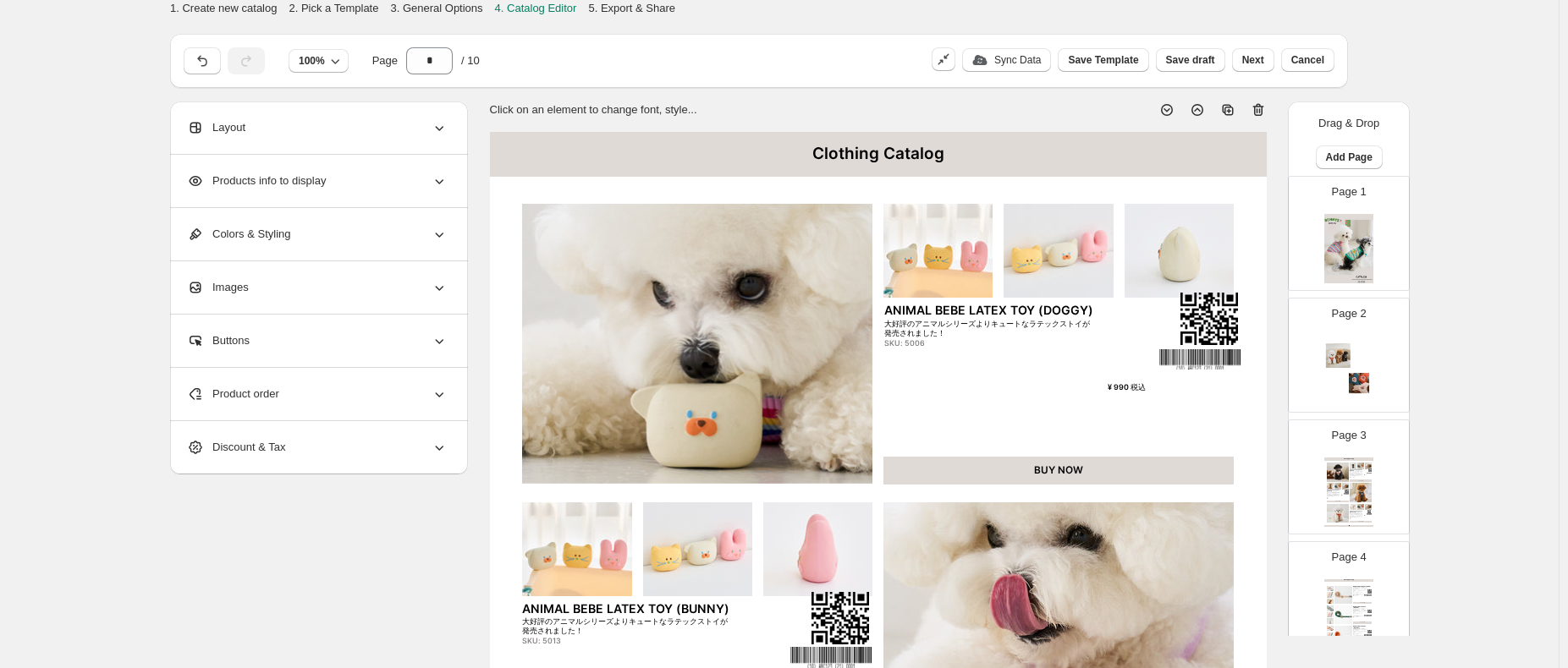 click on "Colors & Styling" at bounding box center [239, 234] 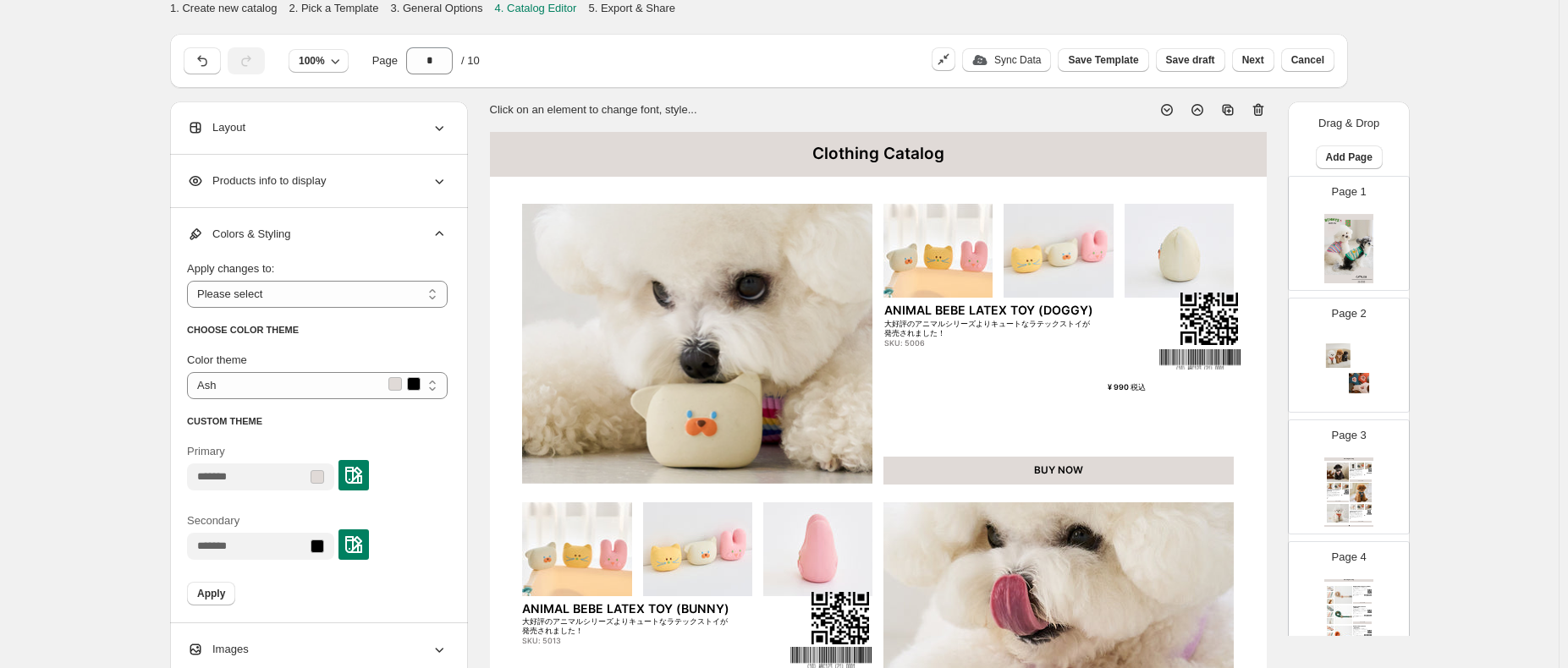 click on "Colors & Styling" at bounding box center (239, 234) 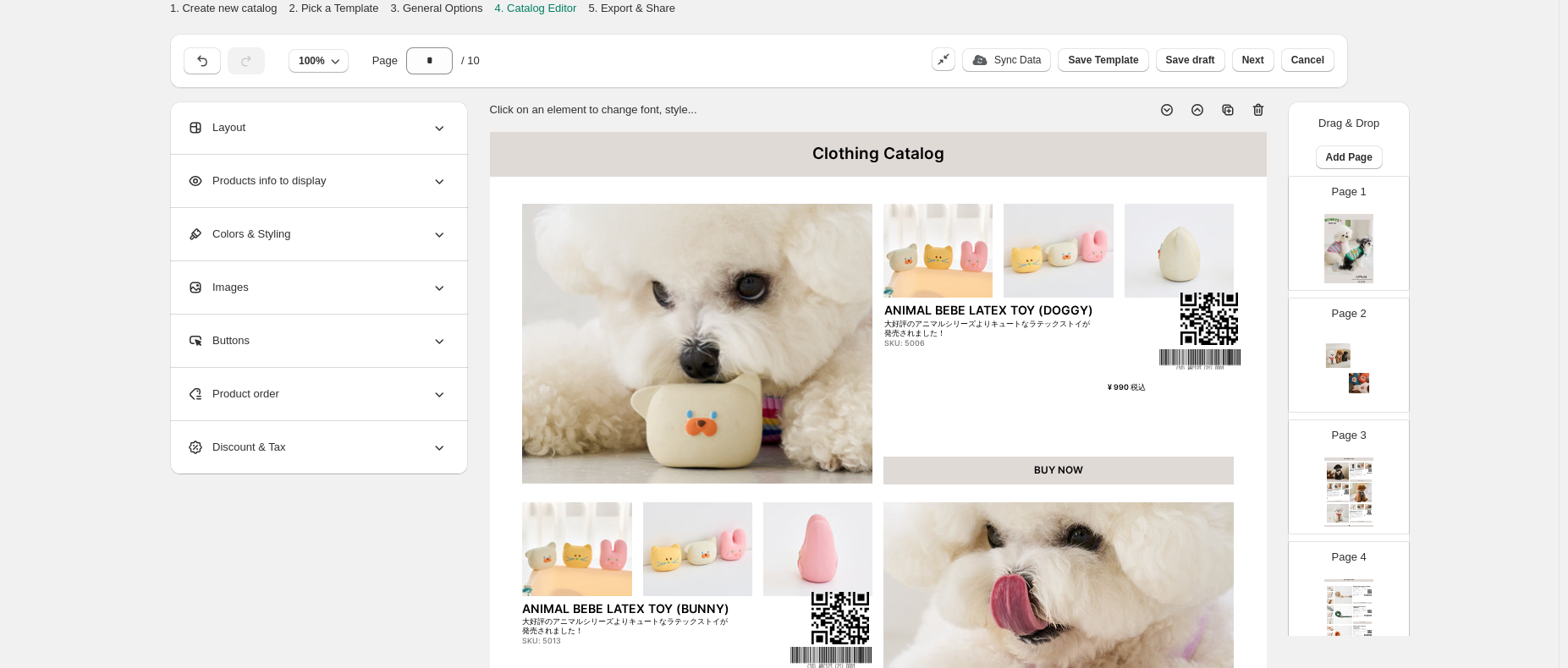 click on "Product order" at bounding box center [317, 394] 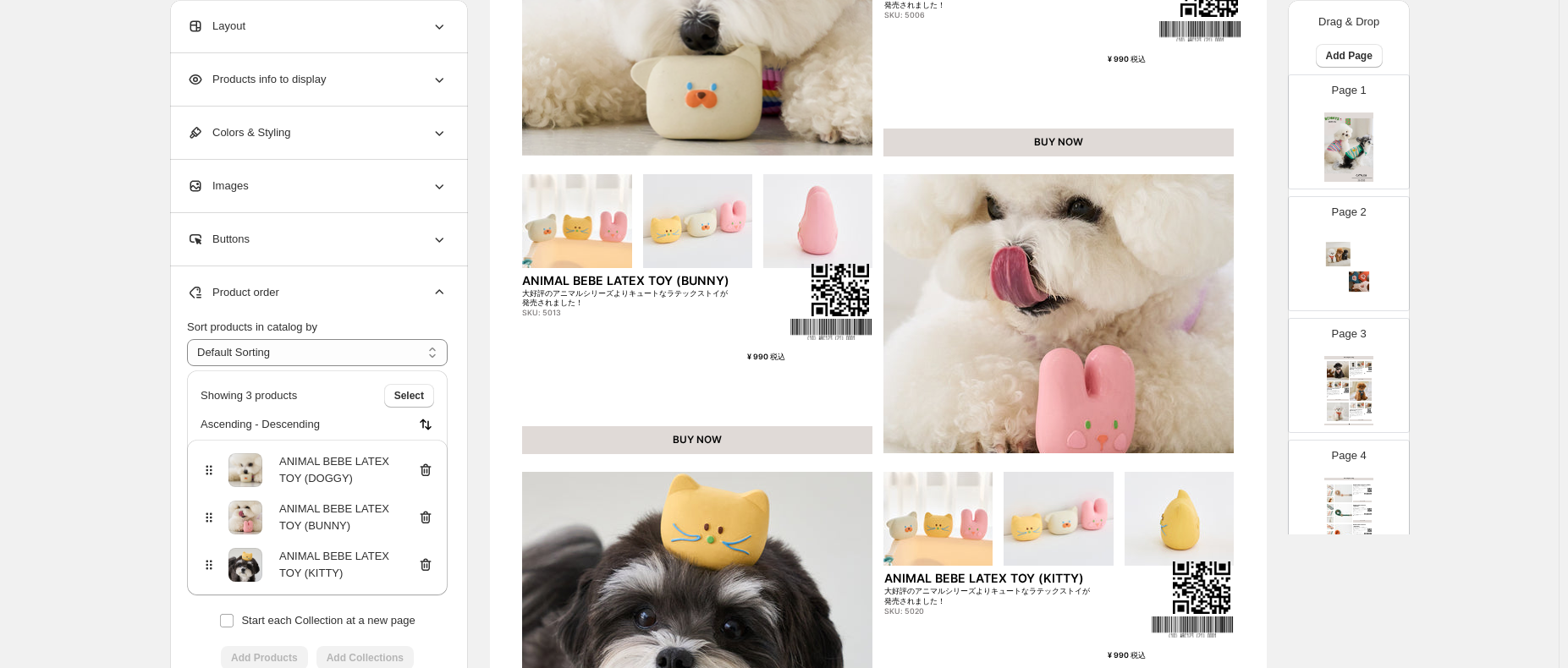 scroll, scrollTop: 169, scrollLeft: 0, axis: vertical 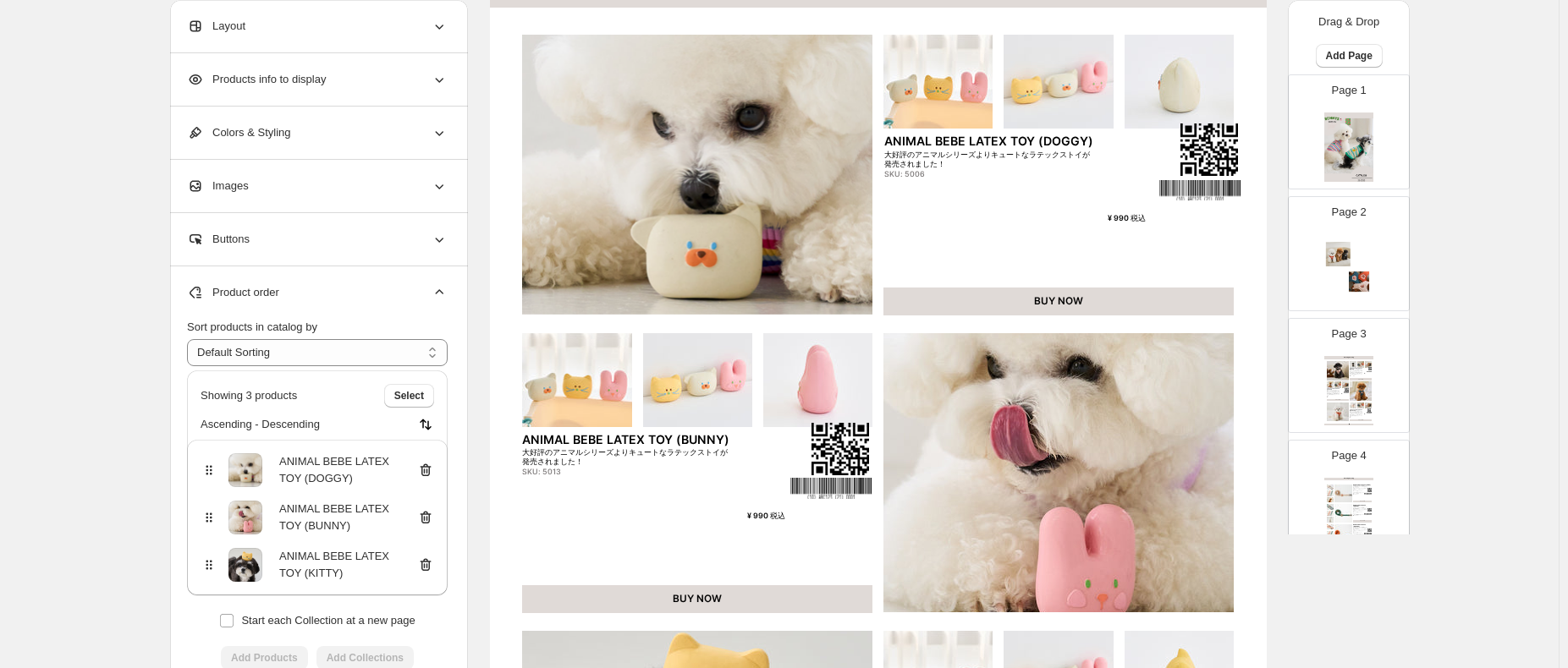 click on "Product order" at bounding box center [317, 293] 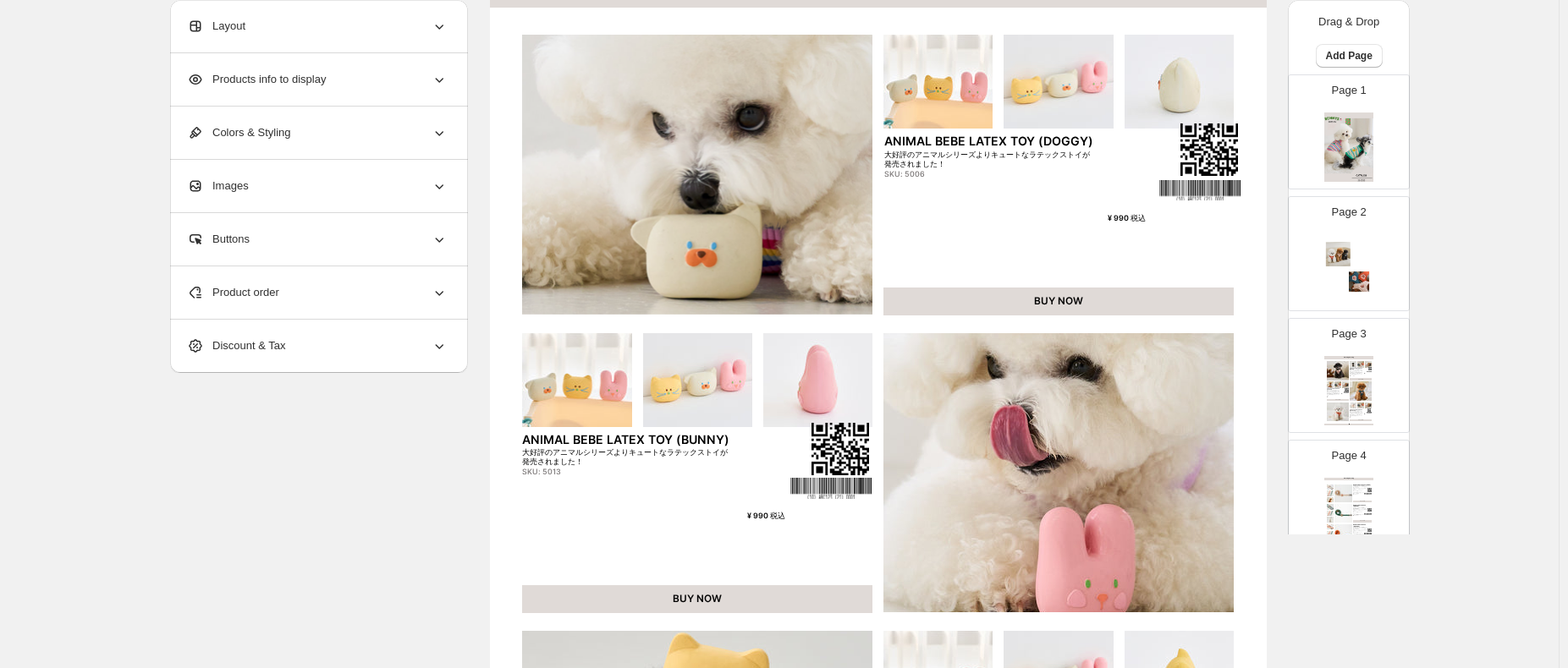 click on "¥ 990 税込" at bounding box center (761, 516) 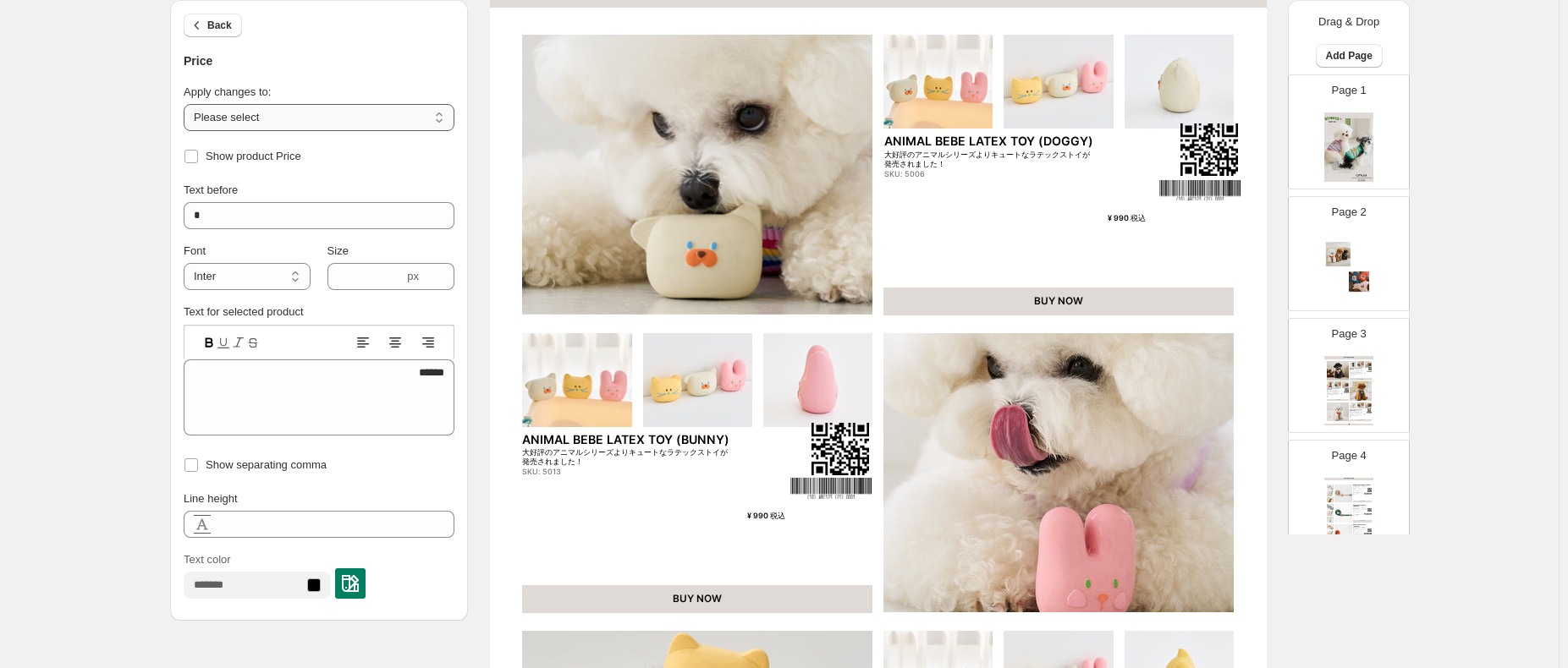 click on "**********" at bounding box center [319, 118] 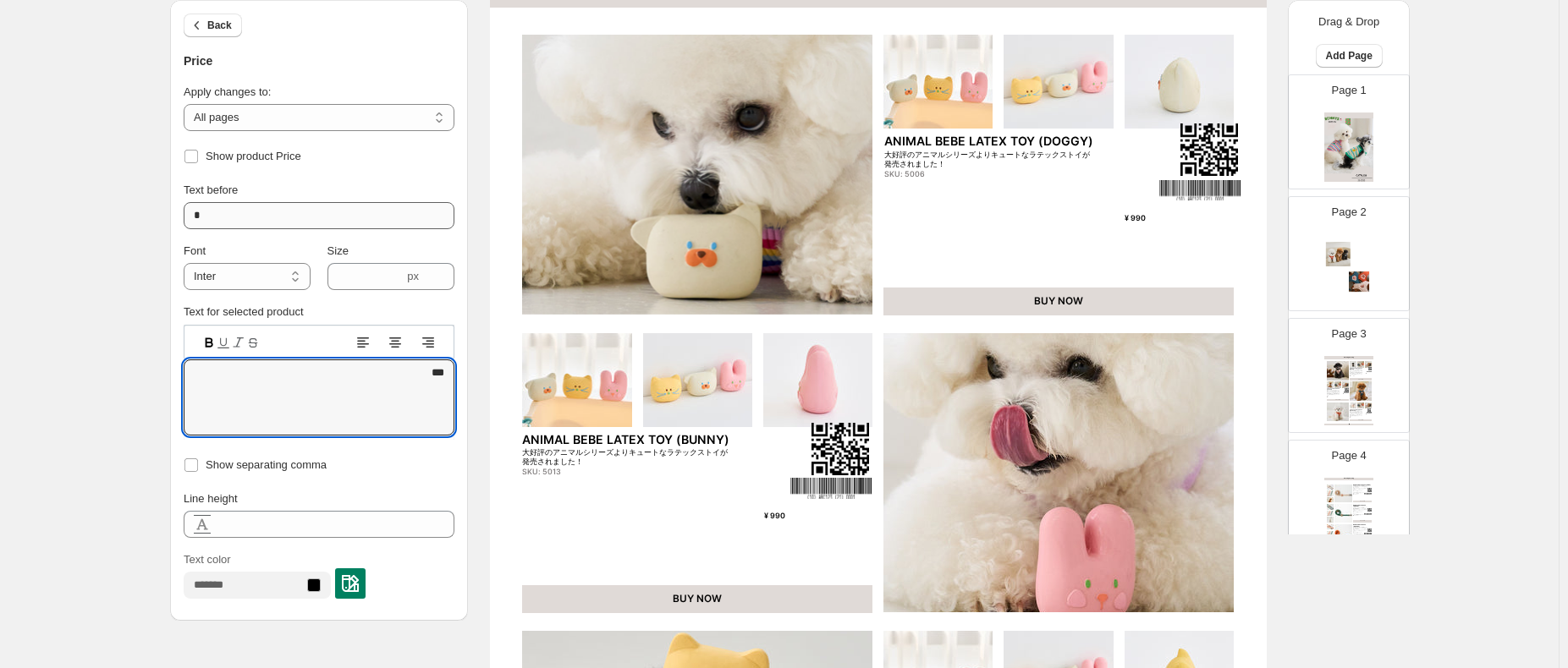 type on "***" 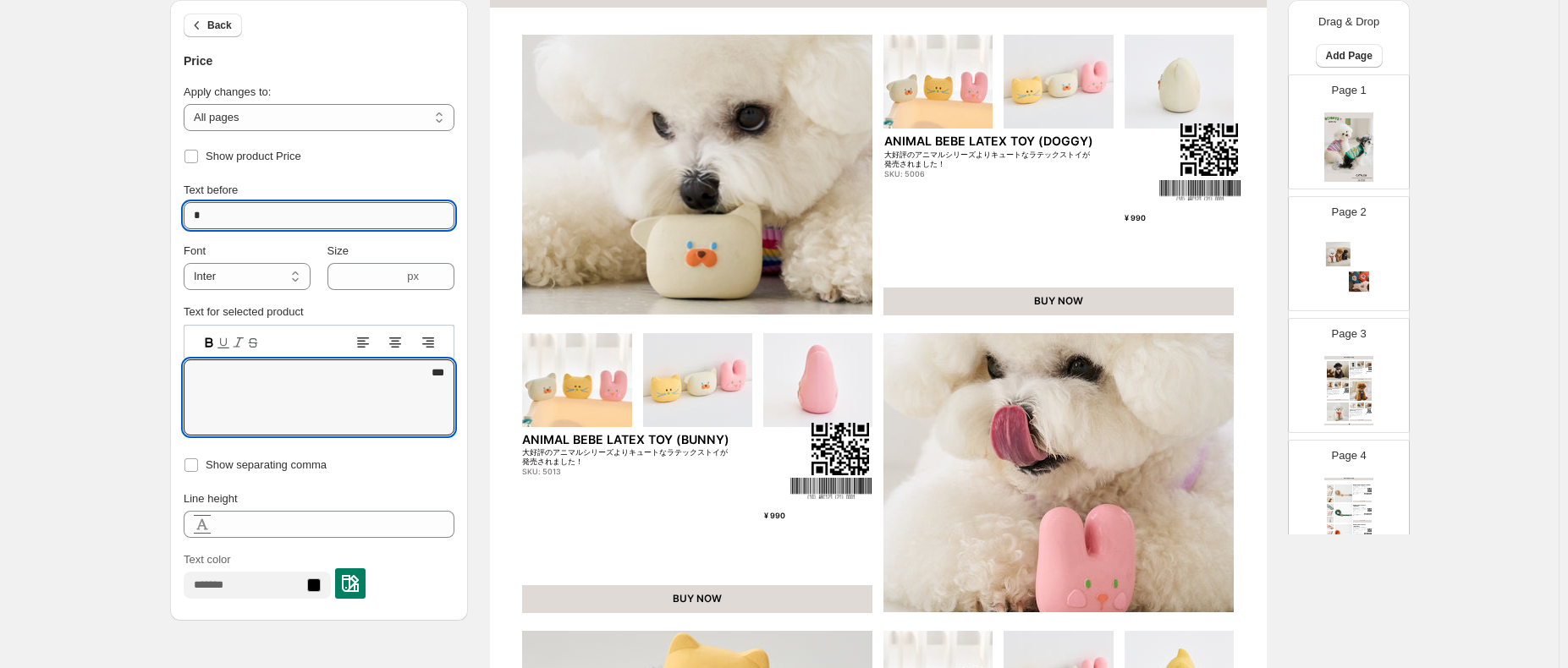 click on "*" at bounding box center (319, 216) 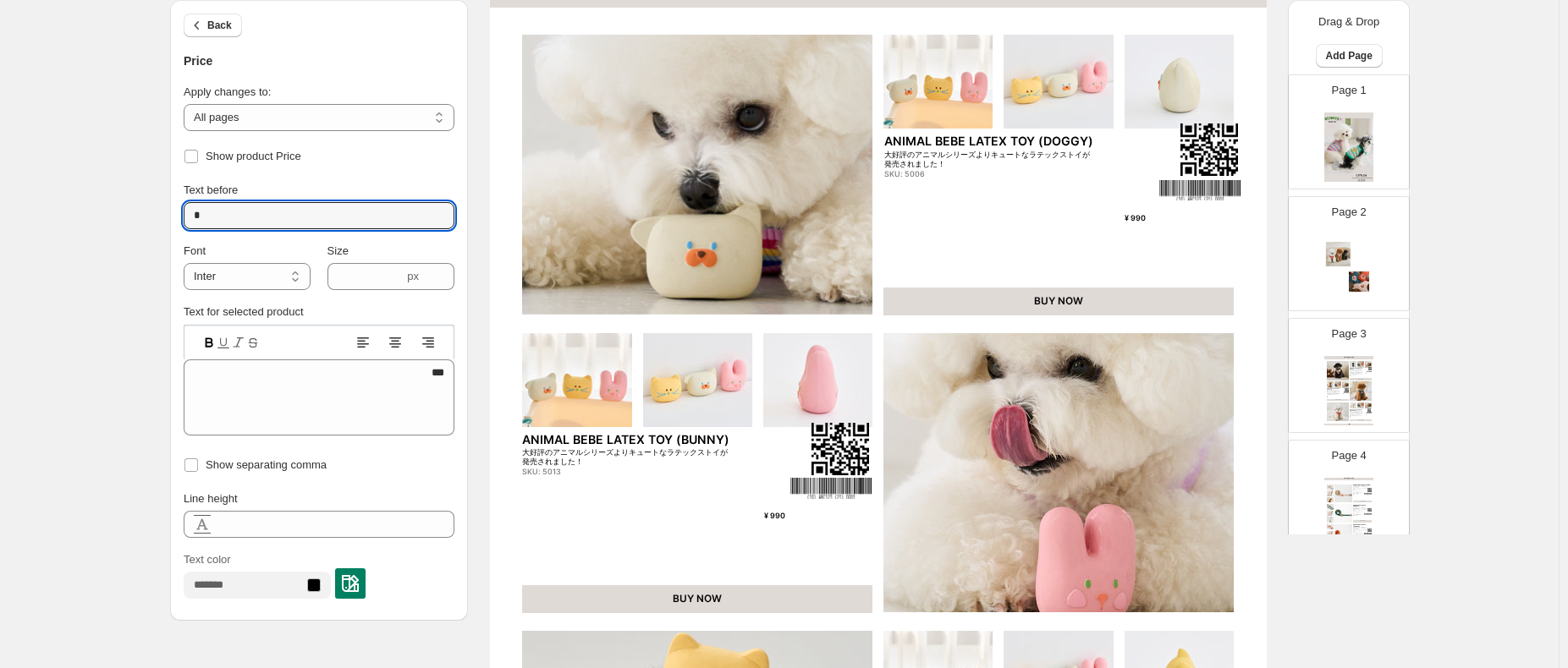 paste on "**" 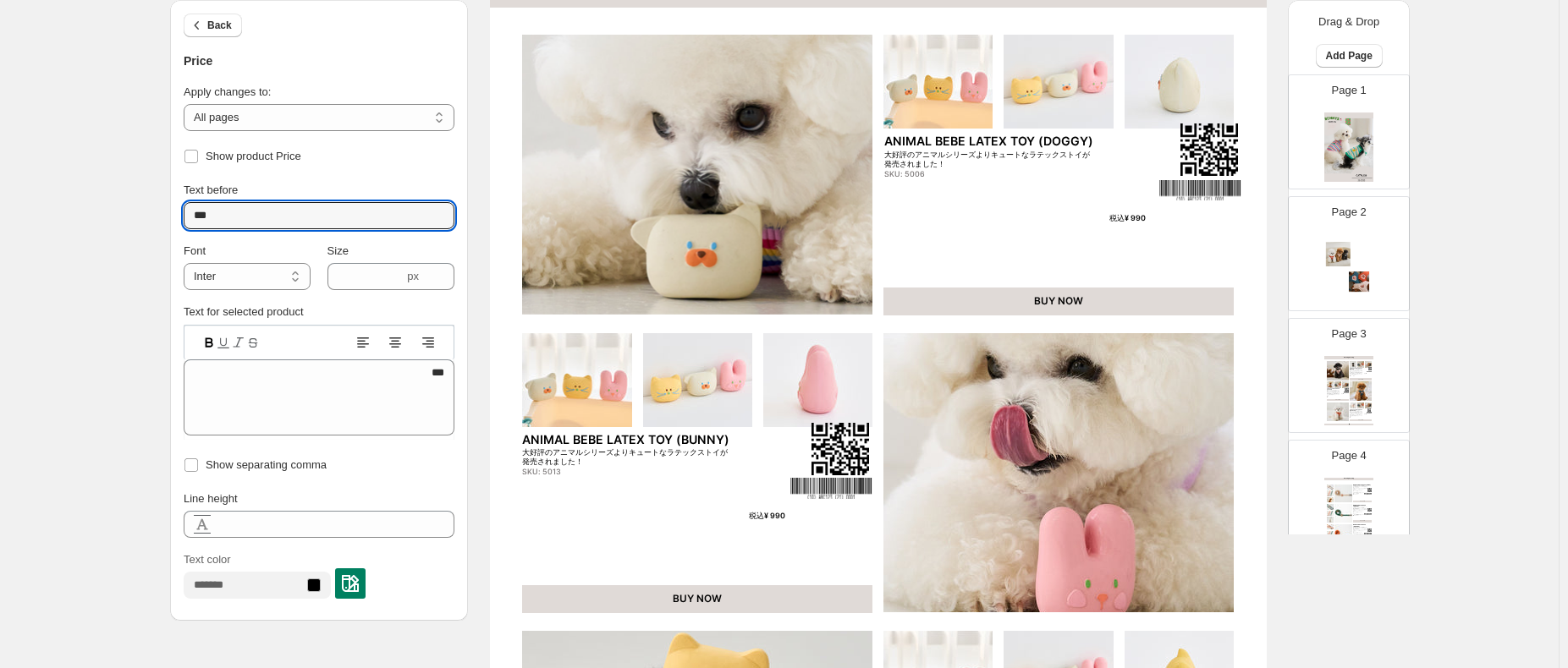 type on "****" 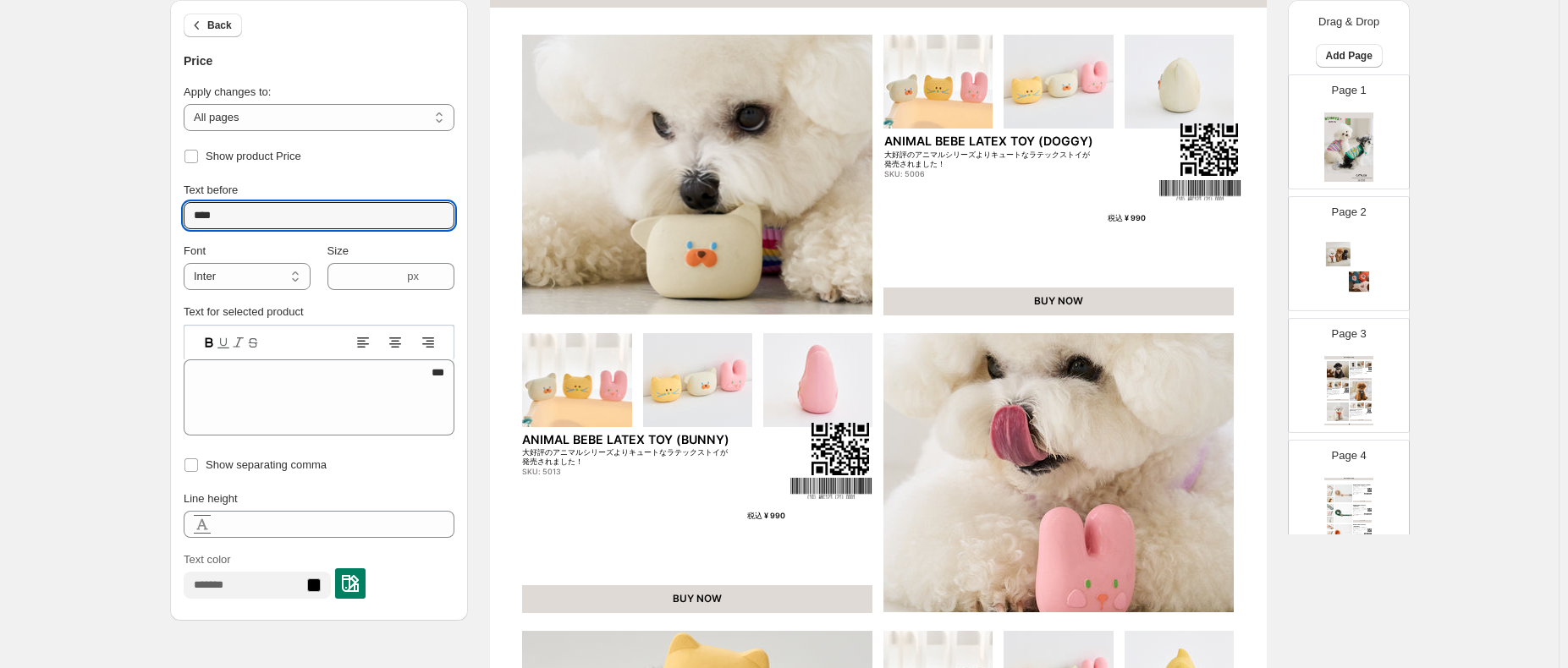 scroll, scrollTop: 338, scrollLeft: 0, axis: vertical 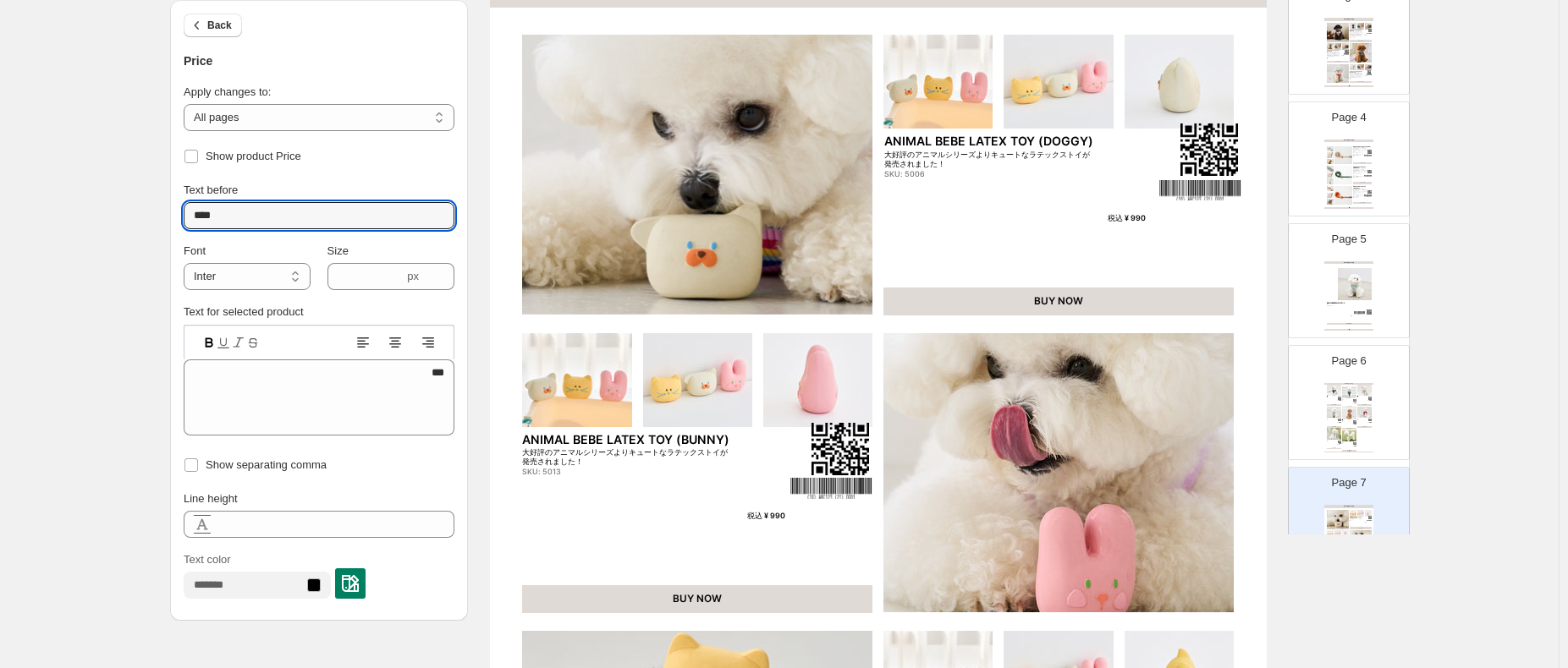 click at bounding box center (1364, 412) 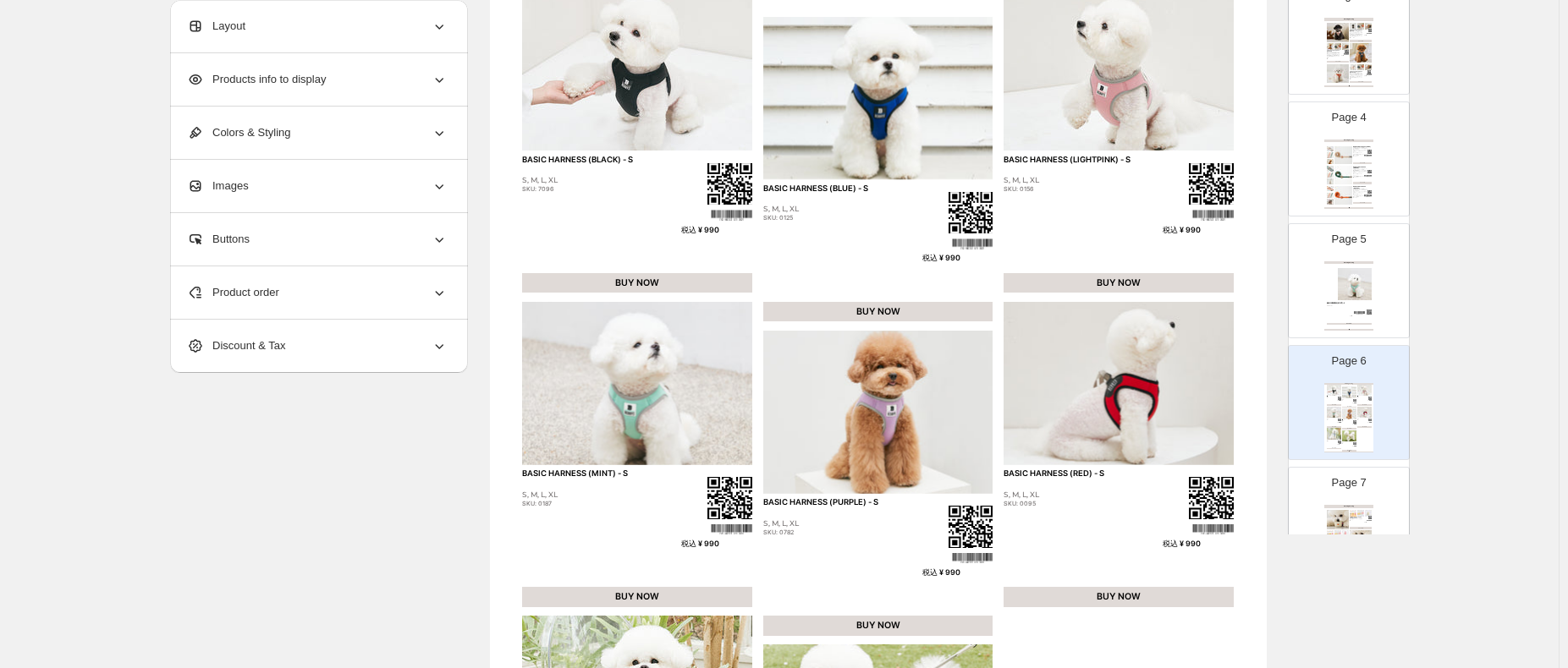 click at bounding box center (1332, 295) 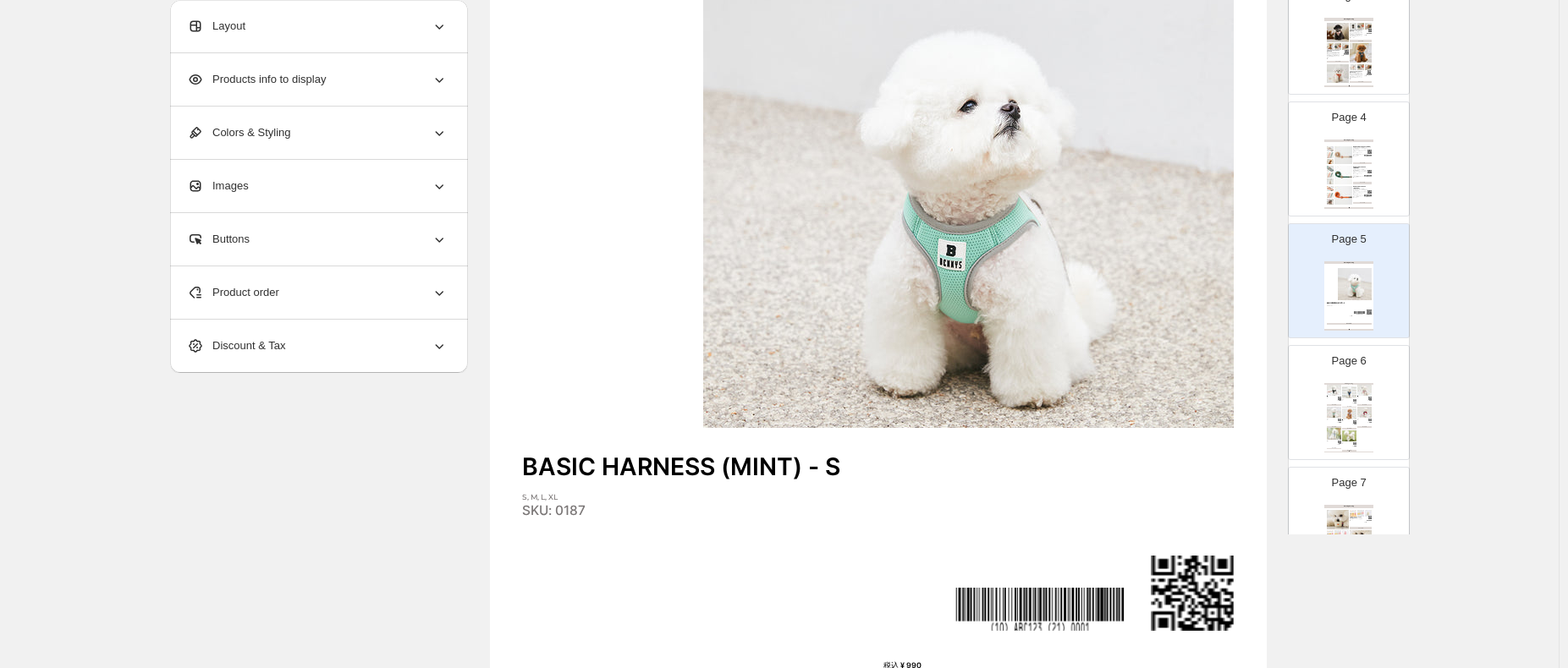 scroll, scrollTop: 423, scrollLeft: 0, axis: vertical 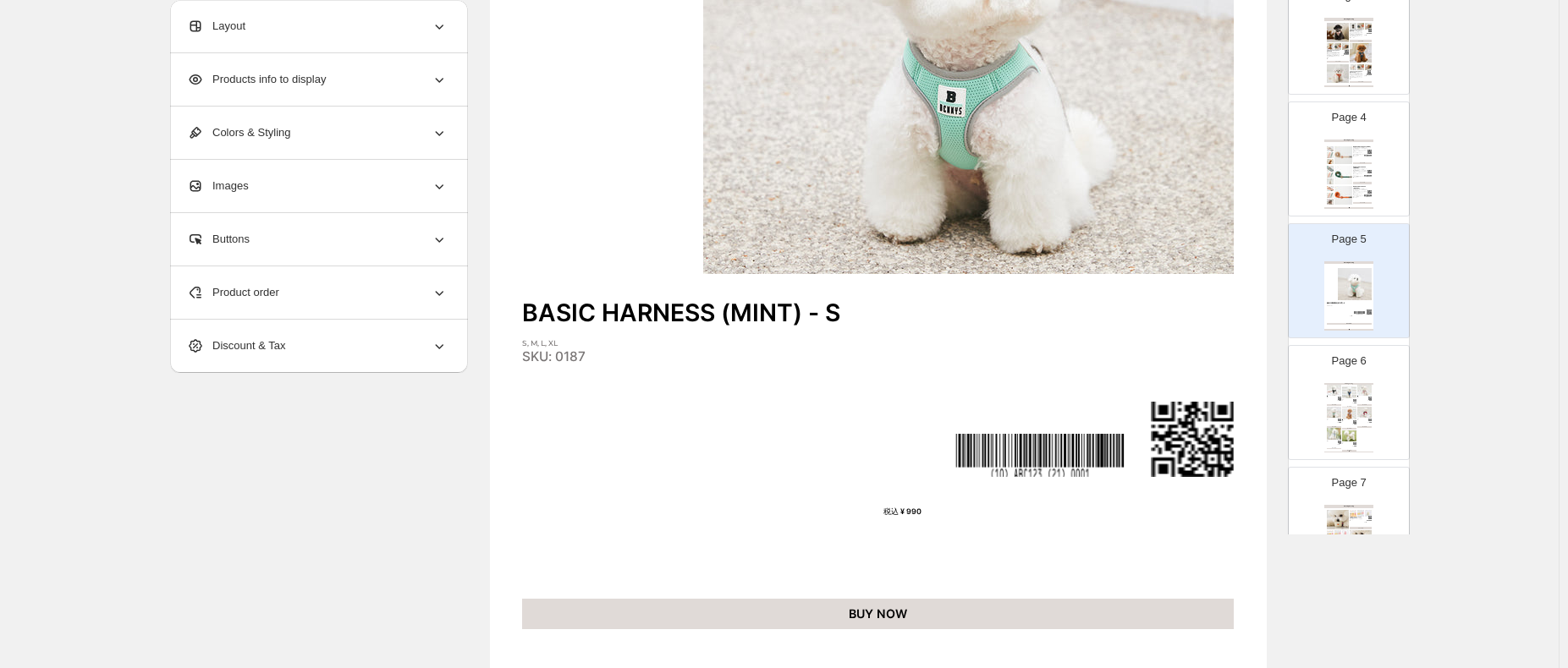 click on "税込 ¥ 990" at bounding box center [896, 512] 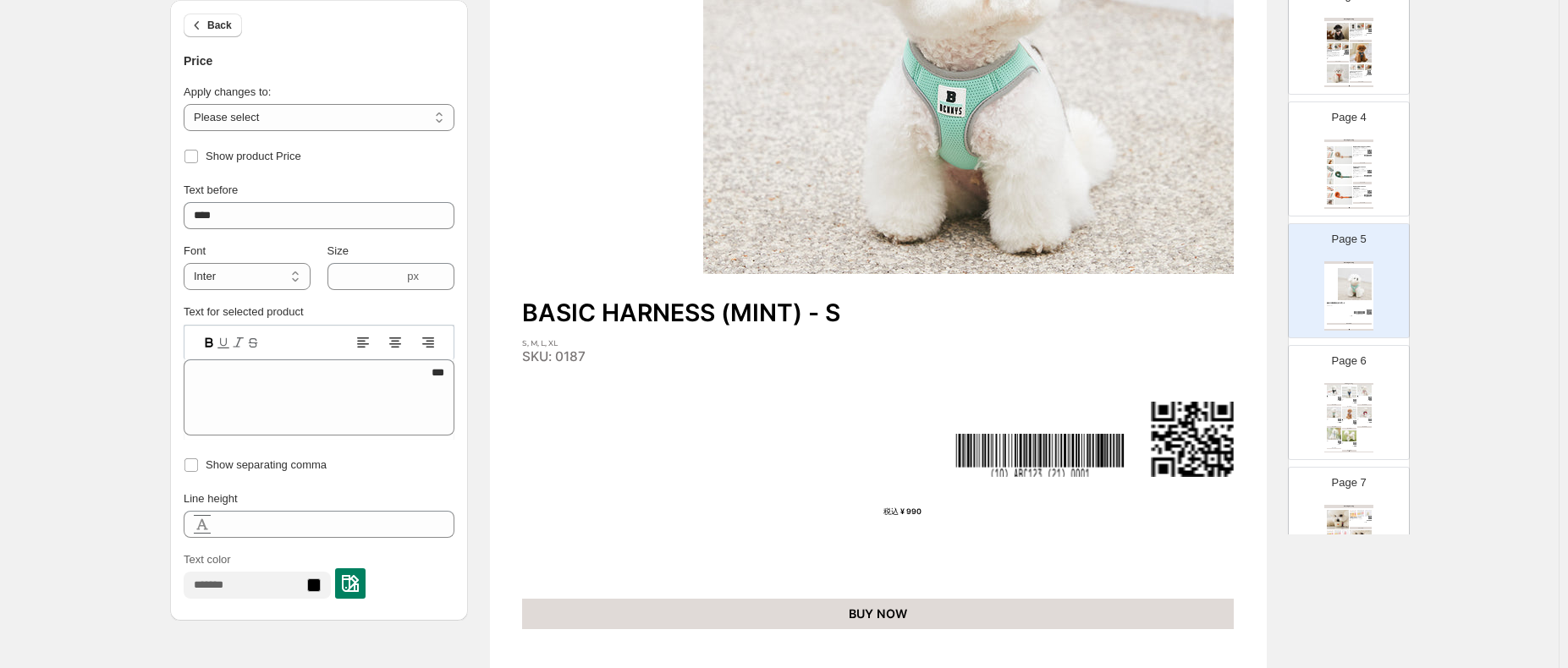 click at bounding box center [1040, 455] 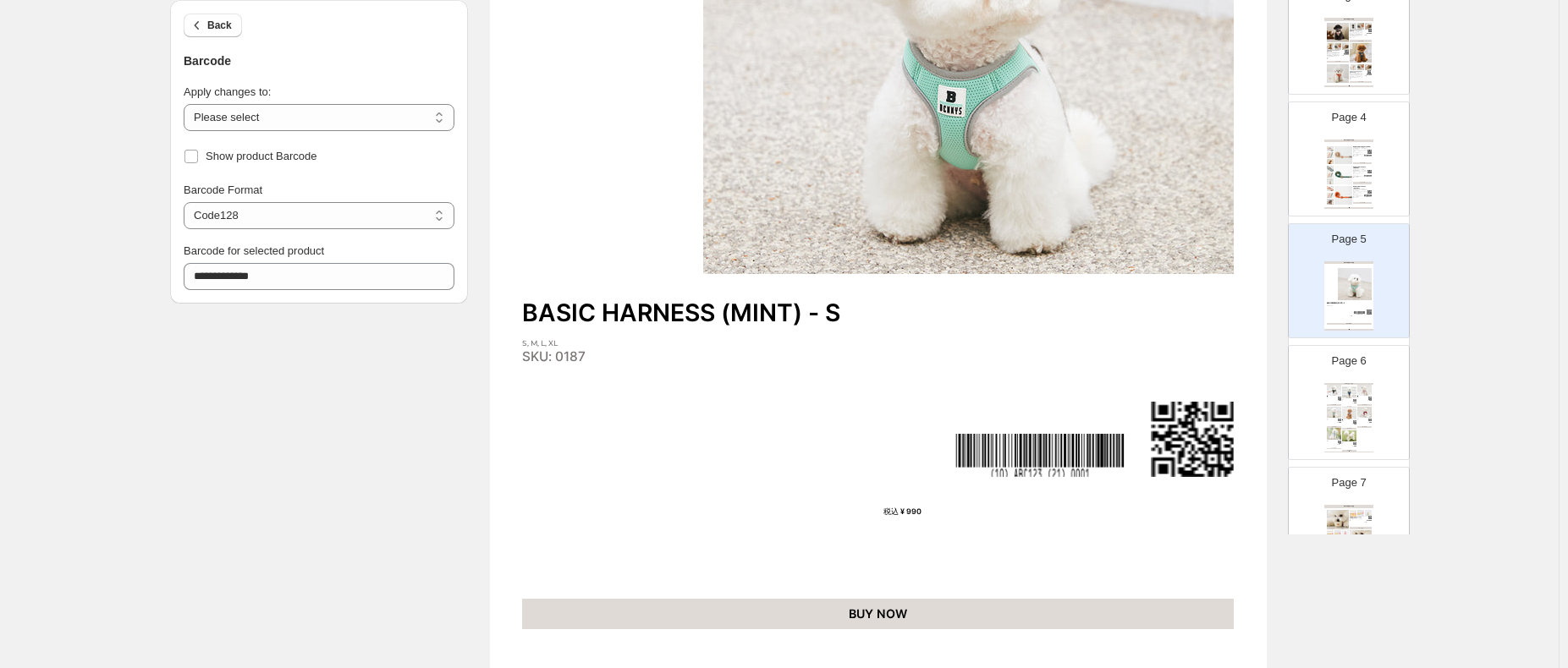 click on "税込 ¥ 990" at bounding box center [896, 512] 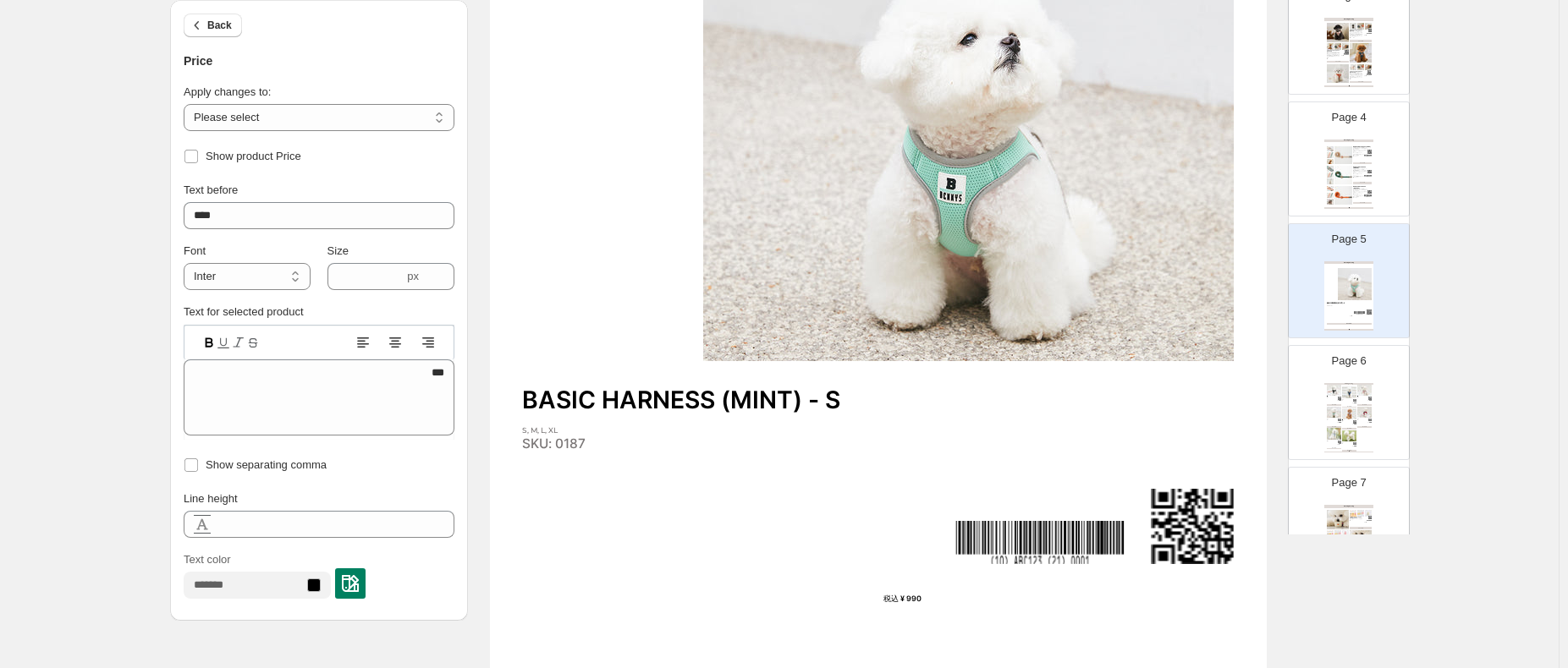 scroll, scrollTop: 85, scrollLeft: 0, axis: vertical 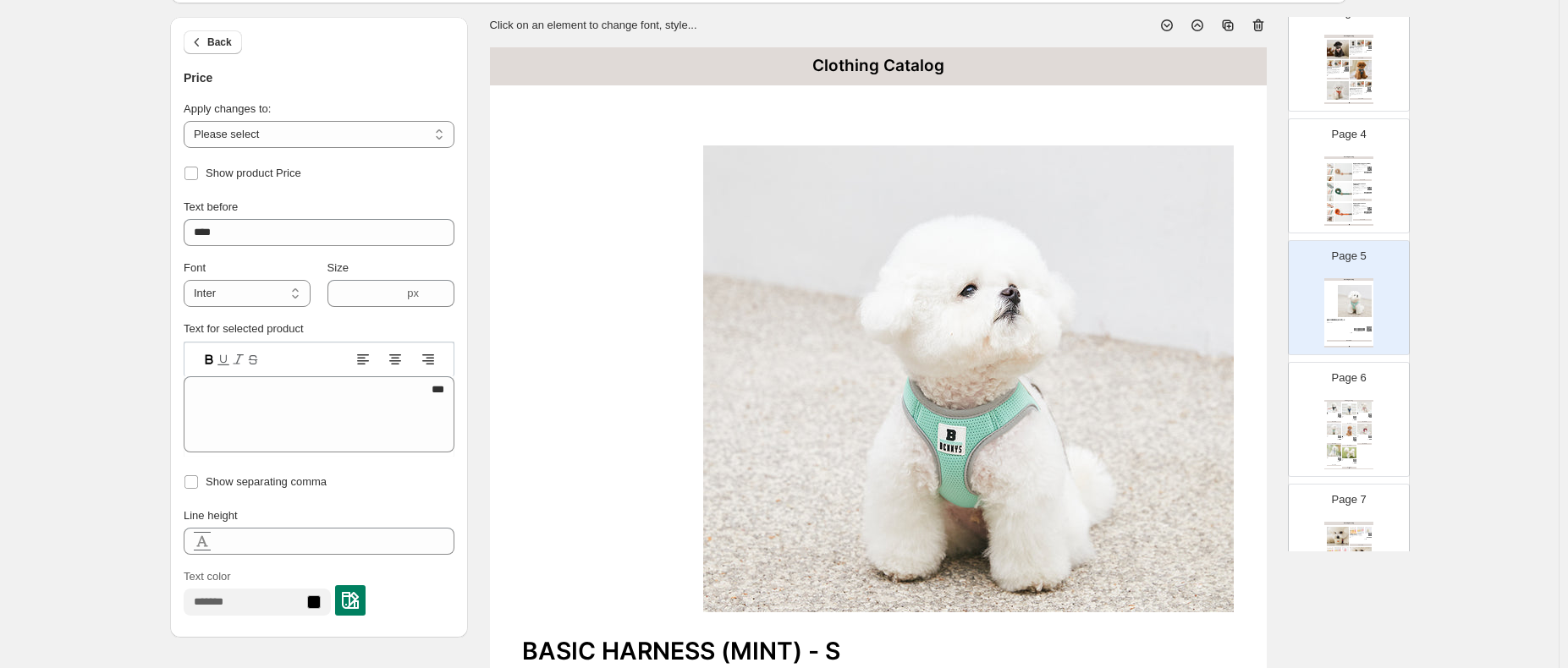 click on "Clothing Catalog BASIC HARNESS (BLACK) - S
S, M, L, XL SKU:  7096 税込 ¥ 990 BUY NOW BASIC HARNESS (BLUE) - S
S, M, L, XL SKU:  0125 税込 ¥ 990 BUY NOW BASIC HARNESS (LIGHTPINK) - S
S, M, L, XL SKU:  0156 税込 ¥ 990 BUY NOW BASIC HARNESS (MINT) - S
S, M, L, XL SKU:  0187 税込 ¥ 990 BUY NOW BASIC HARNESS (PURPLE) - S
S, M, L, XL SKU:  0782 税込 ¥ 990 BUY NOW BASIC HARNESS (RED) - S
S, M, L, XL SKU:  0095 税込 ¥ 990 BUY NOW BASIC HARNESS (SKYBLUE) - S
S, M, L, XL SKU:  0744 税込 ¥ 990 BUY NOW BASIC HARNESS (YELLOW) - S
S, M, L, XL SKU:  9922 税込 ¥ 990 BUY NOW Clothing Catalog | Page undefined" at bounding box center (1349, 435) 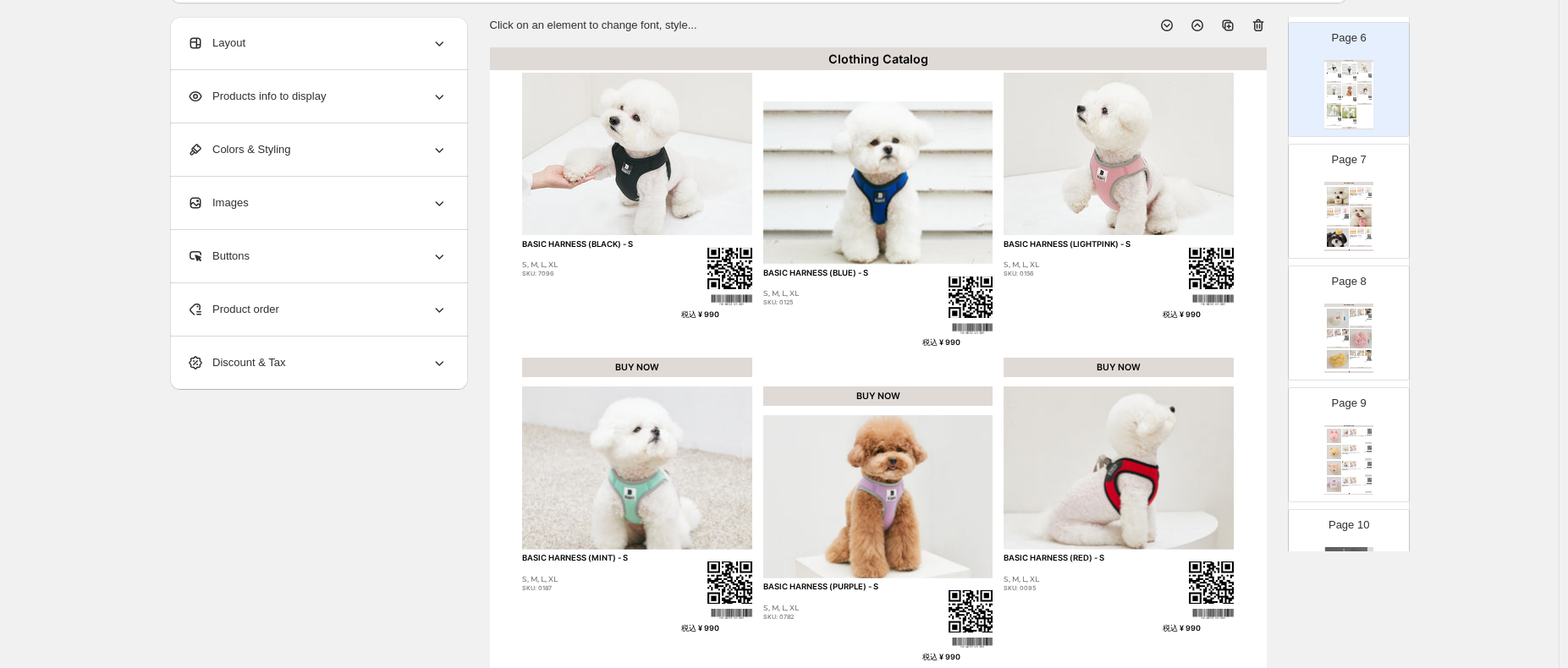 scroll, scrollTop: 795, scrollLeft: 0, axis: vertical 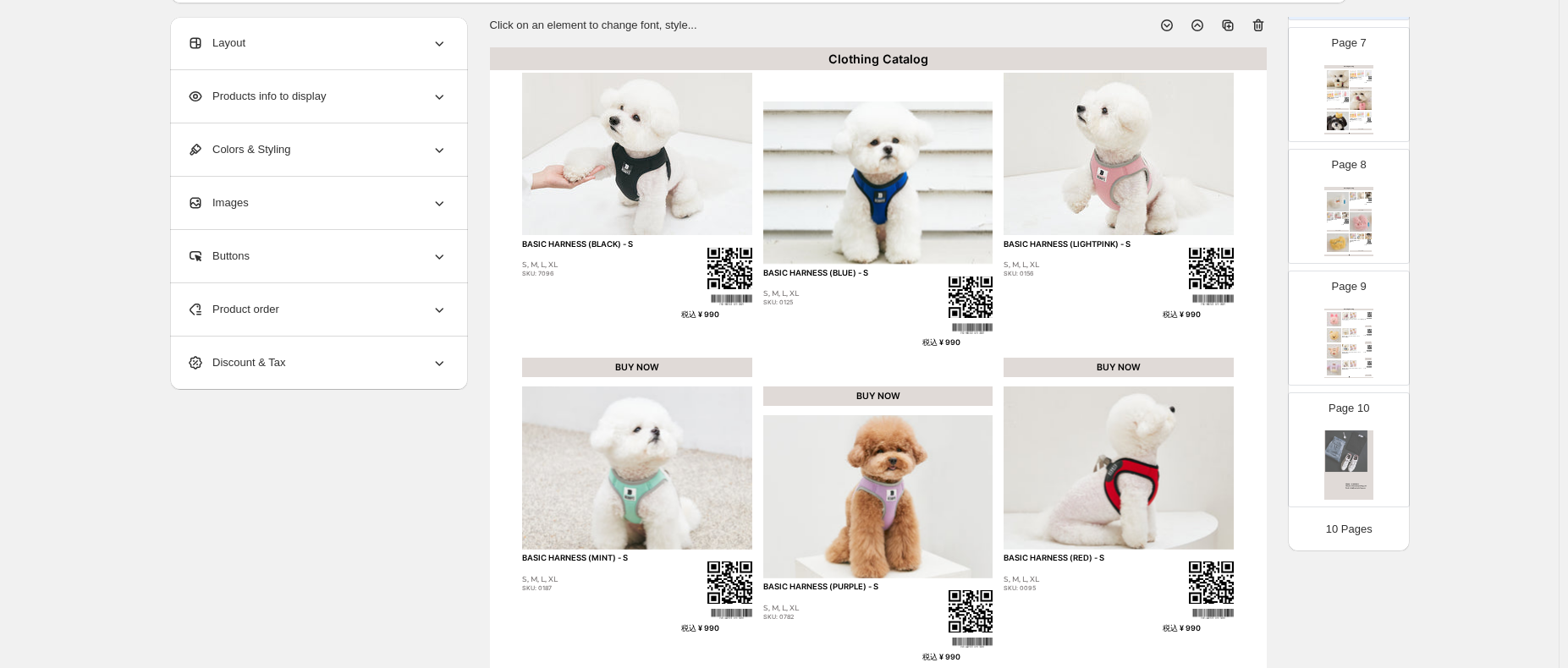 click at bounding box center (1368, 348) 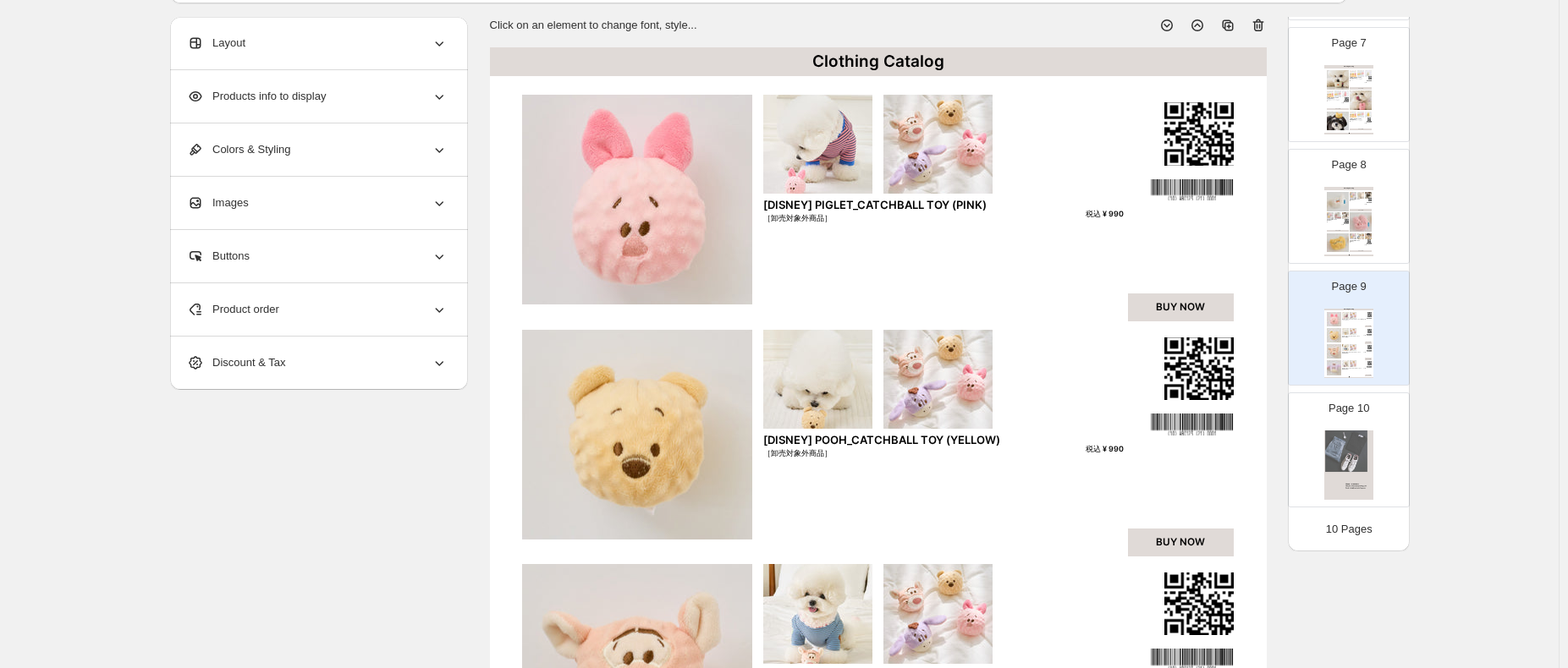 click at bounding box center [1361, 222] 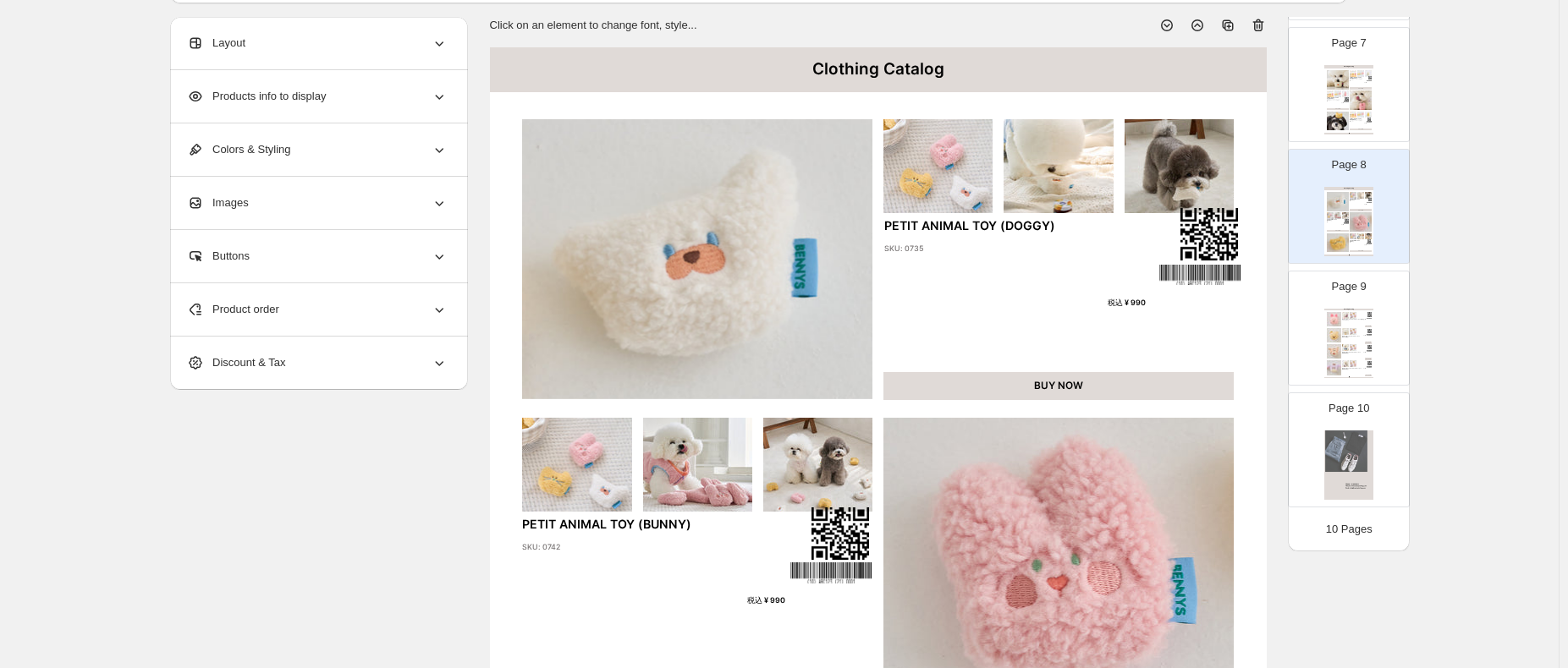 click on "ANIMAL BEBE LATEX TOY (KITTY)
大好評のアニマルシリーズよりキュートなラテックストイが発売されました！
SKU:  5020" at bounding box center (1361, 121) 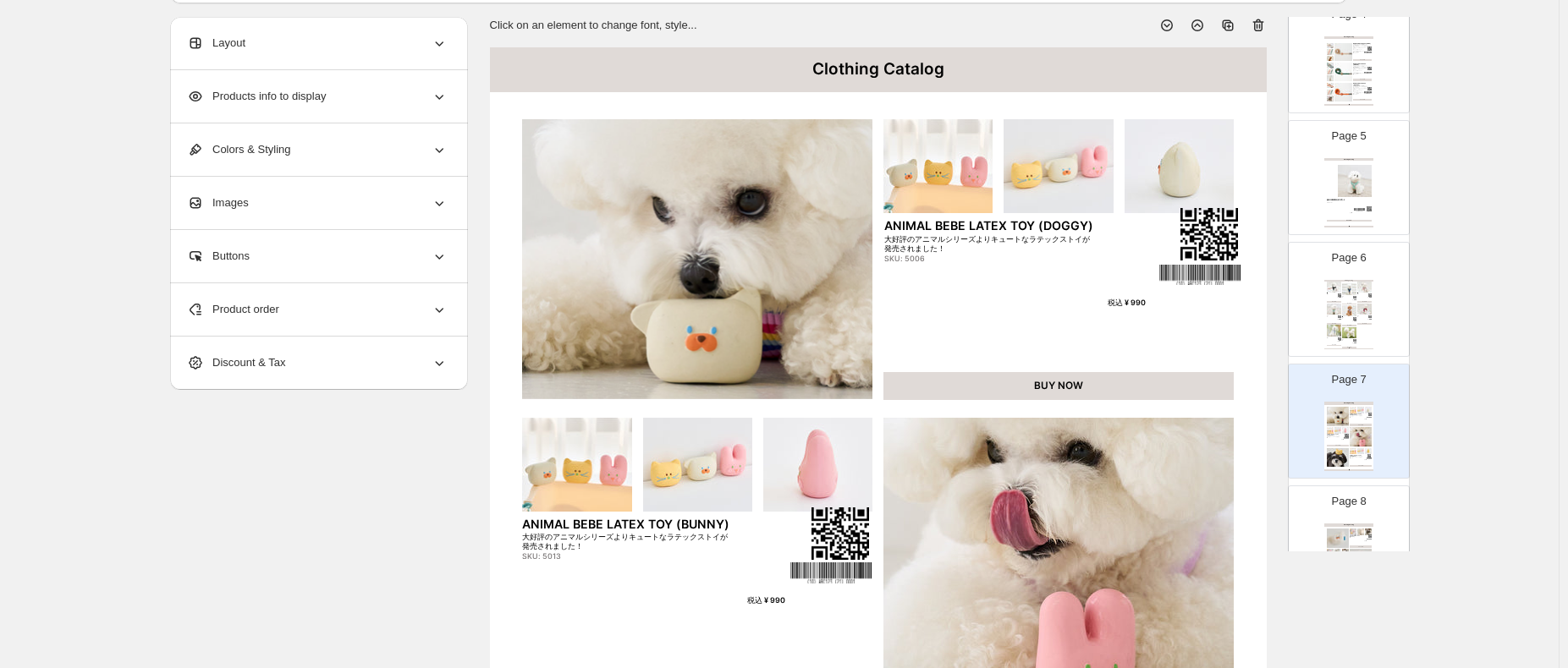 scroll, scrollTop: 457, scrollLeft: 0, axis: vertical 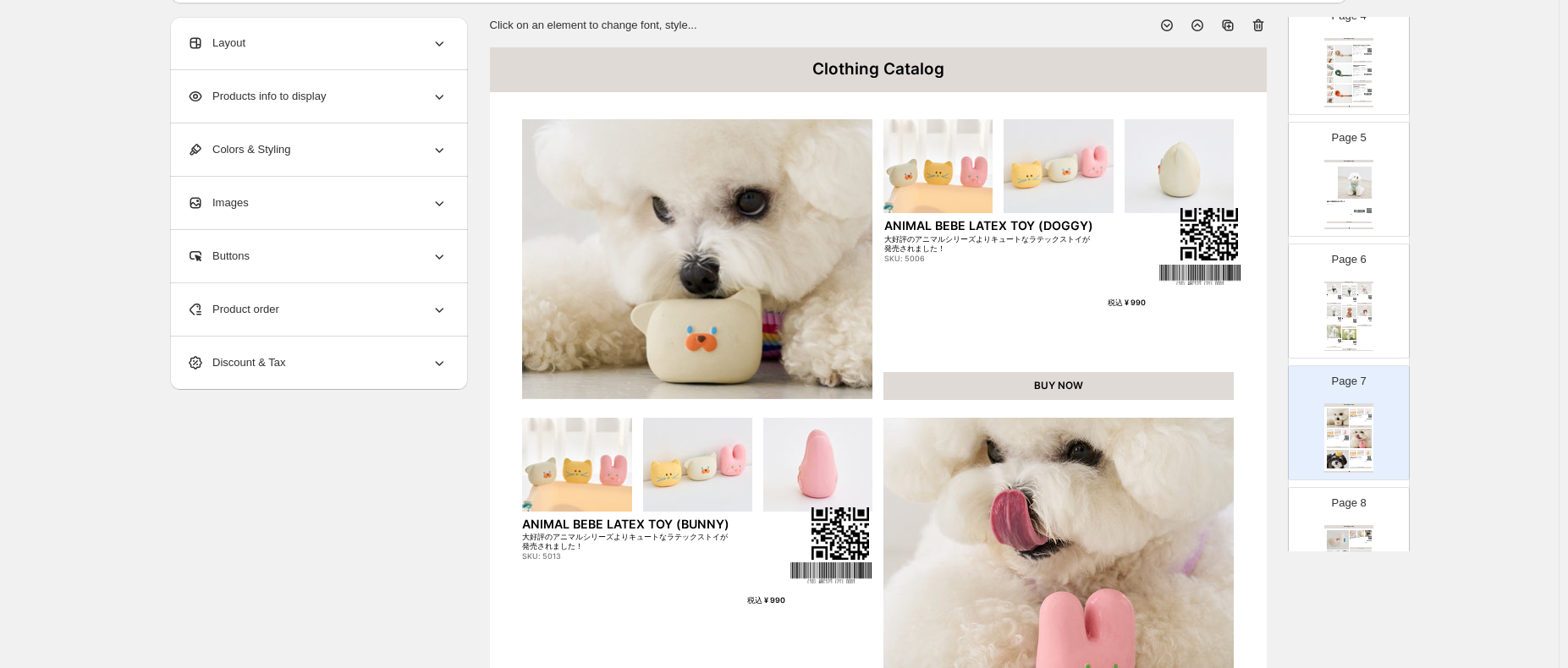 click at bounding box center [1349, 290] 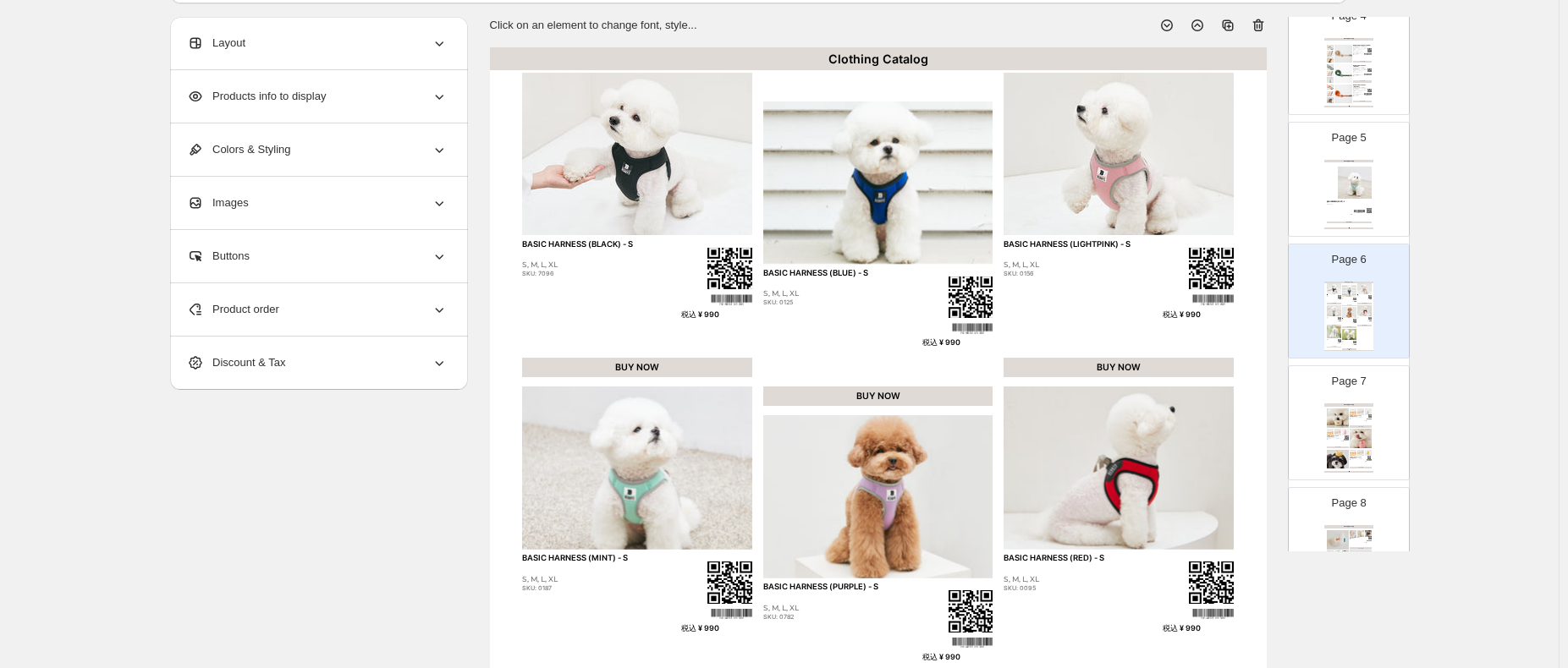 click at bounding box center (1361, 438) 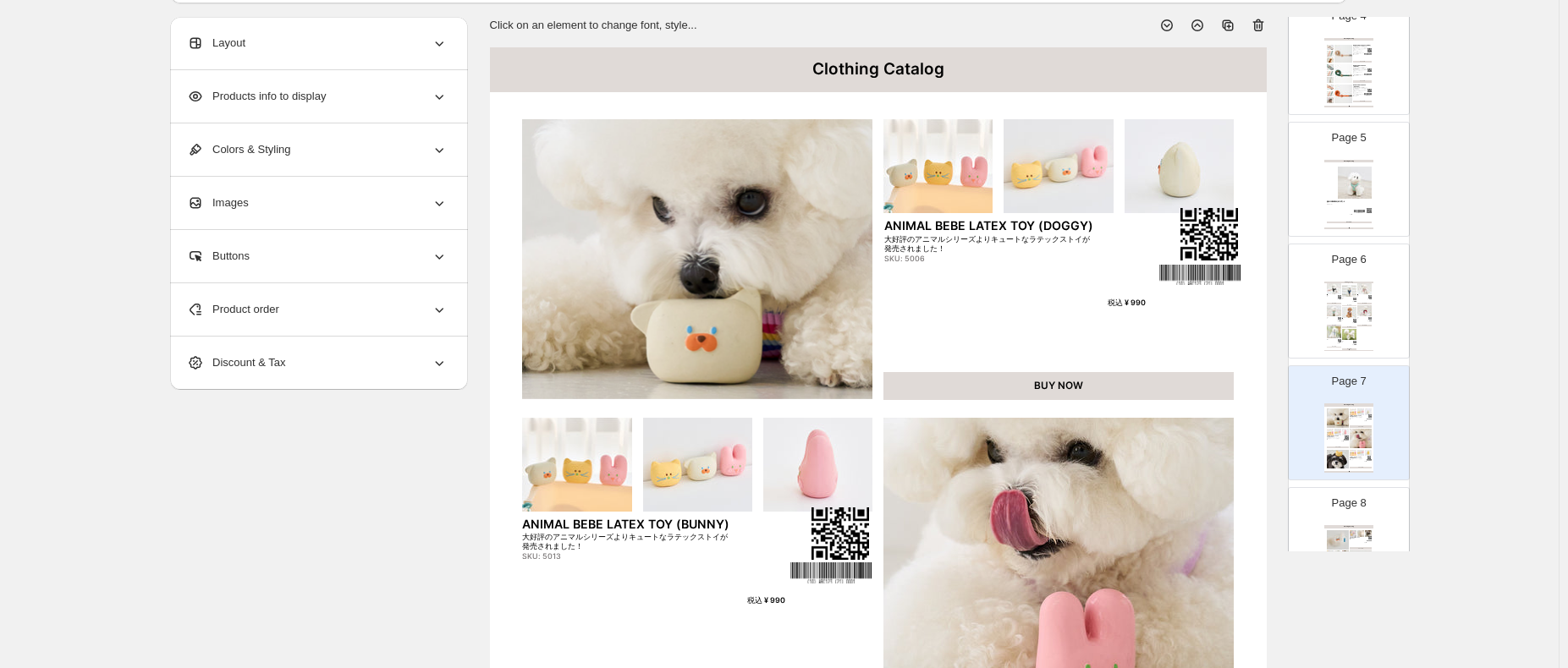 click on "Clothing Catalog BASIC HARNESS (BLACK) - S
S, M, L, XL SKU:  7096 税込 ¥ 990 BUY NOW BASIC HARNESS (BLUE) - S
S, M, L, XL SKU:  0125 税込 ¥ 990 BUY NOW BASIC HARNESS (LIGHTPINK) - S
S, M, L, XL SKU:  0156 税込 ¥ 990 BUY NOW BASIC HARNESS (MINT) - S
S, M, L, XL SKU:  0187 税込 ¥ 990 BUY NOW BASIC HARNESS (PURPLE) - S
S, M, L, XL SKU:  0782 税込 ¥ 990 BUY NOW BASIC HARNESS (RED) - S
S, M, L, XL SKU:  0095 税込 ¥ 990 BUY NOW BASIC HARNESS (SKYBLUE) - S
S, M, L, XL SKU:  0744 税込 ¥ 990 BUY NOW BASIC HARNESS (YELLOW) - S
S, M, L, XL SKU:  9922 税込 ¥ 990 BUY NOW Clothing Catalog | Page undefined" at bounding box center [1349, 316] 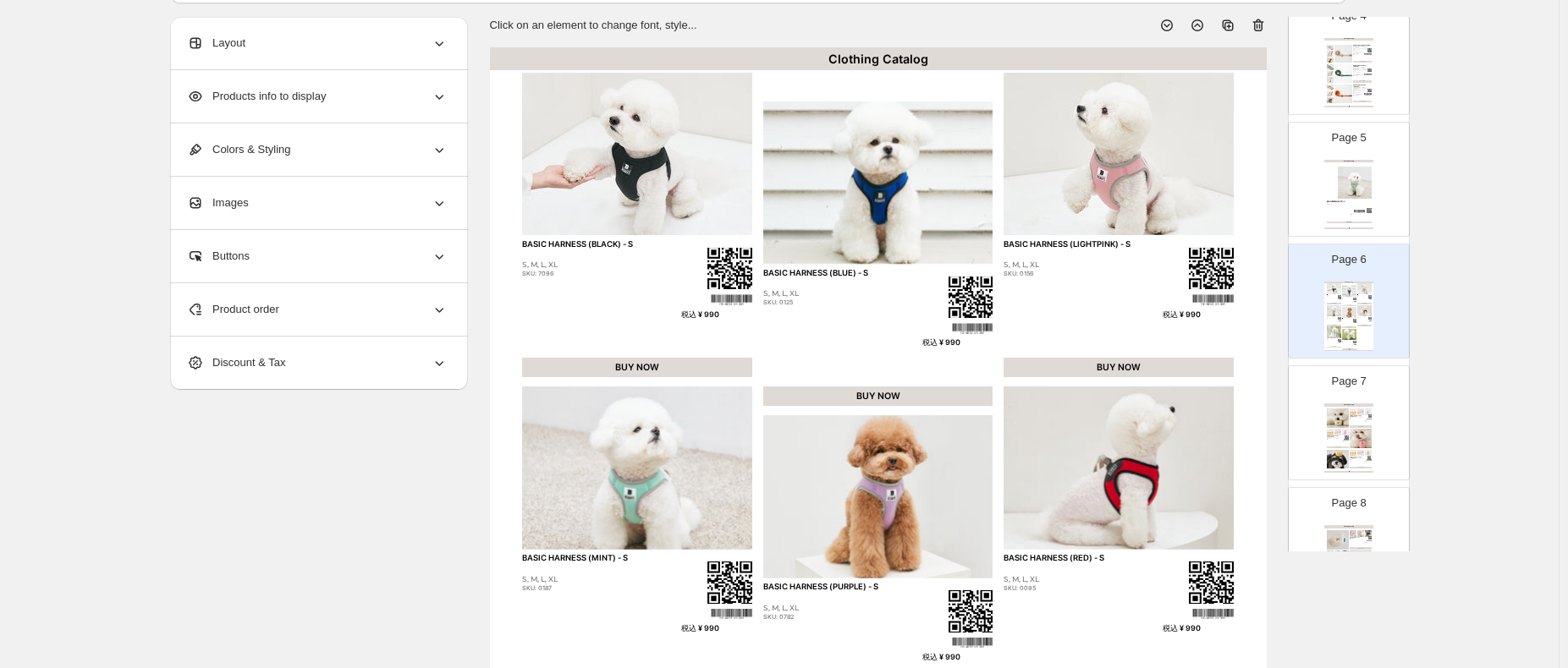 click at bounding box center [1361, 438] 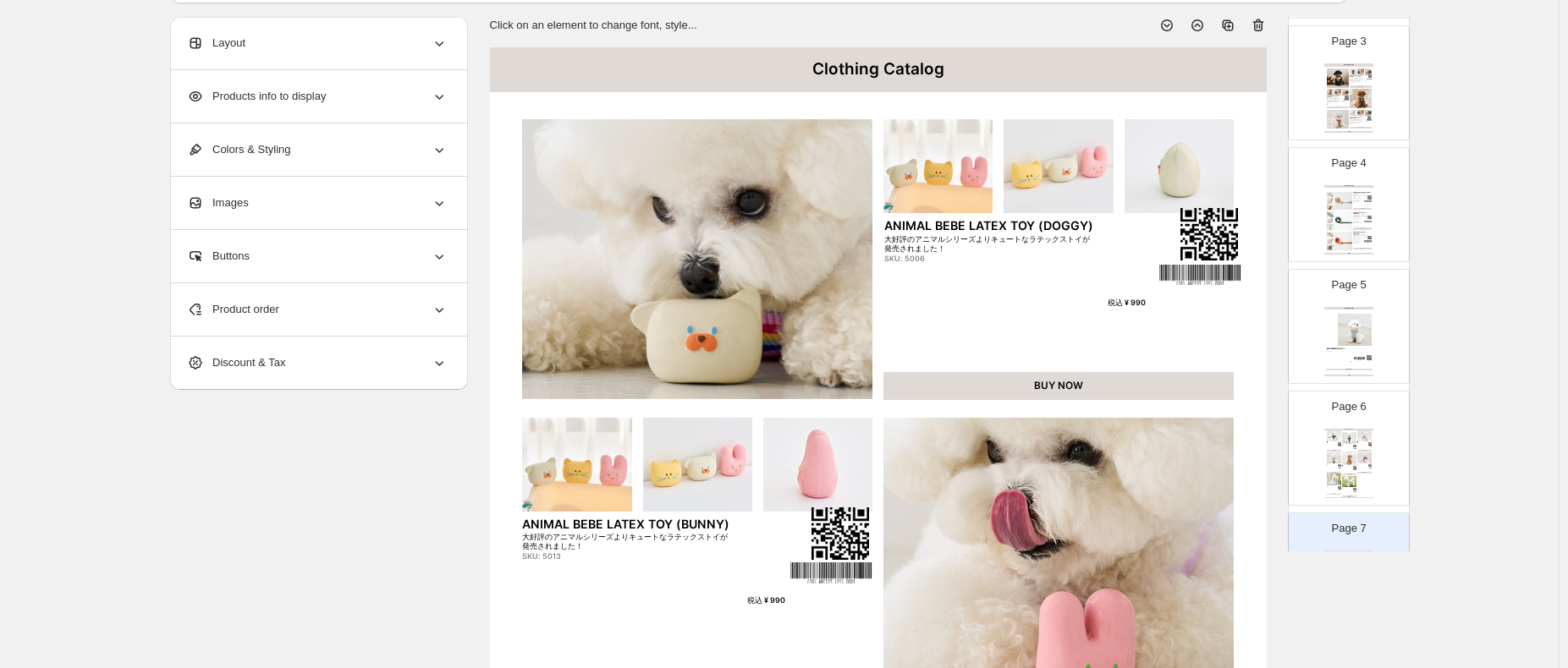 scroll, scrollTop: 118, scrollLeft: 0, axis: vertical 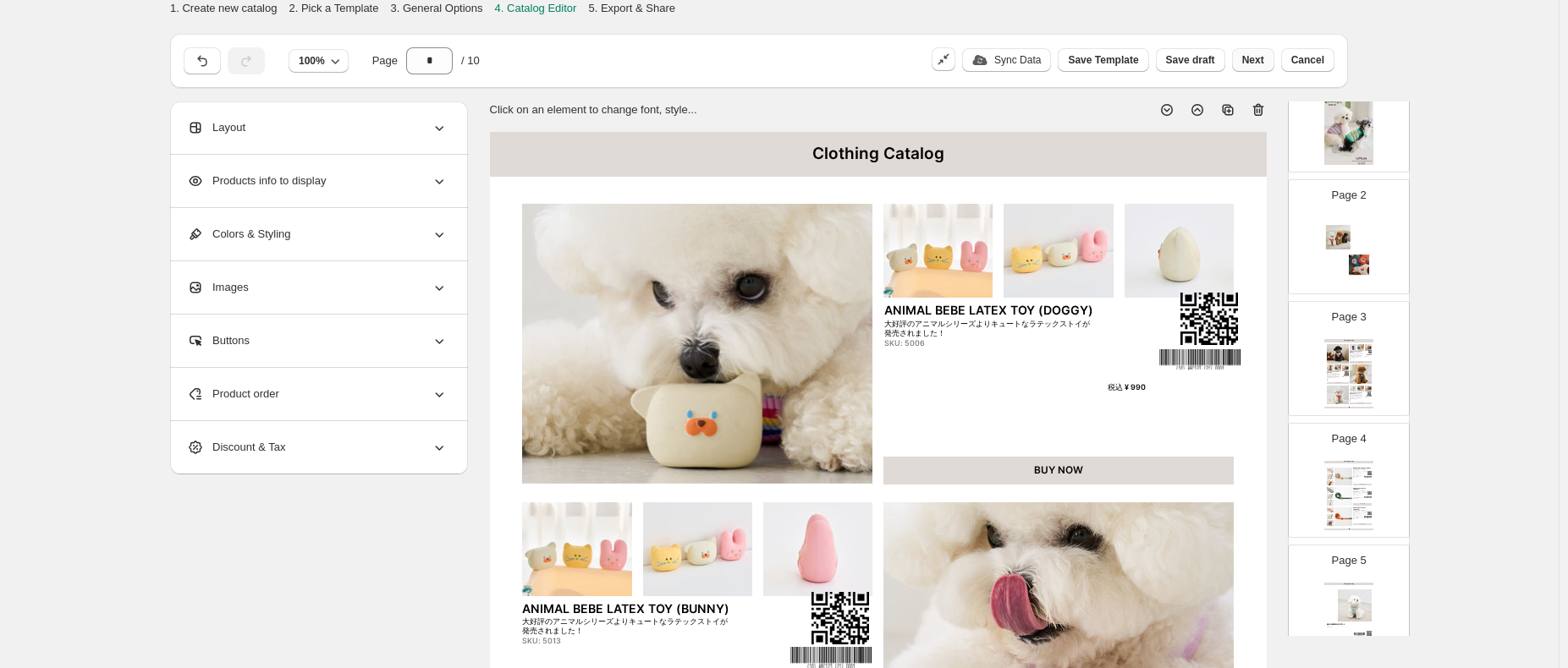 click on "Next" at bounding box center [1253, 60] 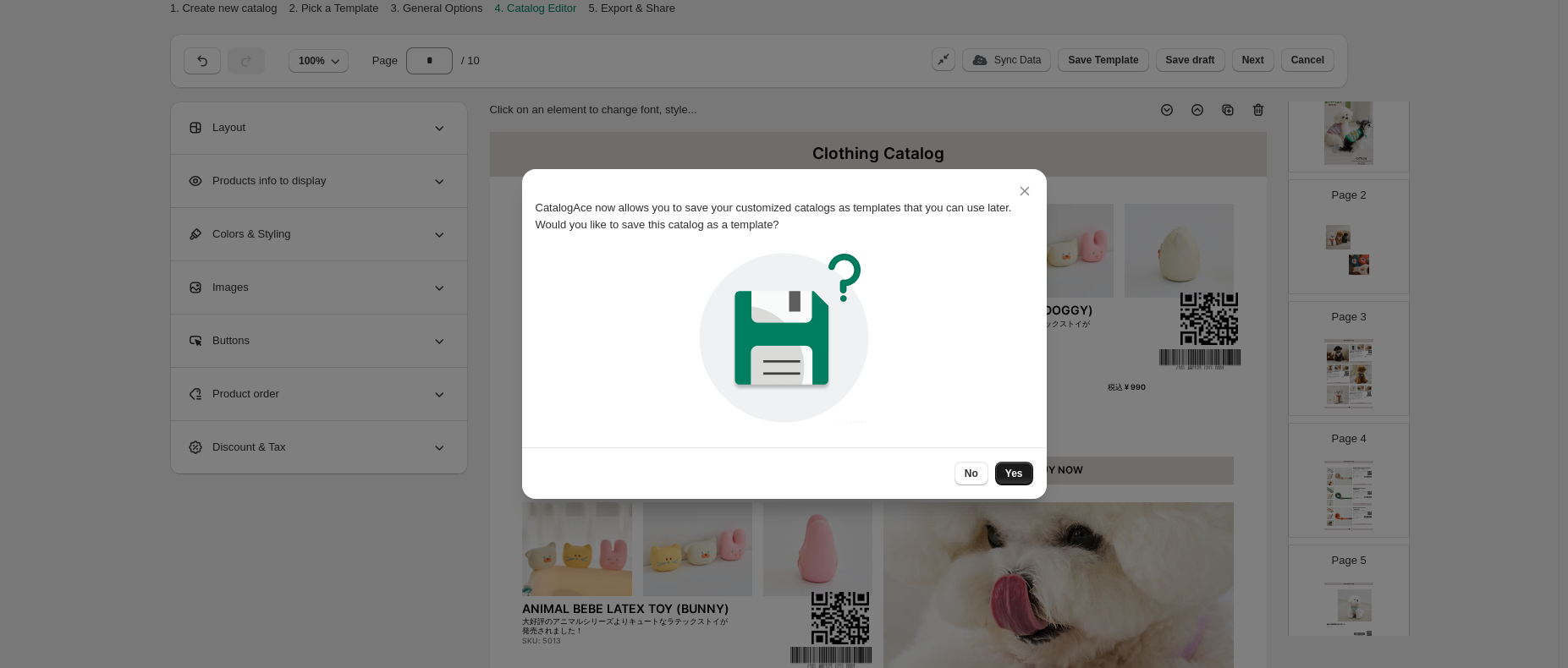 click on "Yes" at bounding box center [1014, 474] 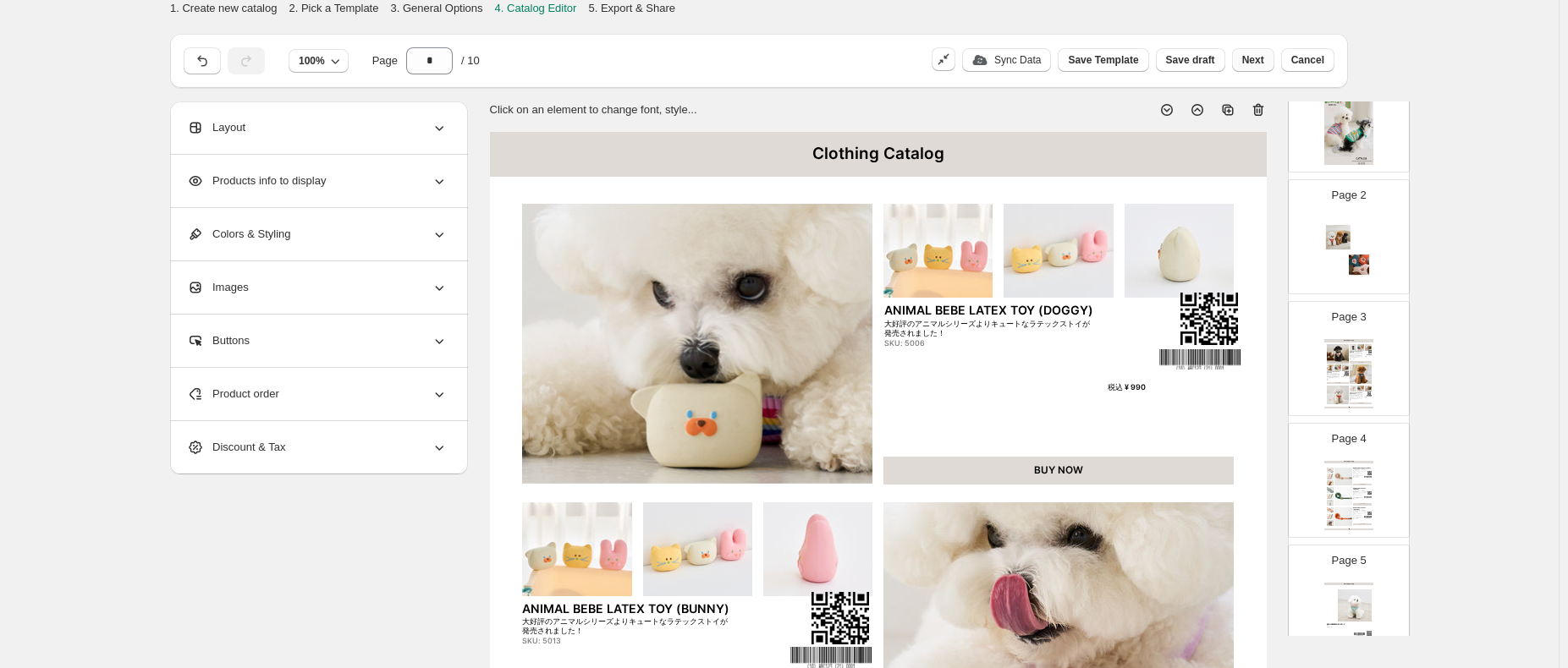 click on "Next" at bounding box center [1253, 60] 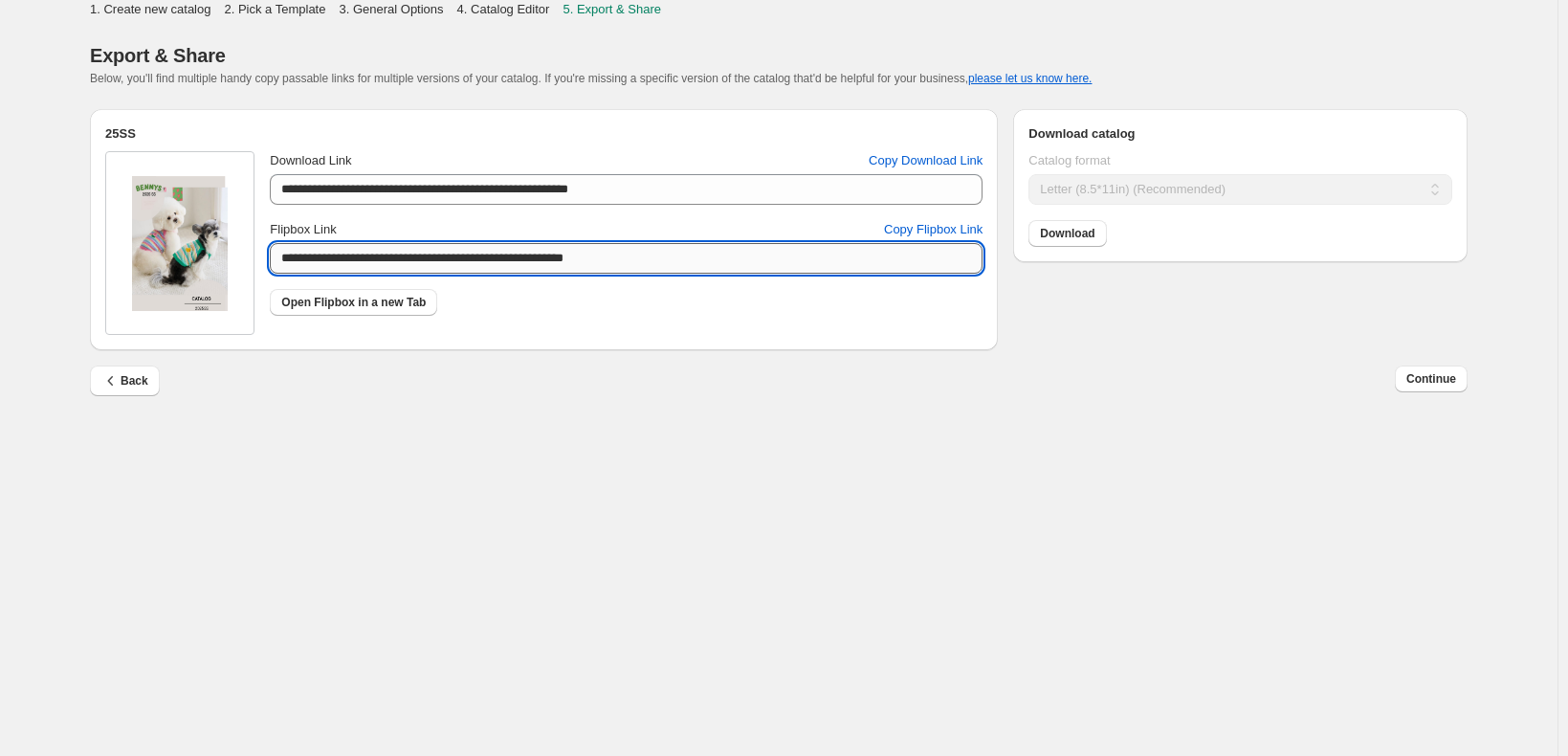 click on "**********" at bounding box center [626, 258] 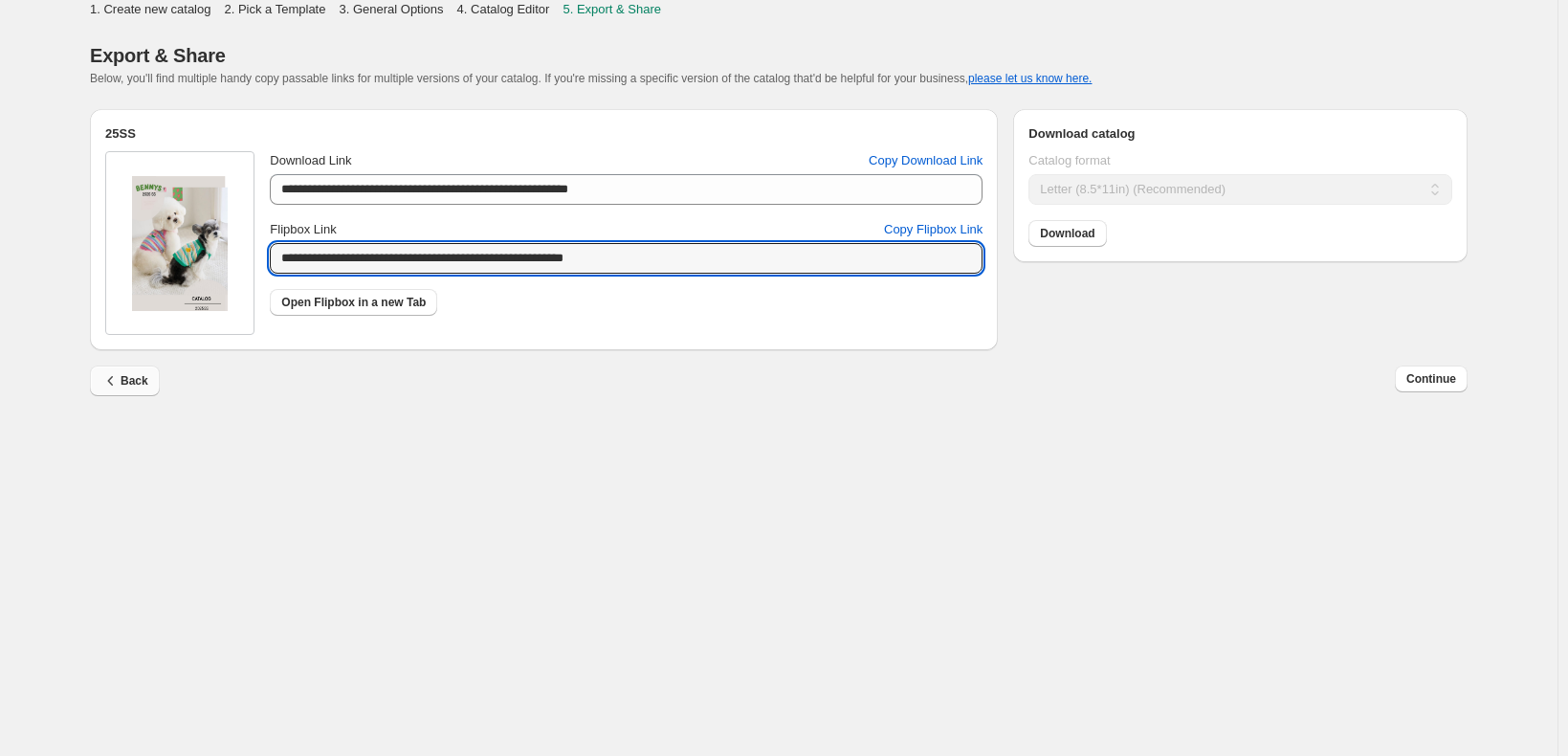 click 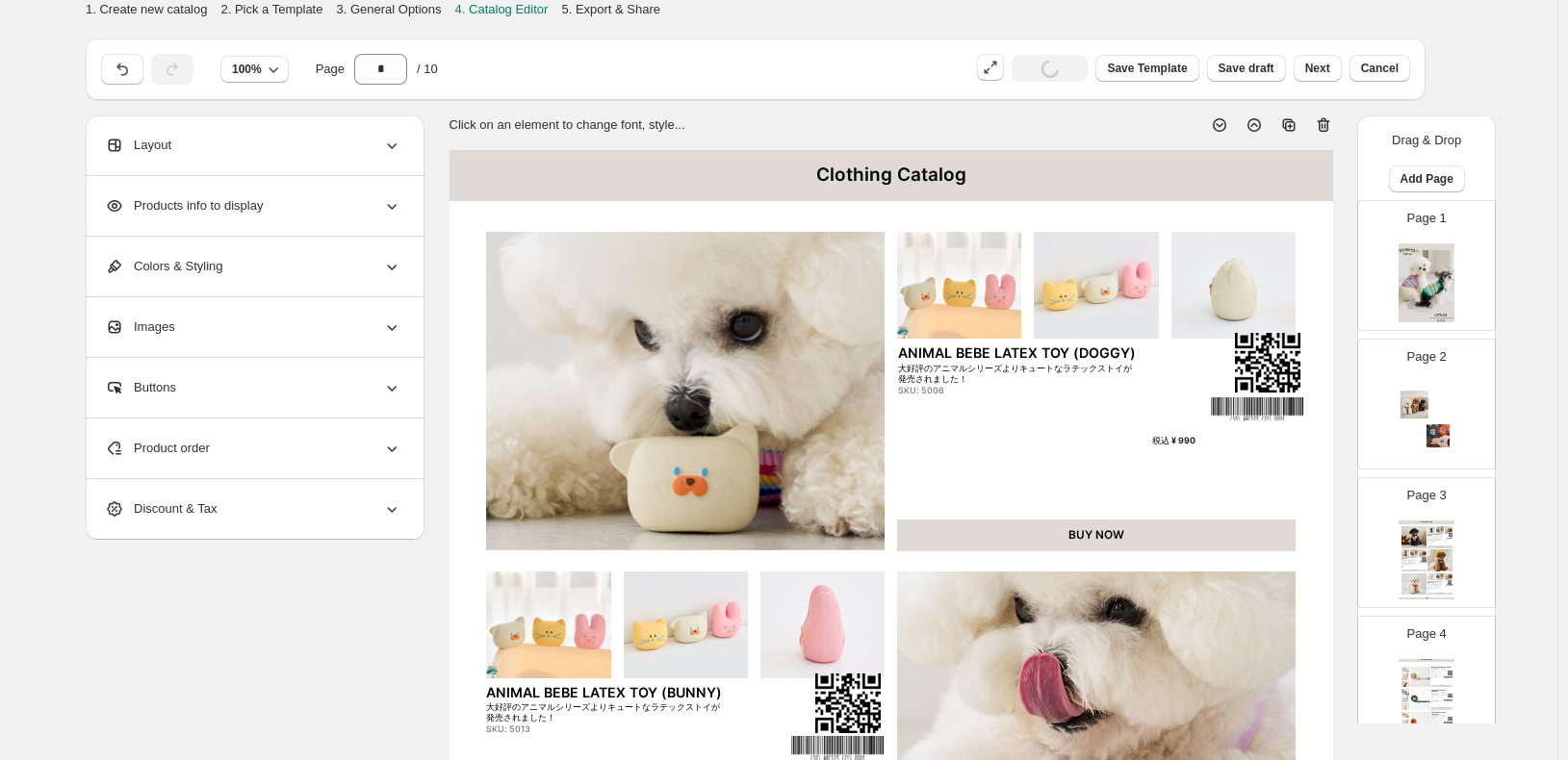 click on "税込 ¥ 990" at bounding box center [1168, 441] 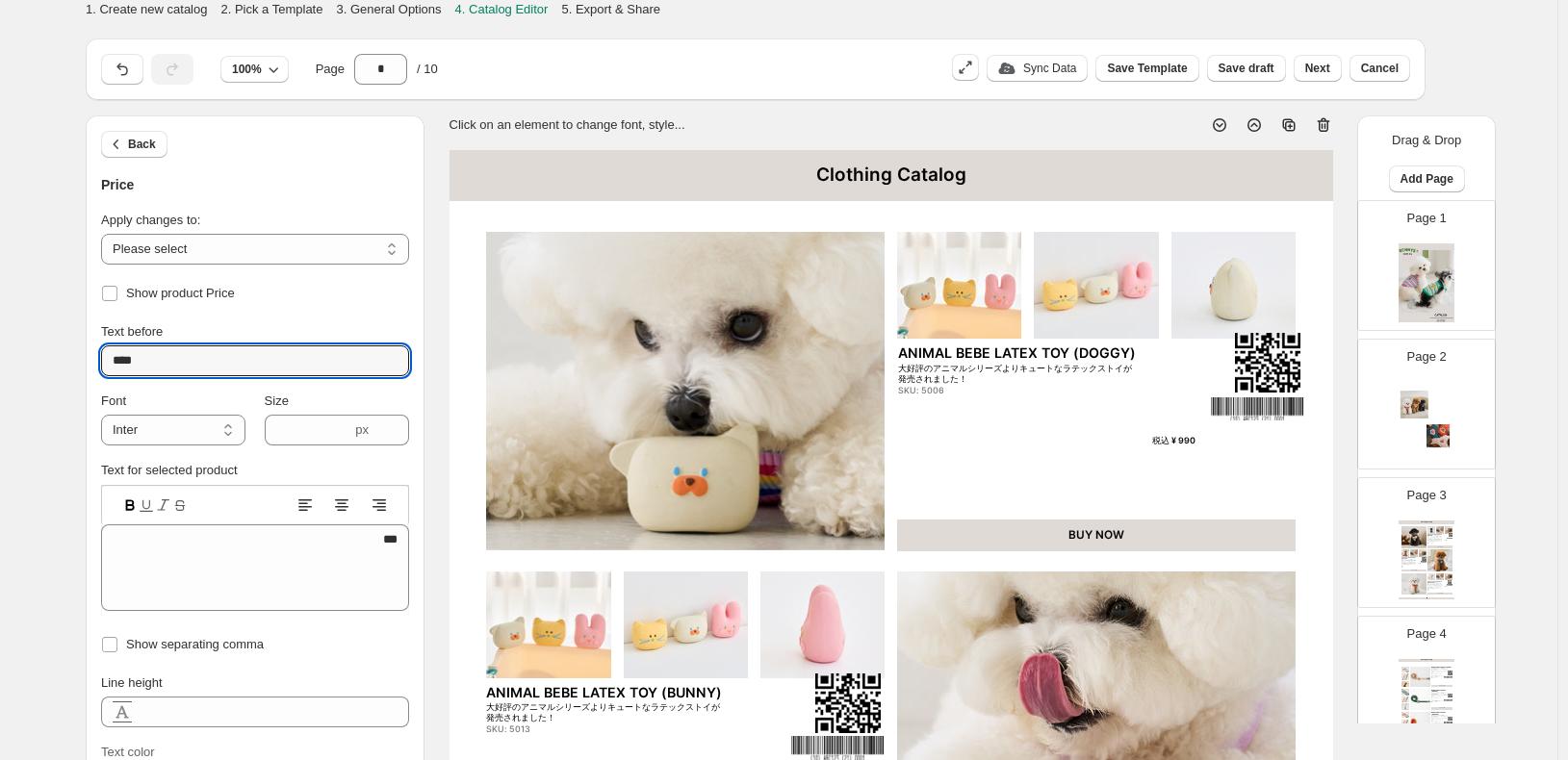 drag, startPoint x: 145, startPoint y: 353, endPoint x: 30, endPoint y: 349, distance: 115.06954 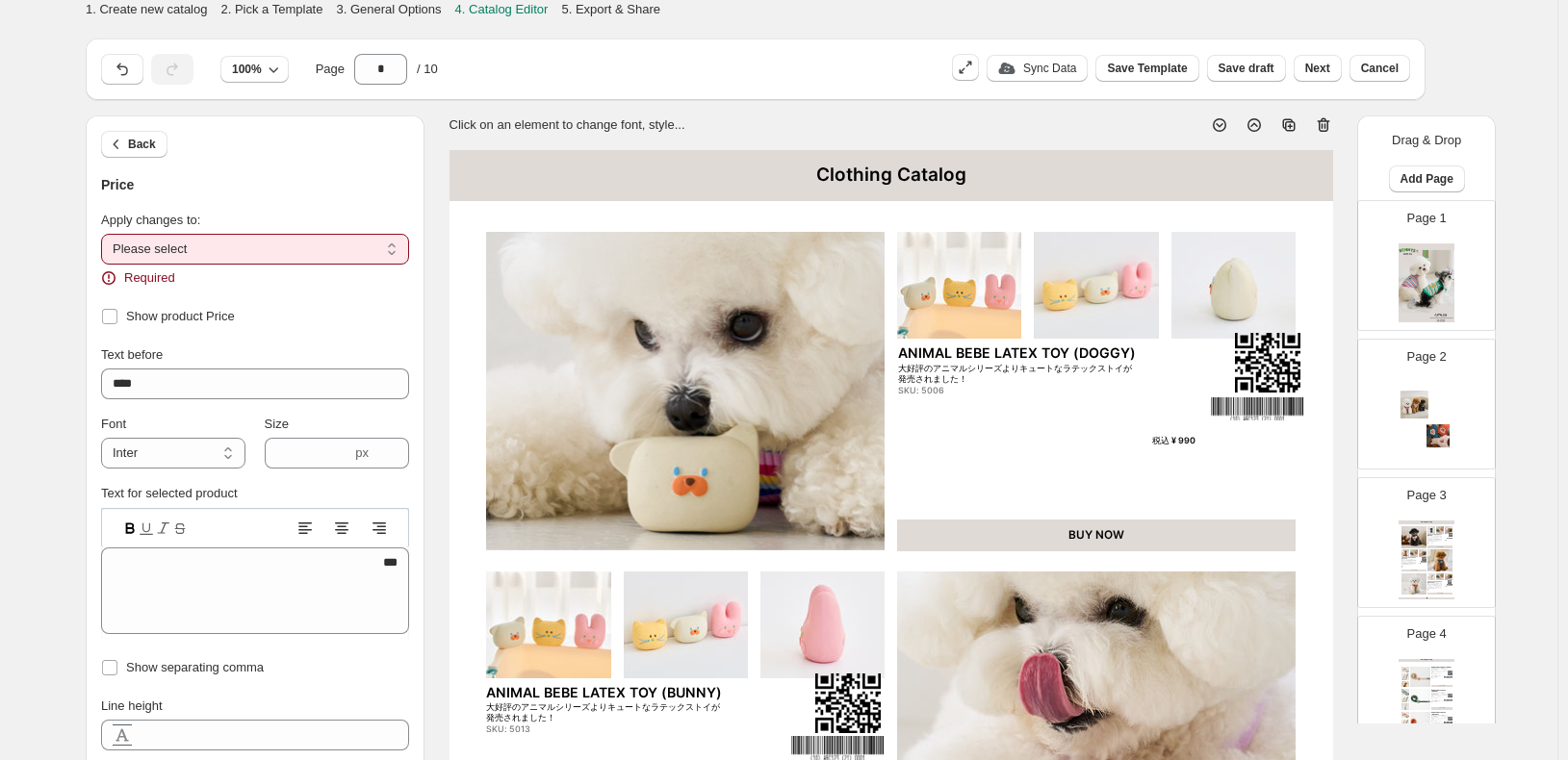 click on "**********" at bounding box center [255, 249] 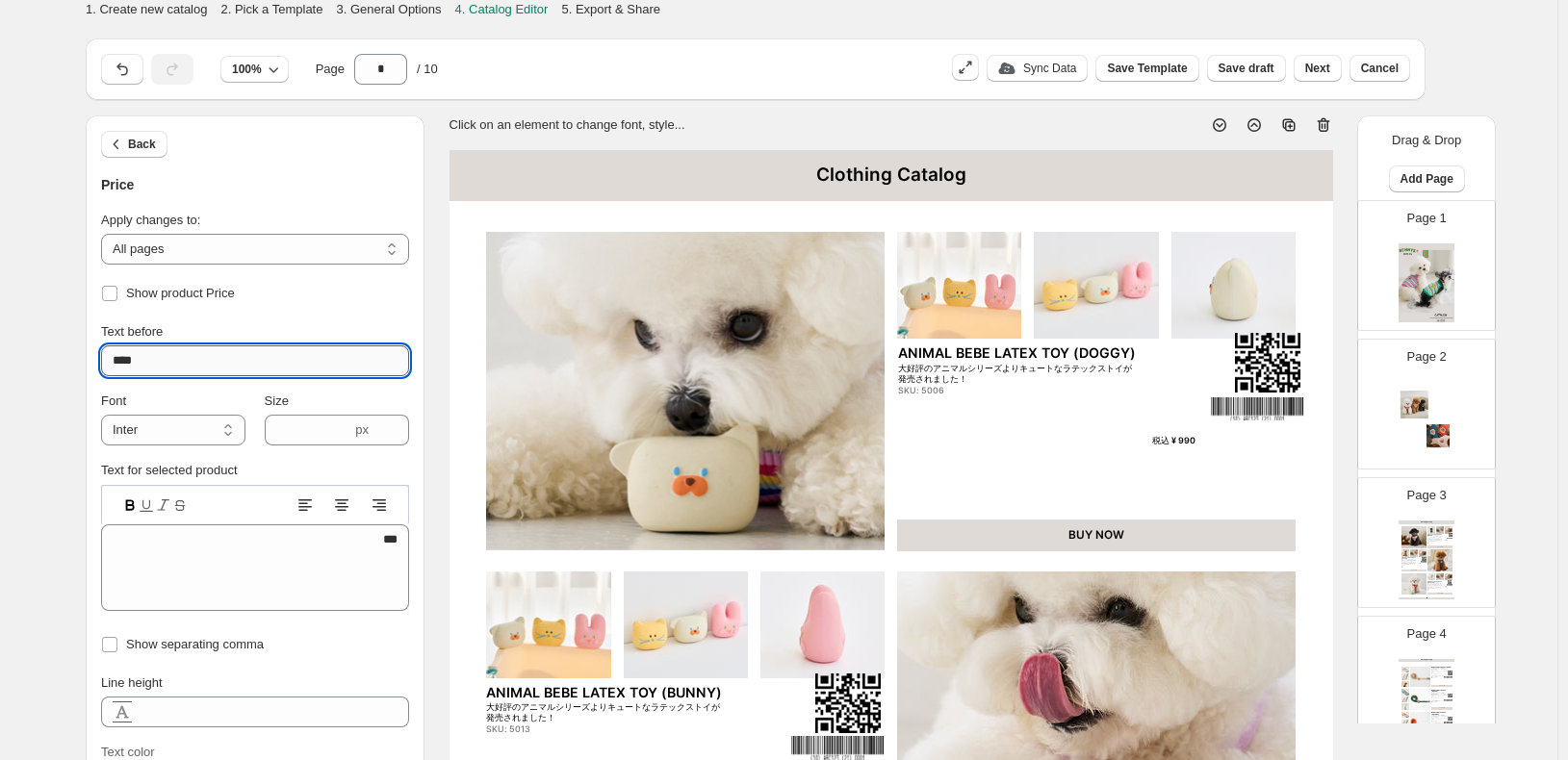 click on "****" at bounding box center [255, 361] 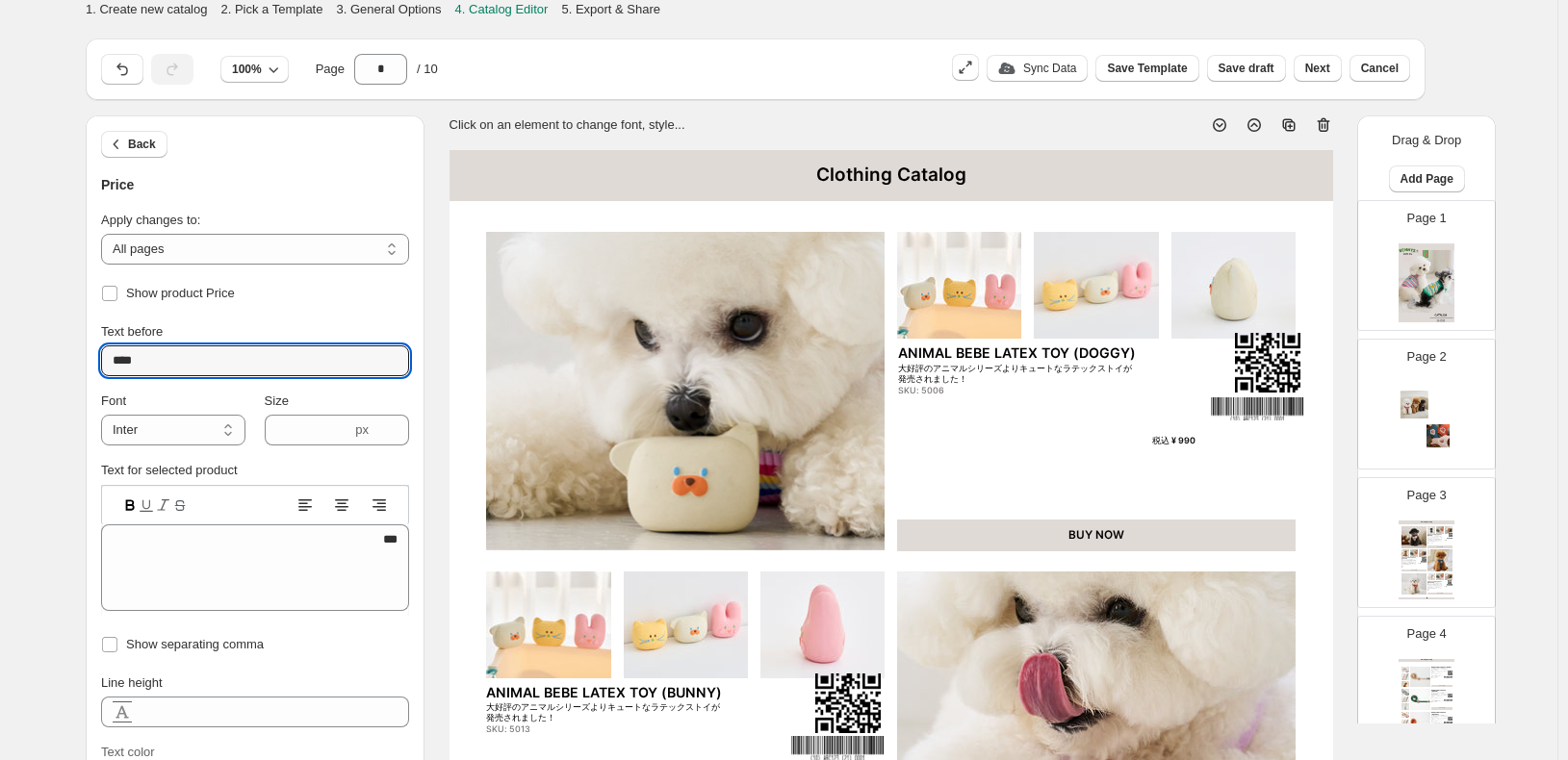 drag, startPoint x: 147, startPoint y: 354, endPoint x: 13, endPoint y: 334, distance: 135.48432 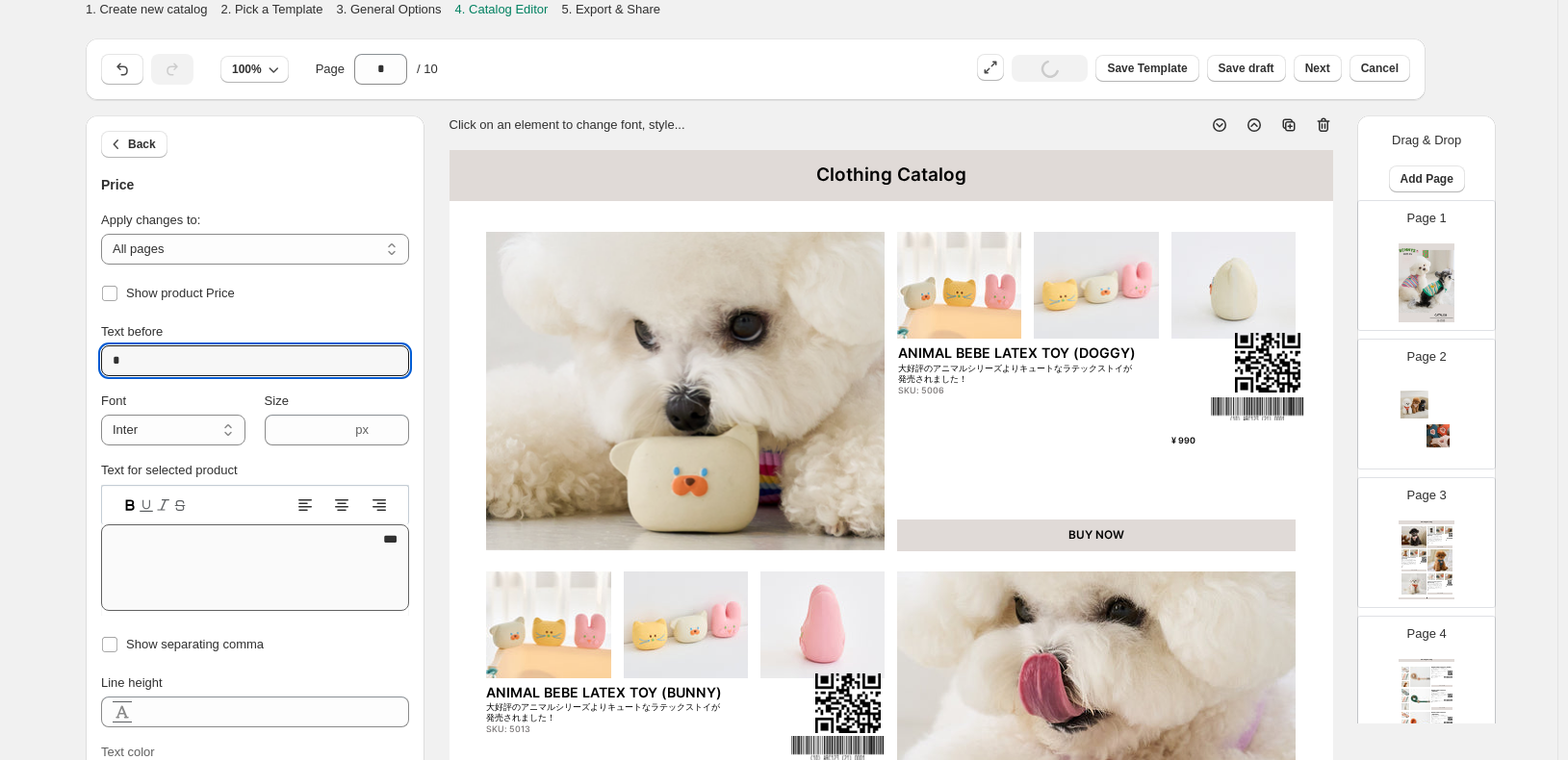 type on "*" 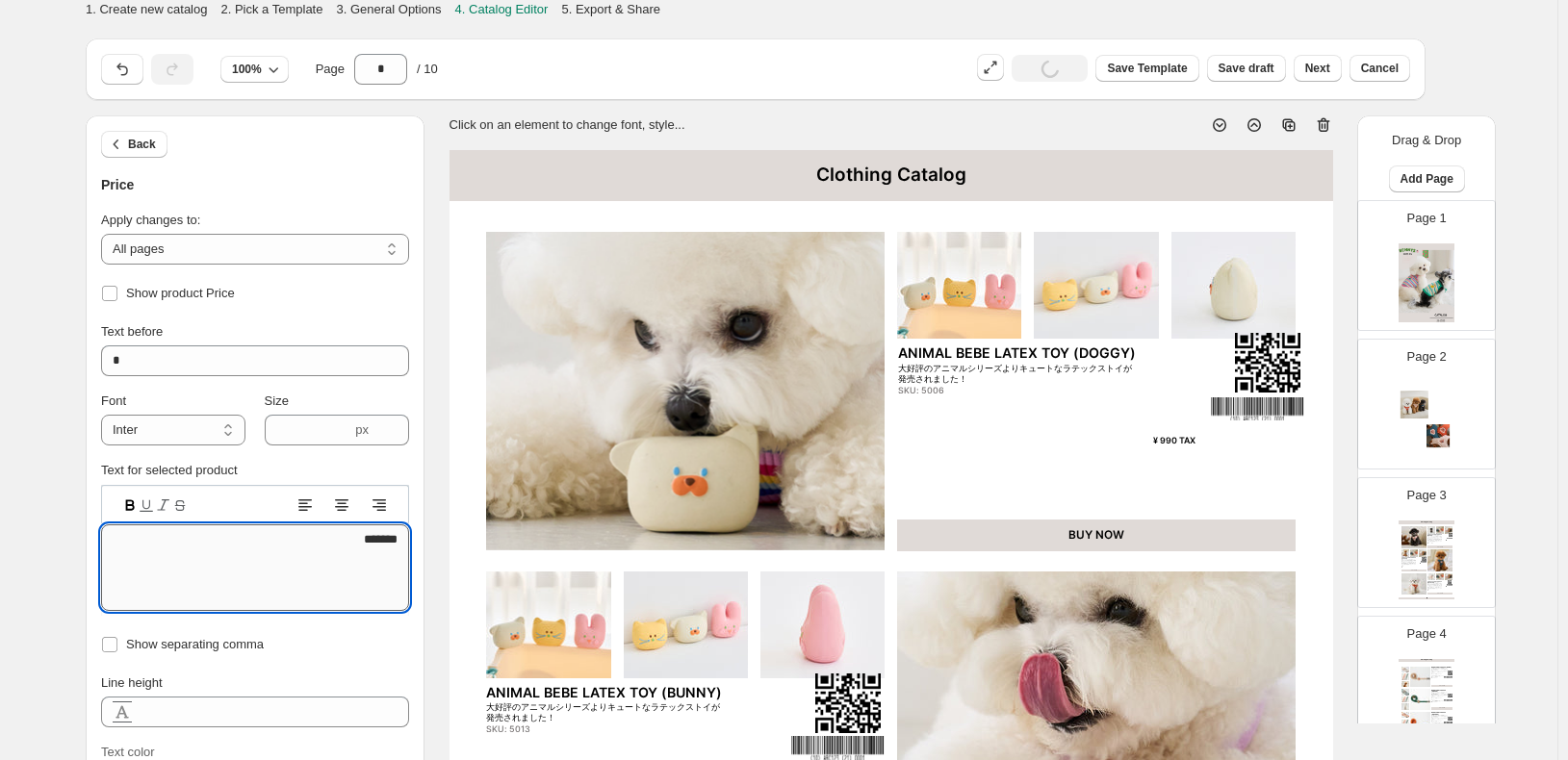 paste on "**" 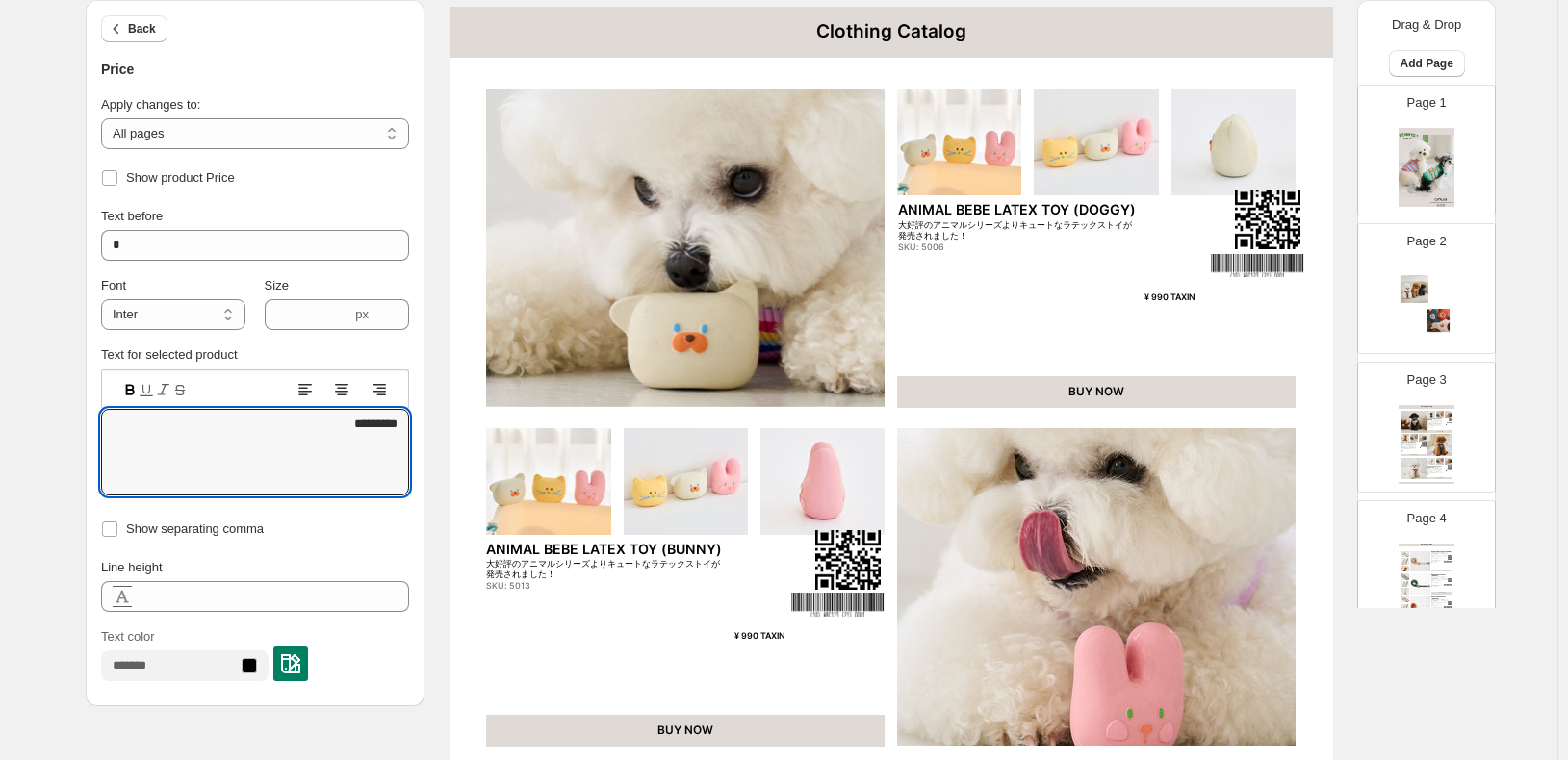 scroll, scrollTop: 385, scrollLeft: 0, axis: vertical 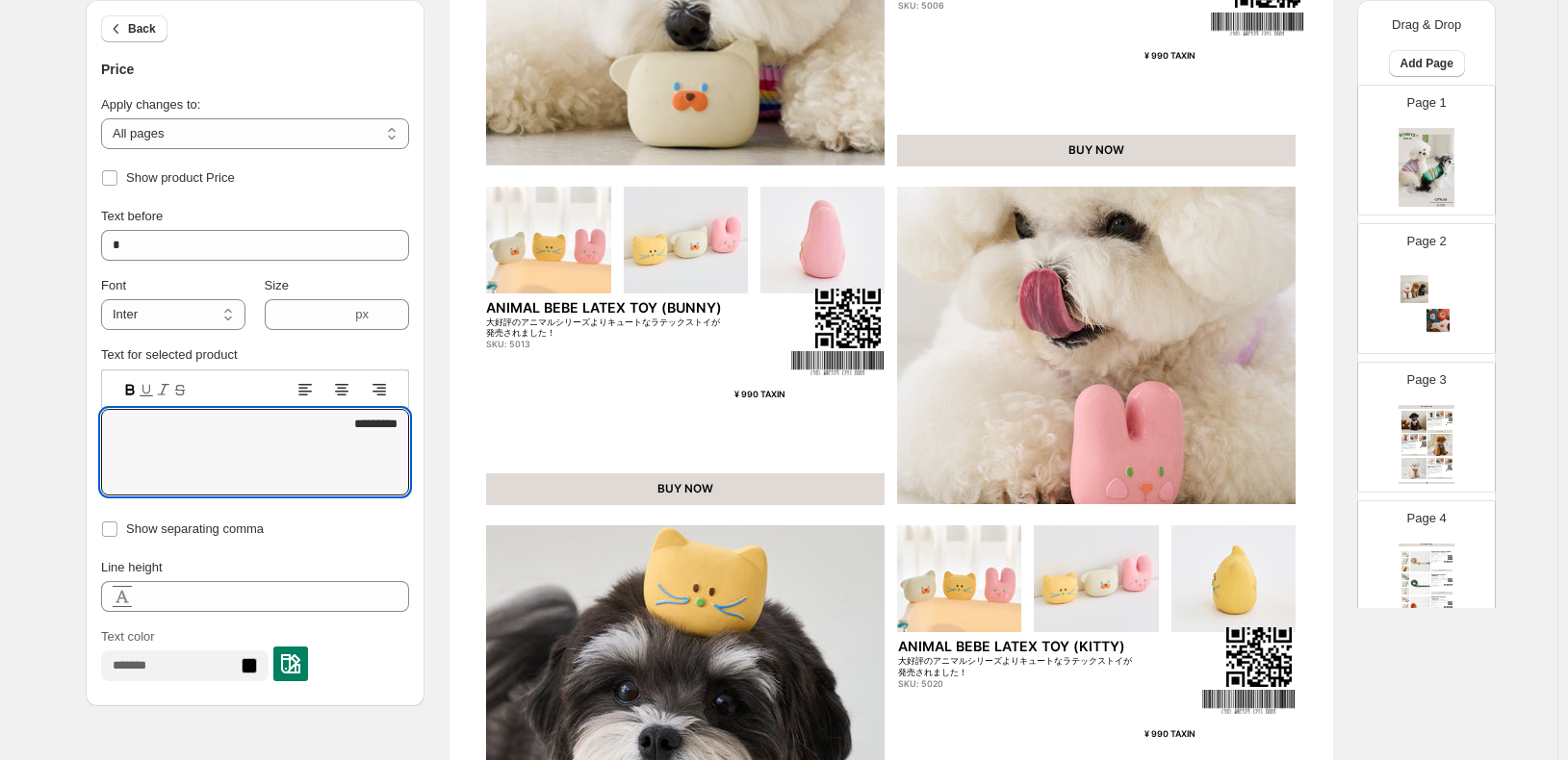 type on "*********" 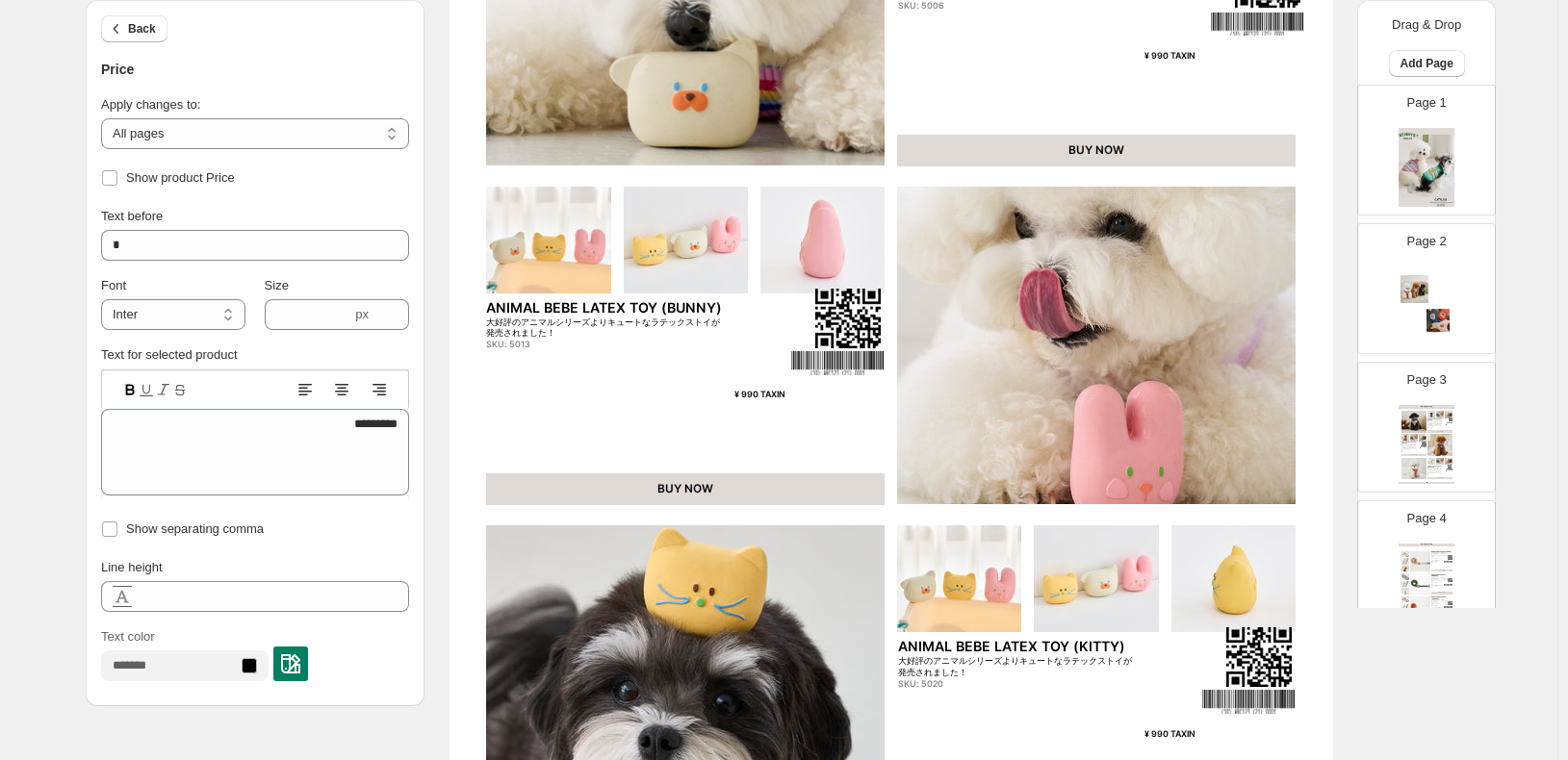 click on "Clothing Catalog ANIMAL BEBE LATEX TOY (DOGGY)
大好評のアニマルシリーズよりキュートなラテックストイが発売されました！
SKU:  5006 ¥ 990 TAXIN BUY NOW ANIMAL BEBE LATEX TOY (BUNNY)
大好評のアニマルシリーズよりキュートなラテックストイが発売されました！
SKU:  5013 ¥ 990 TAXIN BUY NOW ANIMAL BEBE LATEX TOY (KITTY)
大好評のアニマルシリーズよりキュートなラテックストイが発売されました！
SKU:  5020 ¥ 990 TAXIN BUY NOW Clothing Catalog | Page 6" at bounding box center [891, 337] 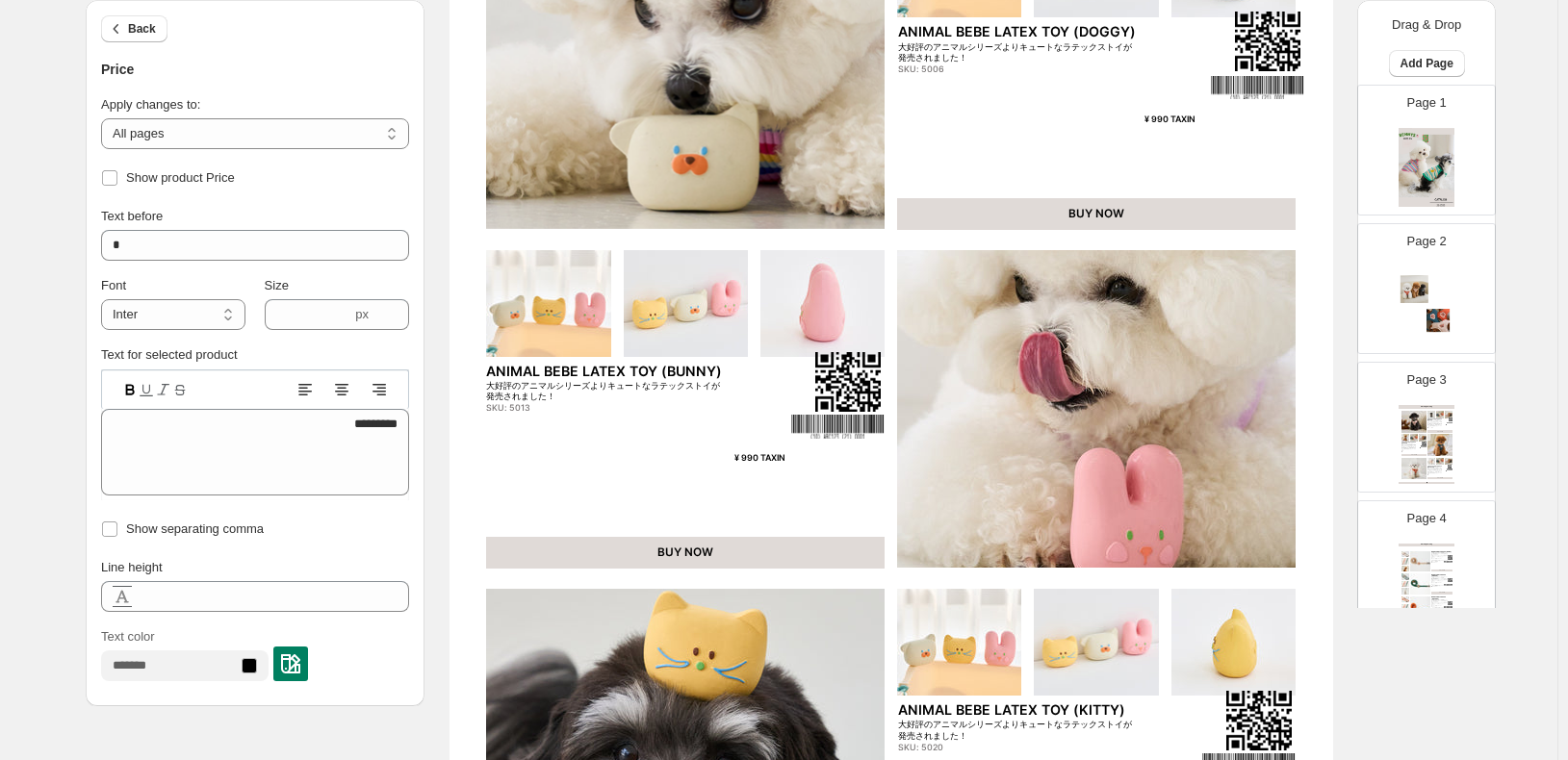 scroll, scrollTop: 612, scrollLeft: 0, axis: vertical 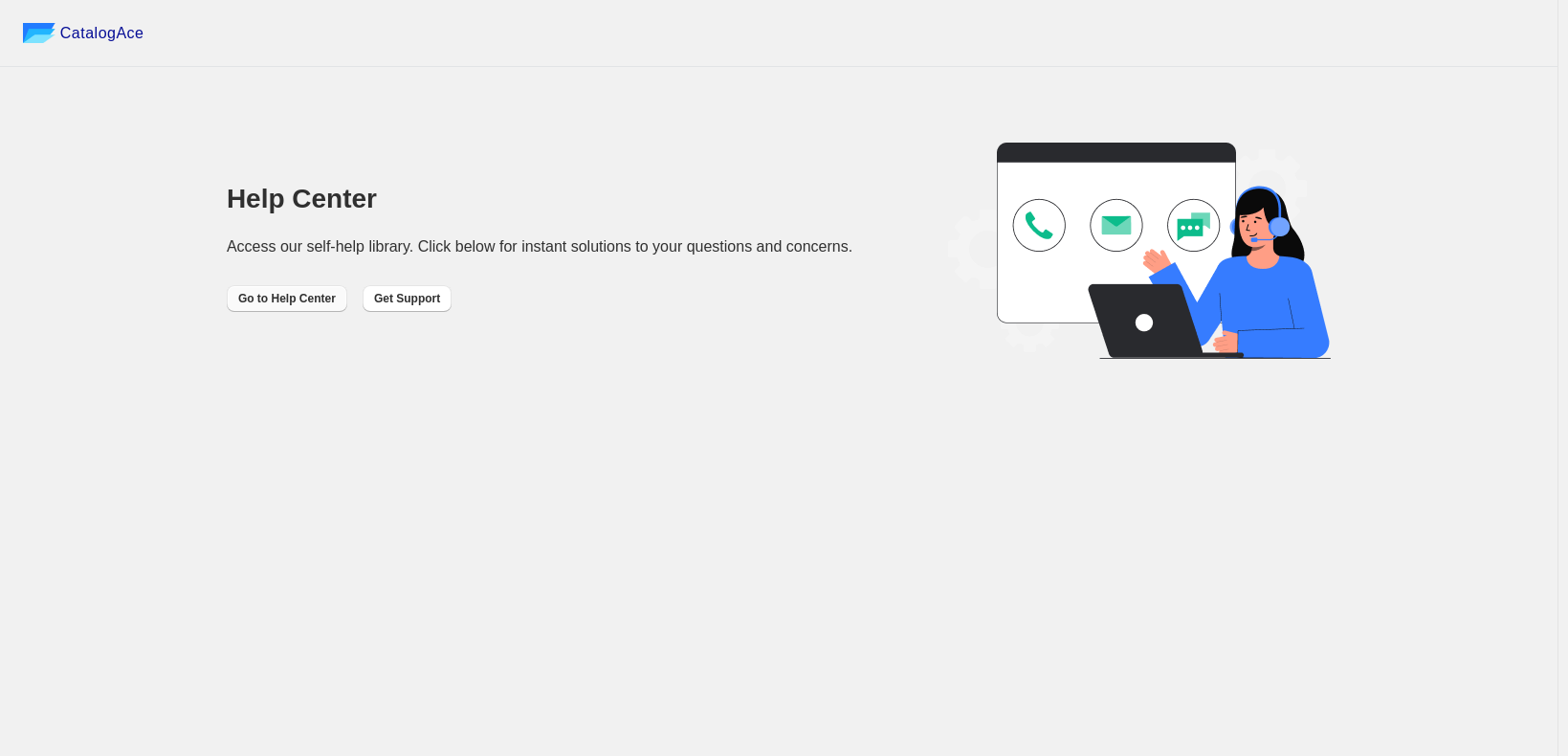 click on "Go to Help Center" at bounding box center [287, 299] 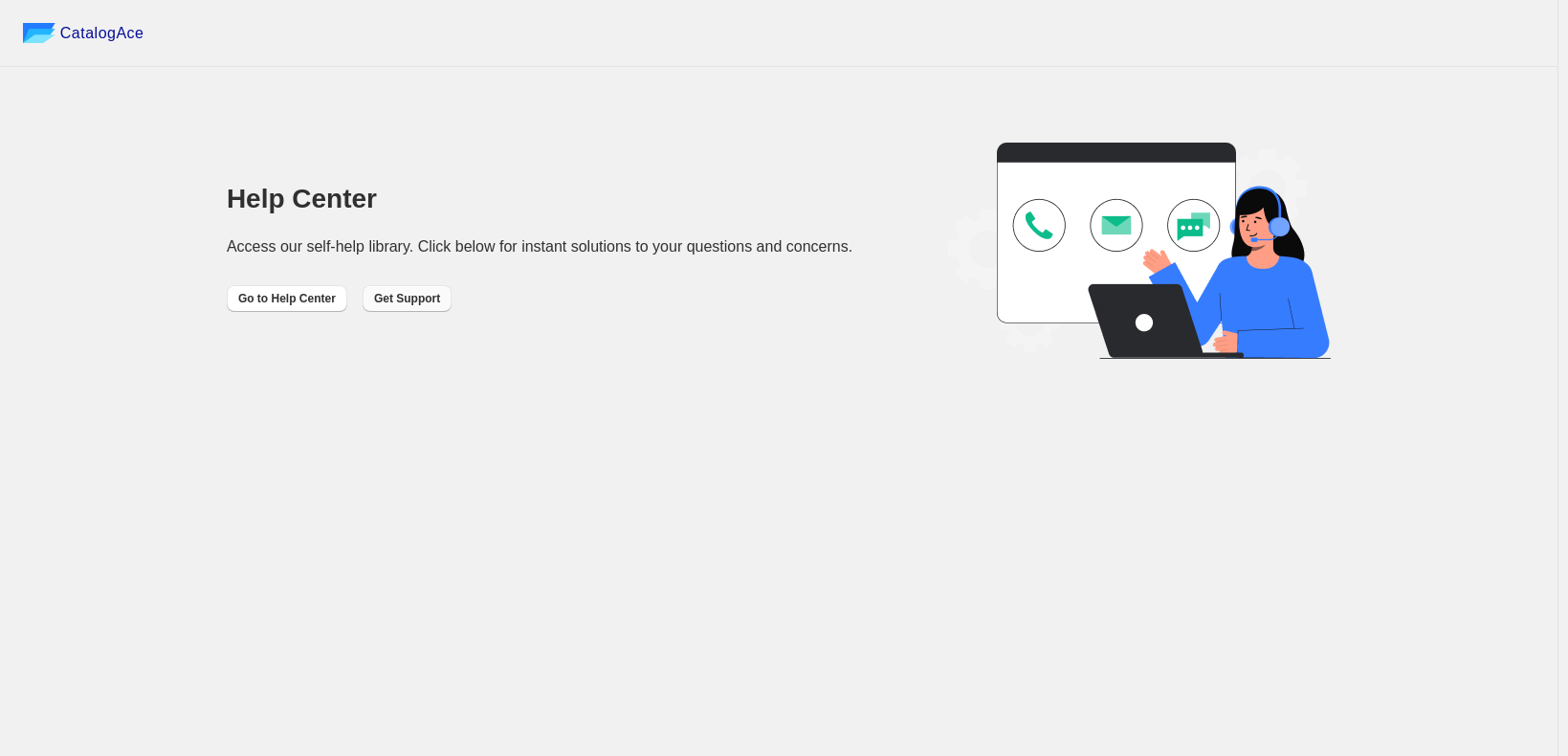 click on "Get Support" at bounding box center [407, 299] 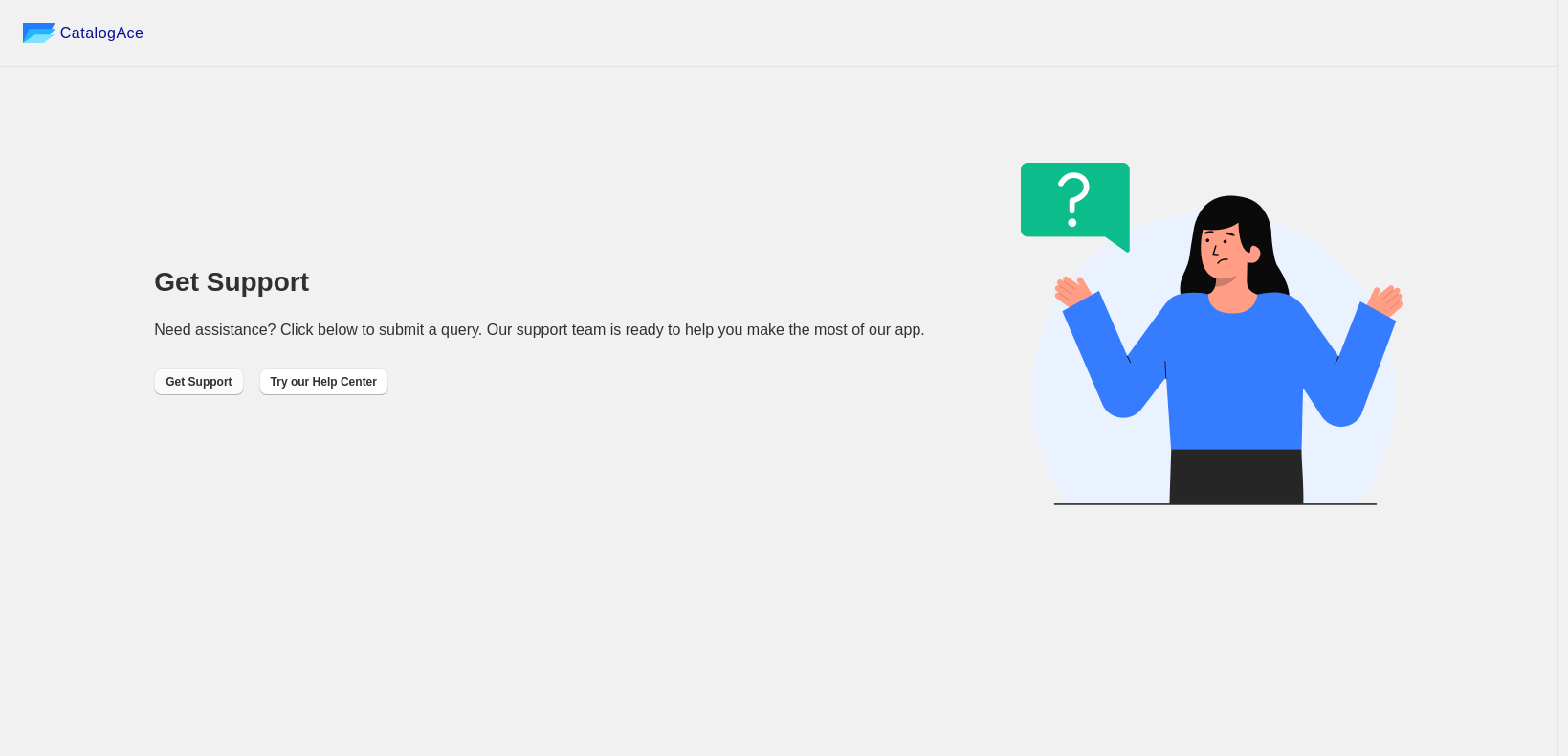 click on "Get Support" at bounding box center (198, 382) 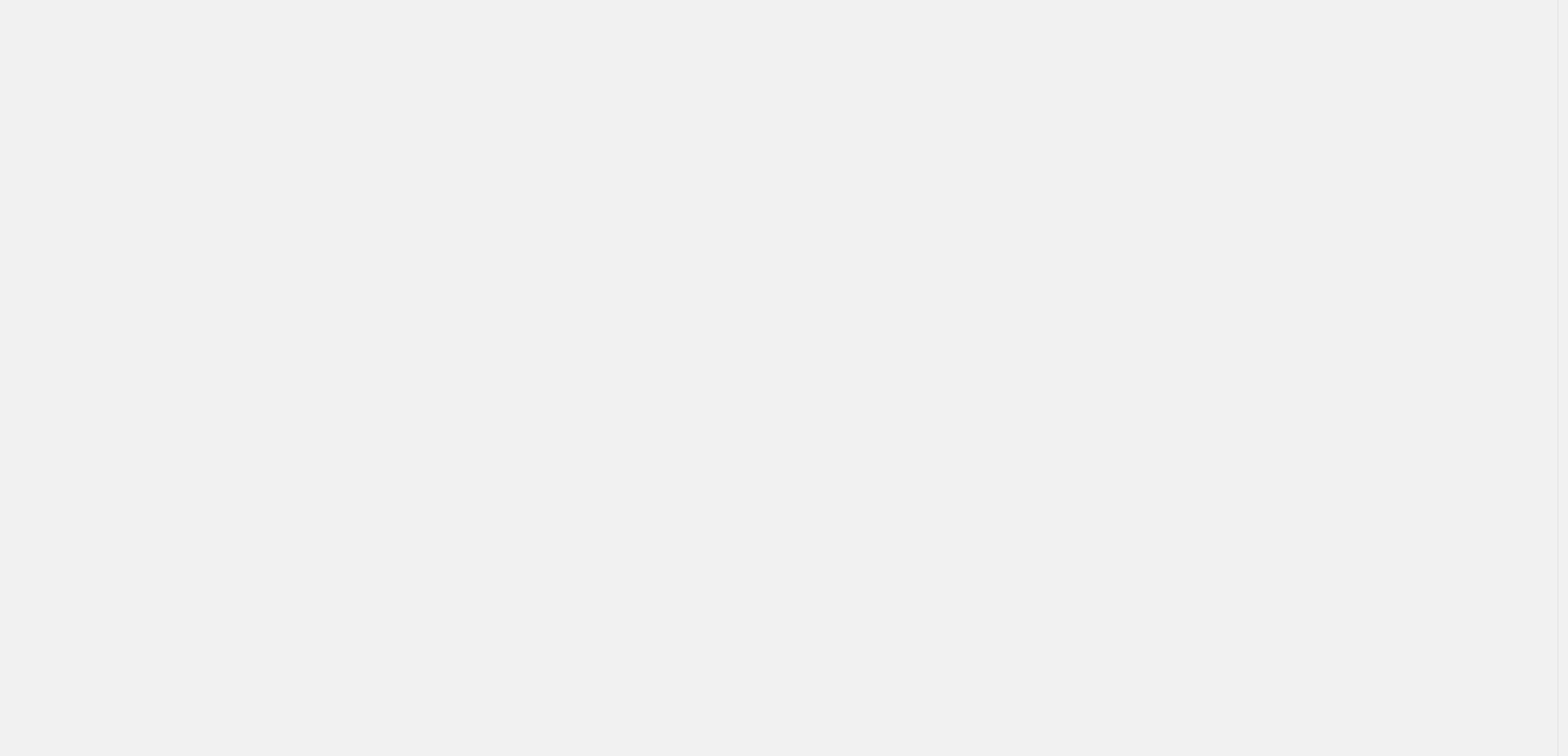 scroll, scrollTop: 0, scrollLeft: 0, axis: both 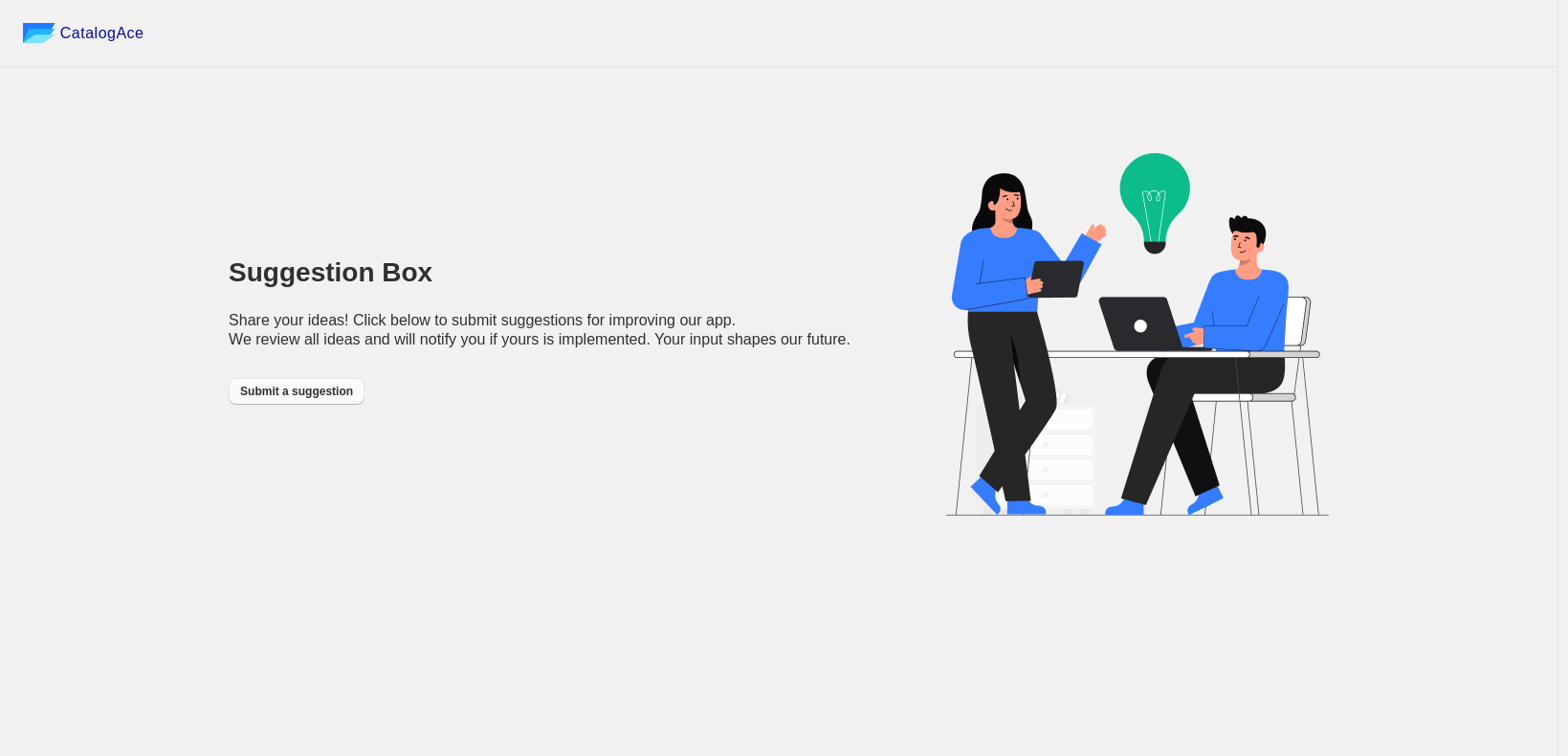 click on "Submit a suggestion" at bounding box center (297, 391) 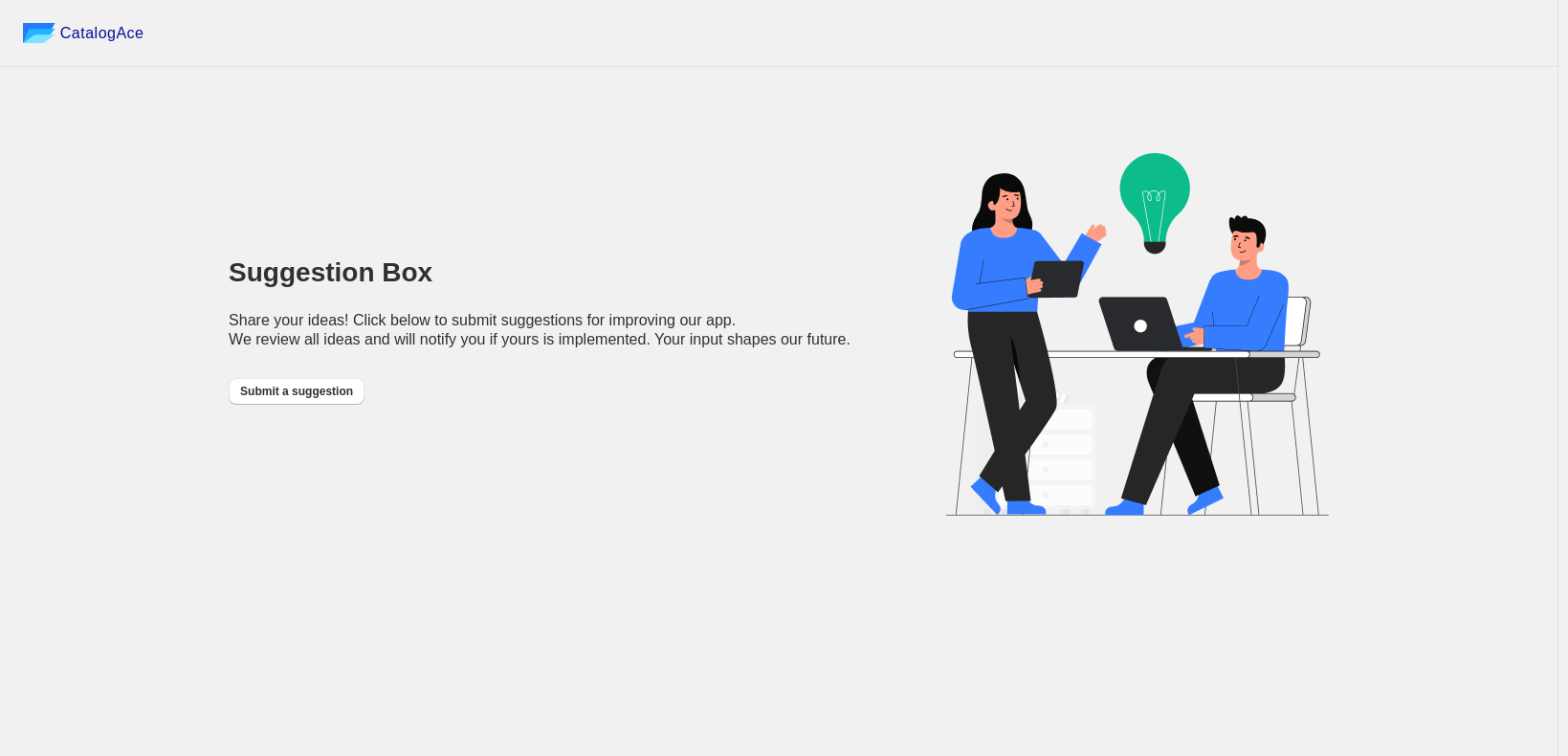 drag, startPoint x: 668, startPoint y: 202, endPoint x: 689, endPoint y: 152, distance: 54.230987 